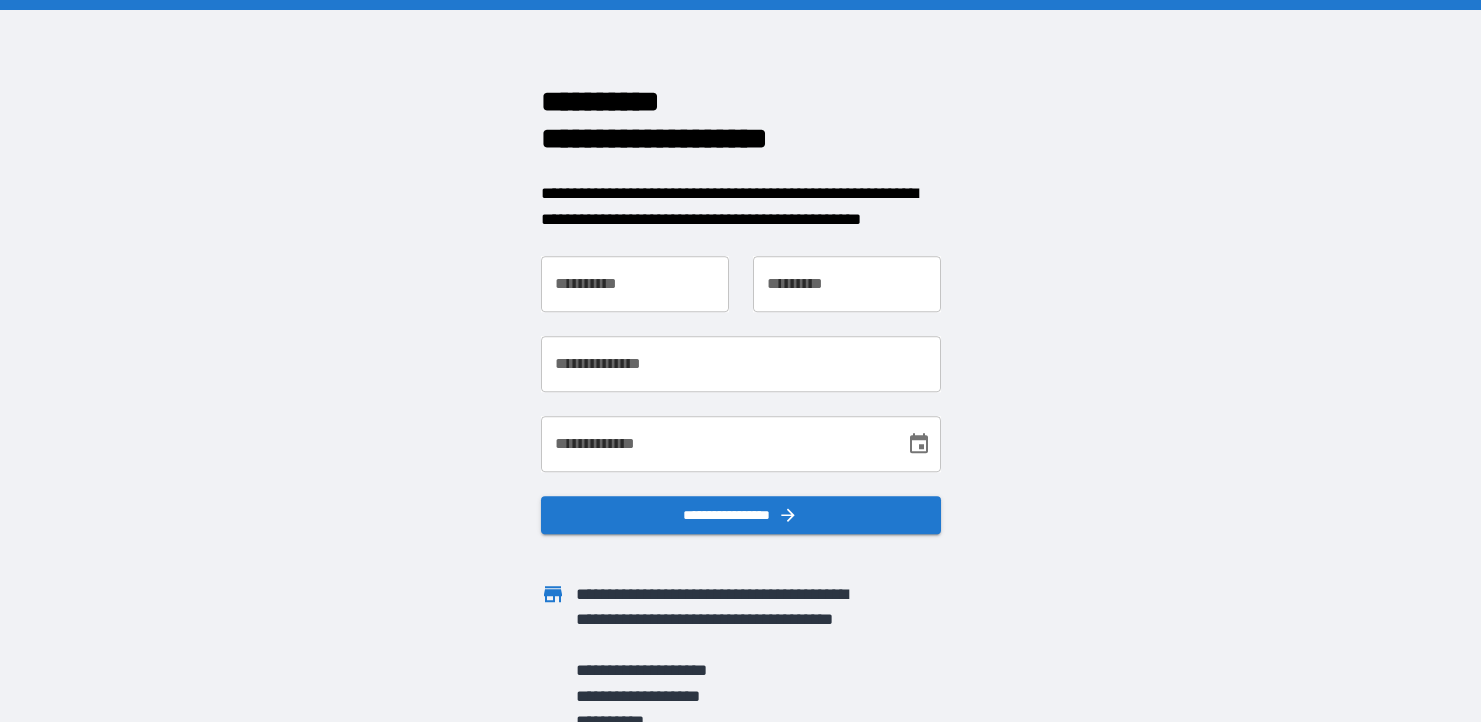 scroll, scrollTop: 0, scrollLeft: 0, axis: both 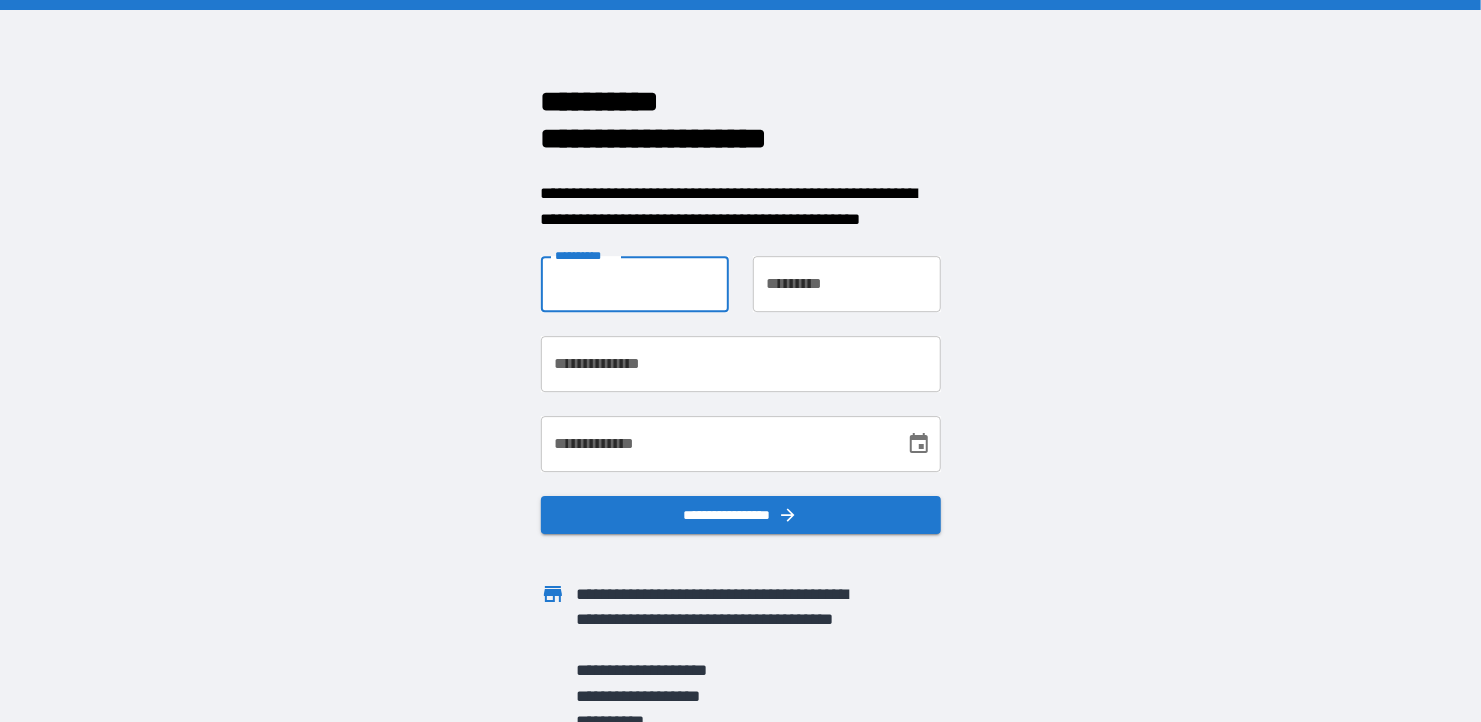 click on "**********" at bounding box center [635, 284] 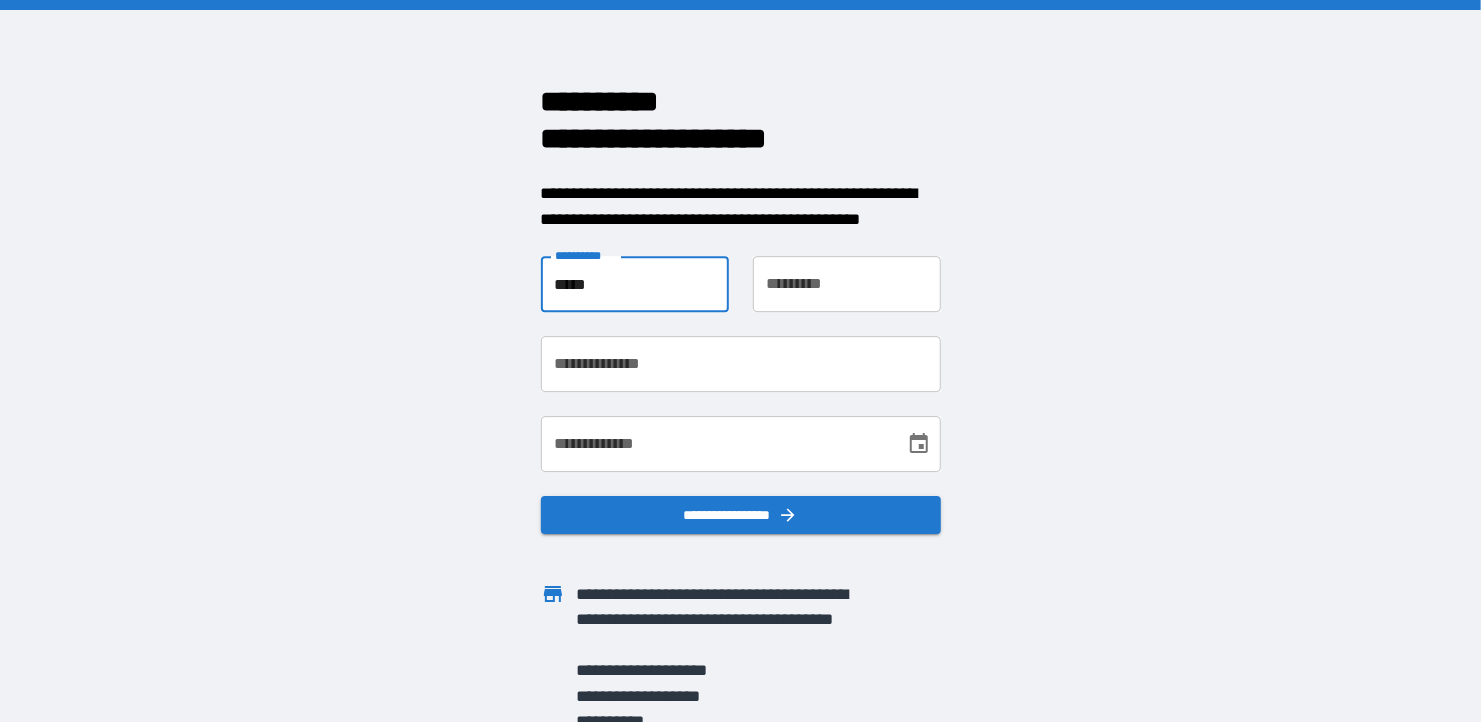 type on "*******" 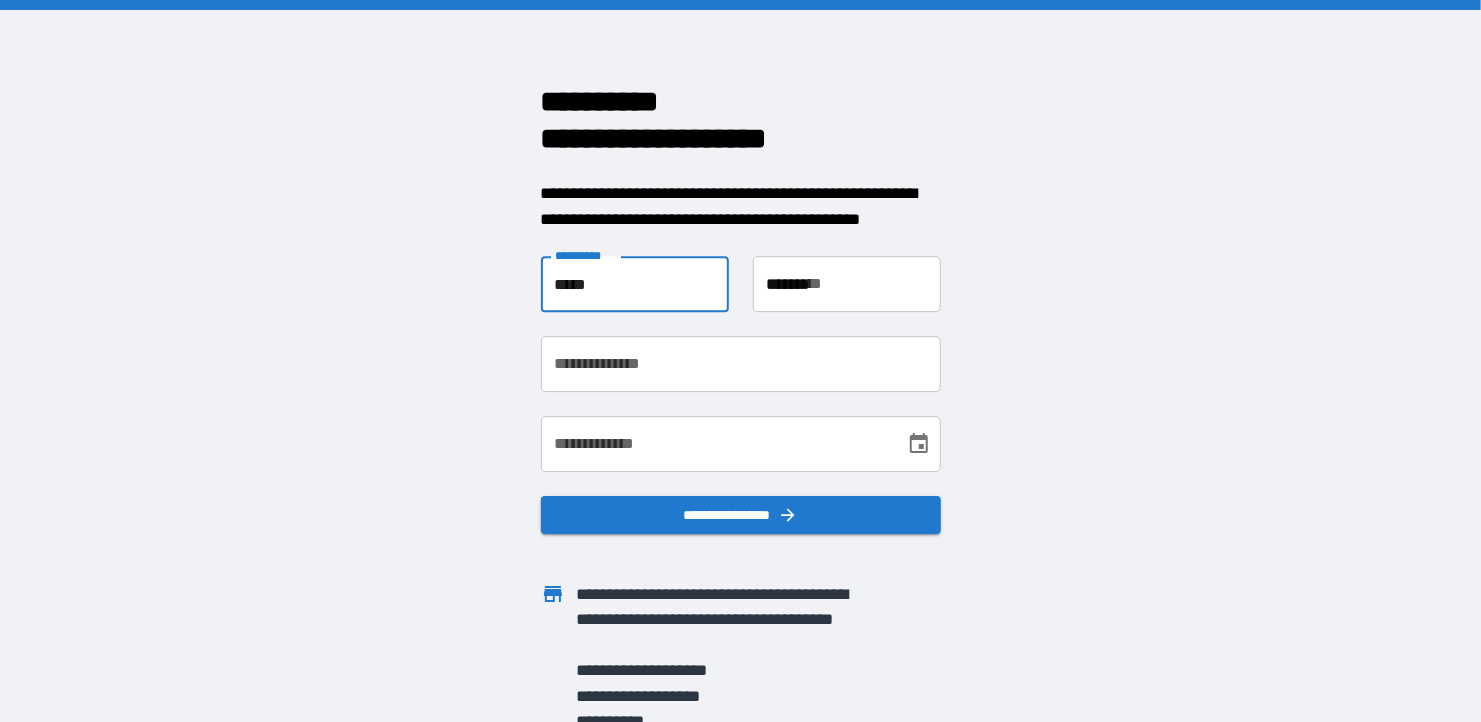 type on "**********" 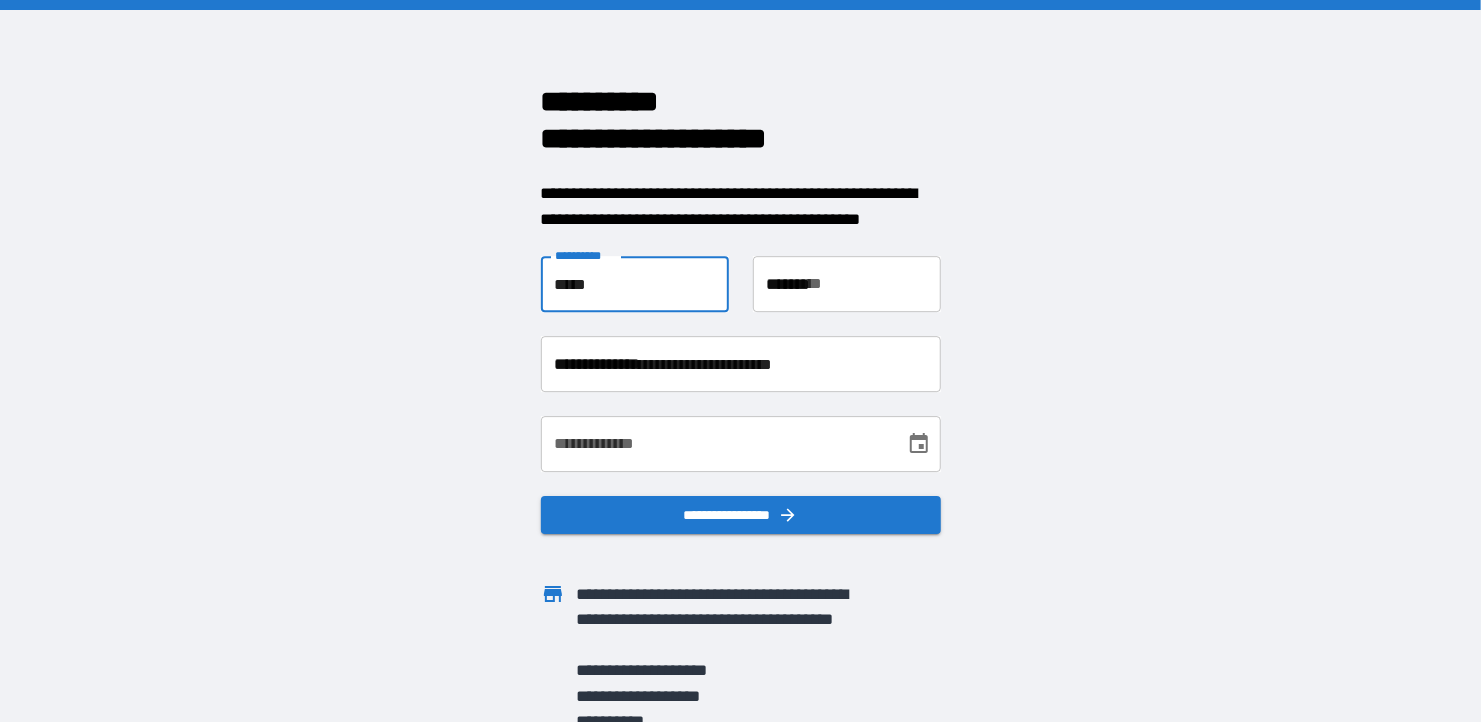 type on "**********" 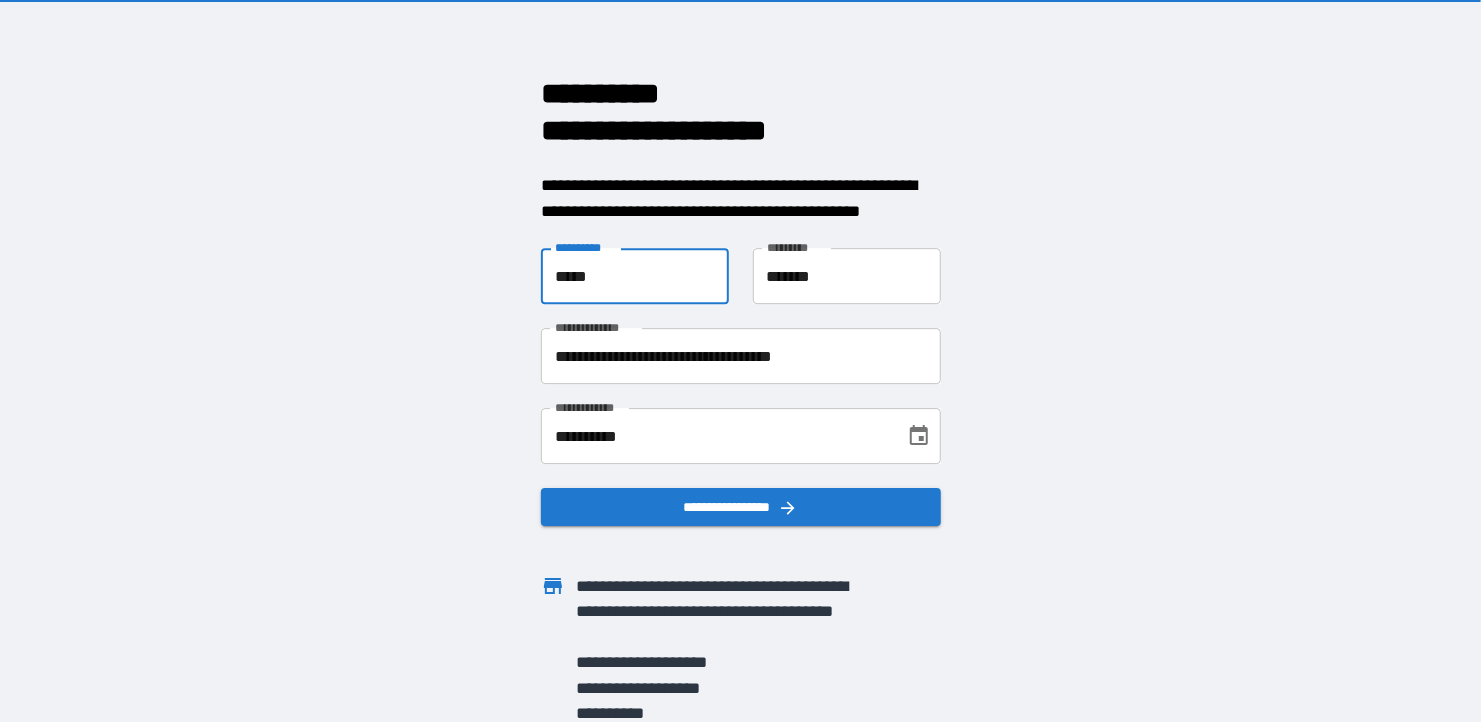 scroll, scrollTop: 12, scrollLeft: 0, axis: vertical 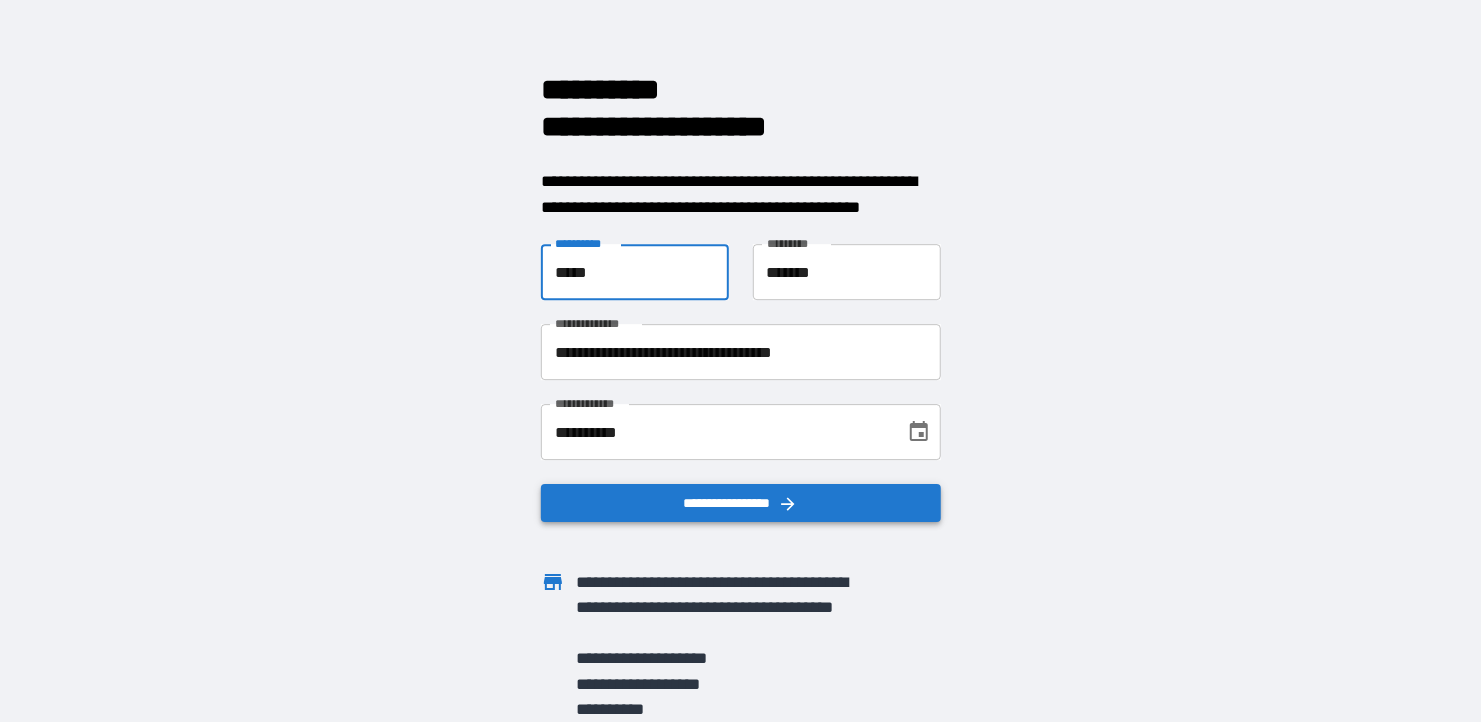 click 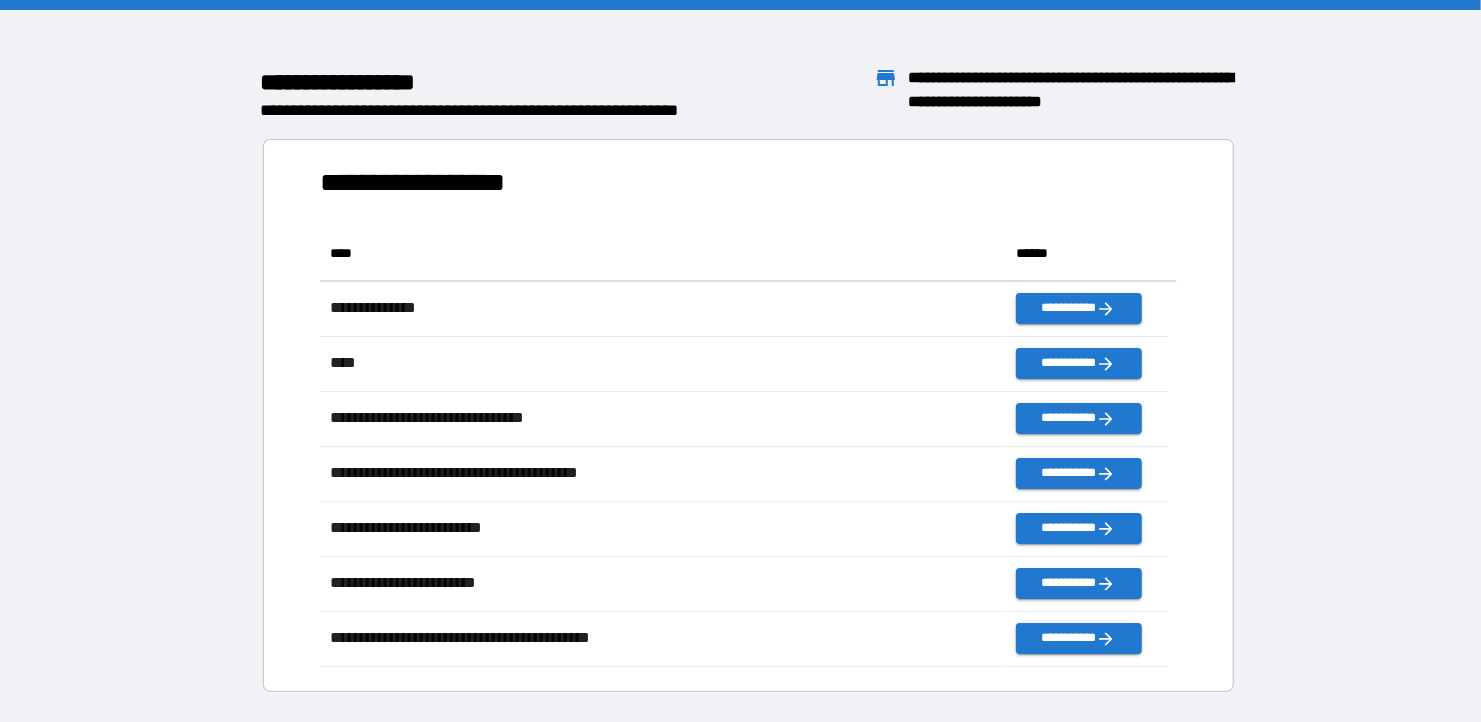 scroll, scrollTop: 15, scrollLeft: 15, axis: both 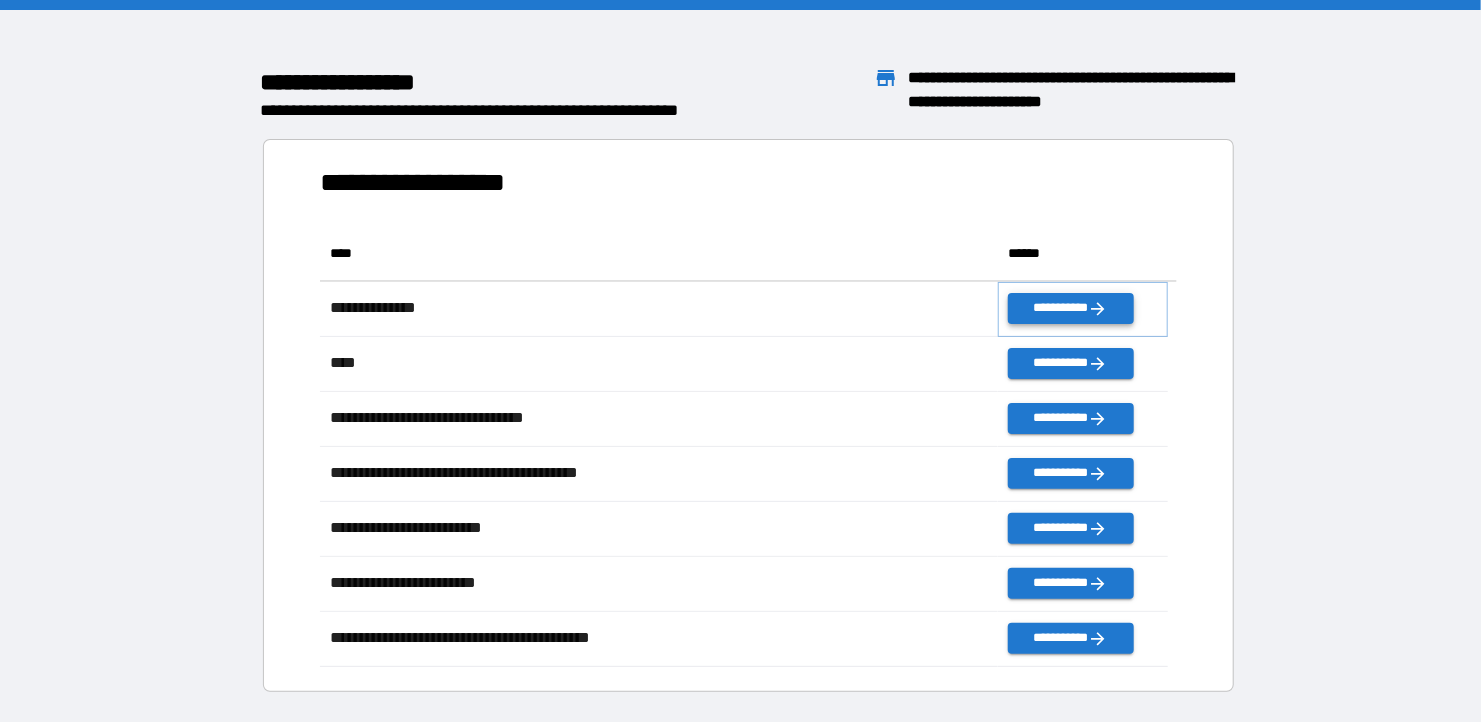click on "**********" at bounding box center (1070, 308) 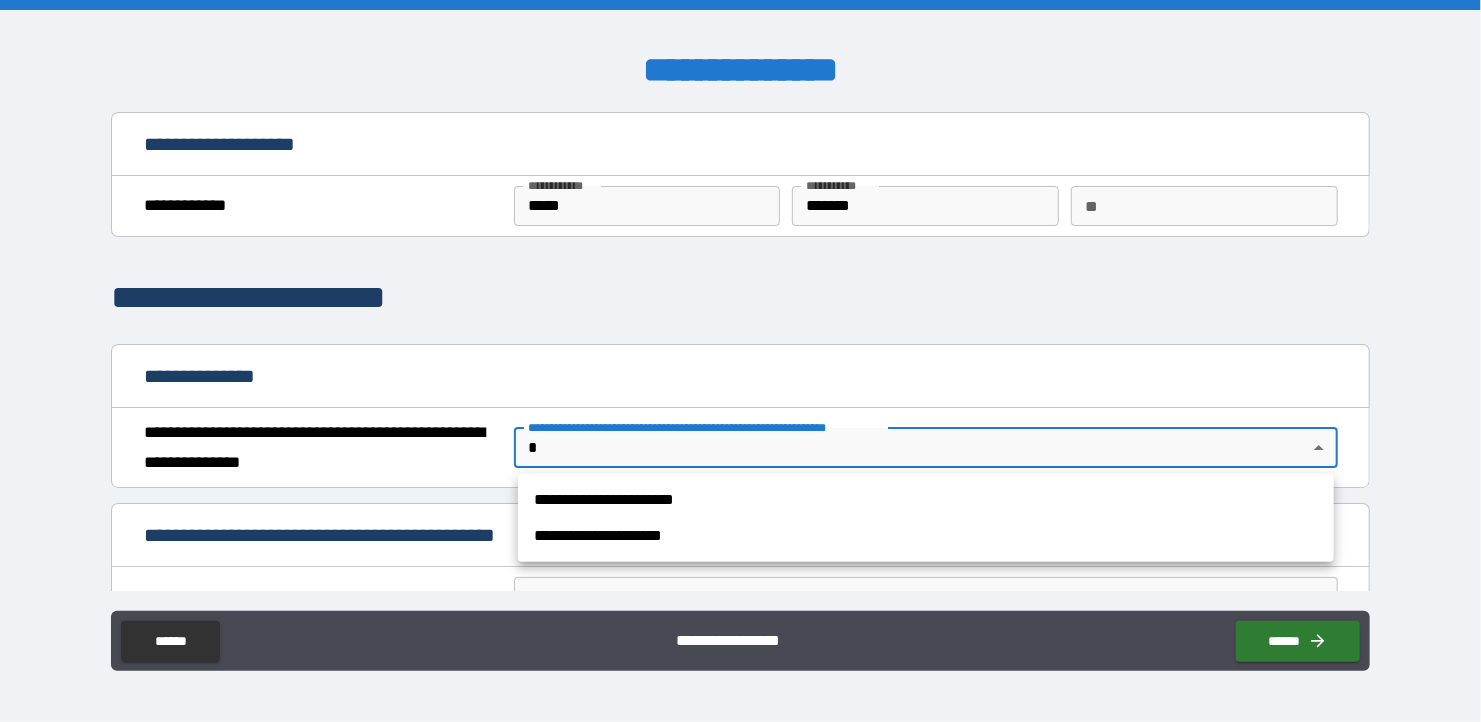 click on "**********" at bounding box center [740, 361] 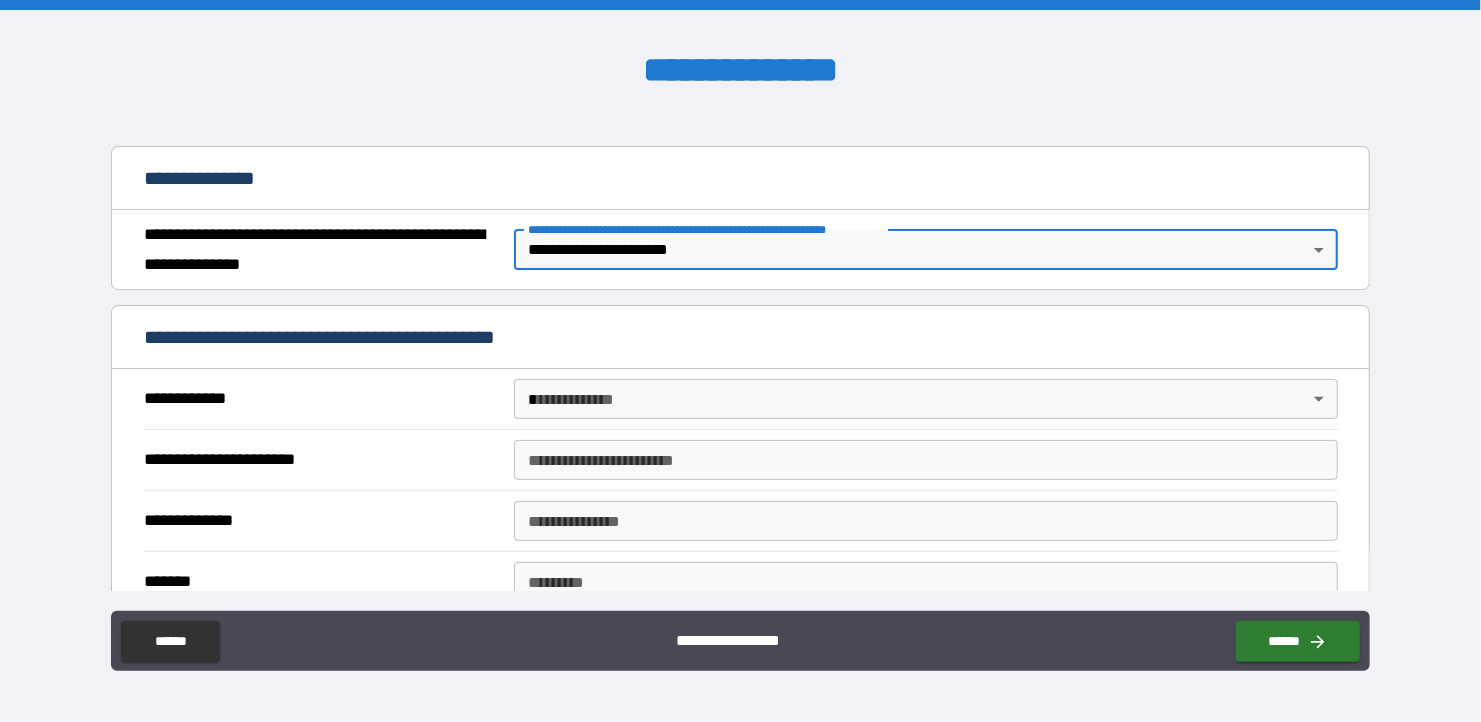 scroll, scrollTop: 200, scrollLeft: 0, axis: vertical 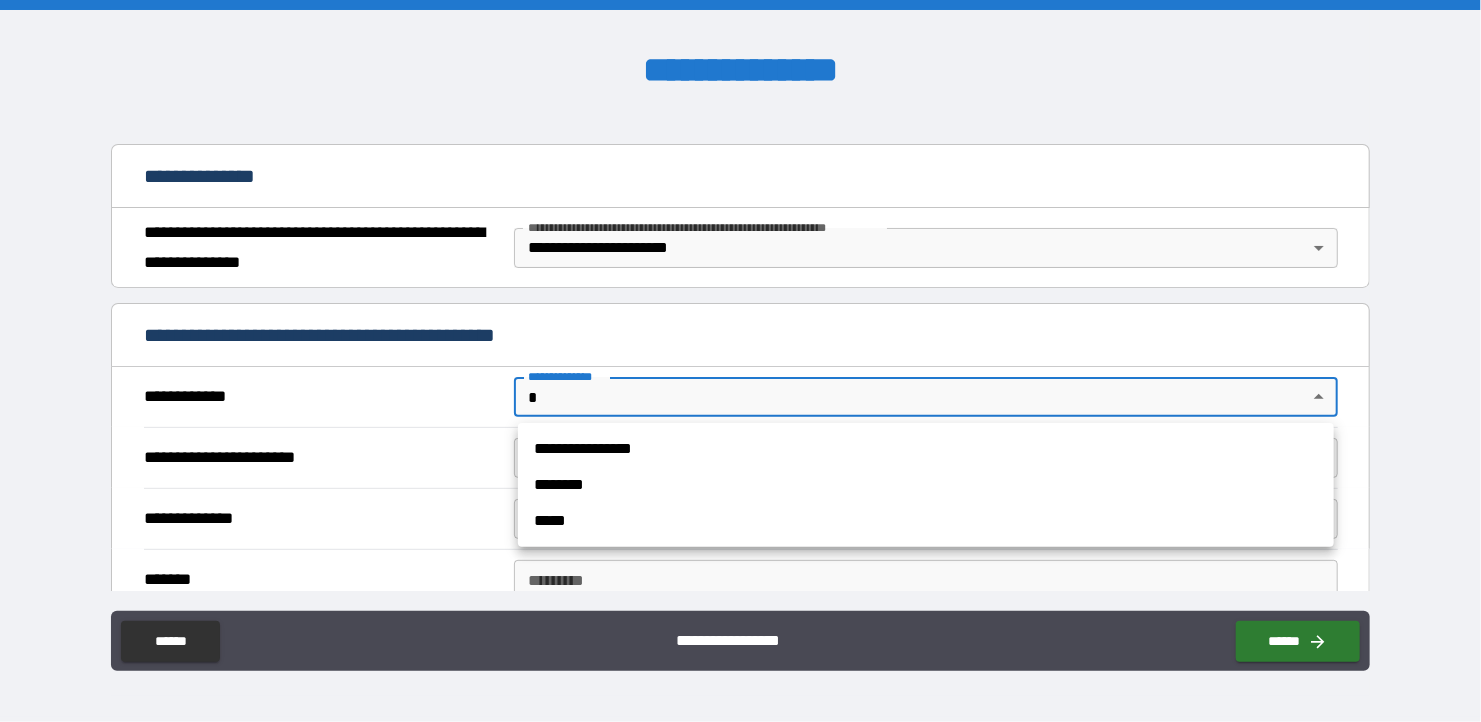 click on "**********" at bounding box center (740, 361) 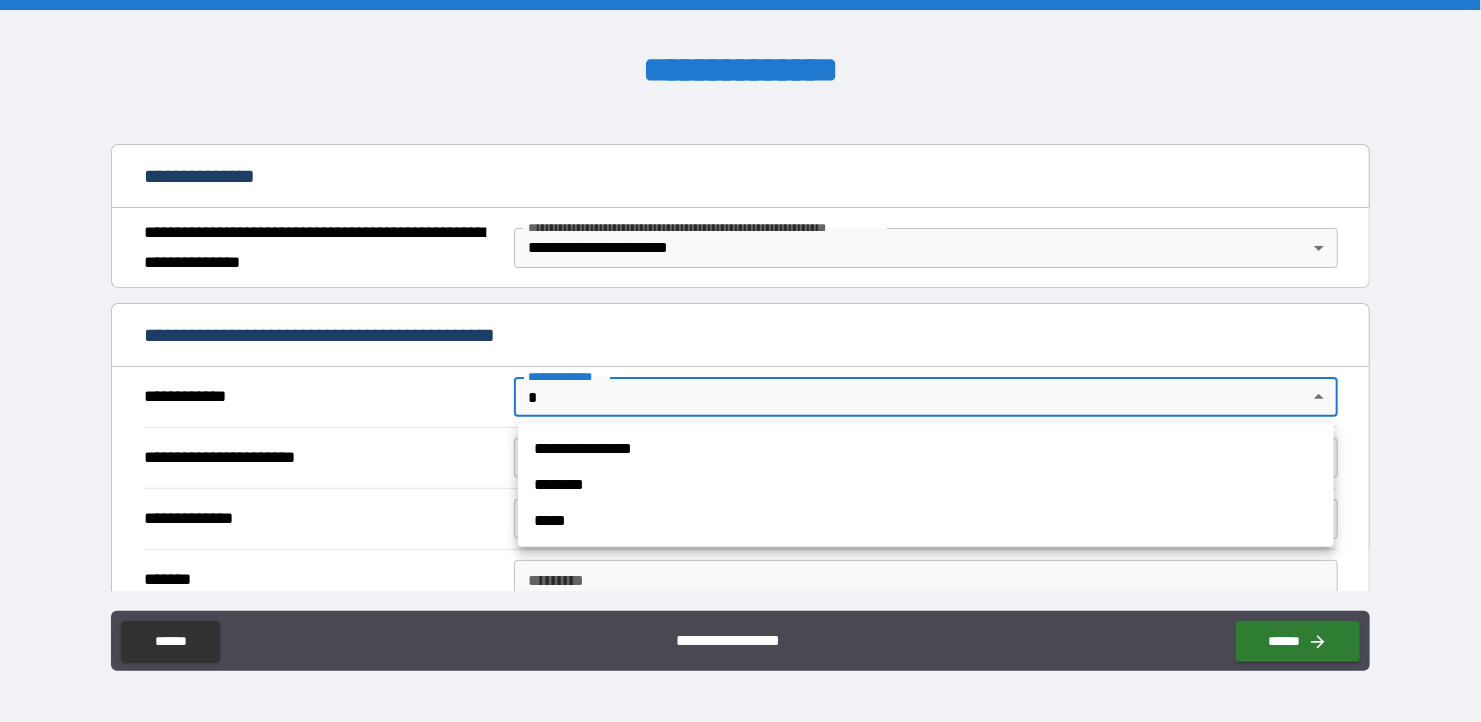 click on "**********" at bounding box center (926, 449) 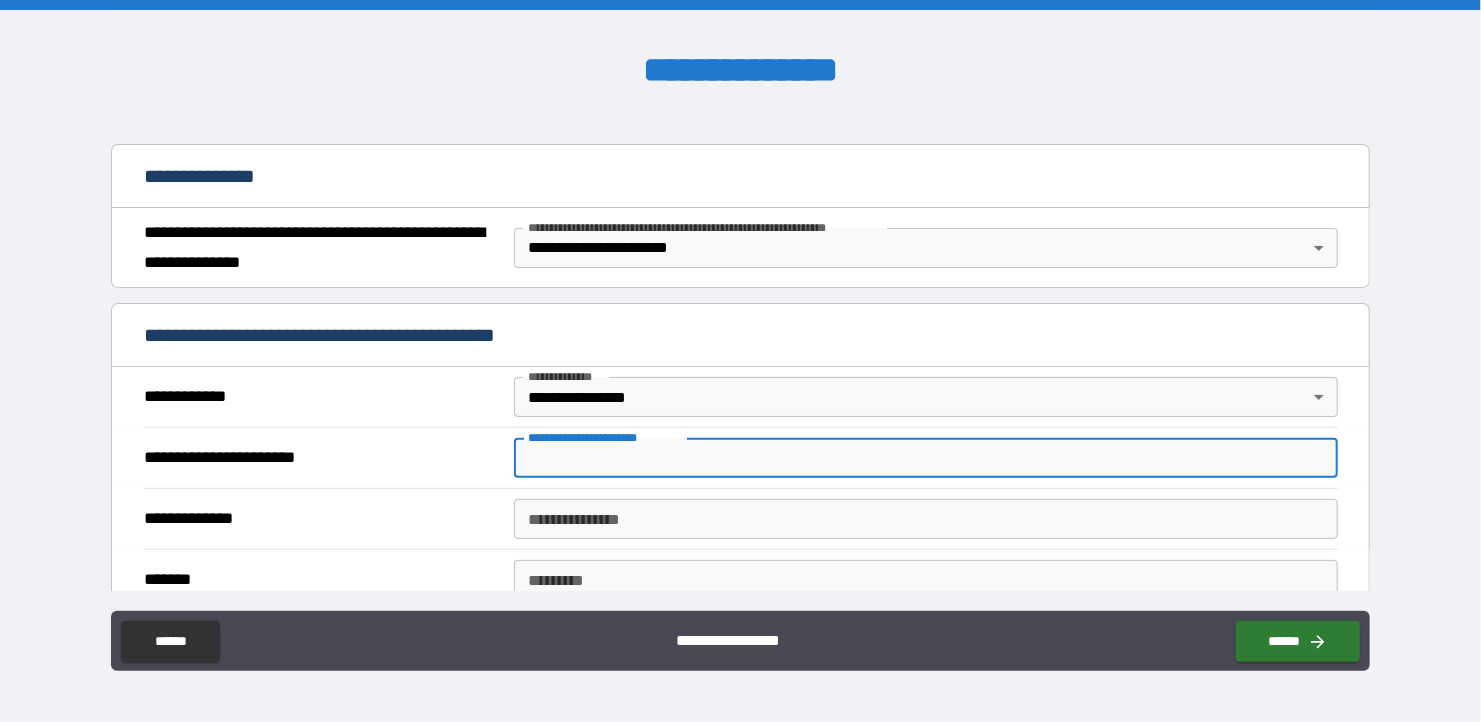 click on "**********" at bounding box center (926, 458) 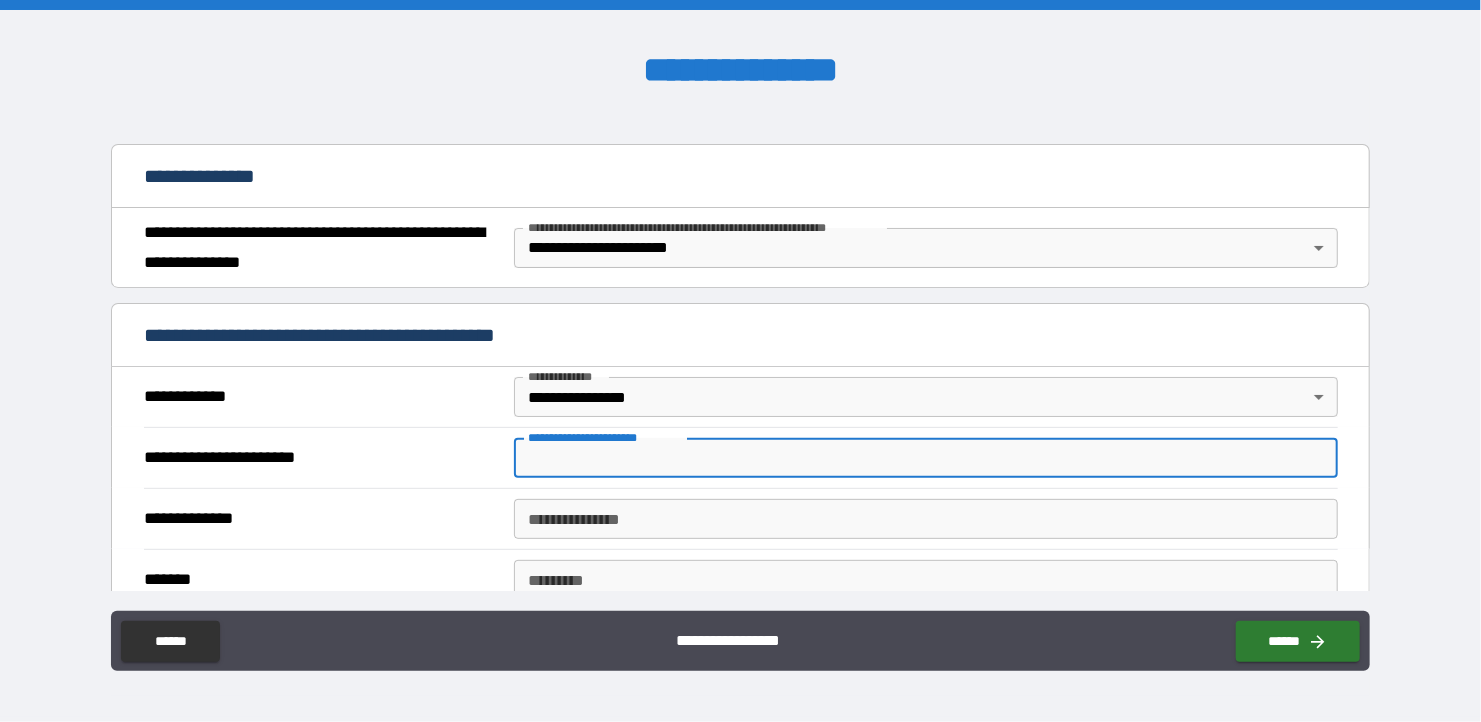 type on "*" 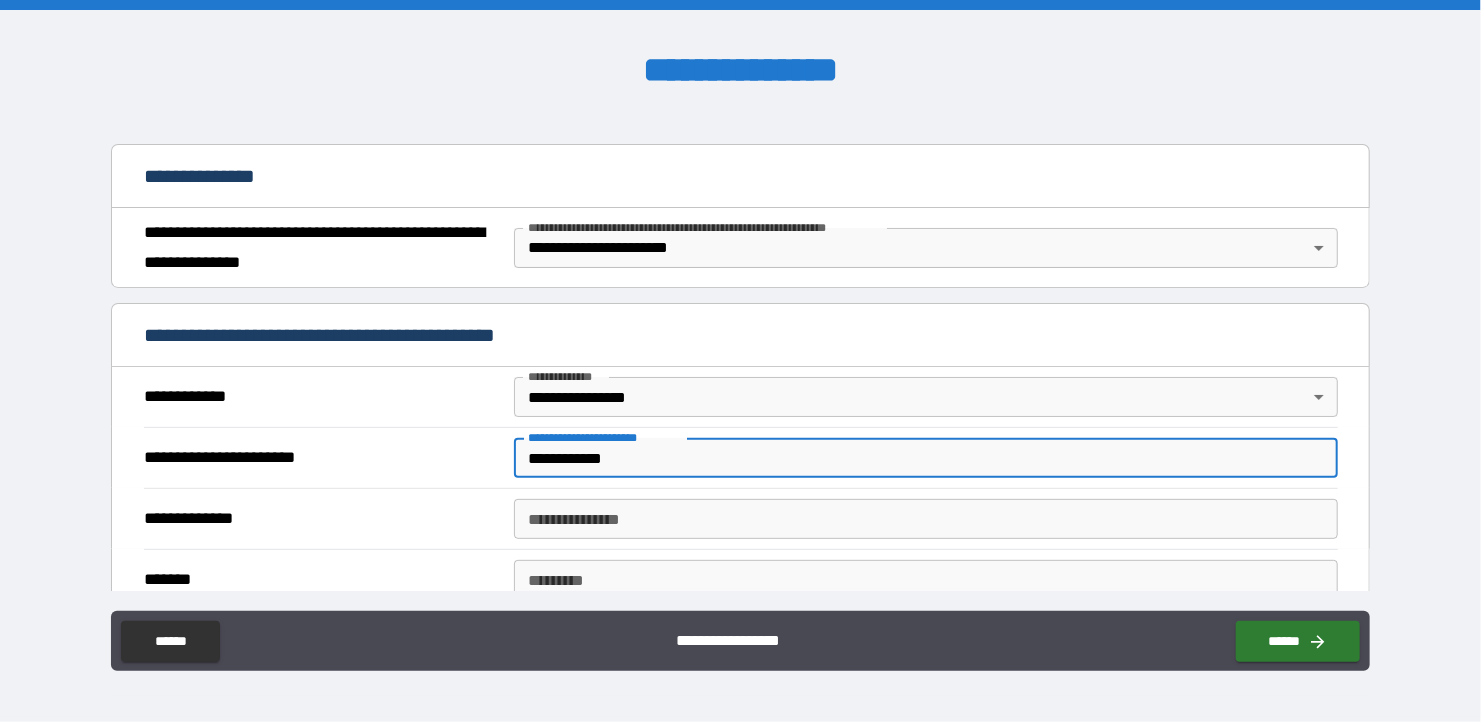 type on "**********" 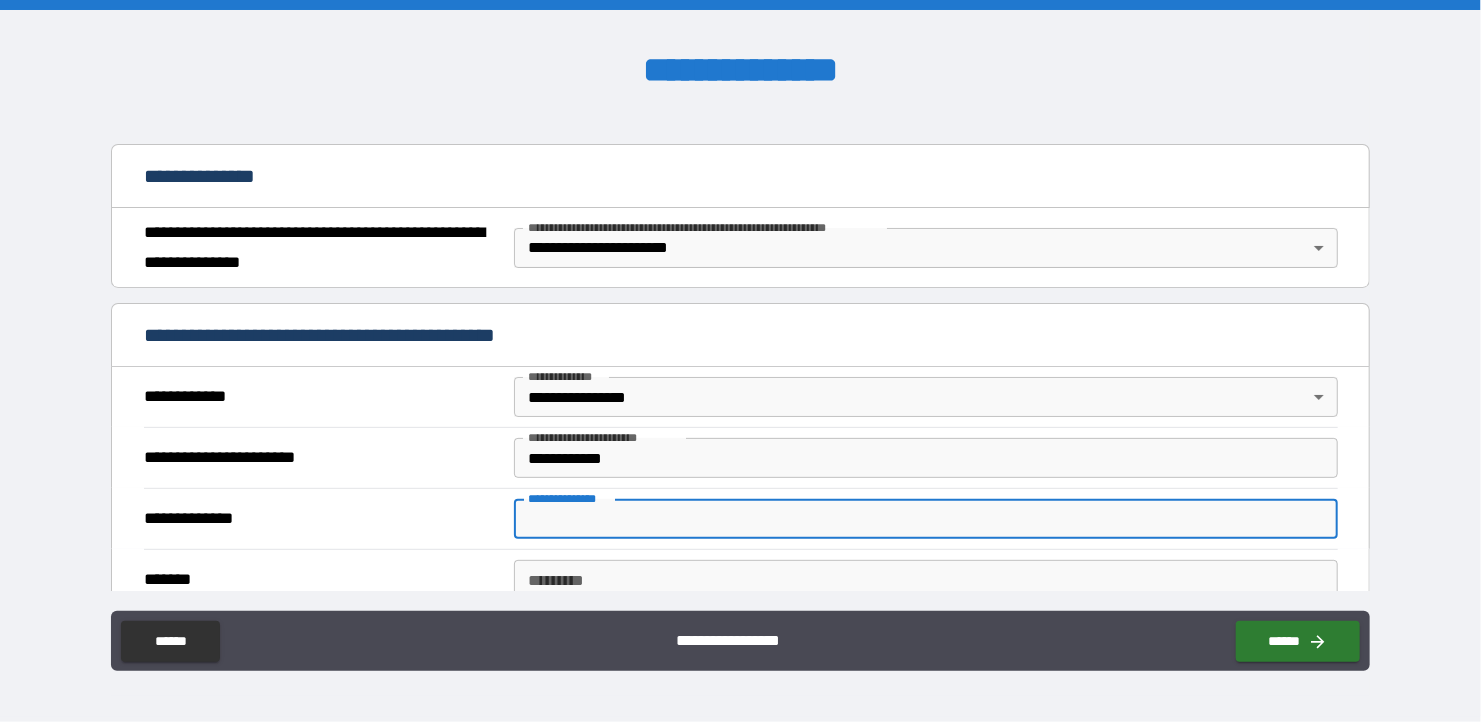 click on "**********" at bounding box center [926, 519] 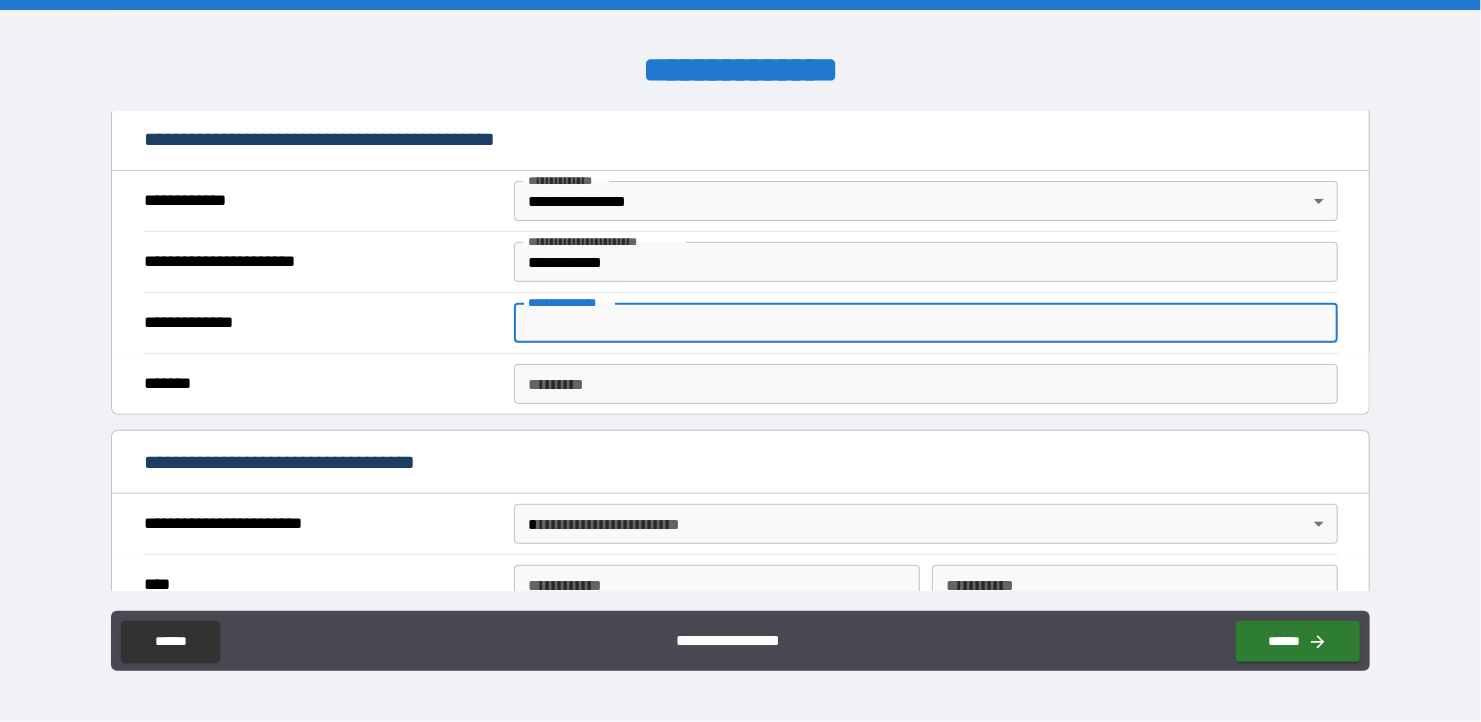 scroll, scrollTop: 400, scrollLeft: 0, axis: vertical 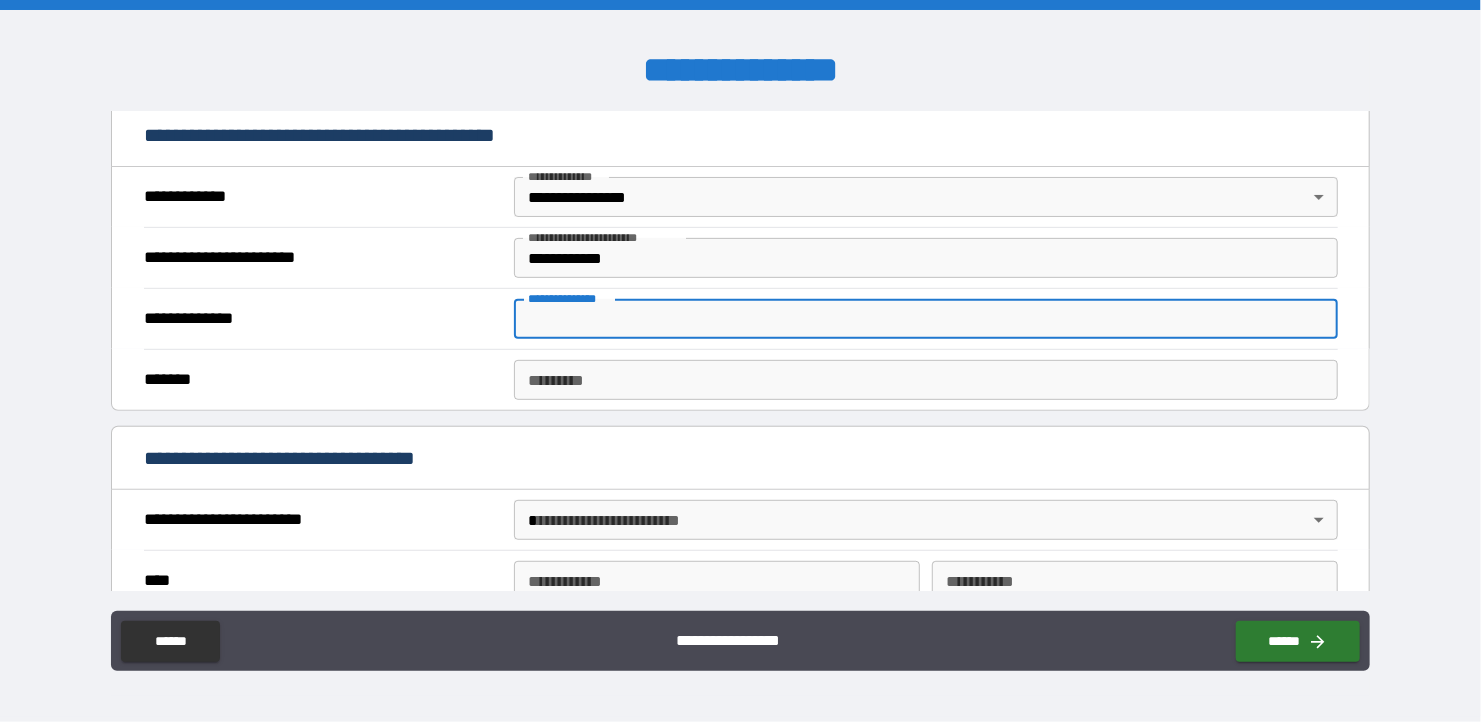 click on "*******   *" at bounding box center (926, 380) 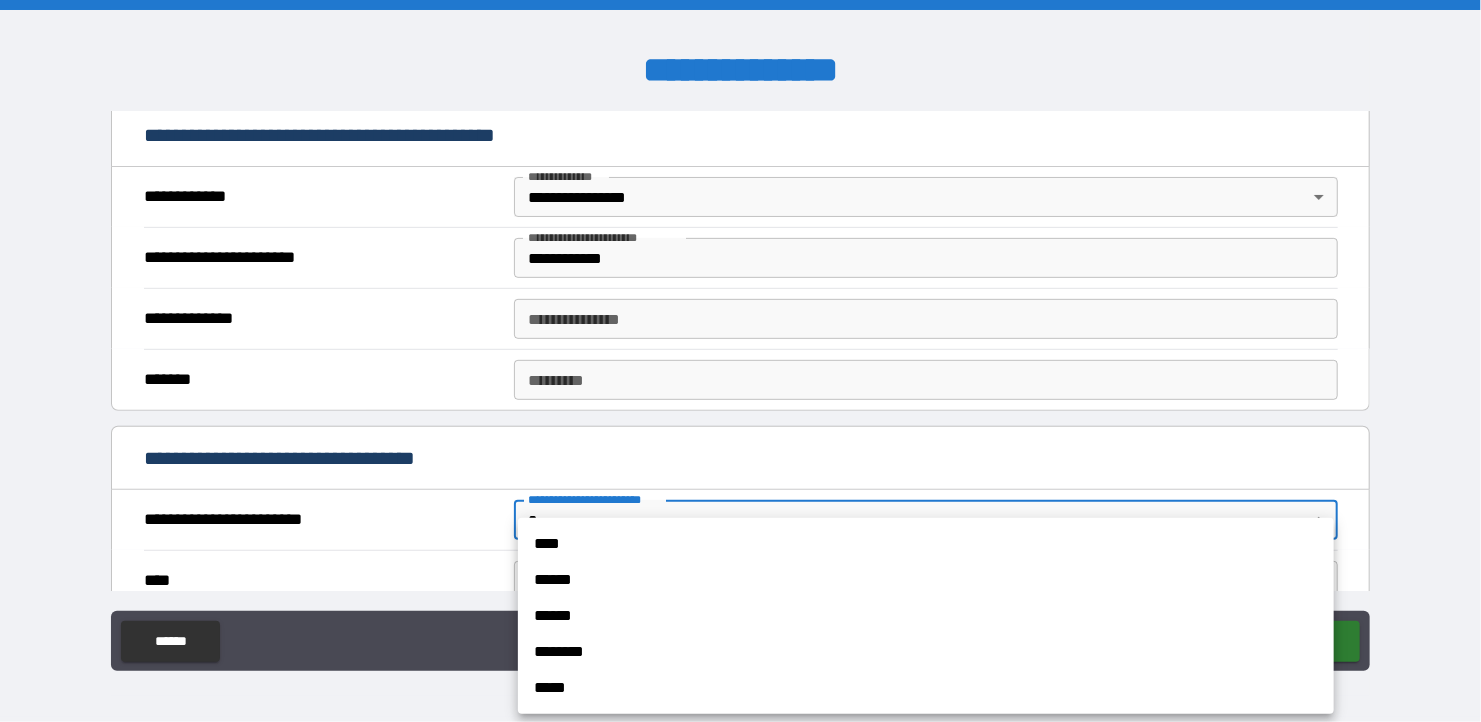 click on "**********" at bounding box center [740, 361] 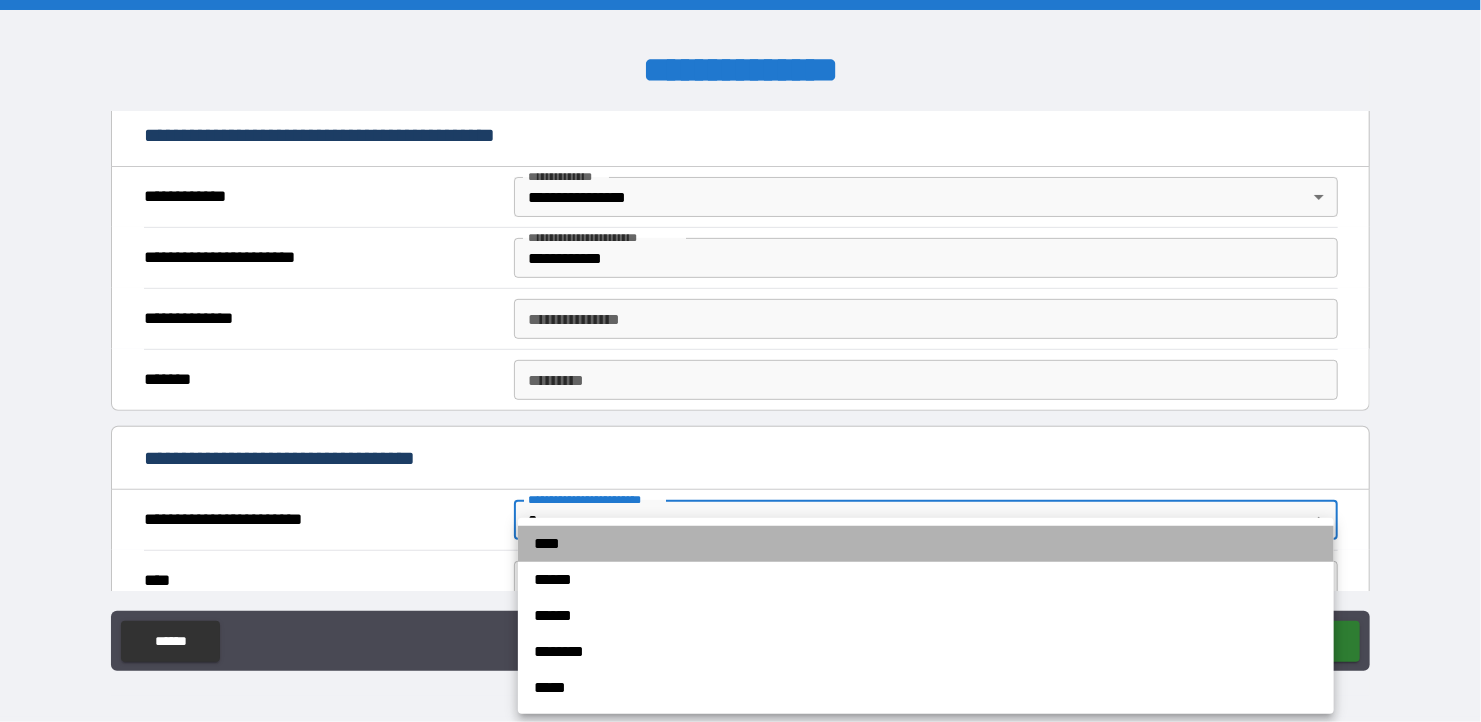 click on "****" at bounding box center [926, 544] 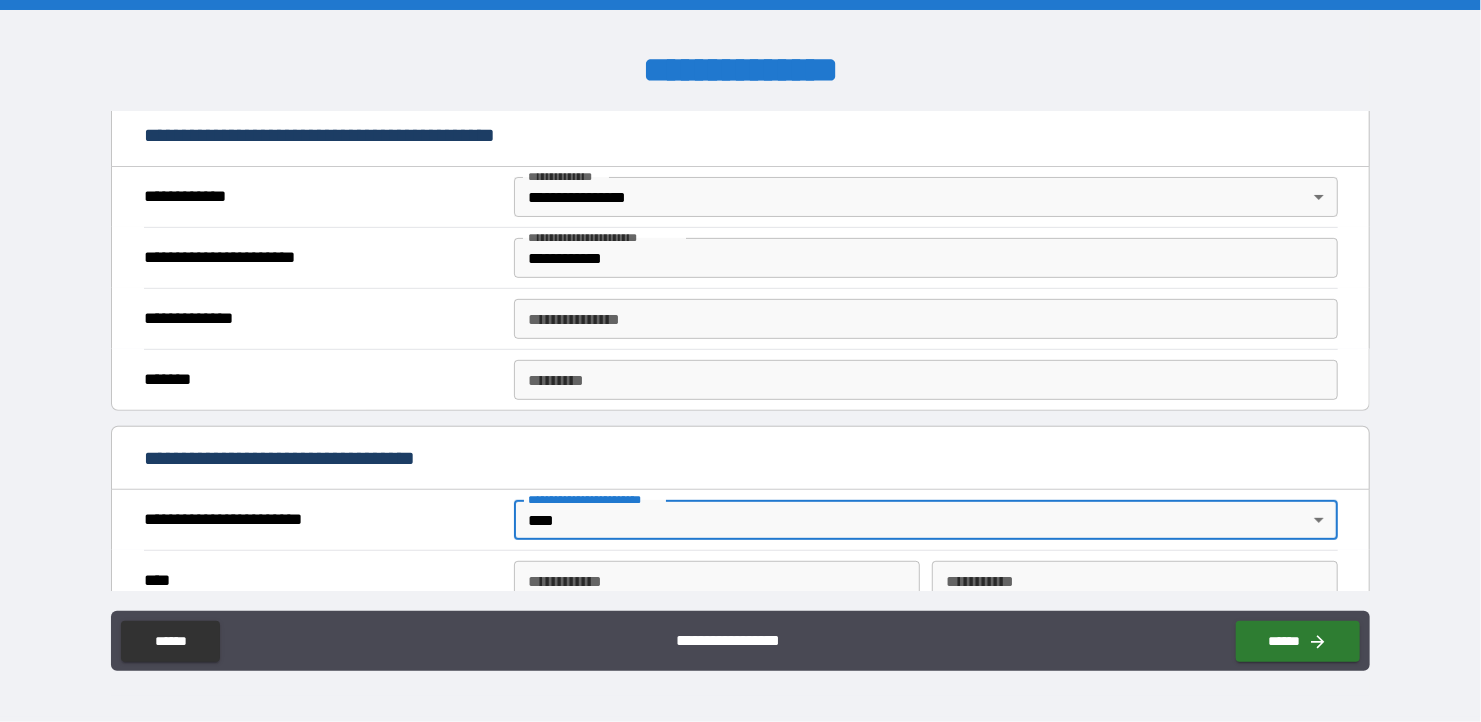 scroll, scrollTop: 500, scrollLeft: 0, axis: vertical 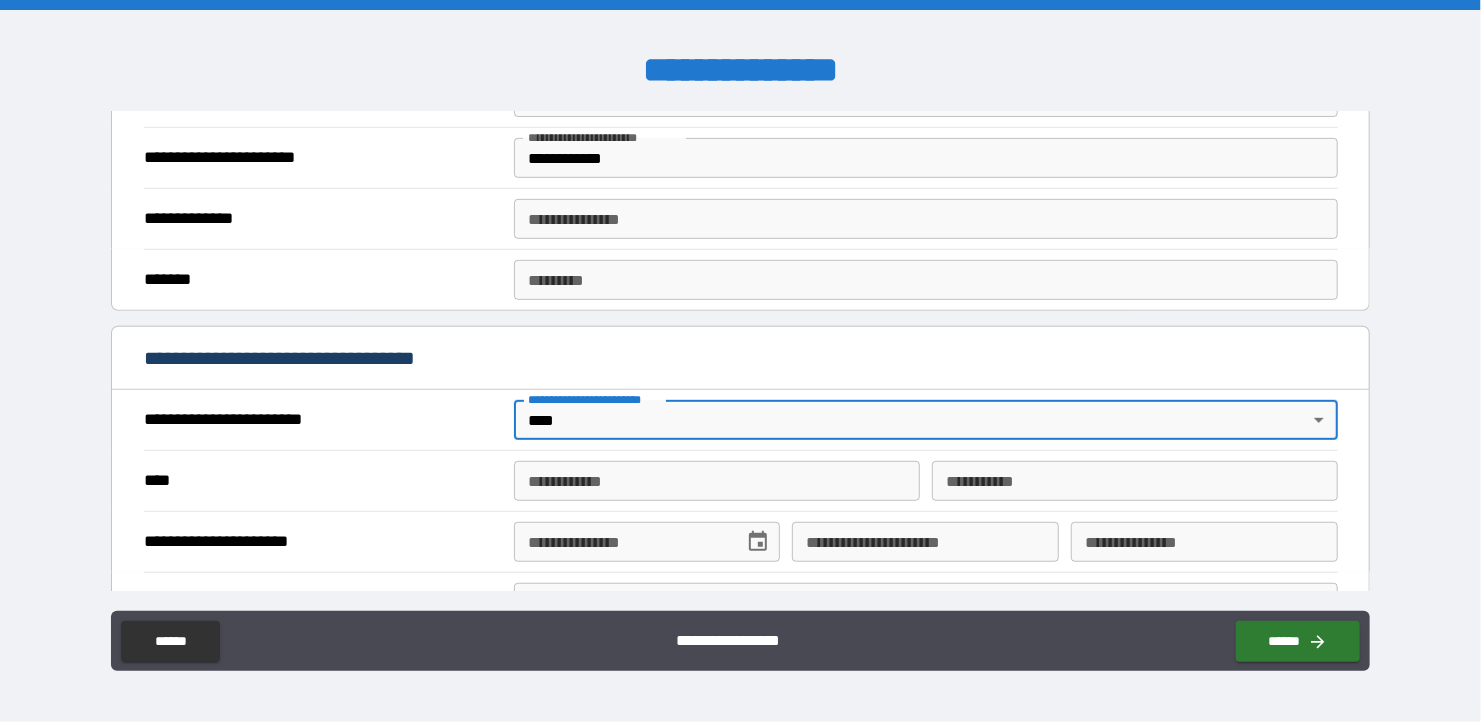 click on "**********" at bounding box center [717, 481] 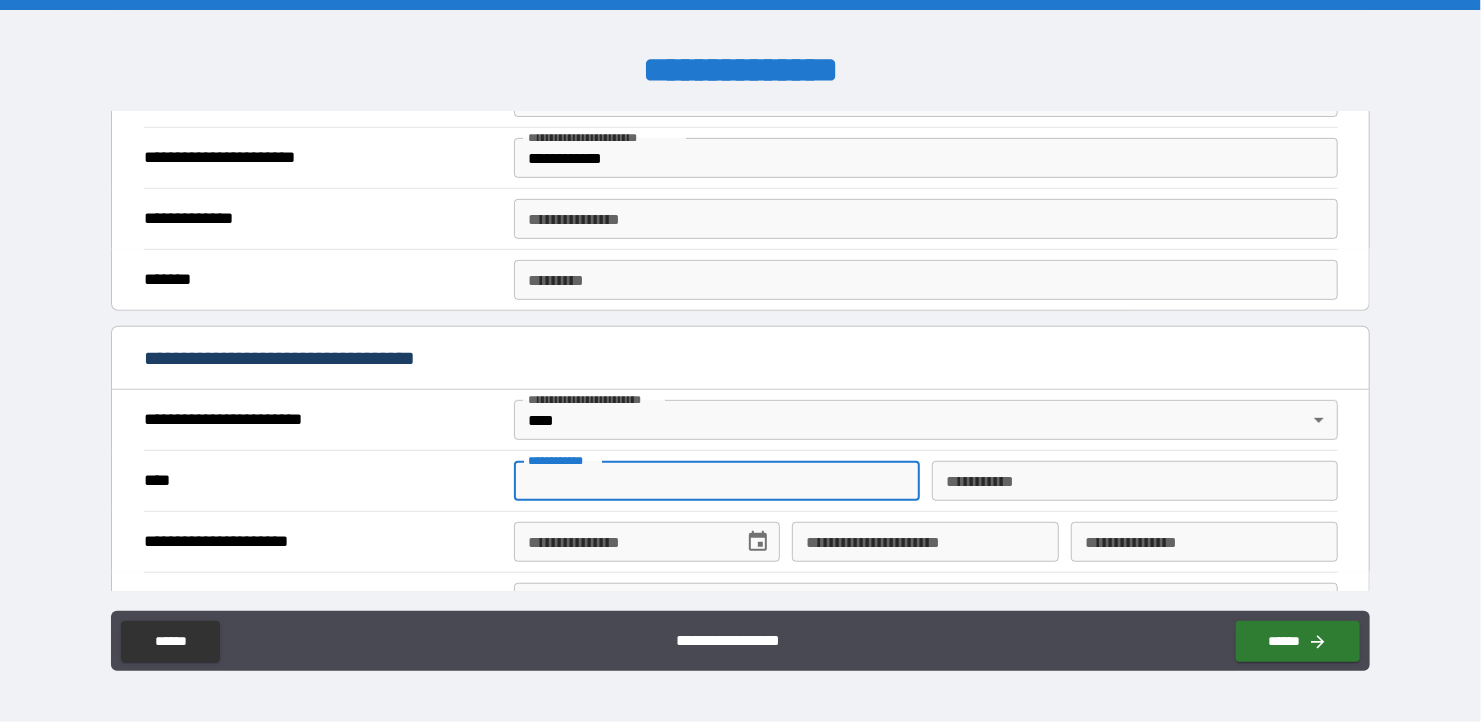 type on "*****" 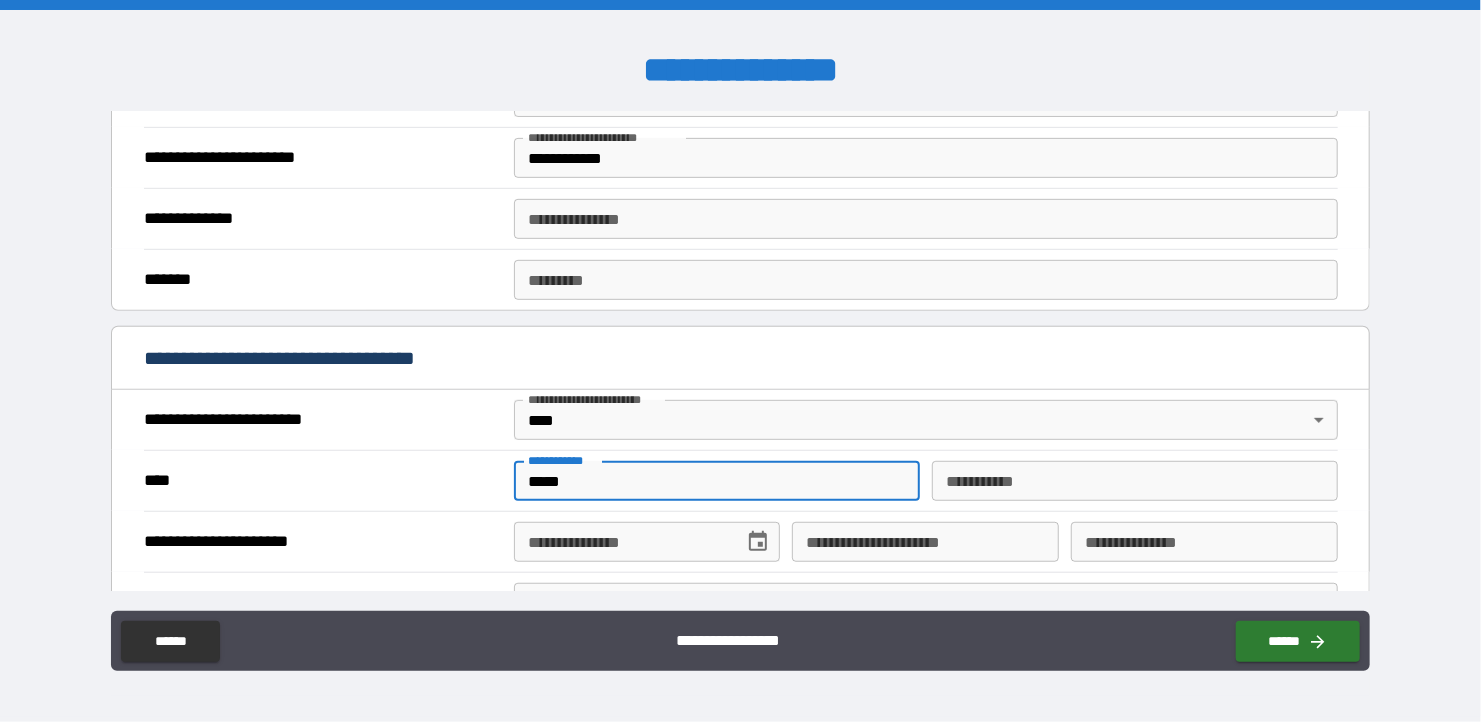type on "******" 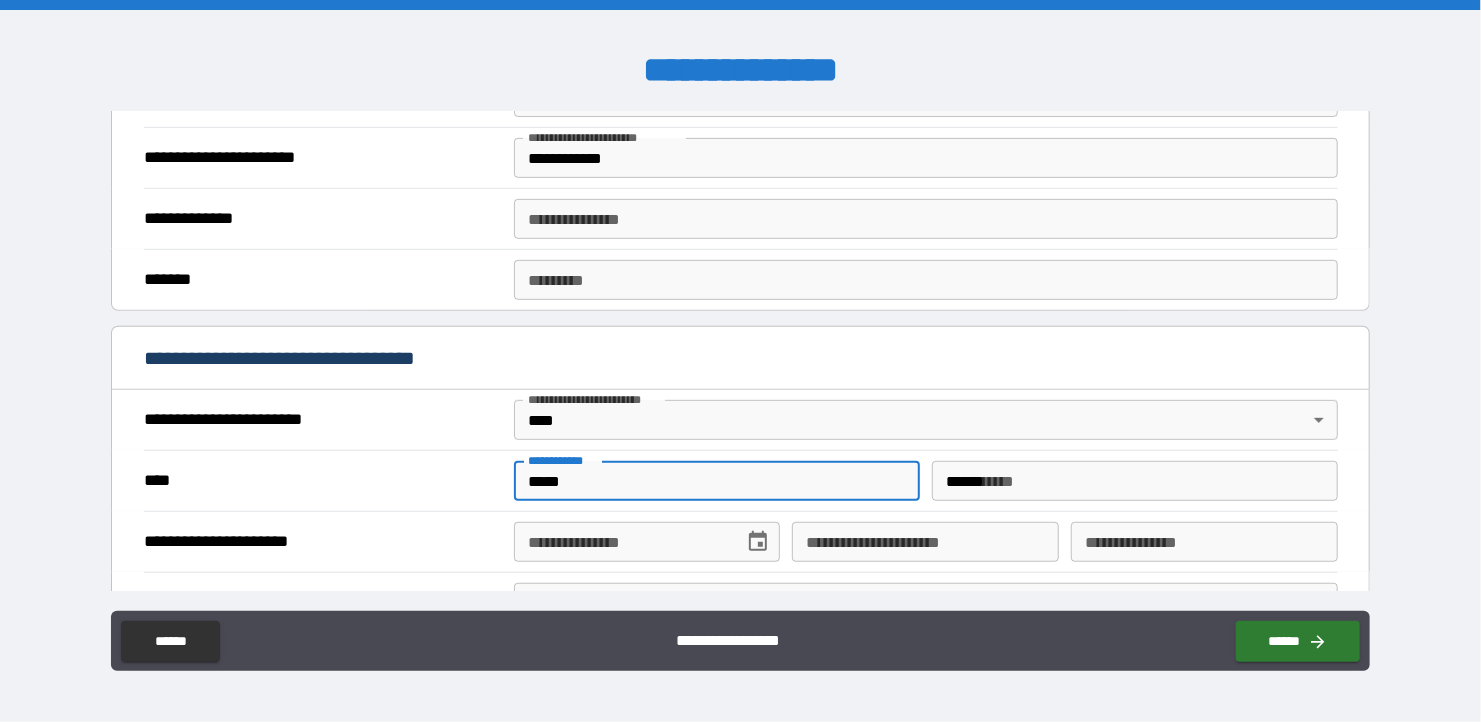 type on "**********" 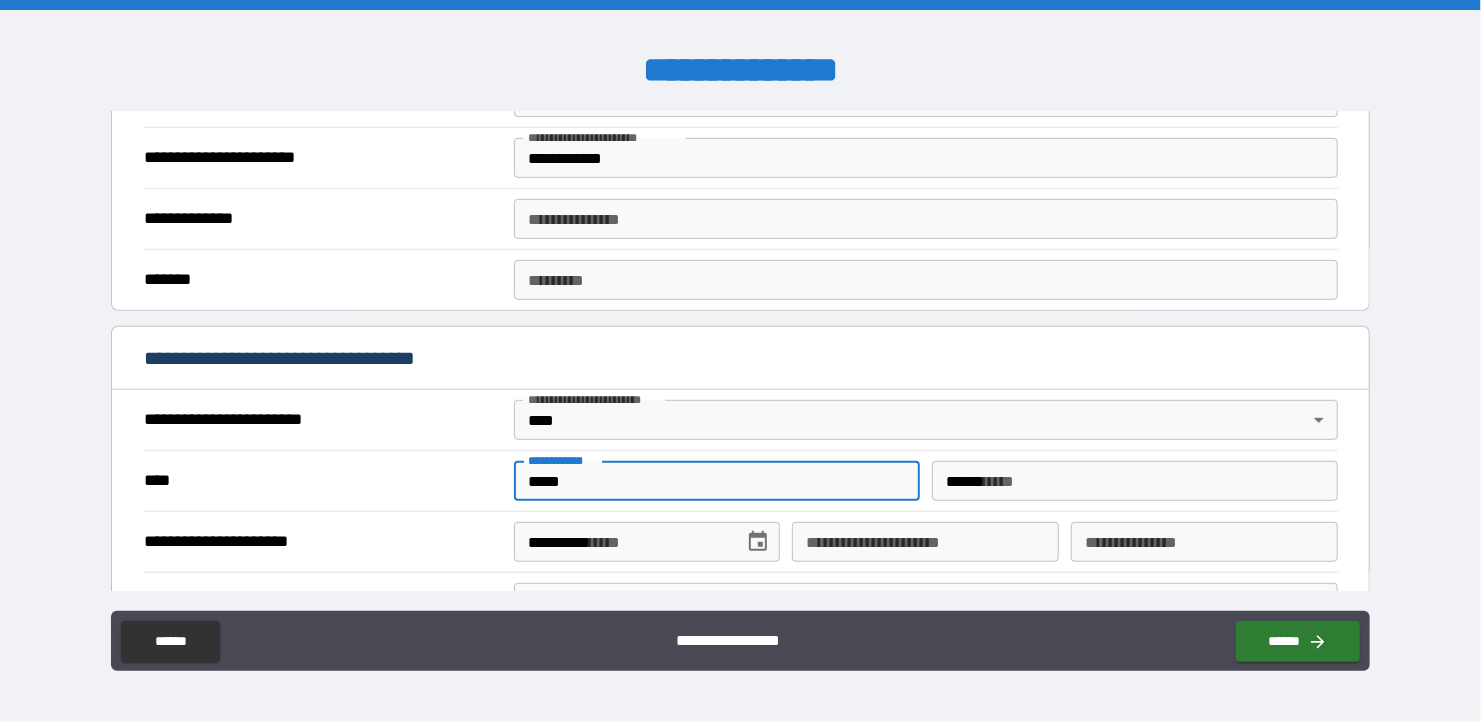 type on "********" 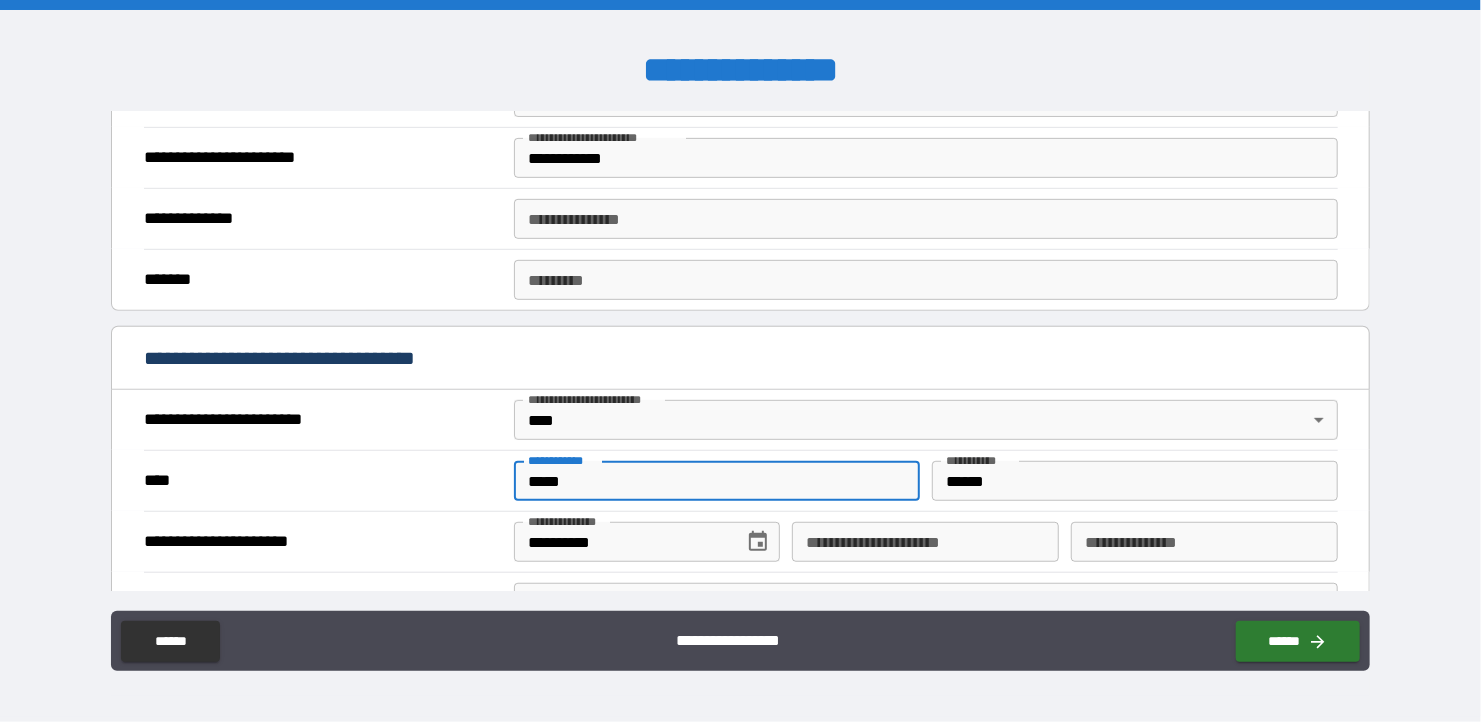click on "******" at bounding box center [1135, 481] 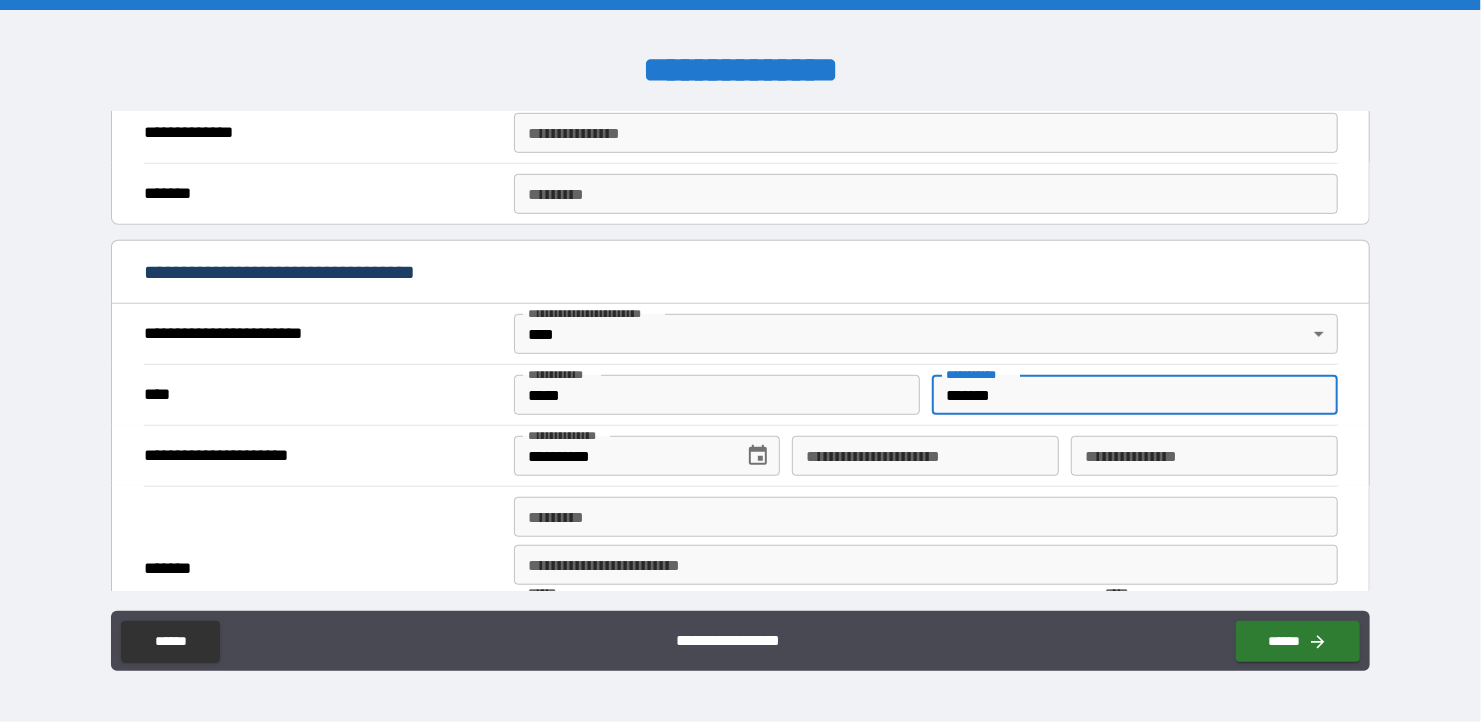 scroll, scrollTop: 700, scrollLeft: 0, axis: vertical 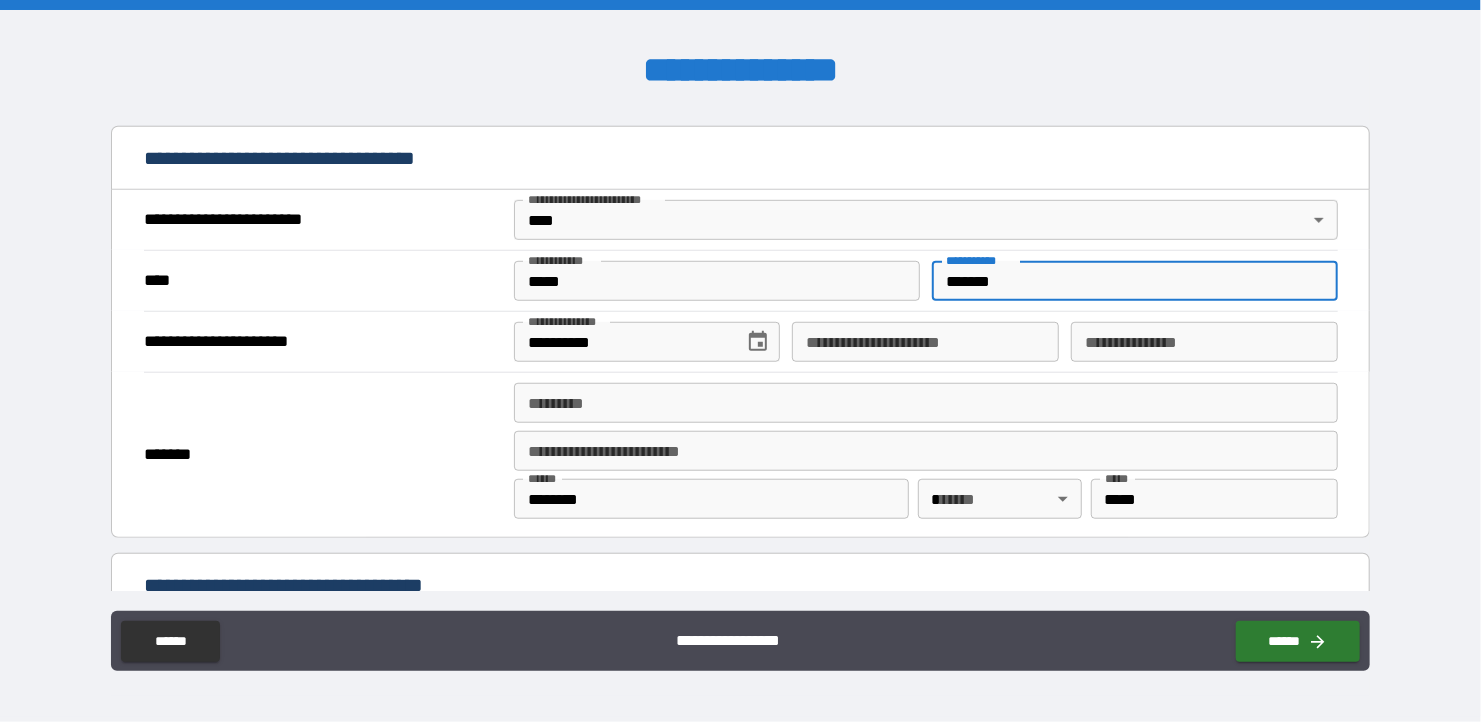 type on "*******" 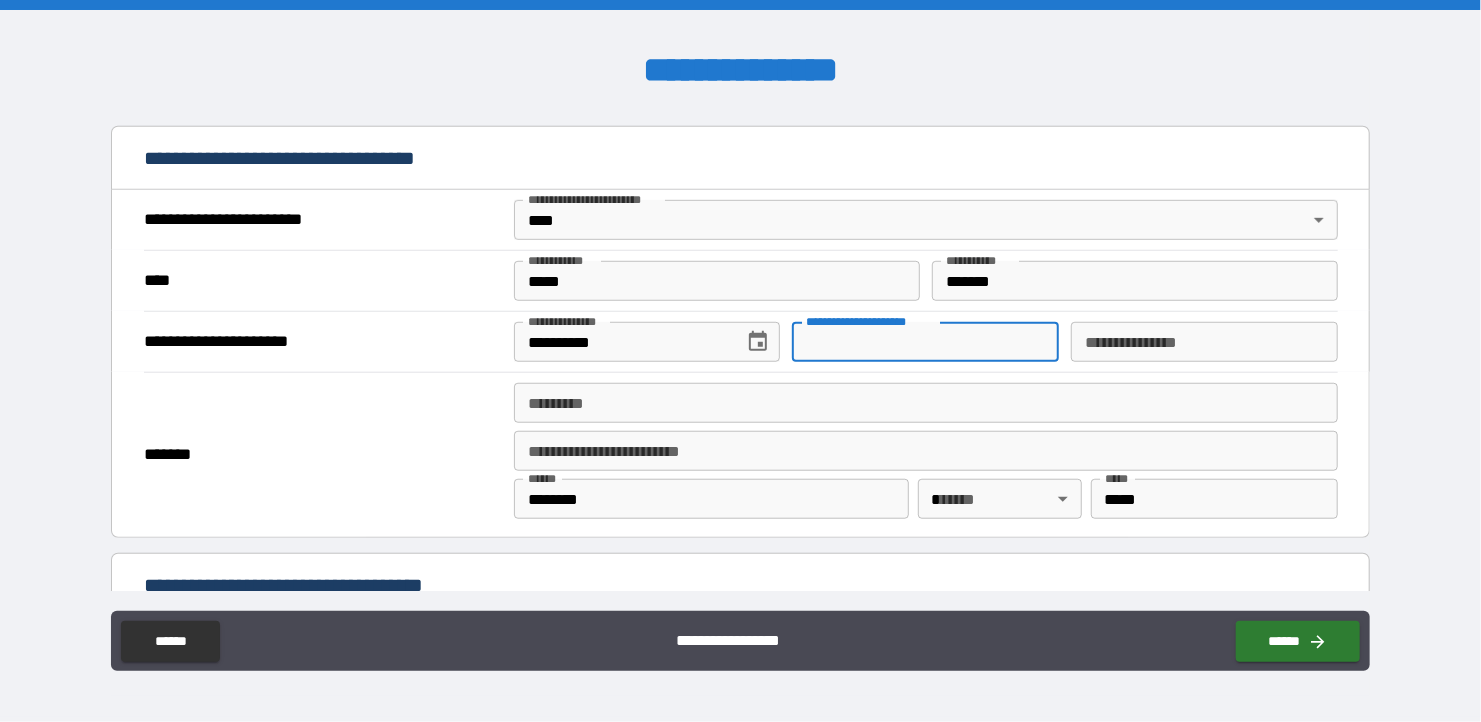 click on "**********" at bounding box center [925, 342] 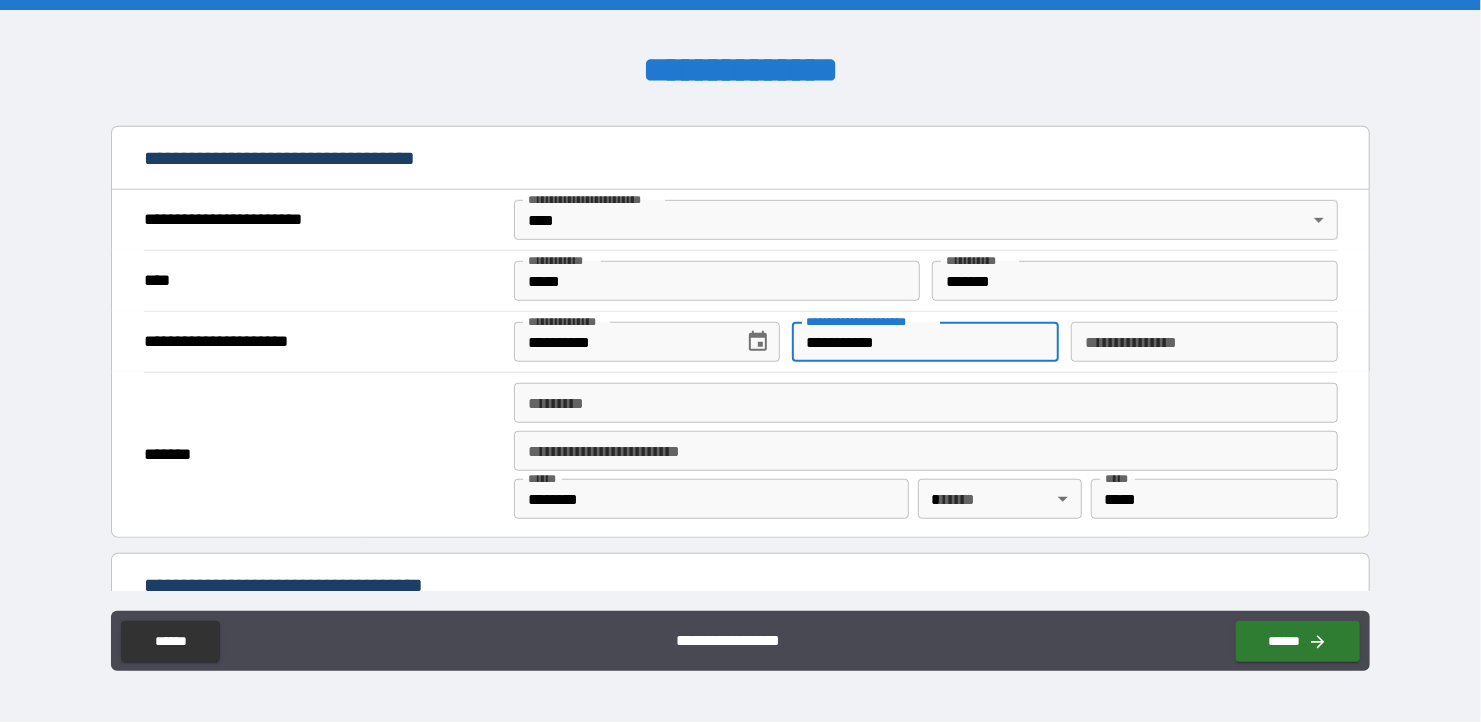type on "**********" 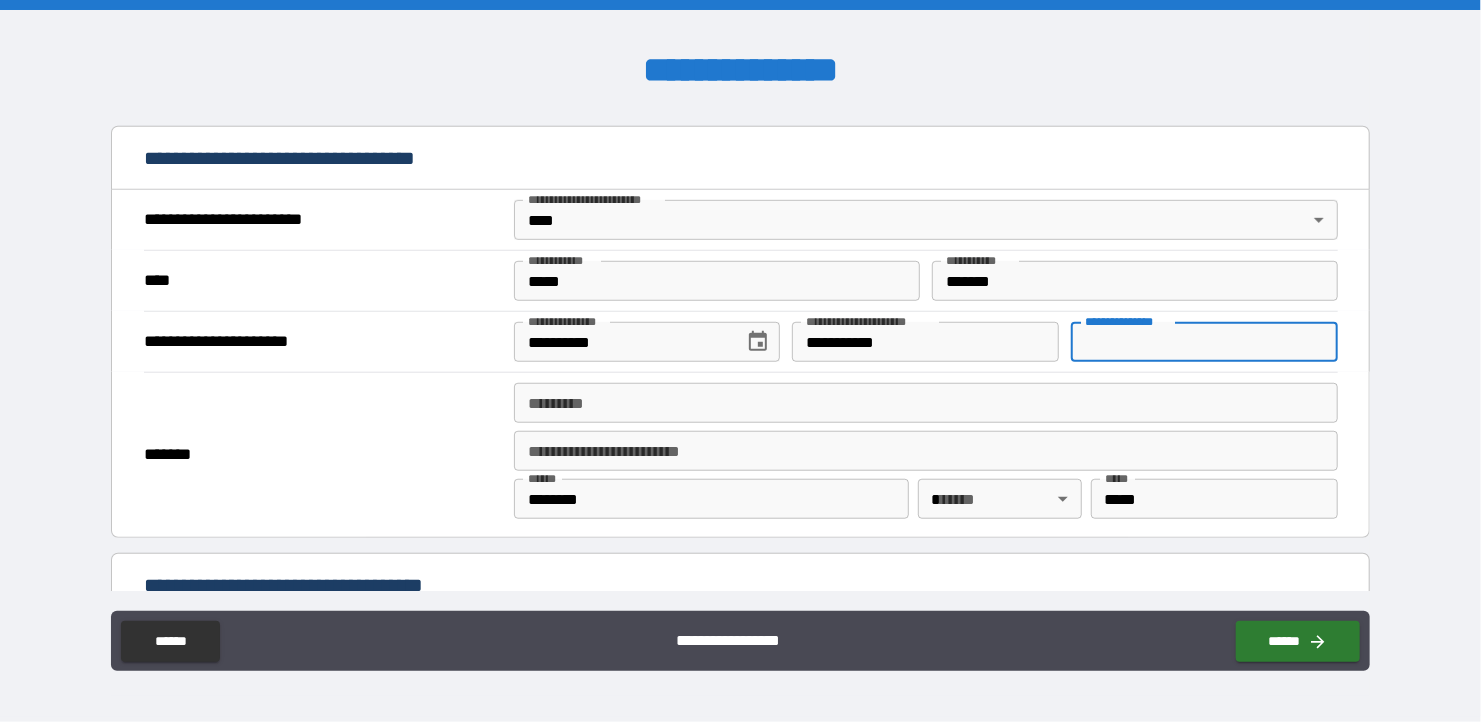 click on "**********" at bounding box center [1204, 342] 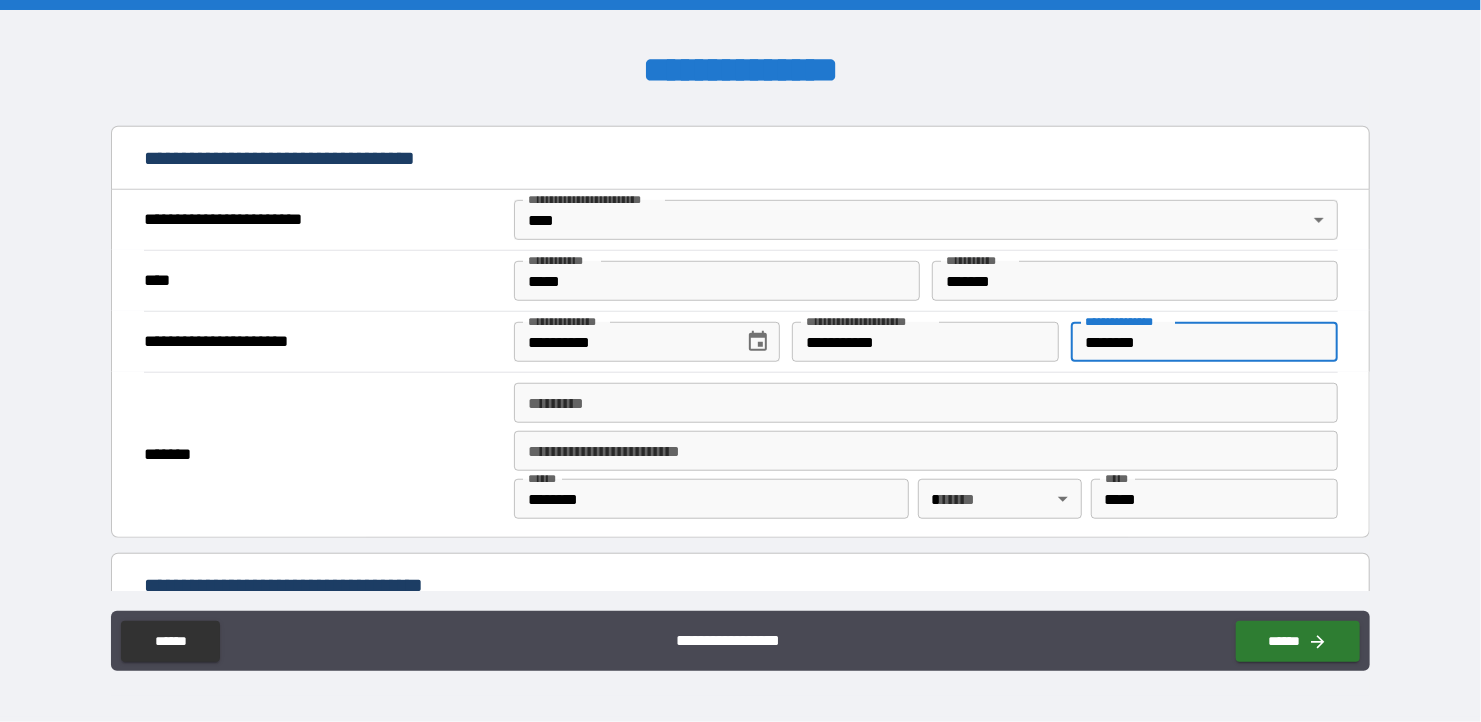 type on "********" 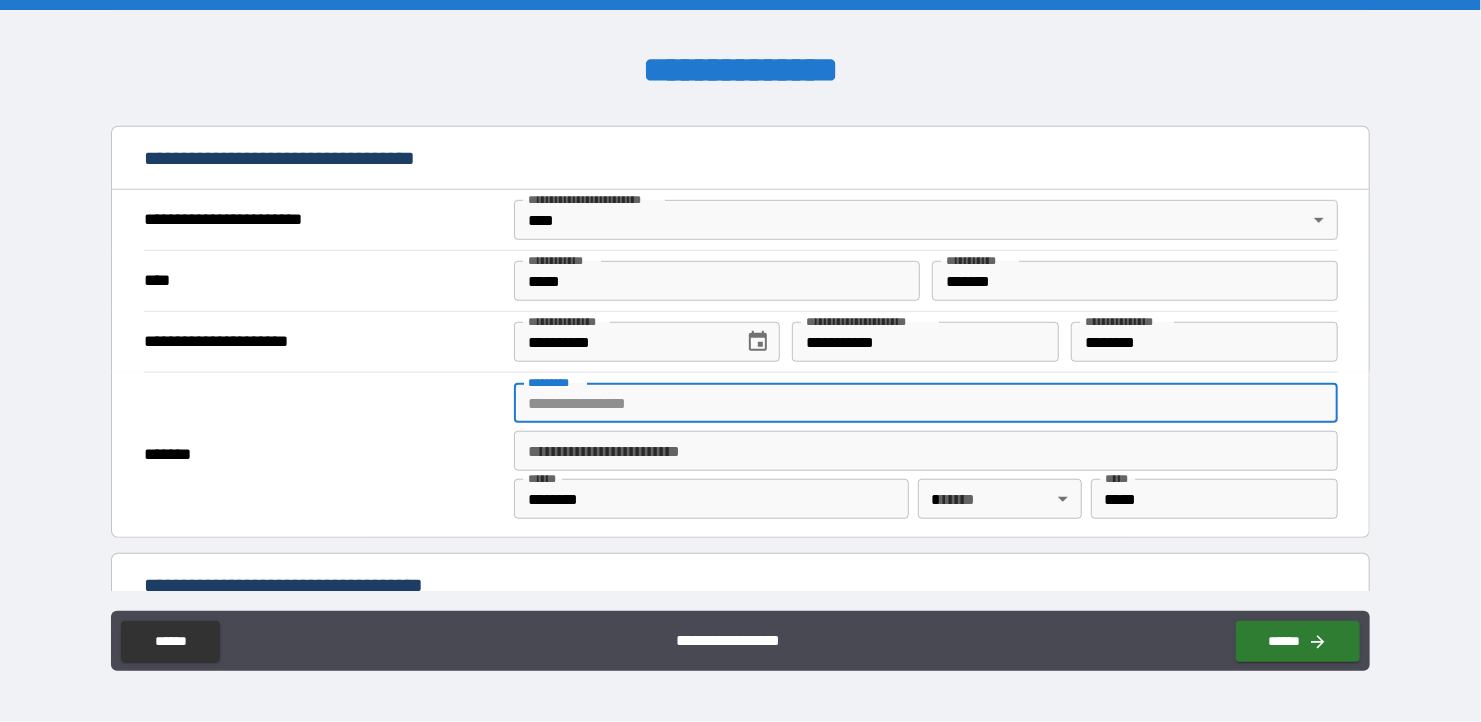 click on "*******   *" at bounding box center (926, 403) 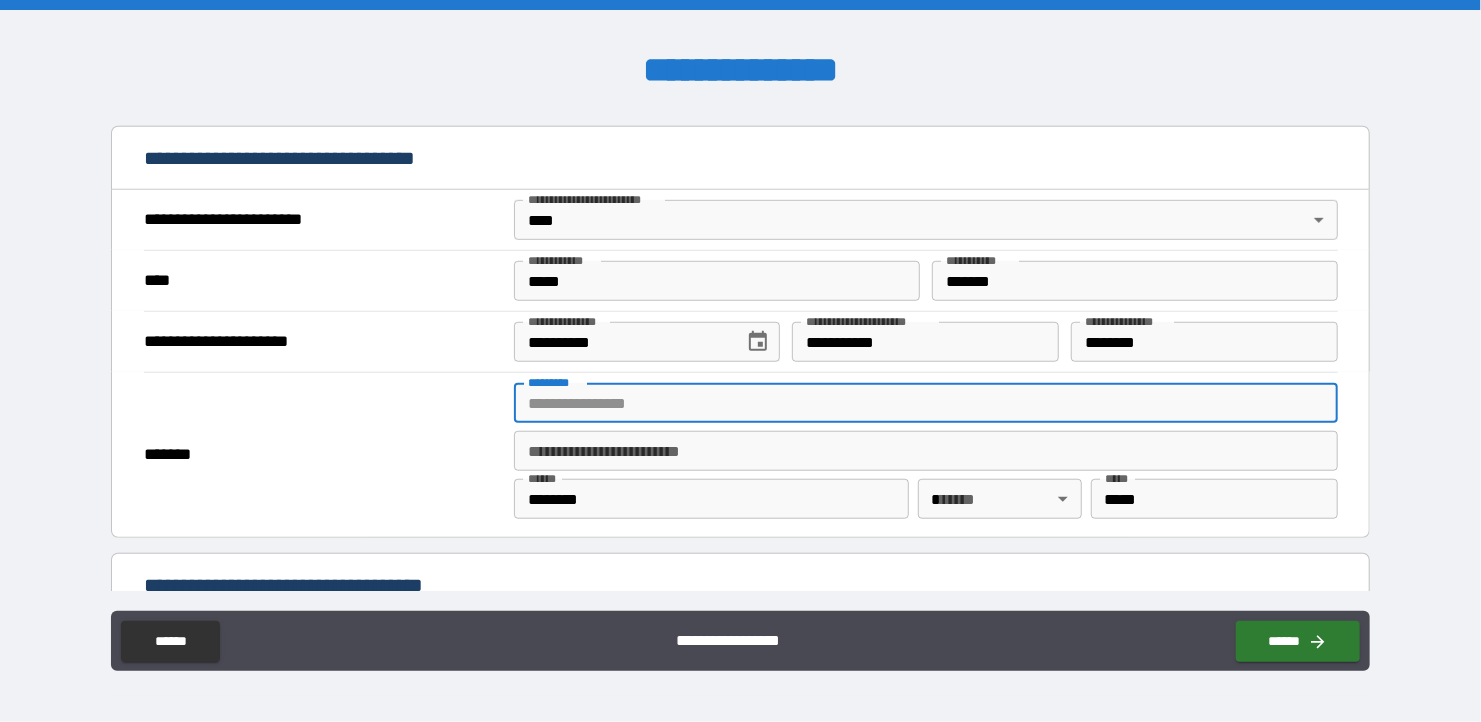 type on "**********" 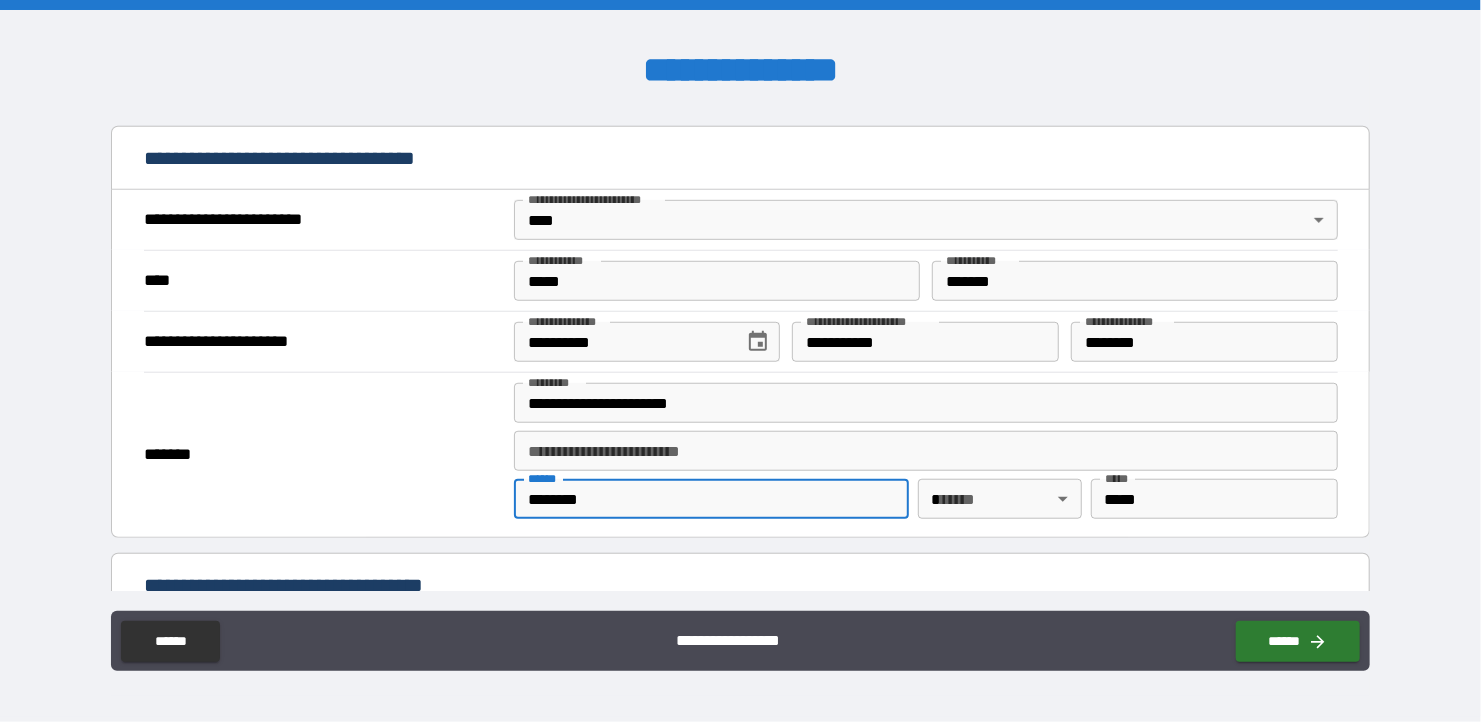 click on "********" at bounding box center (712, 499) 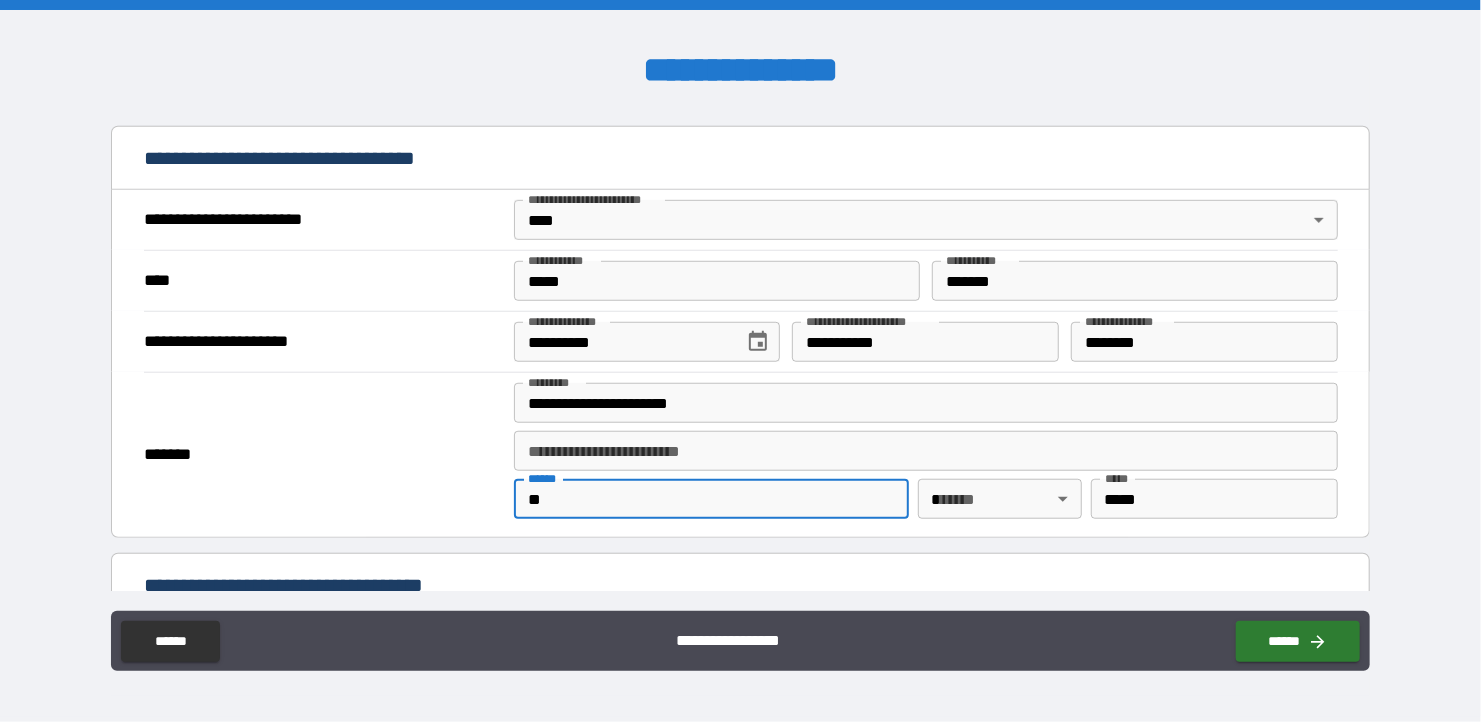 type on "*" 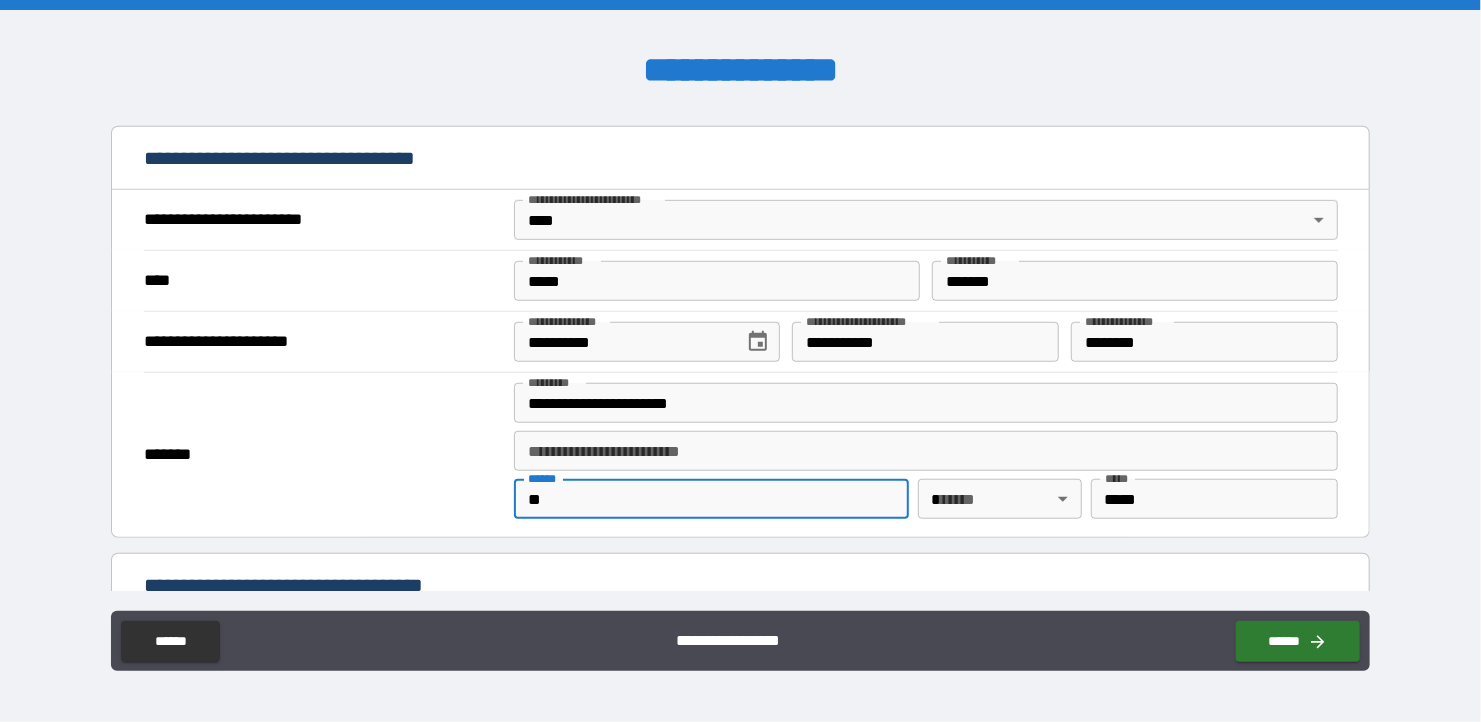 type on "**" 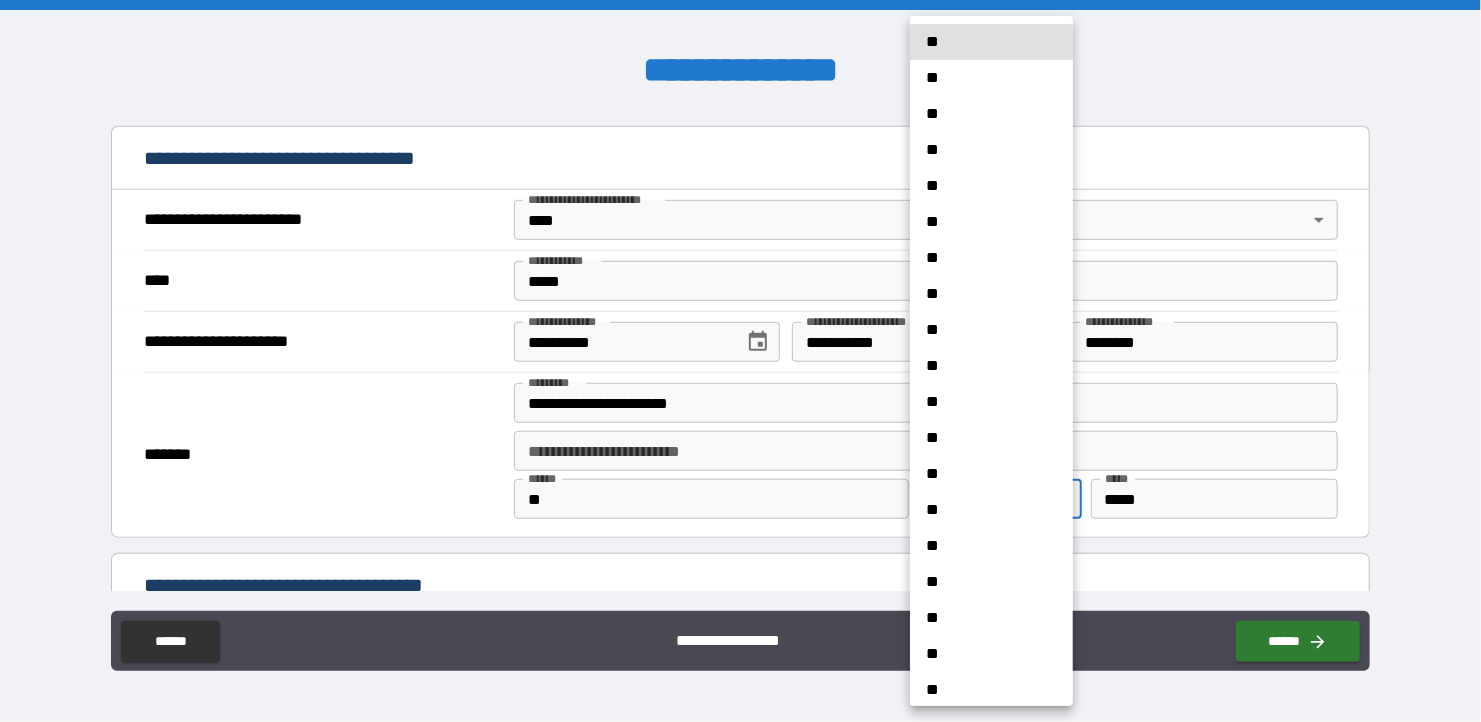 click on "**********" at bounding box center [740, 361] 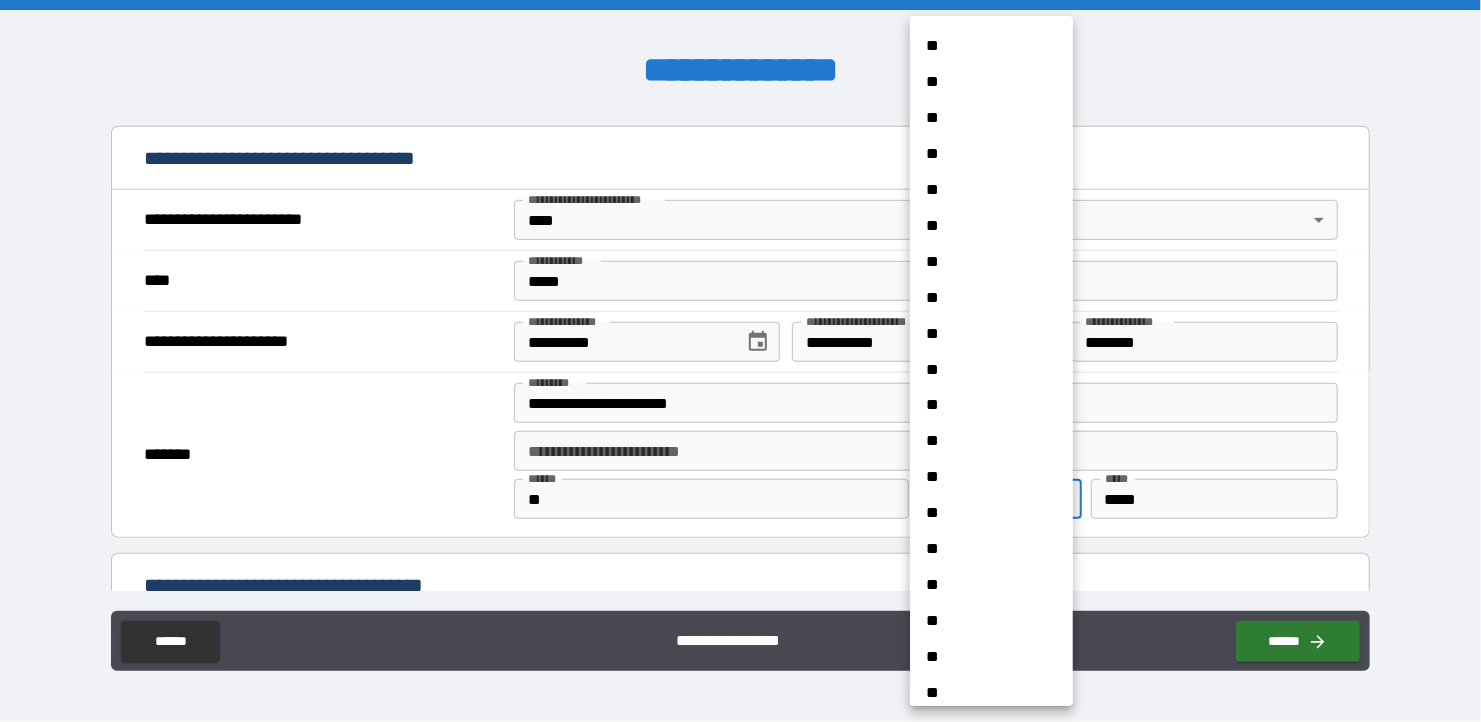 scroll, scrollTop: 1000, scrollLeft: 0, axis: vertical 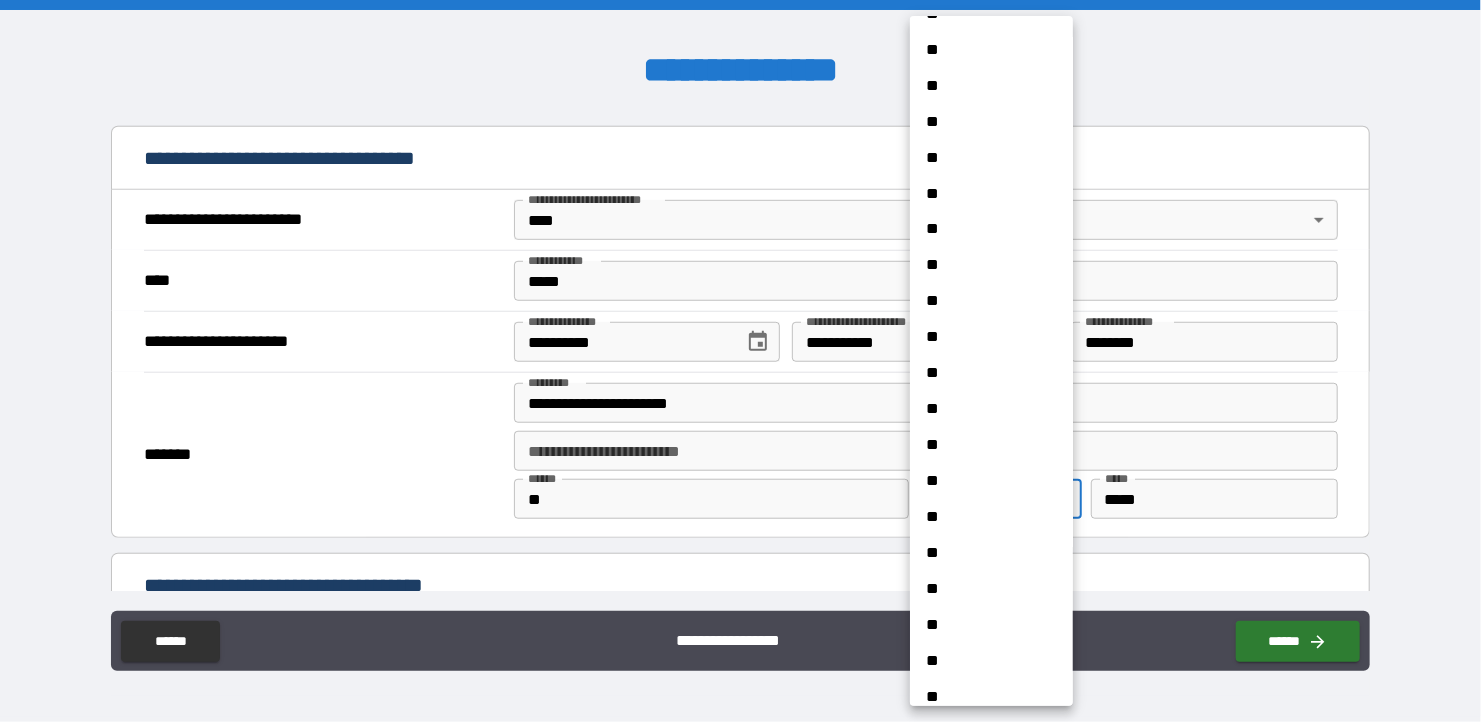 click on "**" at bounding box center [984, 481] 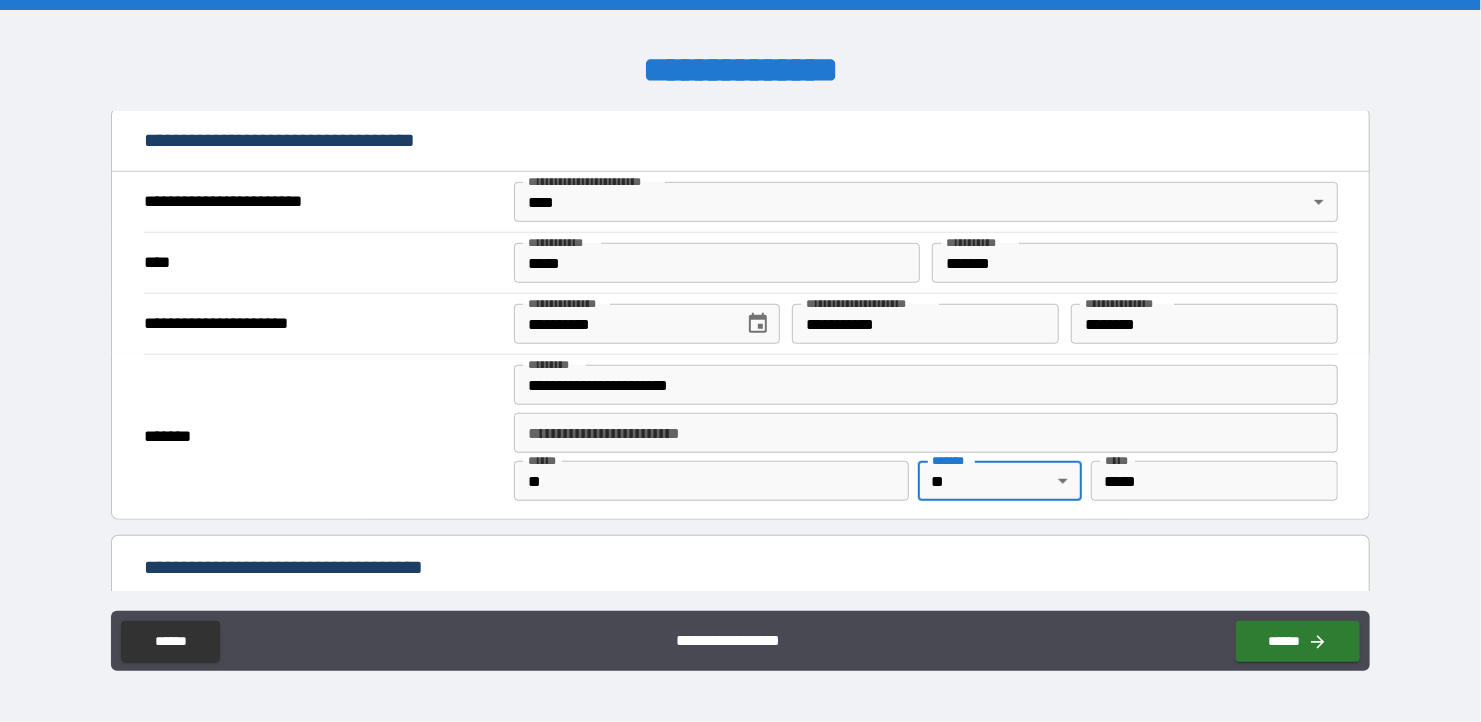scroll, scrollTop: 800, scrollLeft: 0, axis: vertical 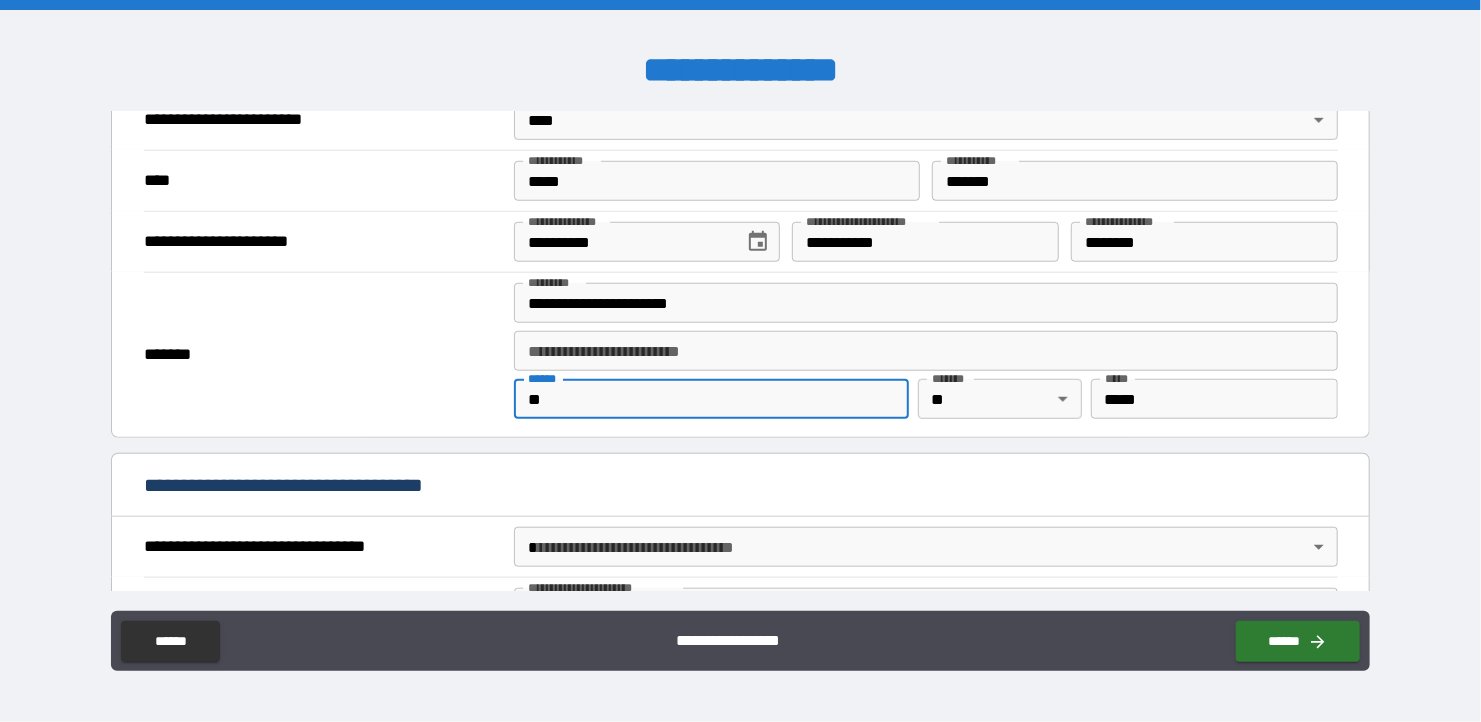 click on "**" at bounding box center (712, 399) 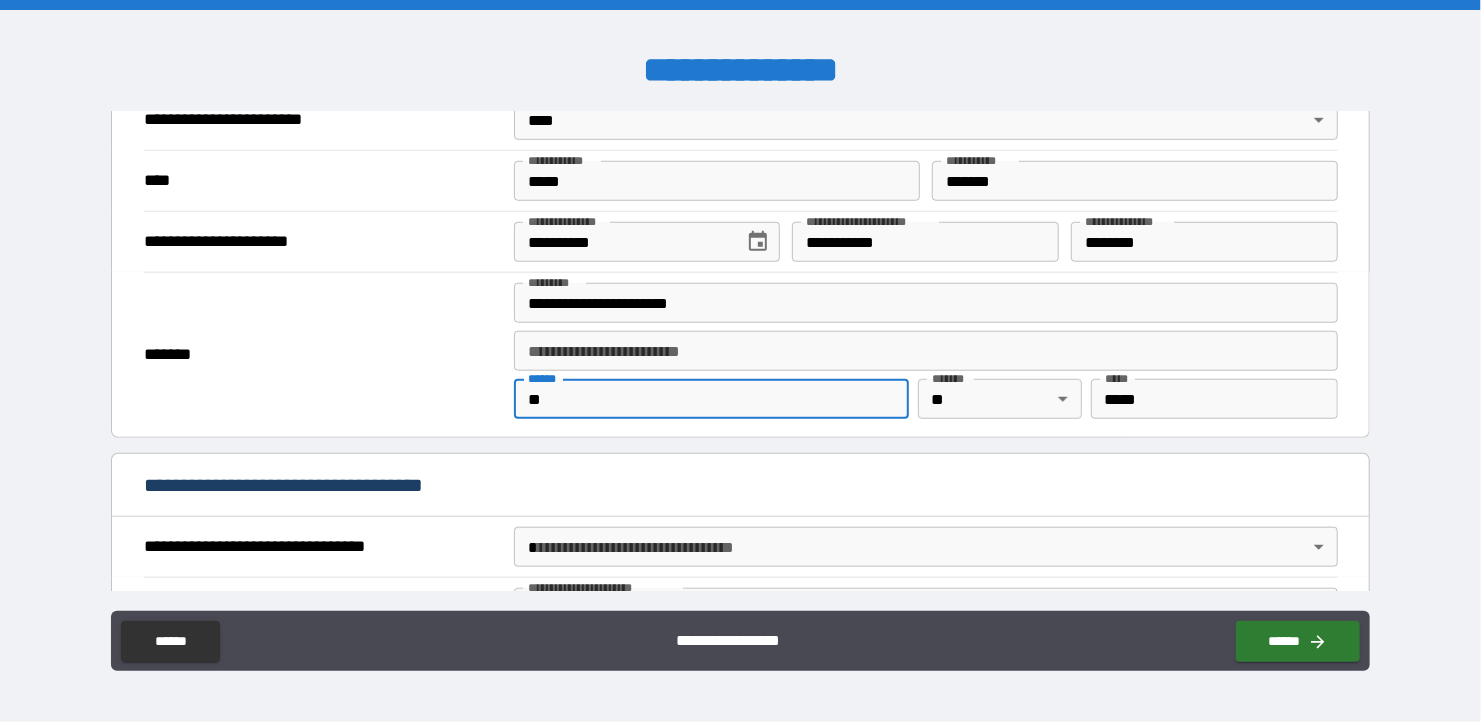 type on "********" 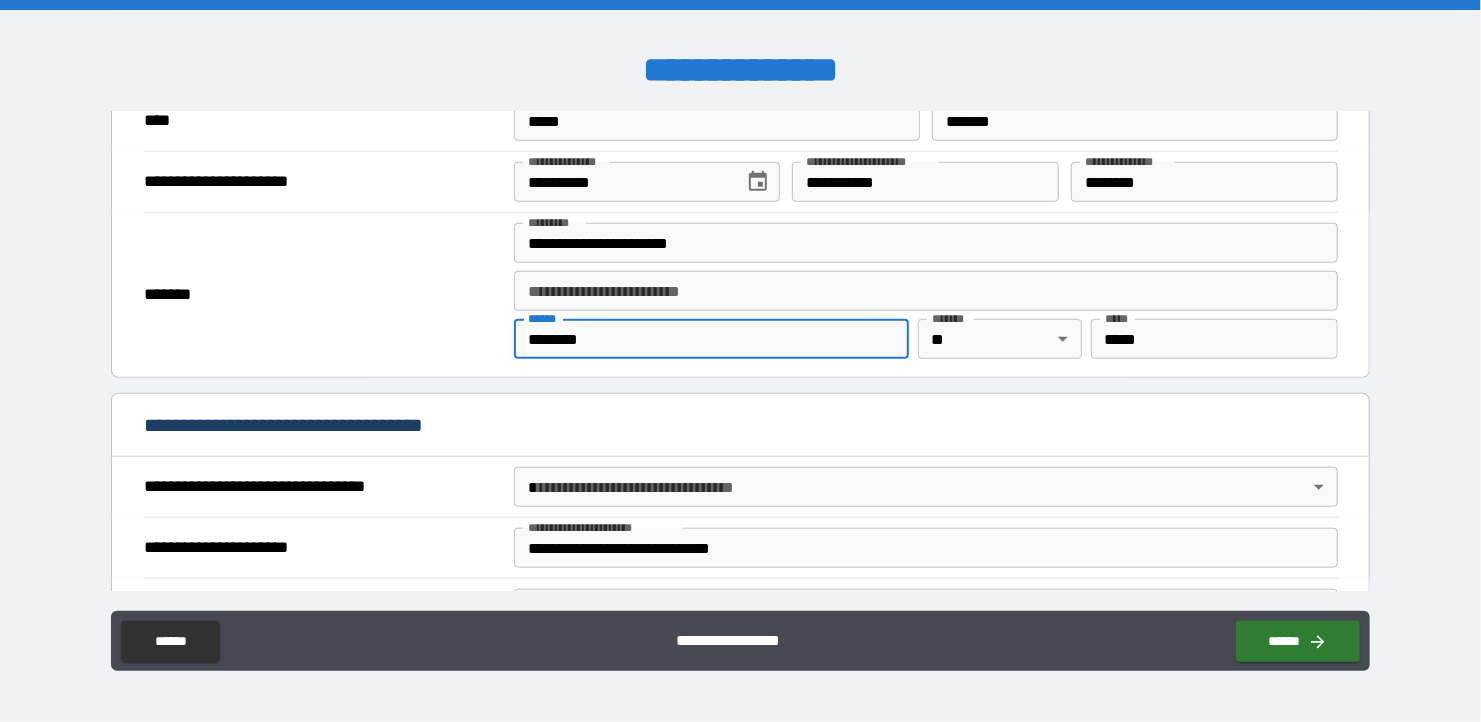scroll, scrollTop: 1100, scrollLeft: 0, axis: vertical 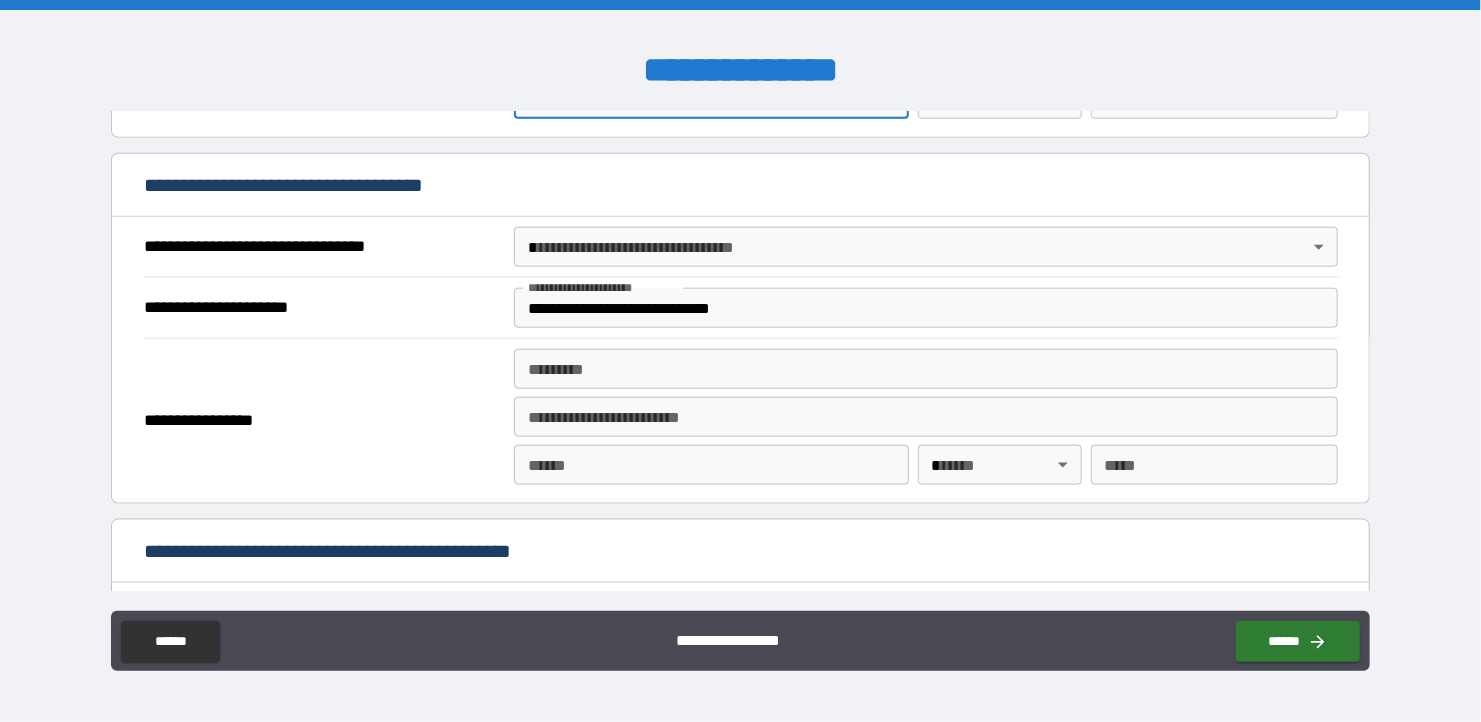 click on "**********" at bounding box center [740, 361] 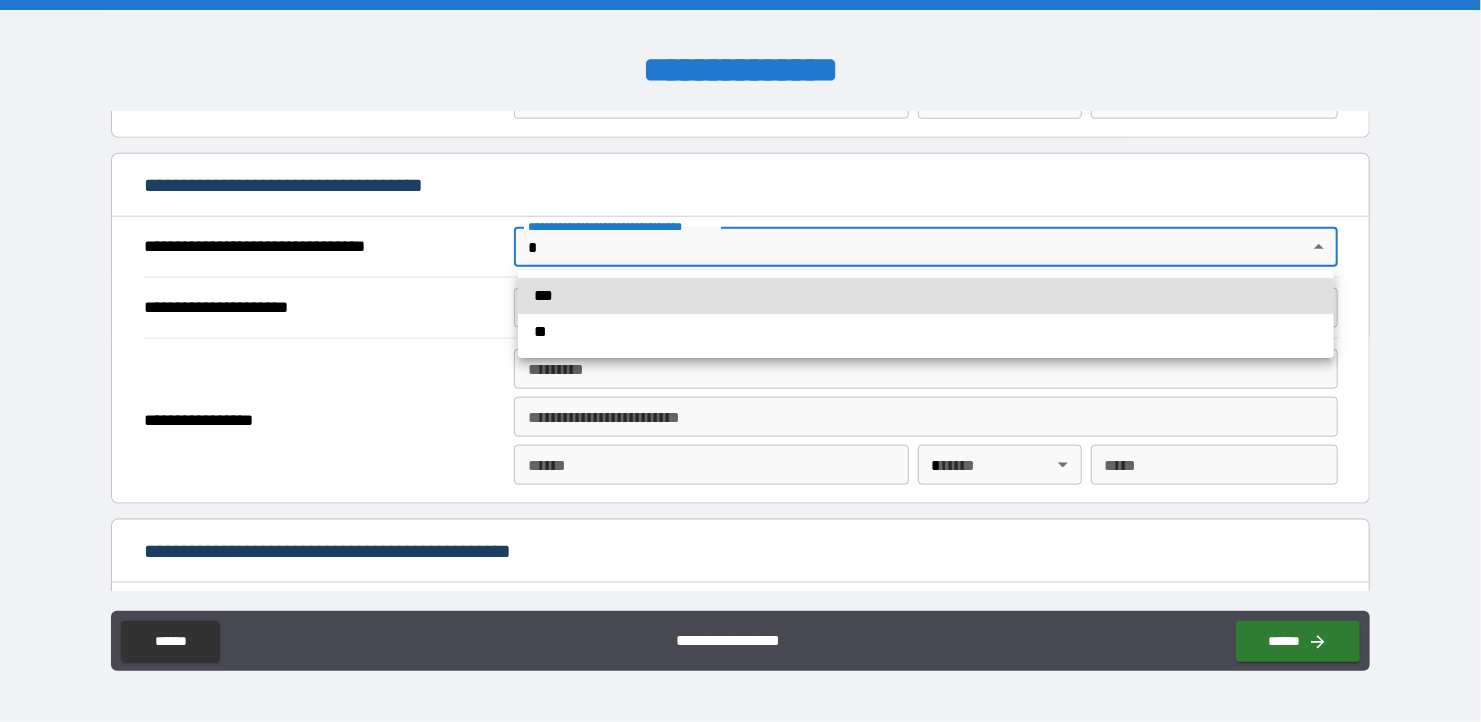 drag, startPoint x: 585, startPoint y: 291, endPoint x: 665, endPoint y: 293, distance: 80.024994 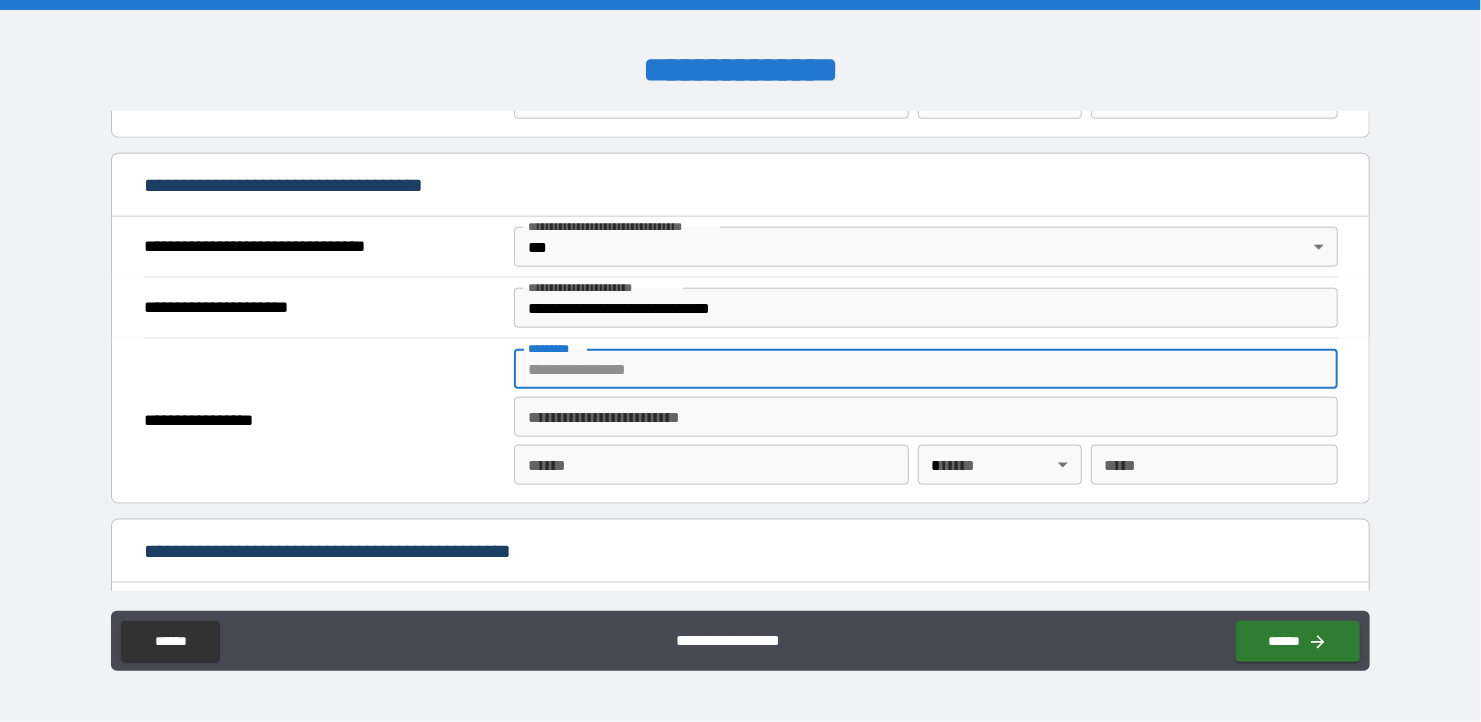 click on "*******   *" at bounding box center [926, 369] 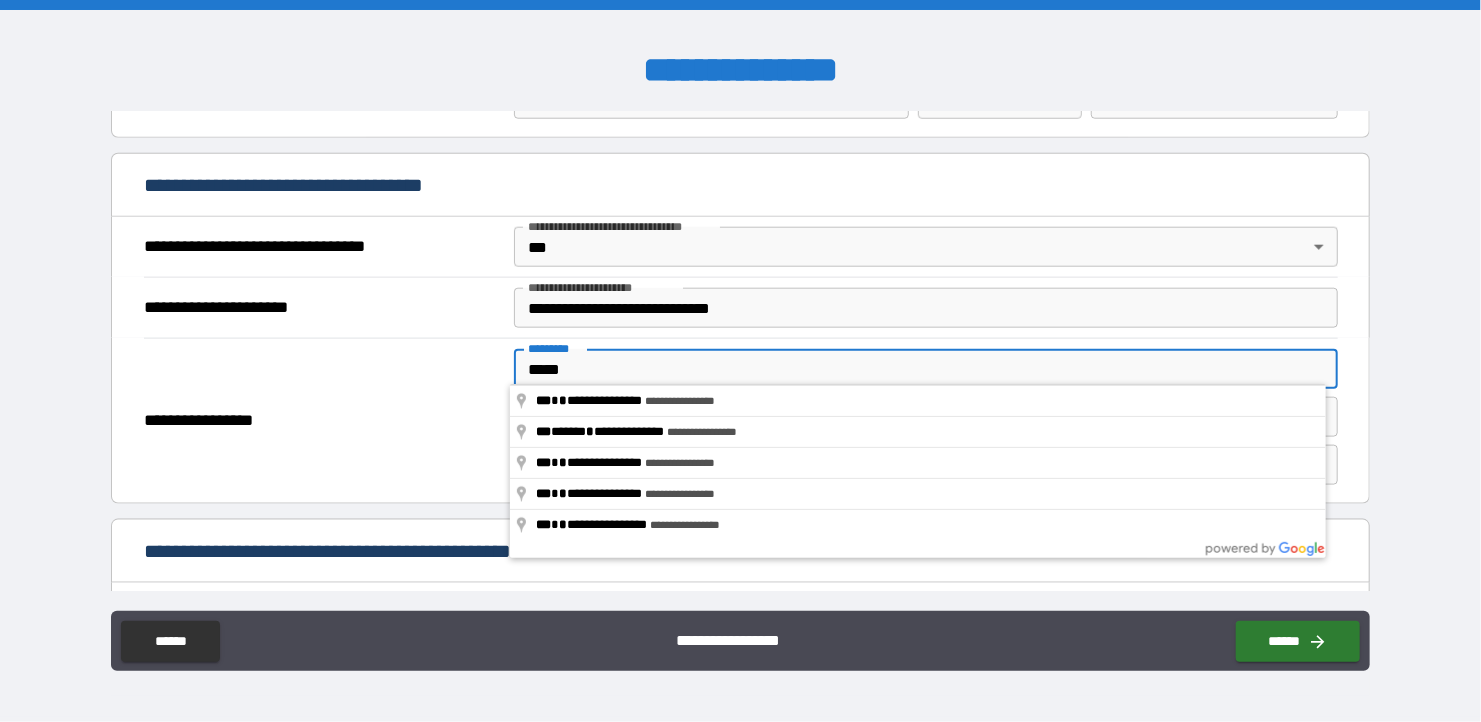type on "**********" 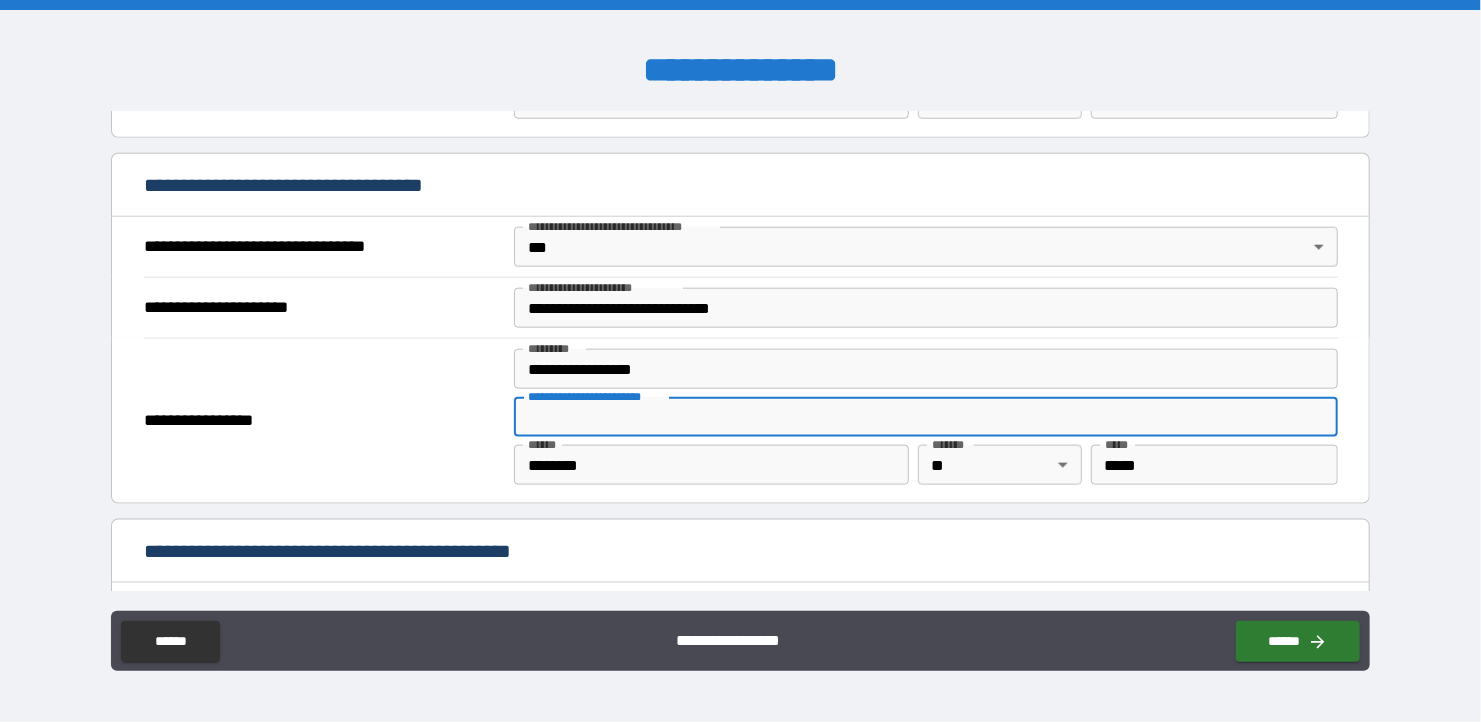 click on "**********" at bounding box center [741, 553] 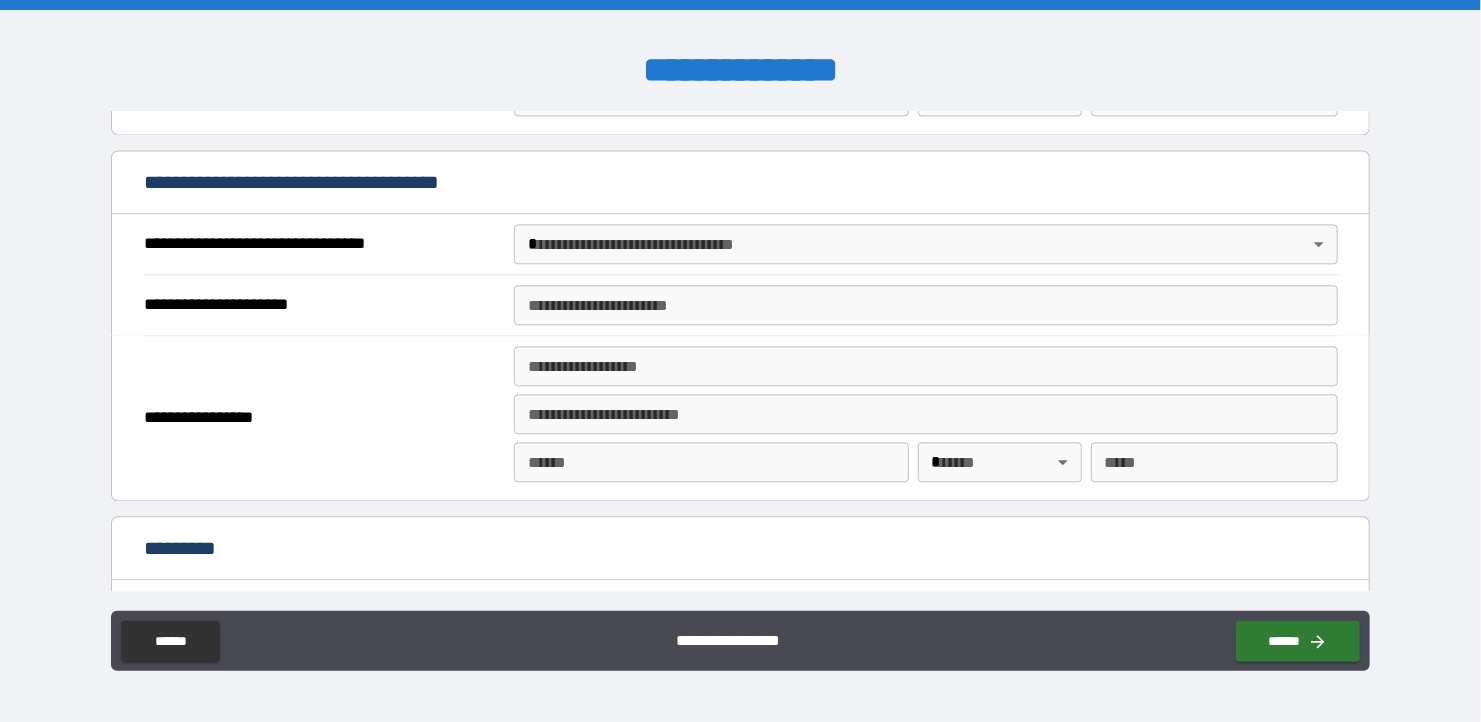 scroll, scrollTop: 2532, scrollLeft: 0, axis: vertical 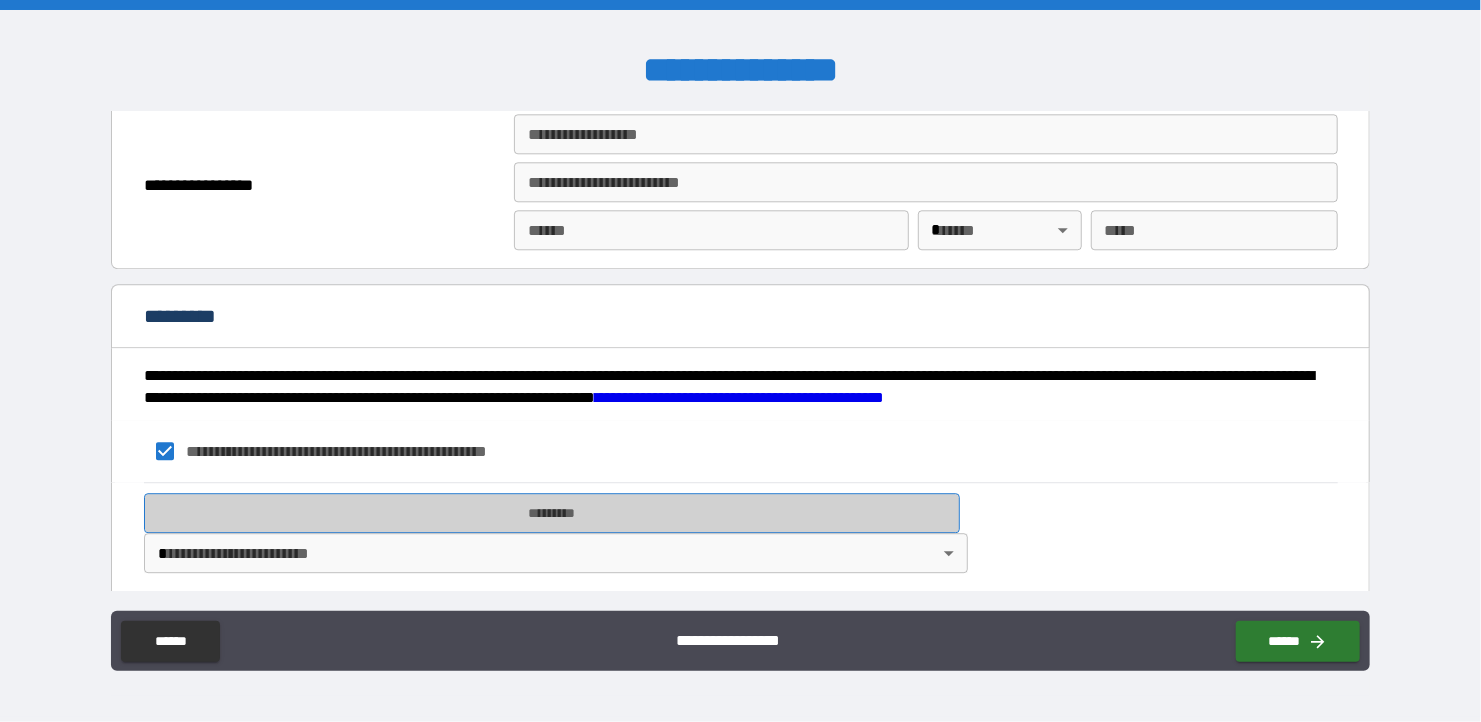 click on "*********" at bounding box center [552, 513] 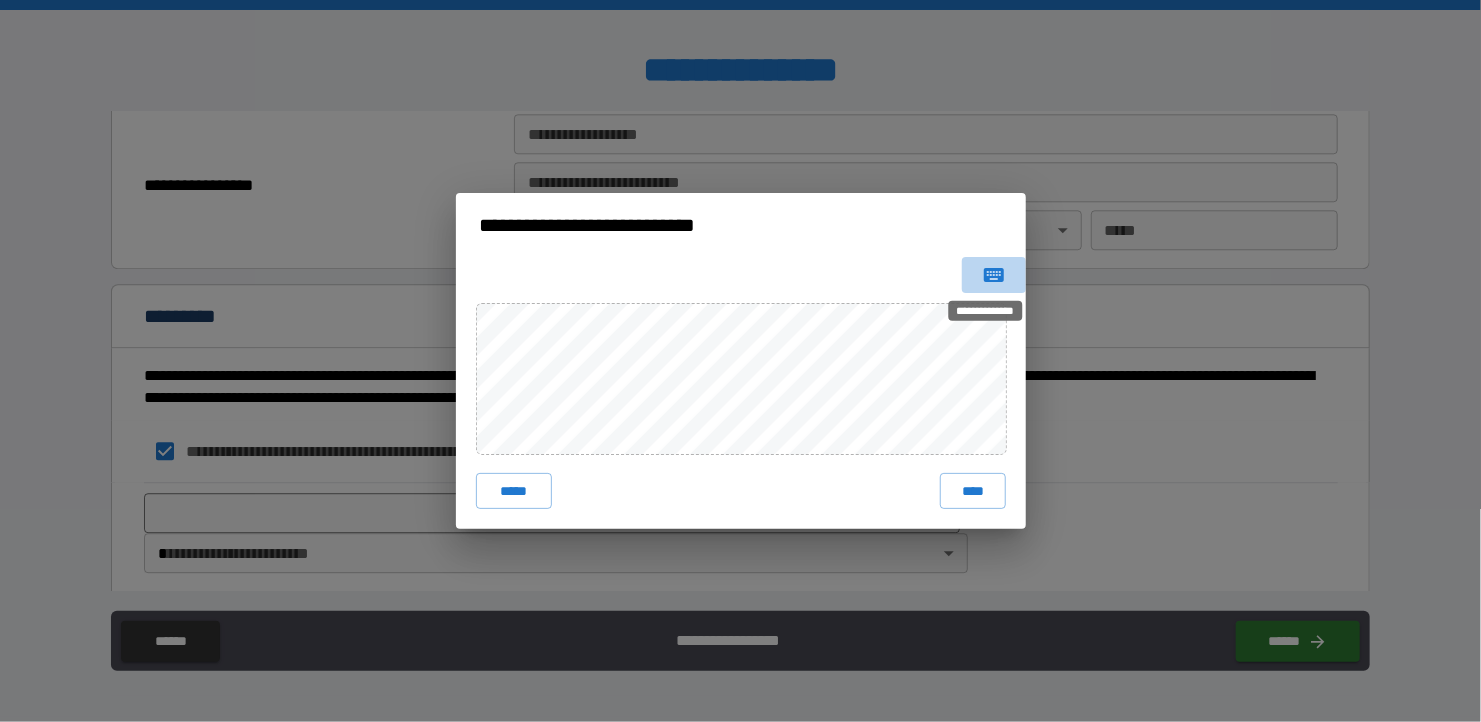 click 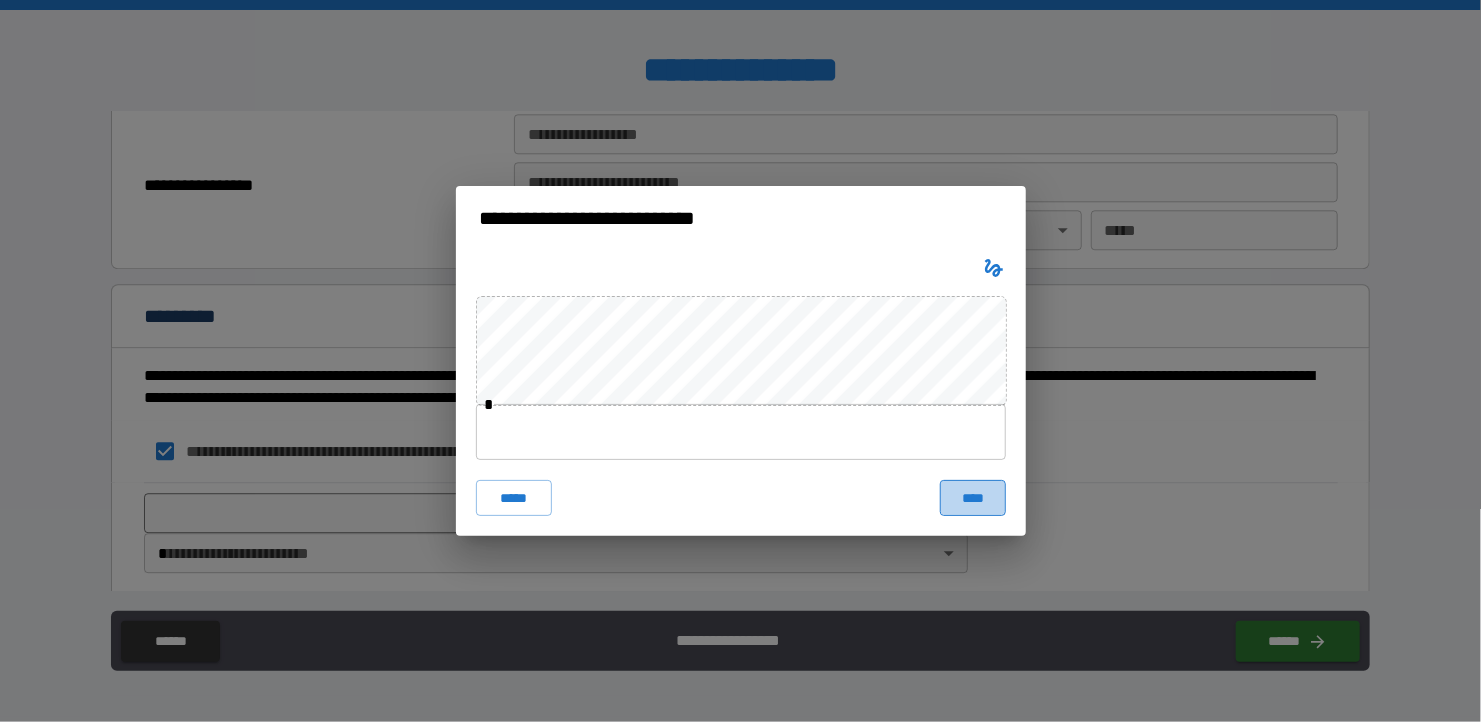 click on "****" at bounding box center [972, 498] 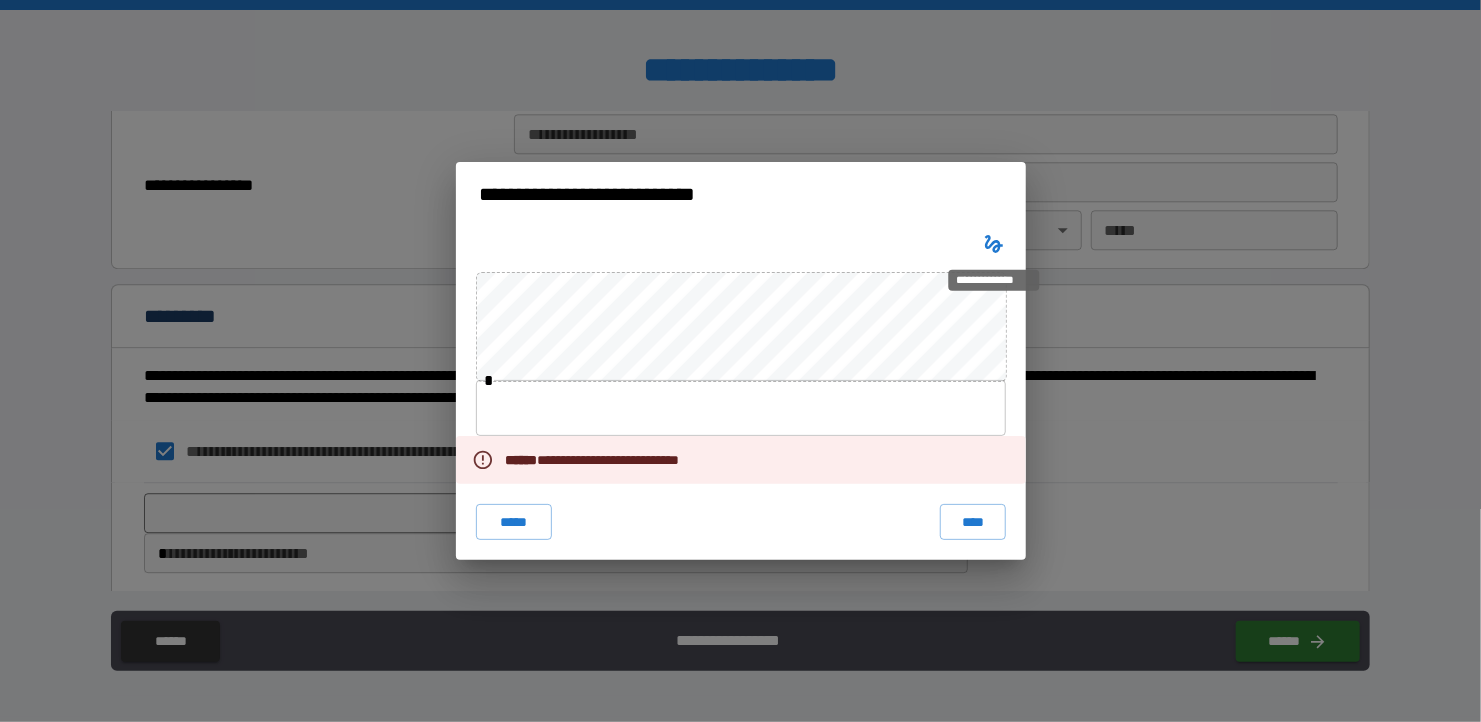 click 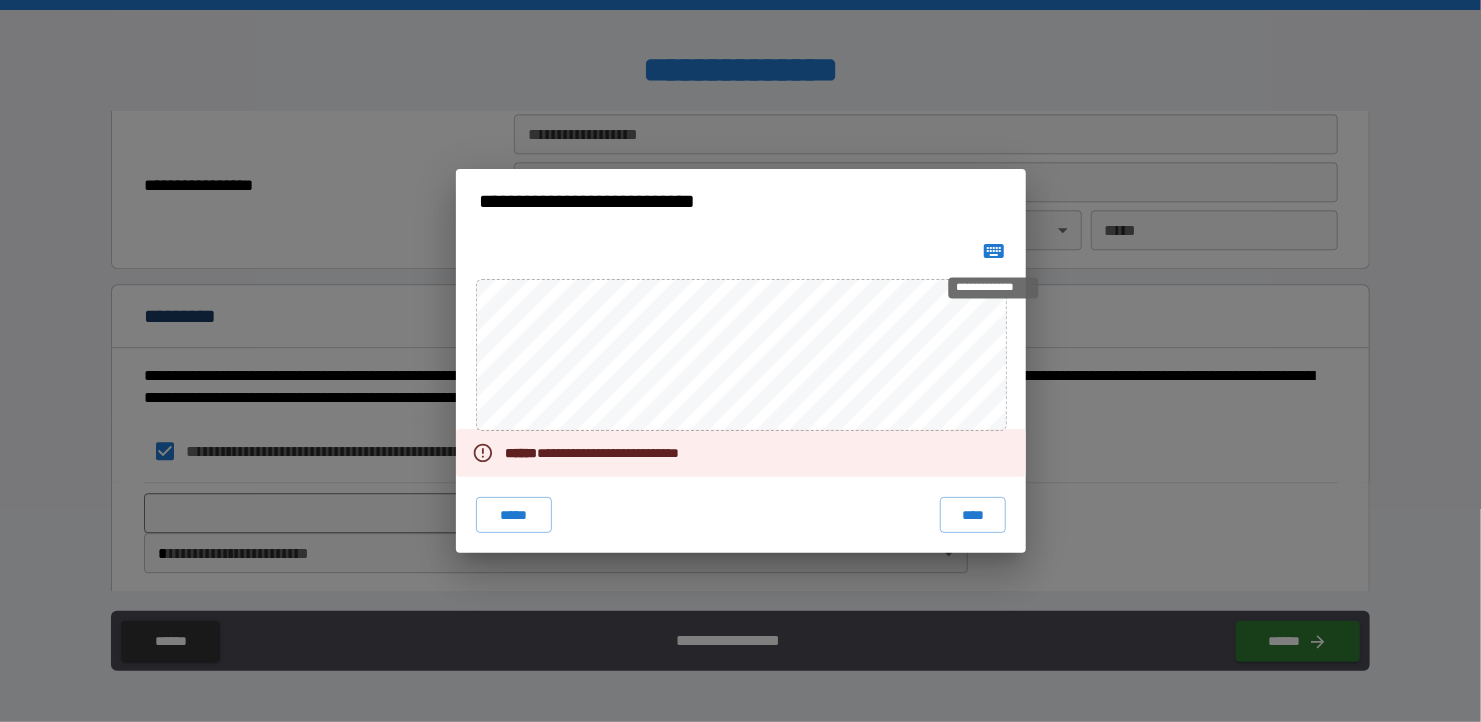 click 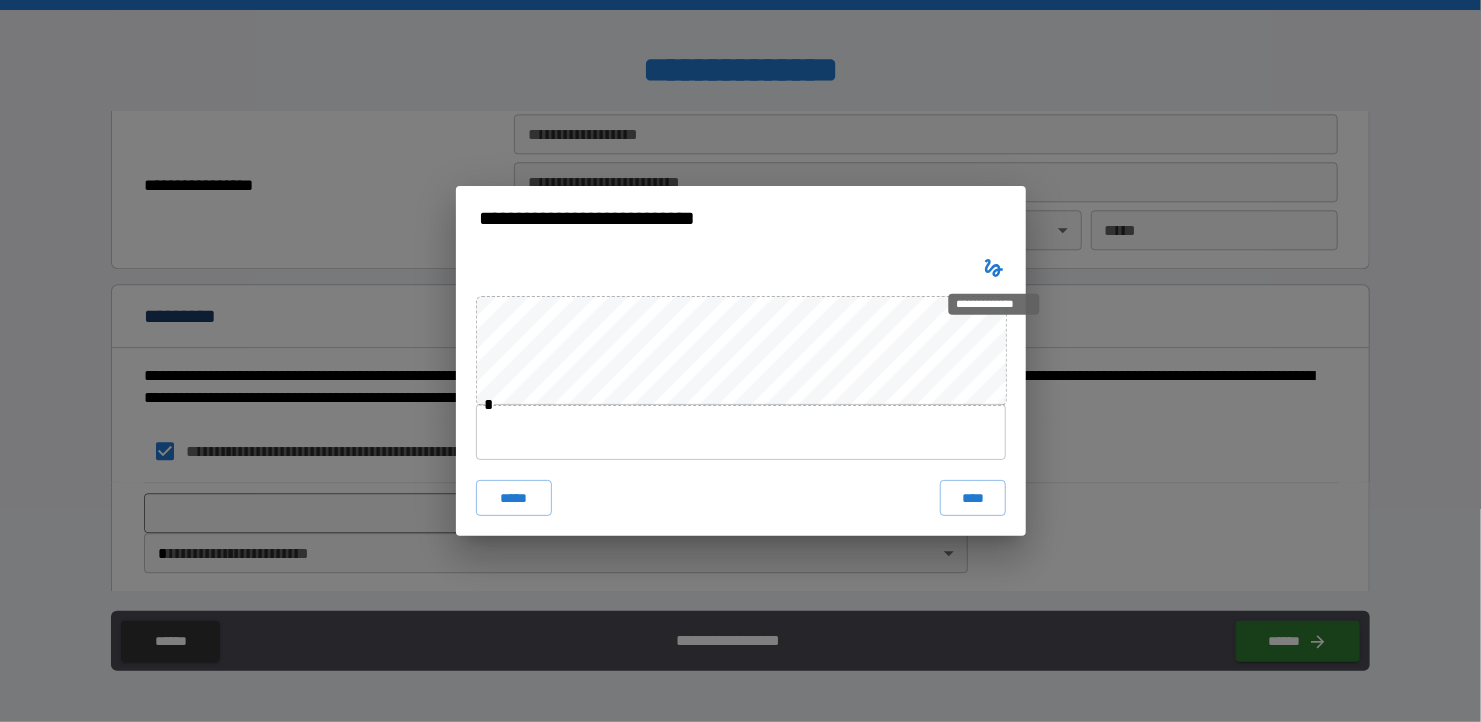 click 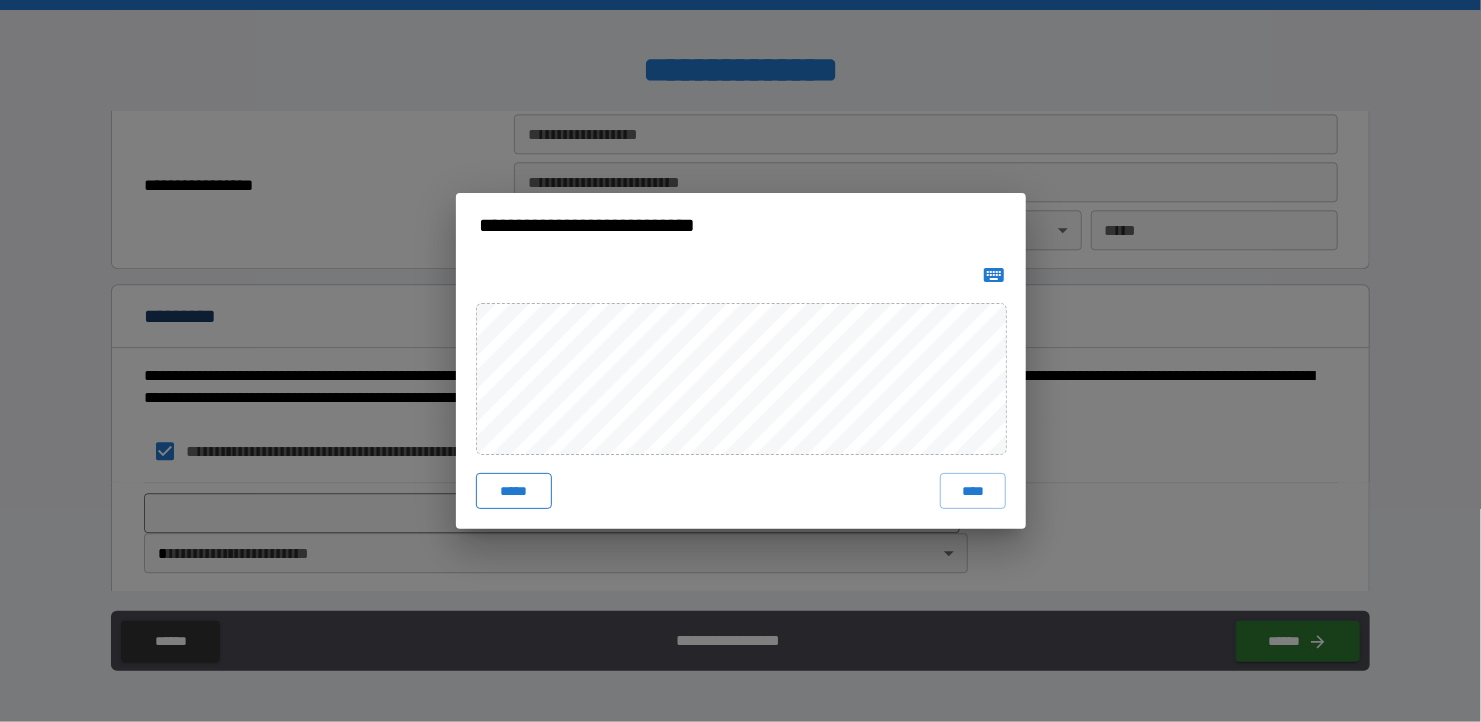 click on "*****" at bounding box center [514, 491] 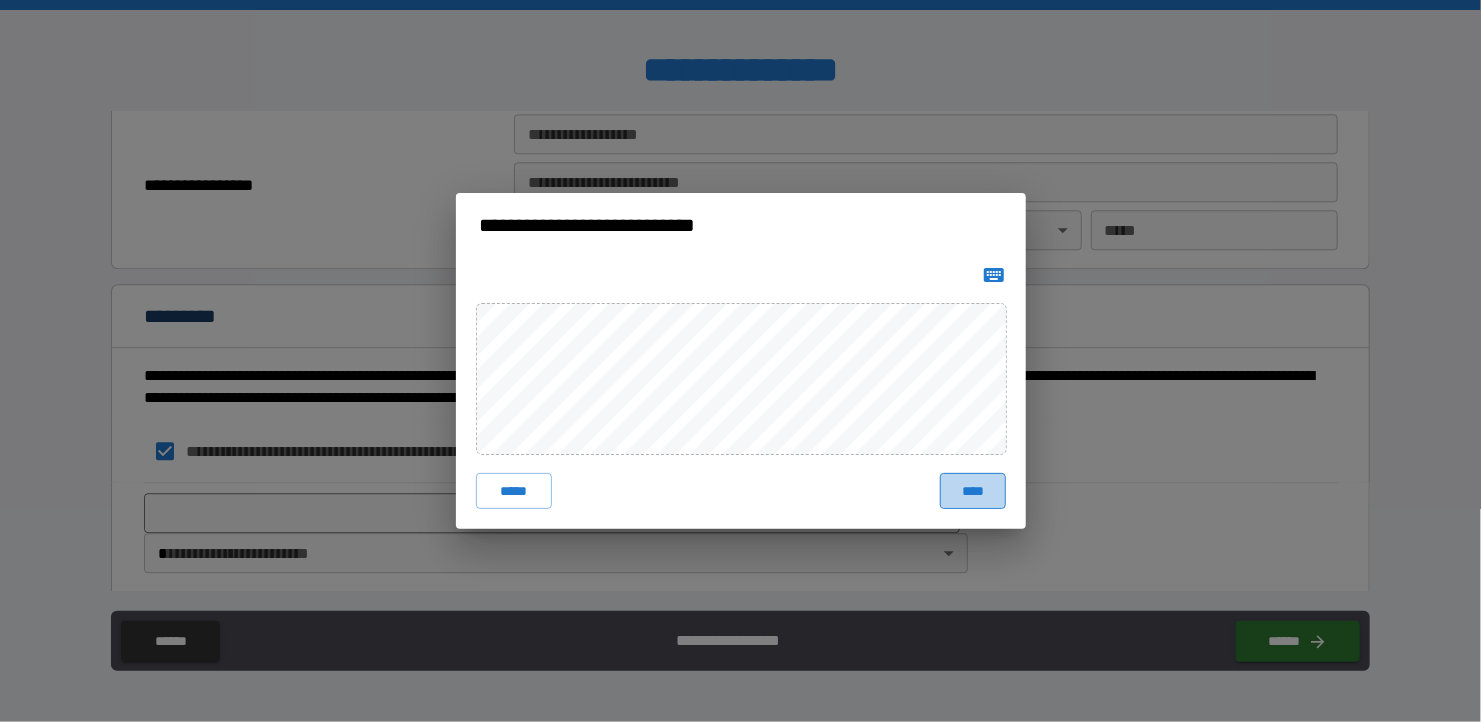 click on "****" at bounding box center (972, 491) 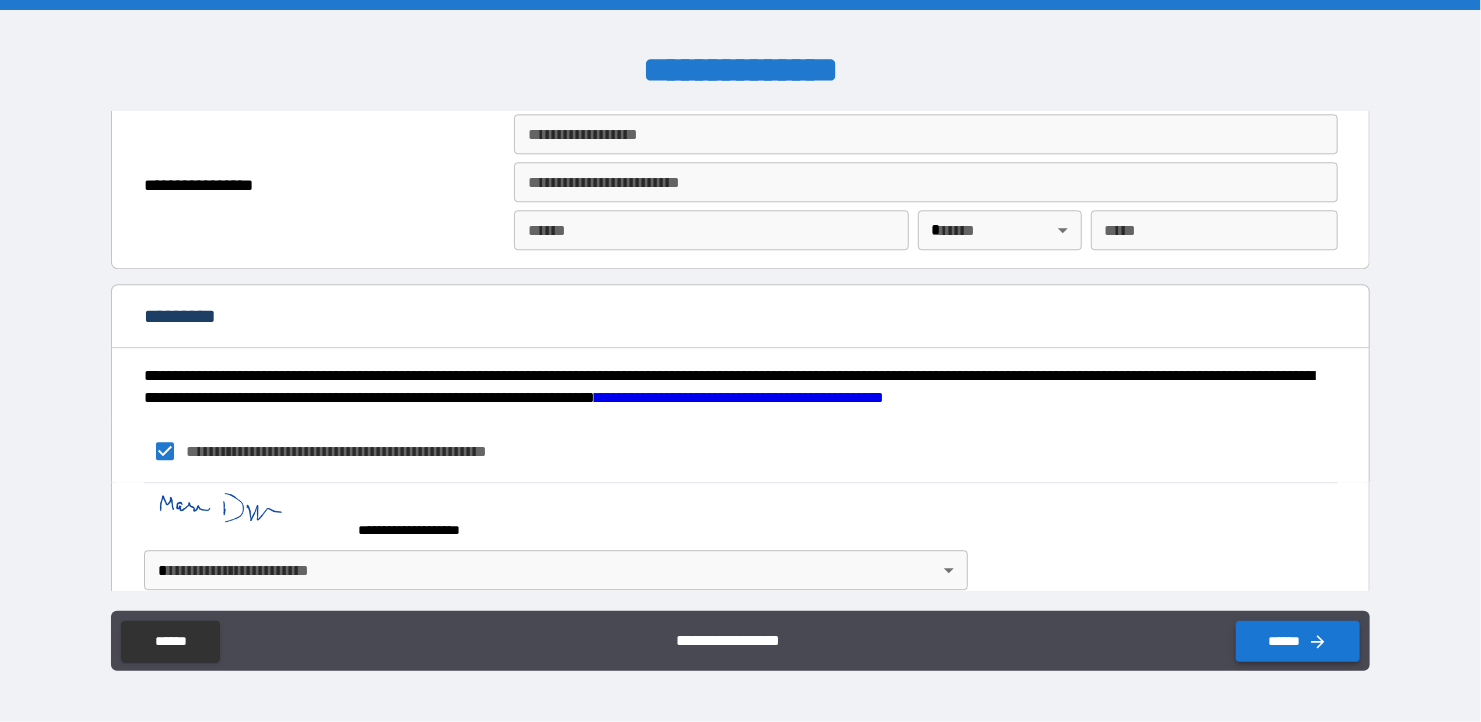 click on "******" at bounding box center (1298, 641) 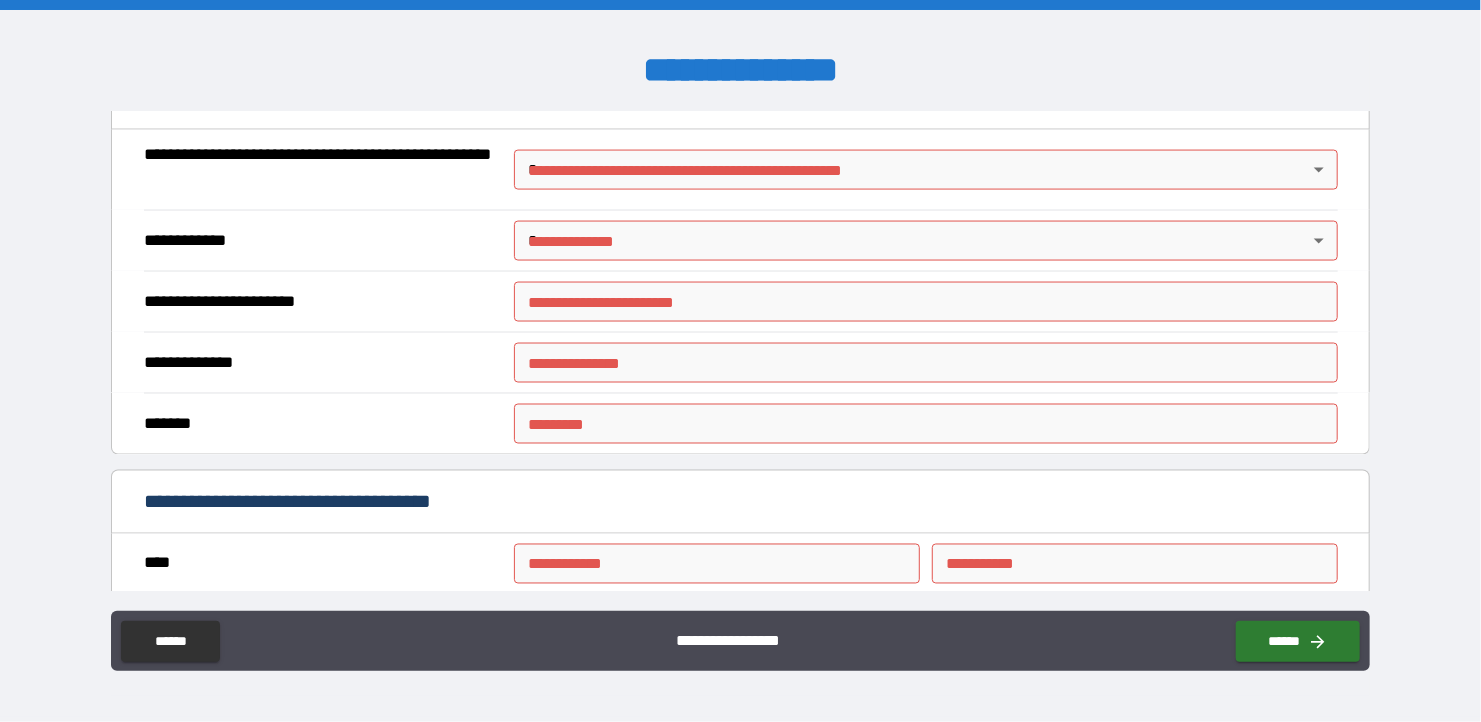 scroll, scrollTop: 1432, scrollLeft: 0, axis: vertical 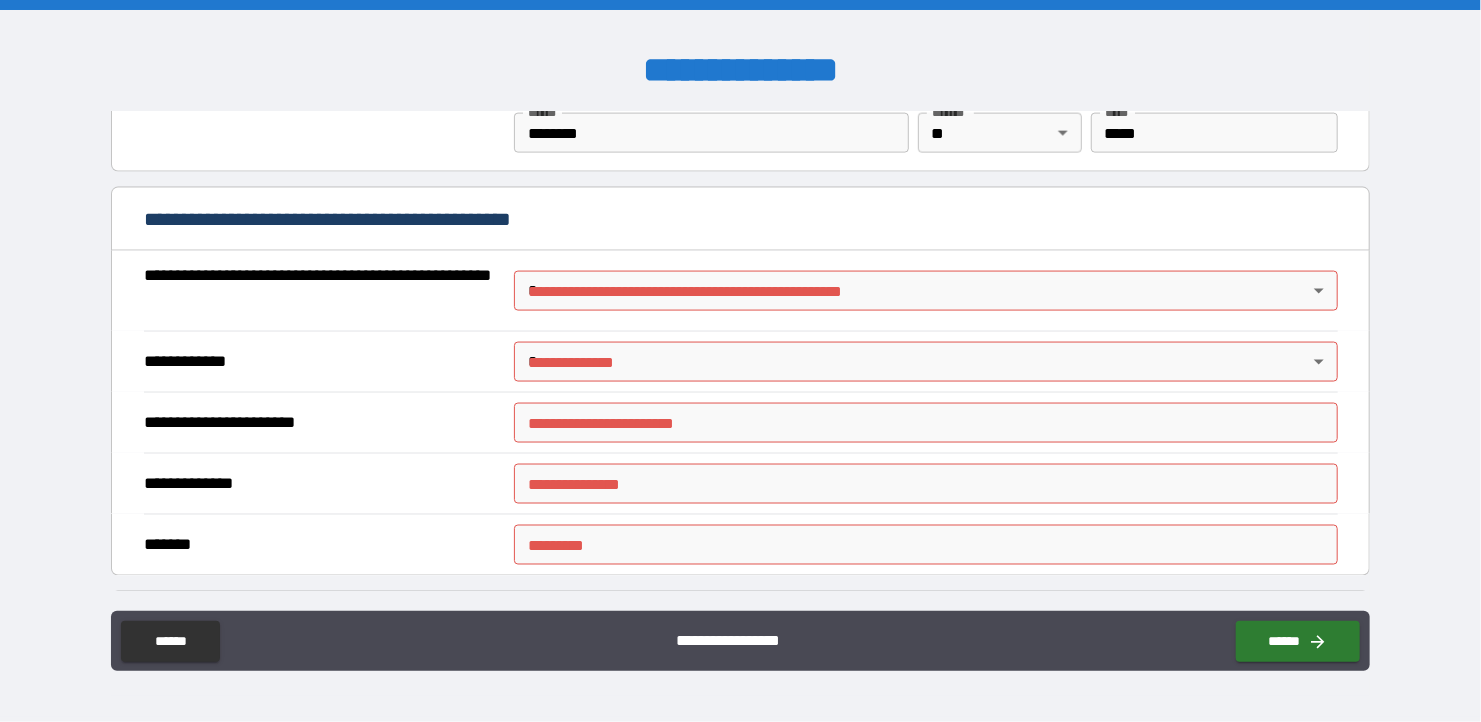click on "**********" at bounding box center (740, 361) 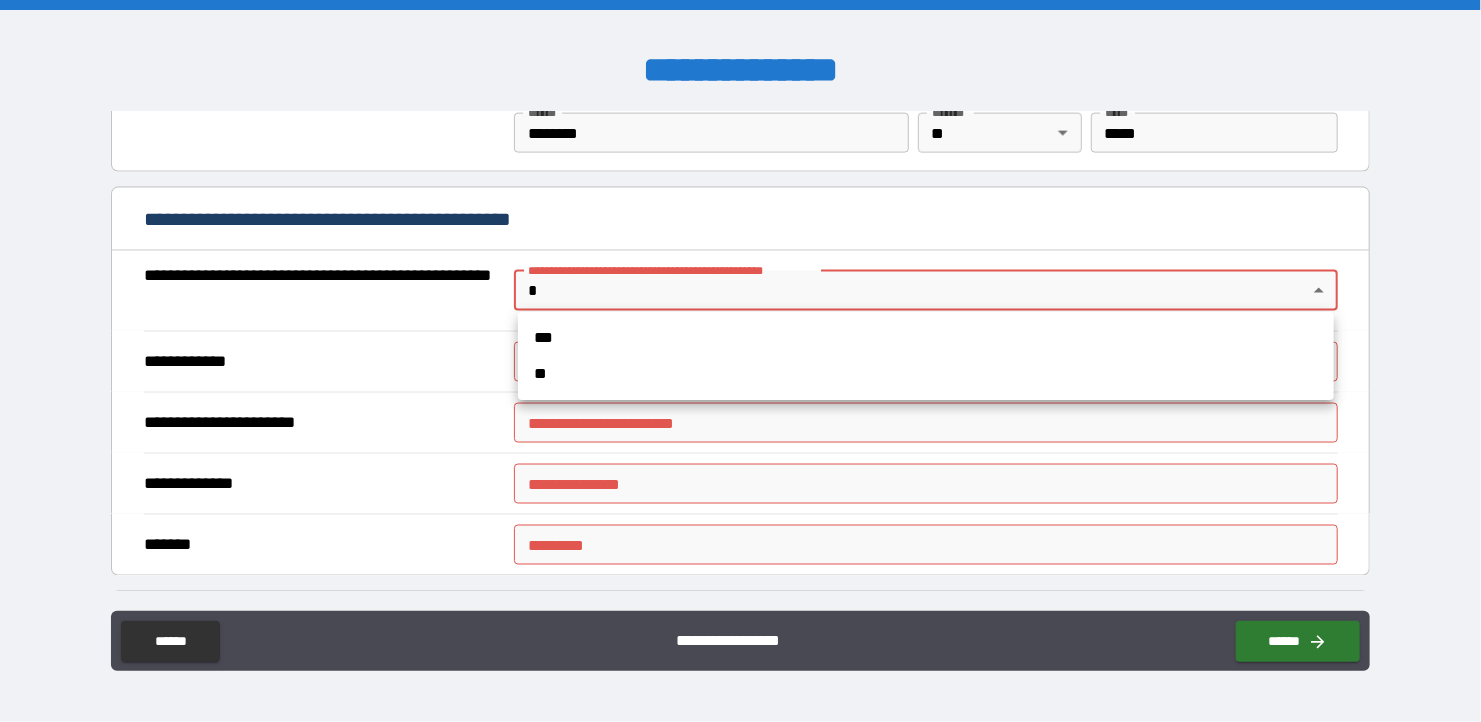 drag, startPoint x: 565, startPoint y: 370, endPoint x: 647, endPoint y: 352, distance: 83.95237 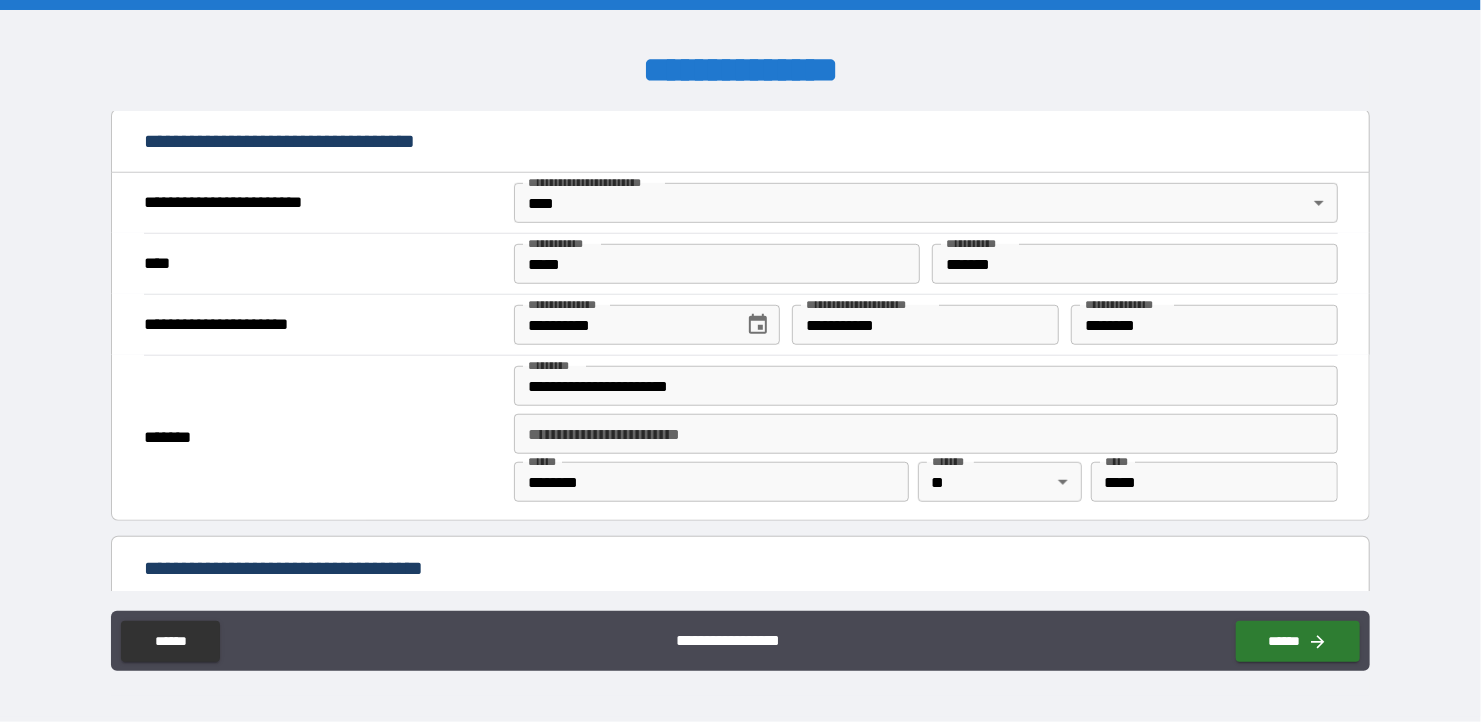 scroll, scrollTop: 317, scrollLeft: 0, axis: vertical 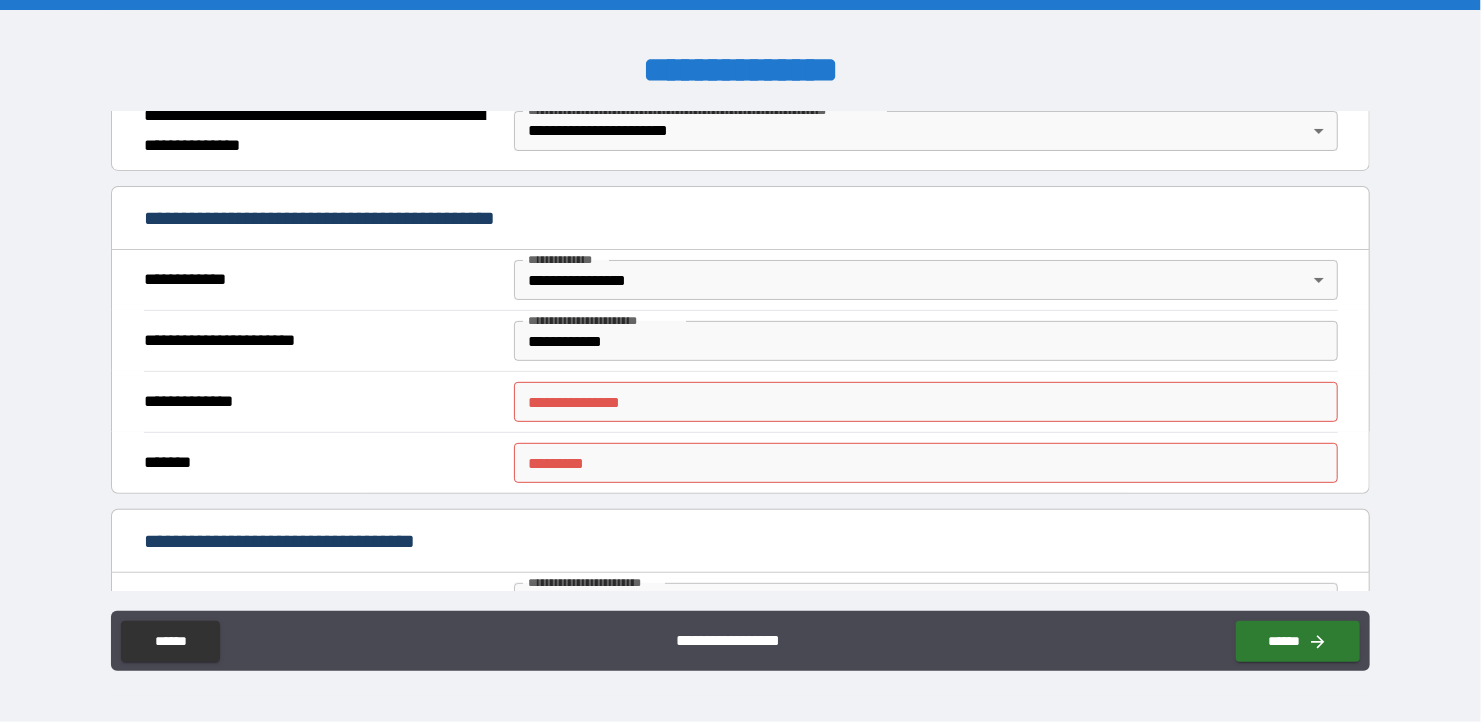 click on "**********" at bounding box center (926, 402) 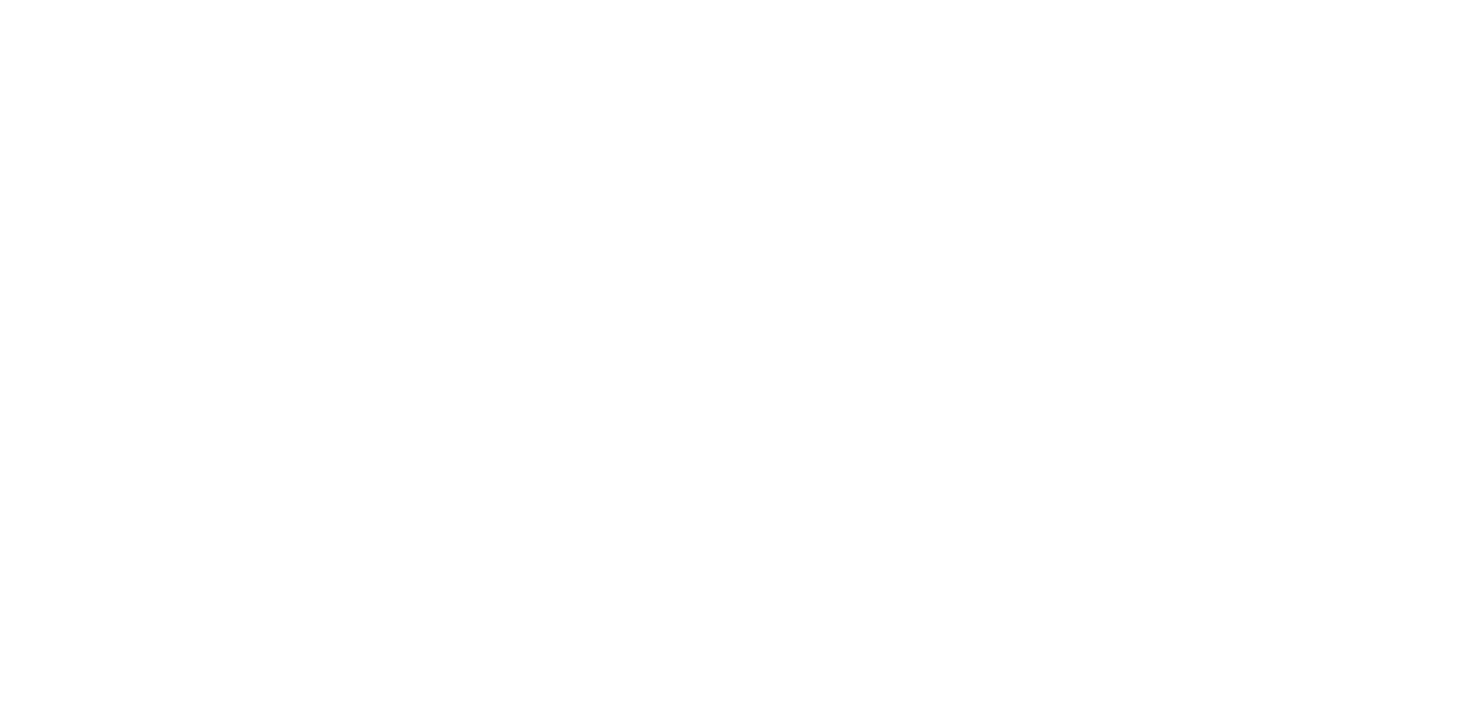 scroll, scrollTop: 0, scrollLeft: 0, axis: both 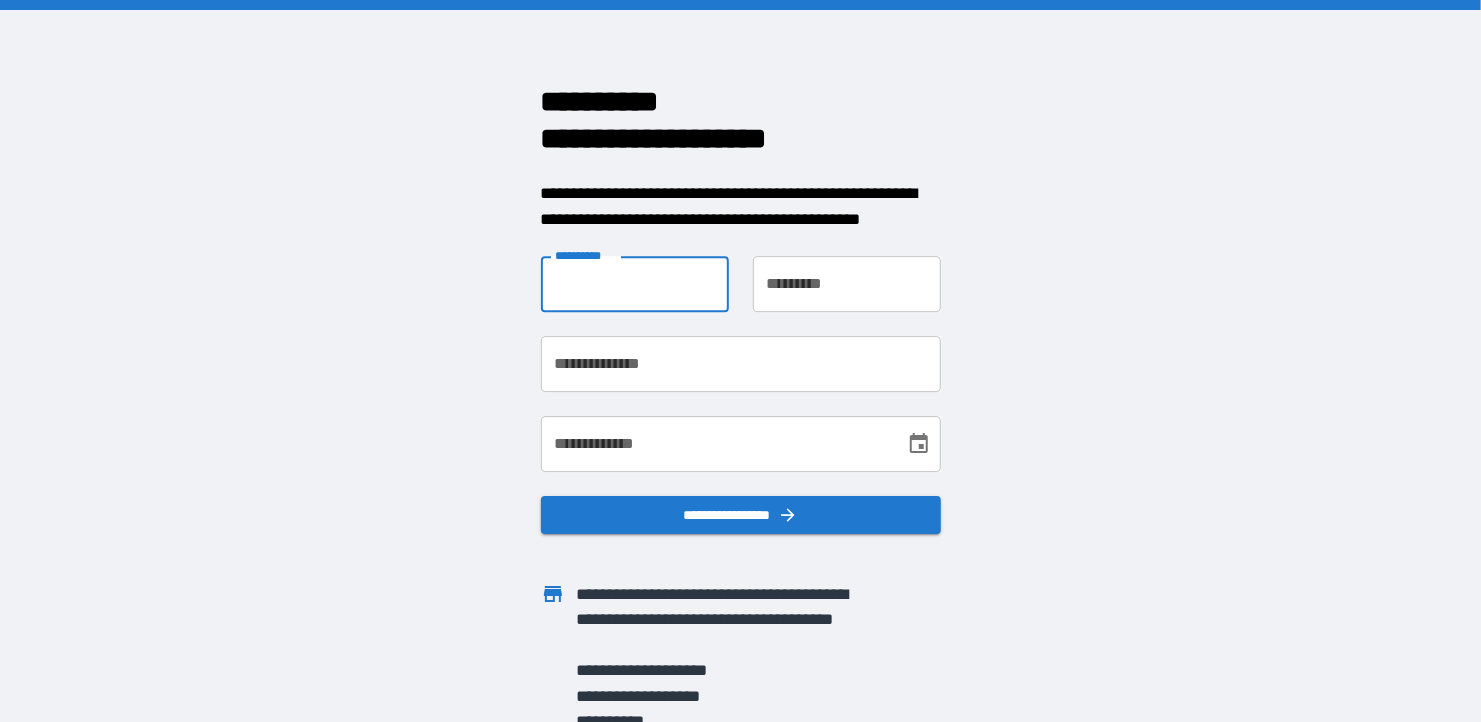 click on "**********" at bounding box center [635, 284] 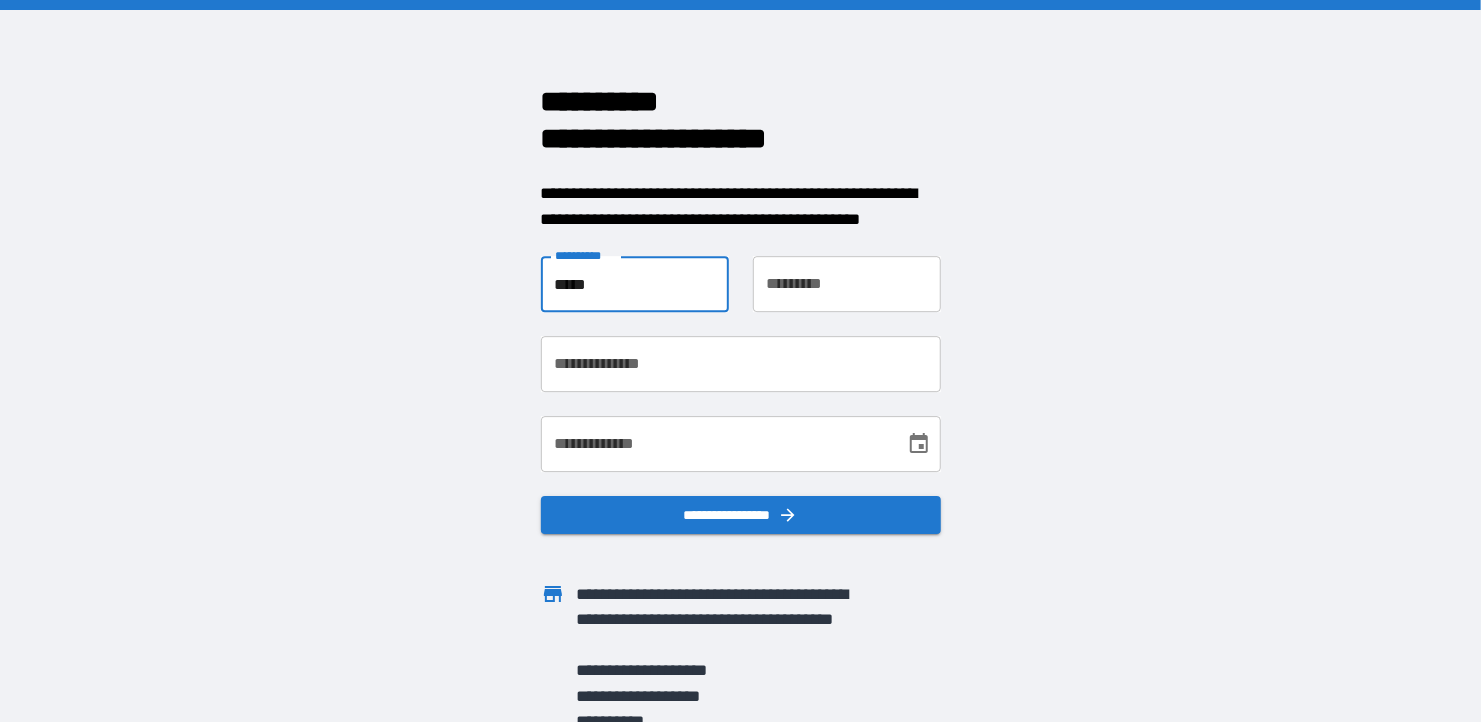 type on "*******" 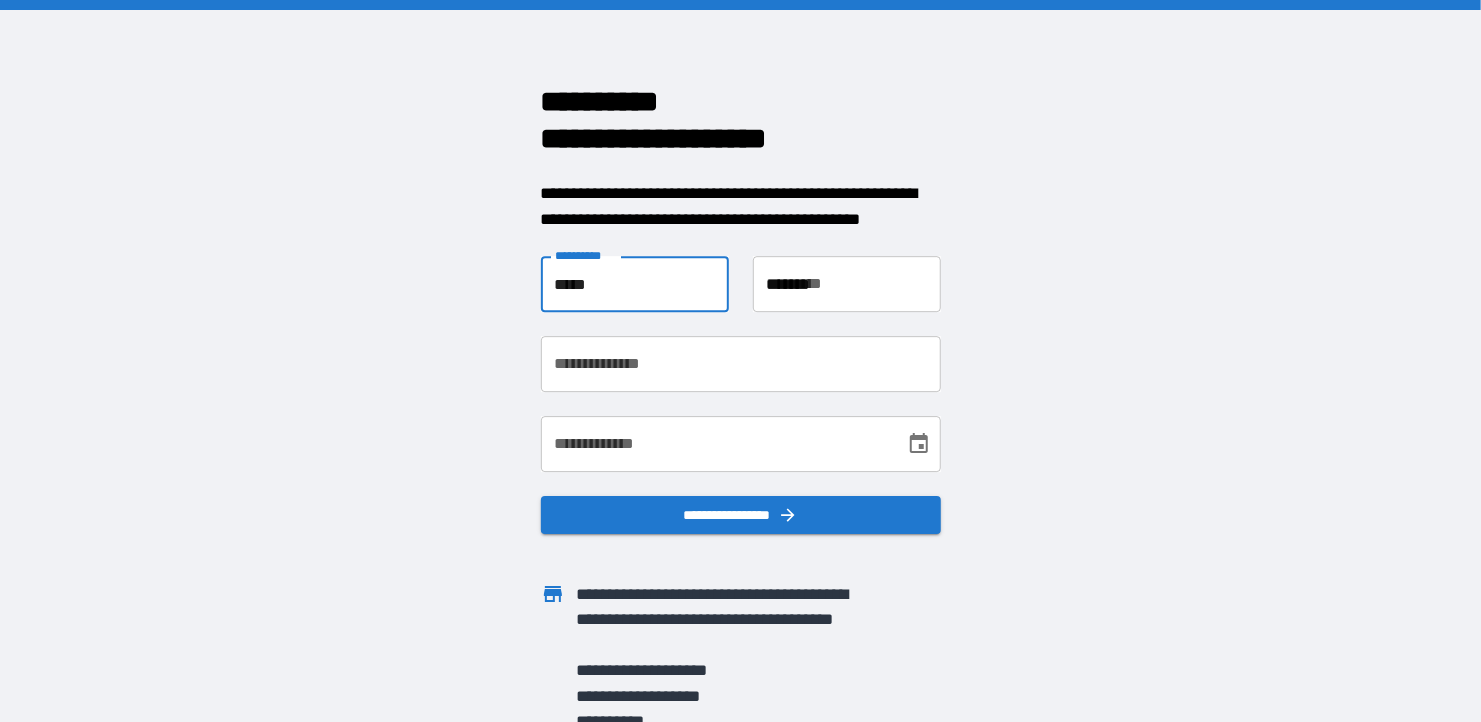 type on "**********" 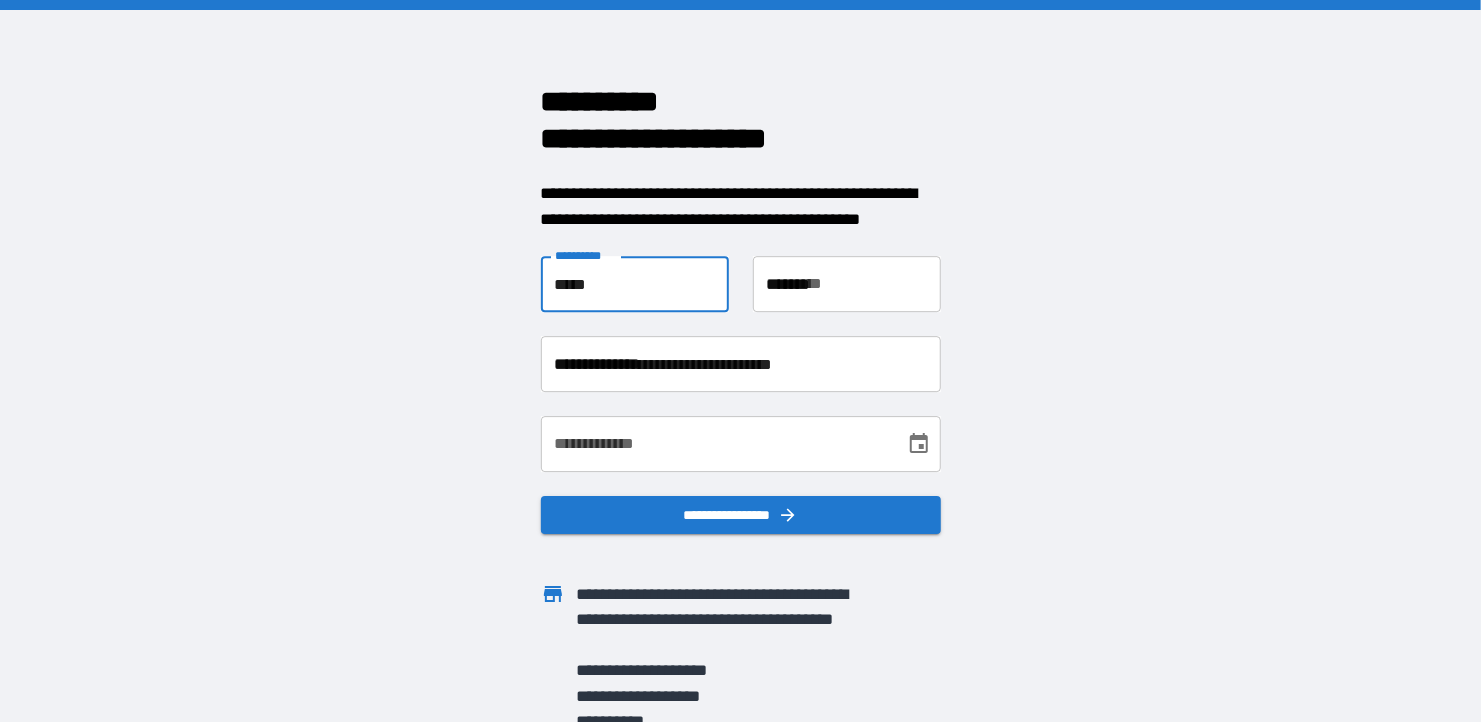 type on "**********" 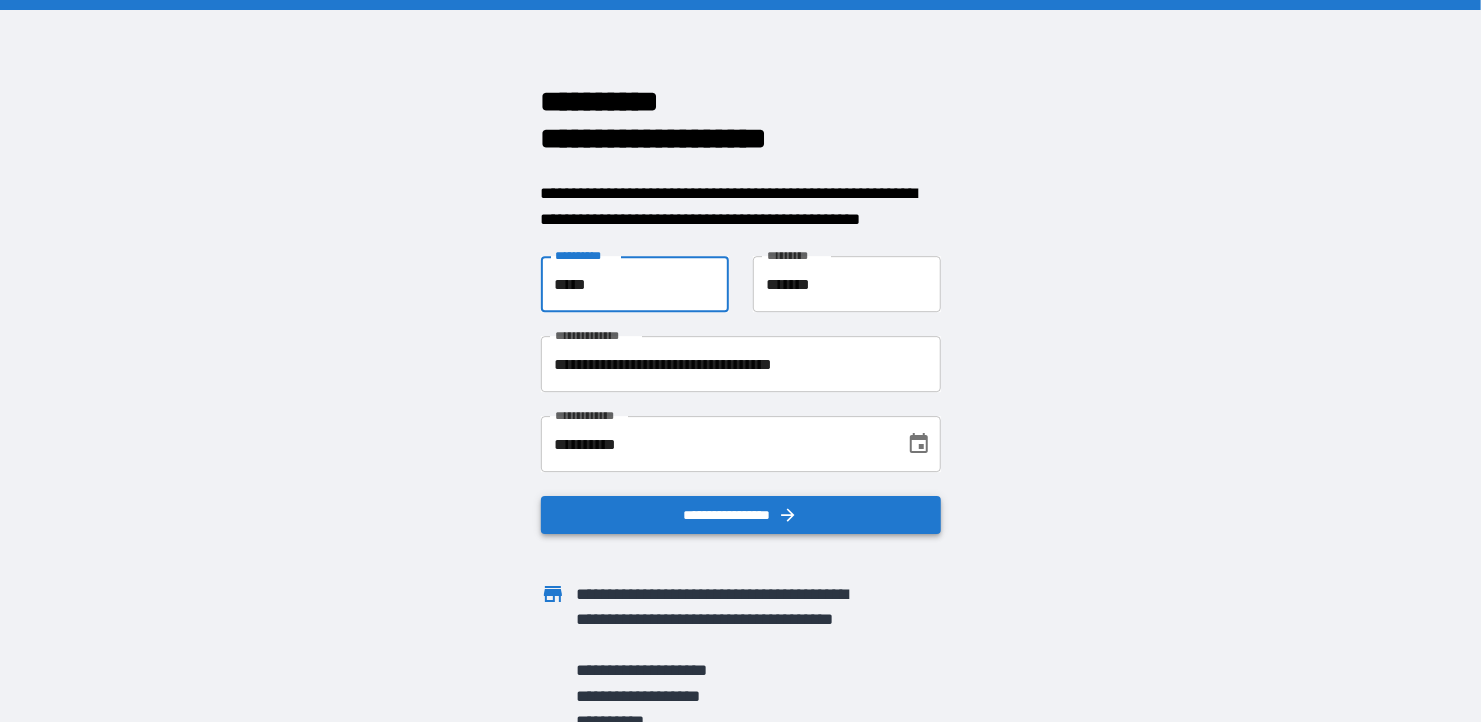 click on "**********" at bounding box center (741, 514) 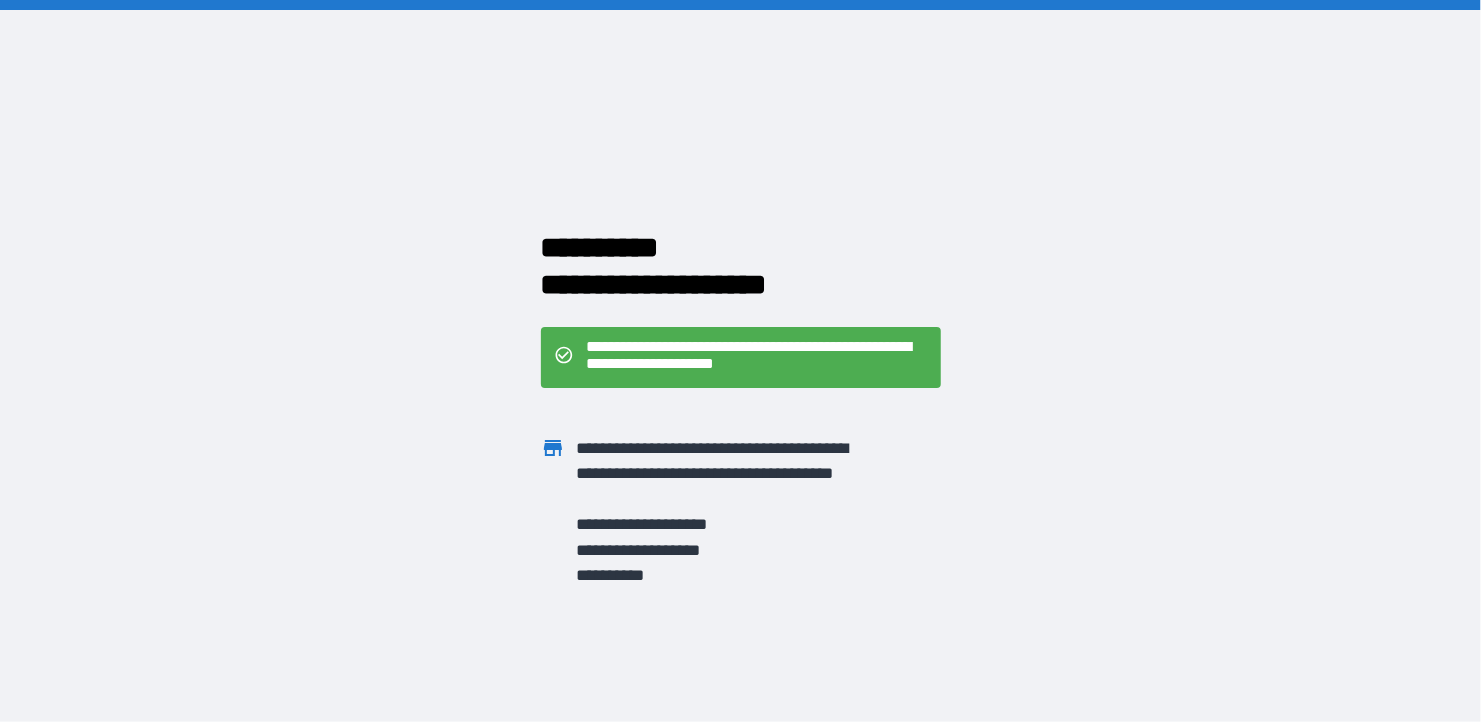 drag, startPoint x: 751, startPoint y: 370, endPoint x: 775, endPoint y: 370, distance: 24 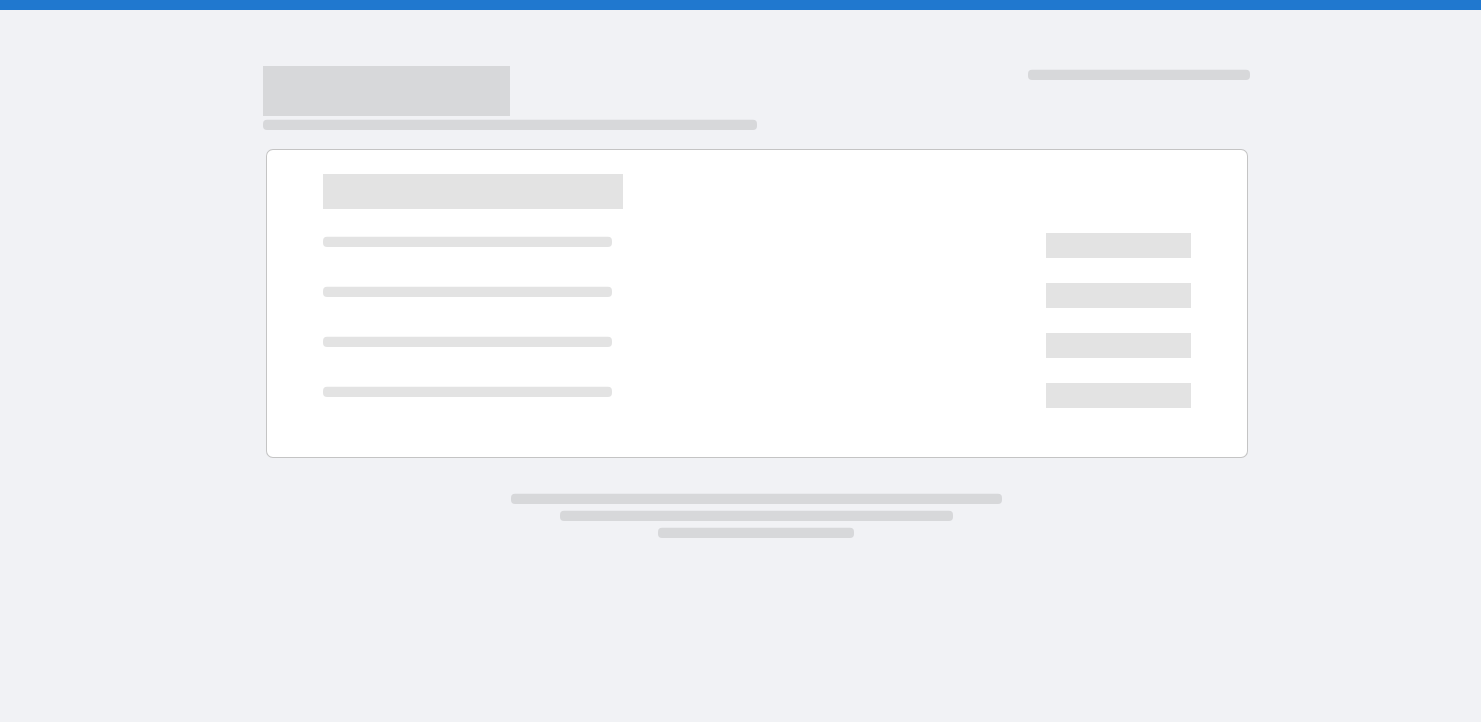 scroll, scrollTop: 0, scrollLeft: 0, axis: both 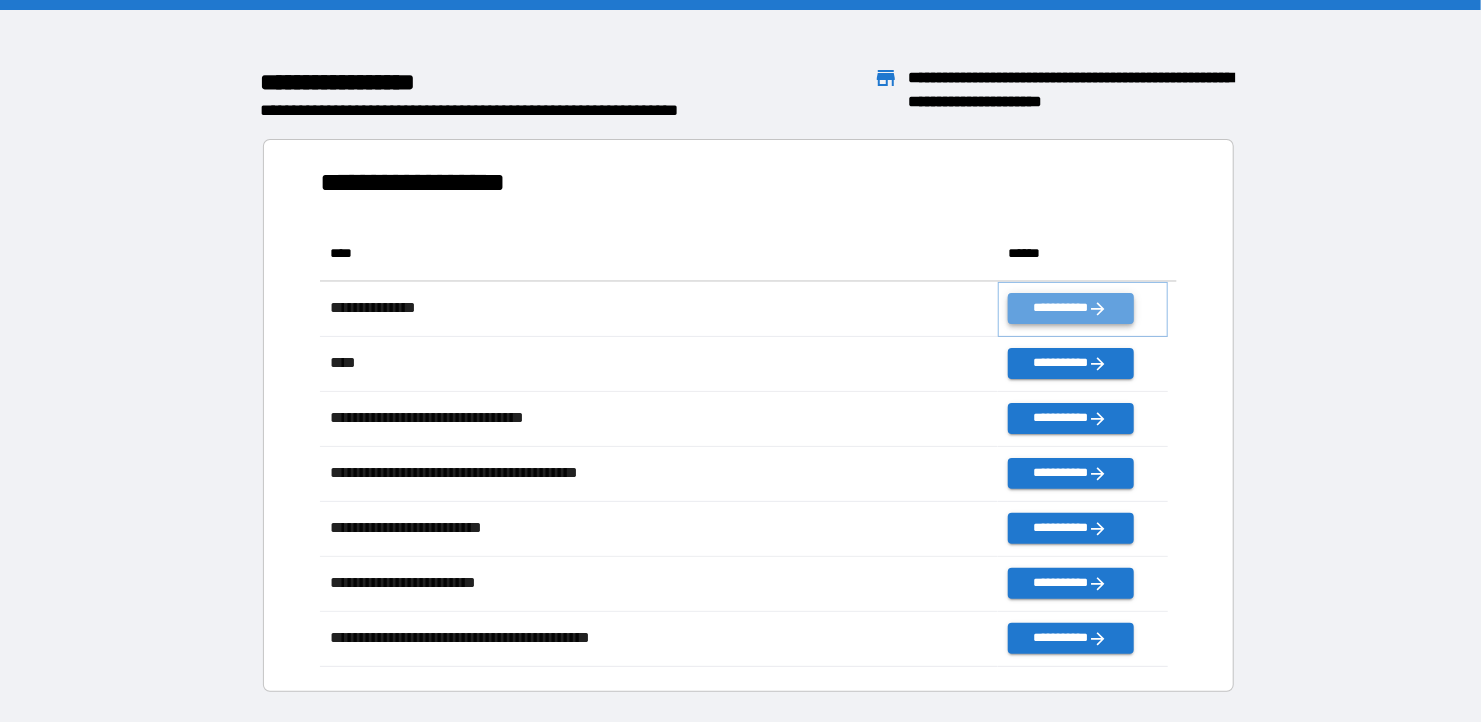 click on "**********" at bounding box center [1070, 308] 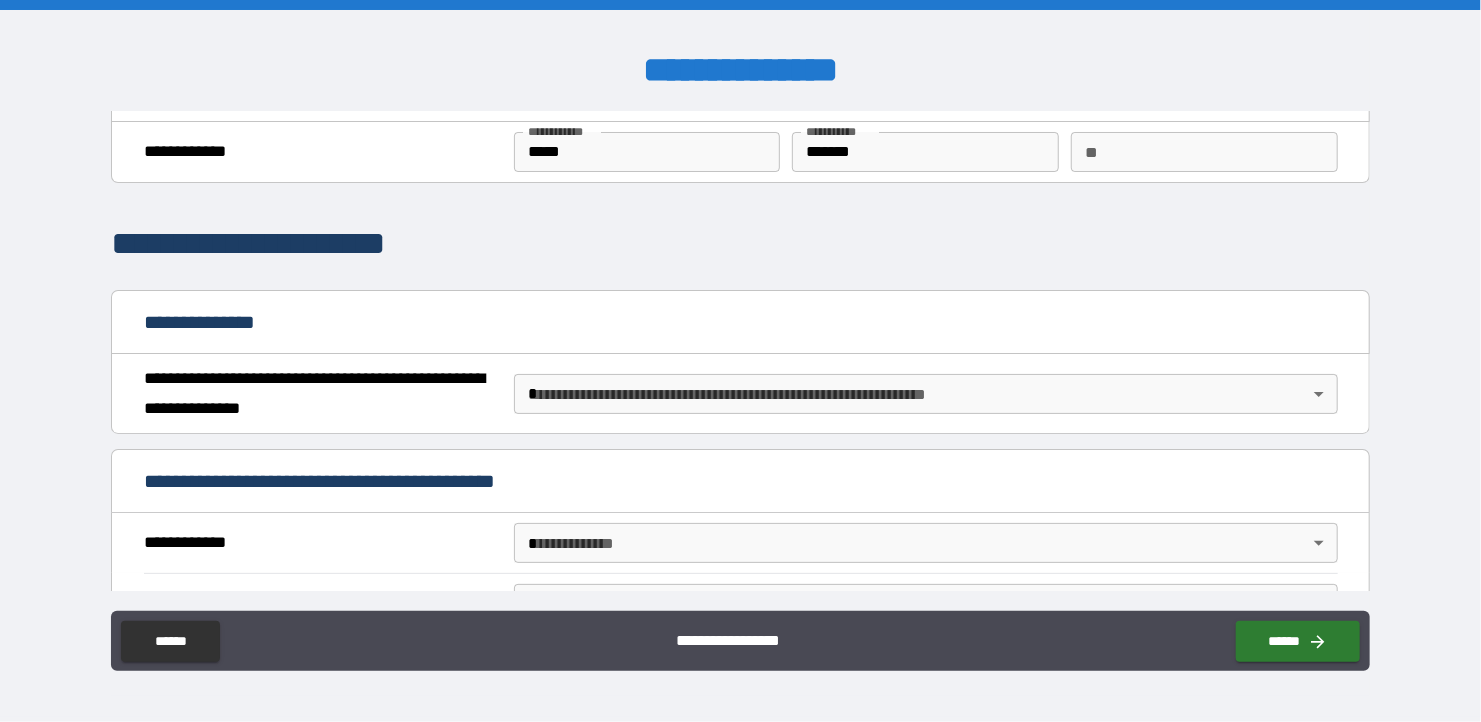 scroll, scrollTop: 100, scrollLeft: 0, axis: vertical 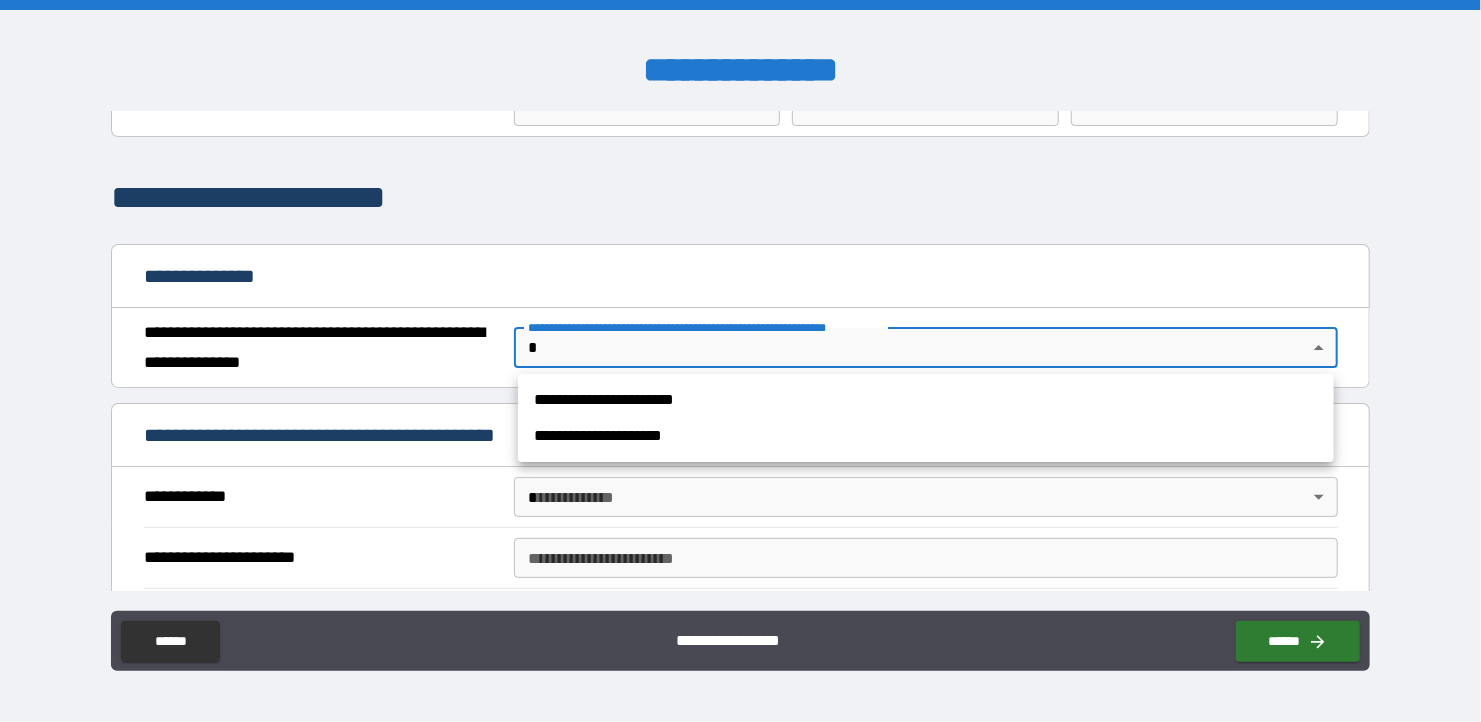 click on "**********" at bounding box center [740, 361] 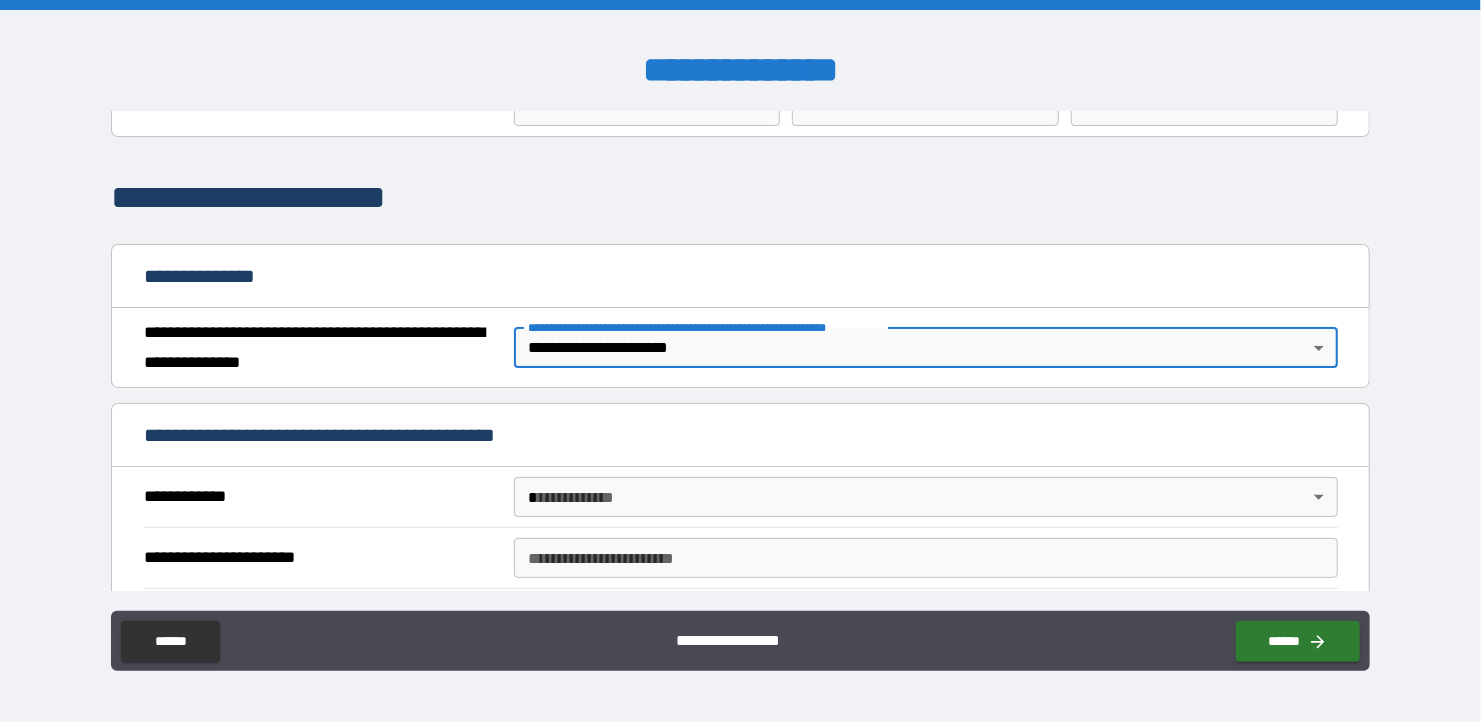 click on "**********" at bounding box center [740, 361] 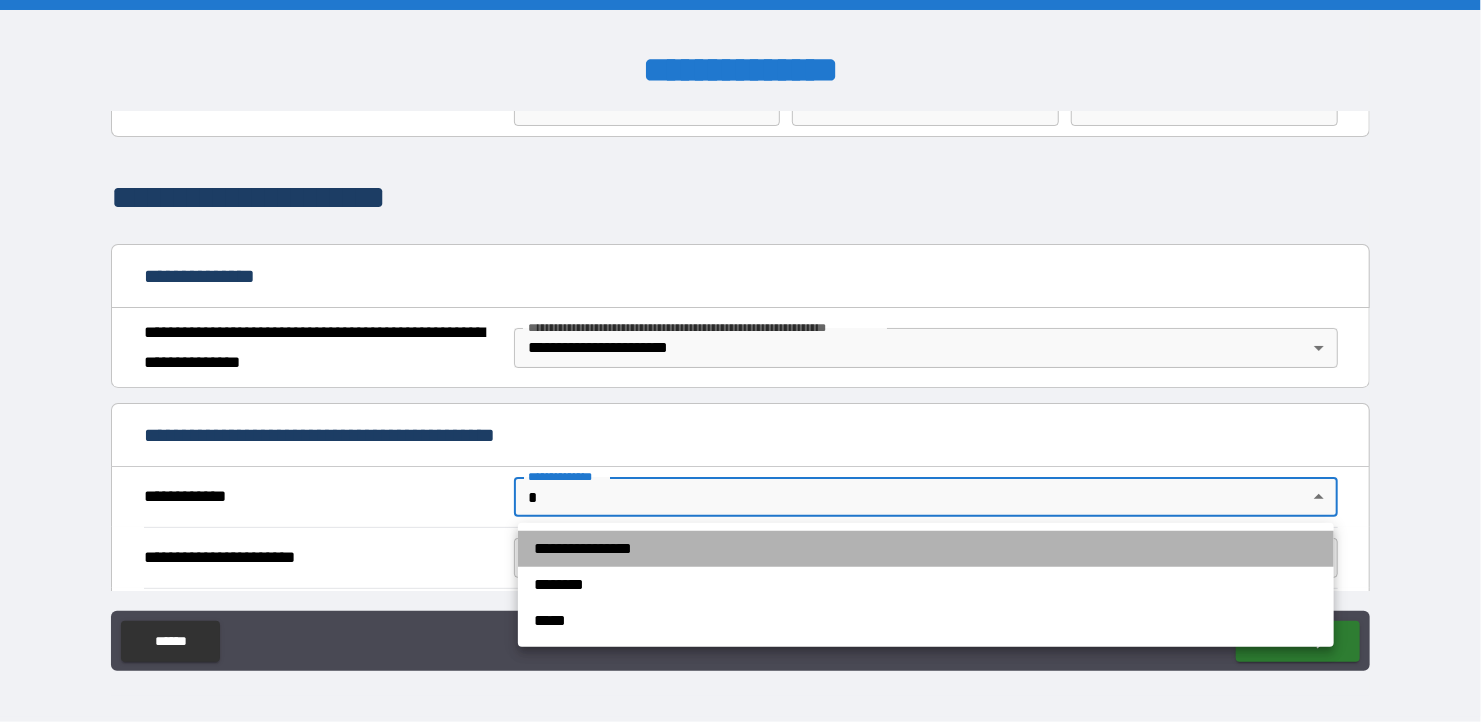 click on "**********" at bounding box center (926, 549) 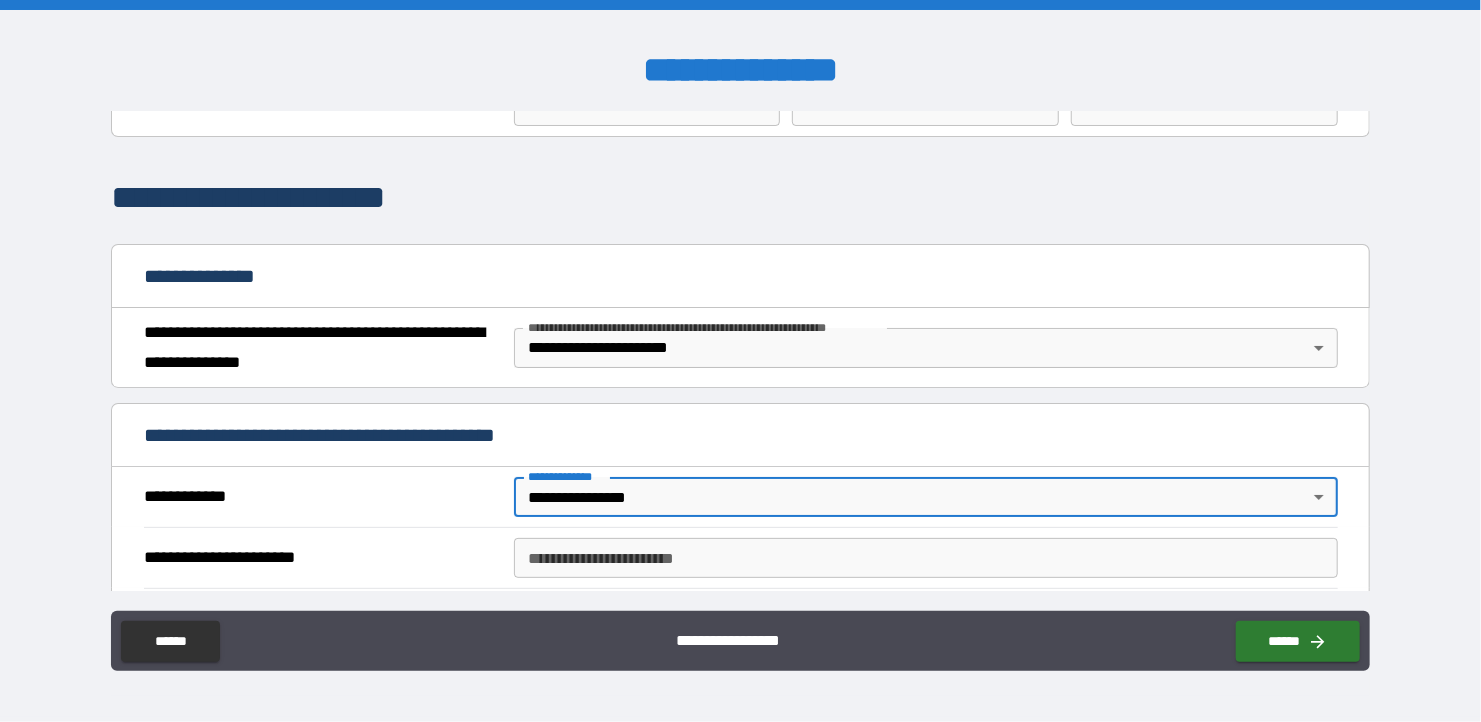 click on "**********" at bounding box center [926, 558] 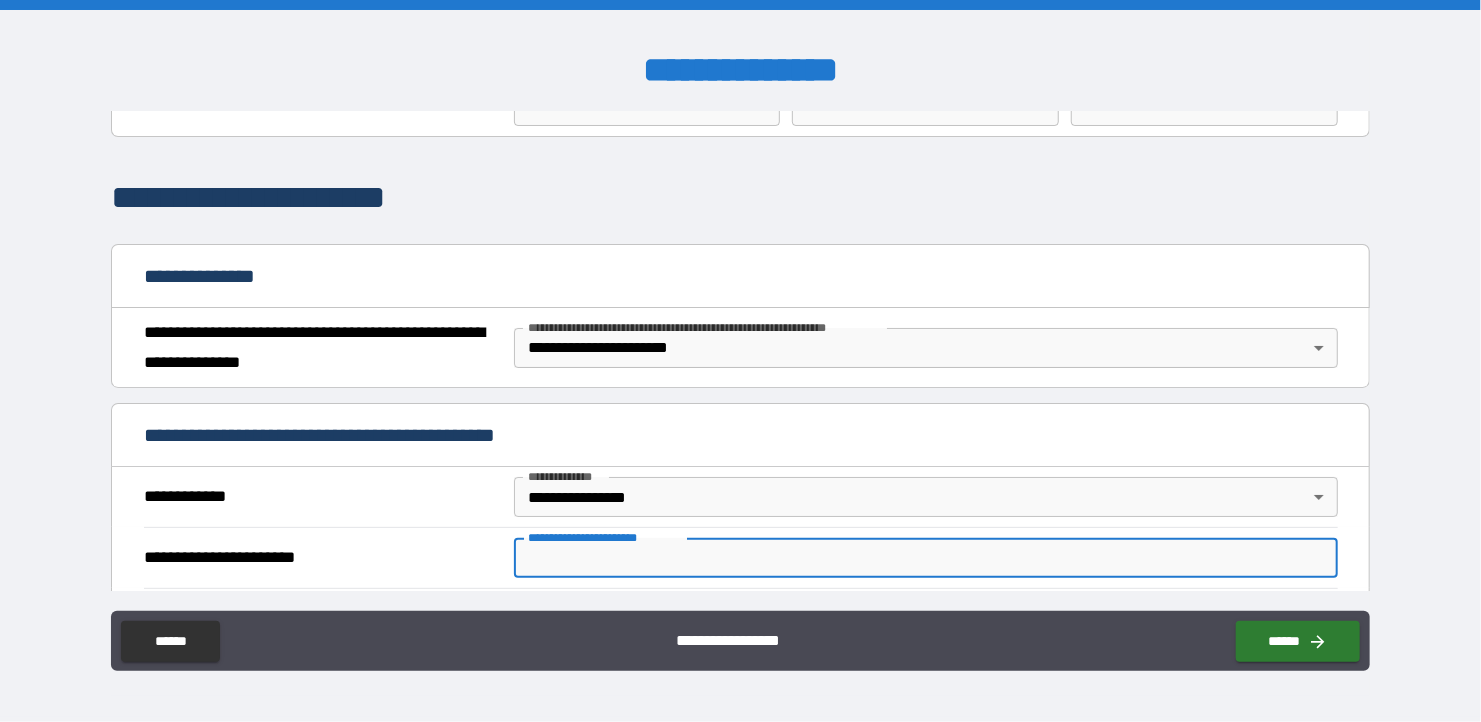 type on "**********" 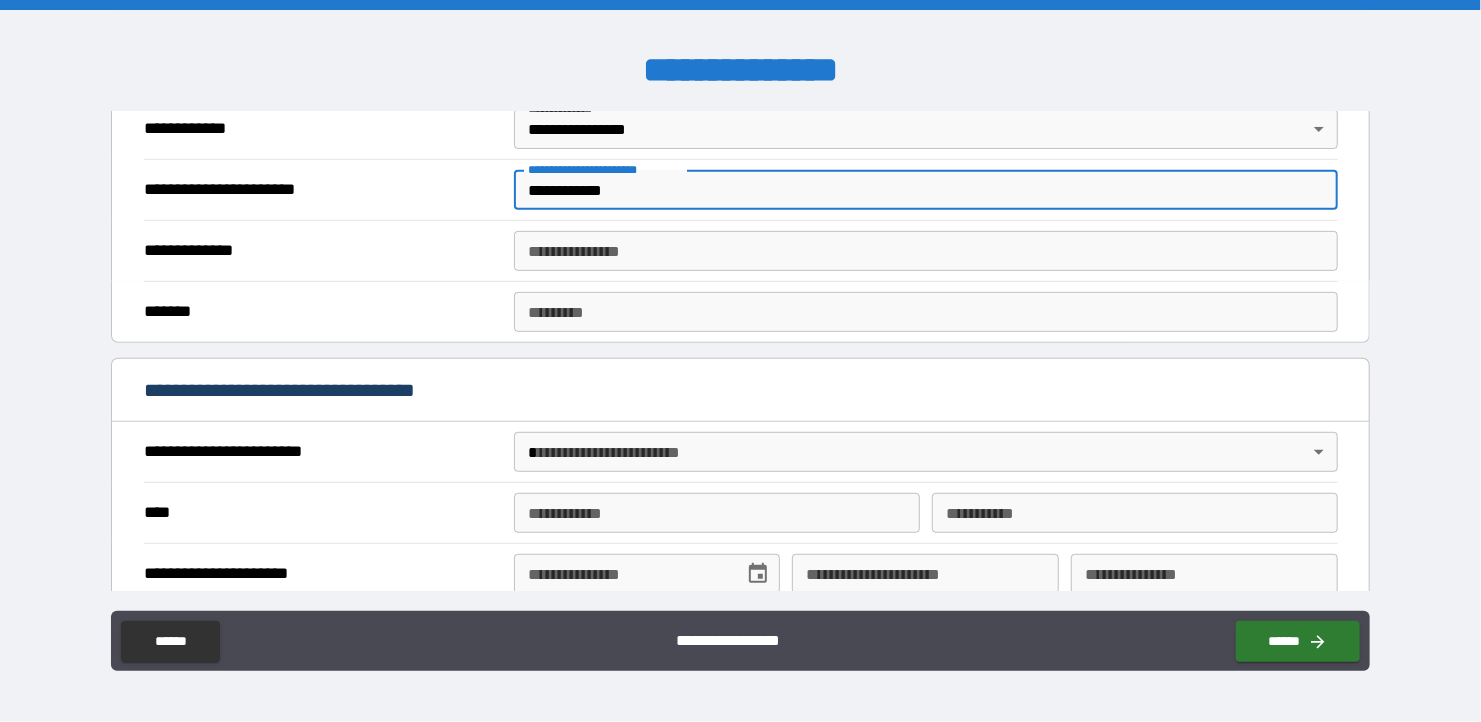 scroll, scrollTop: 500, scrollLeft: 0, axis: vertical 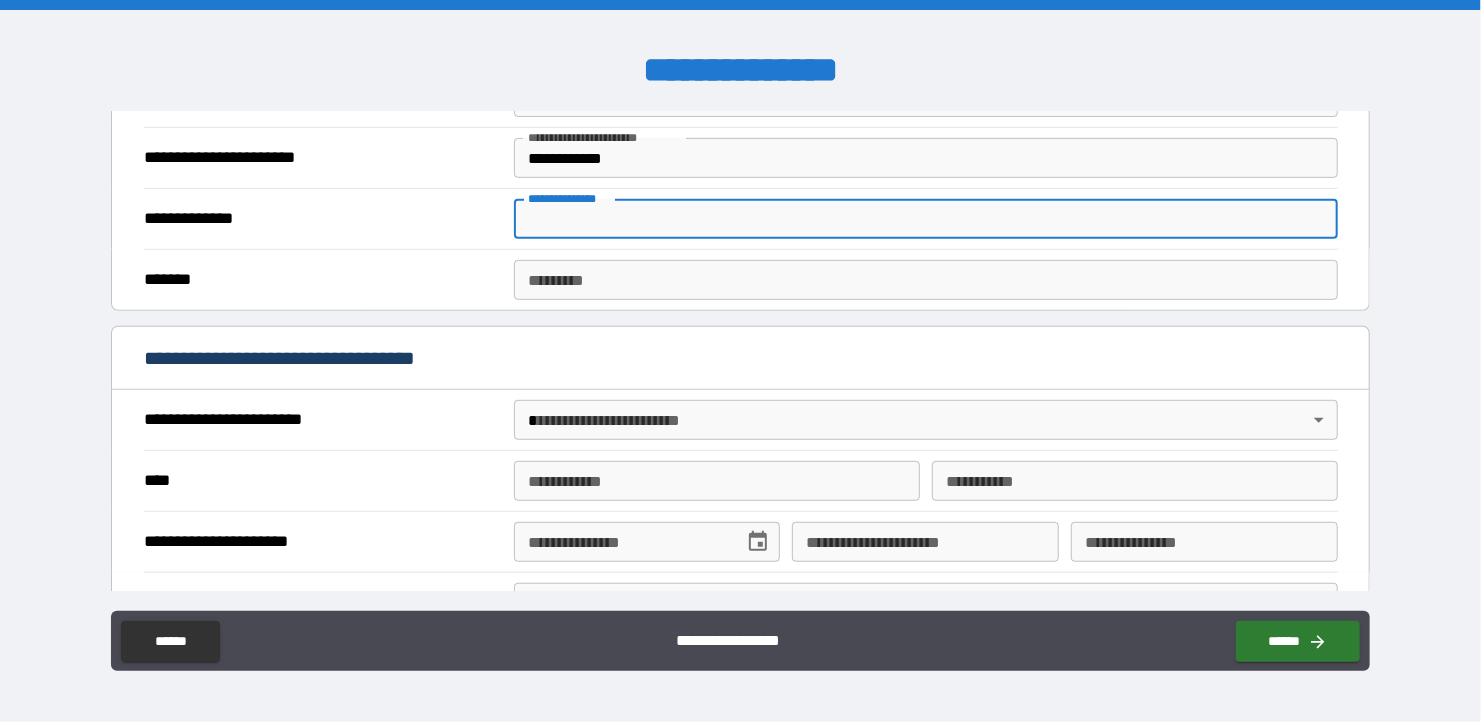 click on "**********" at bounding box center [926, 219] 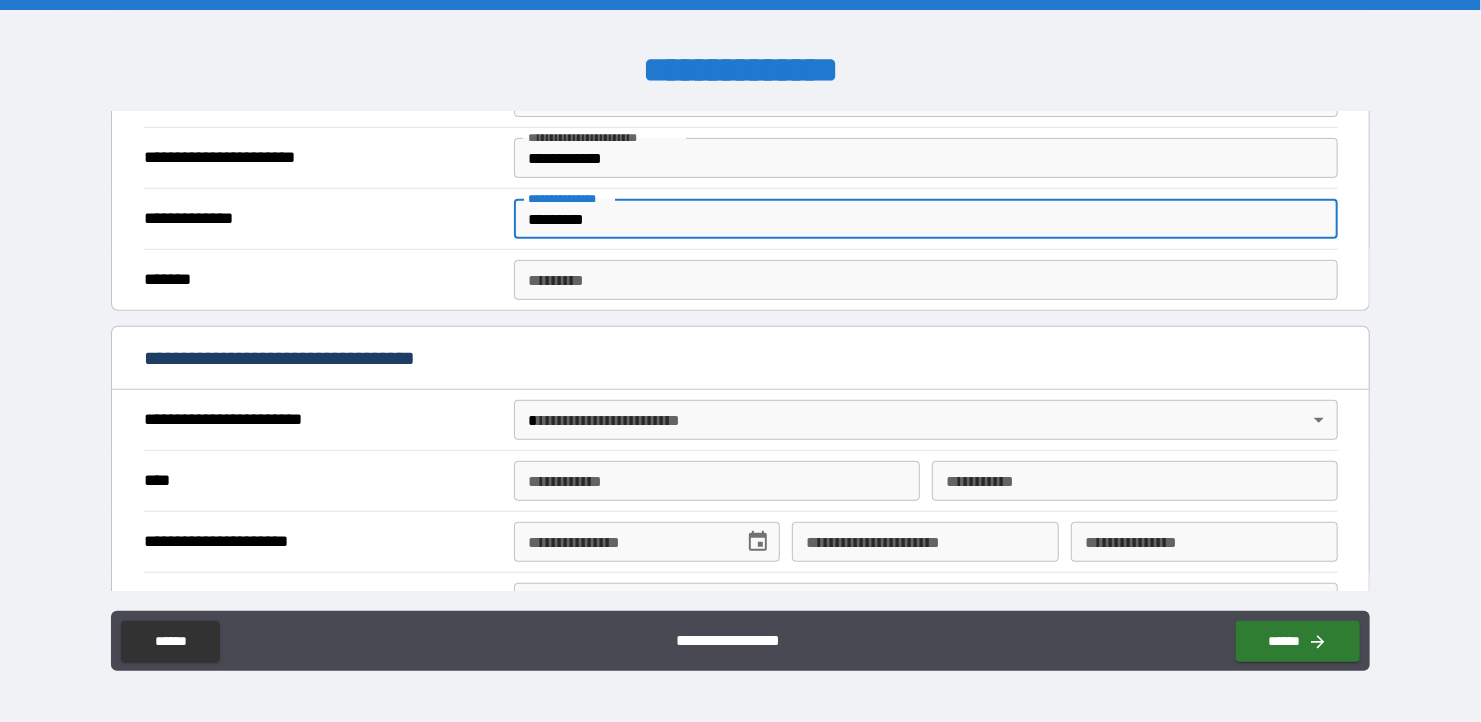 type on "*********" 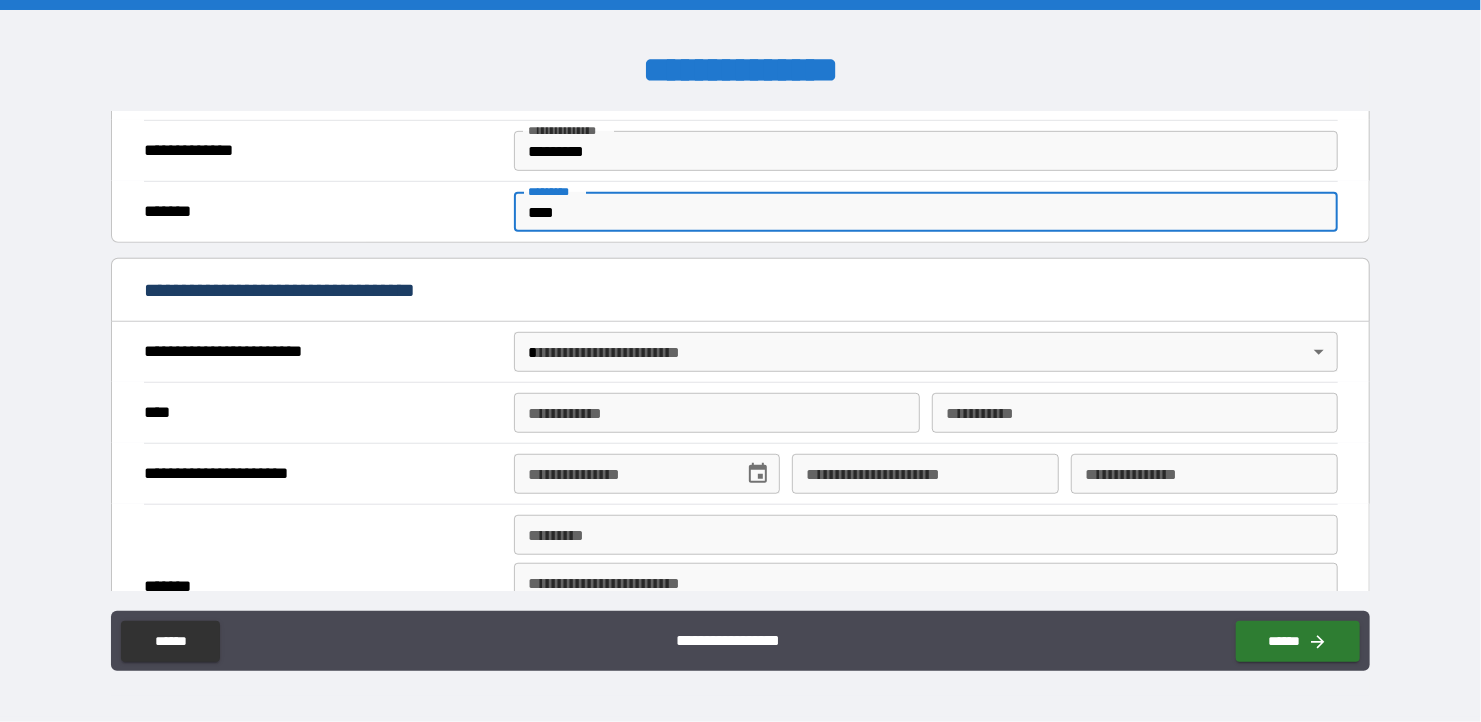 scroll, scrollTop: 600, scrollLeft: 0, axis: vertical 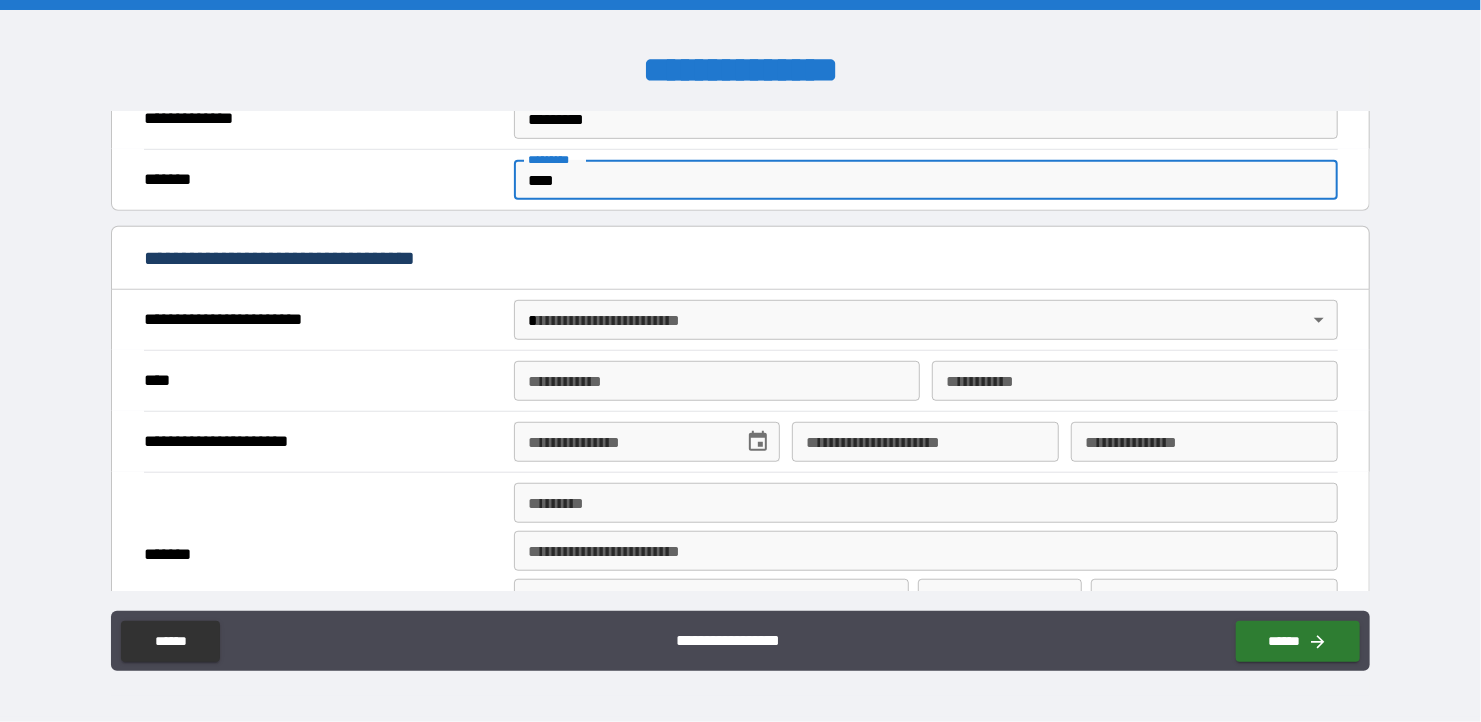 type on "****" 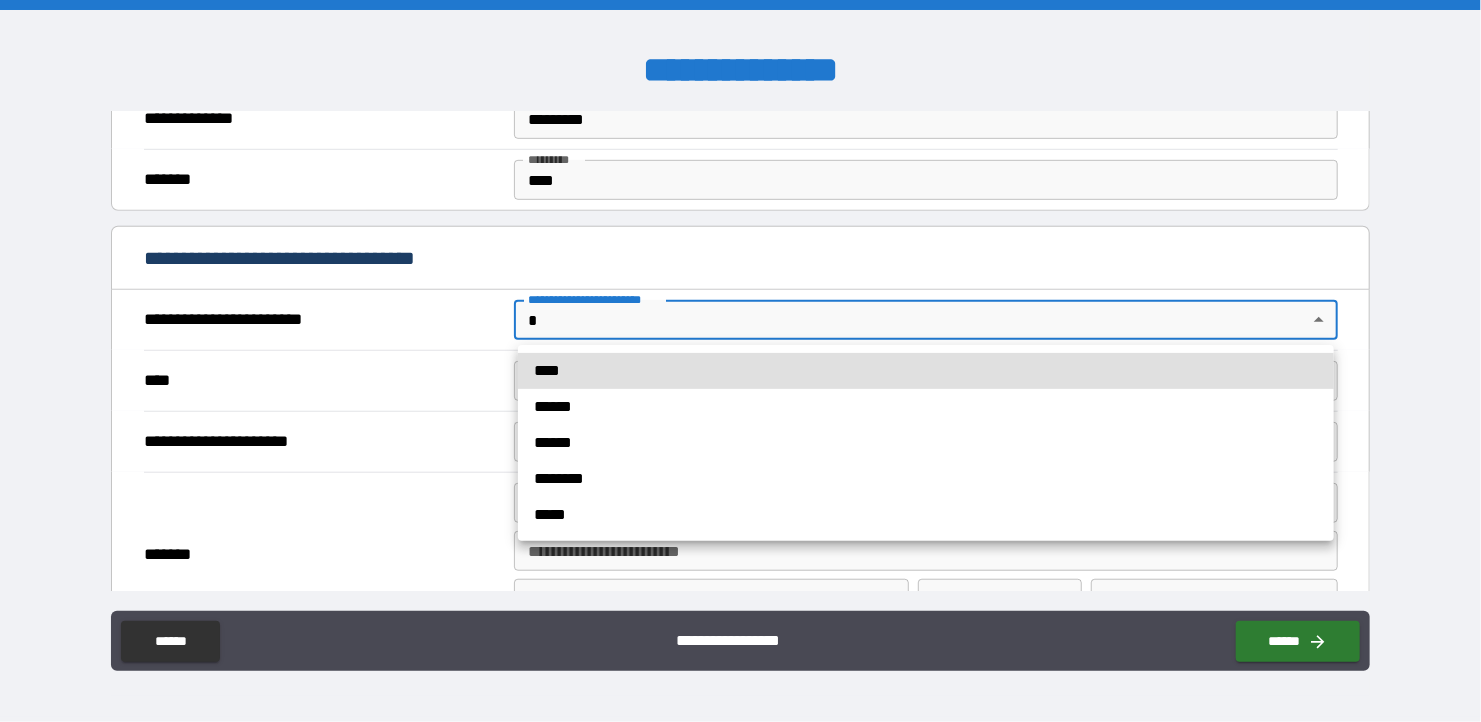 click on "****" at bounding box center [926, 371] 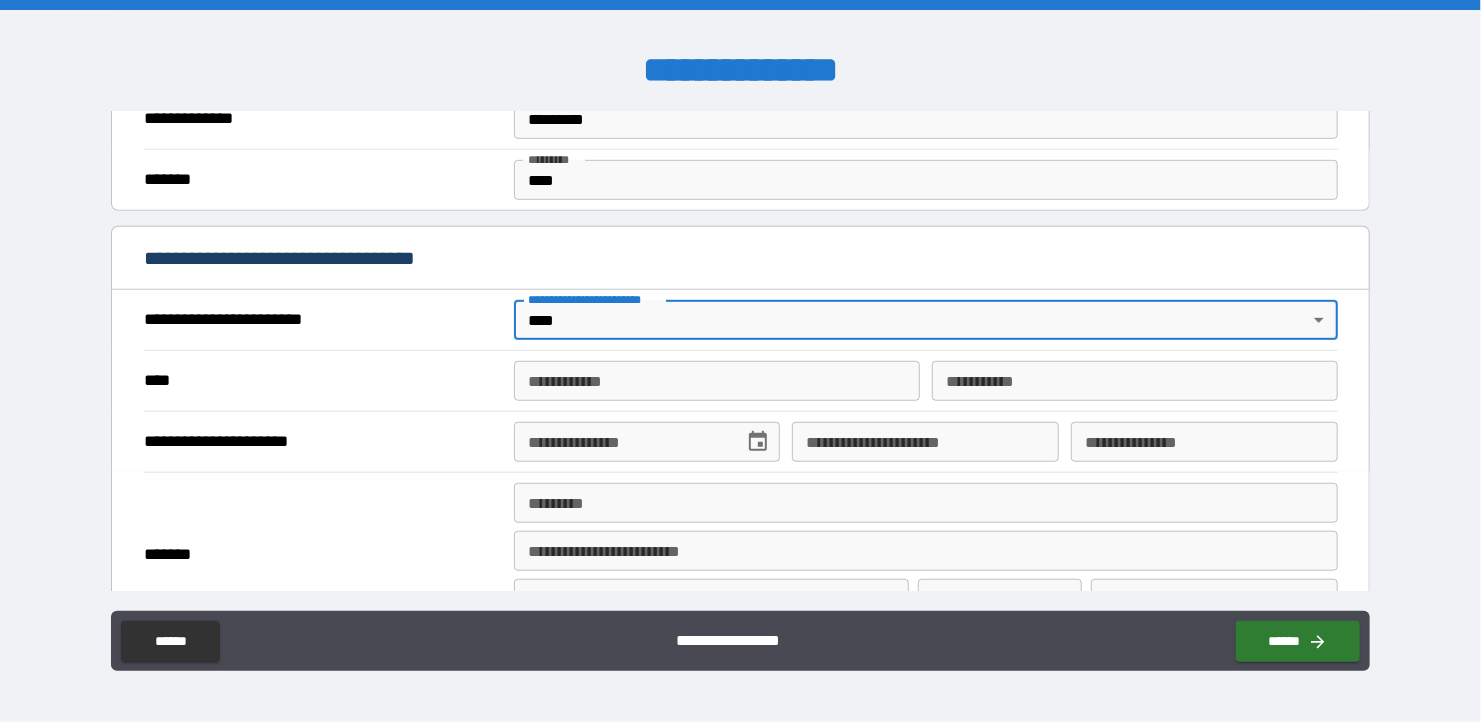 click on "**********" at bounding box center (717, 381) 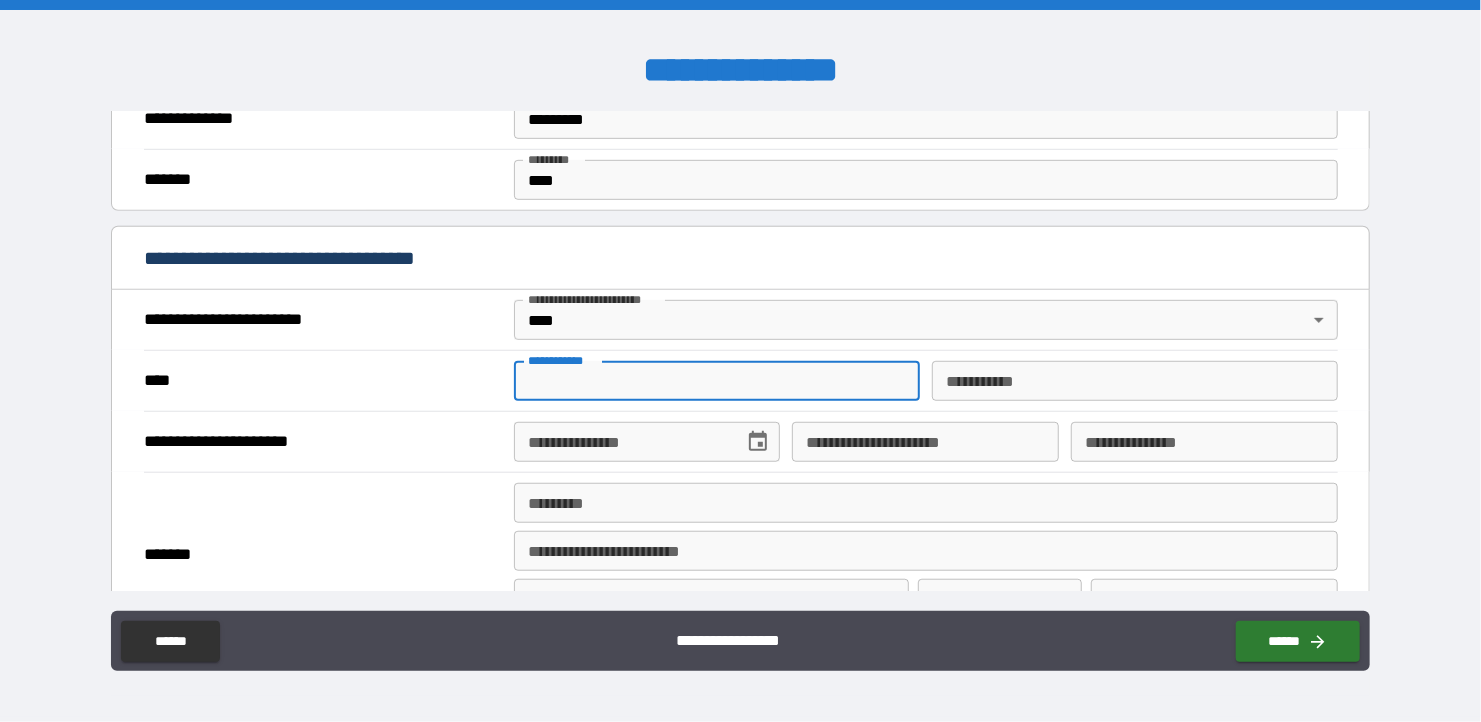 type on "*****" 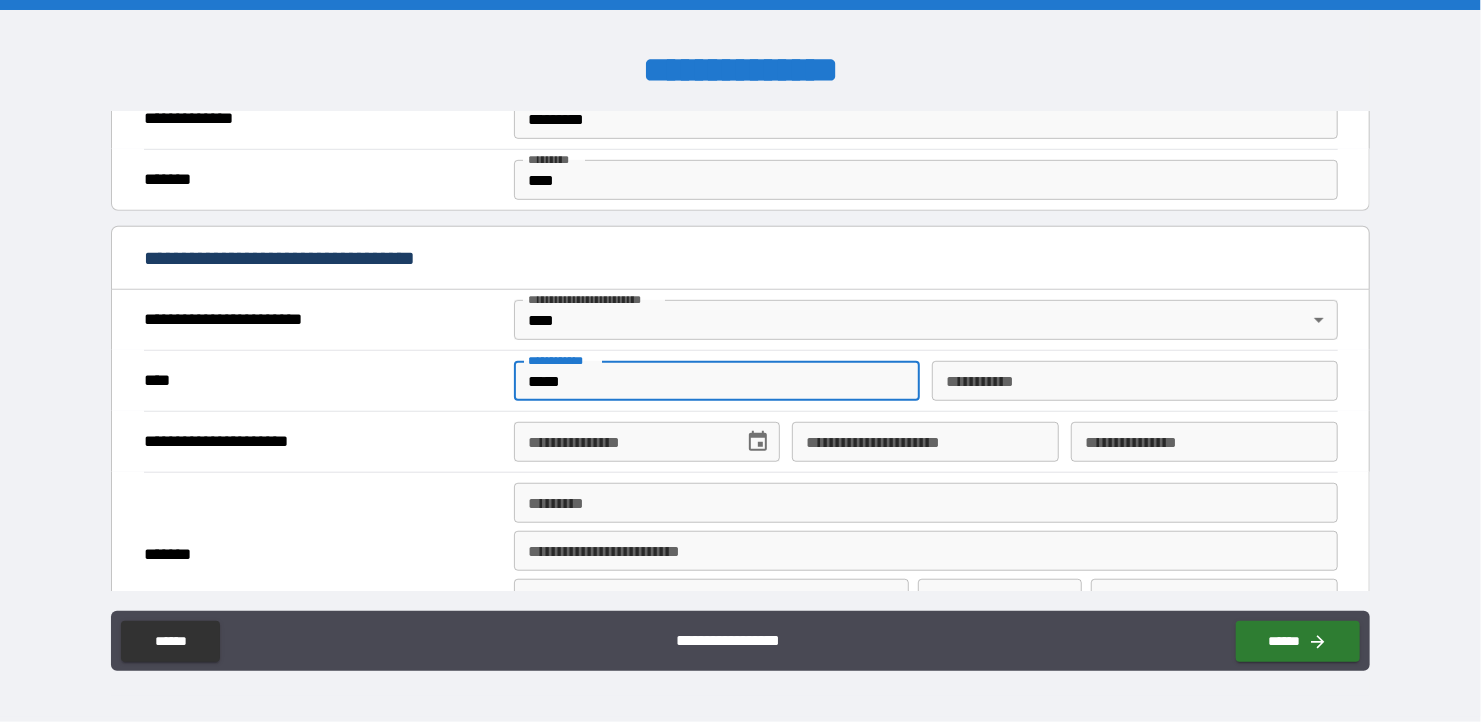 type on "*" 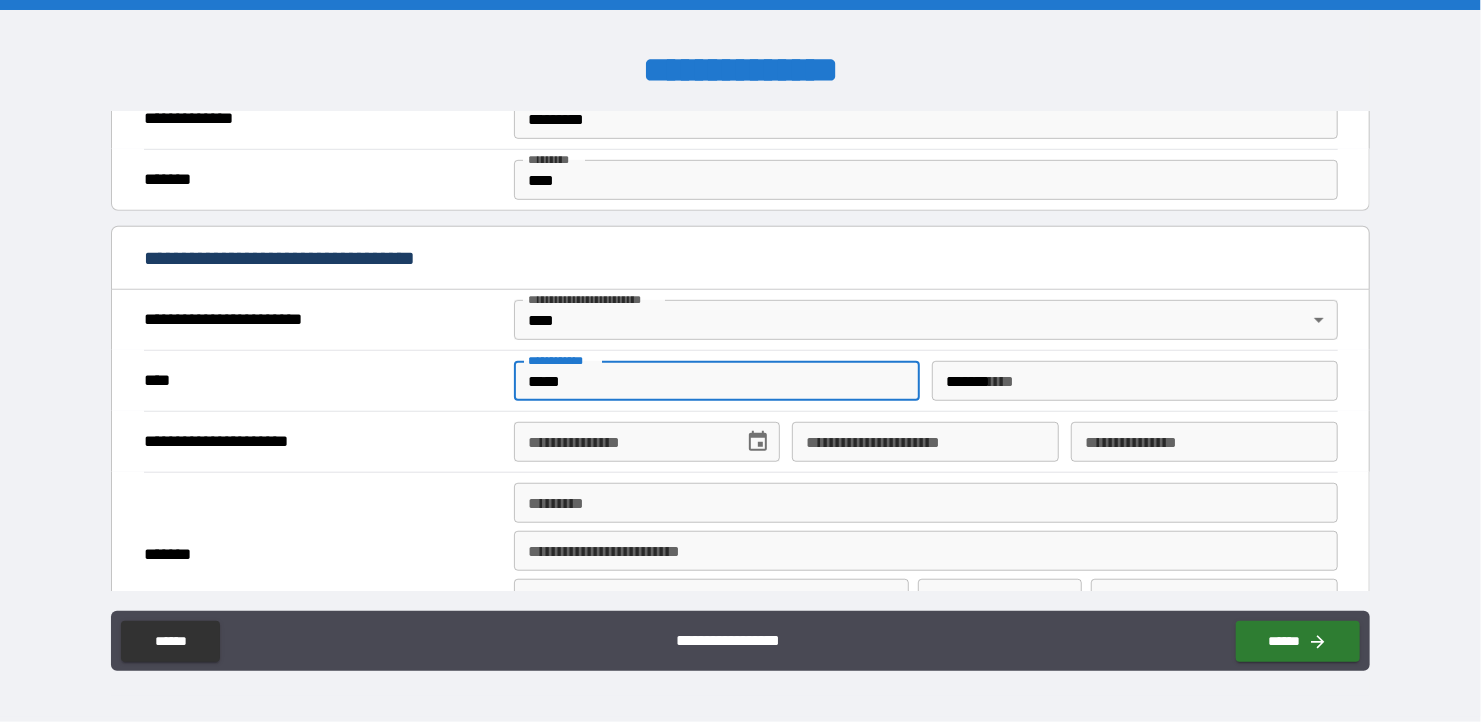 type on "**********" 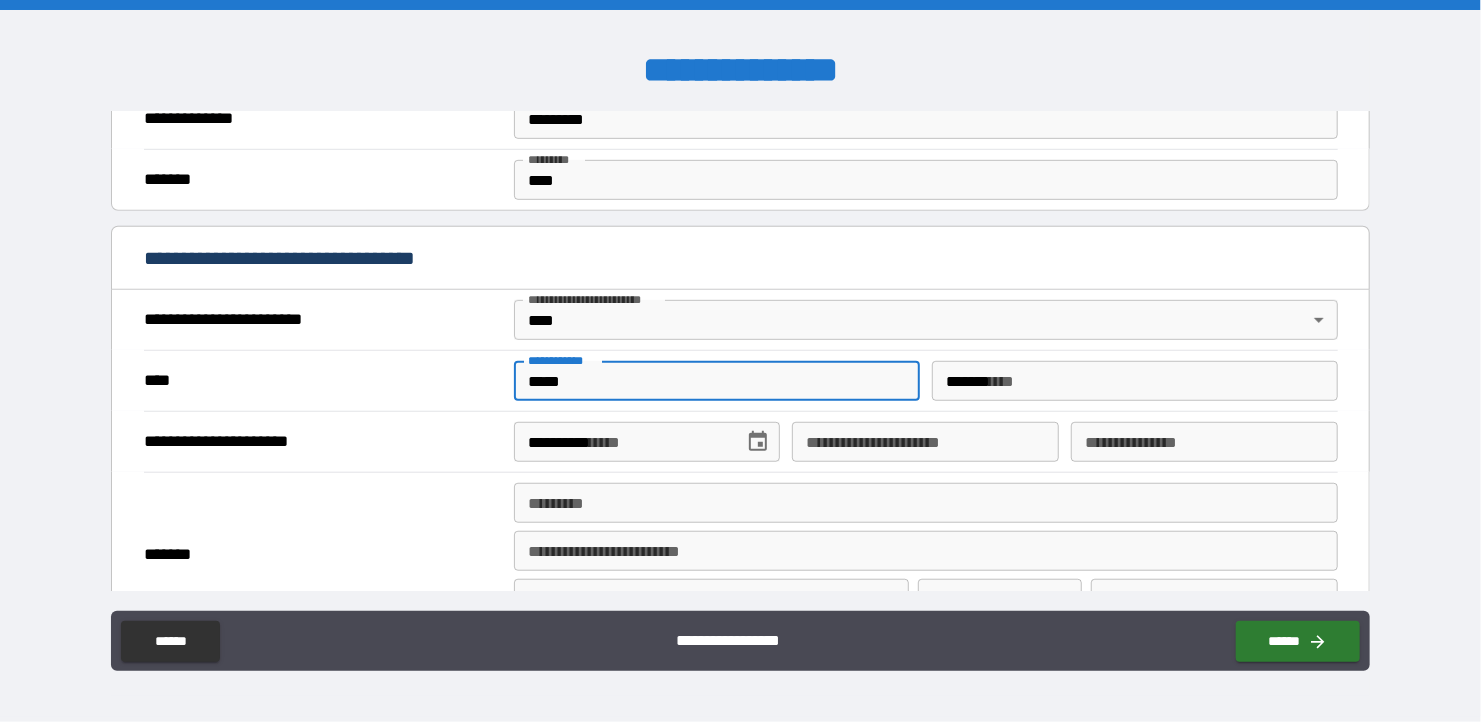 type on "**********" 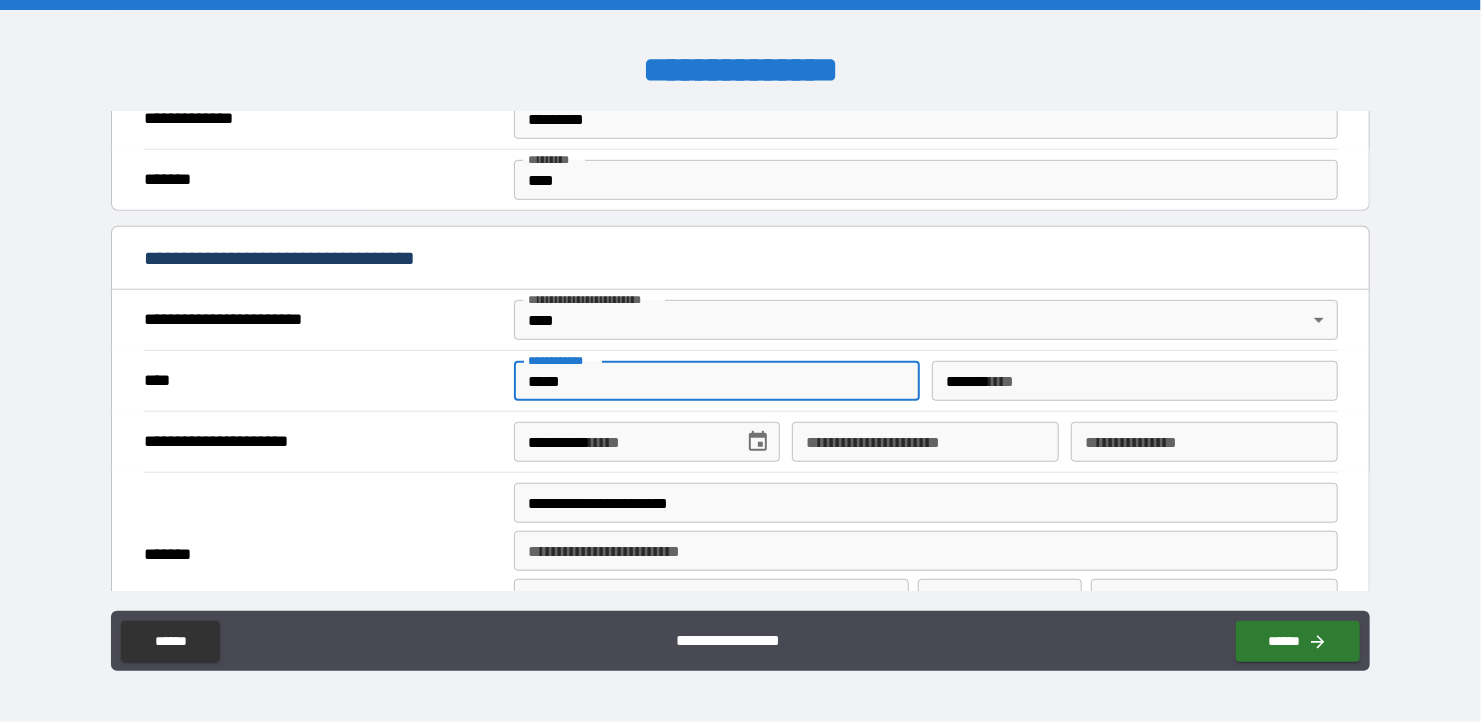 type on "********" 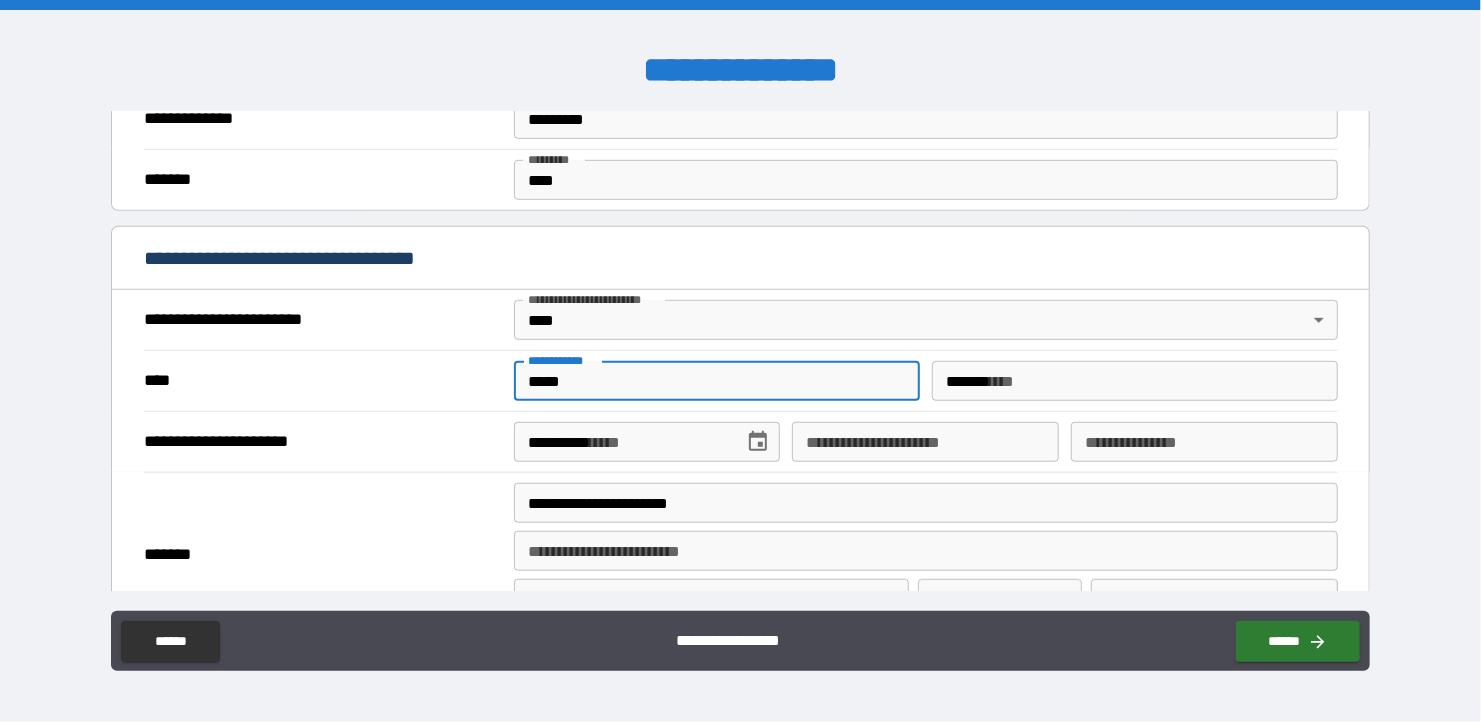 type on "*****" 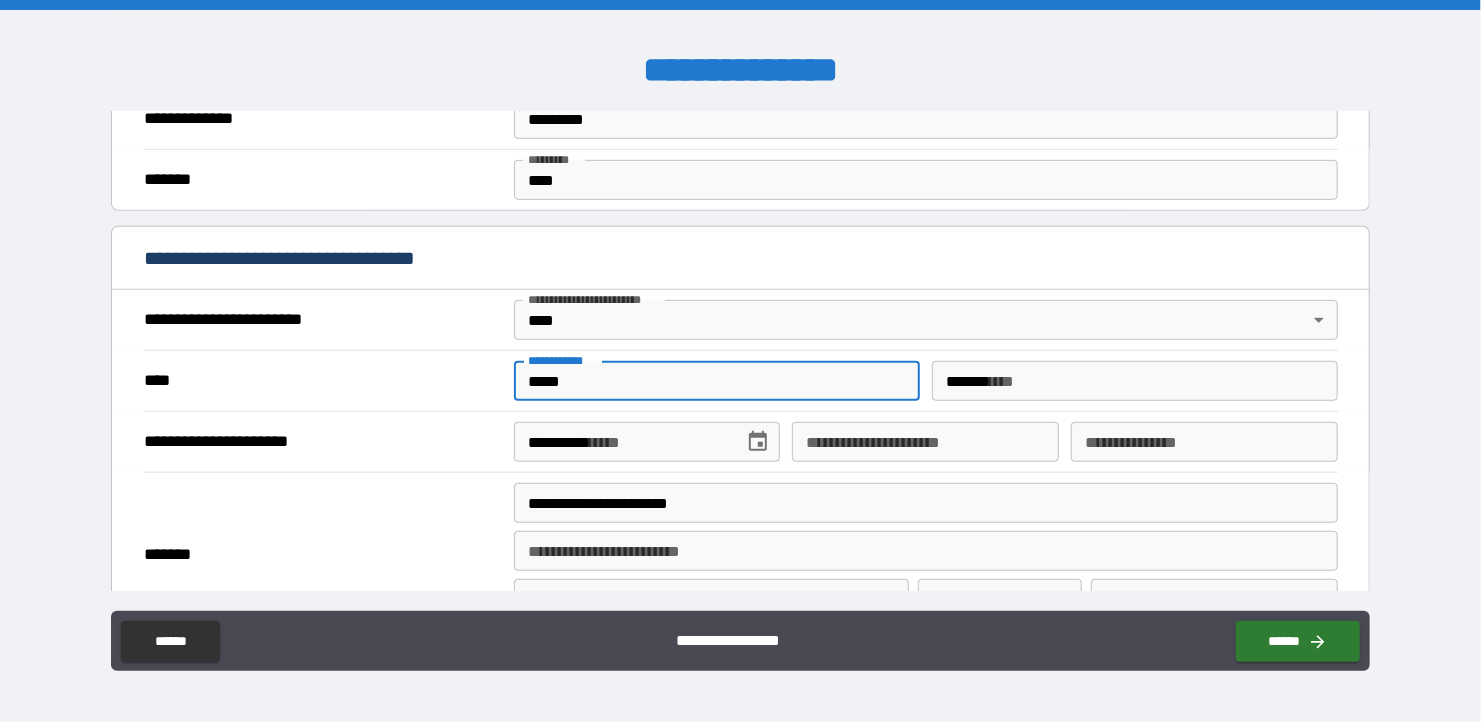 type on "**********" 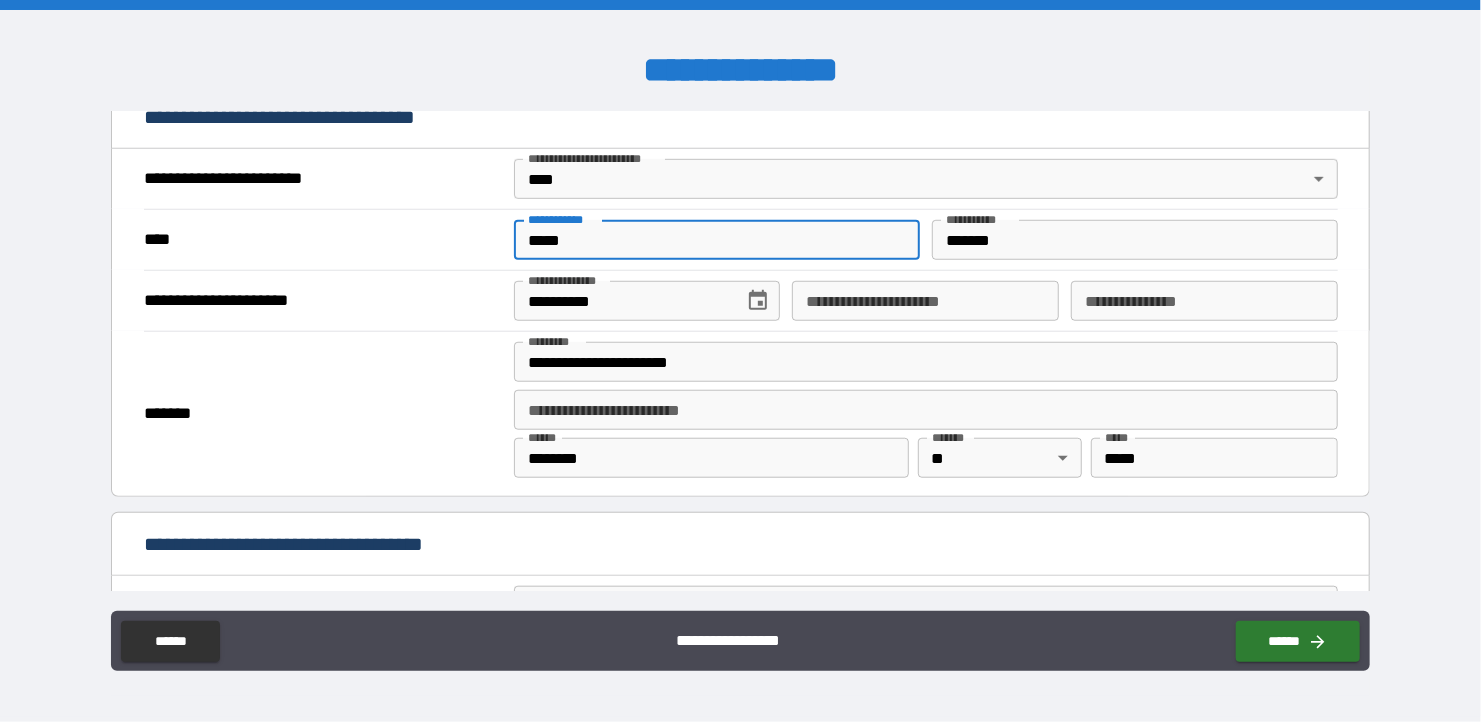 scroll, scrollTop: 800, scrollLeft: 0, axis: vertical 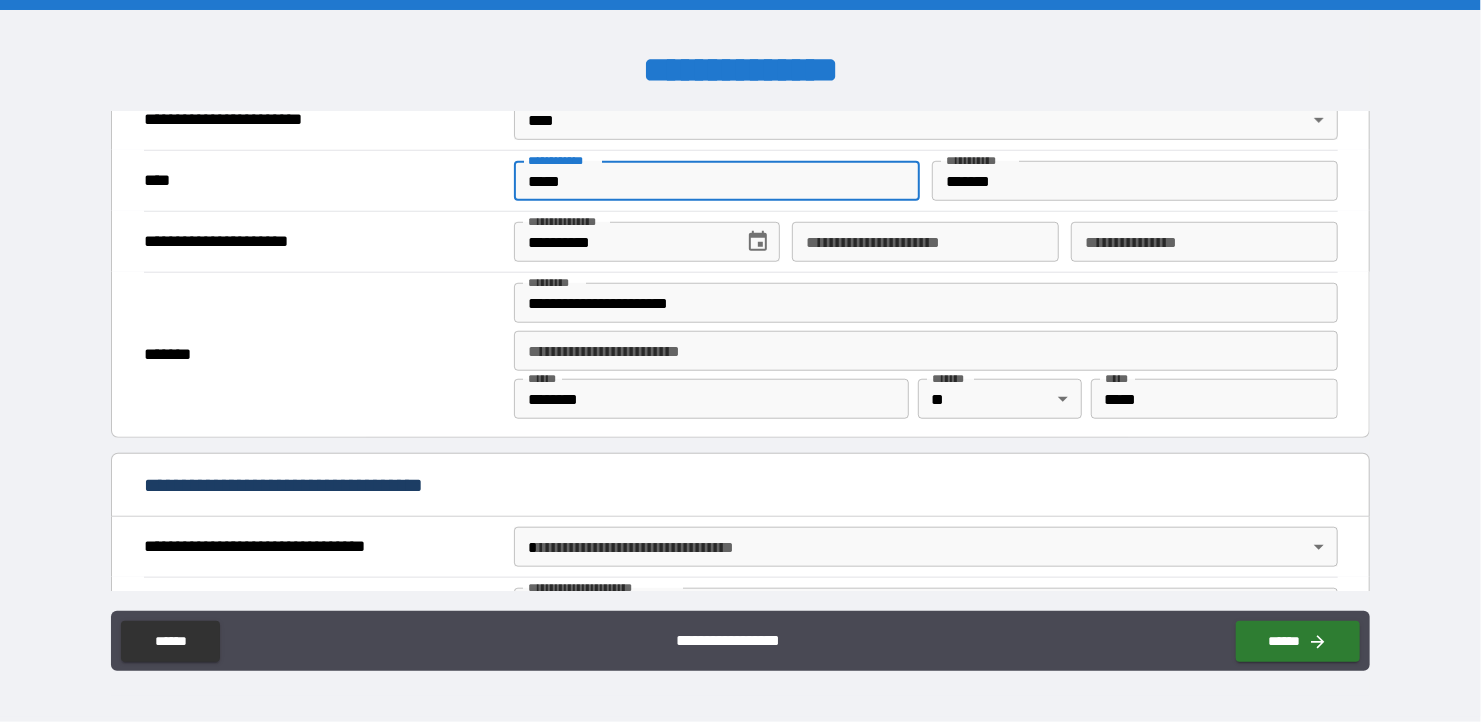 click on "**********" at bounding box center (925, 242) 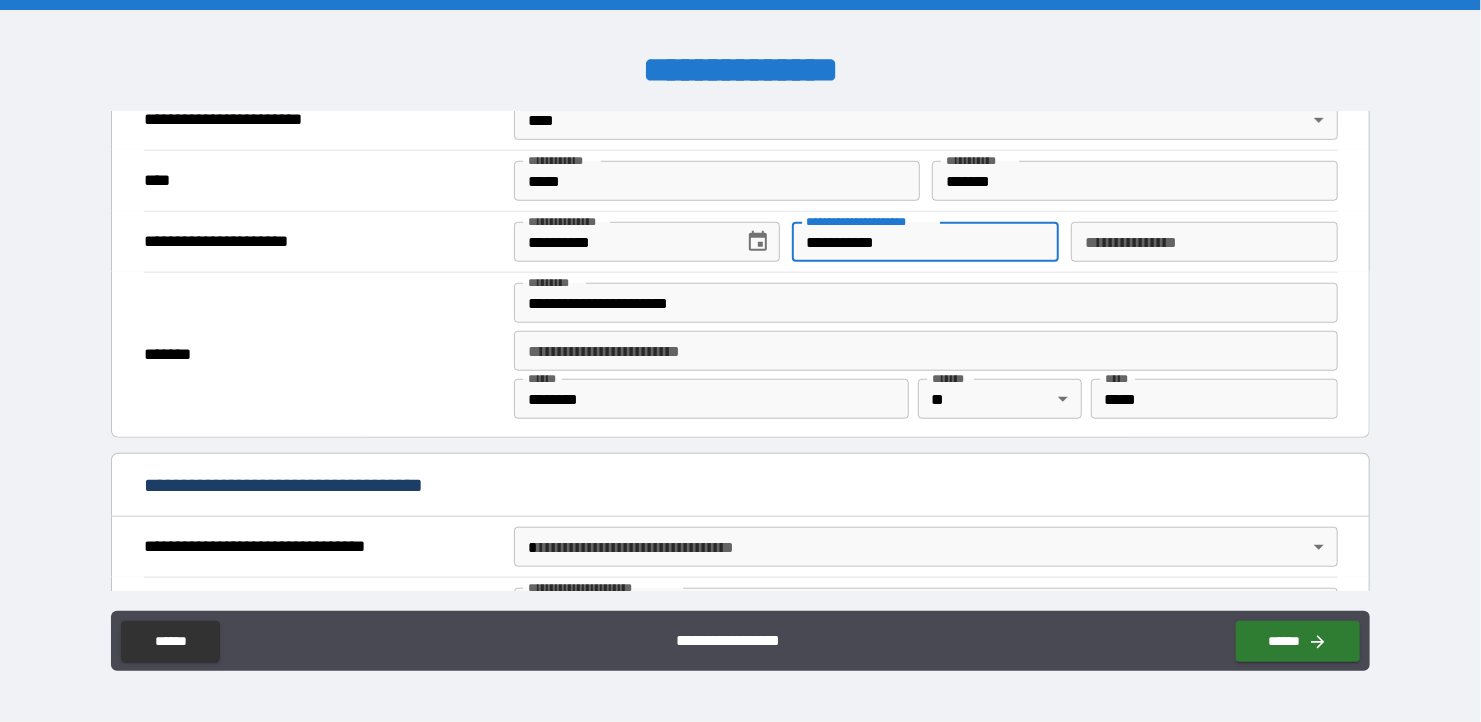 type on "**********" 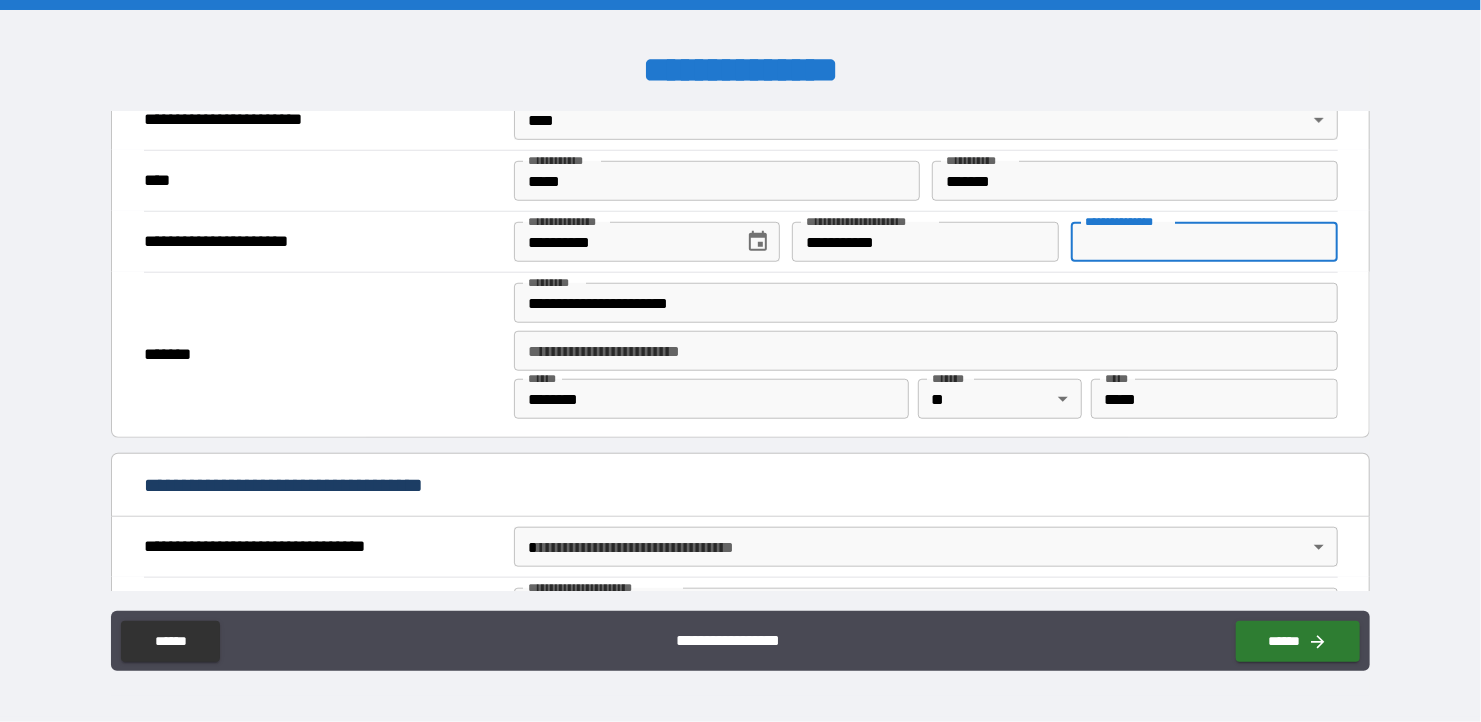 click on "**********" at bounding box center (1204, 242) 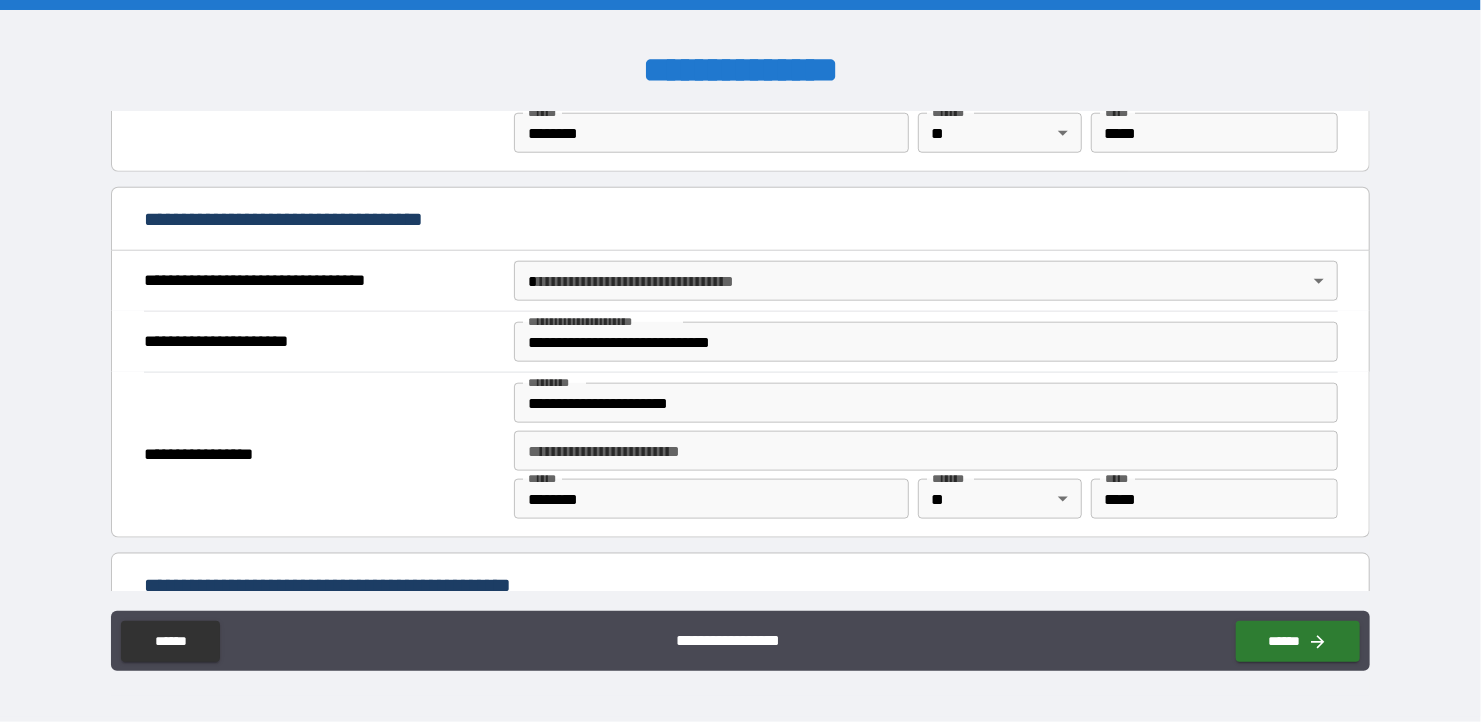 scroll, scrollTop: 1100, scrollLeft: 0, axis: vertical 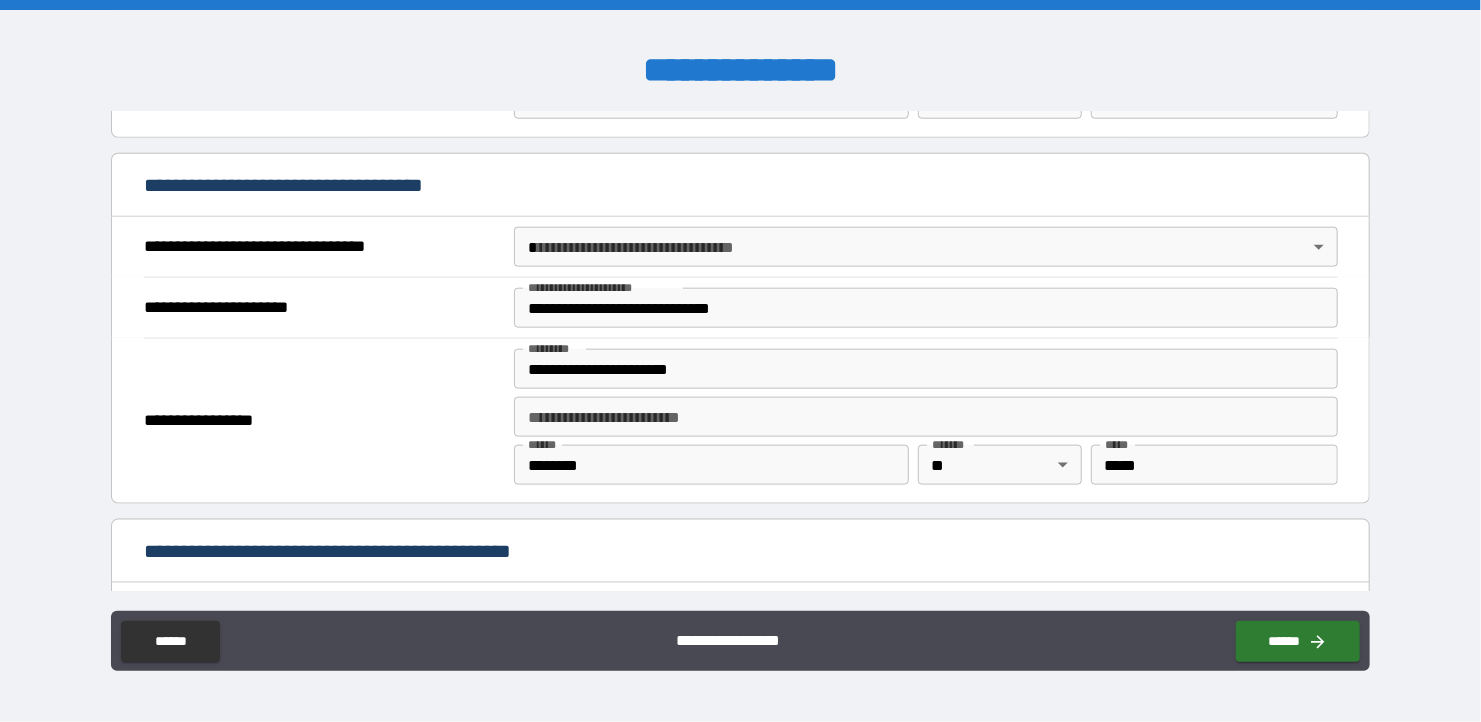 type on "********" 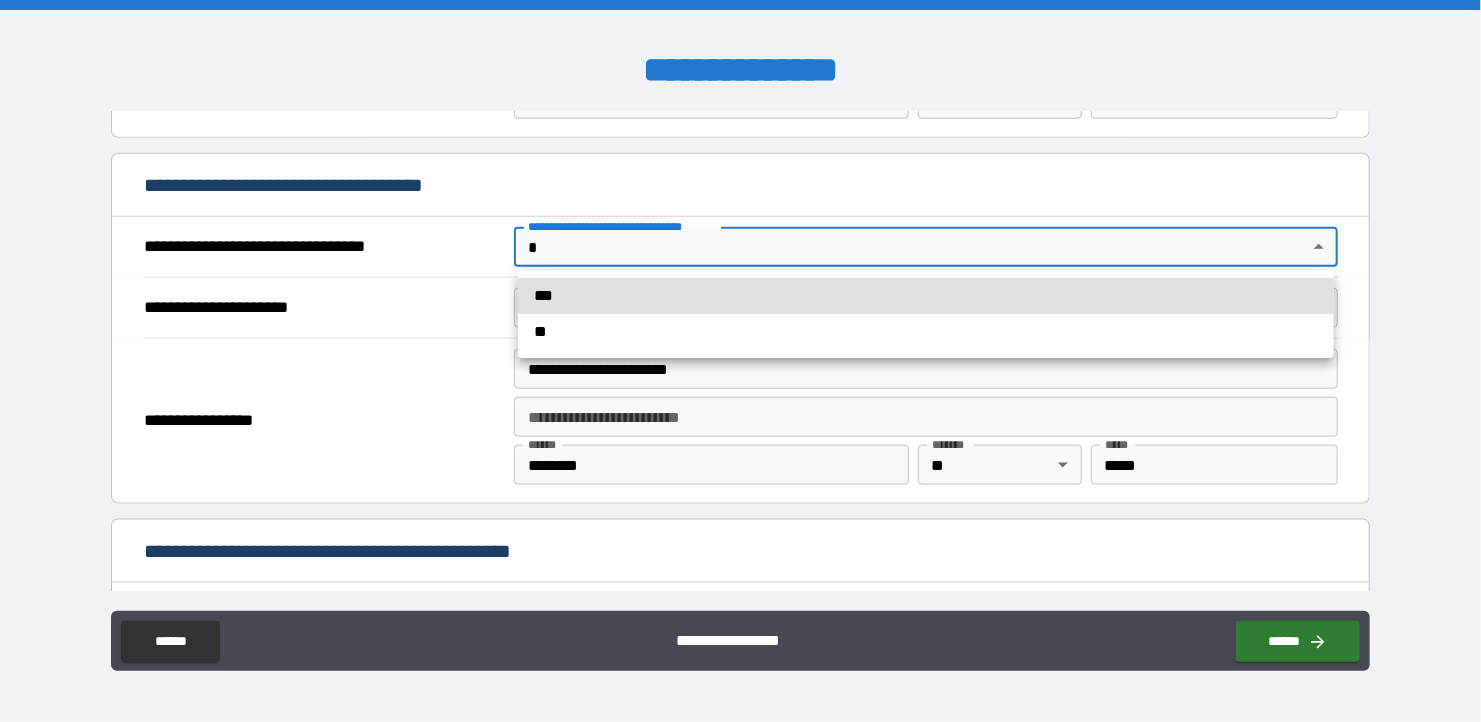 click on "***" at bounding box center (926, 296) 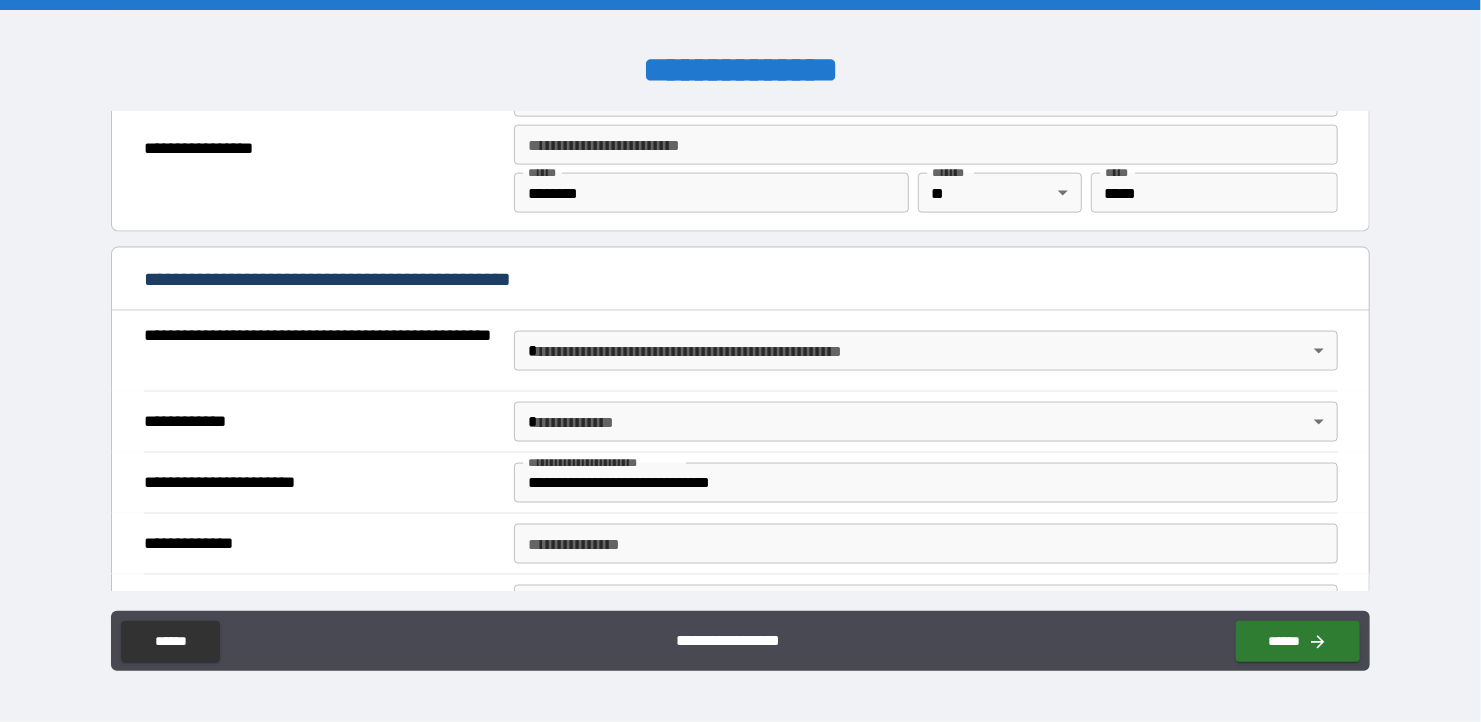 scroll, scrollTop: 1400, scrollLeft: 0, axis: vertical 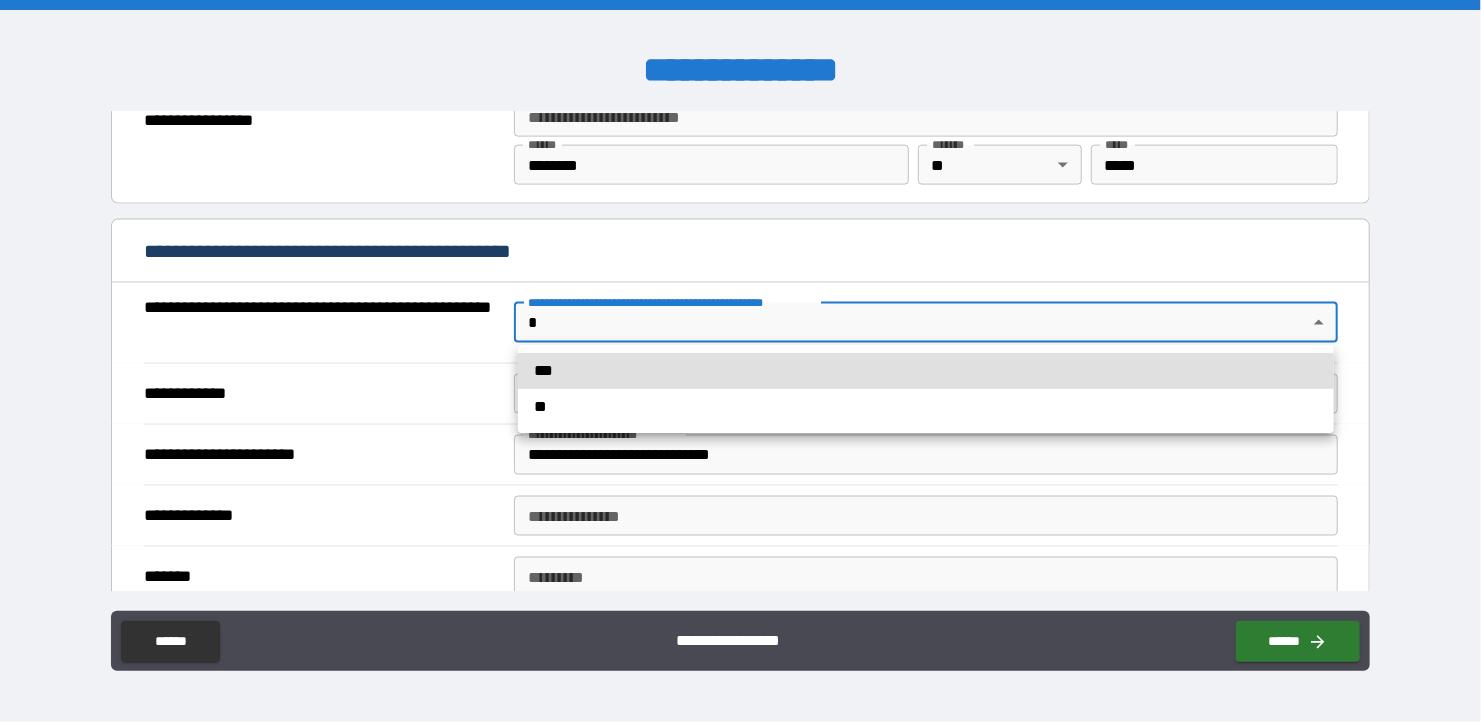 click on "**********" at bounding box center (740, 361) 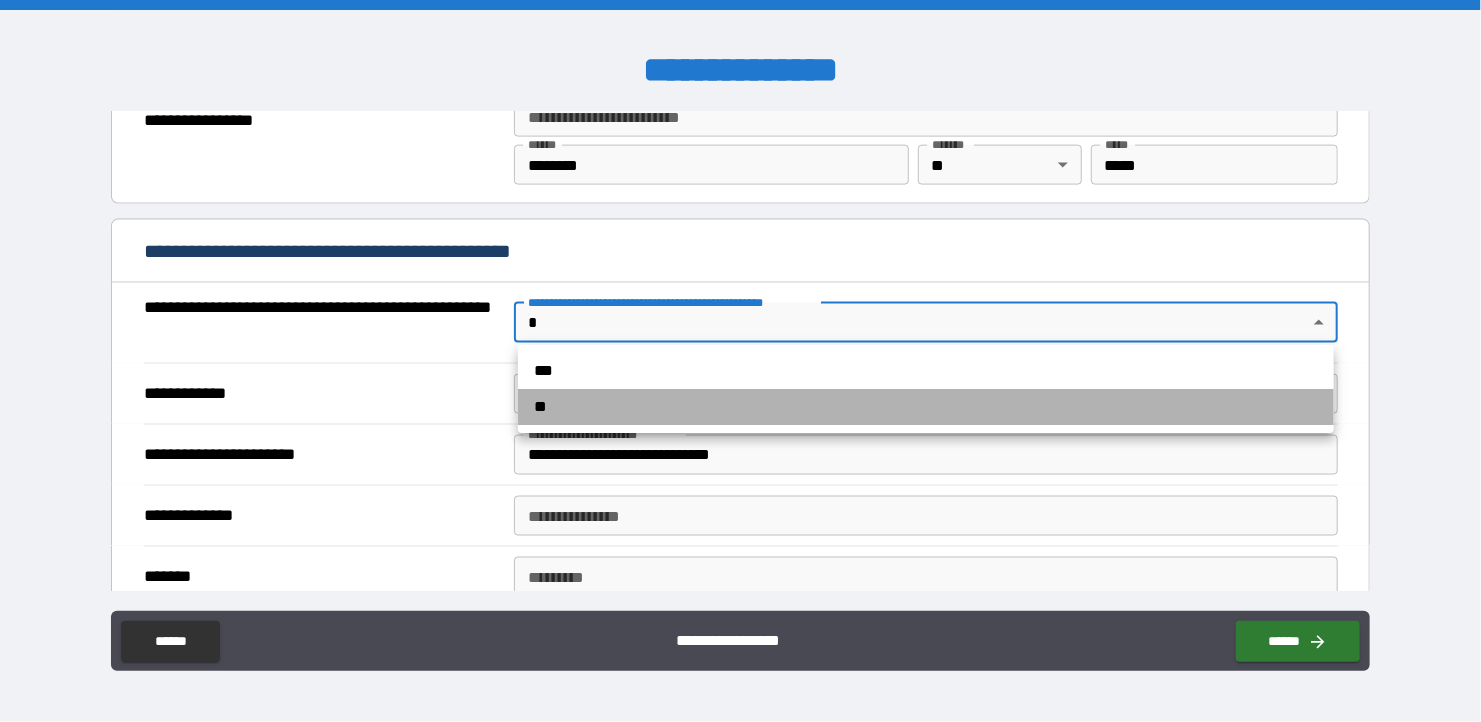 click on "**" at bounding box center (926, 407) 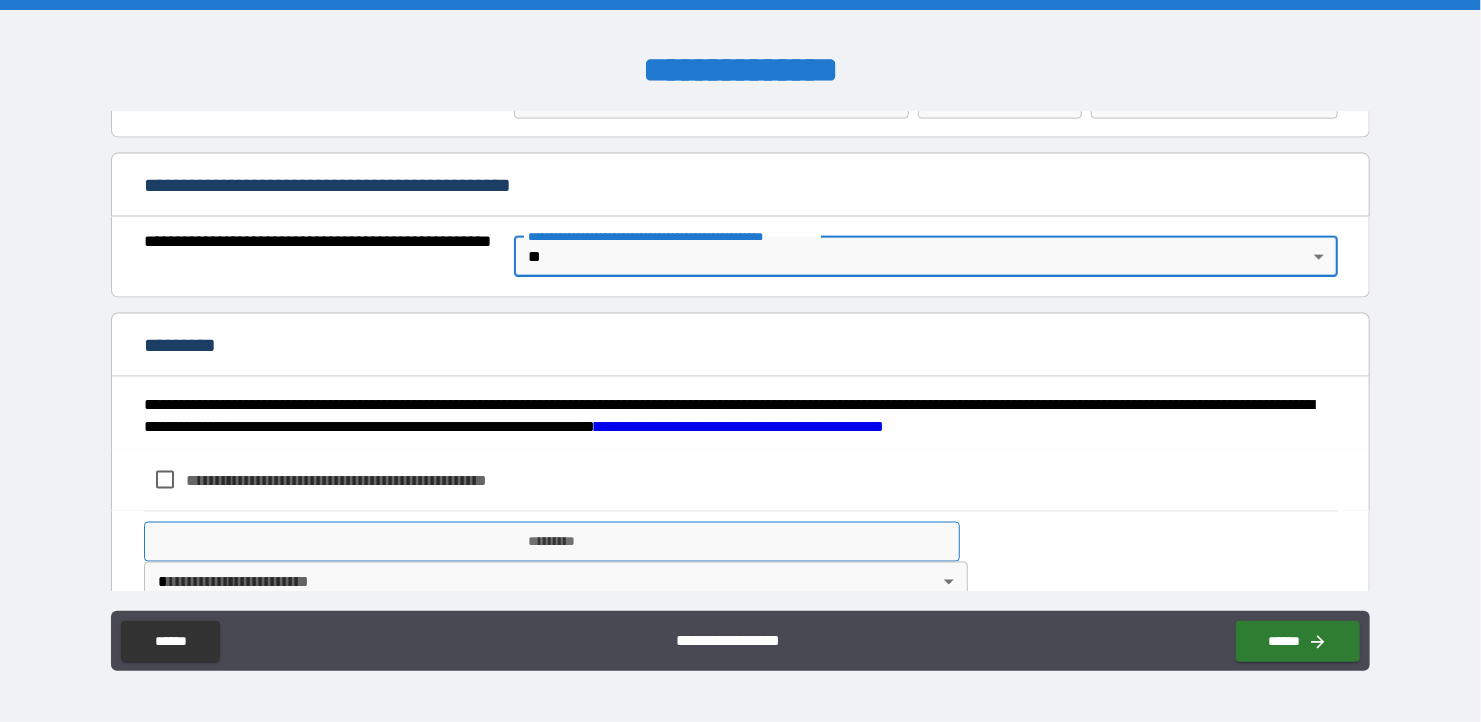 scroll, scrollTop: 1500, scrollLeft: 0, axis: vertical 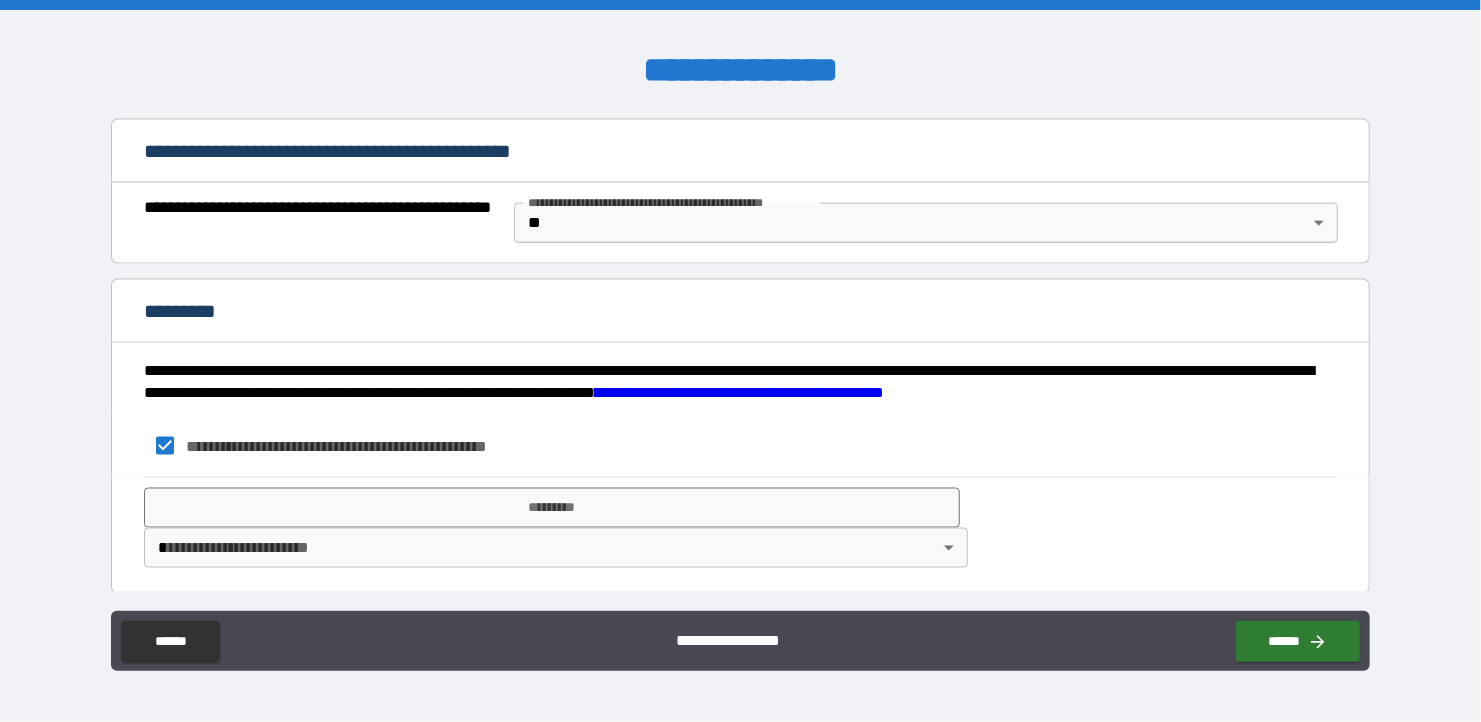 click on "**********" at bounding box center (740, 361) 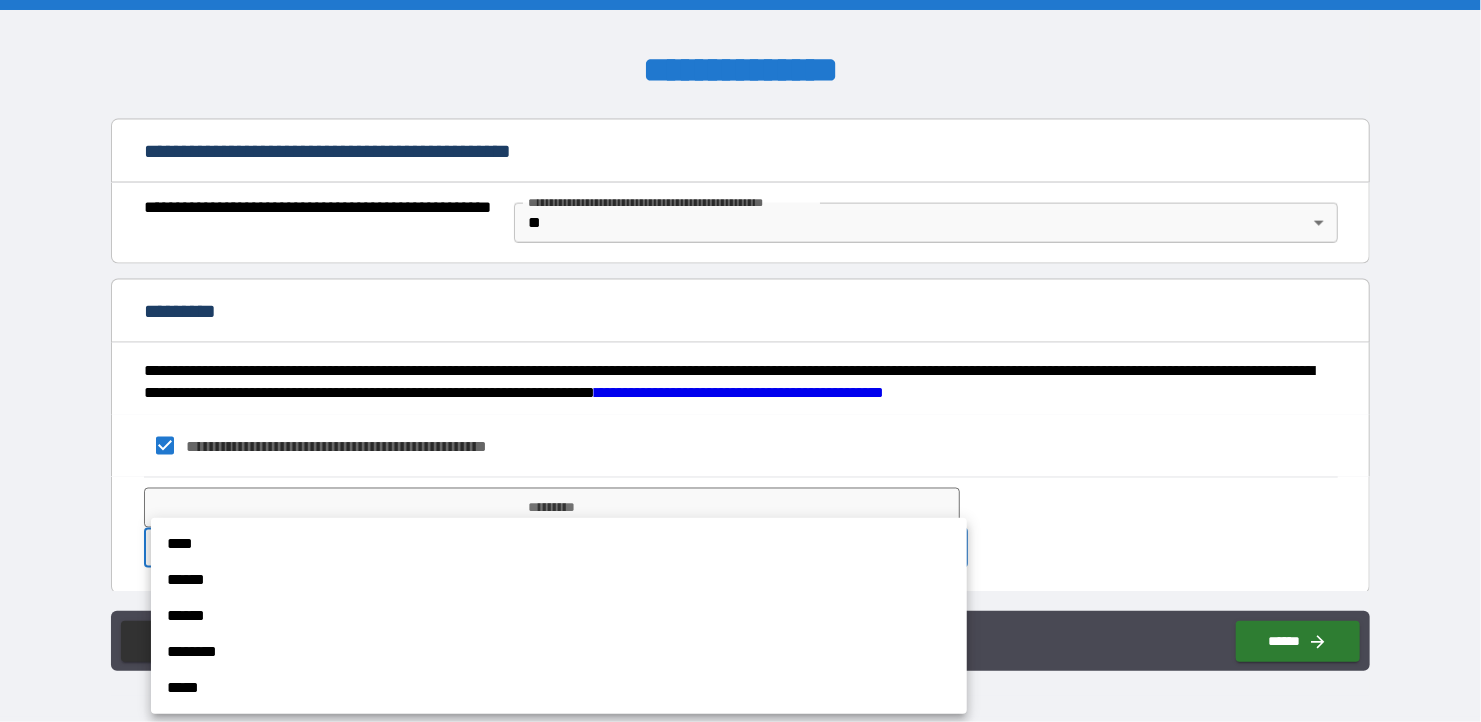 click on "****" at bounding box center [559, 544] 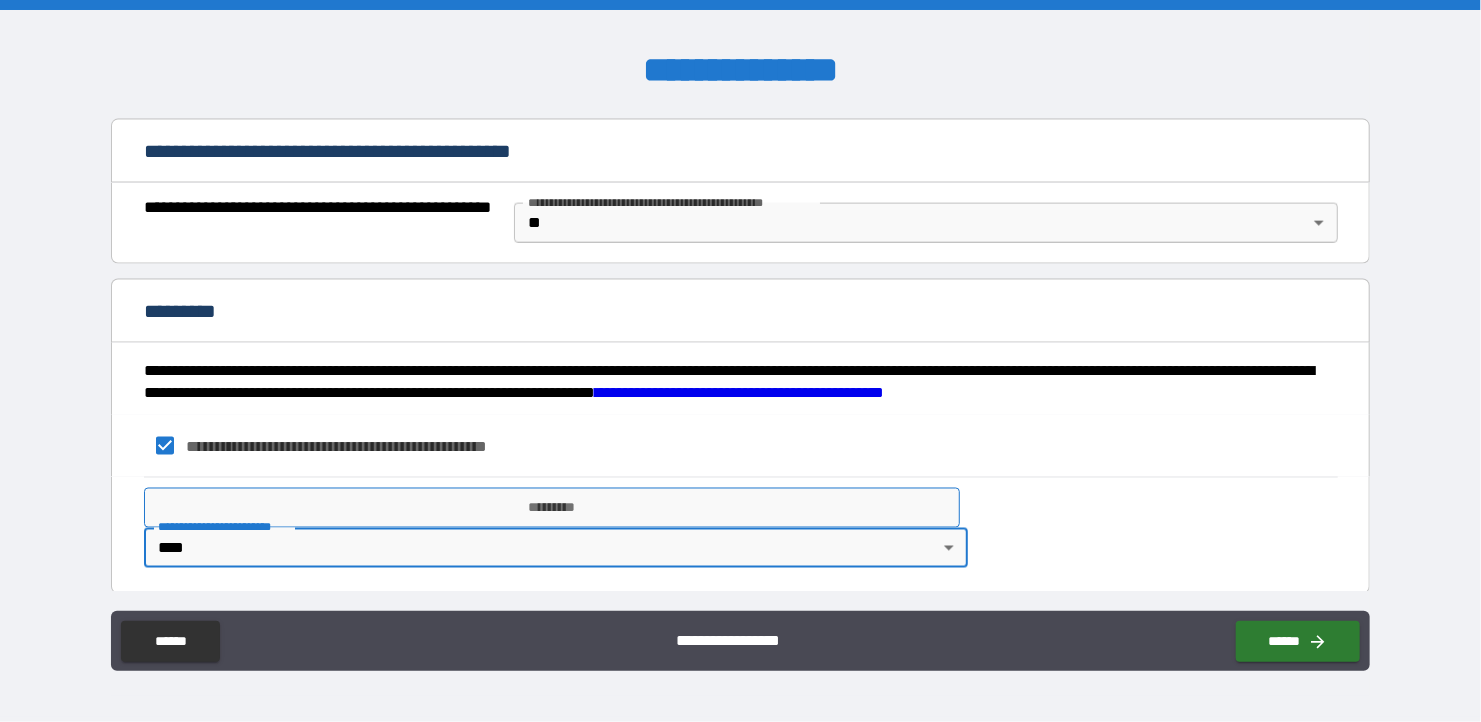 click on "*********" at bounding box center [552, 508] 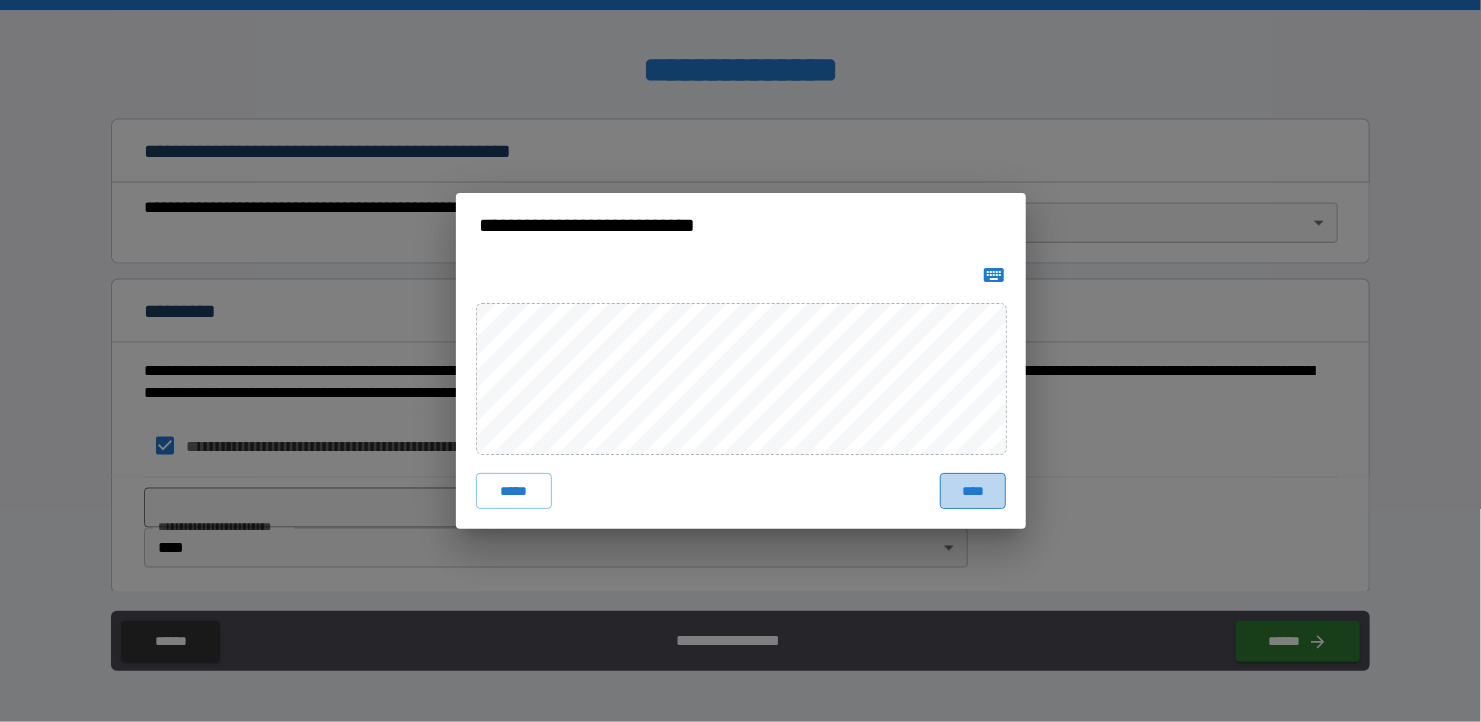 click on "****" at bounding box center (972, 491) 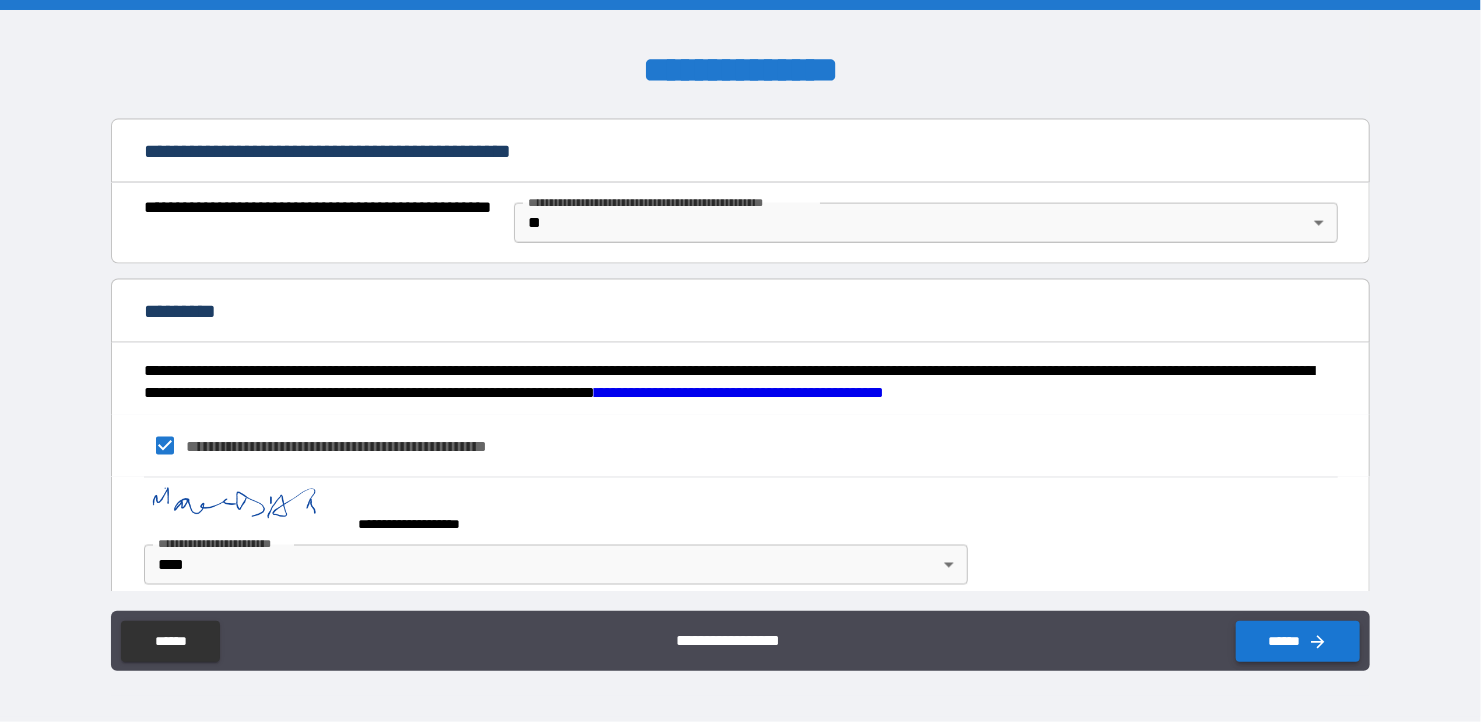 click on "******" at bounding box center (1298, 641) 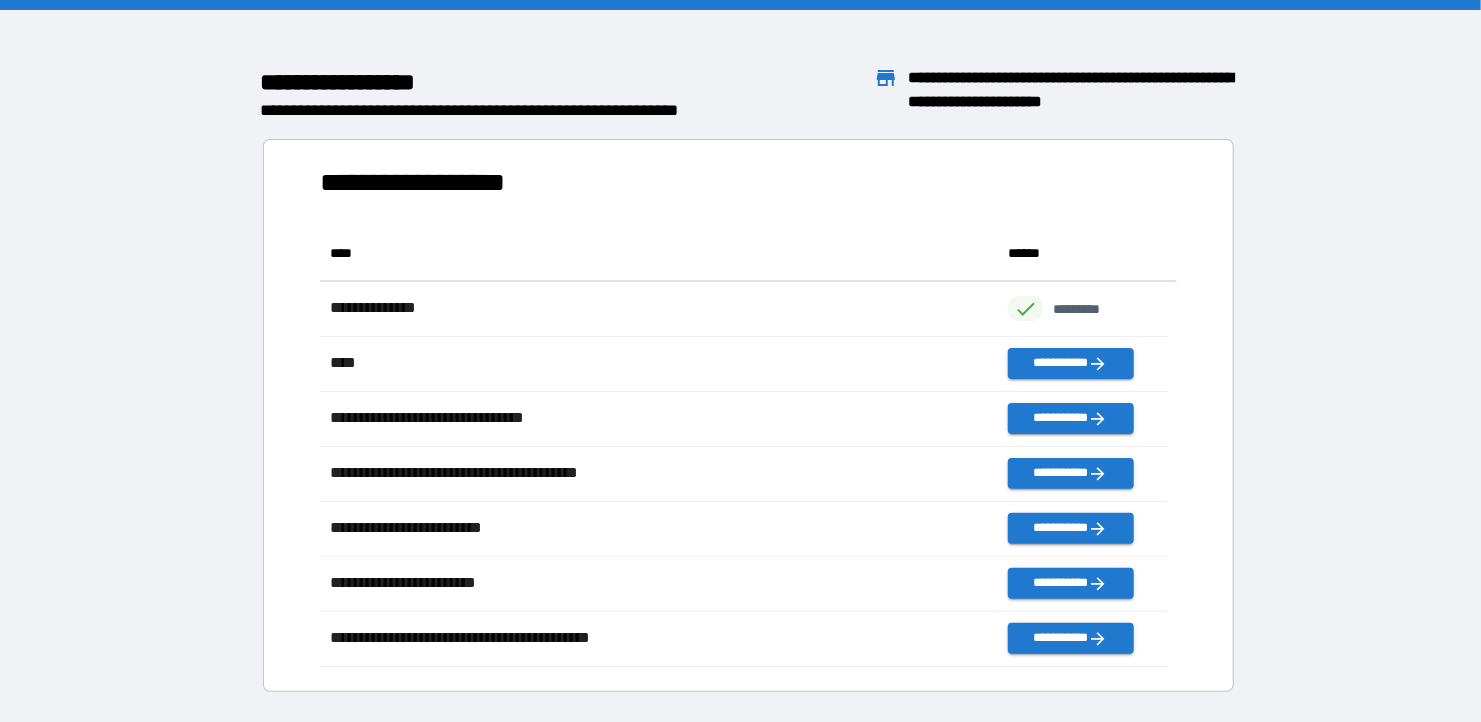 scroll, scrollTop: 426, scrollLeft: 833, axis: both 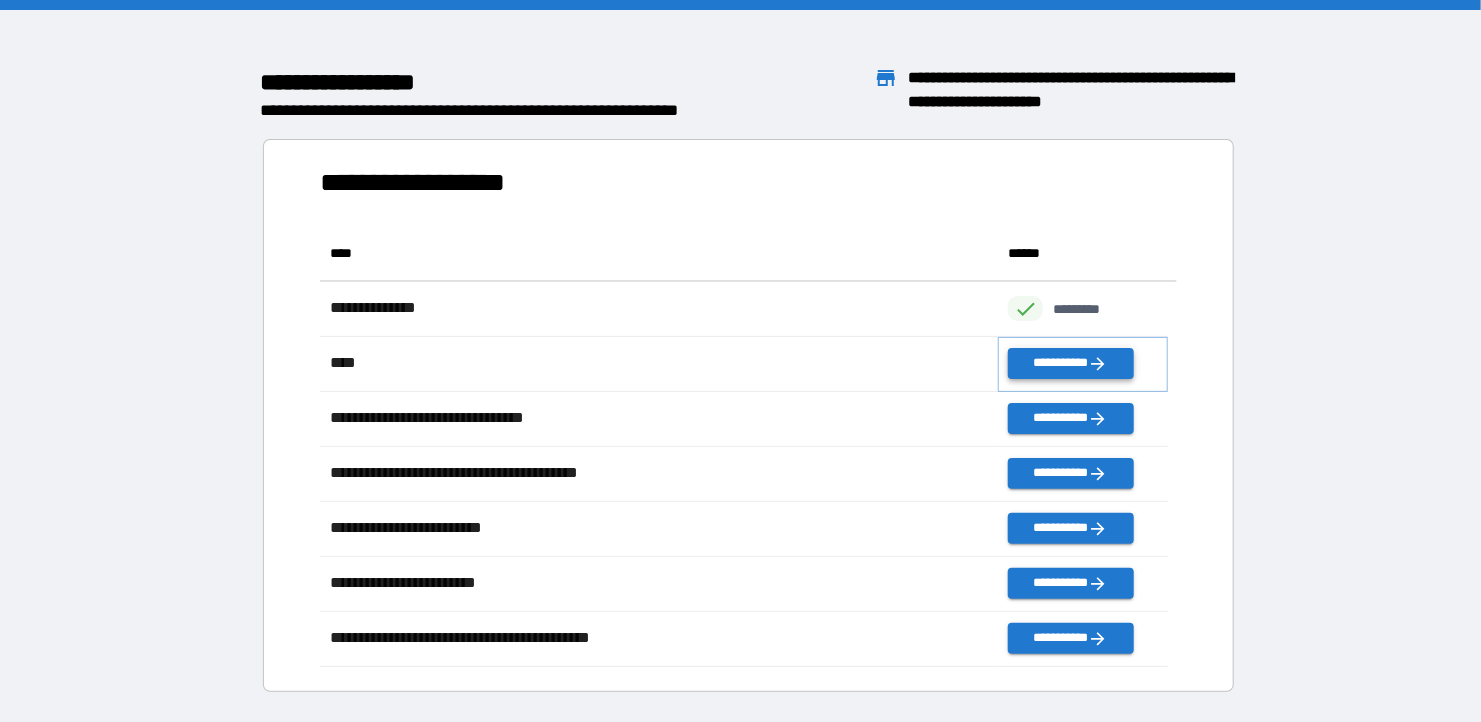 click on "**********" at bounding box center [1070, 363] 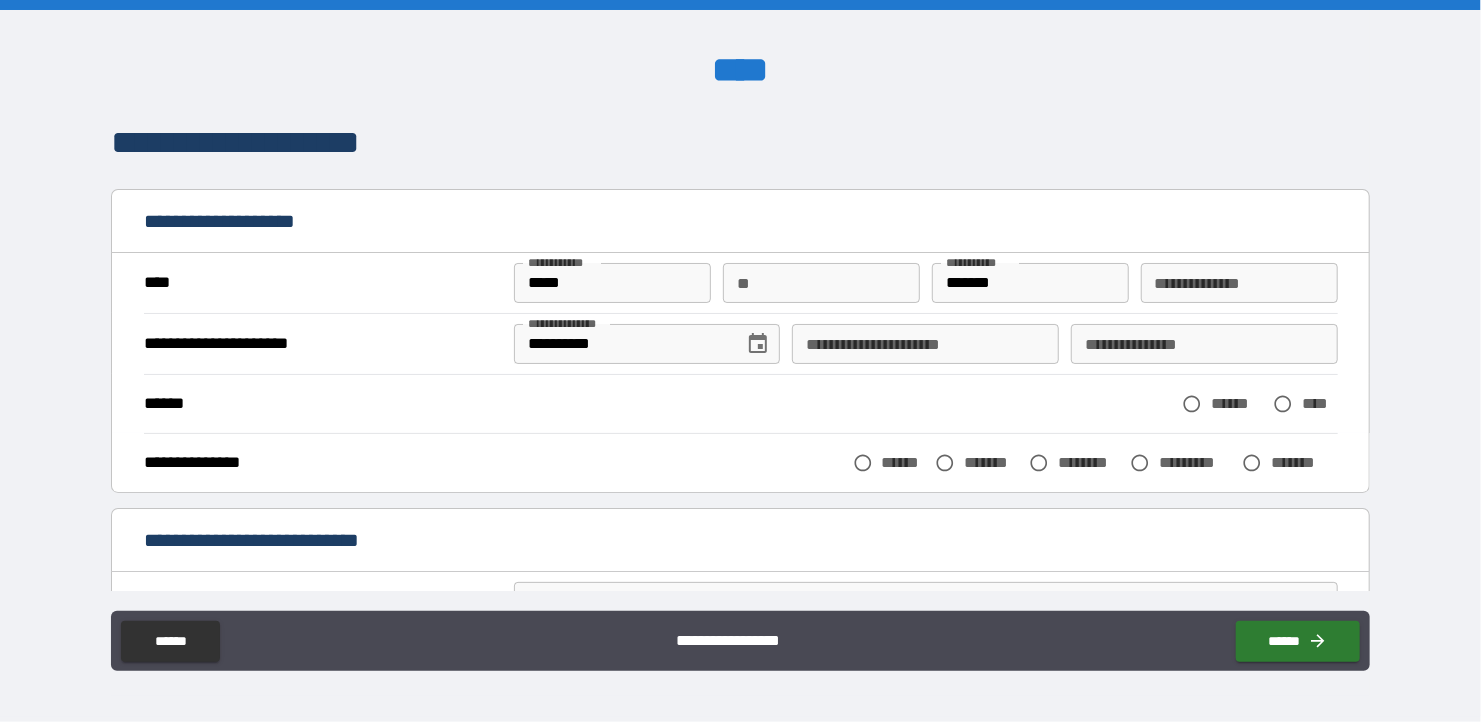 click on "**********" at bounding box center (925, 344) 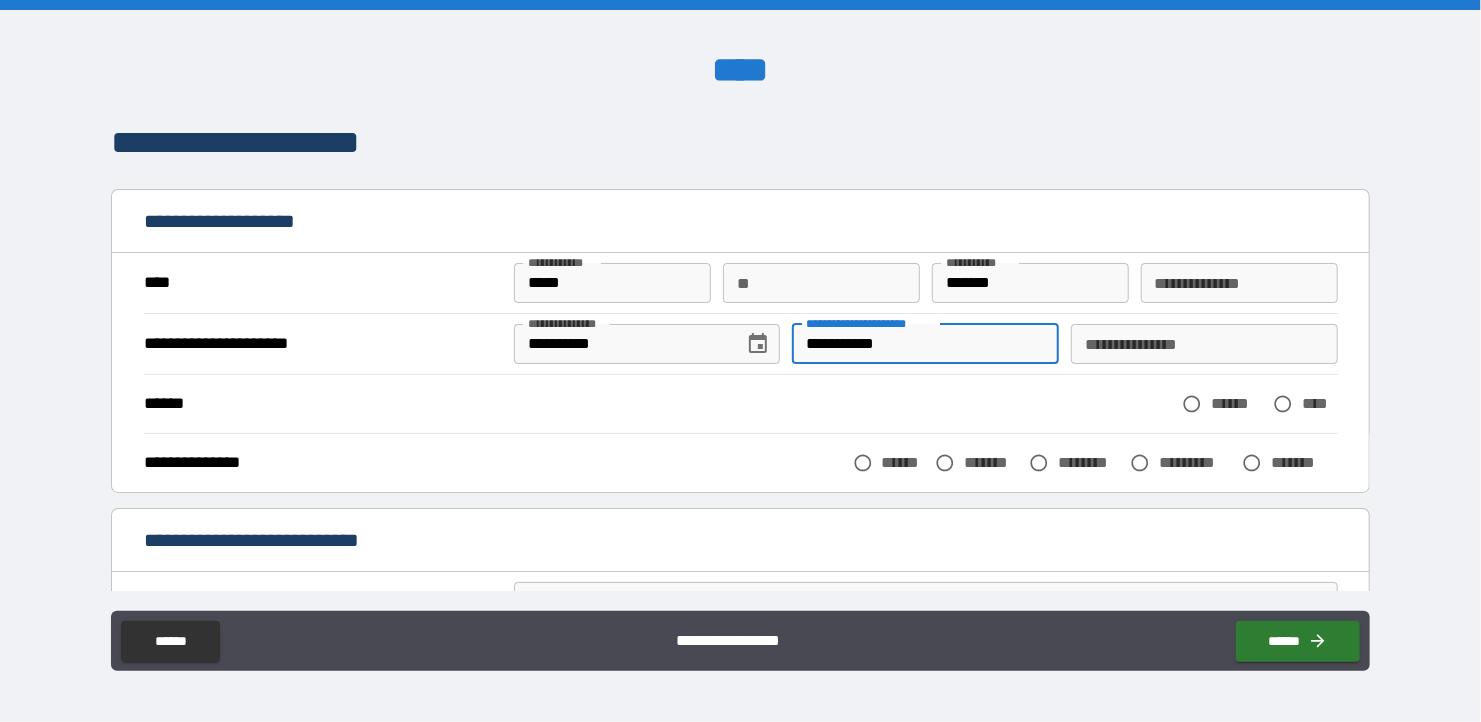 type on "**********" 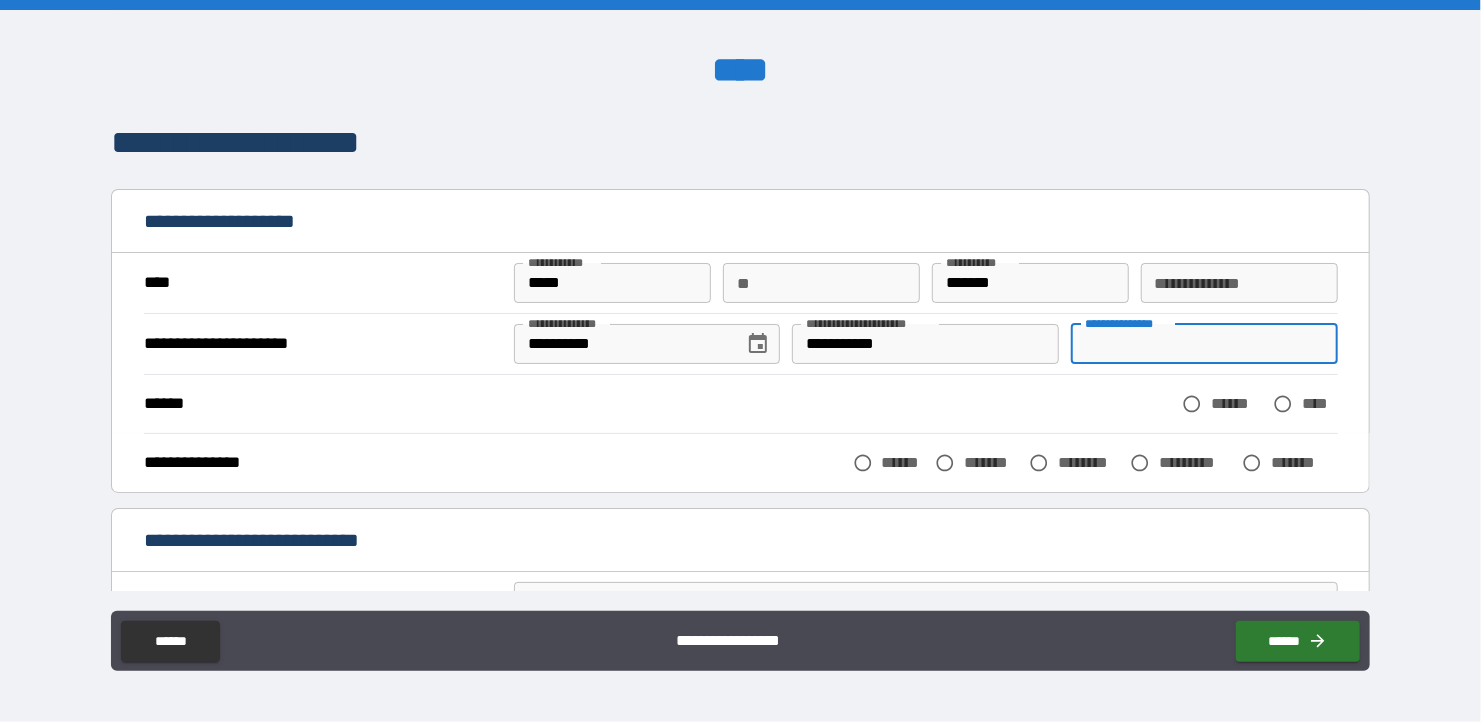 click on "**********" at bounding box center [1204, 344] 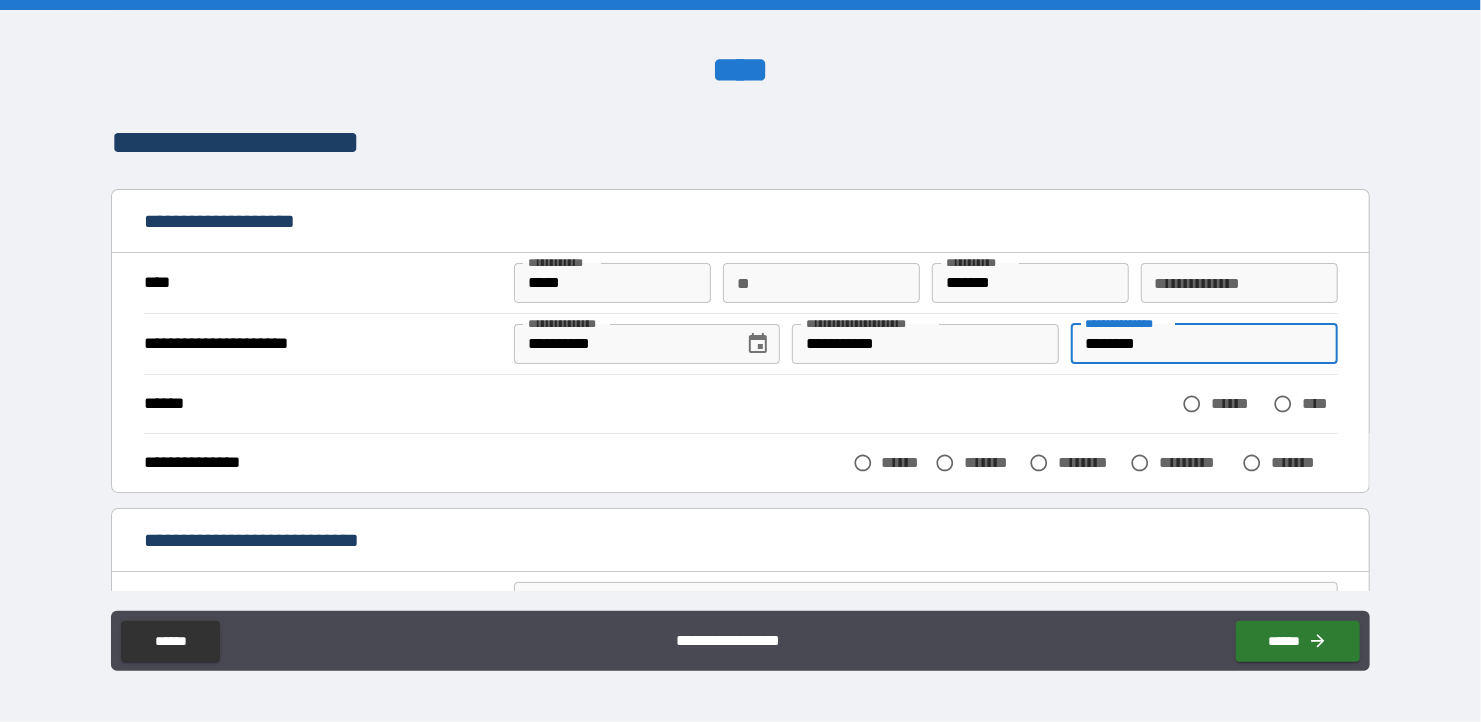 type on "********" 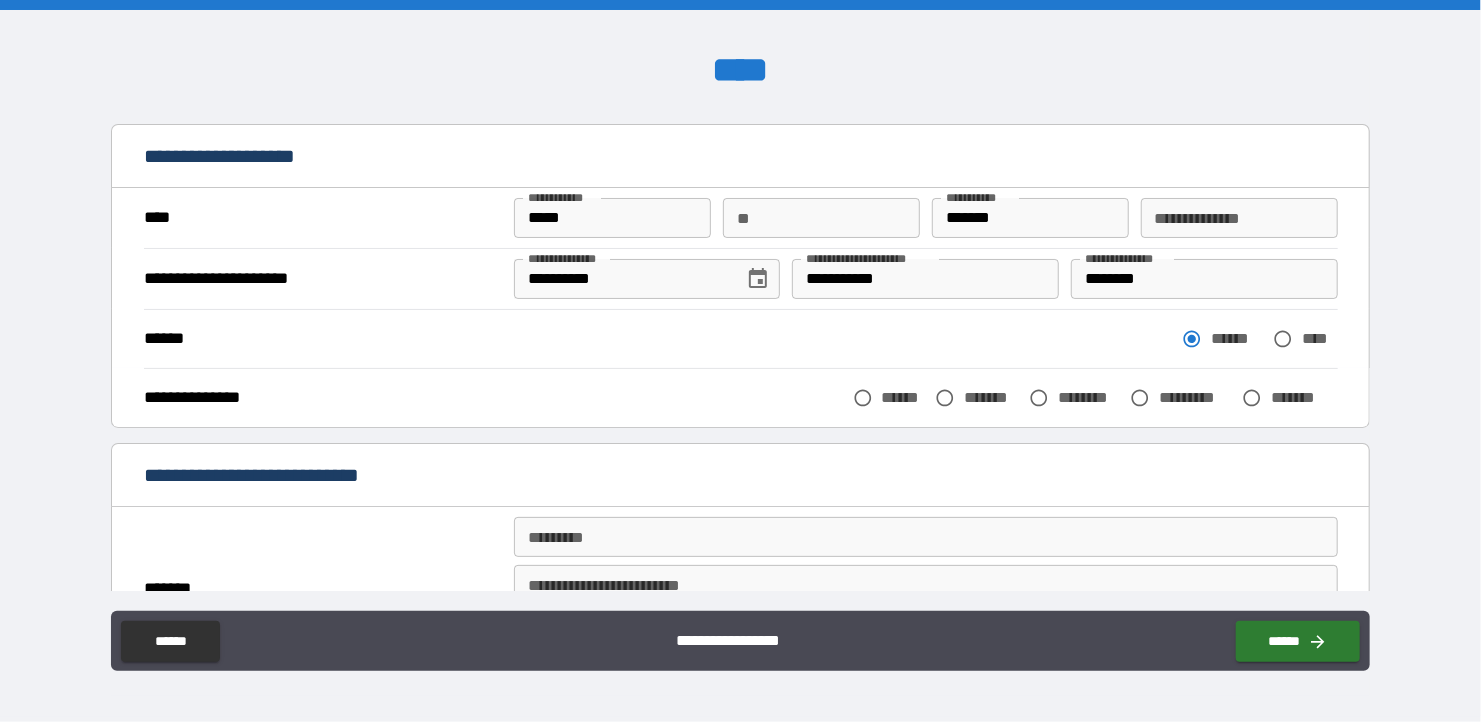 scroll, scrollTop: 100, scrollLeft: 0, axis: vertical 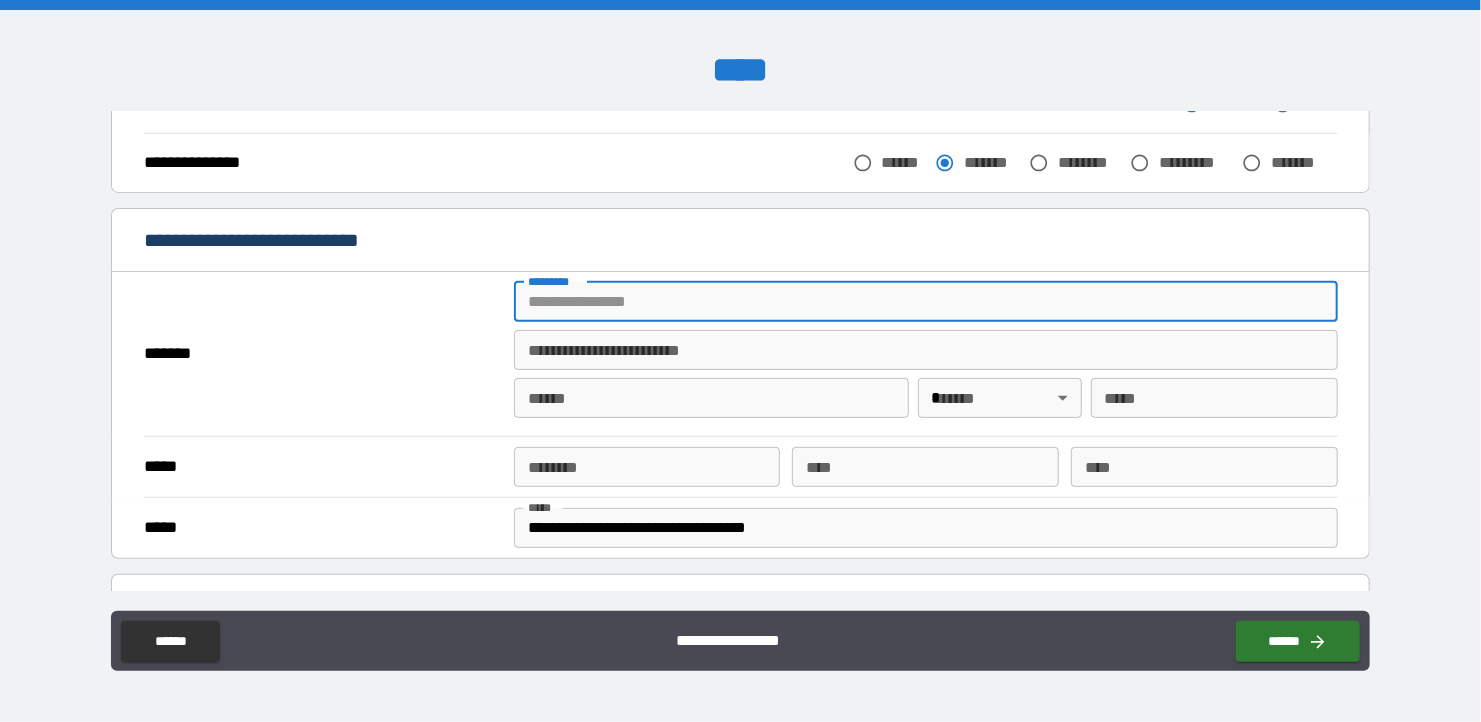 click on "*******   *" at bounding box center (926, 302) 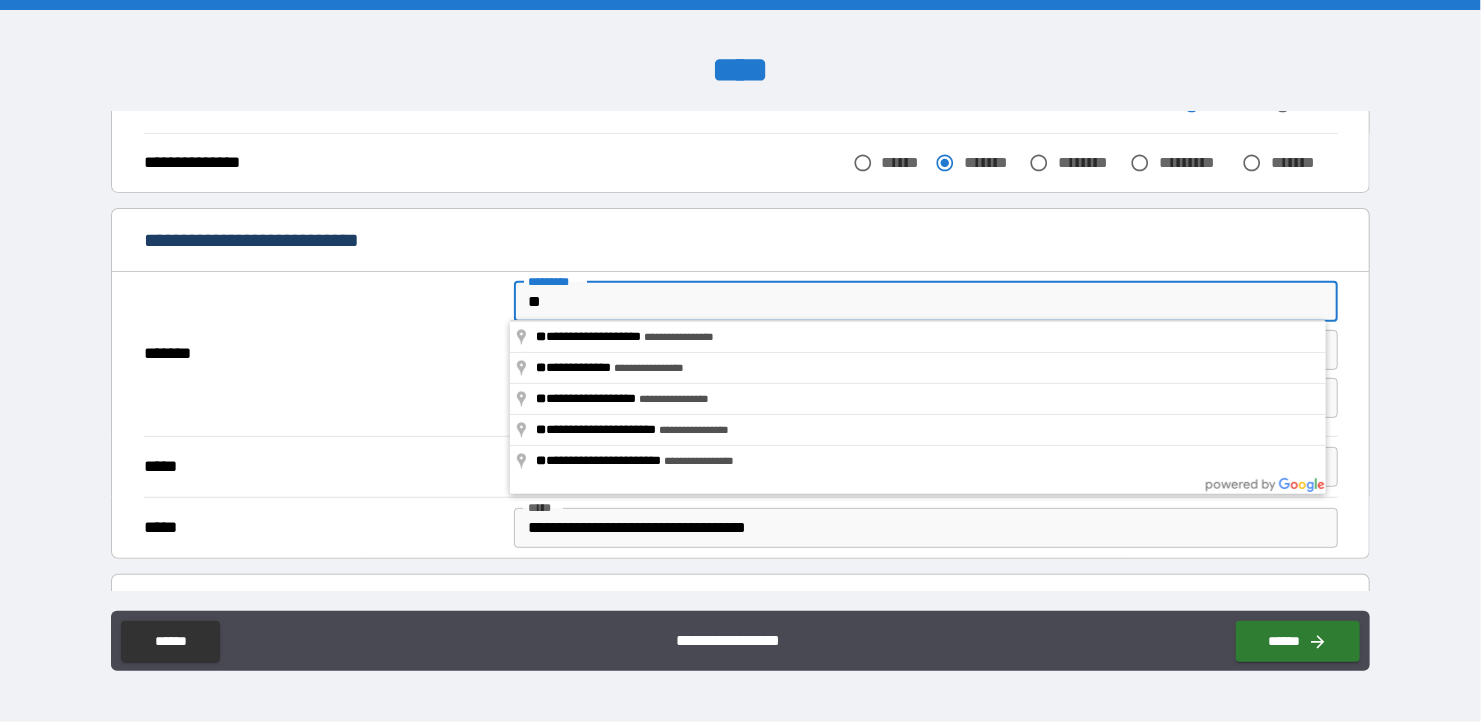 type on "**********" 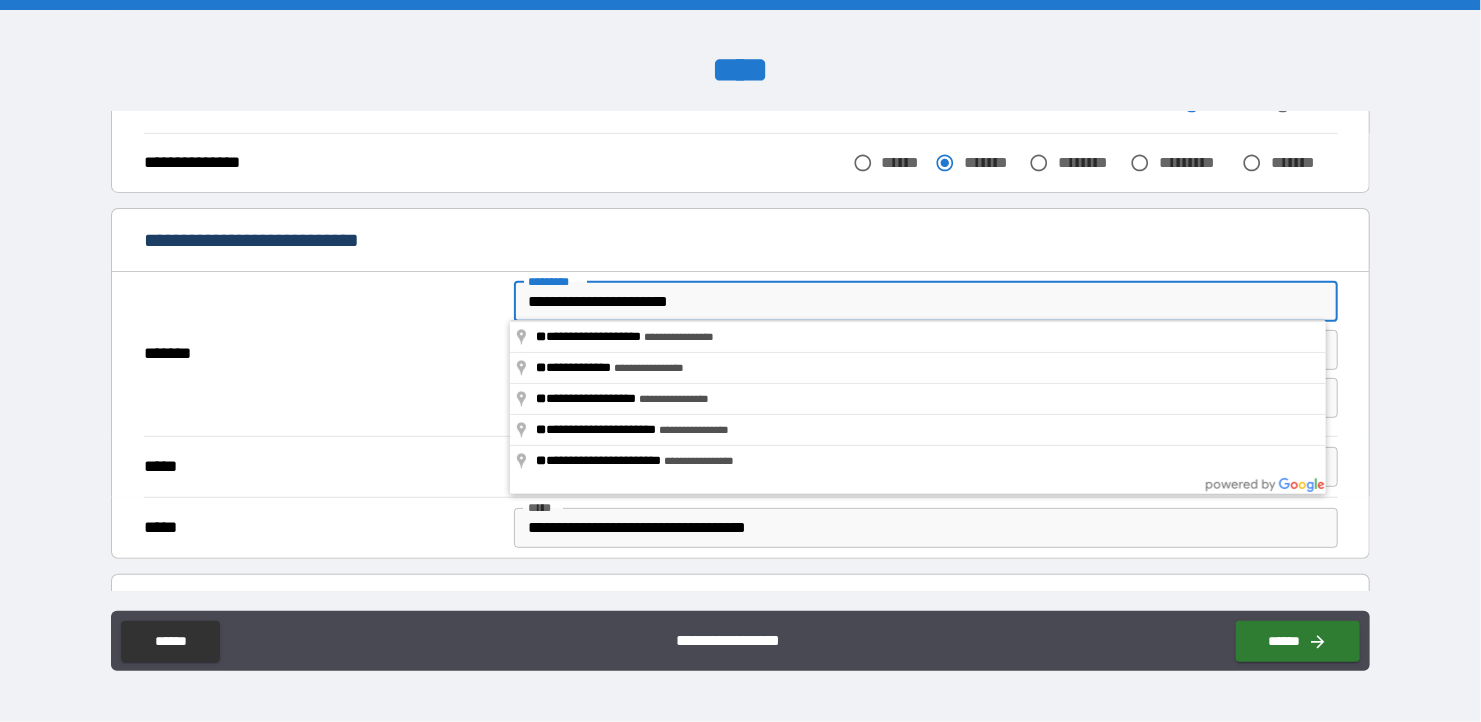 type on "*" 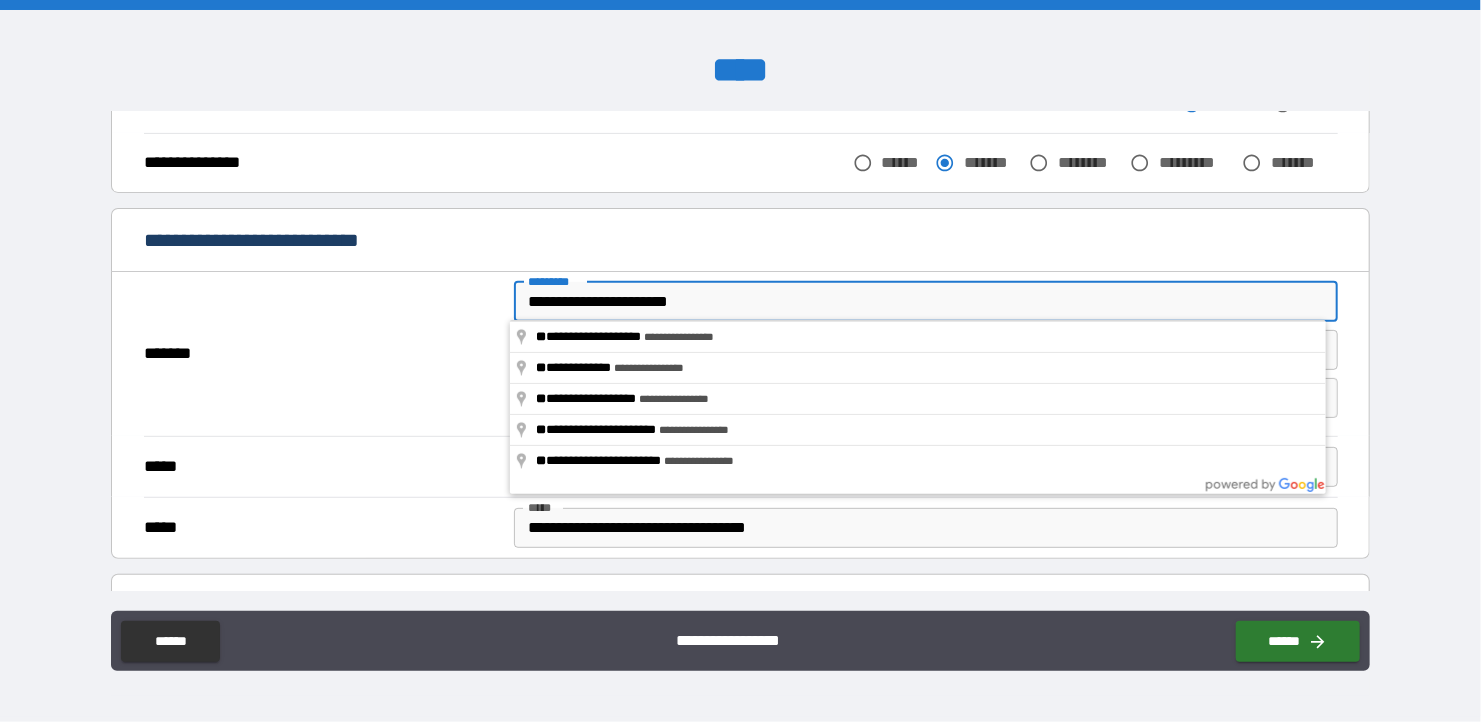 type on "*****" 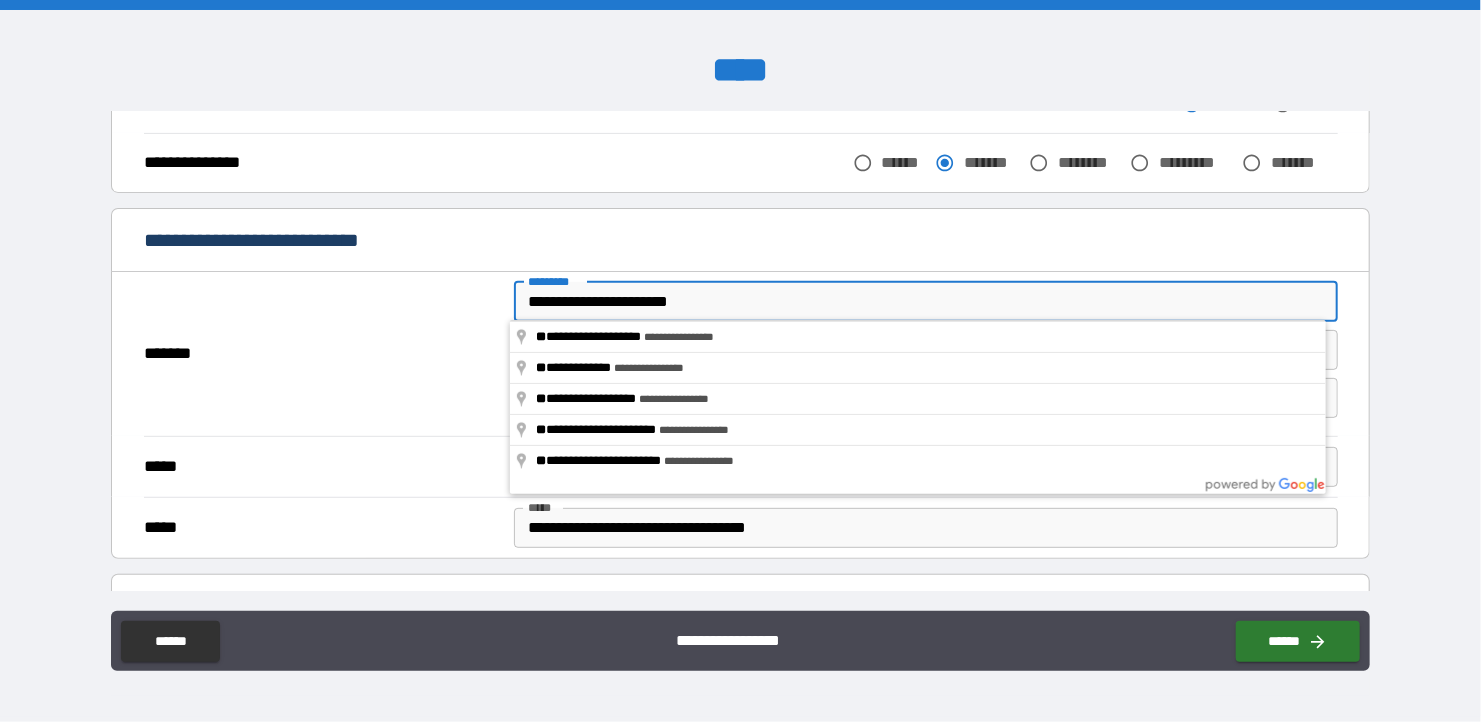 type on "**********" 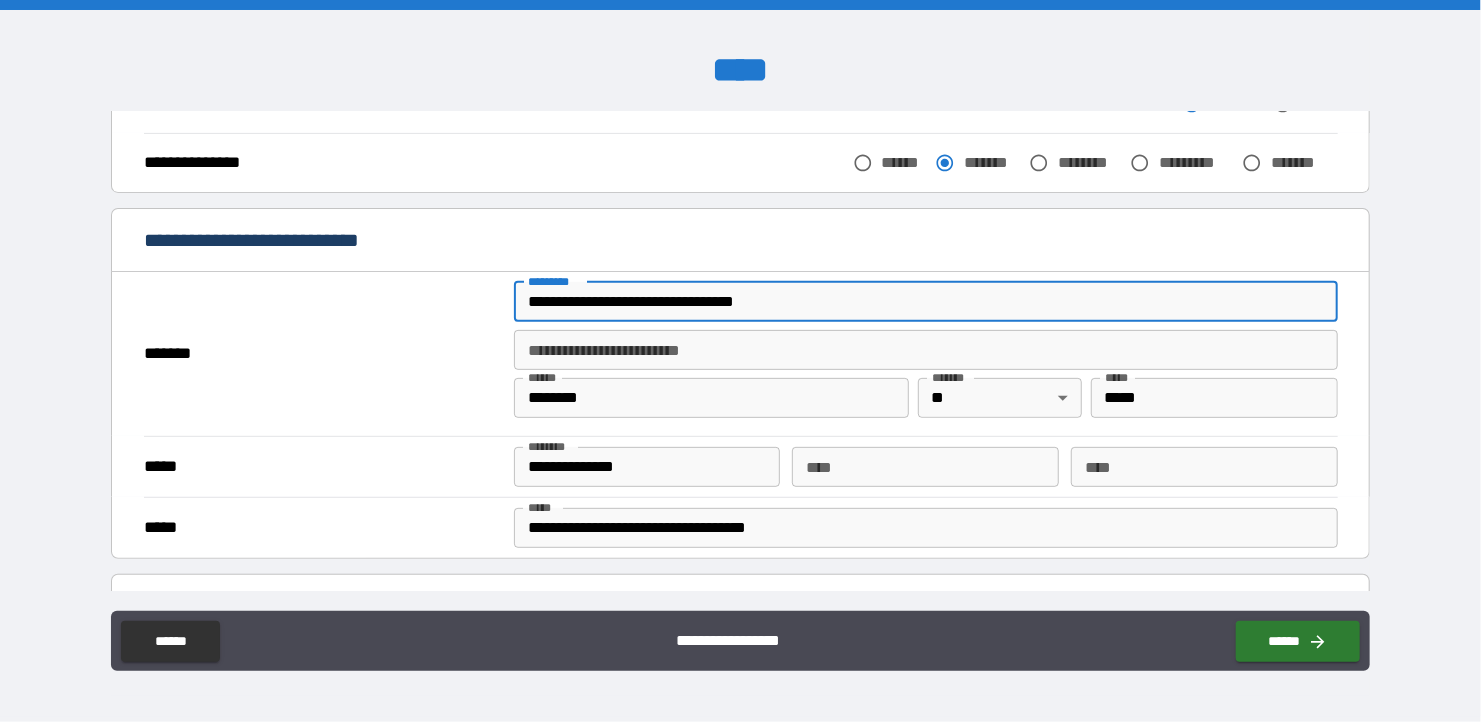 type on "**********" 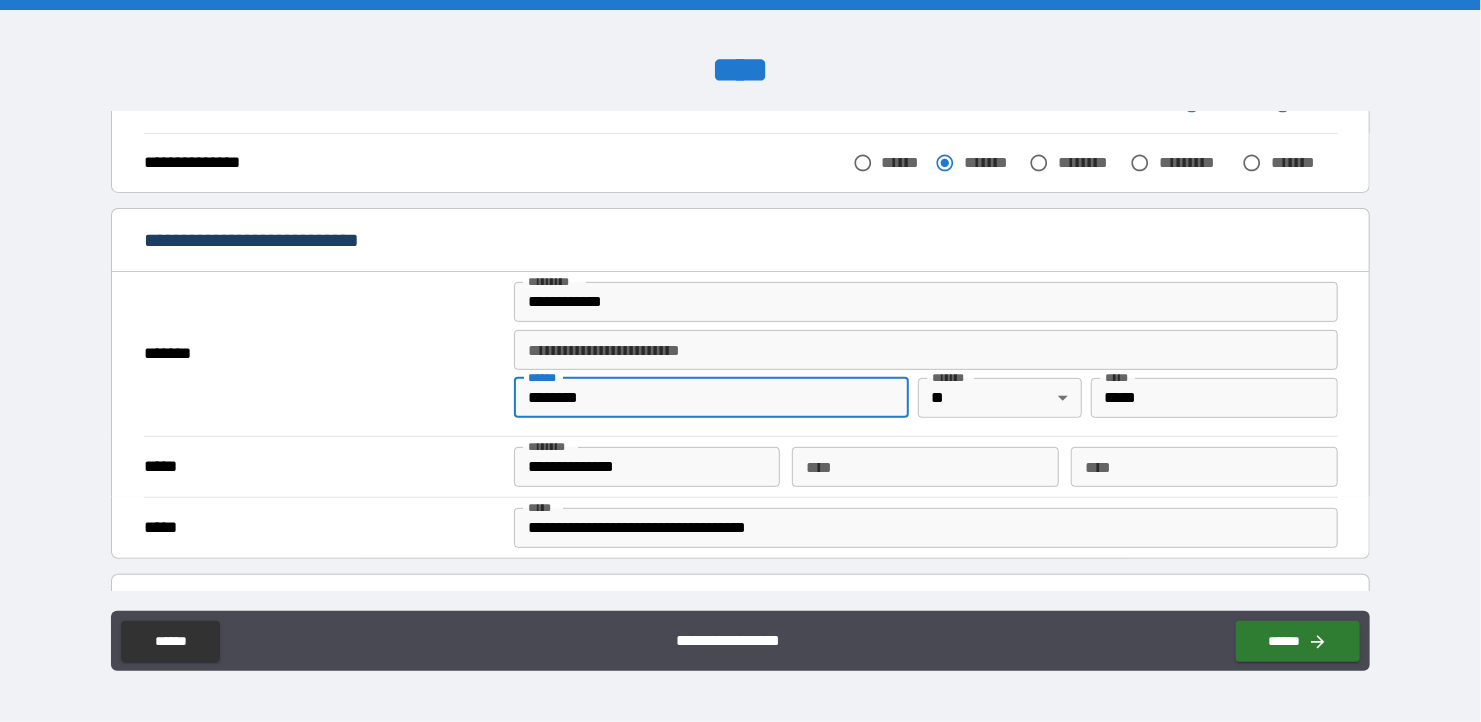 drag, startPoint x: 685, startPoint y: 396, endPoint x: 604, endPoint y: 402, distance: 81.22192 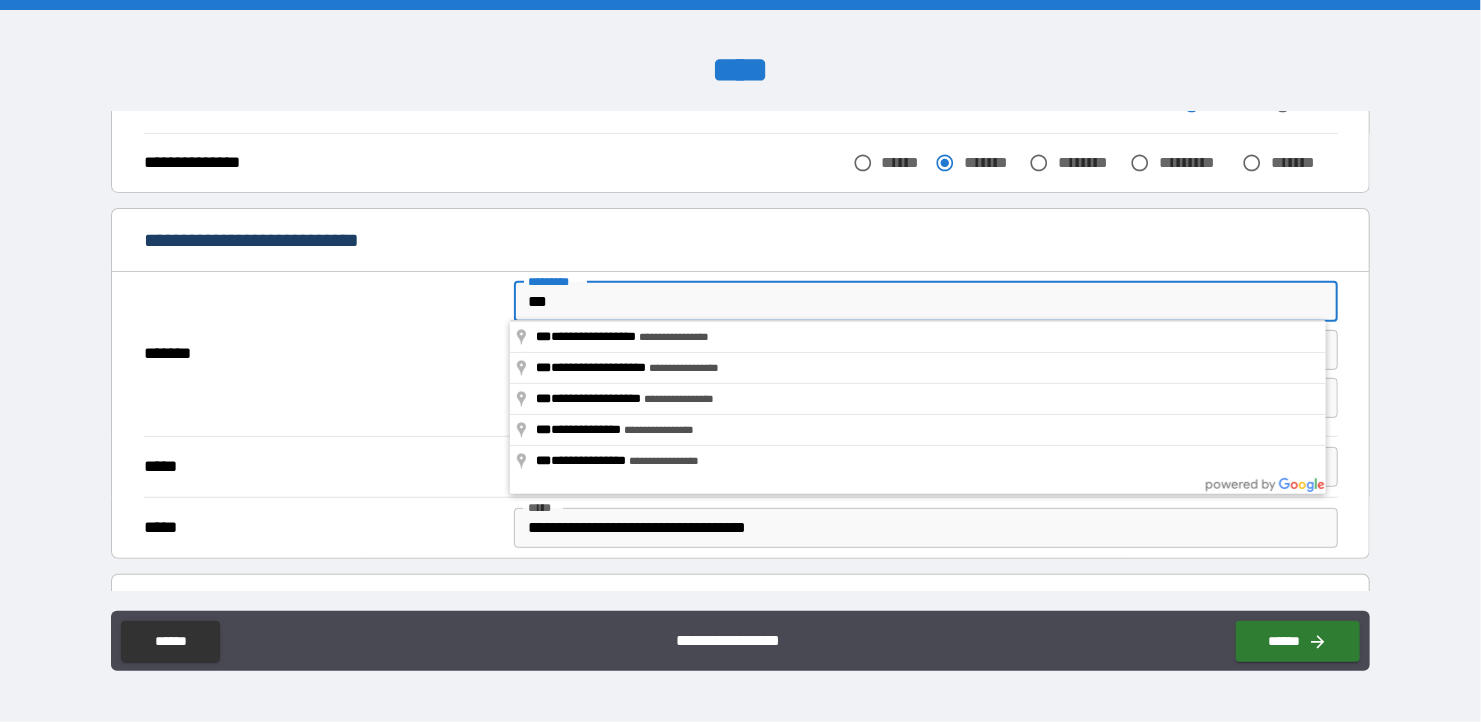 type on "**********" 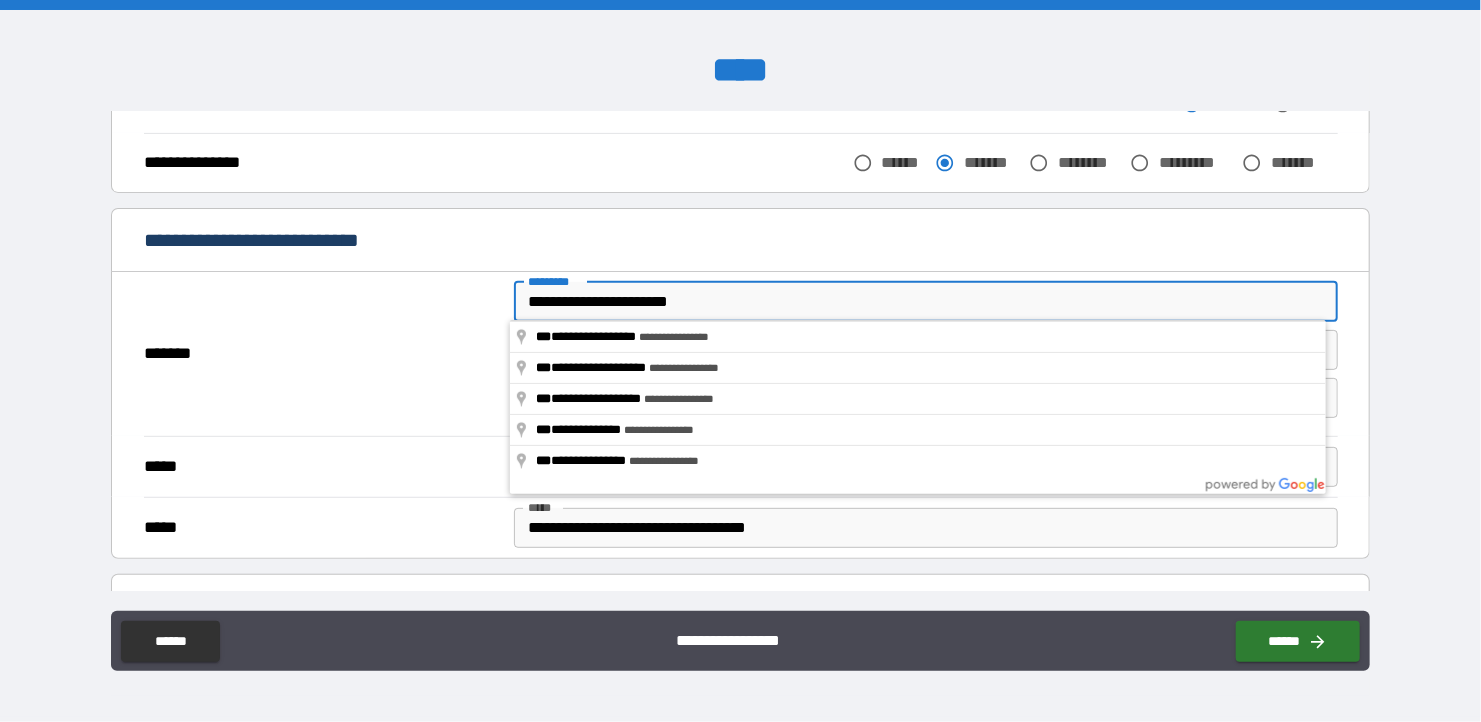 click on "**********" at bounding box center (741, 242) 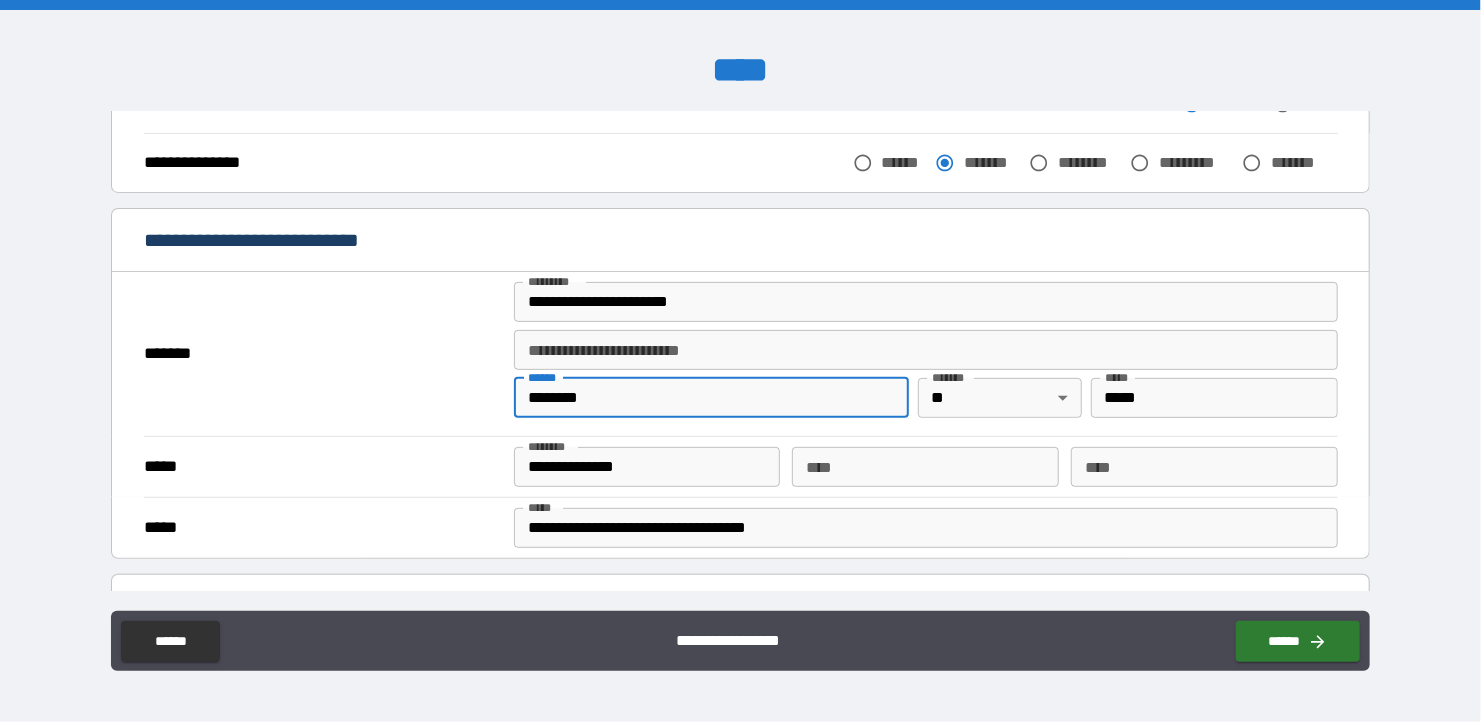 drag, startPoint x: 700, startPoint y: 404, endPoint x: 510, endPoint y: 398, distance: 190.09471 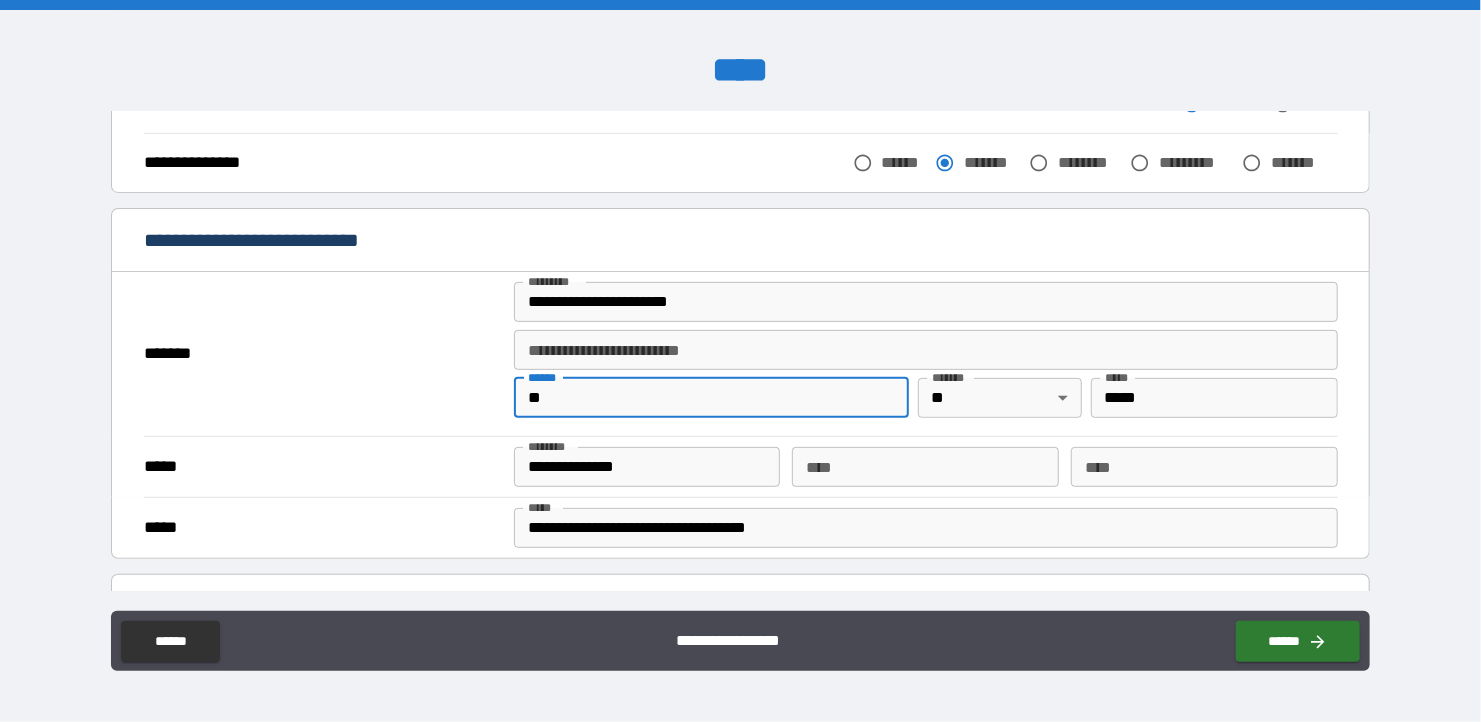 type on "********" 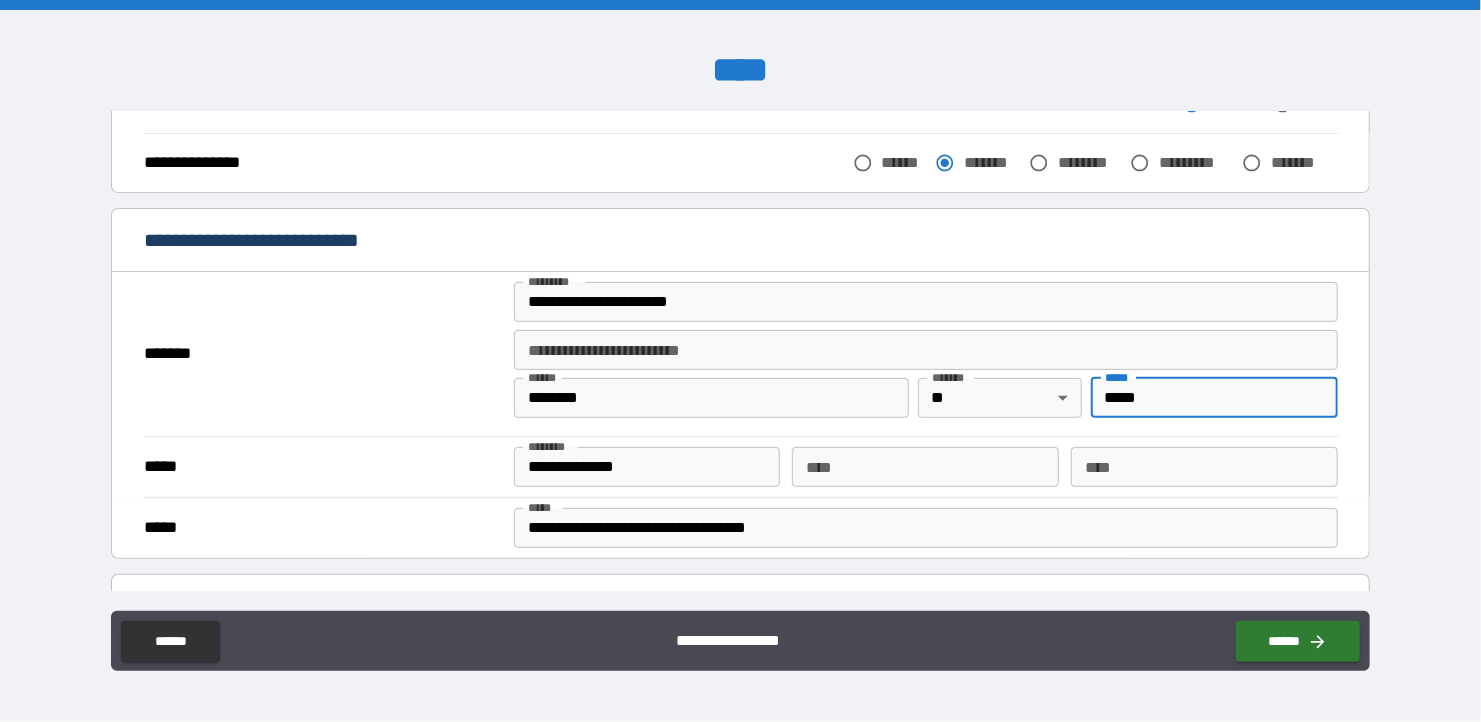 click on "*****" at bounding box center [1214, 398] 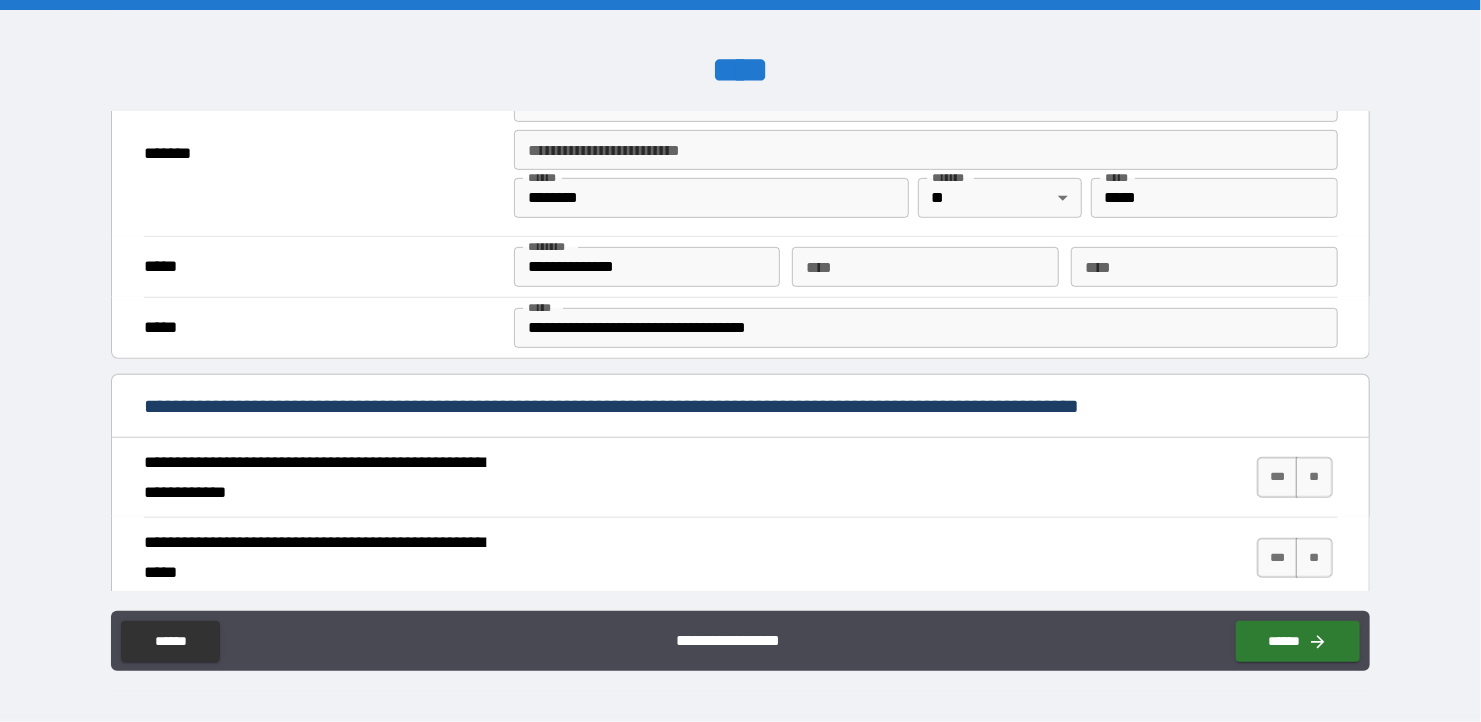 scroll, scrollTop: 600, scrollLeft: 0, axis: vertical 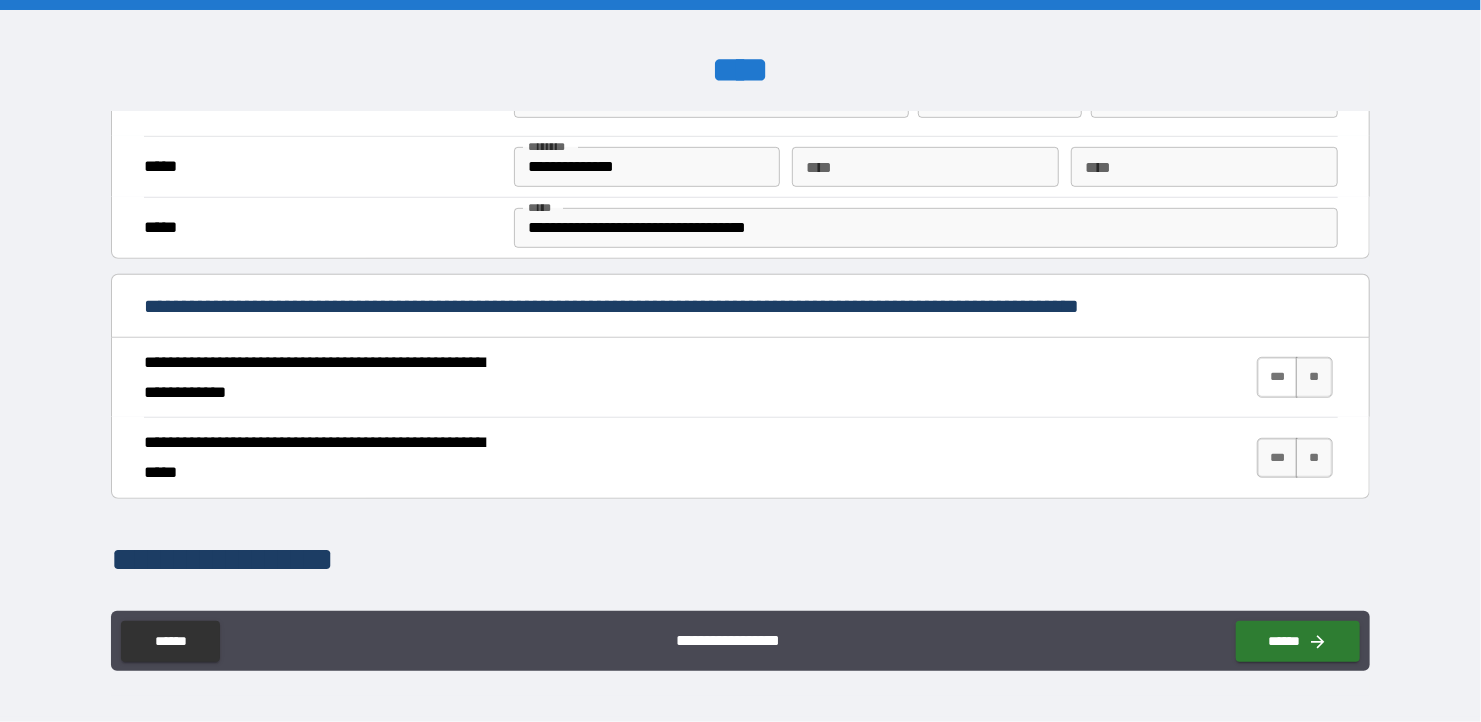 click on "***" at bounding box center (1278, 377) 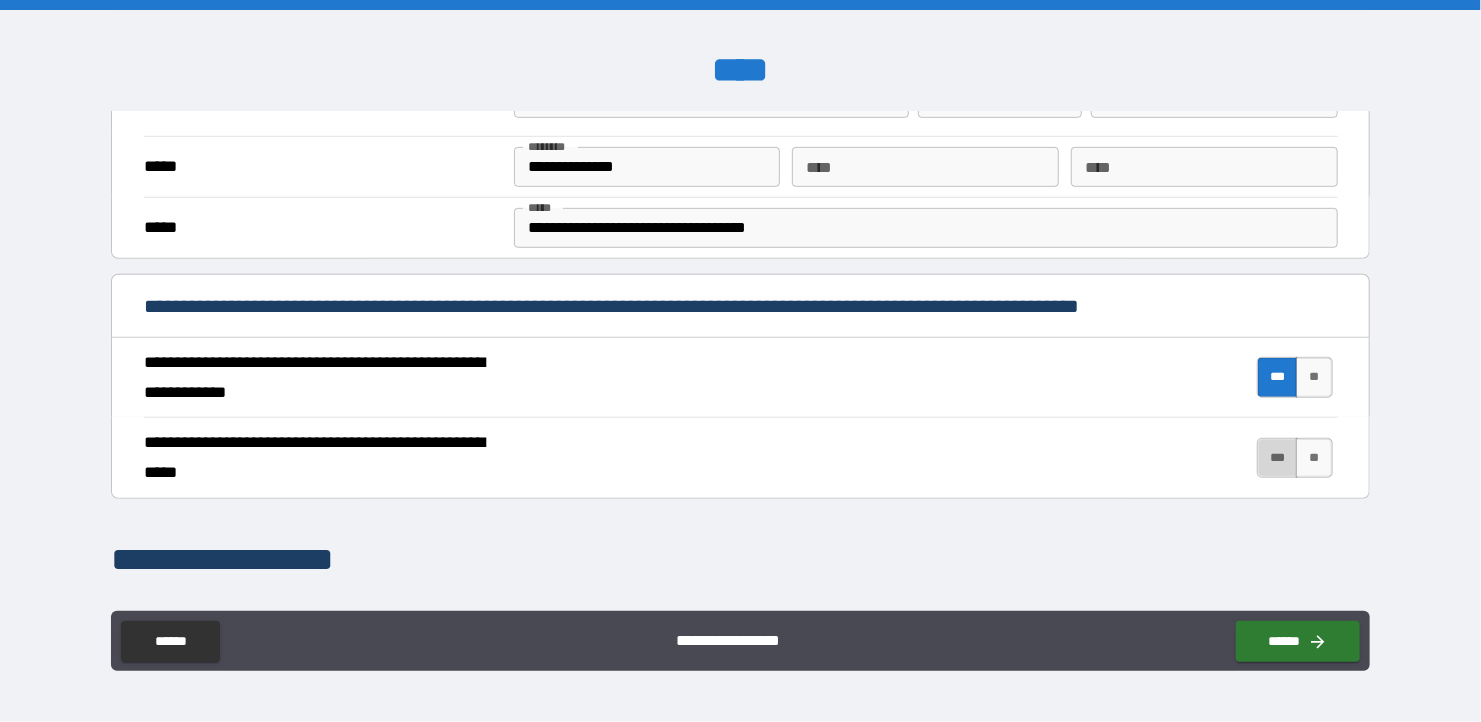 click on "***" at bounding box center (1278, 458) 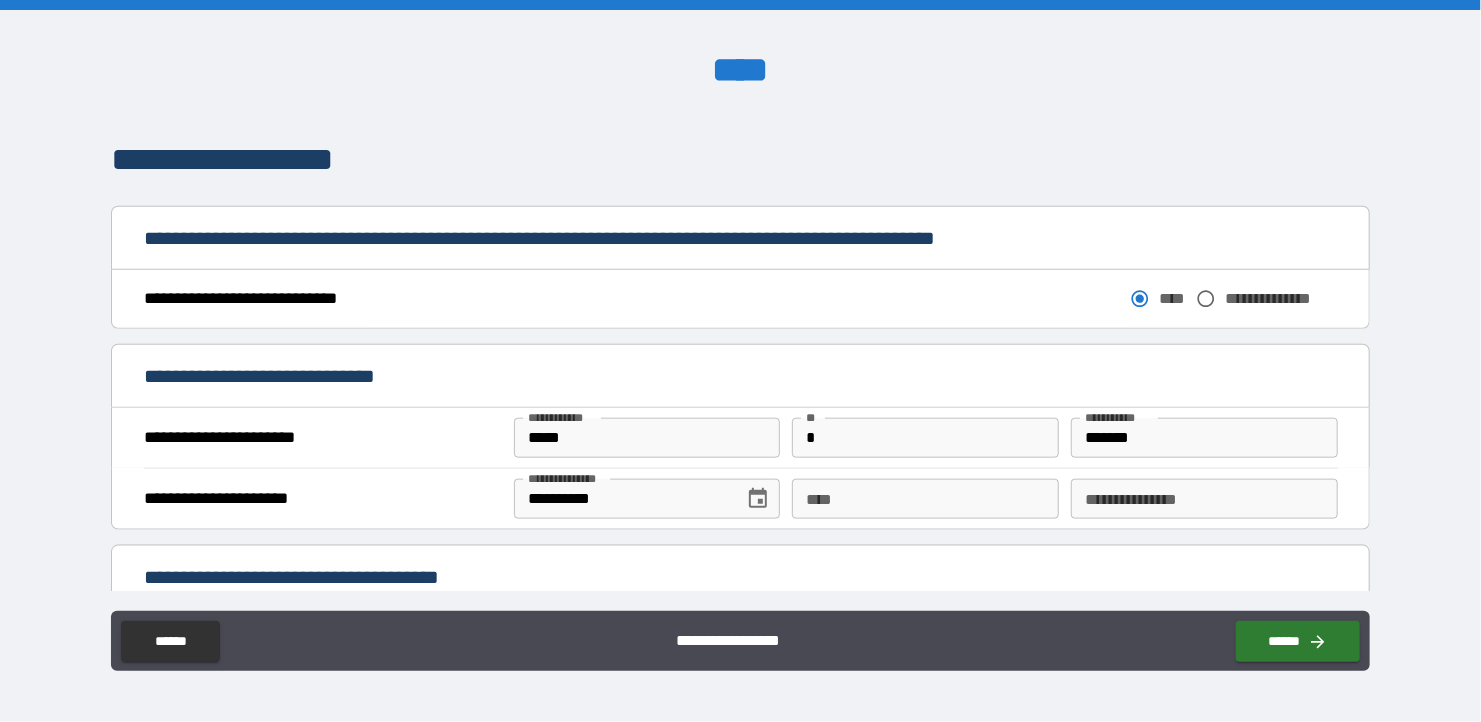 scroll, scrollTop: 1100, scrollLeft: 0, axis: vertical 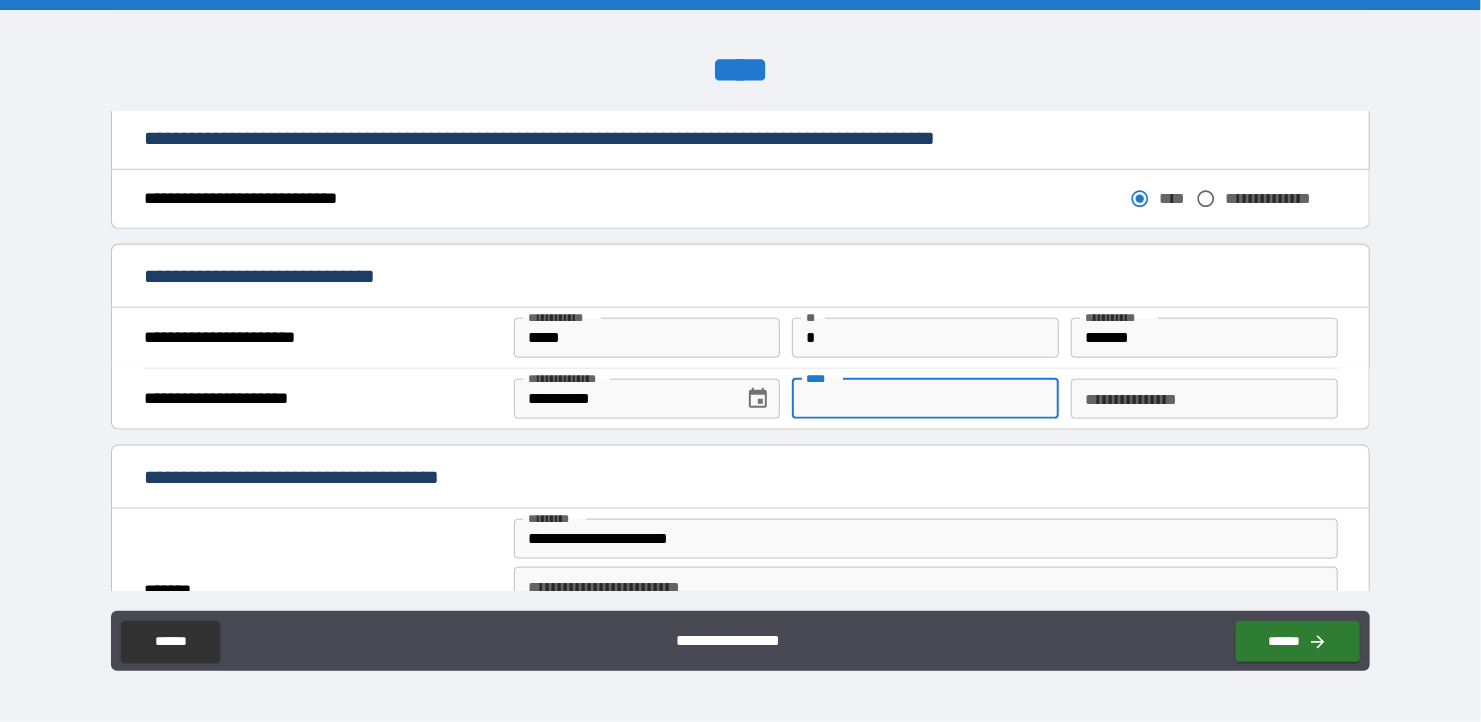 click on "****" at bounding box center (925, 399) 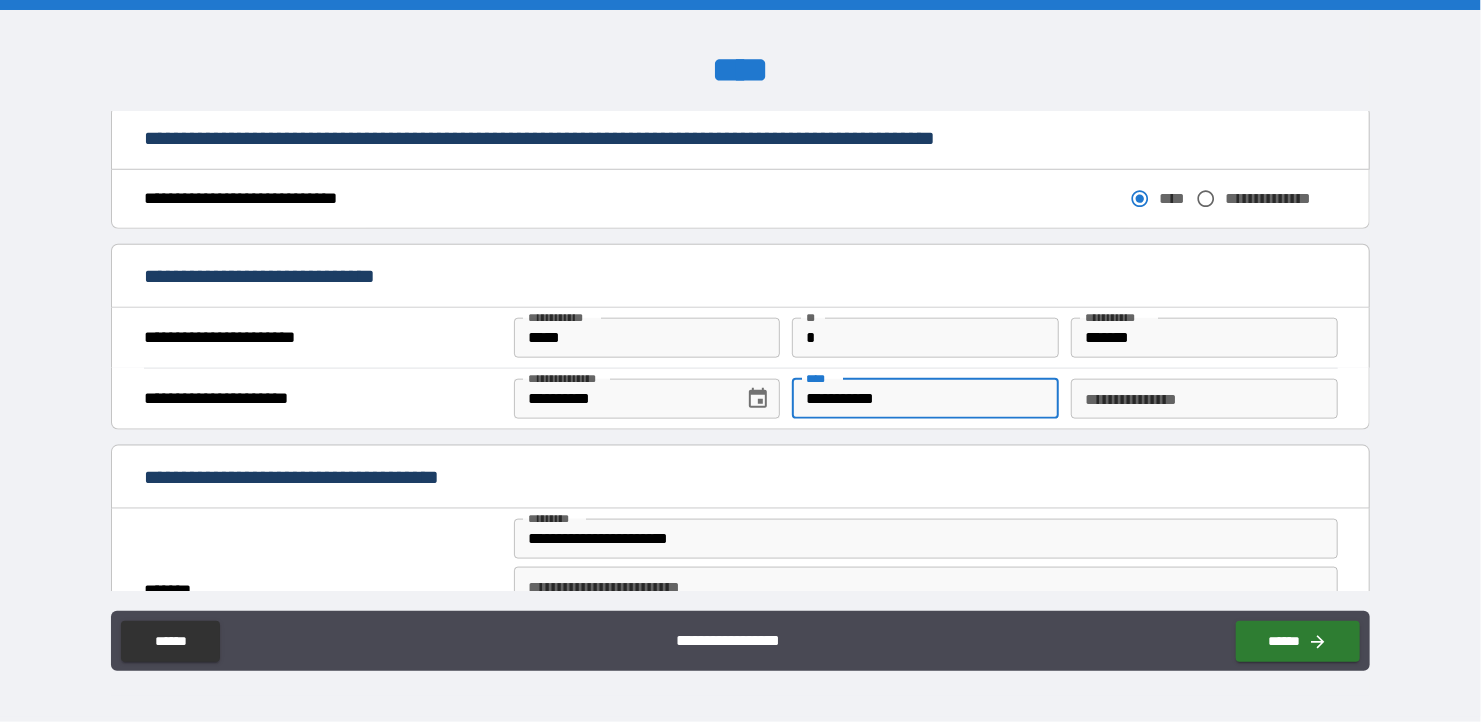 type on "**********" 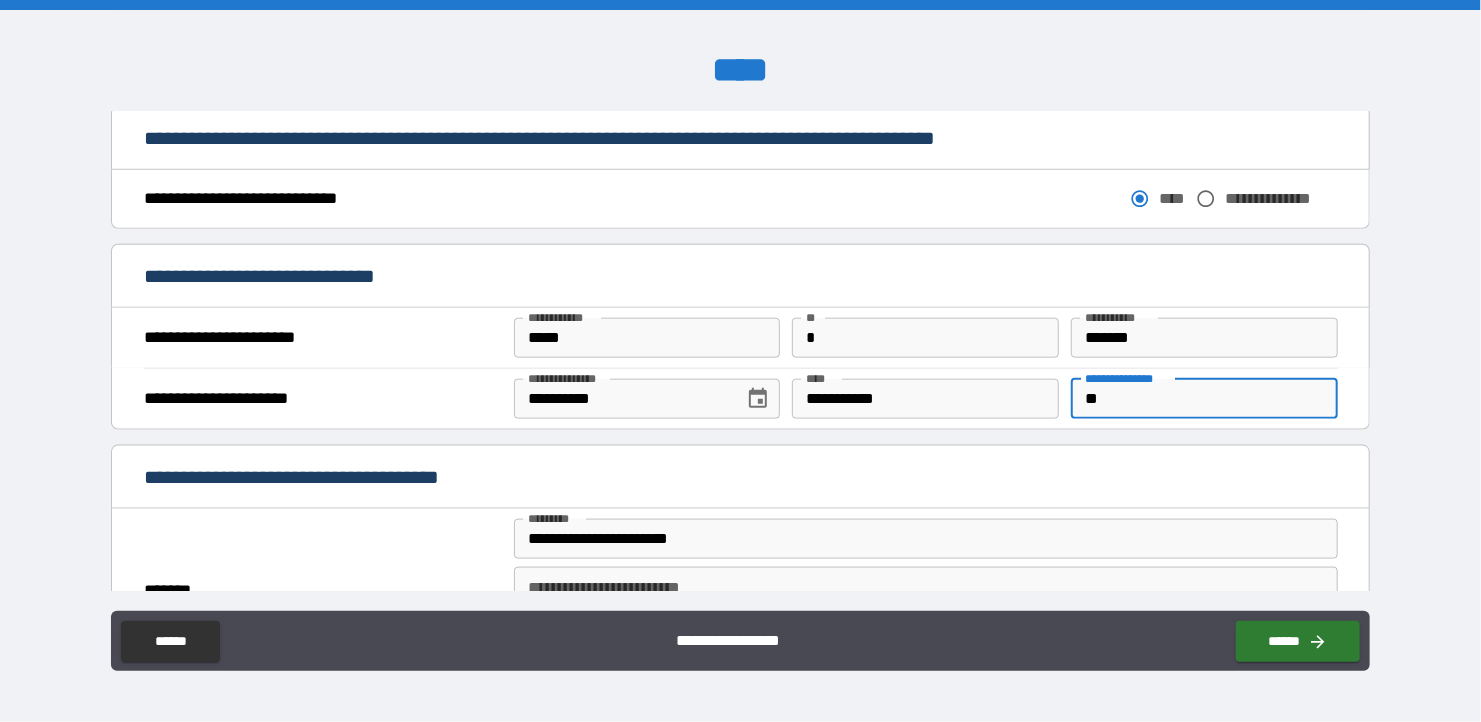 type on "*" 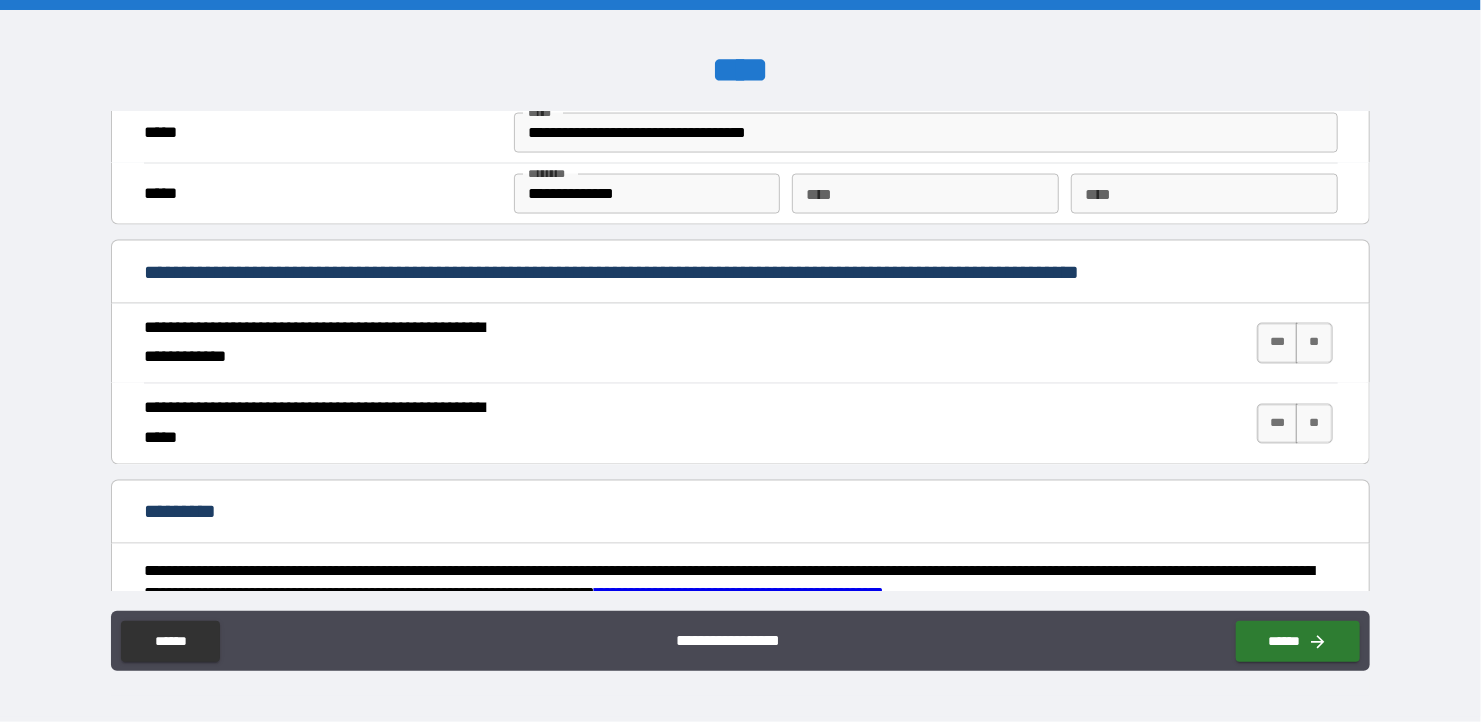 scroll, scrollTop: 1700, scrollLeft: 0, axis: vertical 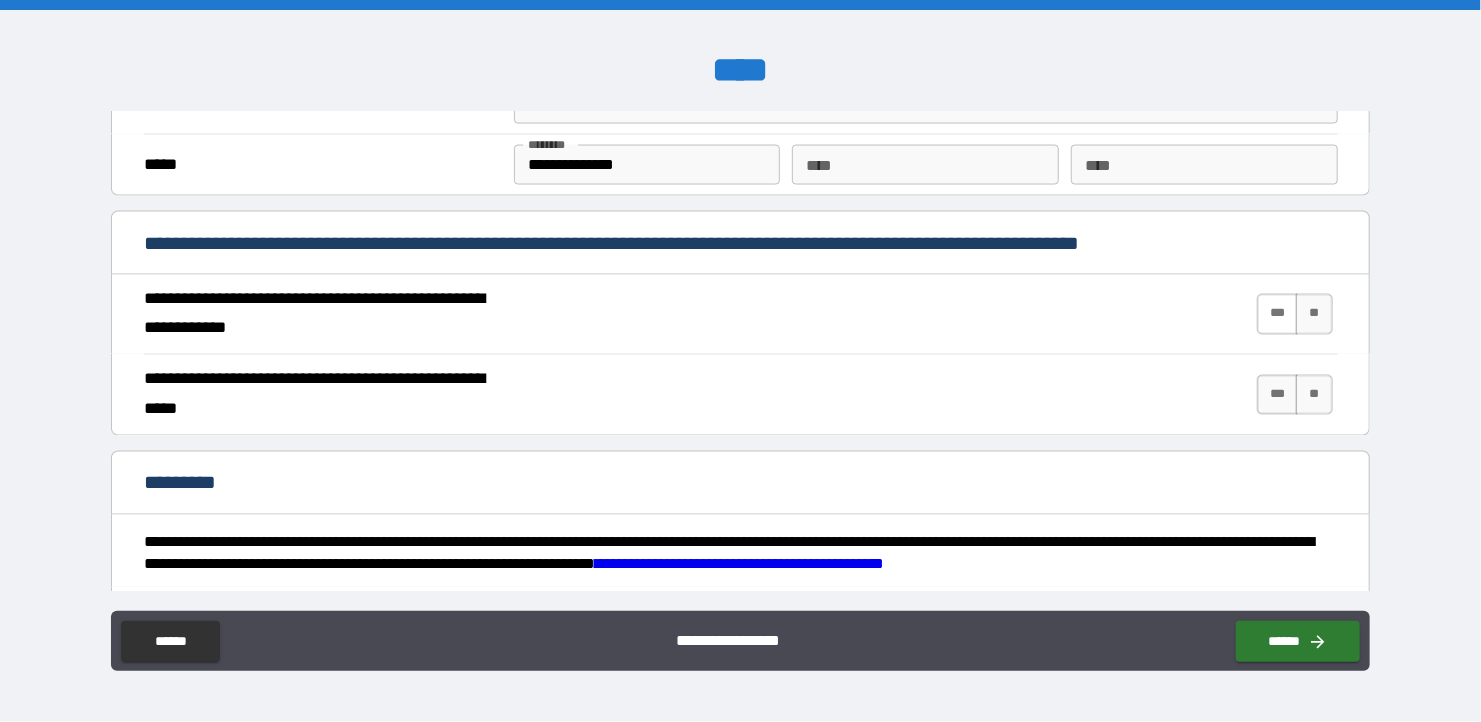 type on "********" 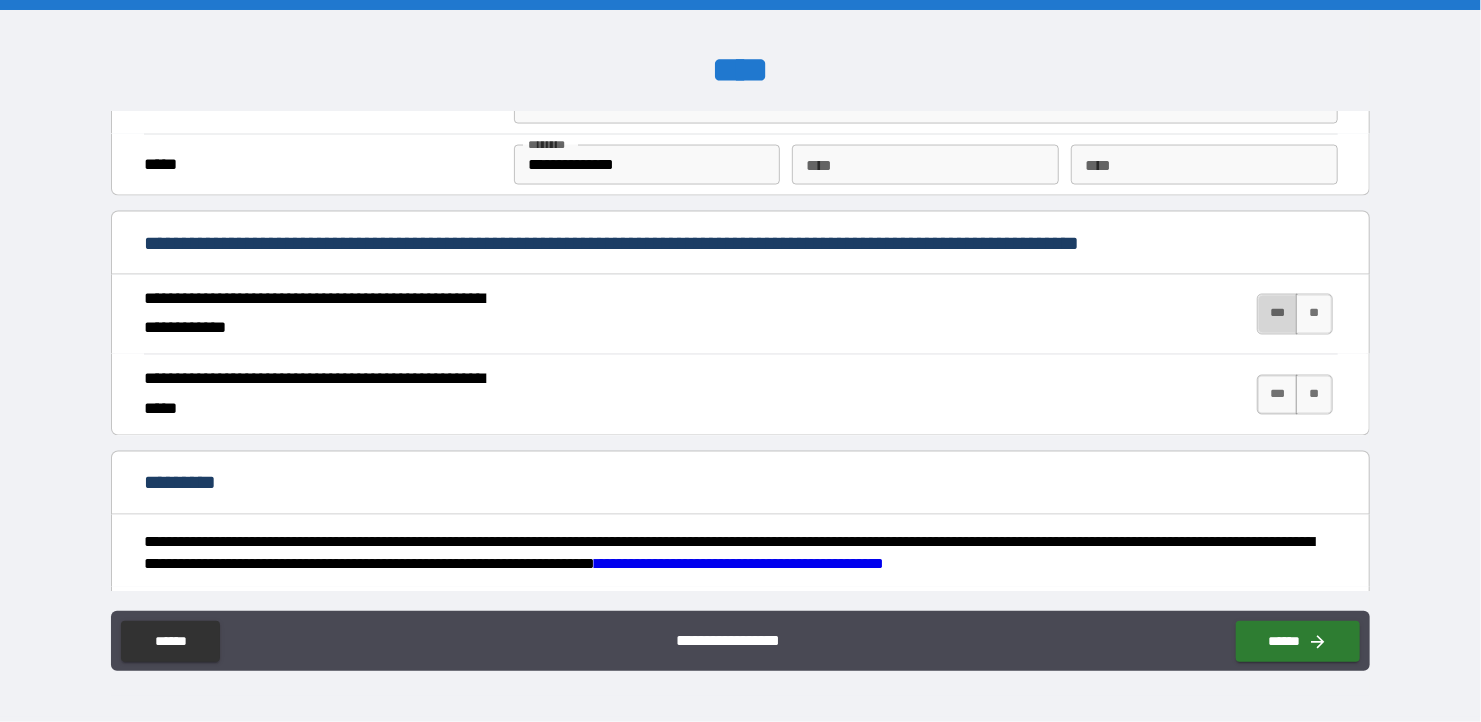 click on "***" at bounding box center [1278, 314] 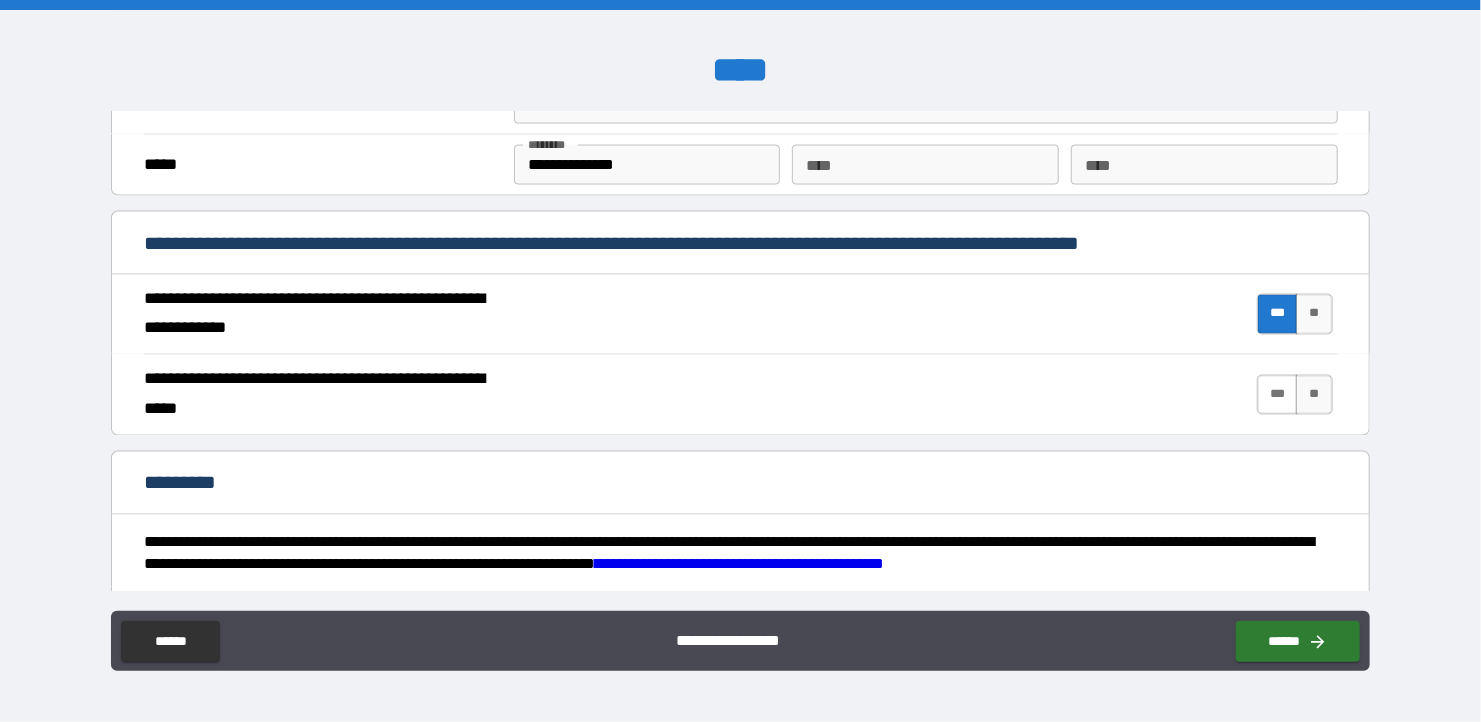 click on "***" at bounding box center (1278, 395) 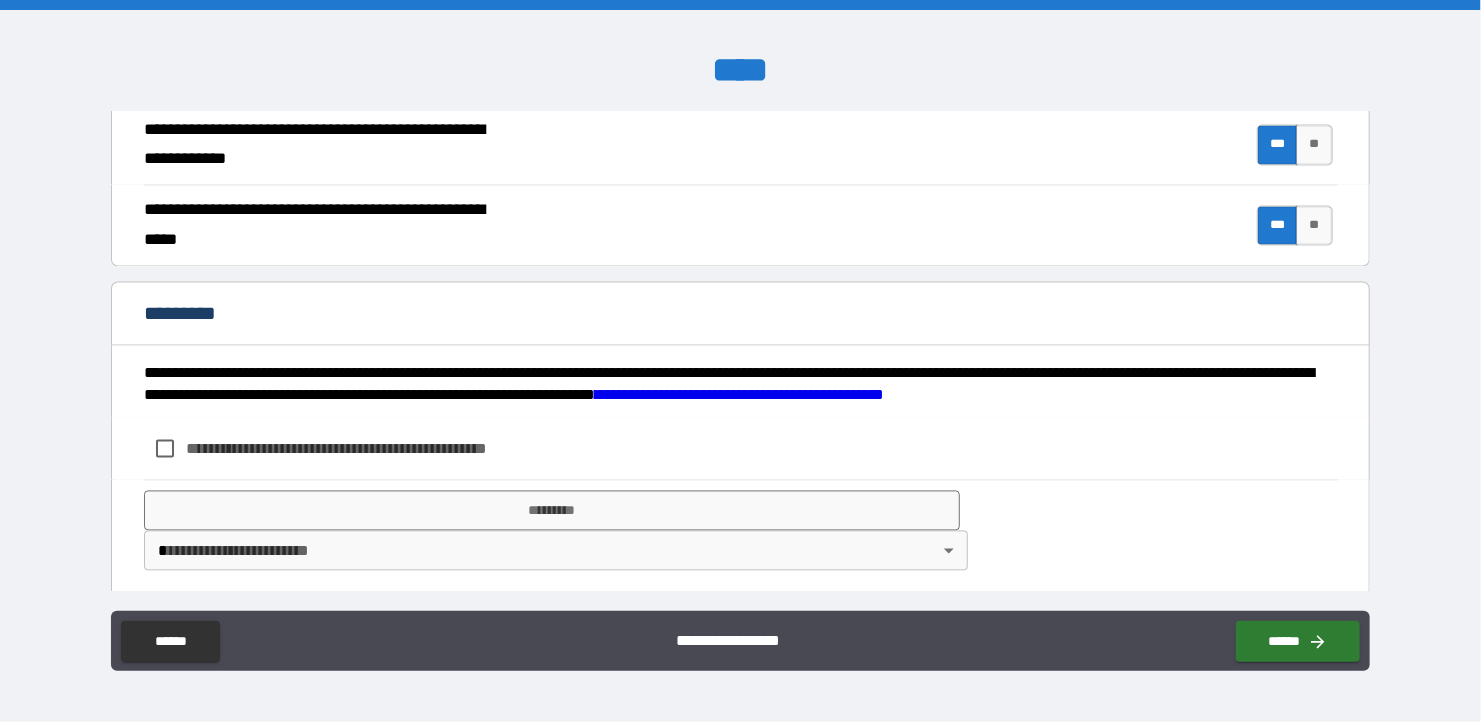scroll, scrollTop: 1870, scrollLeft: 0, axis: vertical 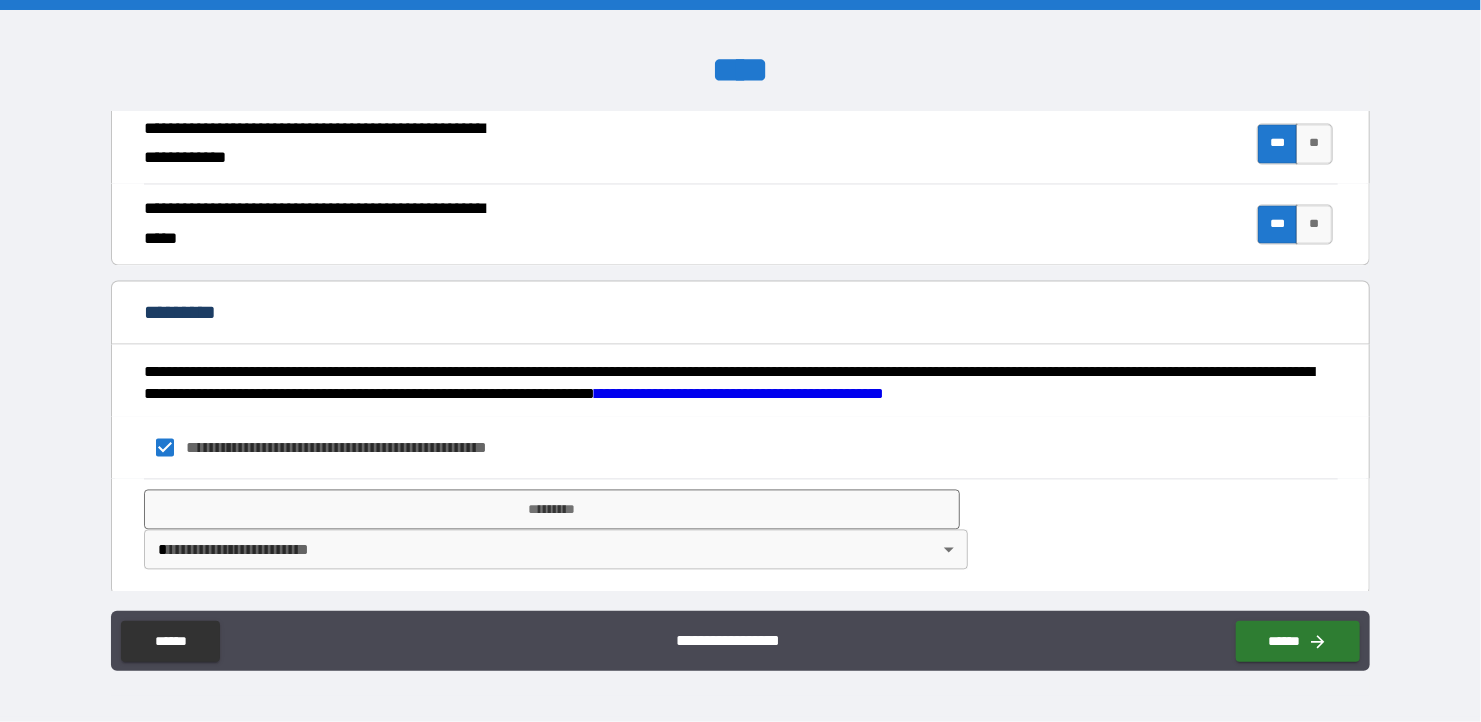 click on "**********" at bounding box center (740, 361) 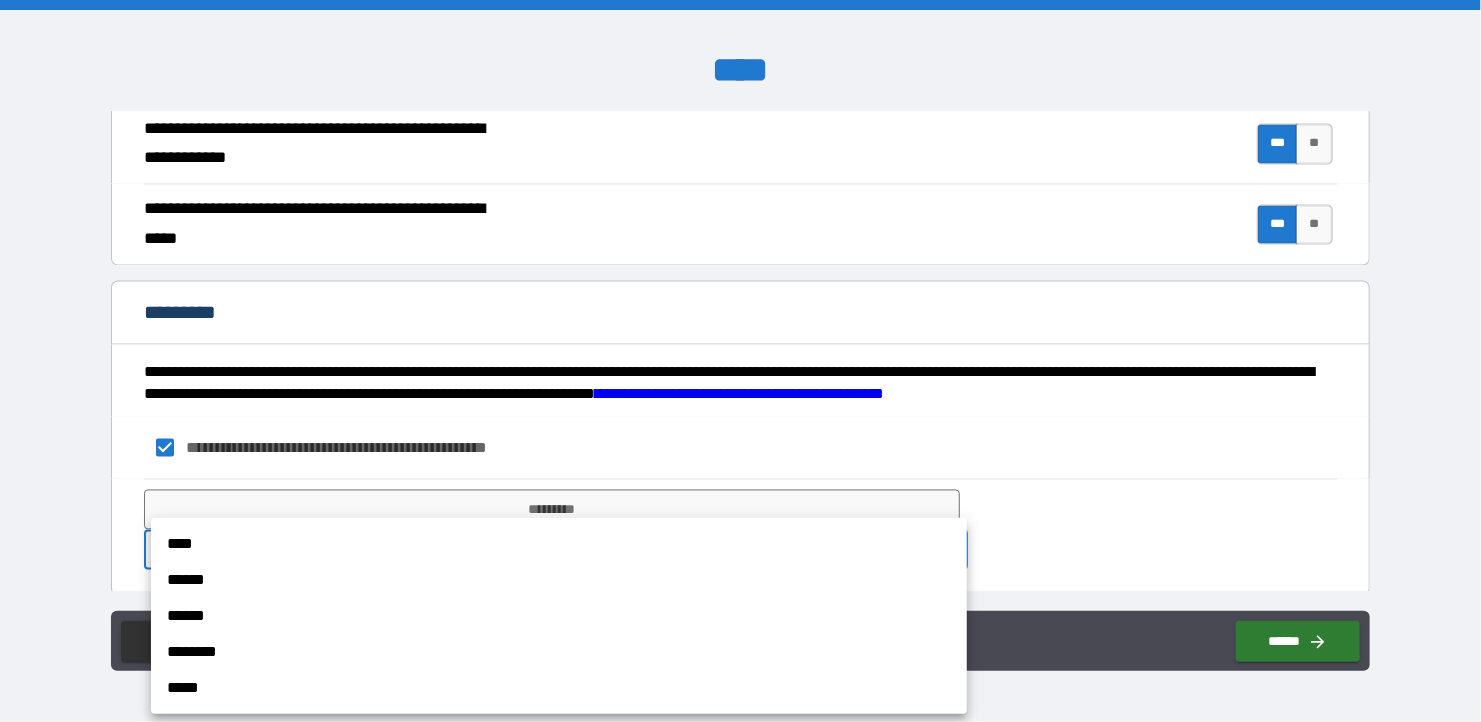 click on "****" at bounding box center (559, 544) 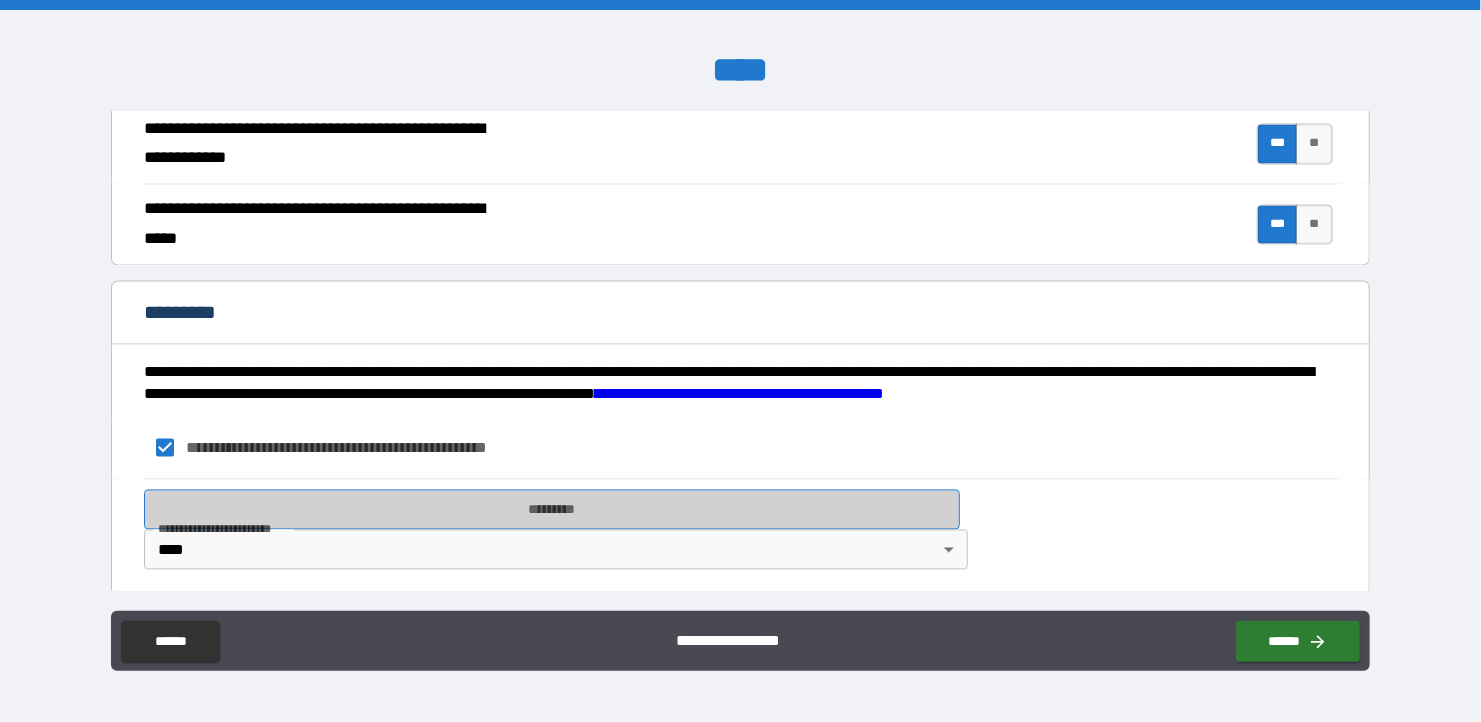 click on "*********" at bounding box center (552, 510) 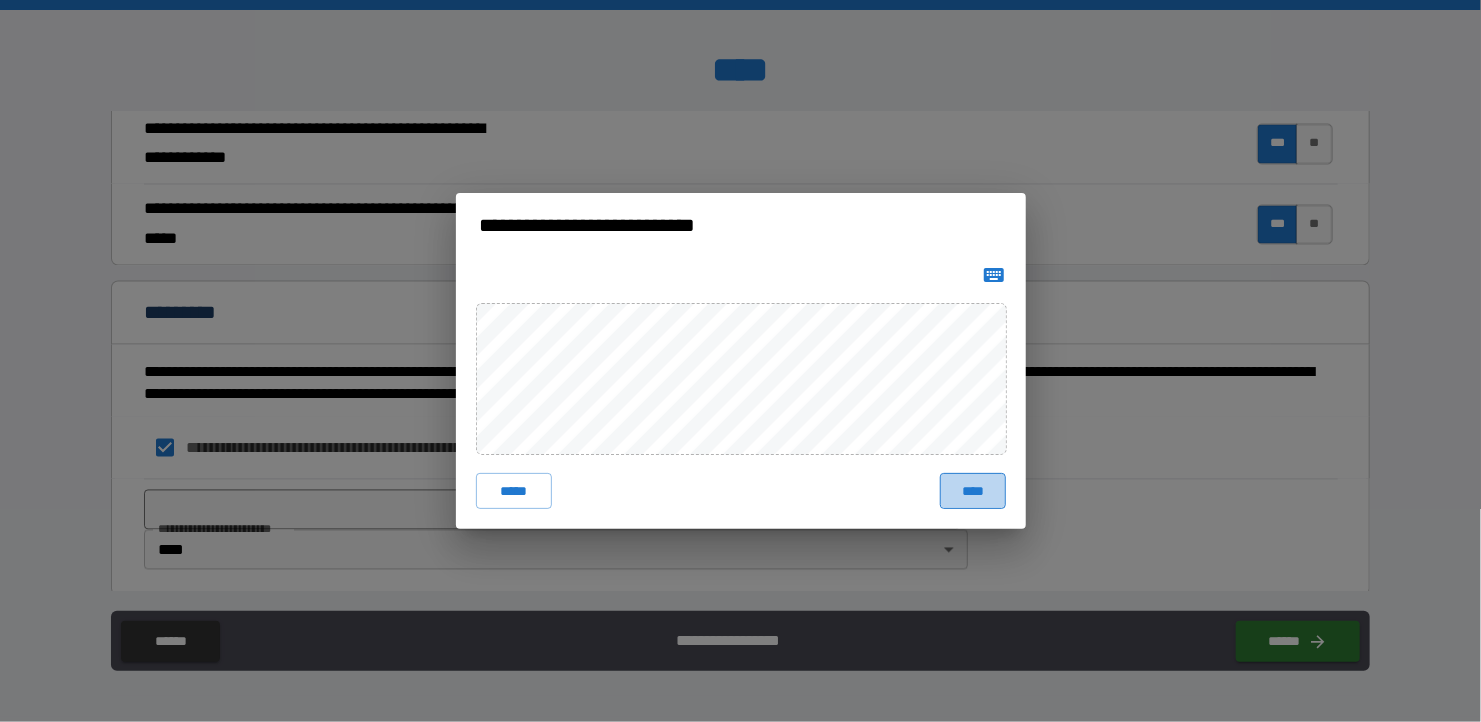 click on "****" at bounding box center (972, 491) 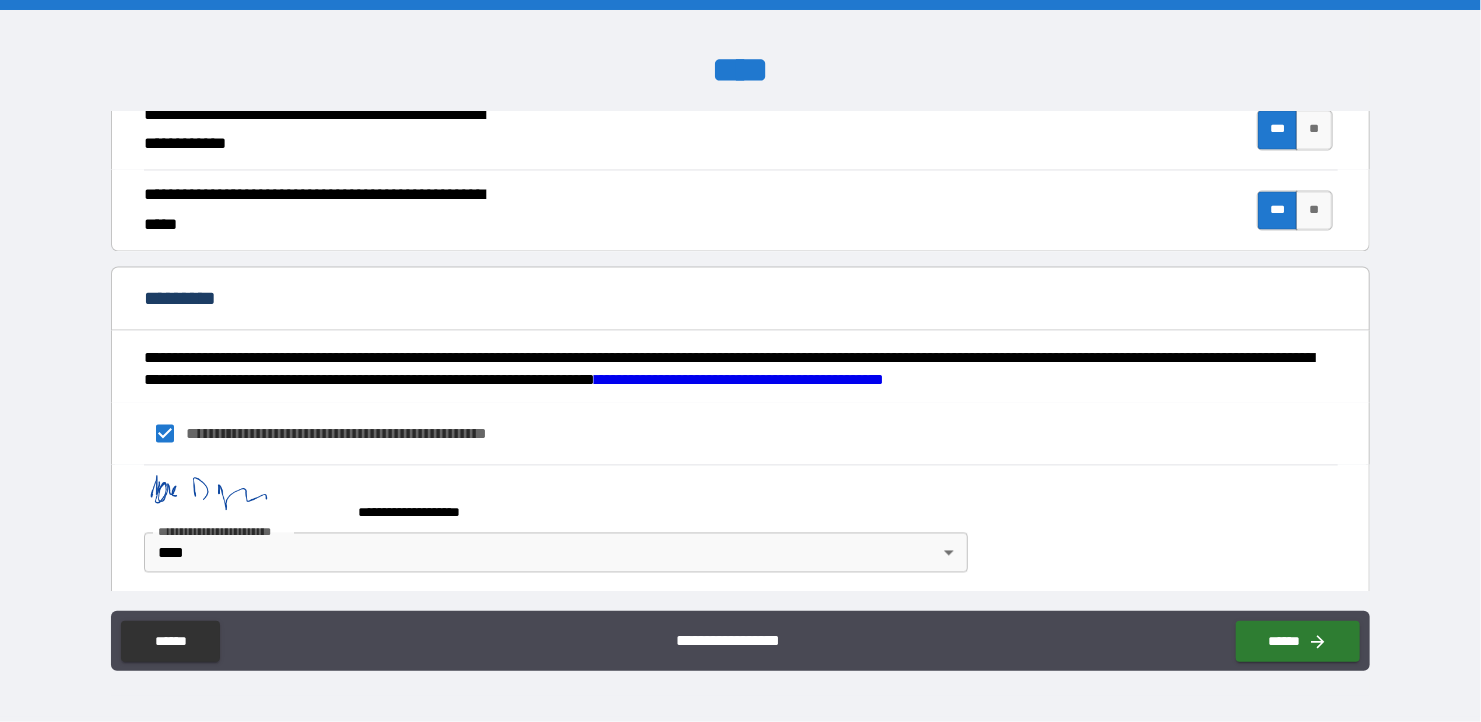 scroll, scrollTop: 1887, scrollLeft: 0, axis: vertical 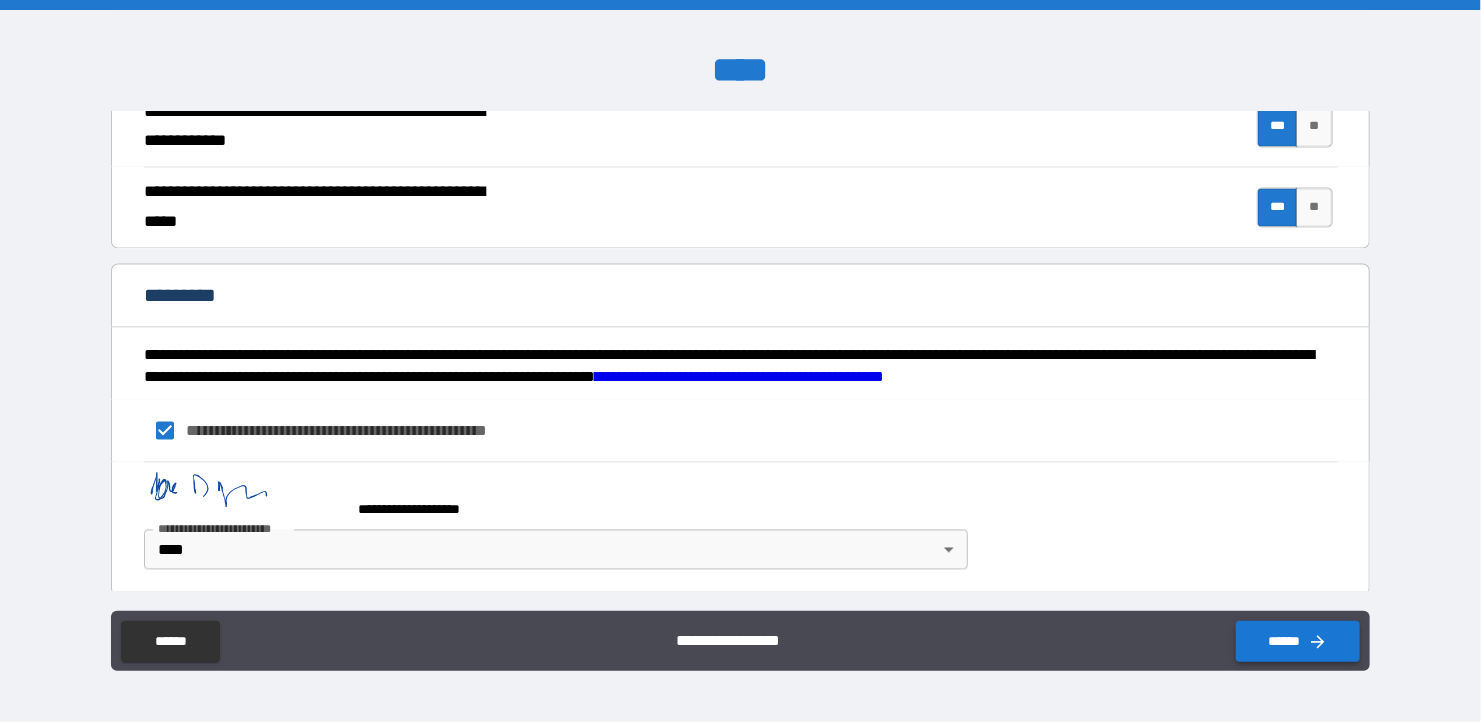 click on "******" at bounding box center (1298, 641) 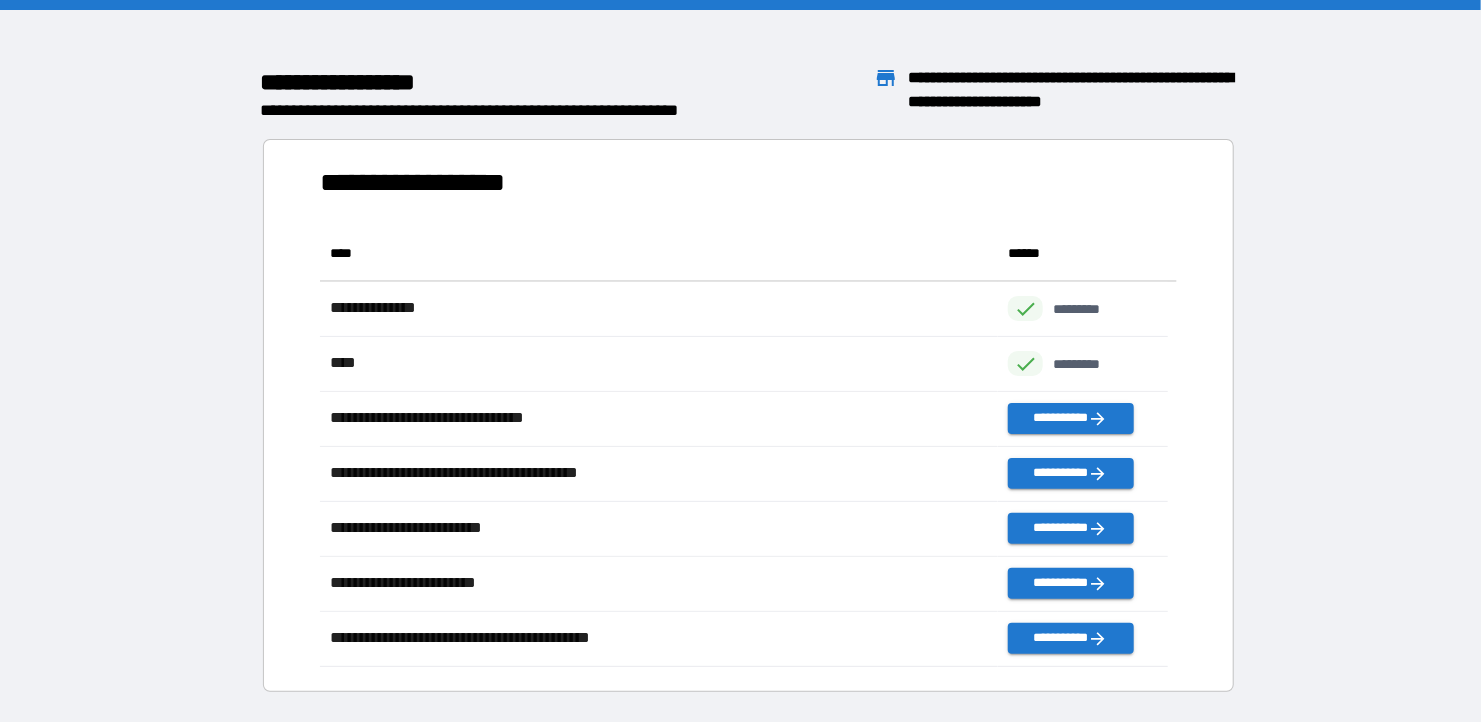 scroll, scrollTop: 15, scrollLeft: 15, axis: both 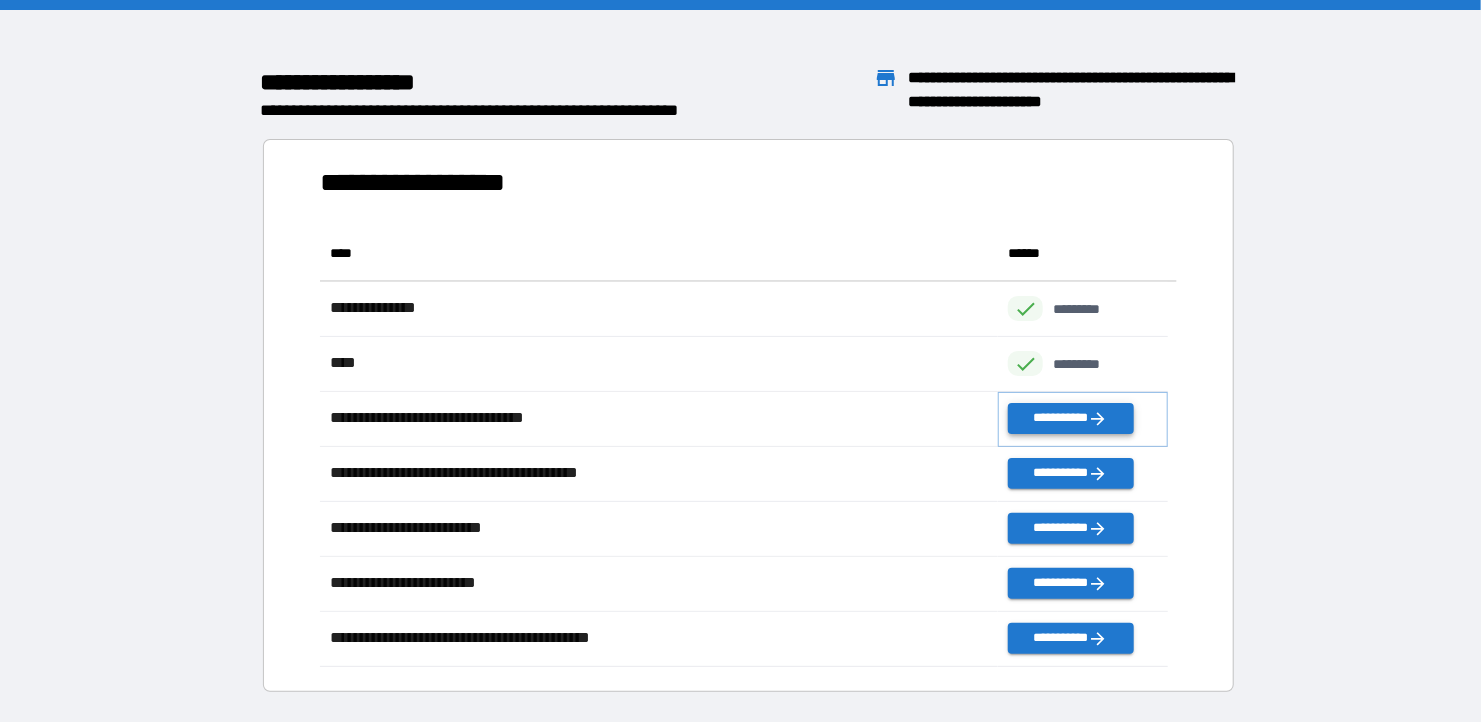 click on "**********" at bounding box center (1070, 418) 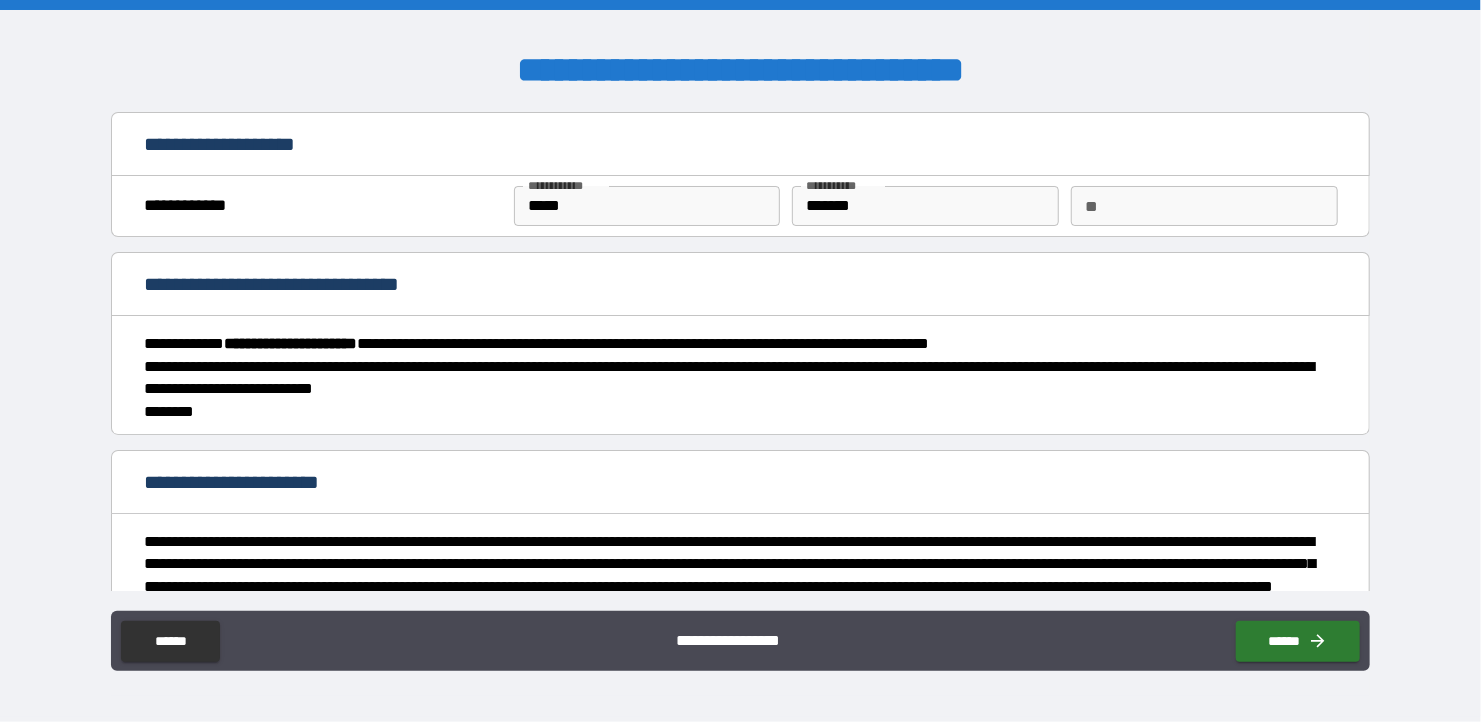 click on "**" at bounding box center [1204, 206] 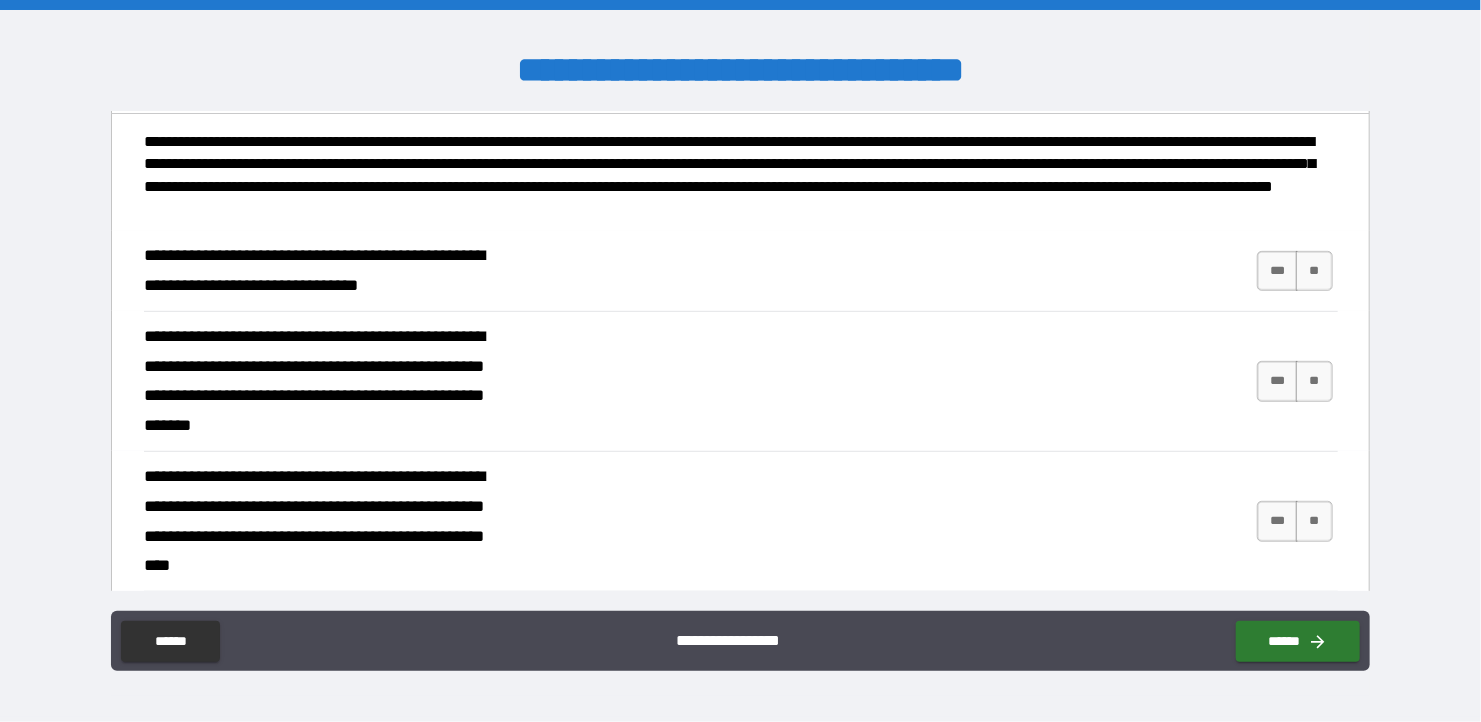 scroll, scrollTop: 200, scrollLeft: 0, axis: vertical 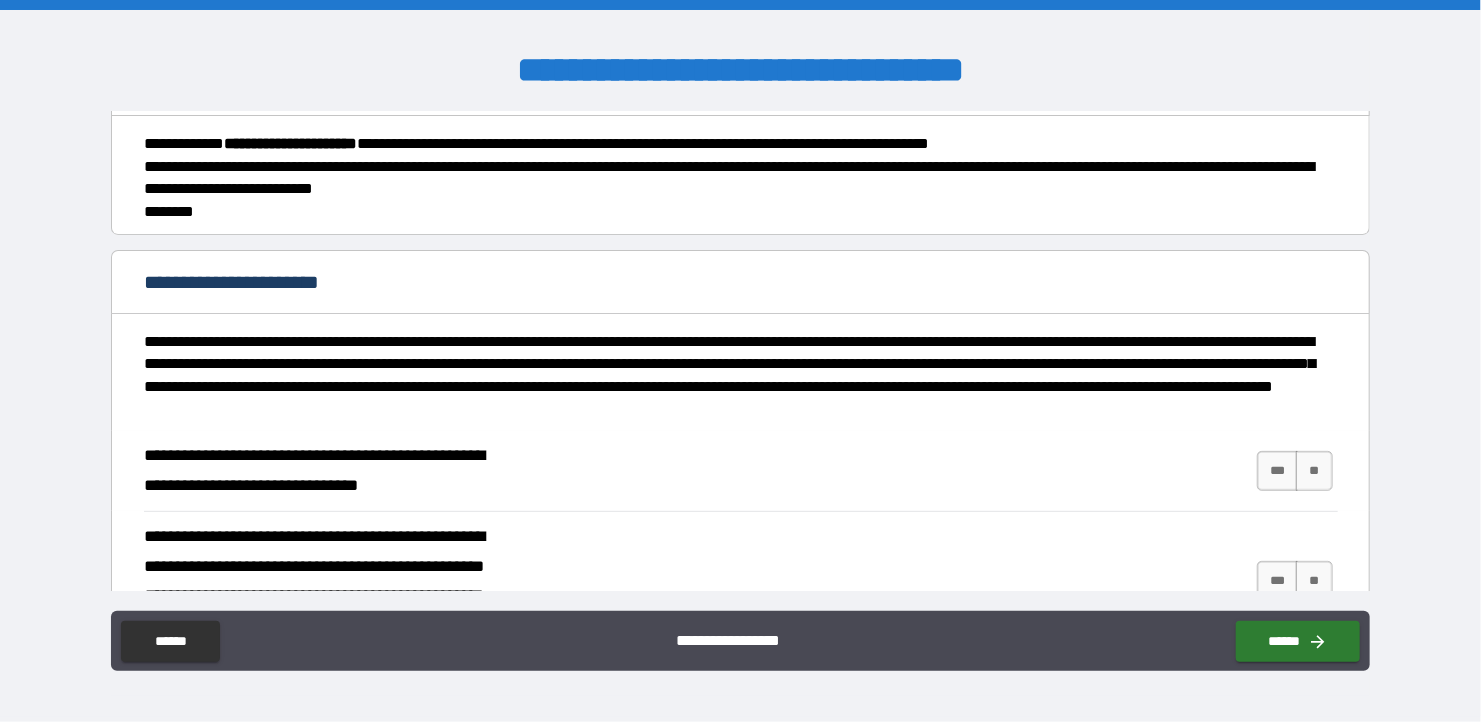 type on "*" 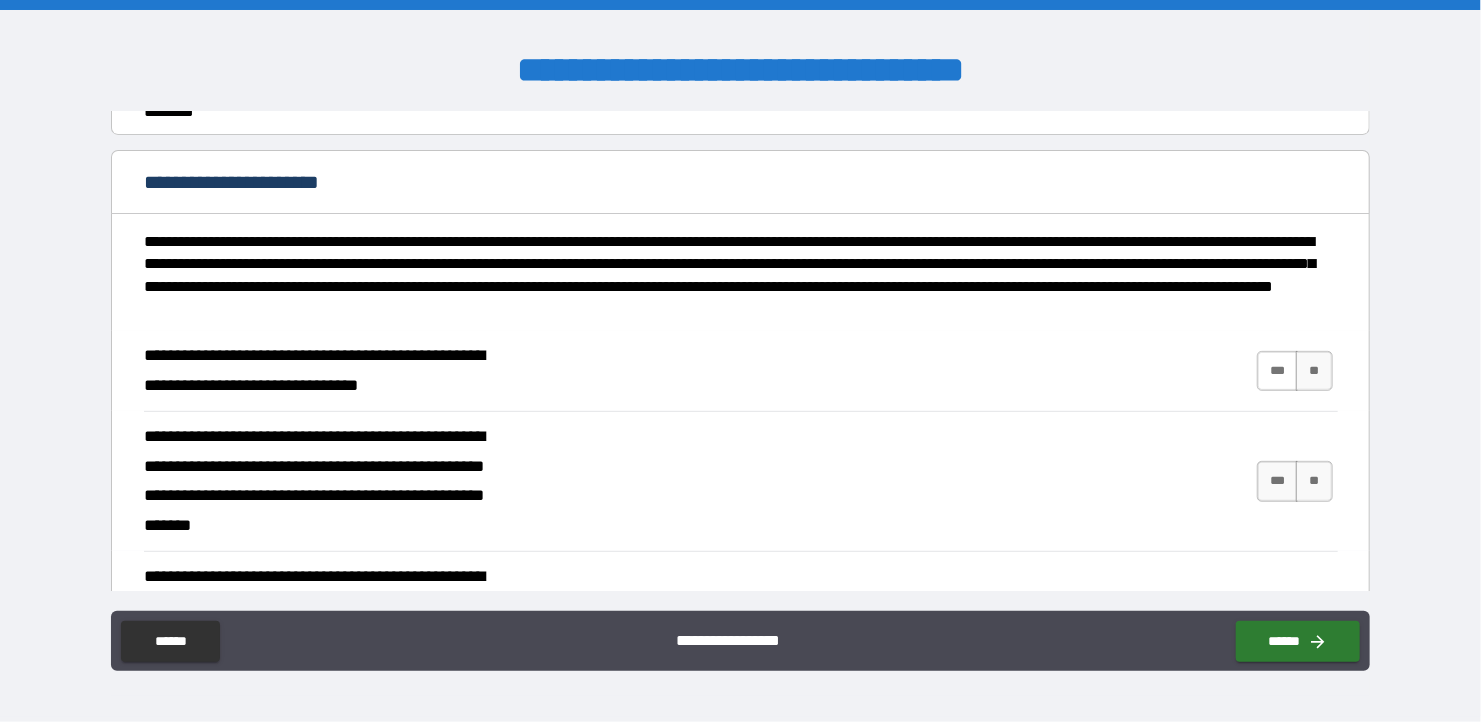 click on "***" at bounding box center [1278, 371] 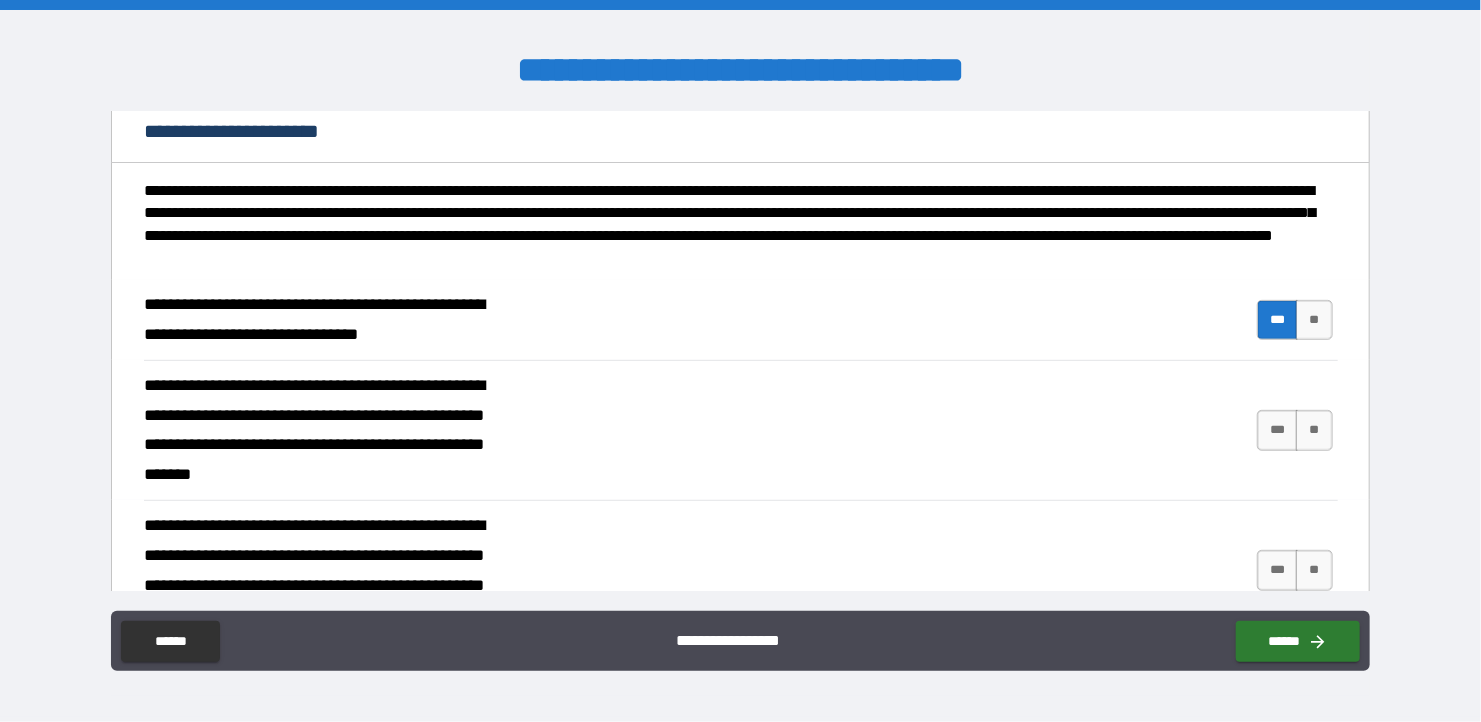 scroll, scrollTop: 400, scrollLeft: 0, axis: vertical 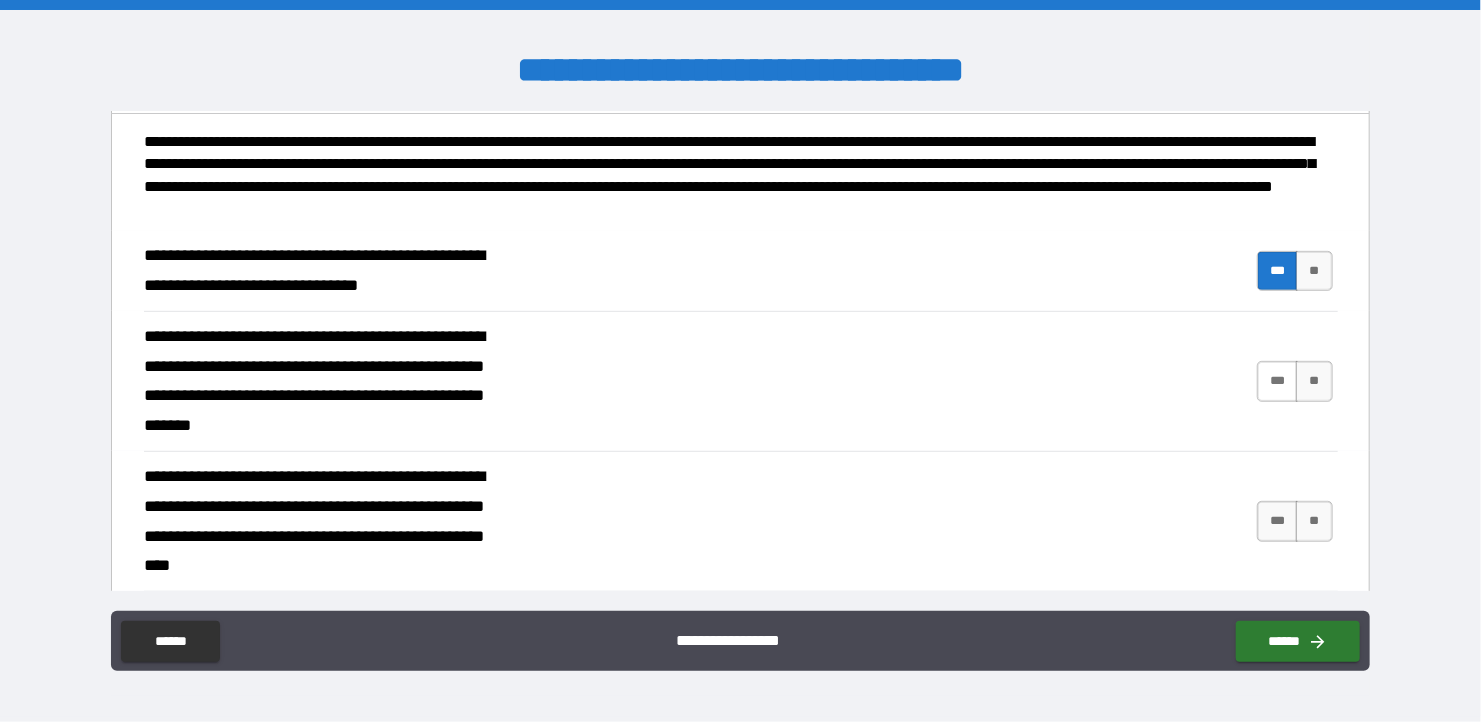 click on "***" at bounding box center (1278, 381) 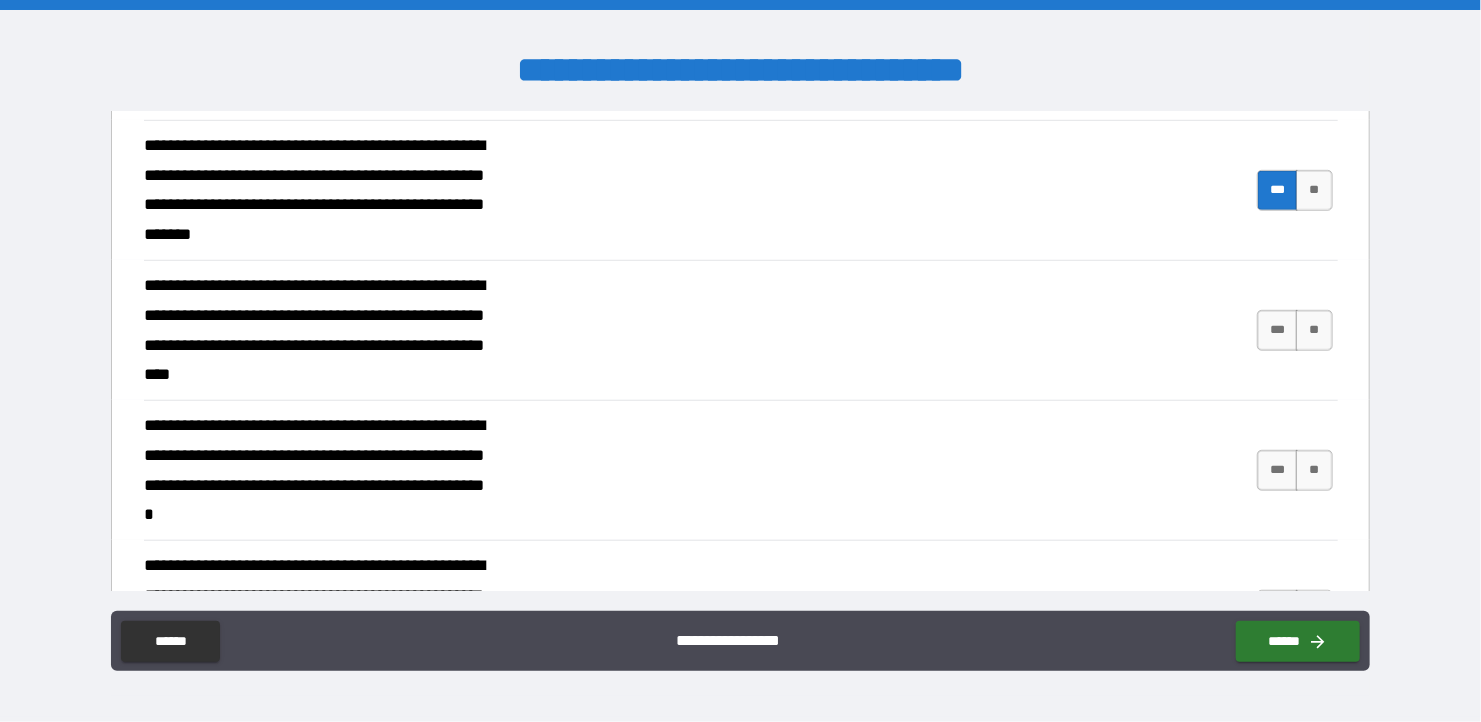 scroll, scrollTop: 700, scrollLeft: 0, axis: vertical 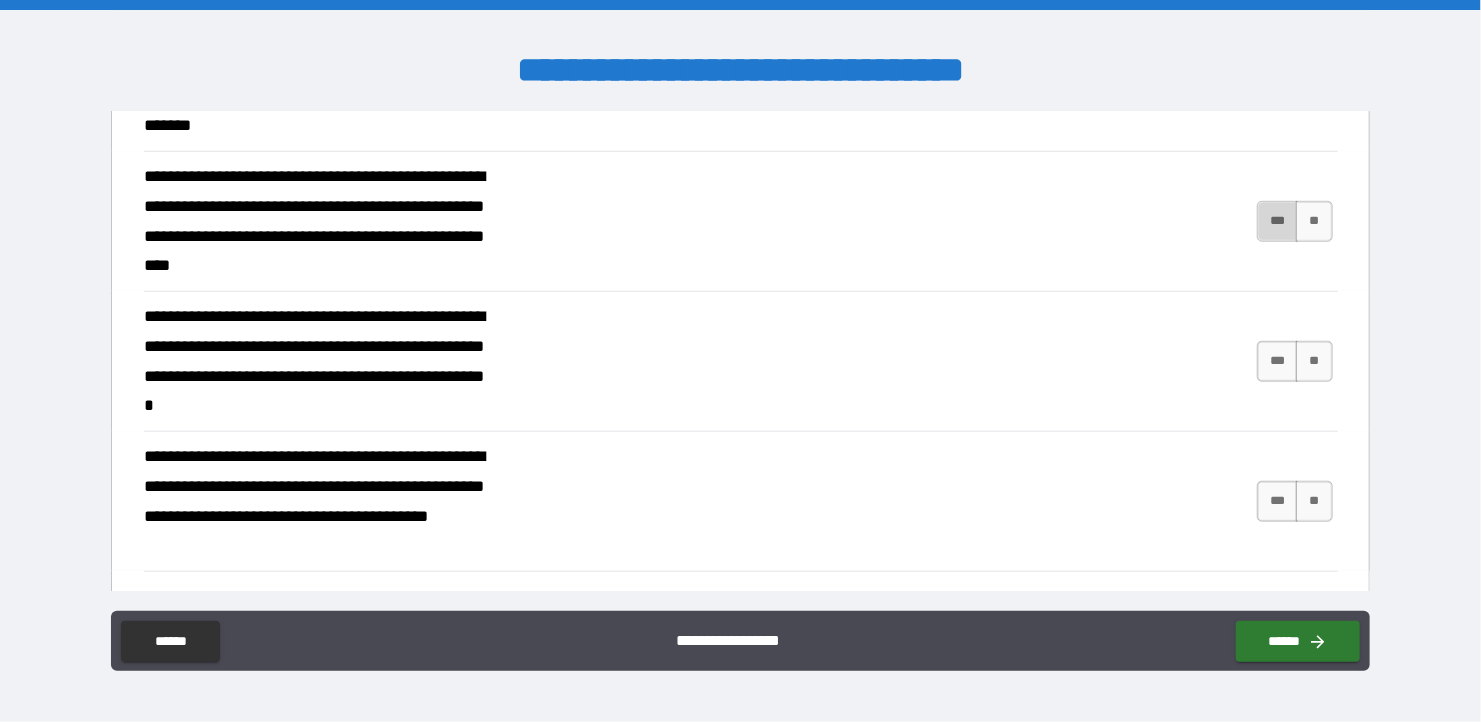 click on "***" at bounding box center (1278, 221) 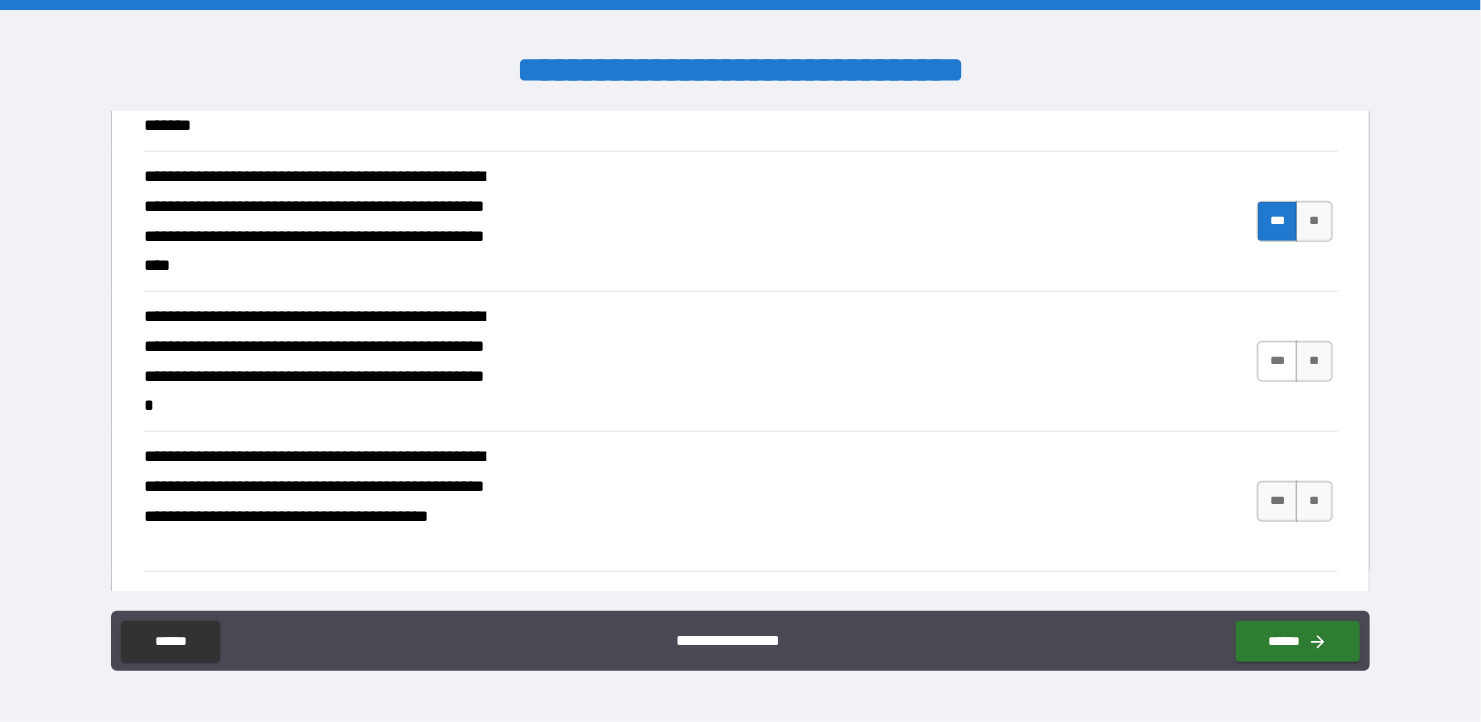 click on "***" at bounding box center [1278, 361] 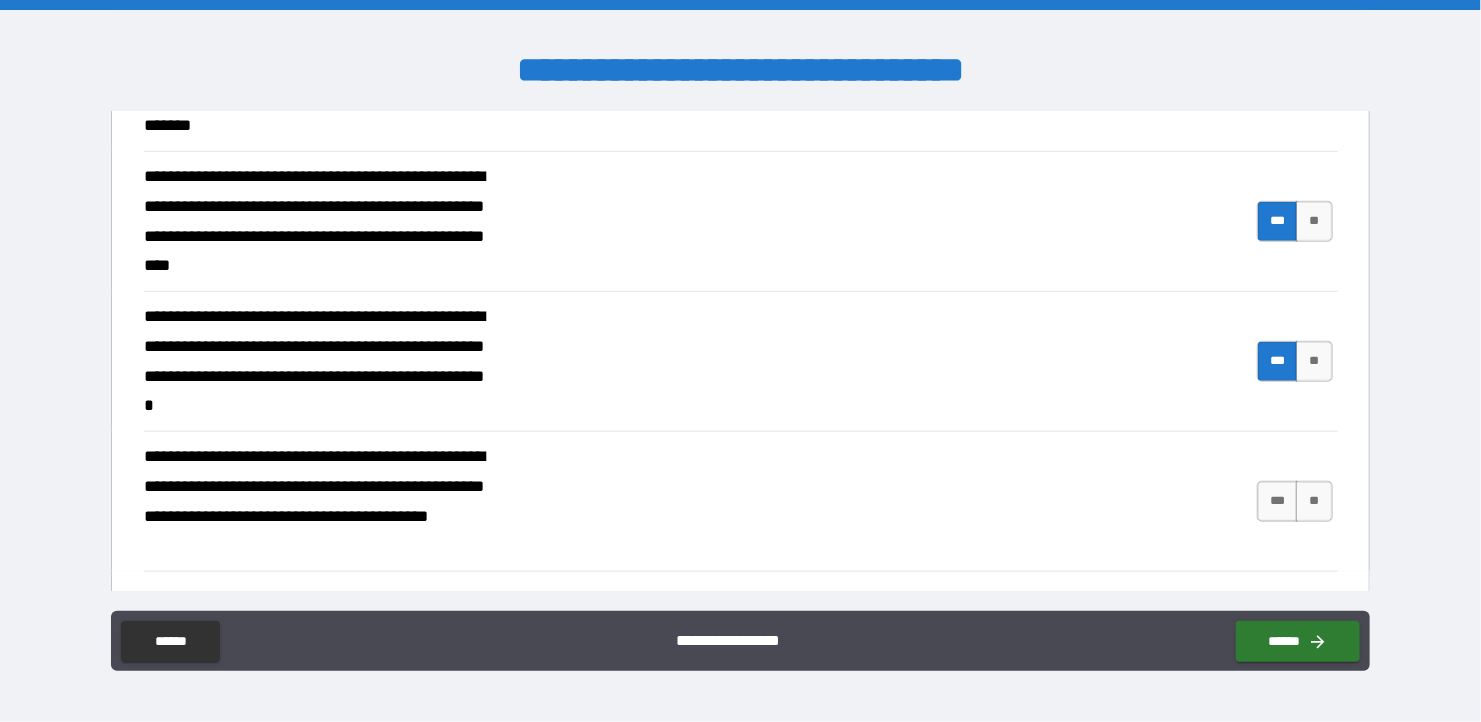 scroll, scrollTop: 800, scrollLeft: 0, axis: vertical 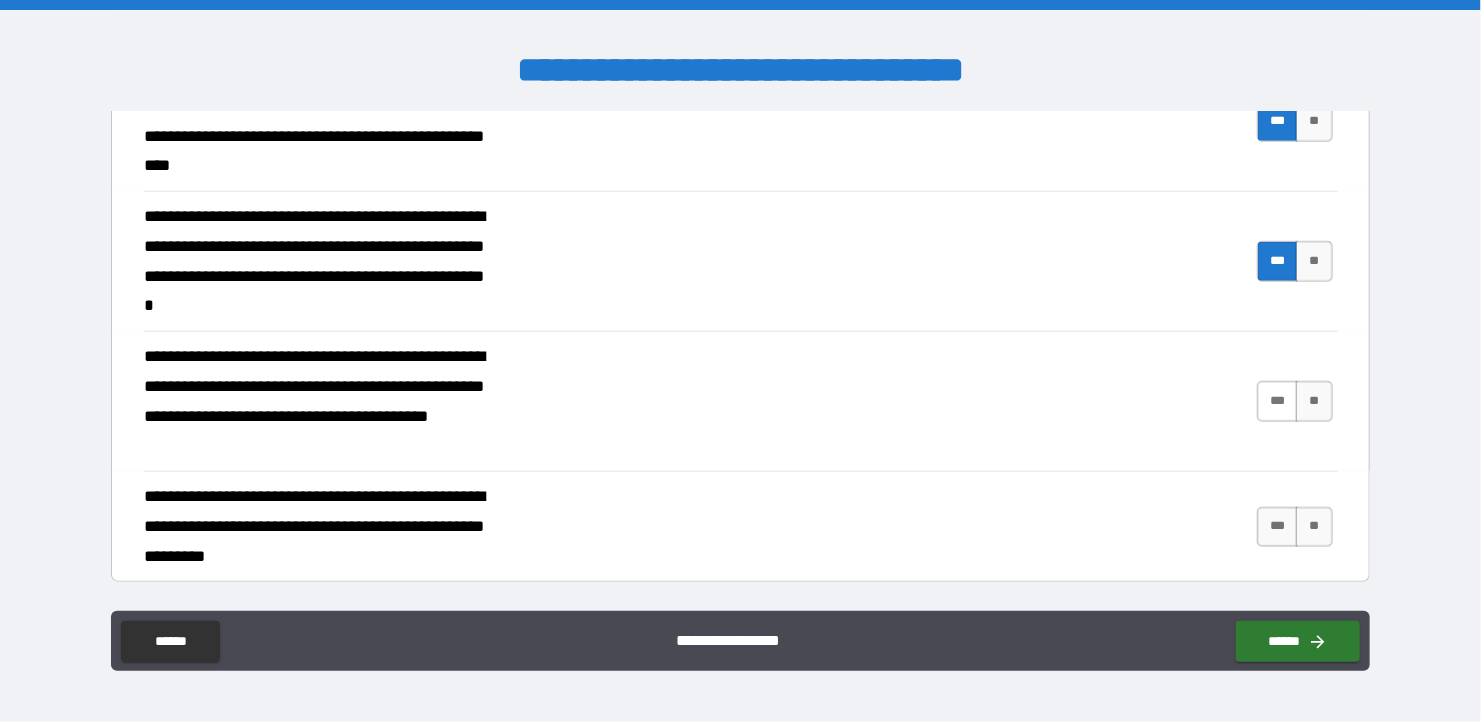 click on "***" at bounding box center [1278, 401] 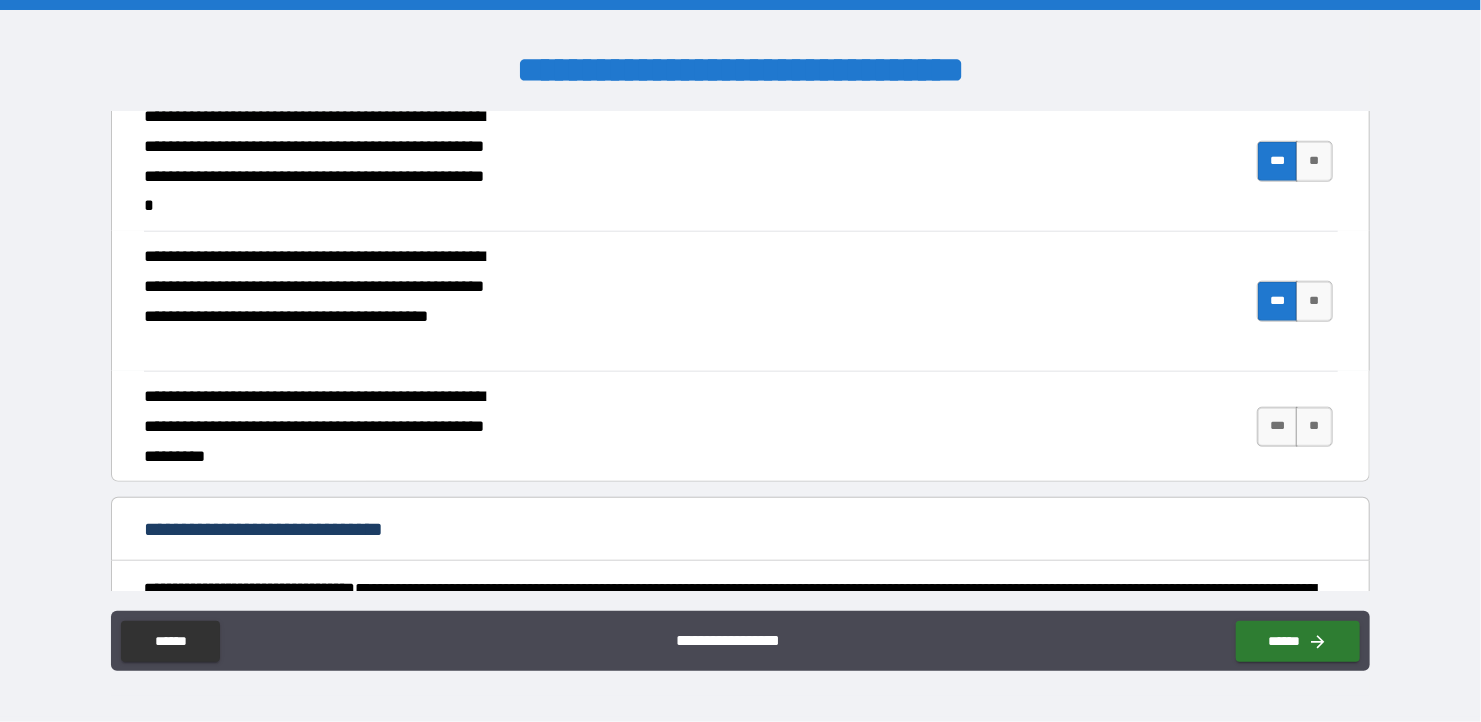 scroll, scrollTop: 1100, scrollLeft: 0, axis: vertical 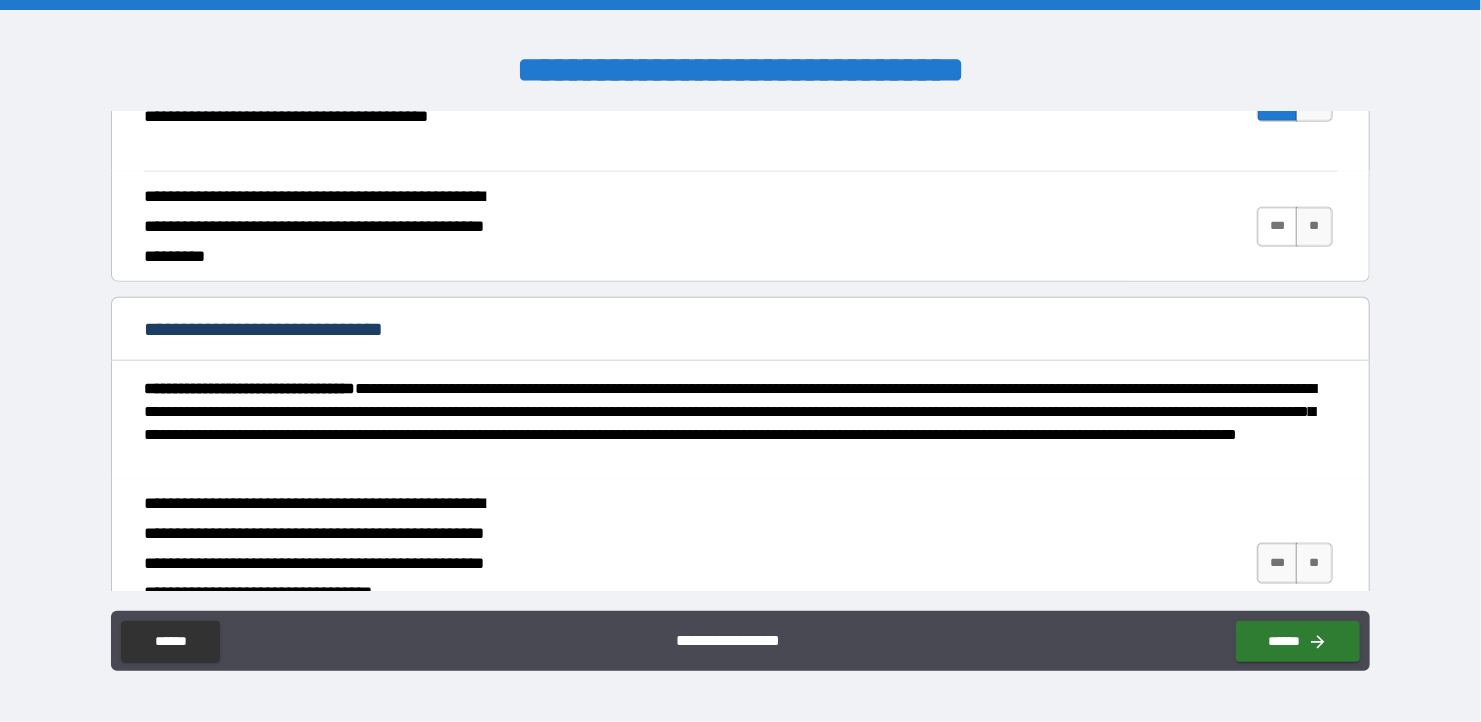 click on "***" at bounding box center [1278, 227] 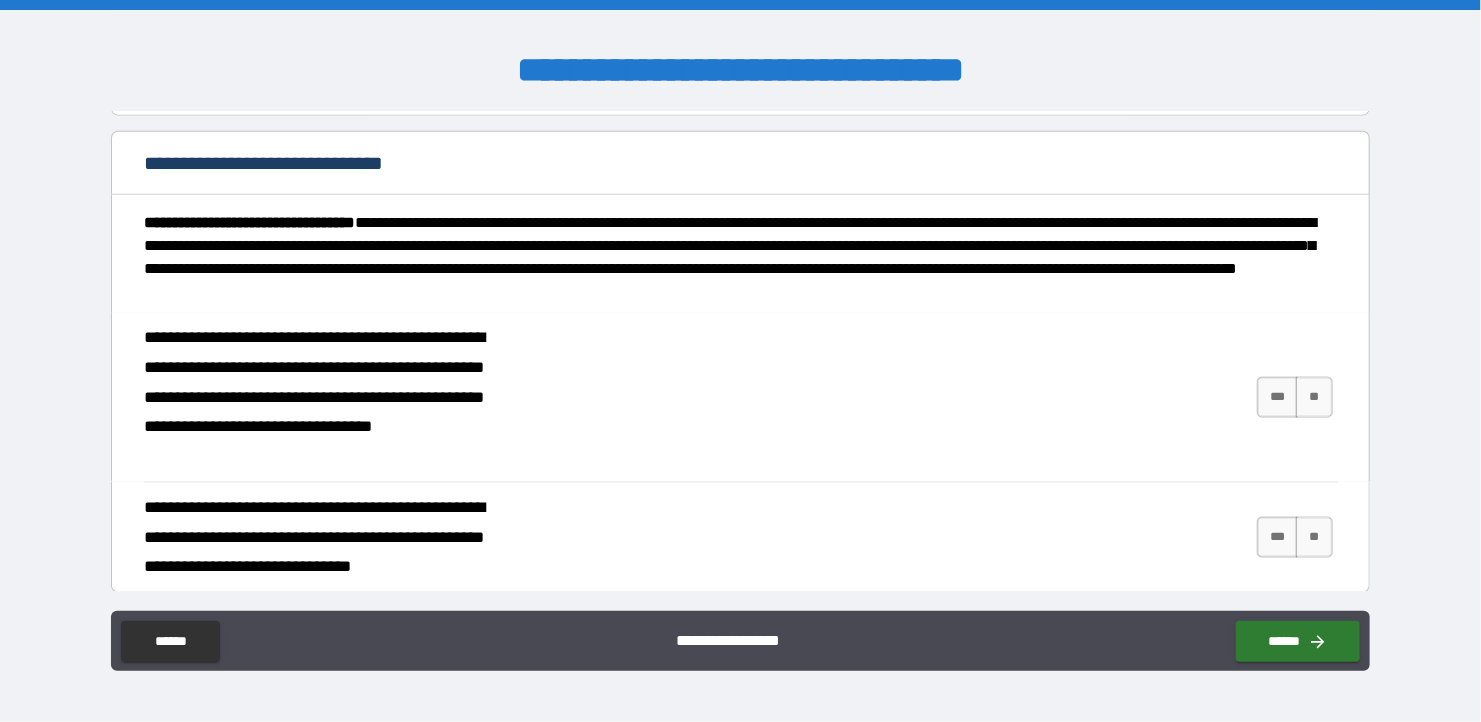scroll, scrollTop: 1300, scrollLeft: 0, axis: vertical 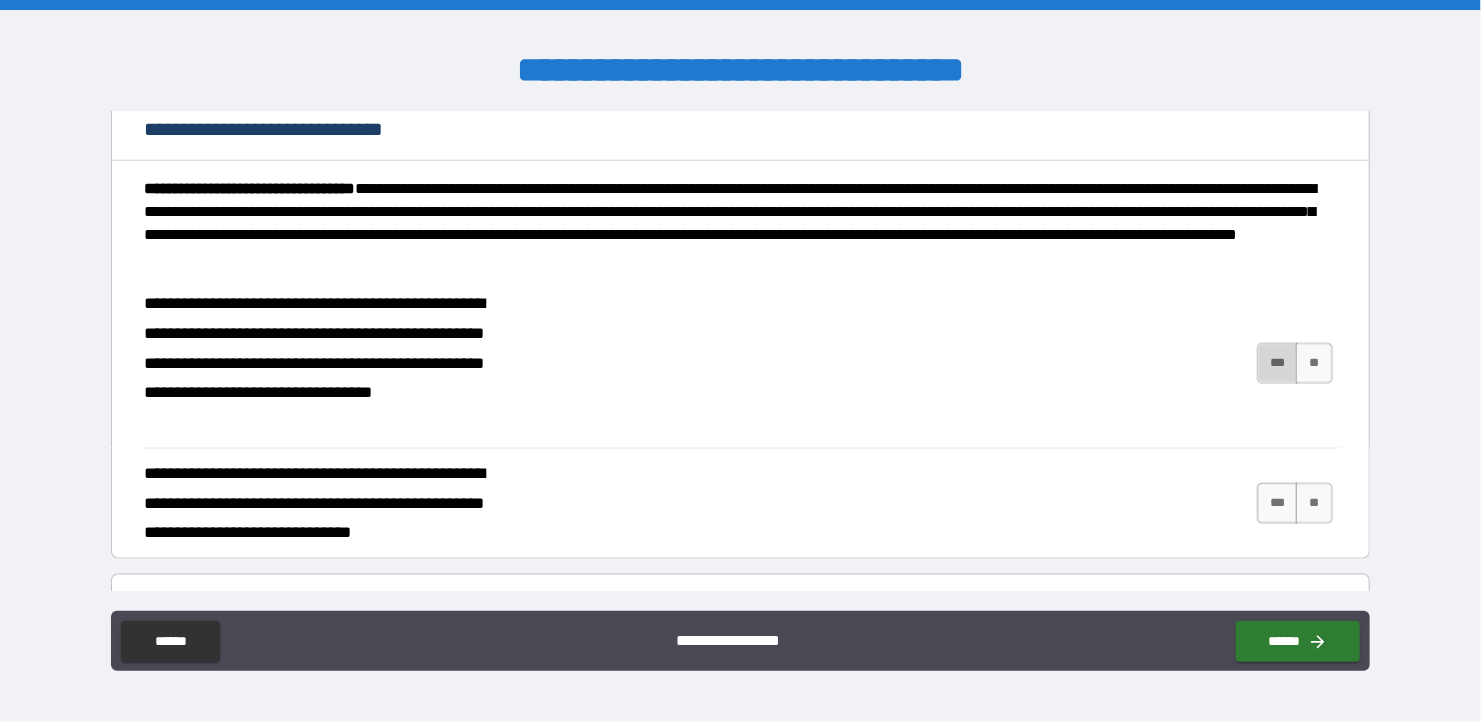 click on "***" at bounding box center (1278, 363) 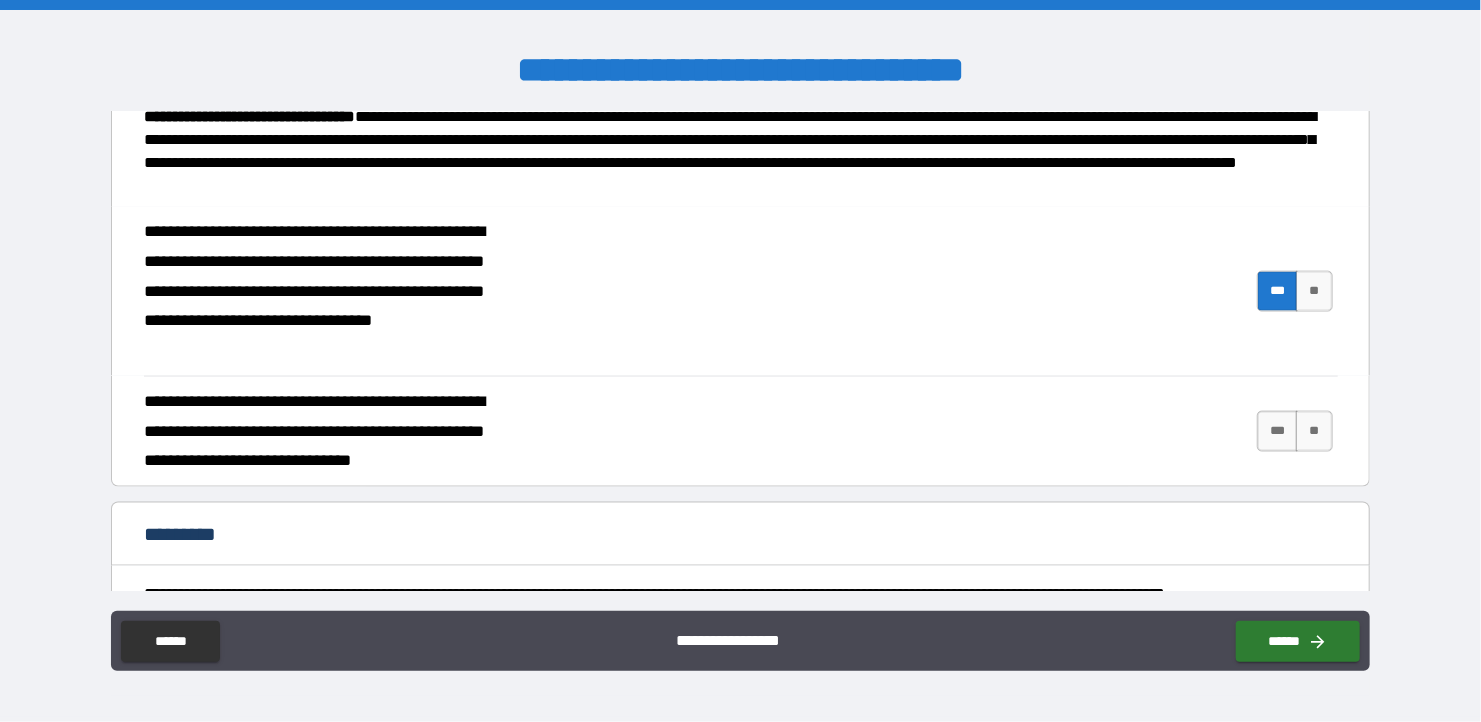 scroll, scrollTop: 1500, scrollLeft: 0, axis: vertical 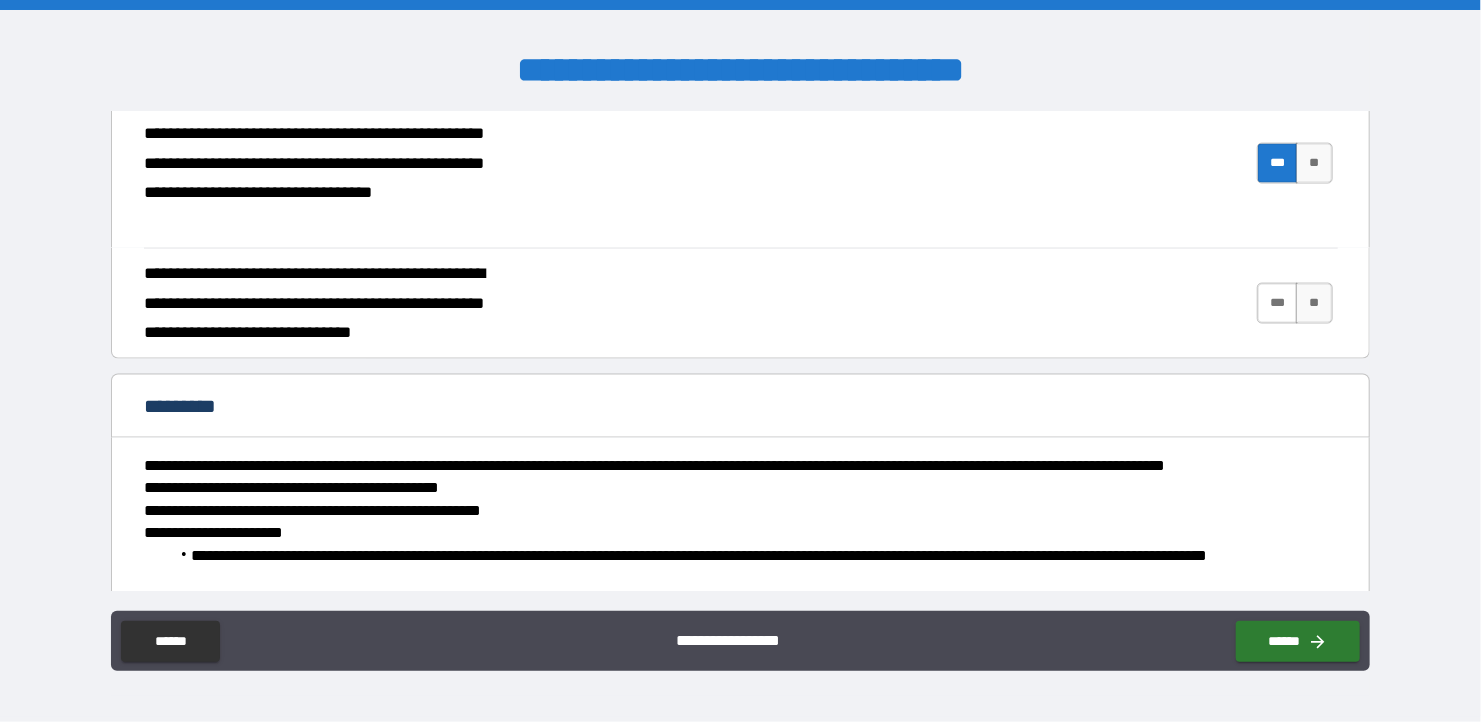 click on "***" at bounding box center (1278, 303) 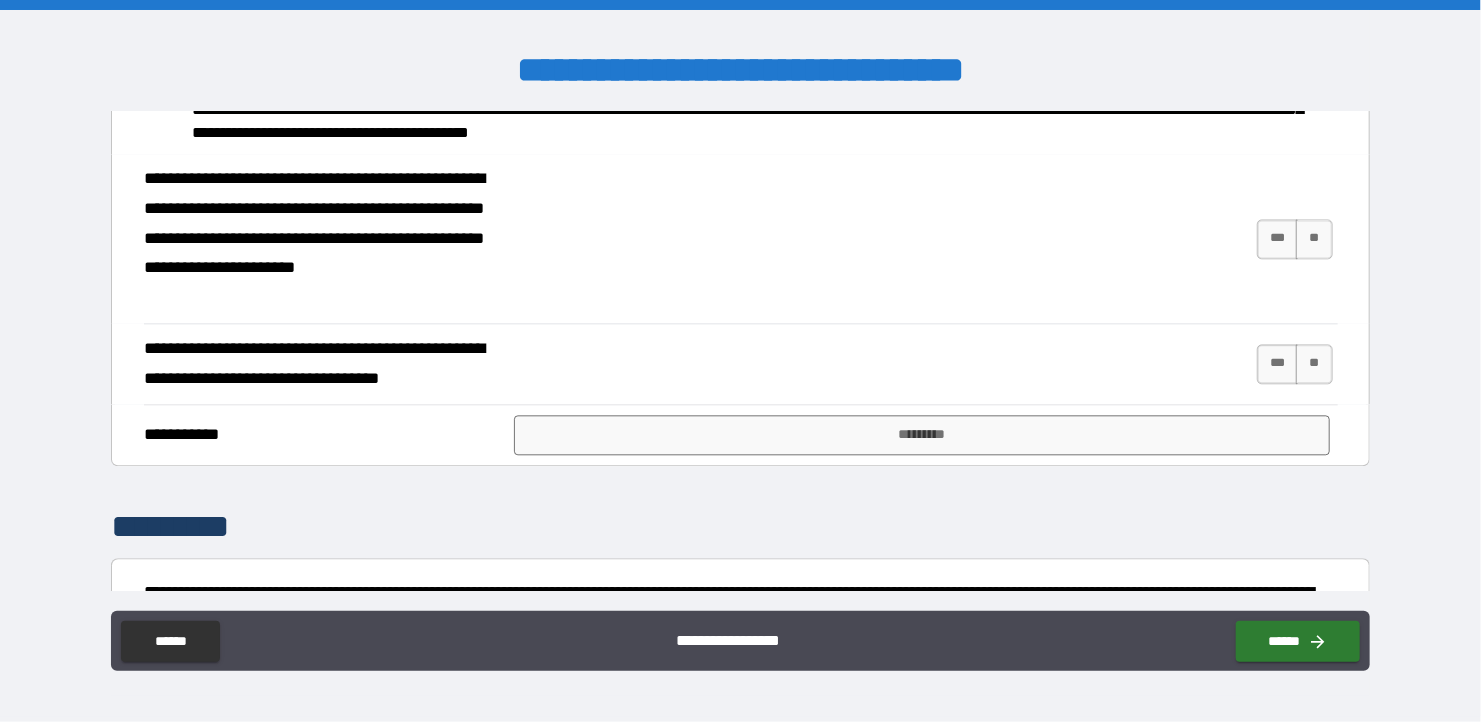 scroll, scrollTop: 2200, scrollLeft: 0, axis: vertical 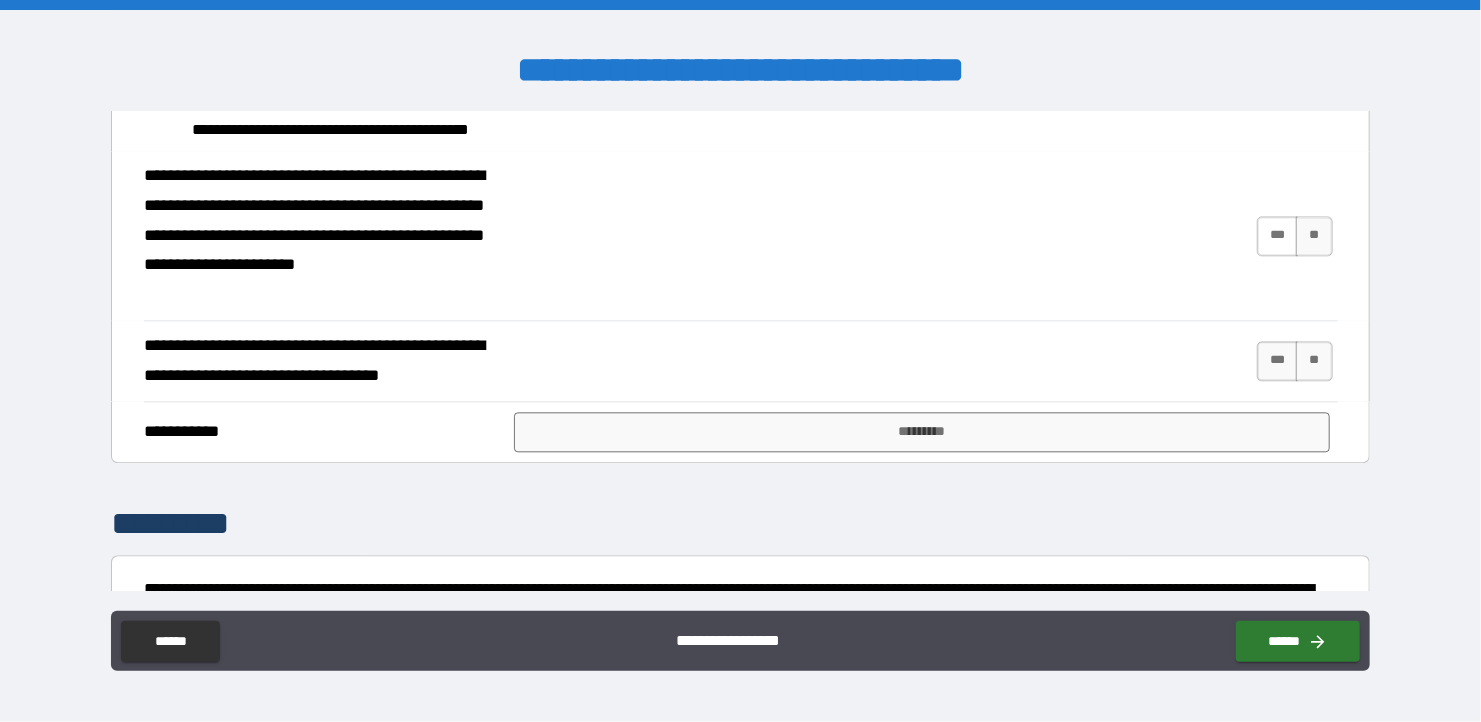 click on "***" at bounding box center (1278, 236) 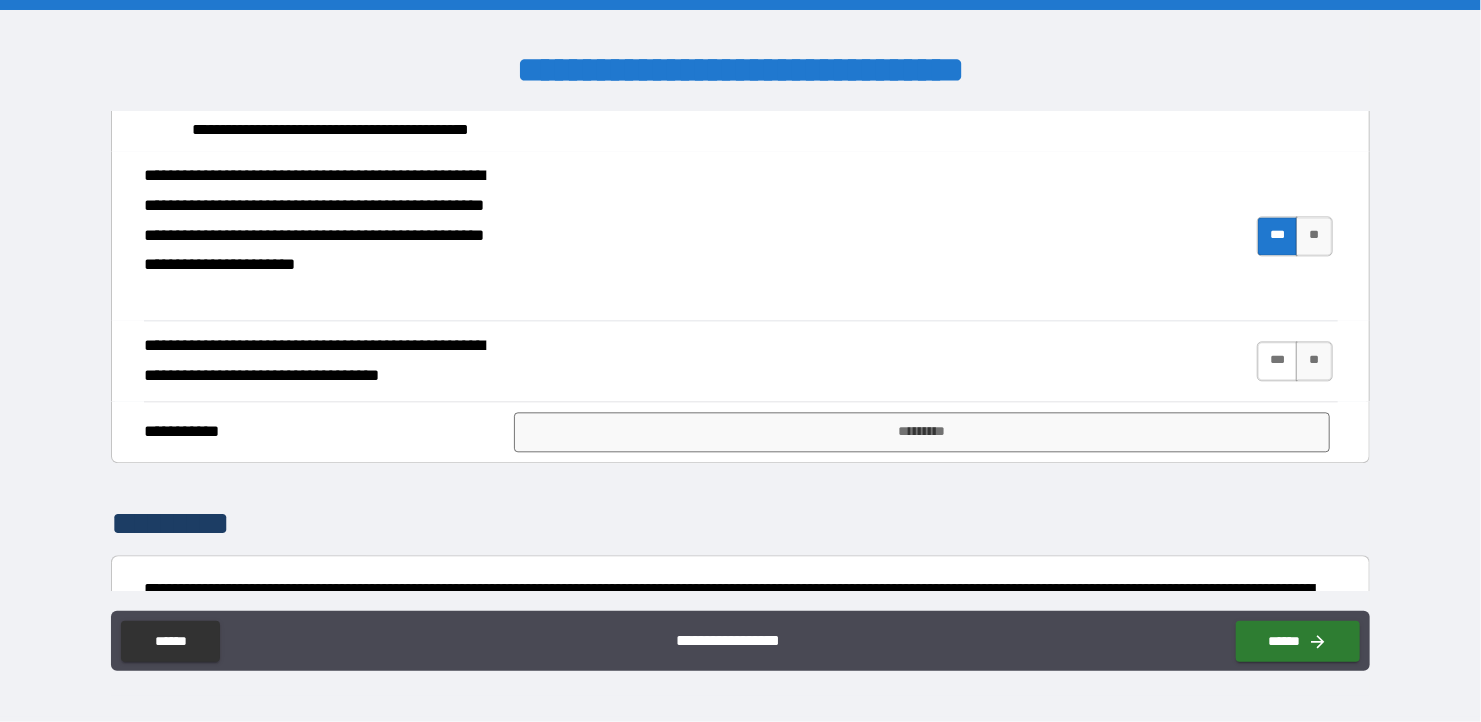 click on "***" at bounding box center (1278, 361) 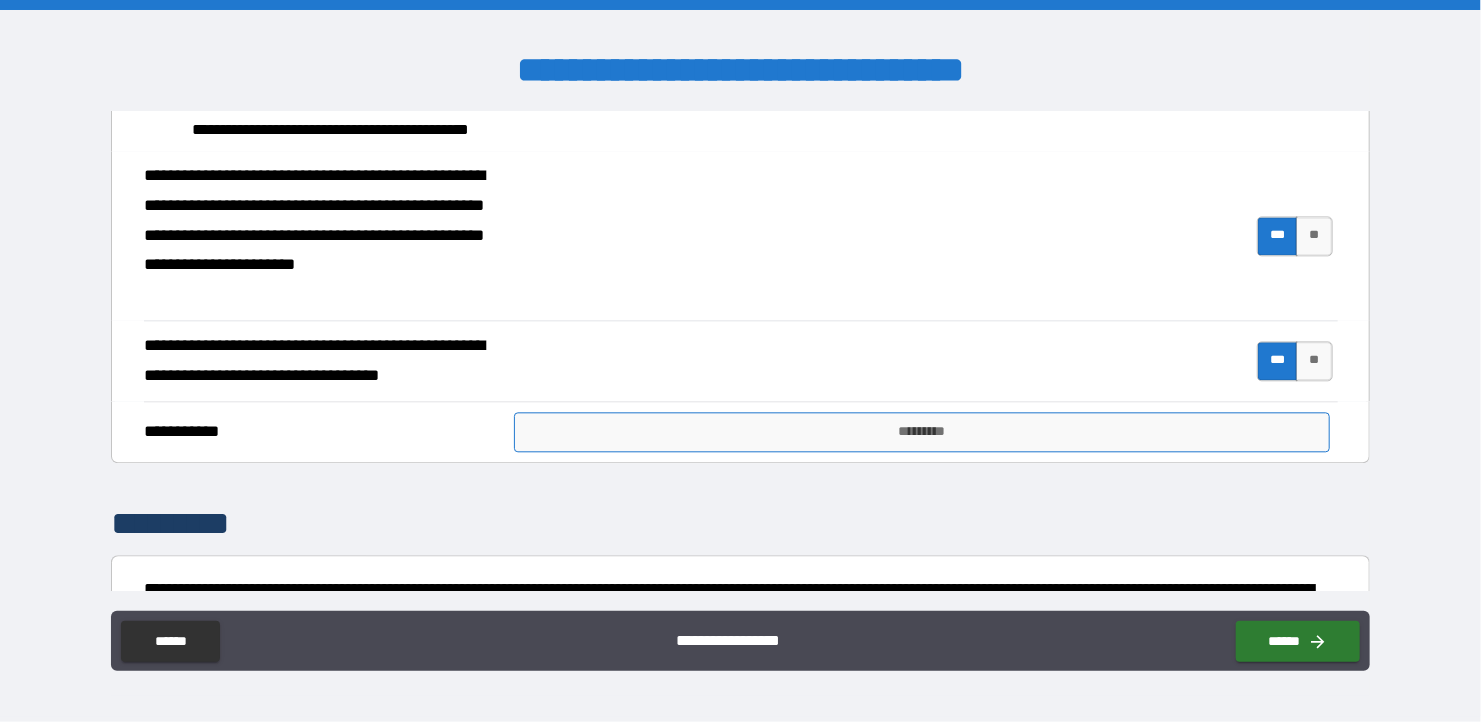 click on "*********" at bounding box center (922, 432) 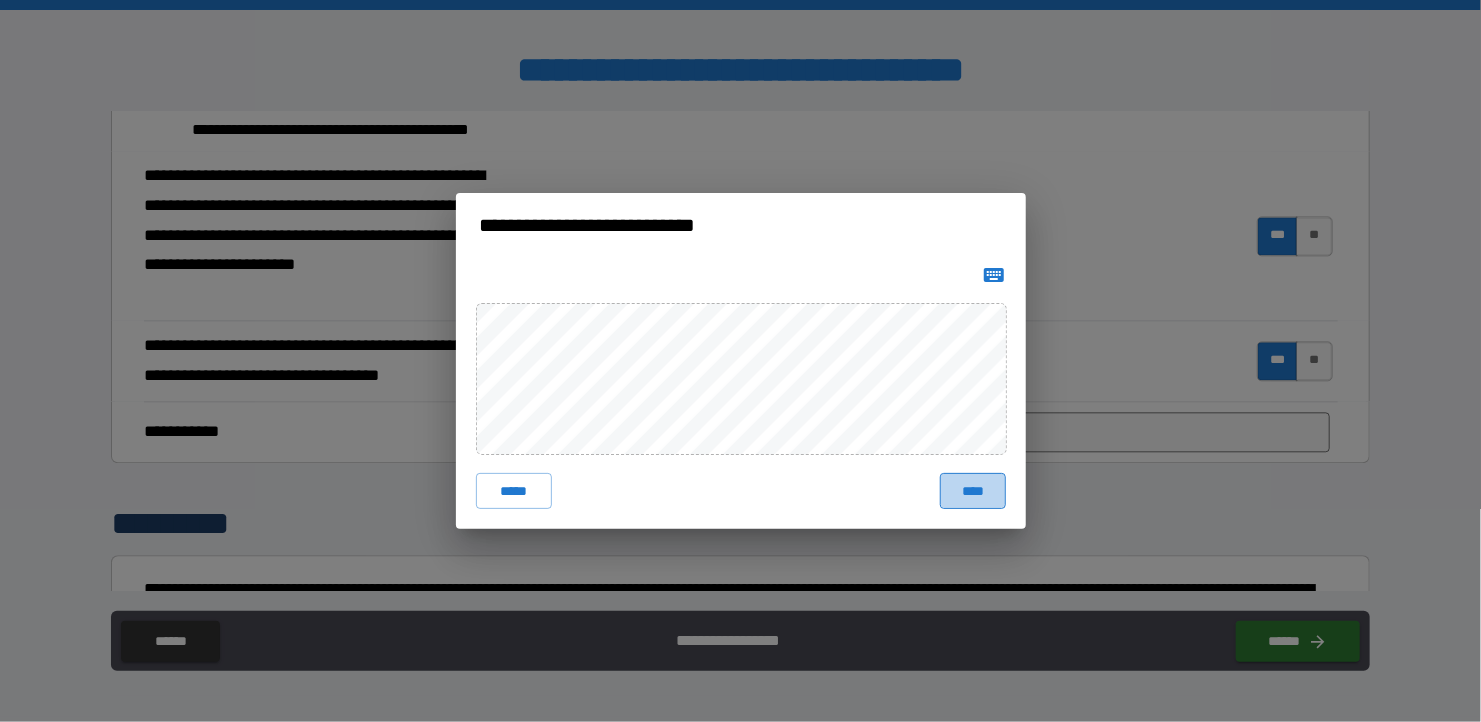 click on "****" at bounding box center (972, 491) 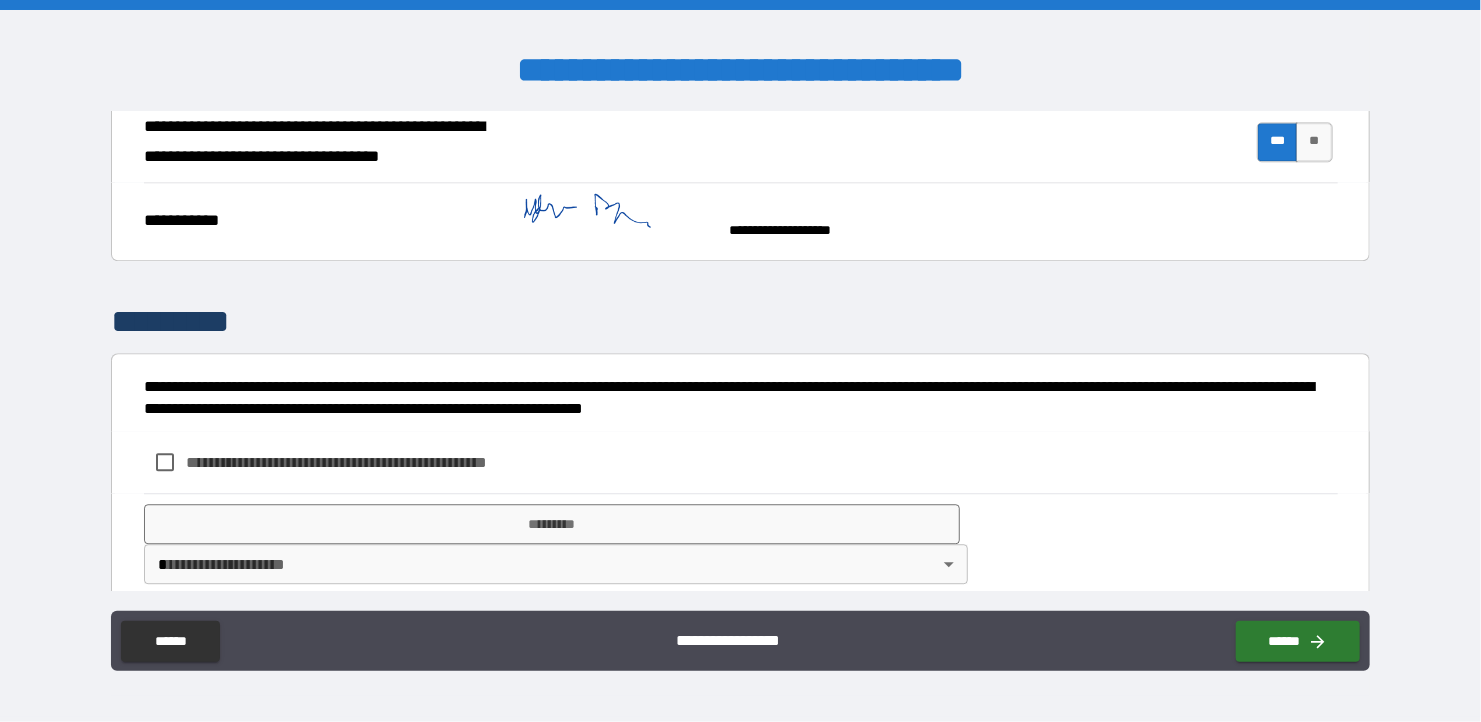 scroll, scrollTop: 2436, scrollLeft: 0, axis: vertical 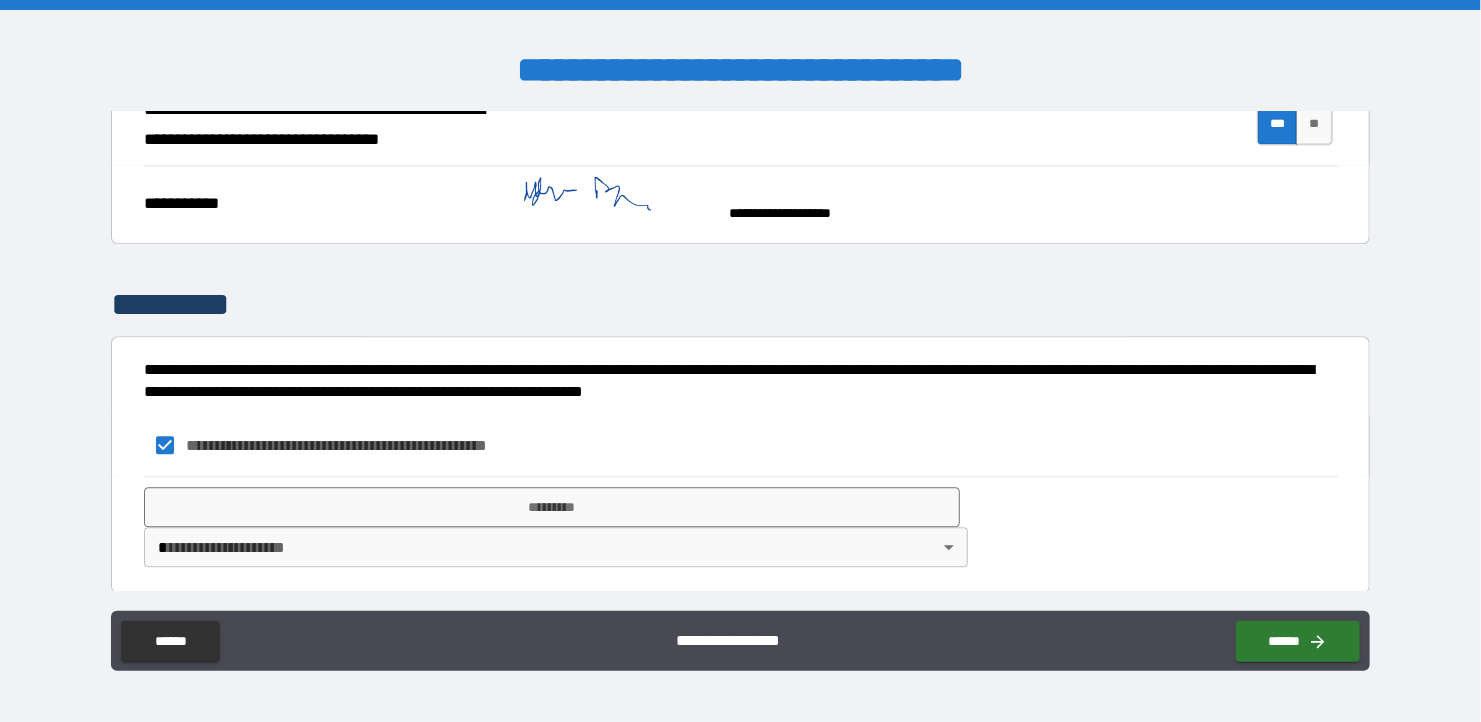 click on "**********" at bounding box center [740, 361] 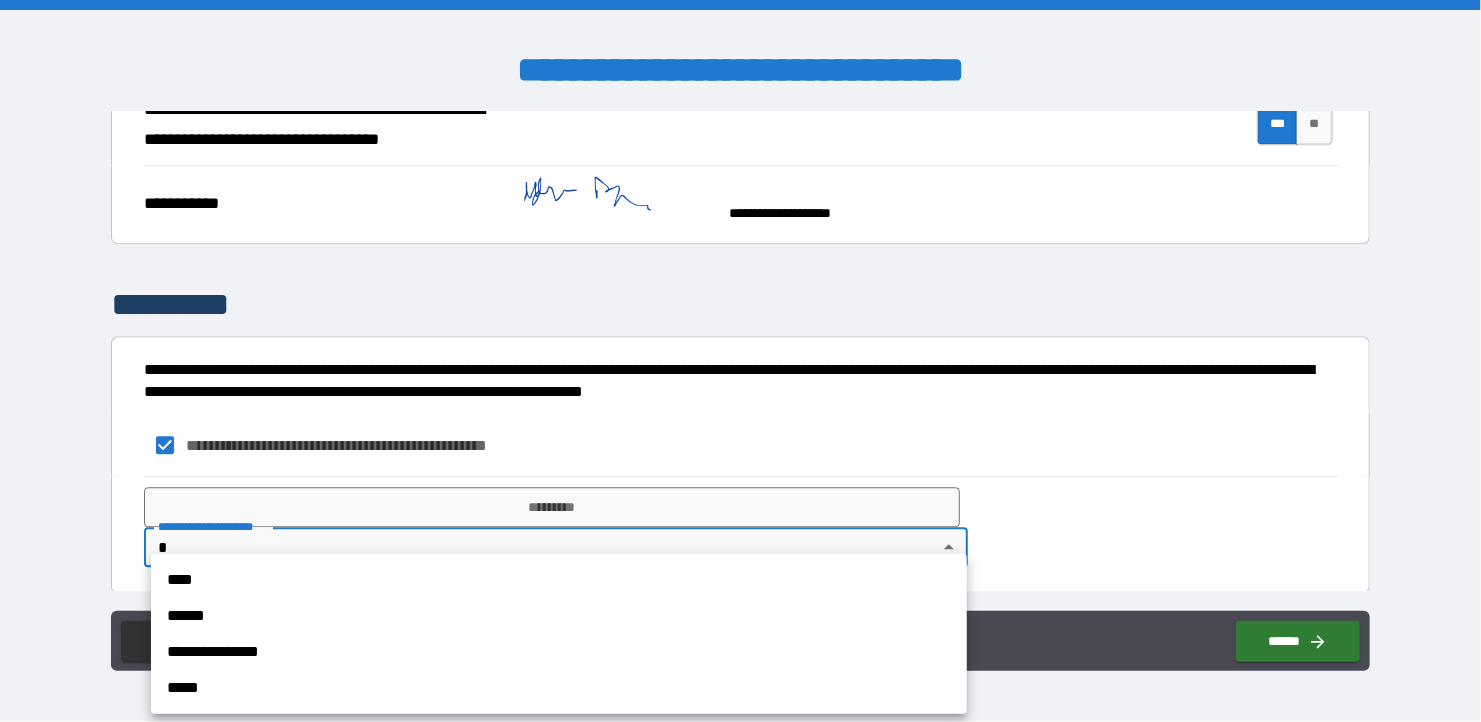 click on "****" at bounding box center (559, 580) 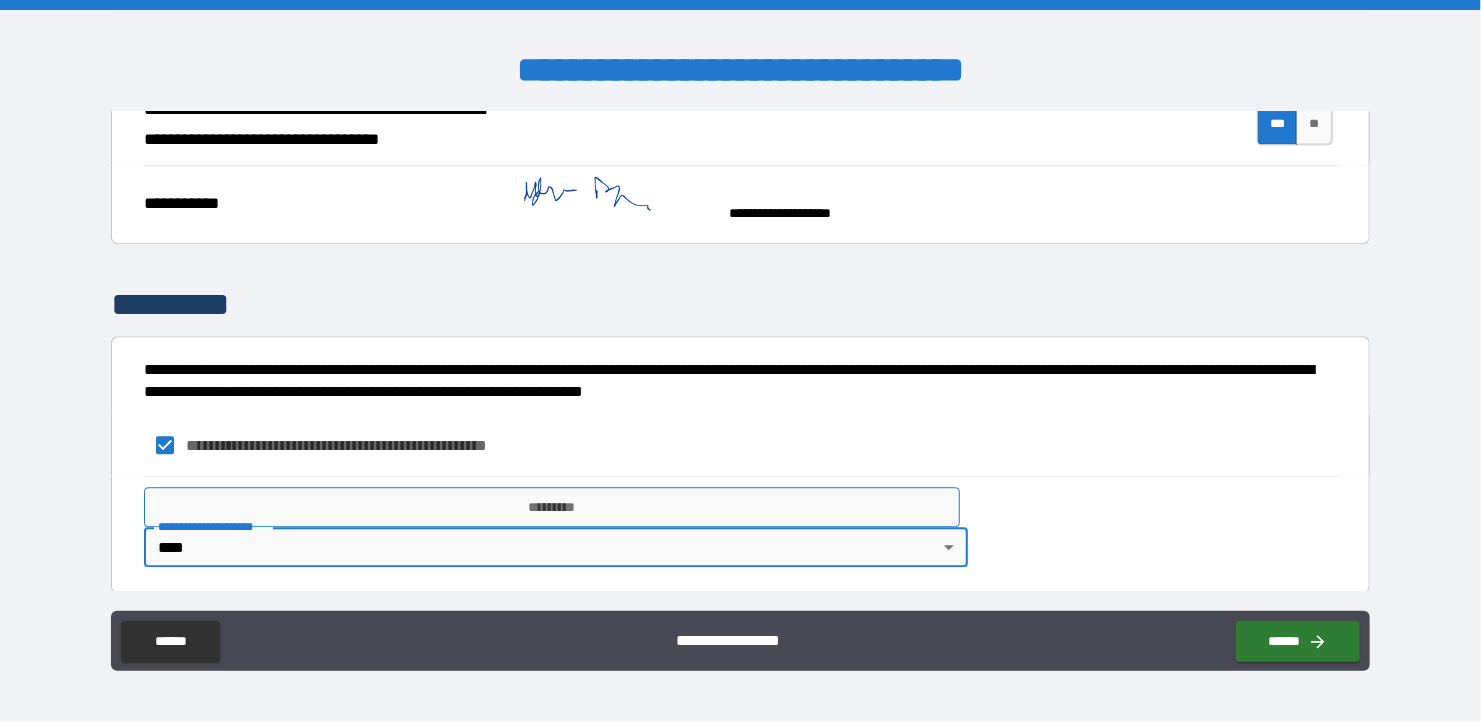 click on "*********" at bounding box center (552, 507) 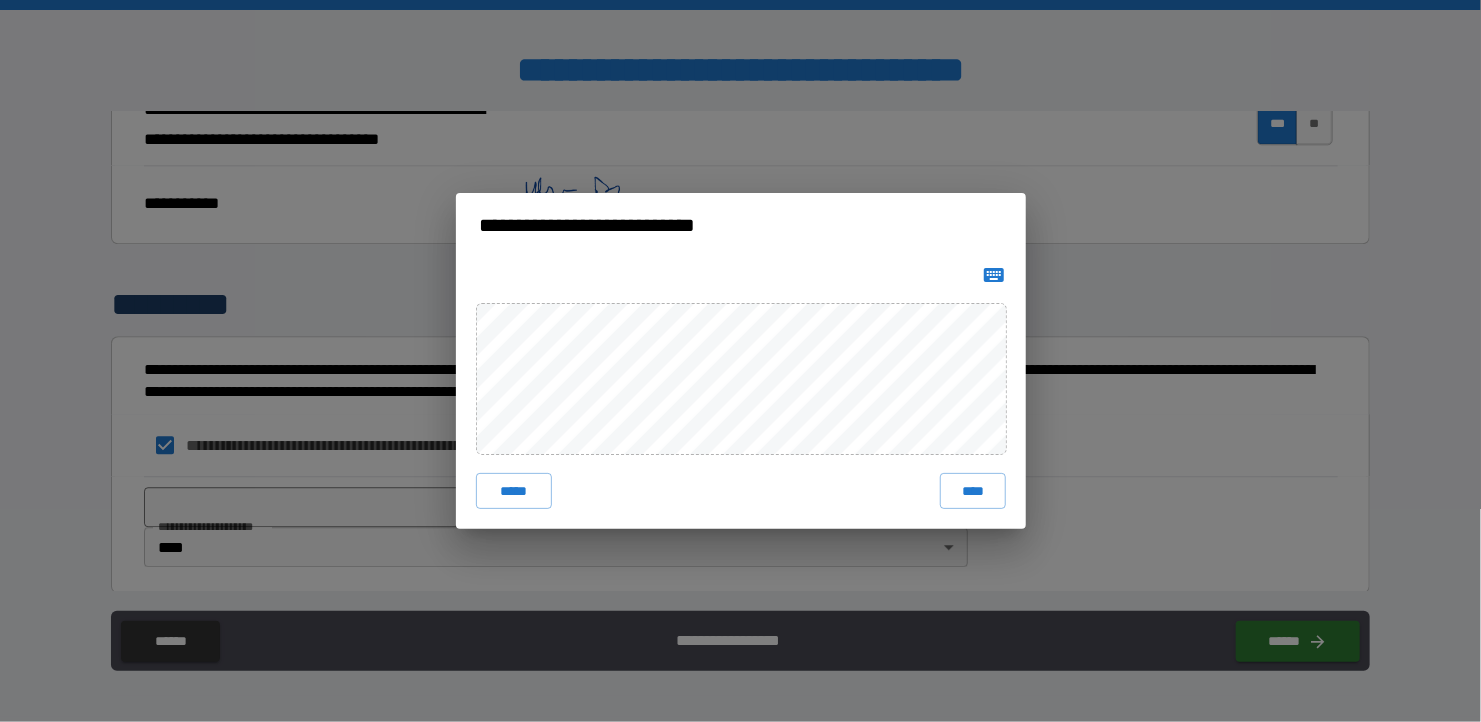 click on "***** ****" at bounding box center (741, 393) 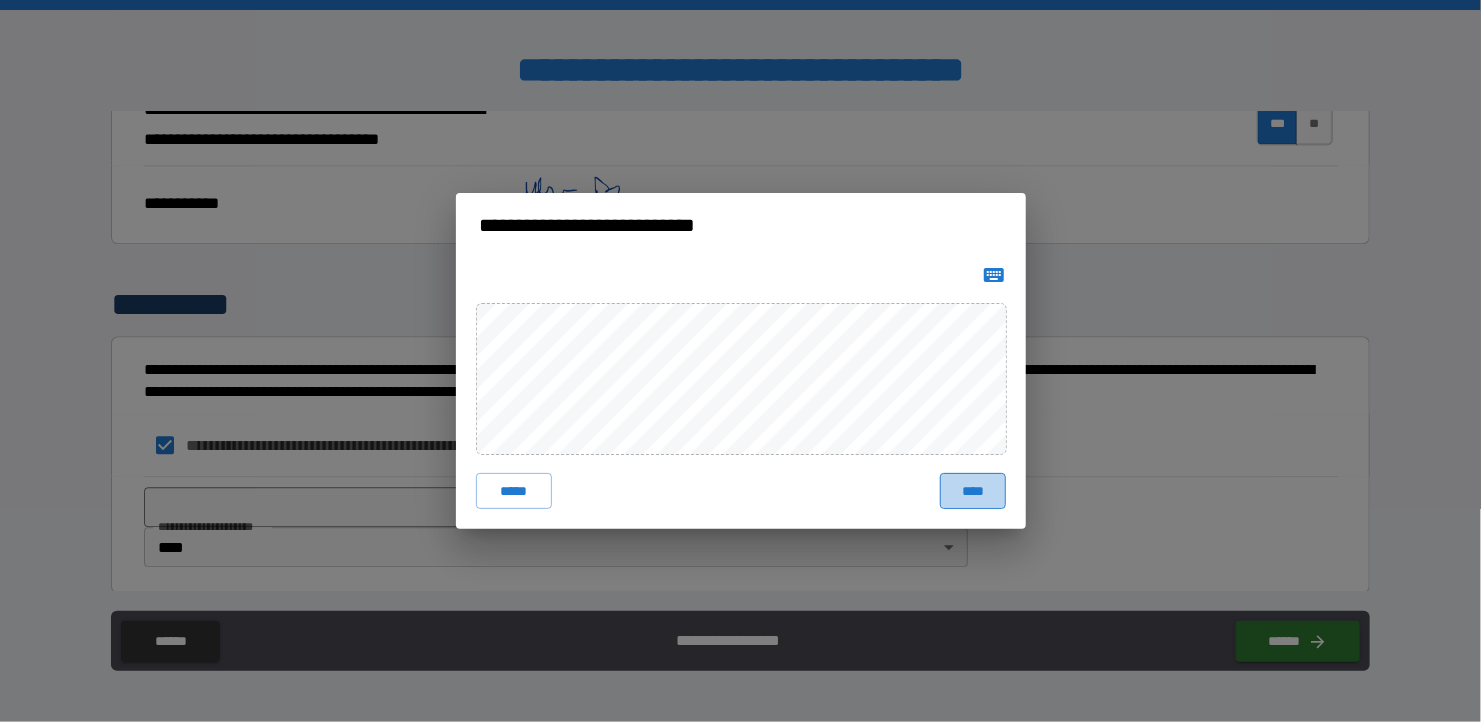 click on "****" at bounding box center (972, 491) 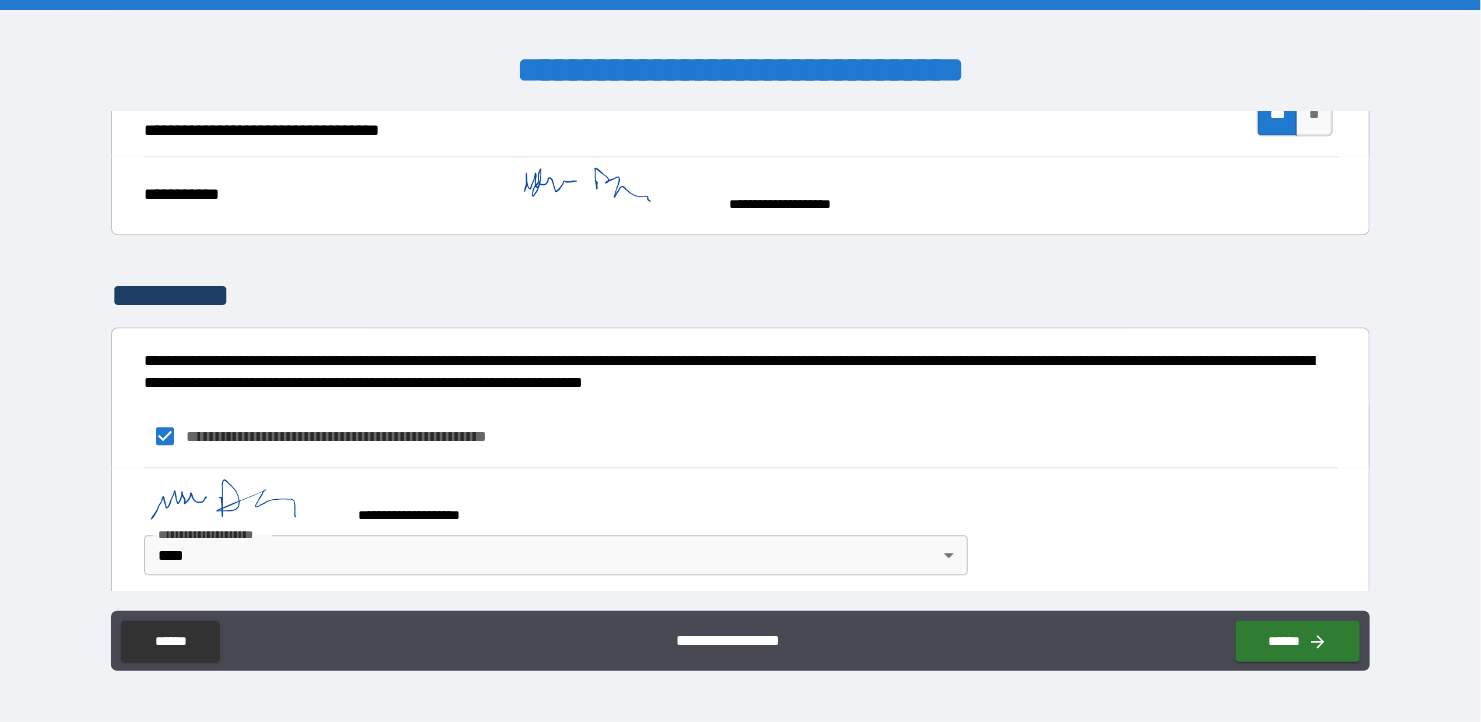 scroll, scrollTop: 2453, scrollLeft: 0, axis: vertical 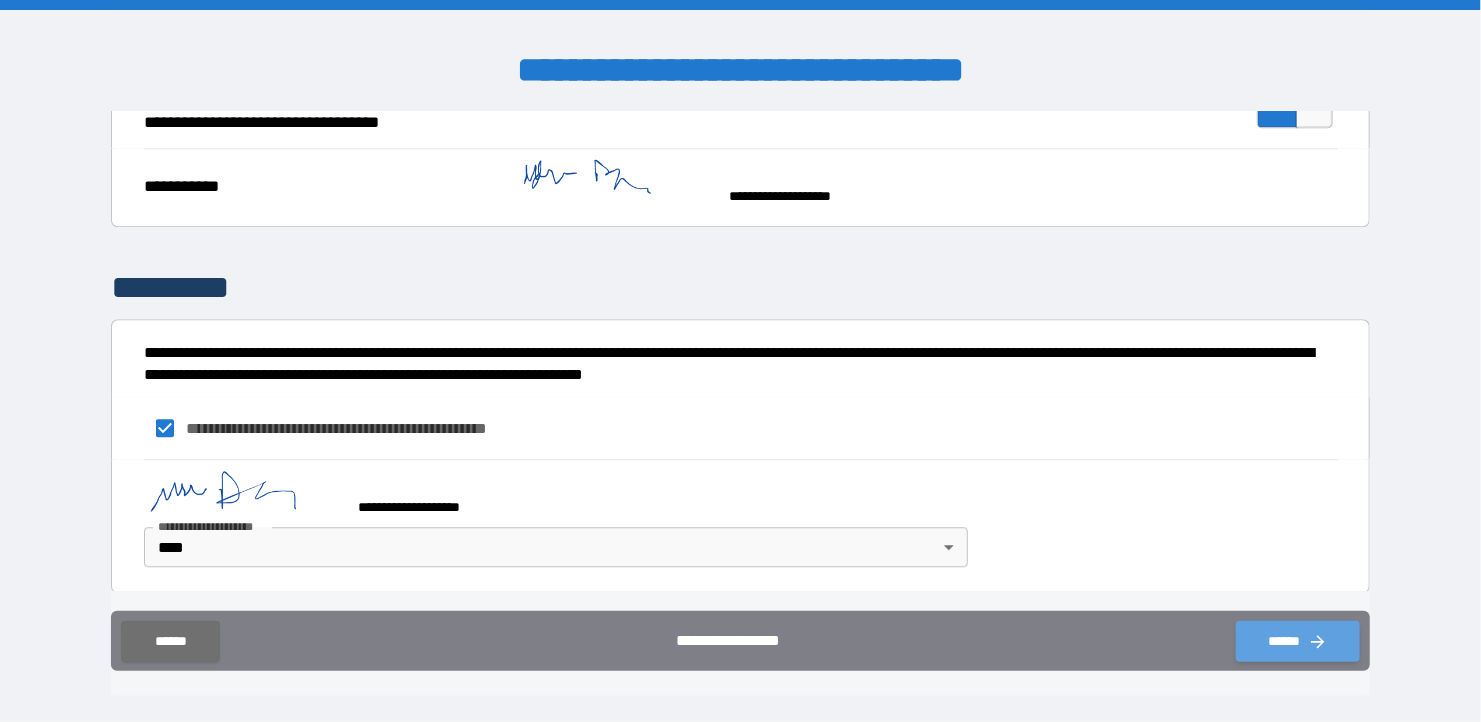 click on "******" at bounding box center (1298, 641) 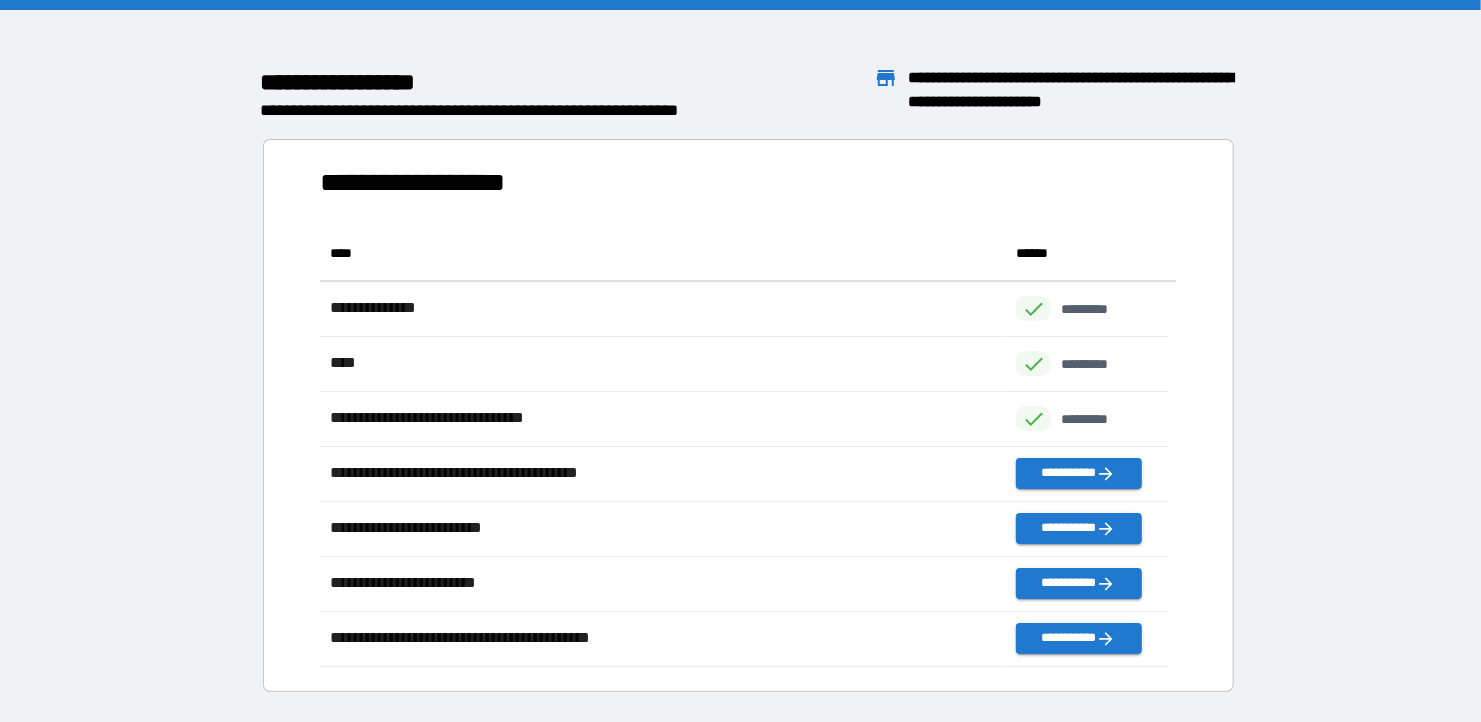 scroll, scrollTop: 15, scrollLeft: 15, axis: both 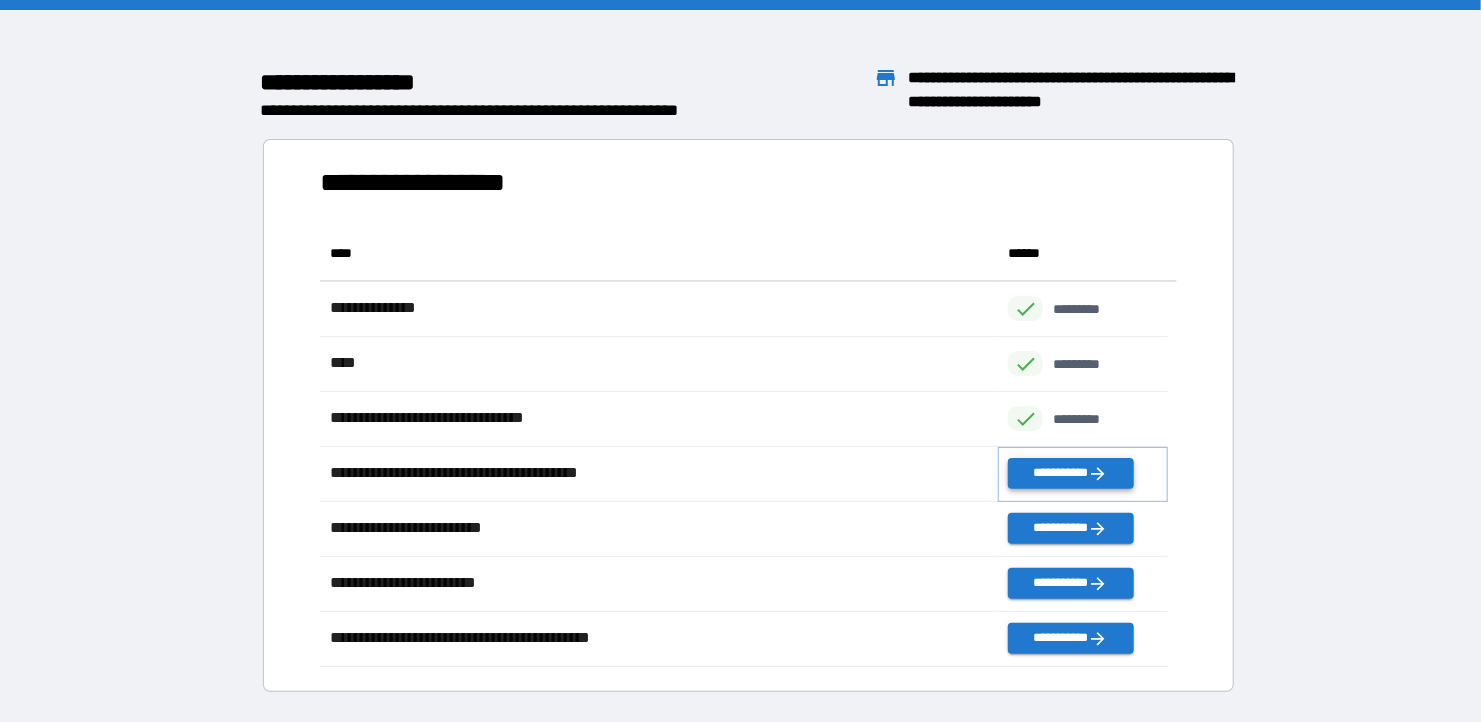 click on "**********" at bounding box center [1070, 473] 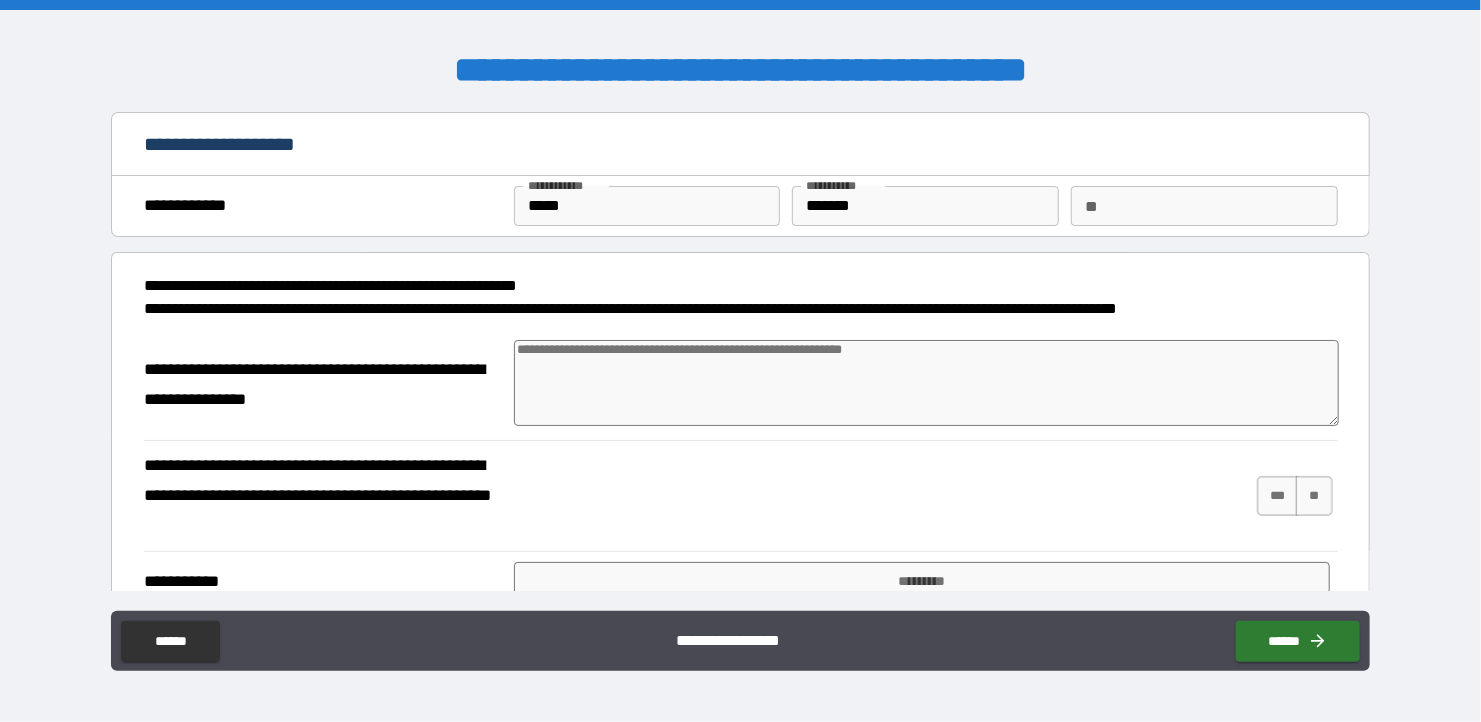 type on "*" 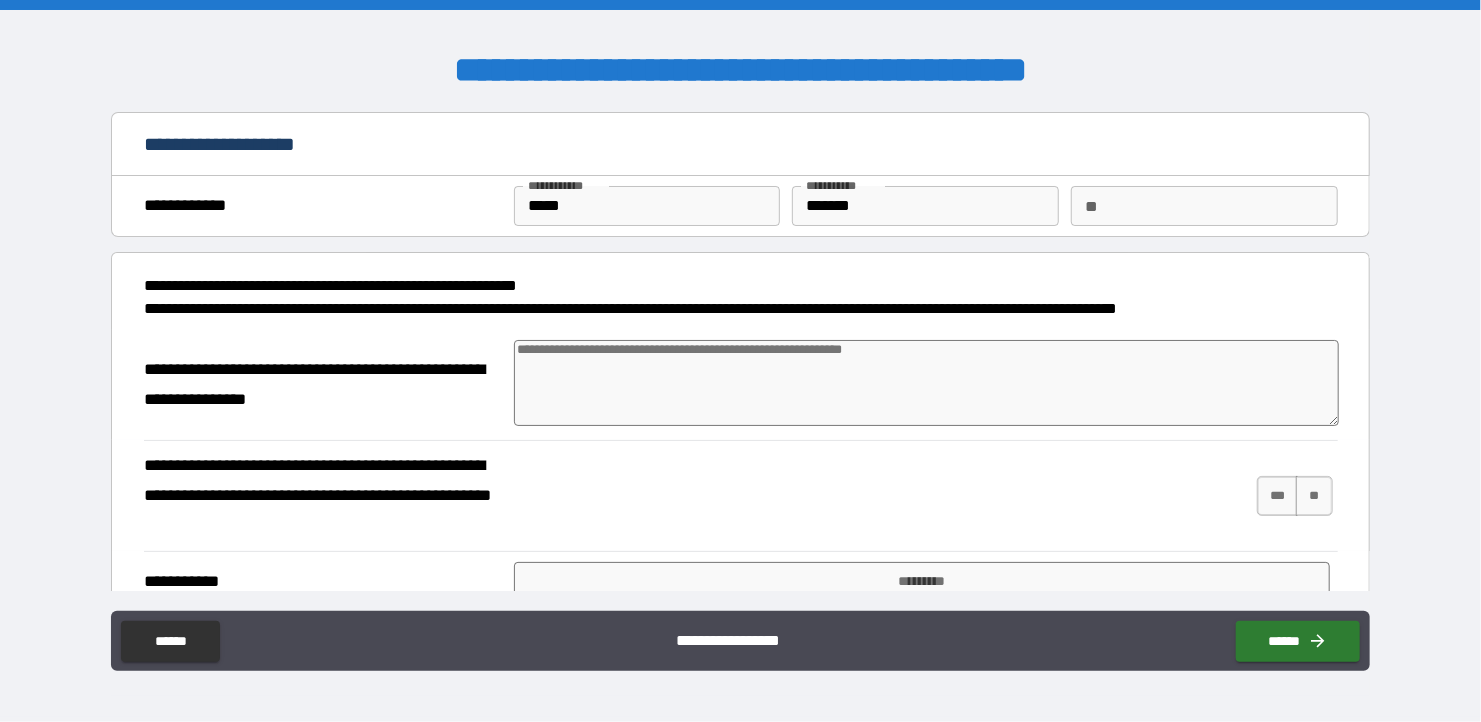 click on "**" at bounding box center [1204, 206] 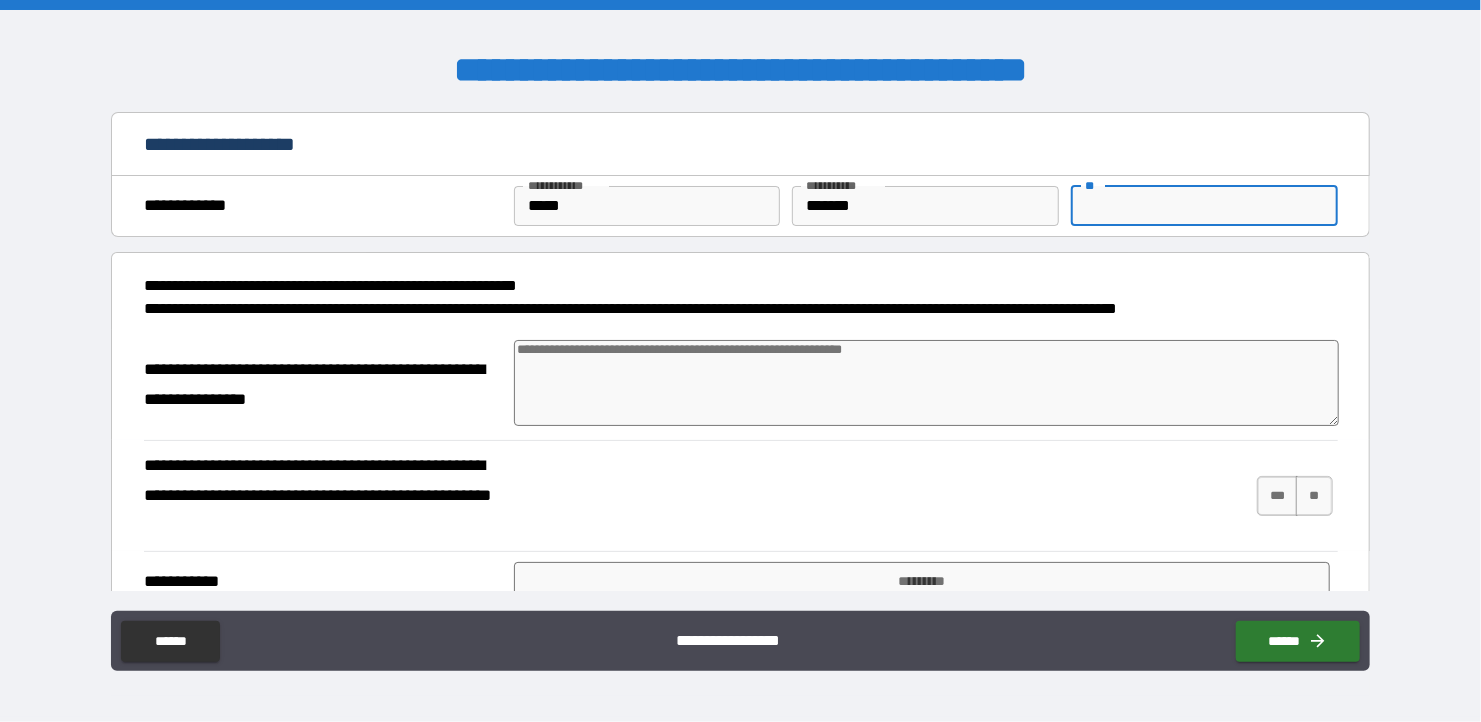 type on "*" 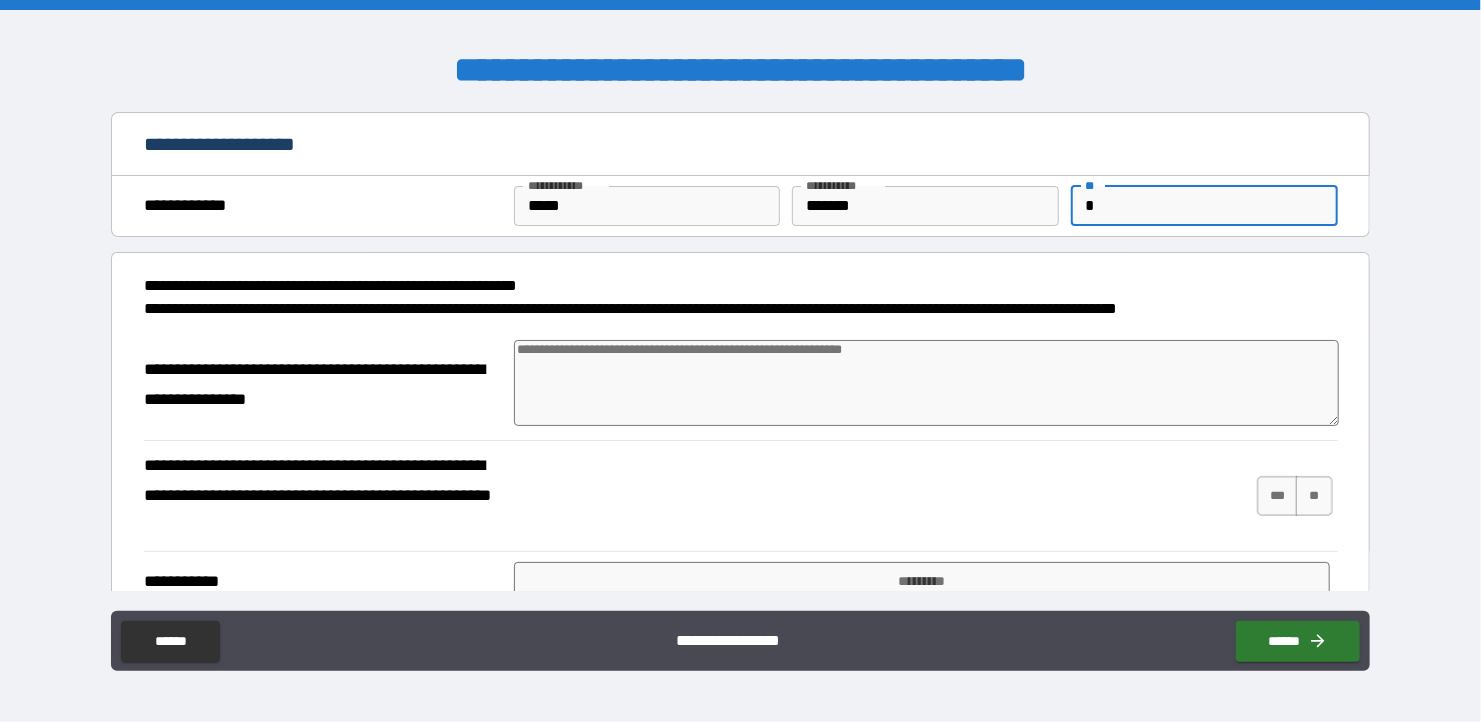 type on "*" 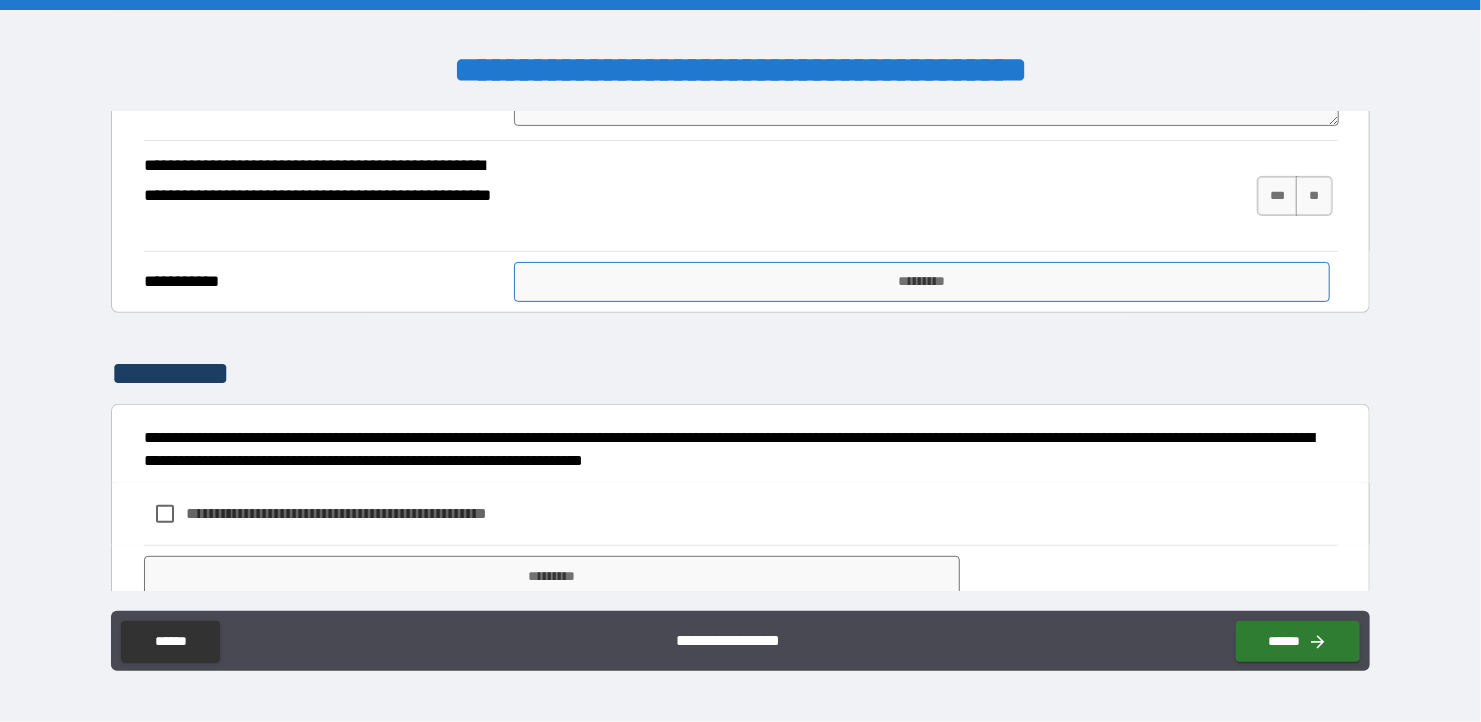 scroll, scrollTop: 372, scrollLeft: 0, axis: vertical 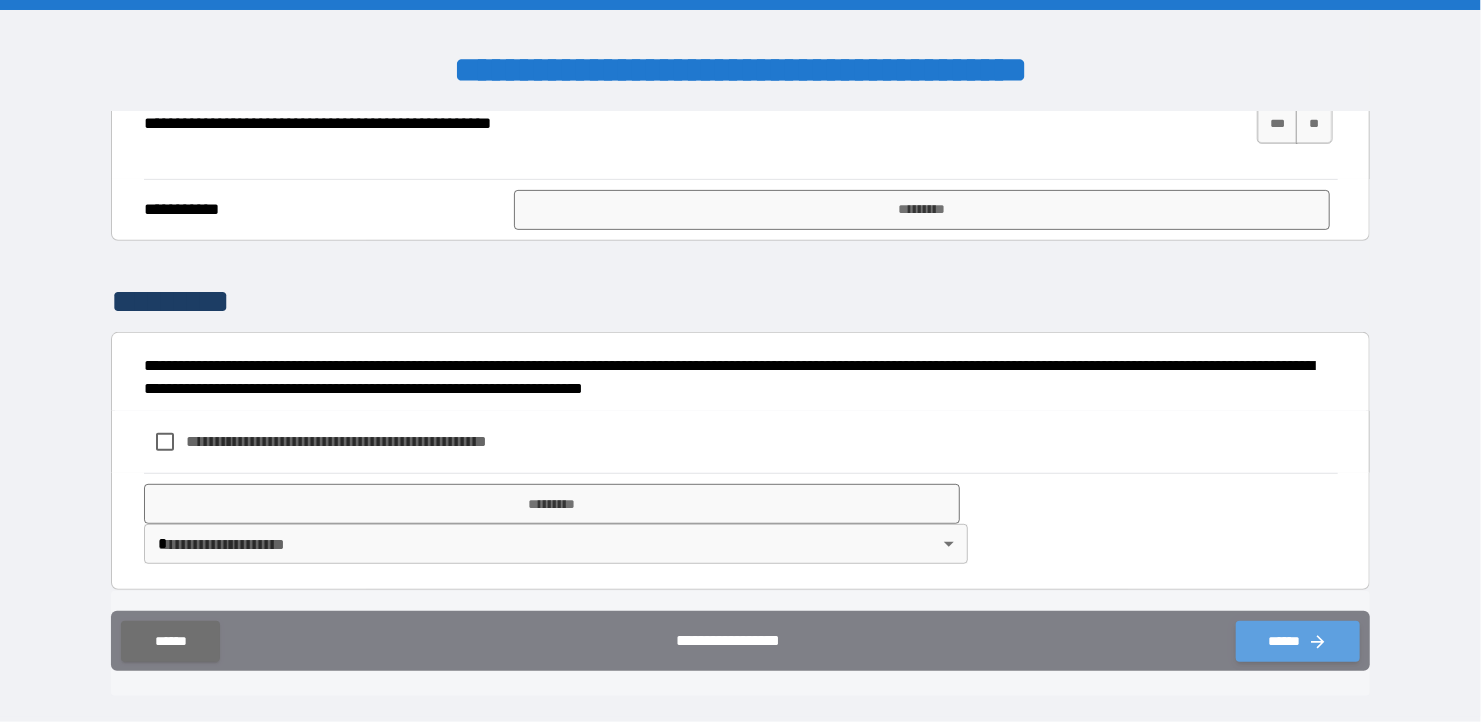 click on "******" at bounding box center (1298, 641) 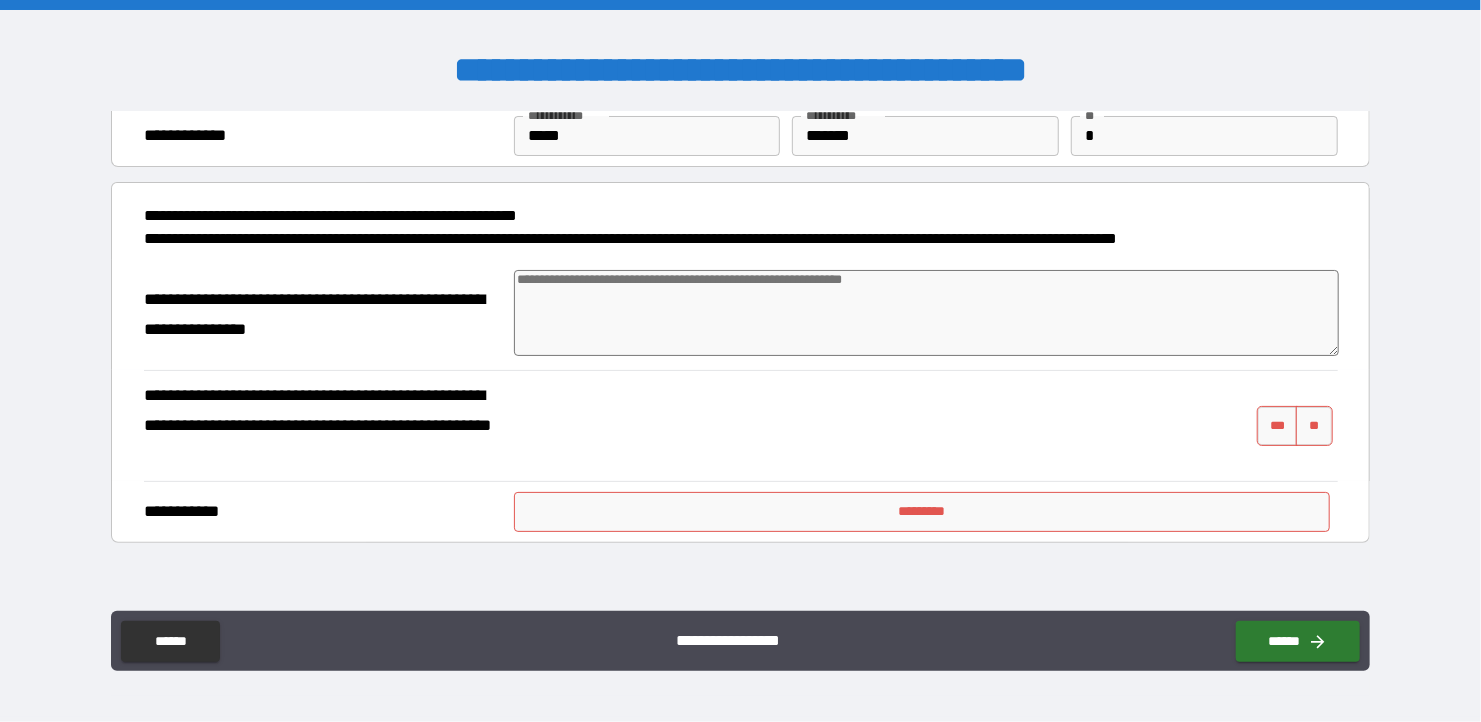 scroll, scrollTop: 200, scrollLeft: 0, axis: vertical 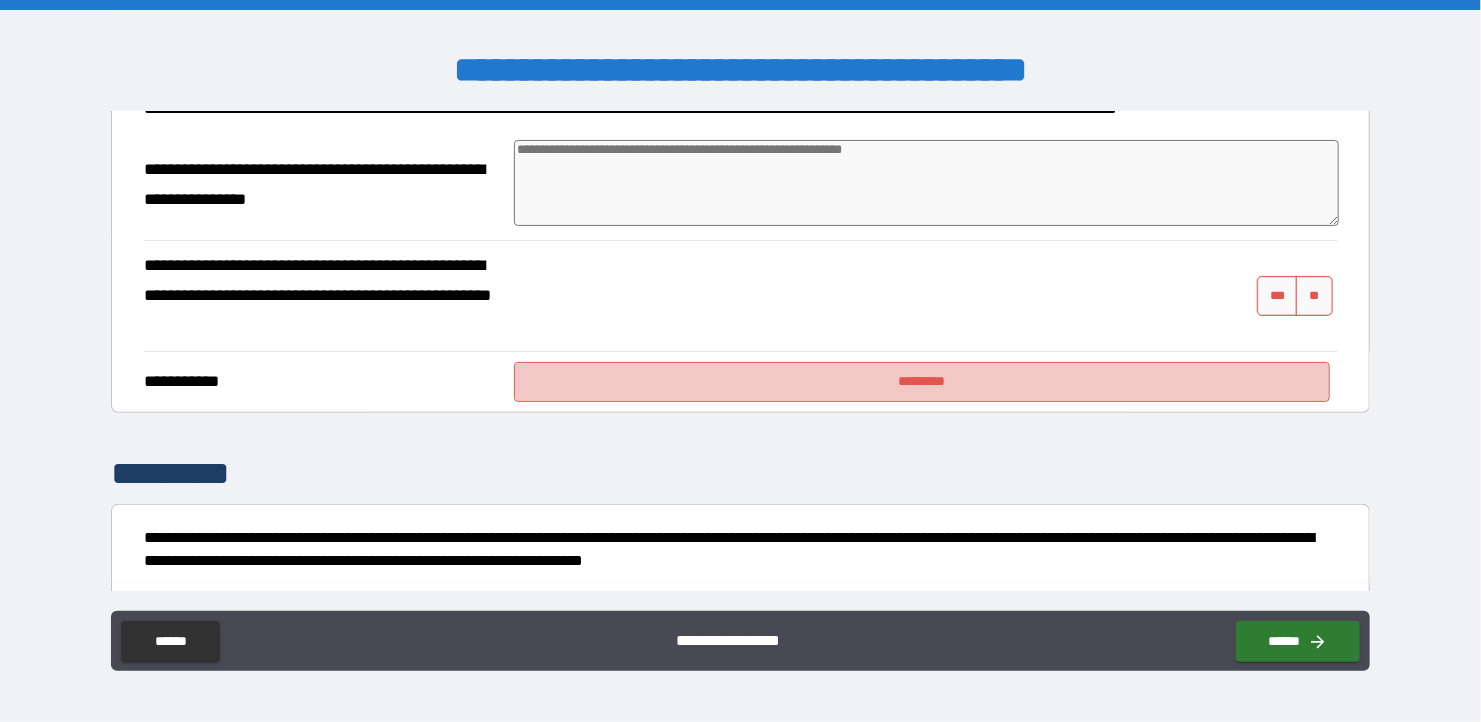click on "*********" at bounding box center [922, 382] 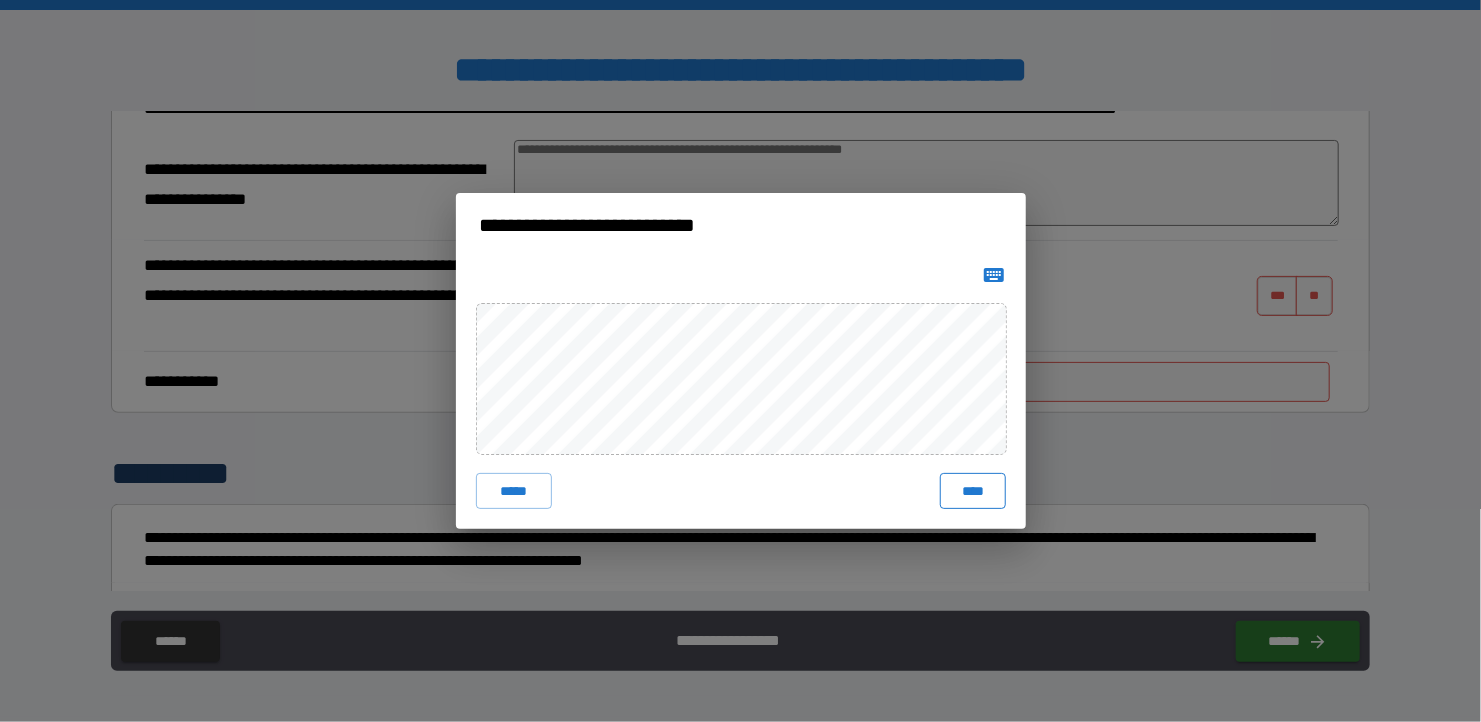 click on "****" at bounding box center (972, 491) 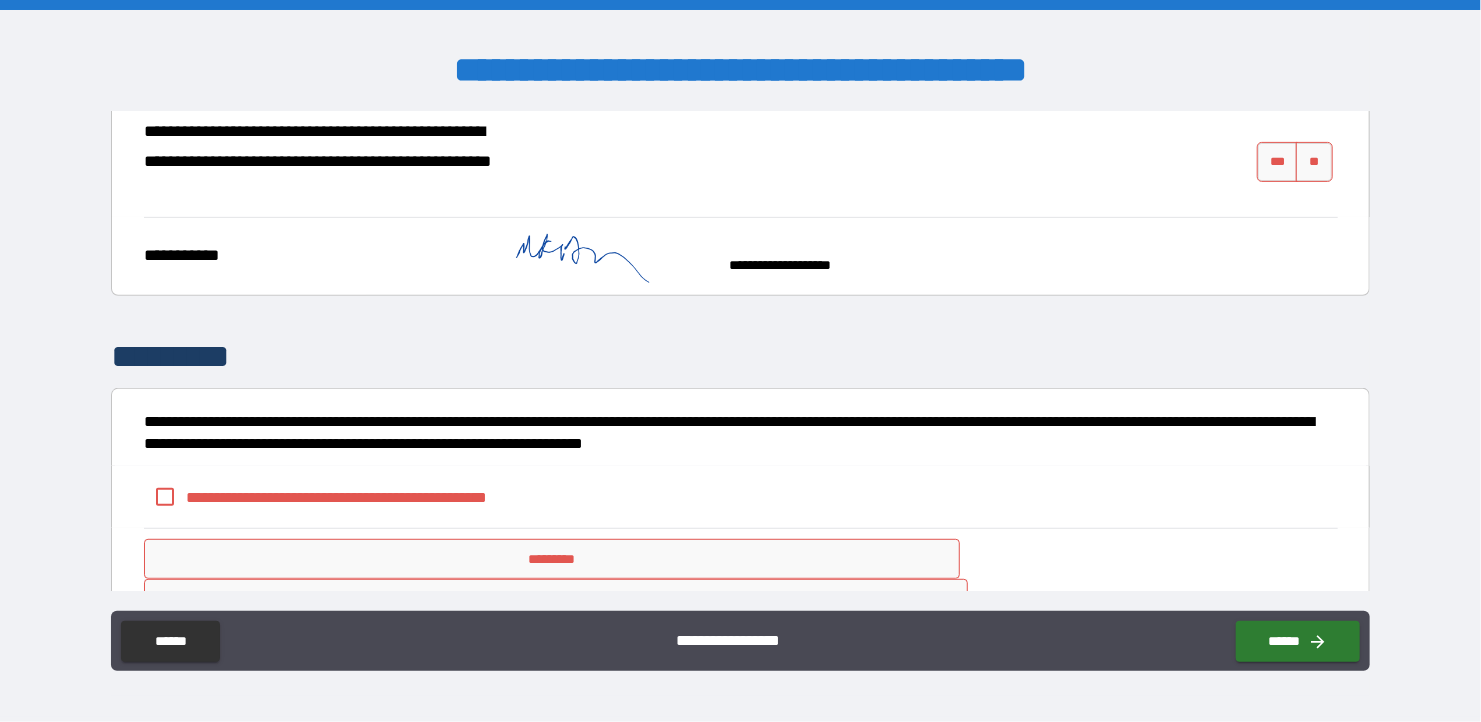 scroll, scrollTop: 389, scrollLeft: 0, axis: vertical 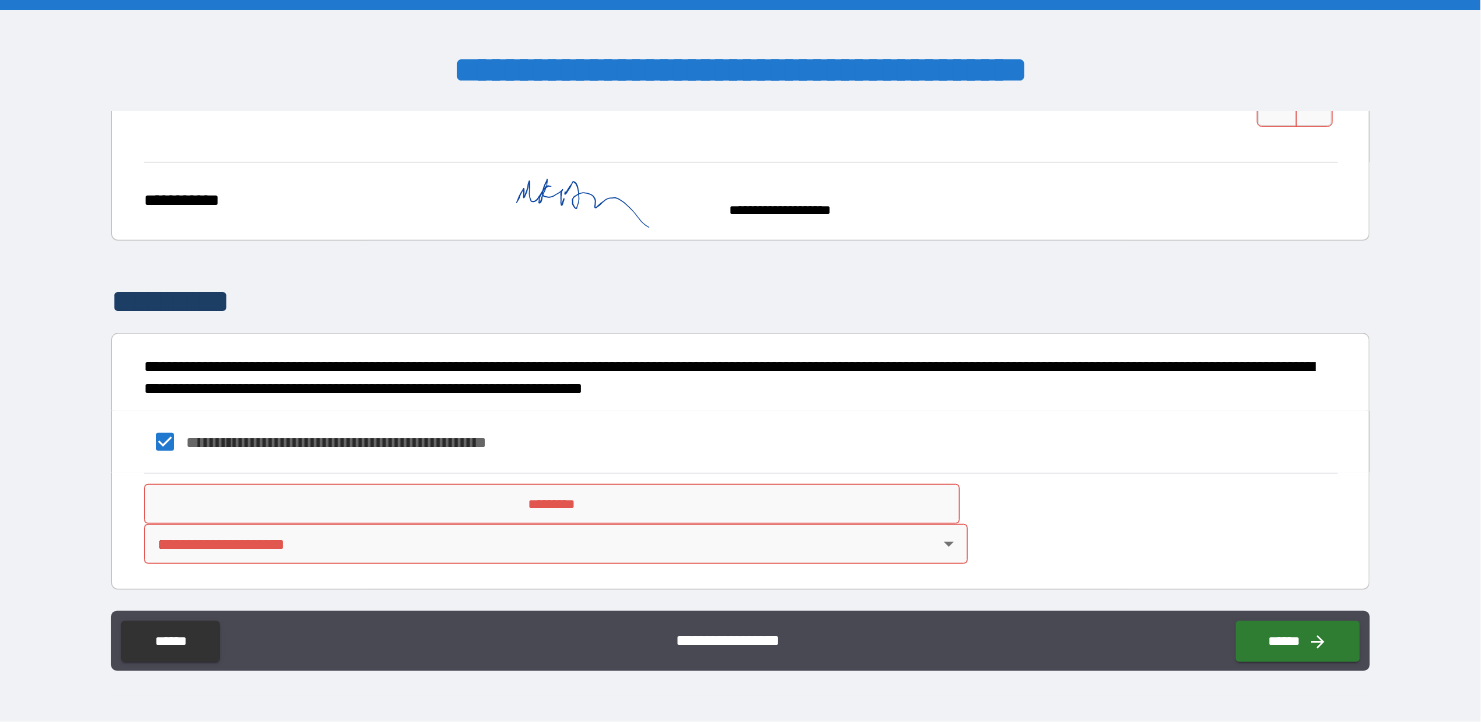 click on "*********" at bounding box center [552, 504] 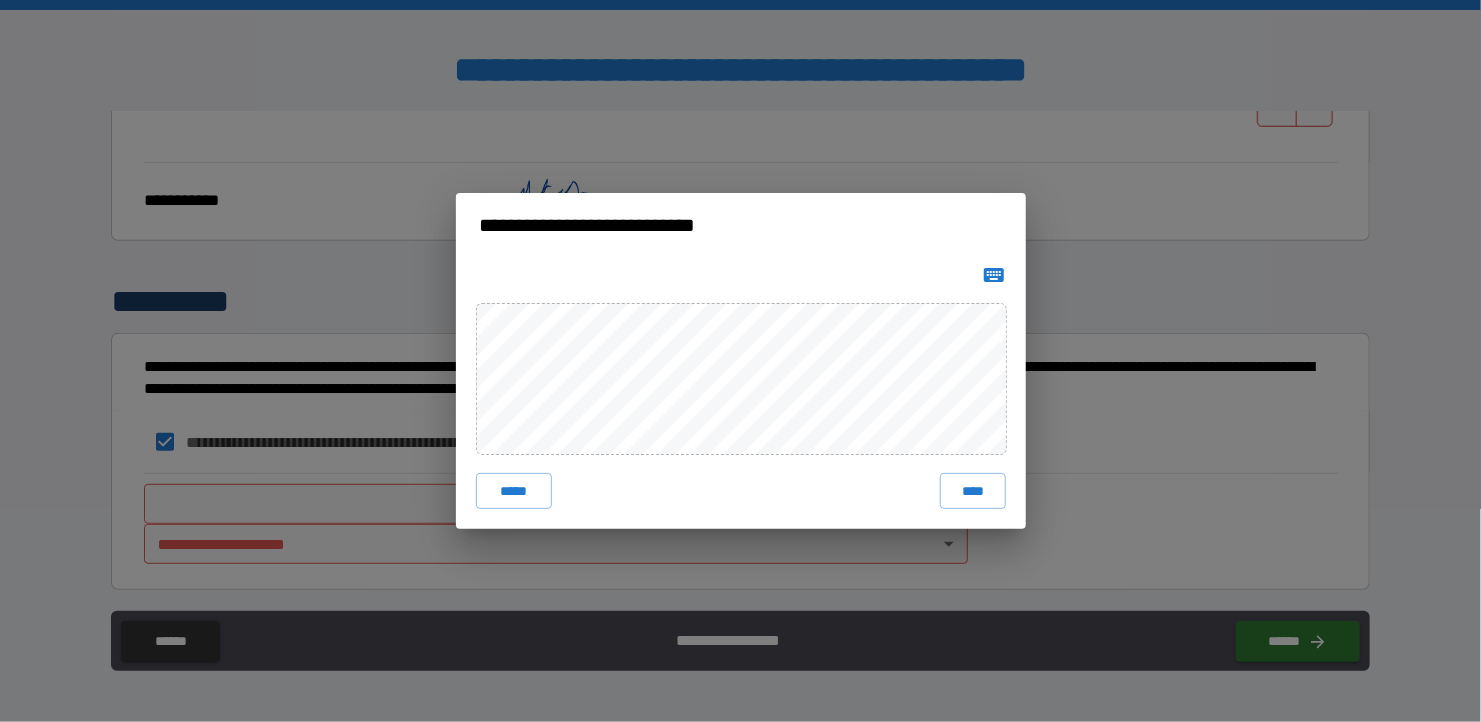drag, startPoint x: 967, startPoint y: 479, endPoint x: 960, endPoint y: 488, distance: 11.401754 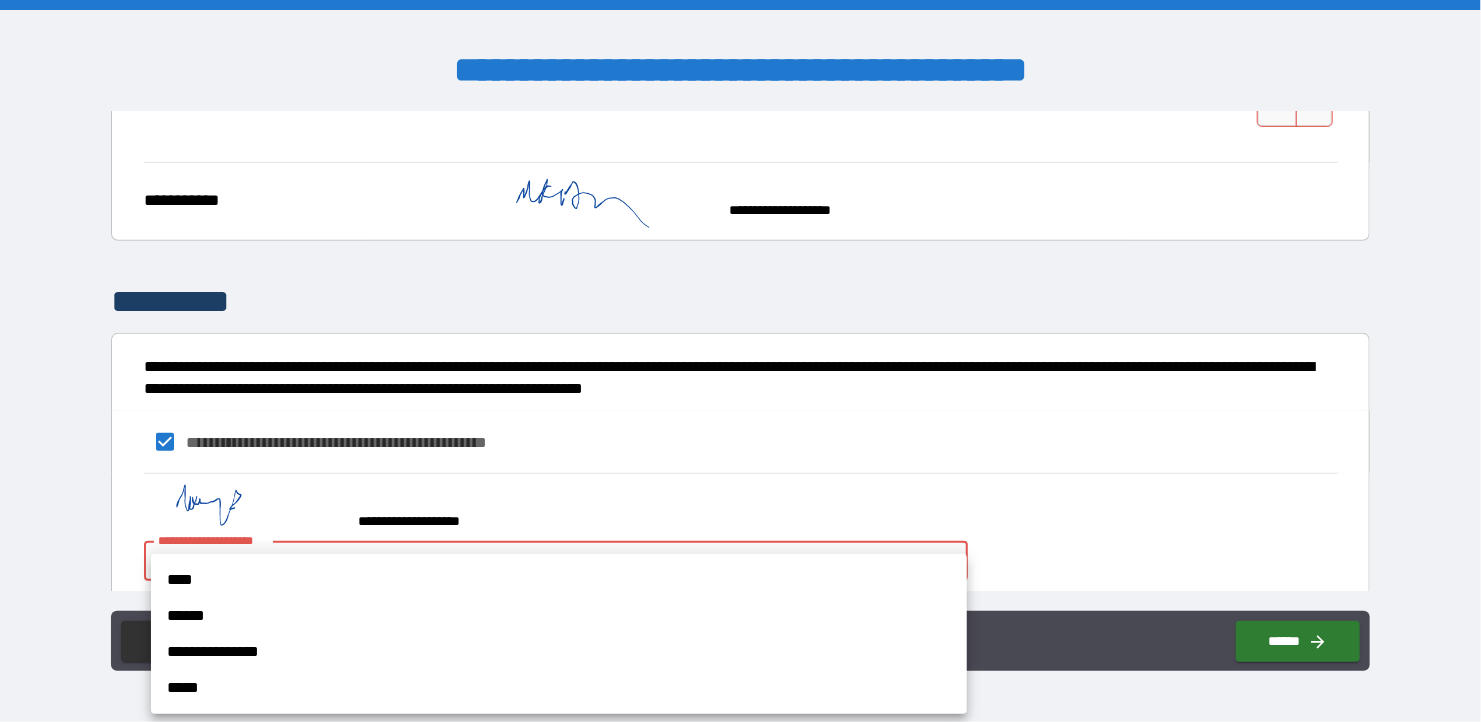 drag, startPoint x: 270, startPoint y: 553, endPoint x: 432, endPoint y: 553, distance: 162 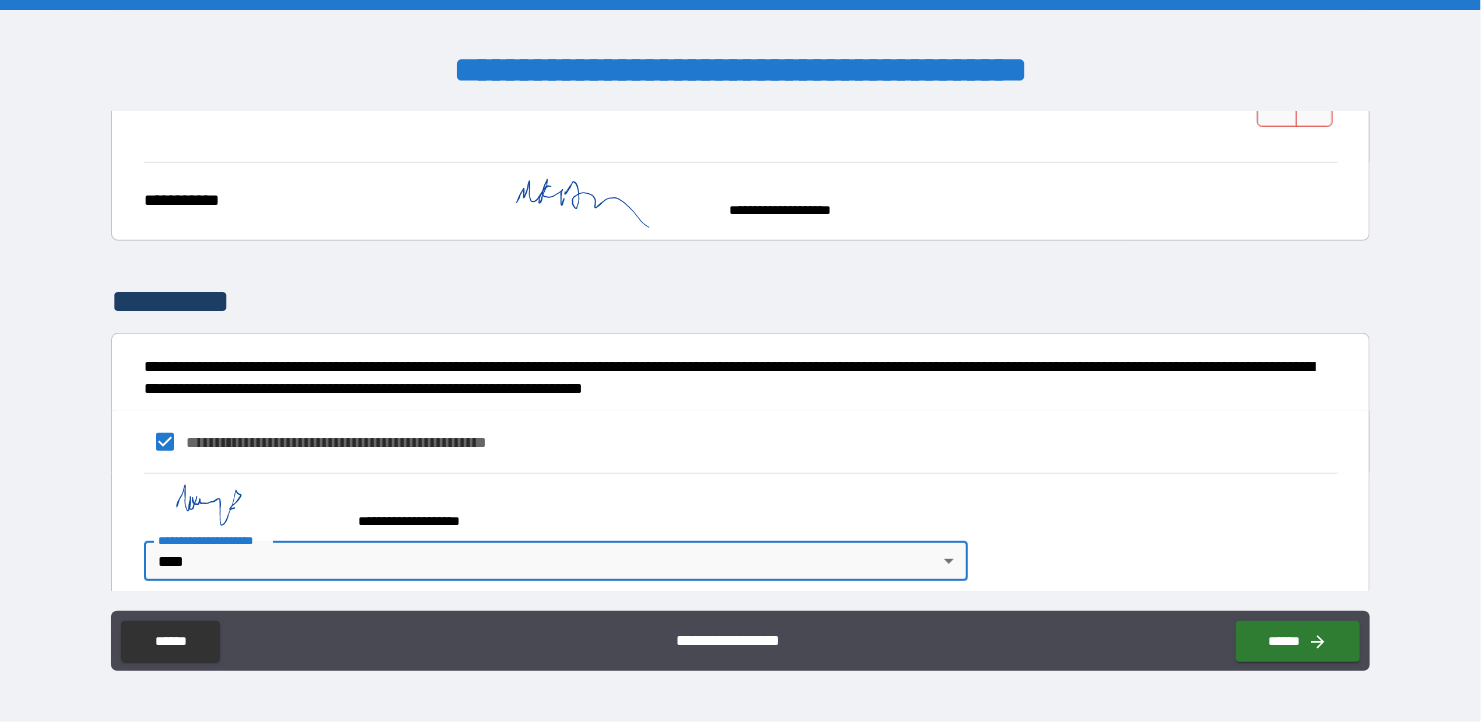 scroll, scrollTop: 406, scrollLeft: 0, axis: vertical 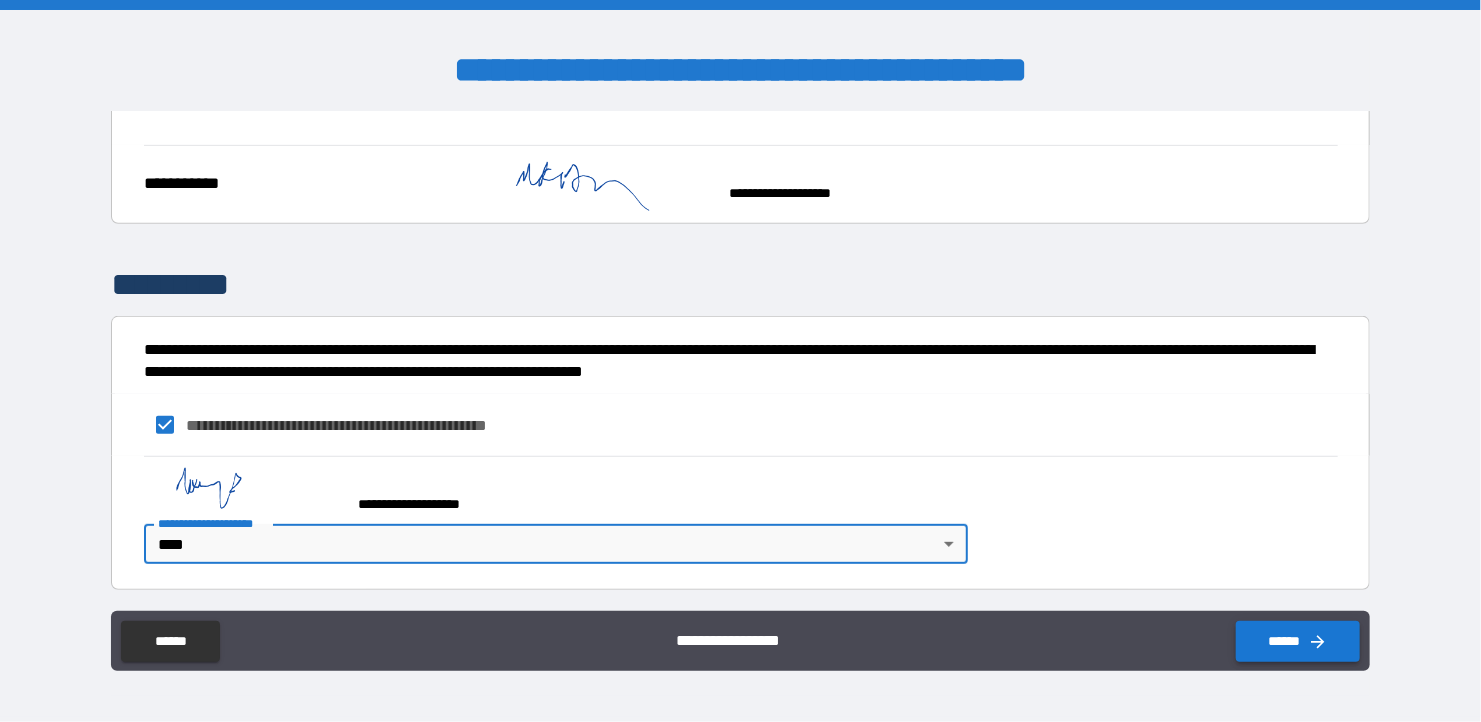 click on "******" at bounding box center (1298, 641) 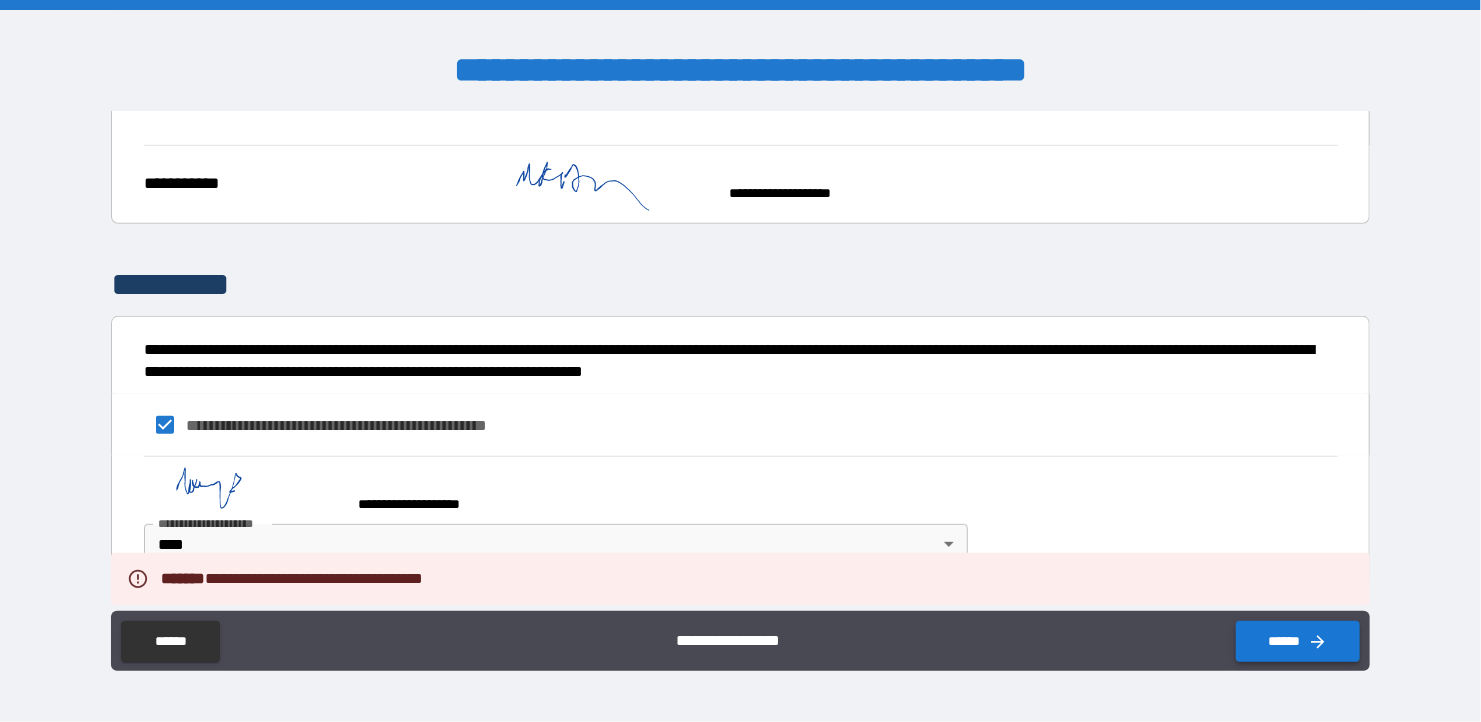 type on "*" 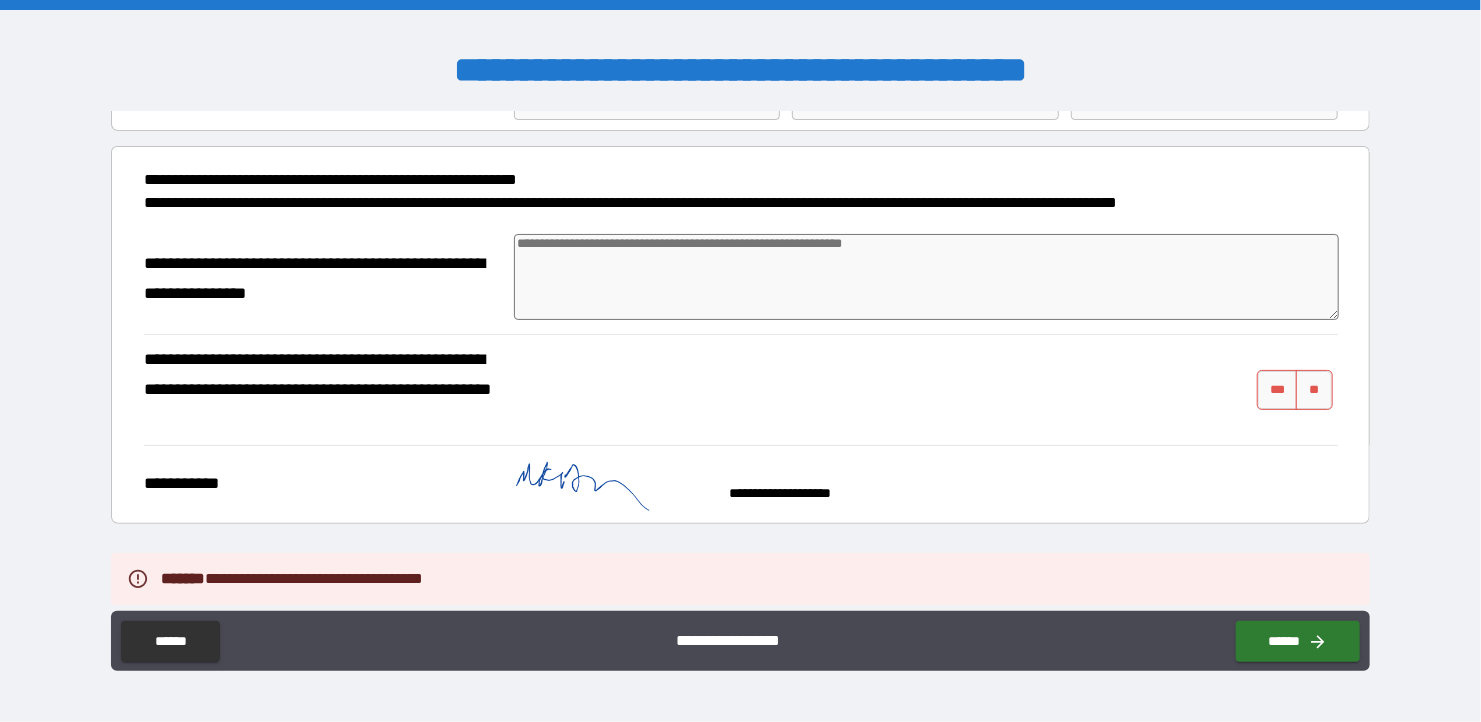 scroll, scrollTop: 0, scrollLeft: 0, axis: both 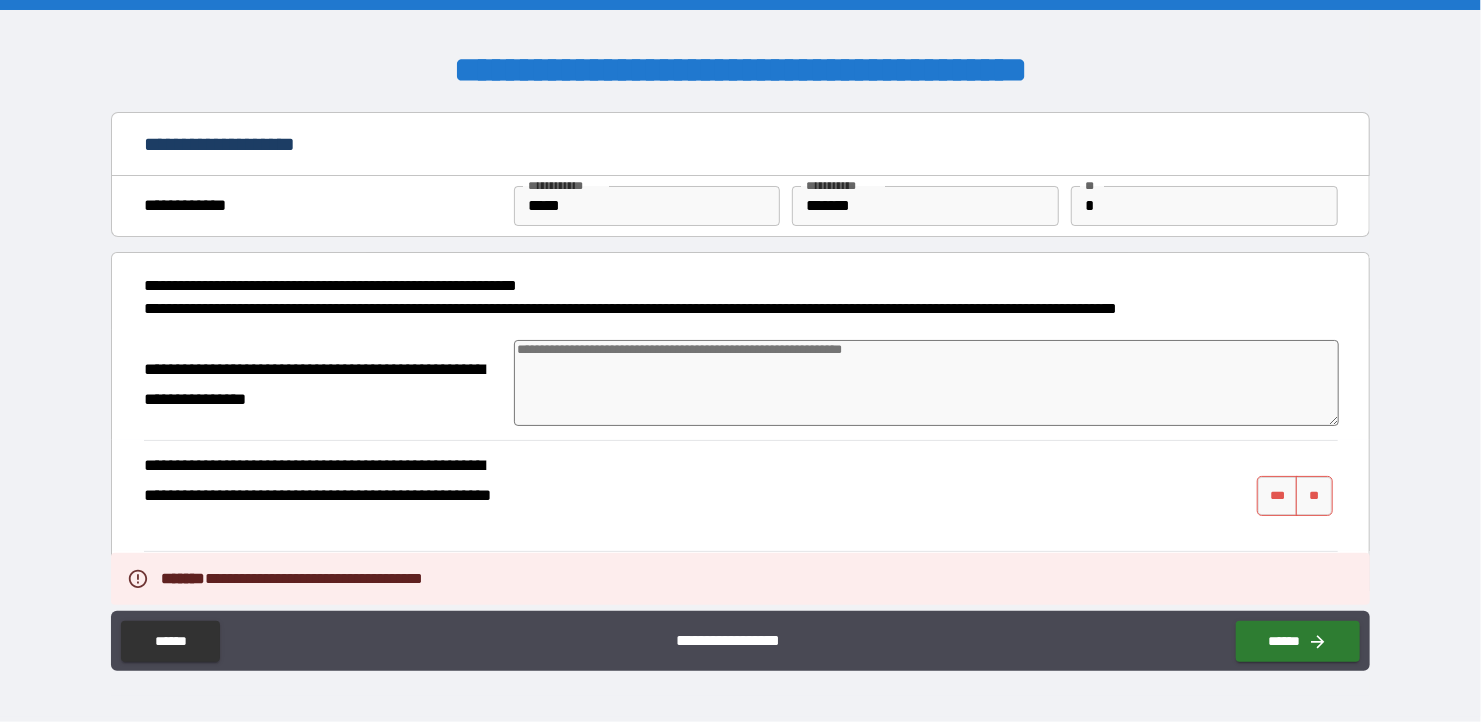 click at bounding box center (926, 383) 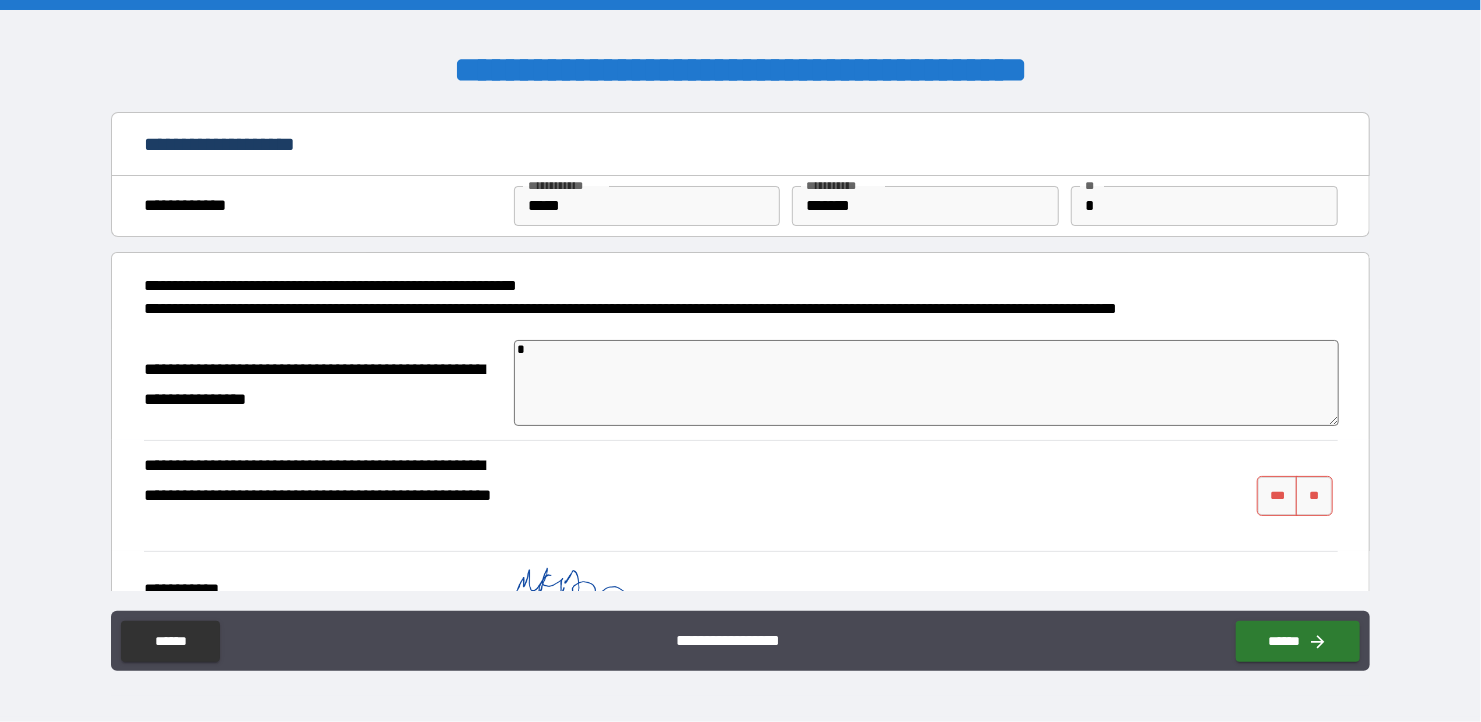 type on "**" 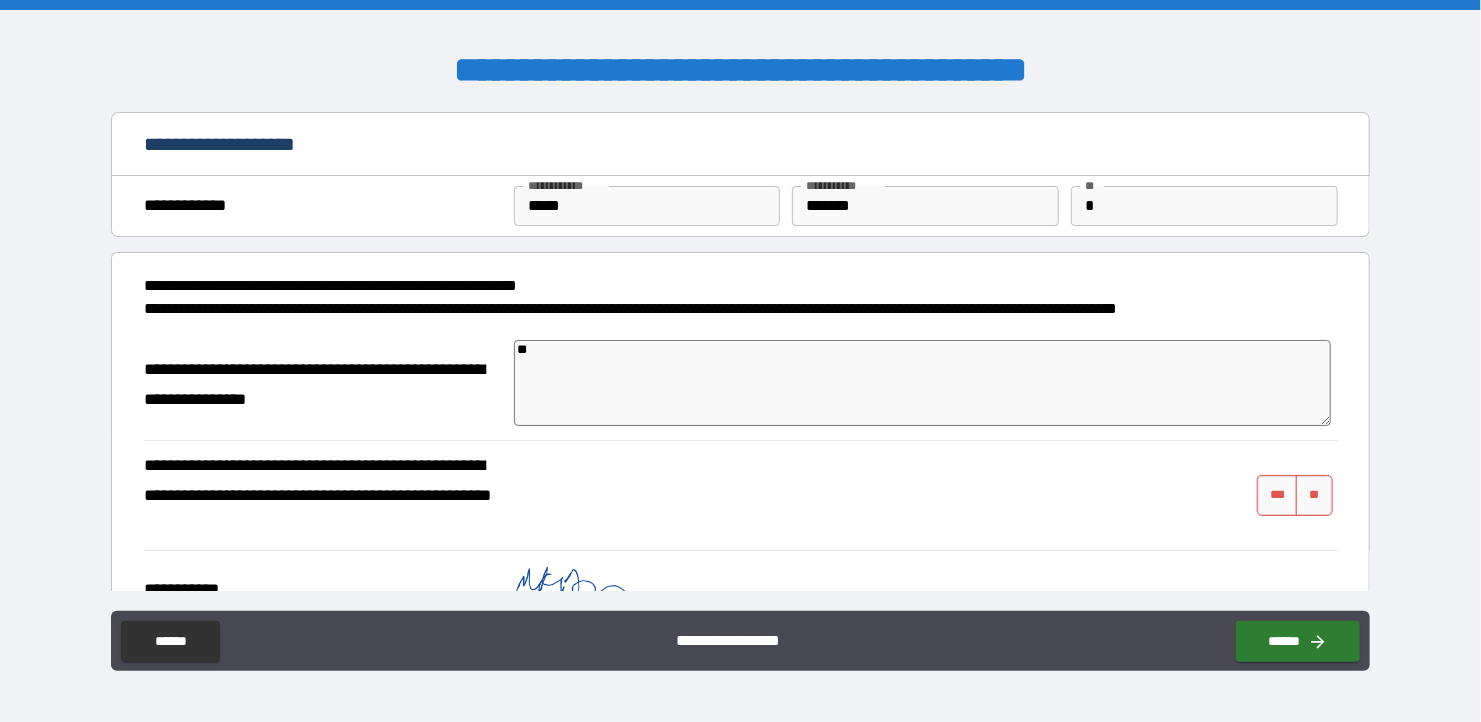 type on "*" 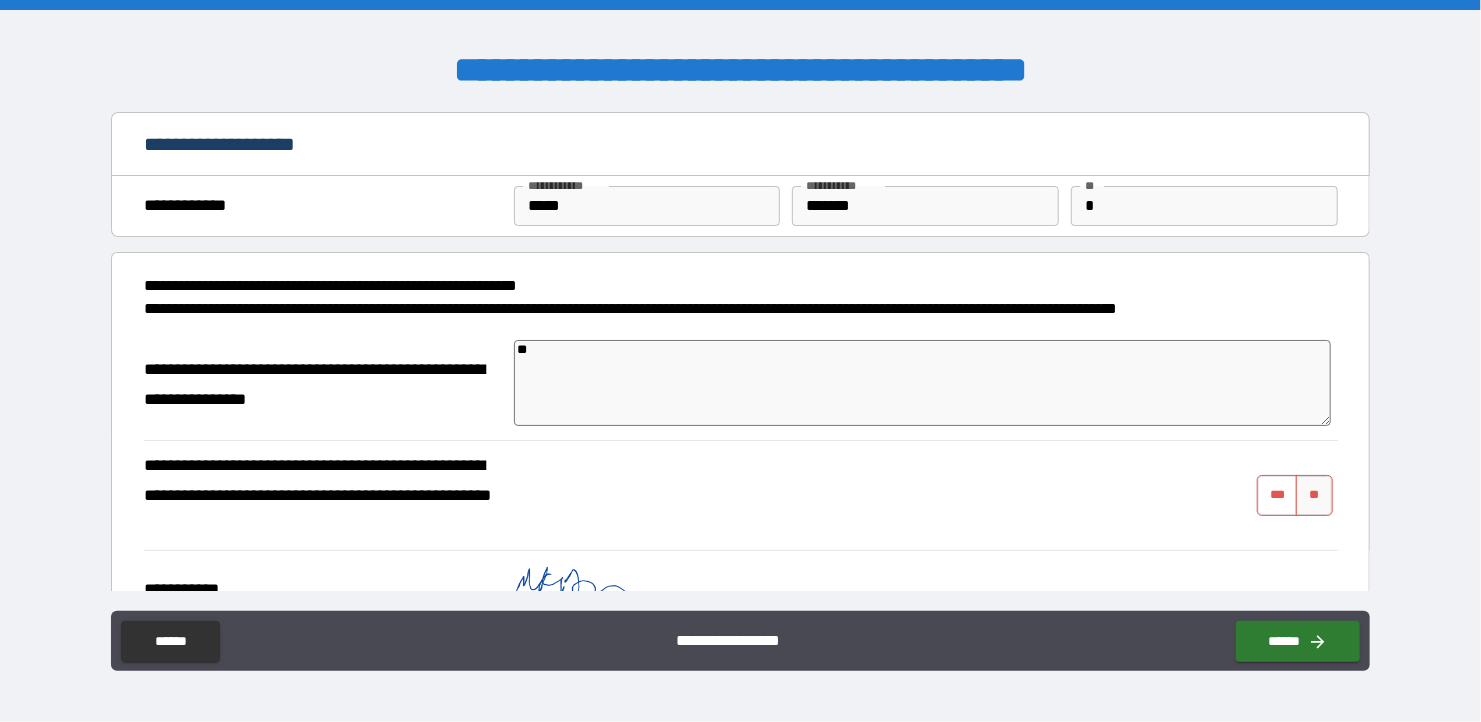type on "**" 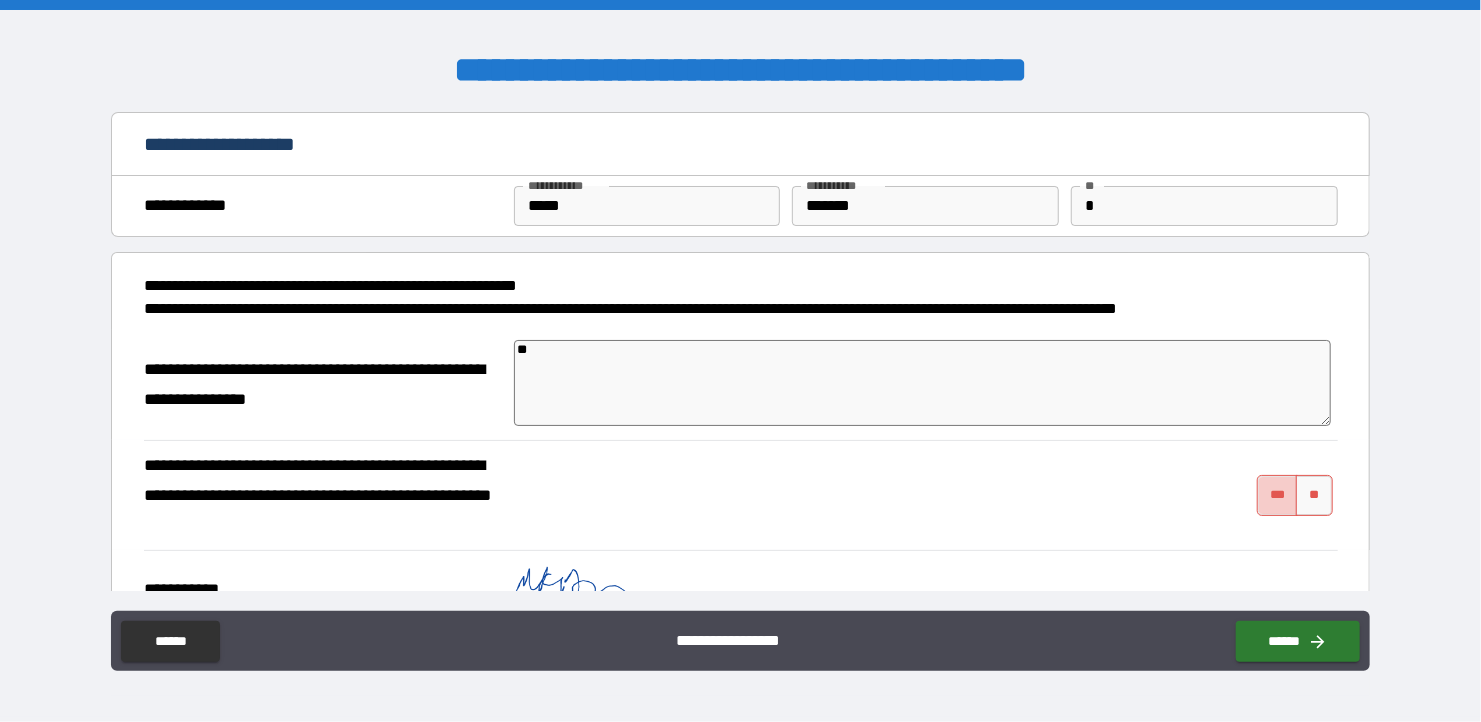 click on "***" at bounding box center [1278, 495] 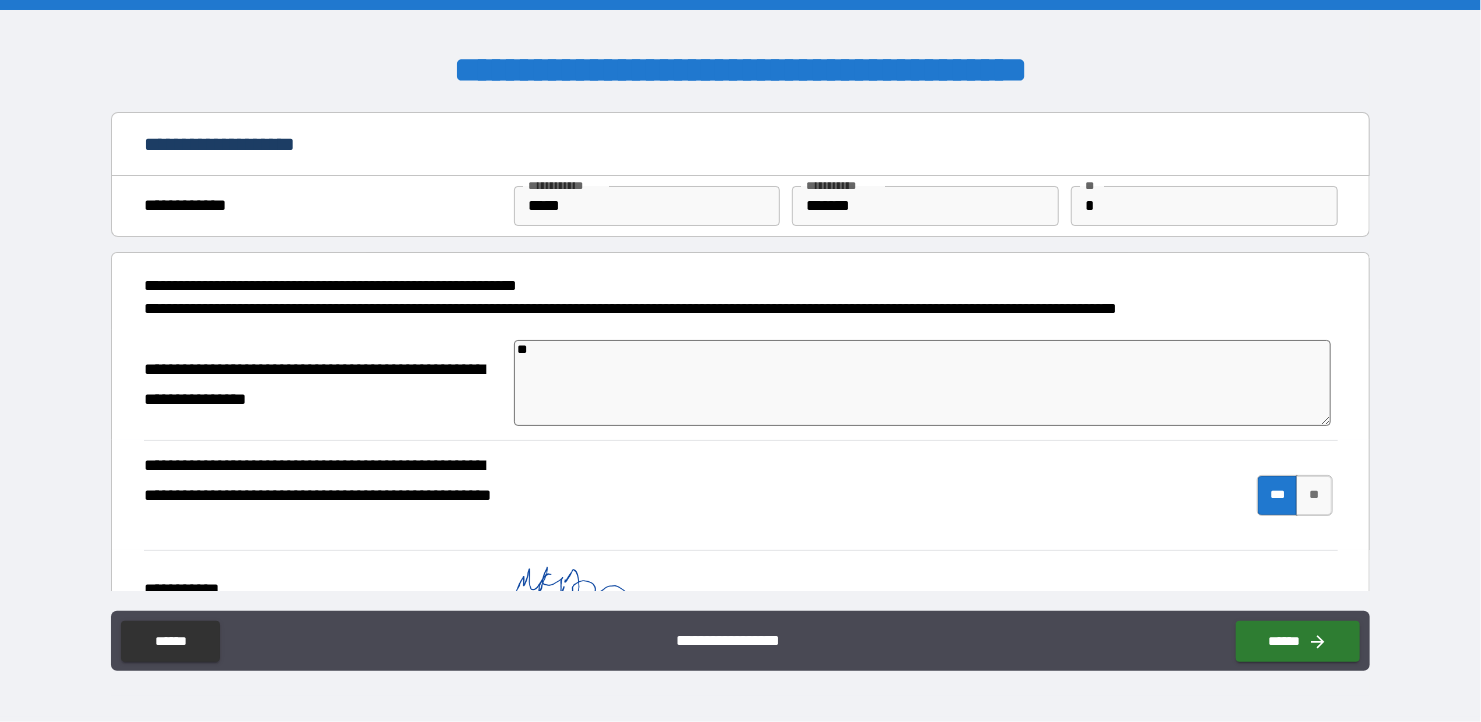 type on "*" 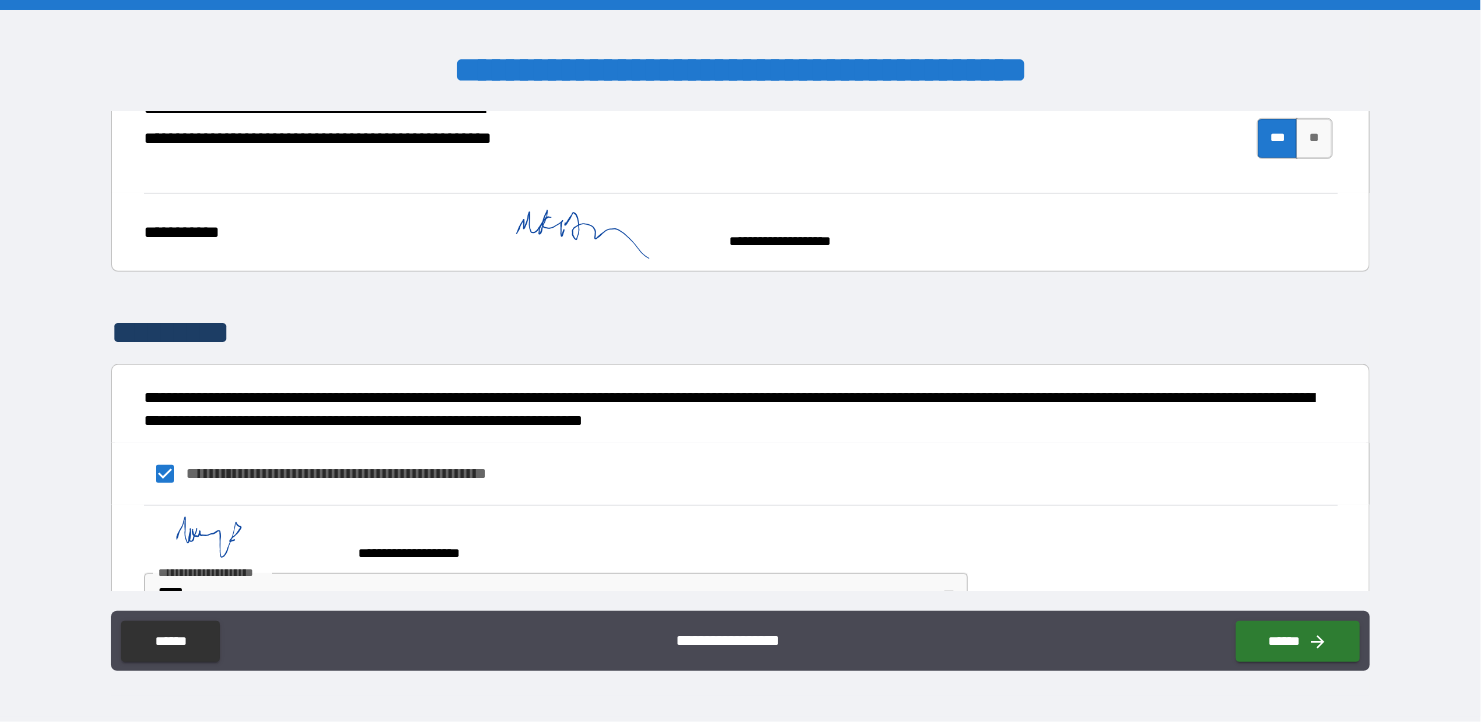 scroll, scrollTop: 406, scrollLeft: 0, axis: vertical 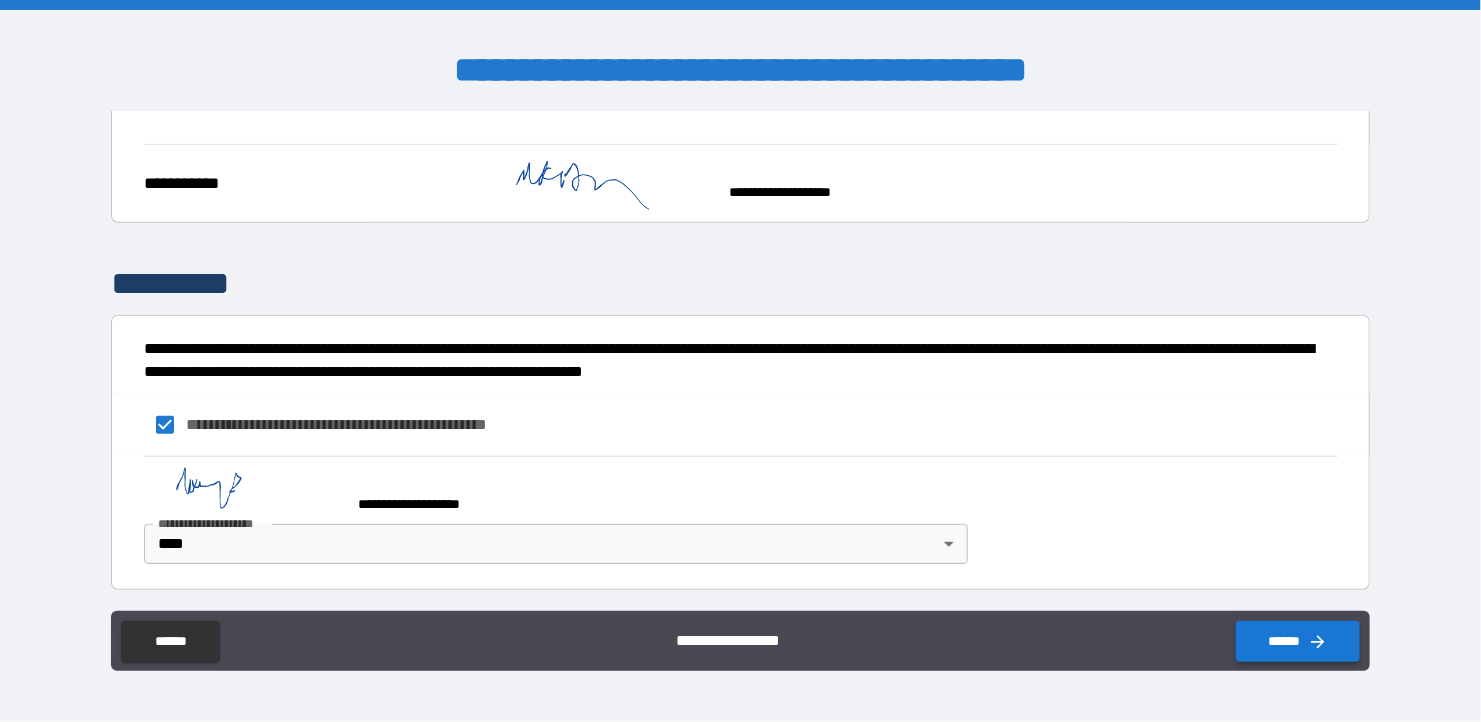 click on "******" at bounding box center [1298, 641] 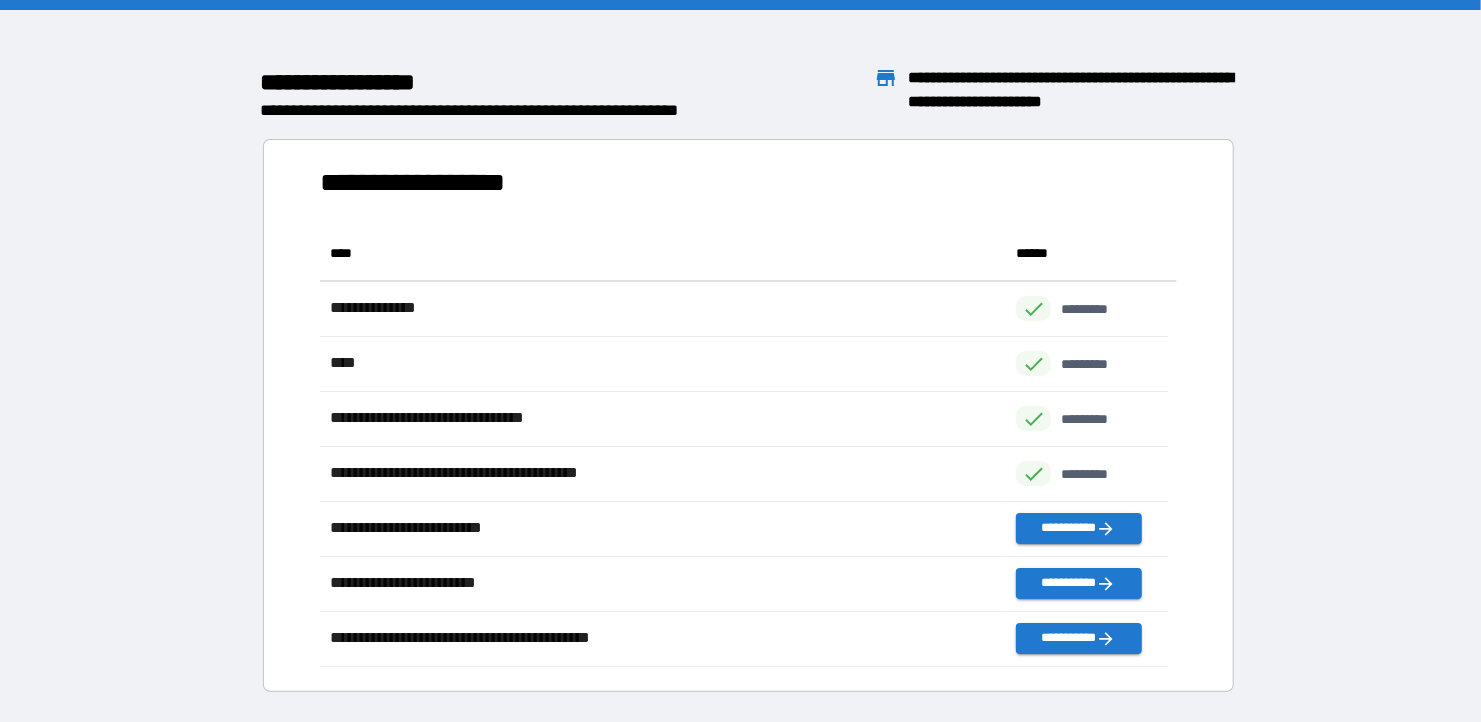 scroll, scrollTop: 15, scrollLeft: 15, axis: both 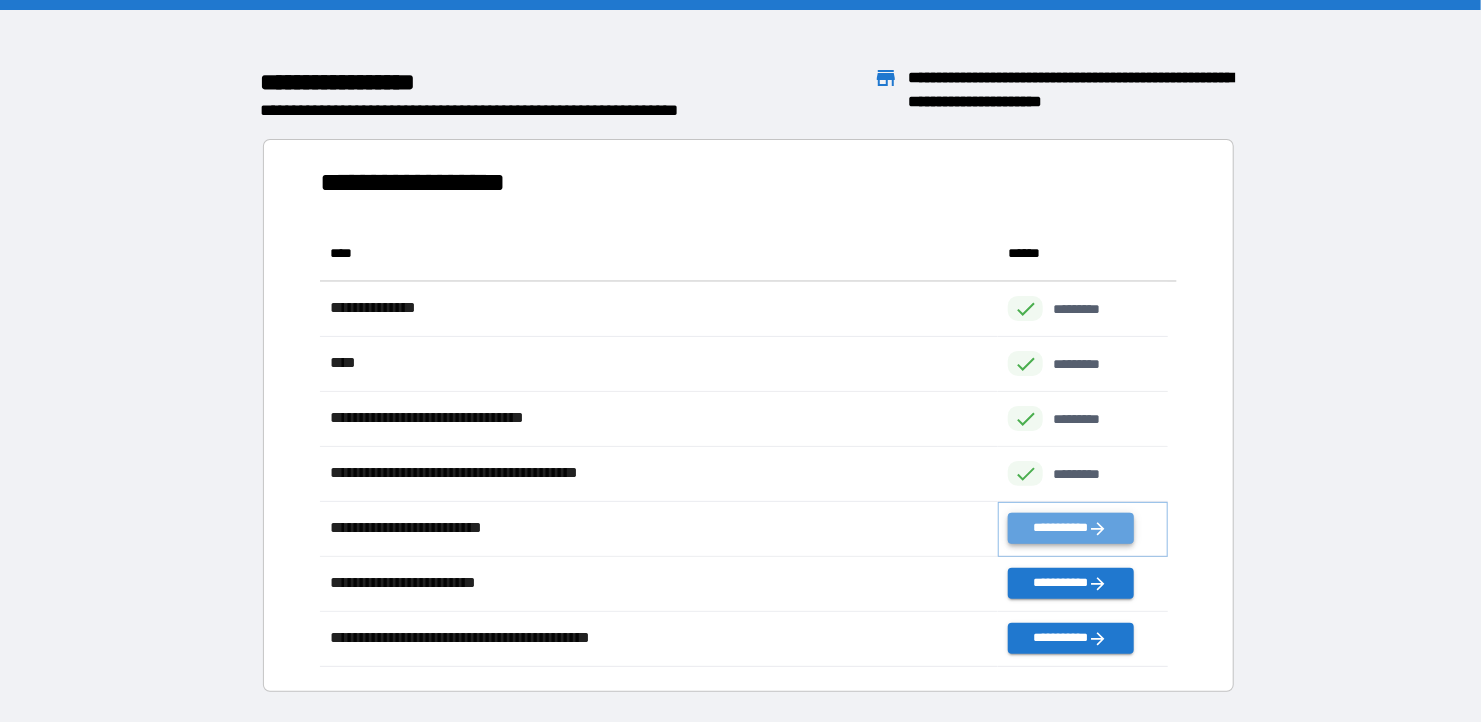 click on "**********" at bounding box center [1070, 528] 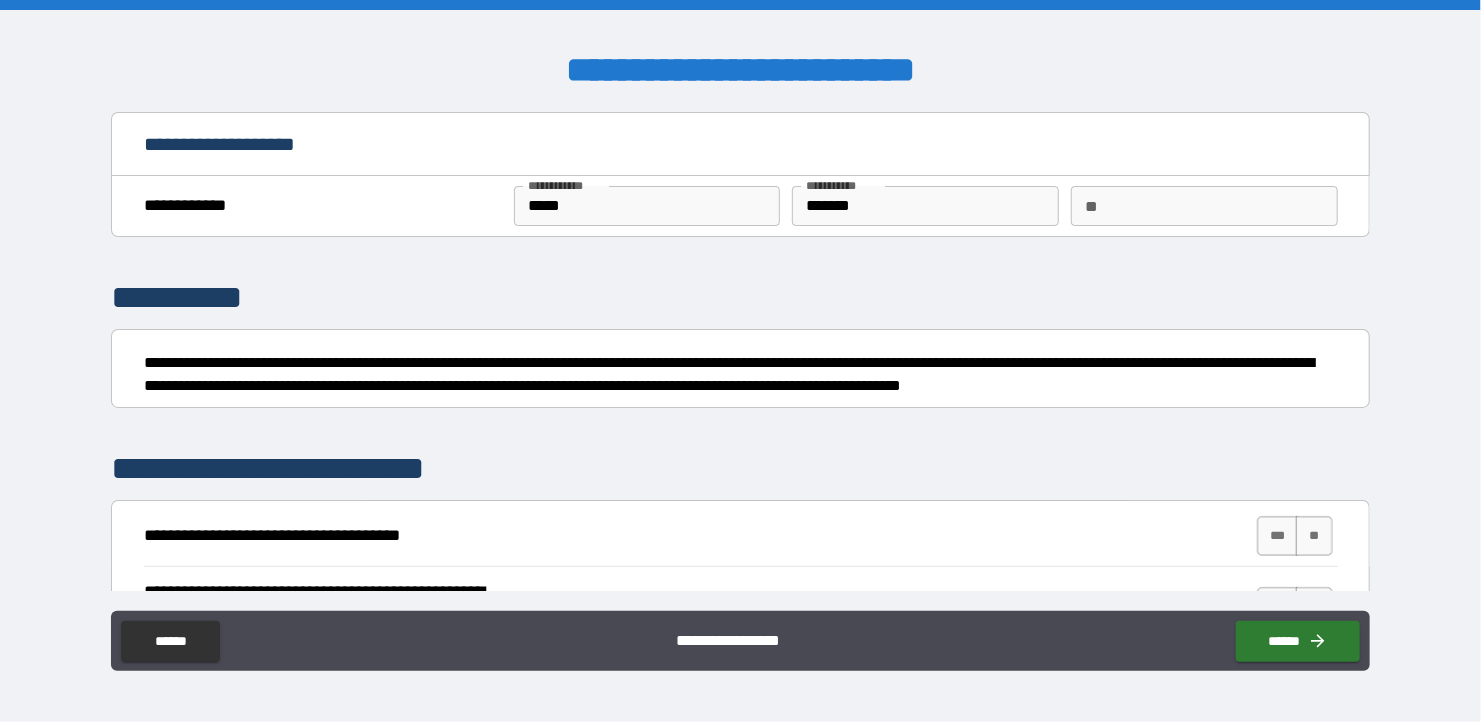 click on "**" at bounding box center (1204, 206) 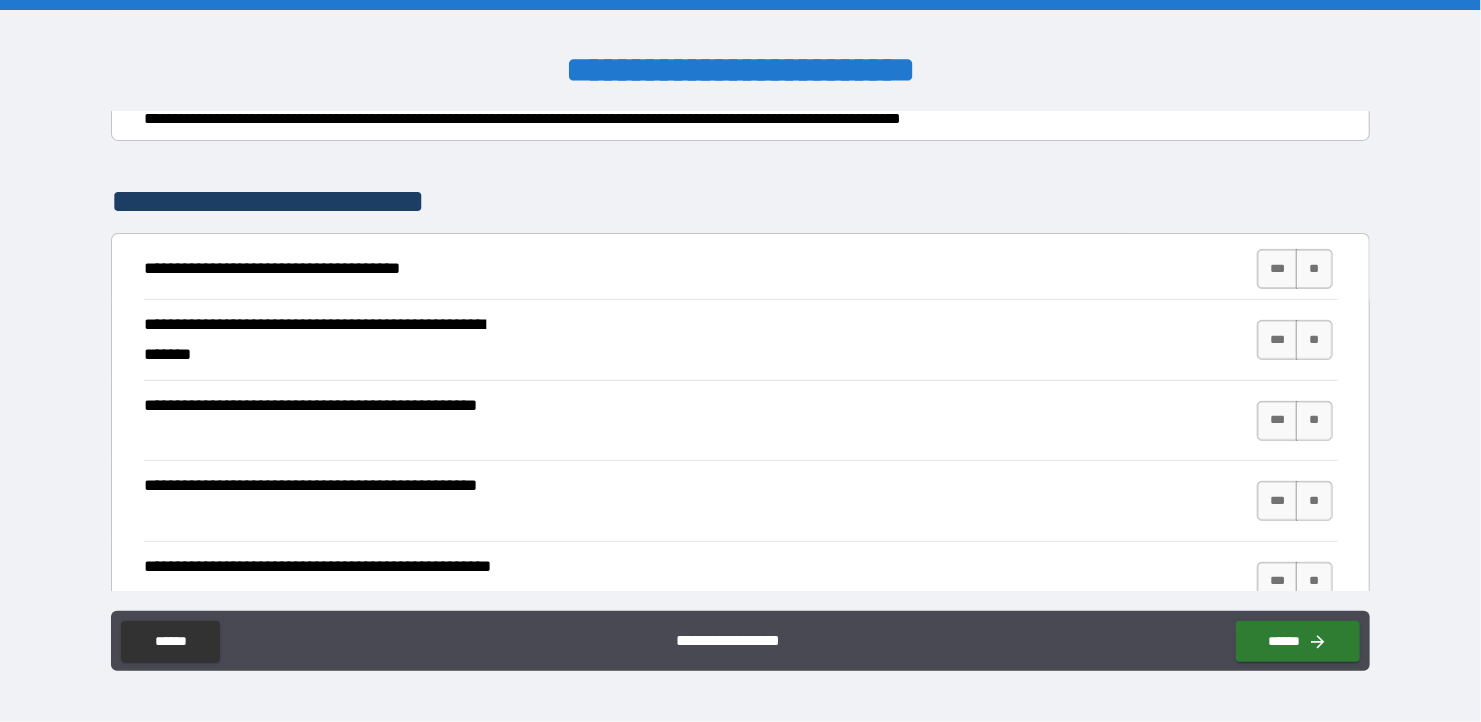 scroll, scrollTop: 300, scrollLeft: 0, axis: vertical 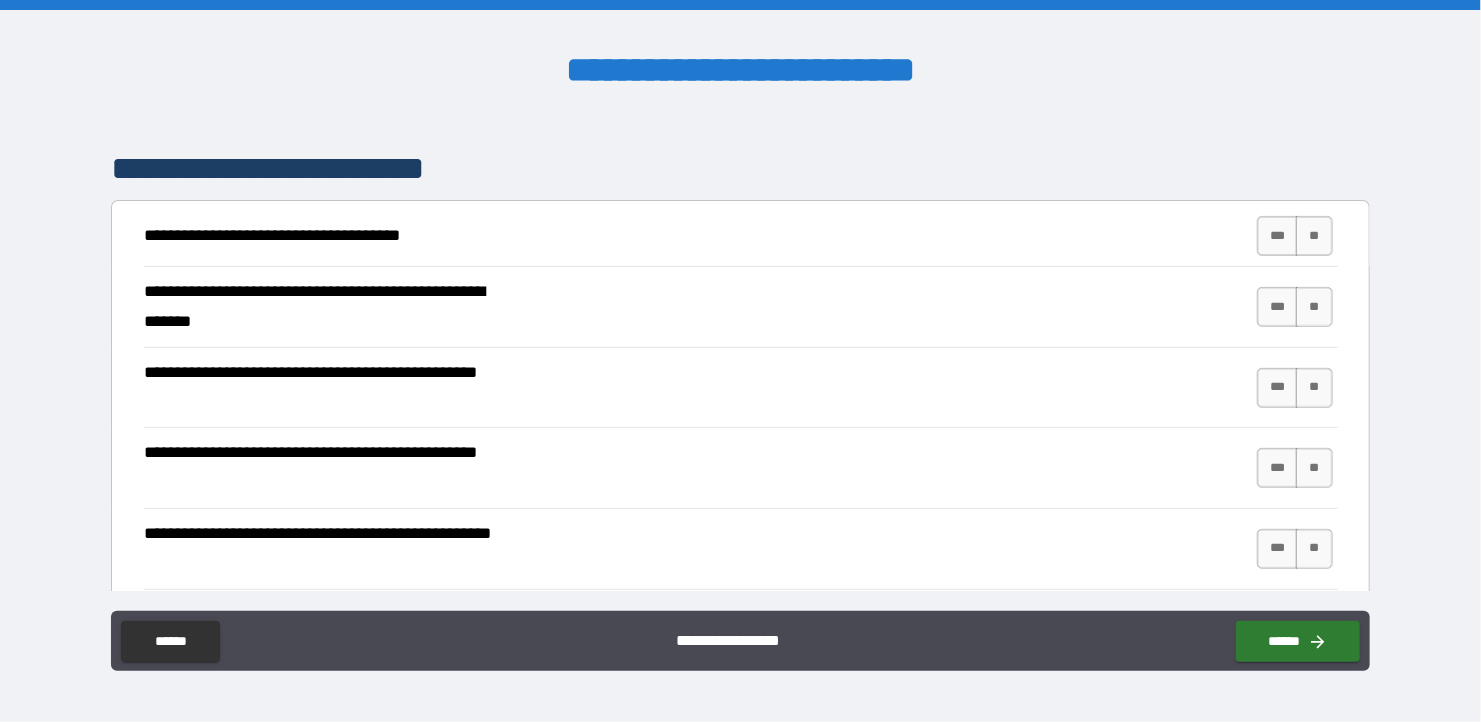 type on "*" 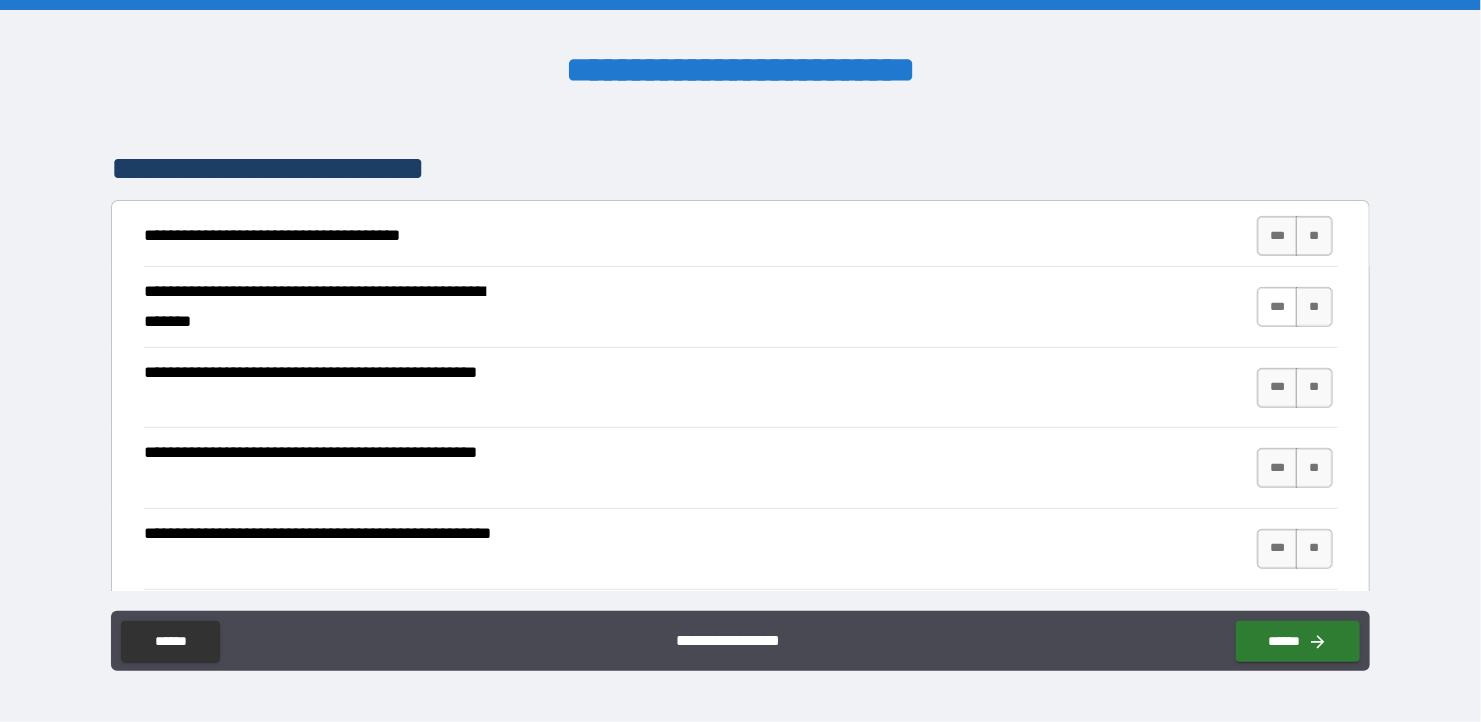 click on "***" at bounding box center [1278, 307] 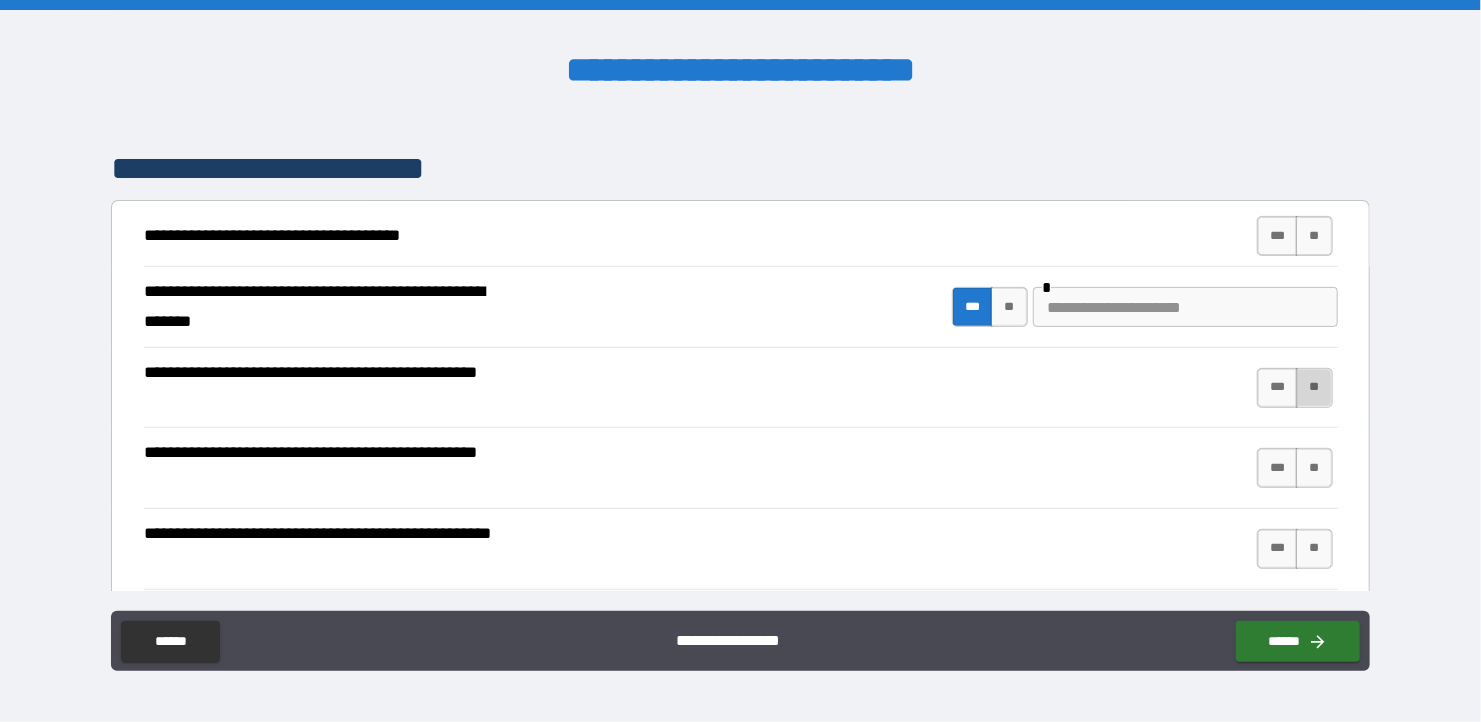 click on "**" at bounding box center (1314, 388) 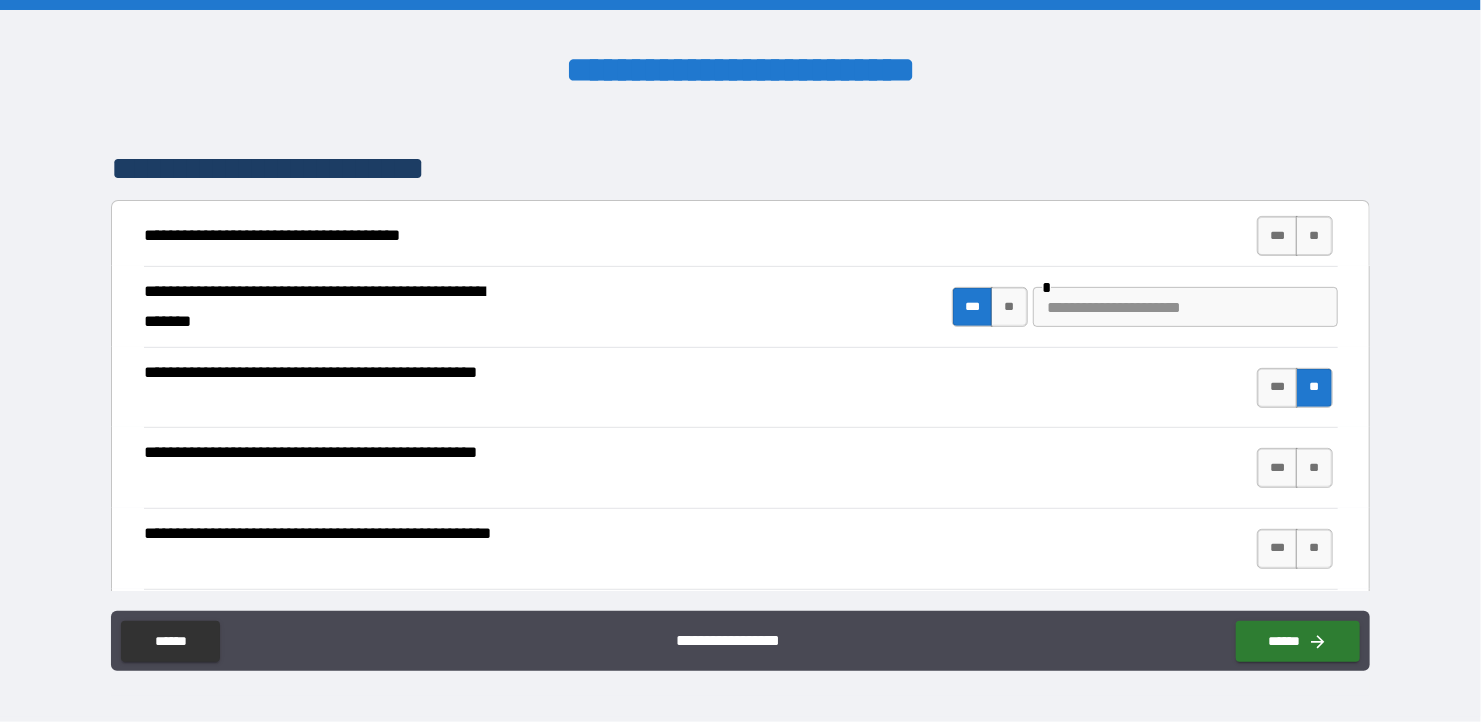click at bounding box center [1185, 307] 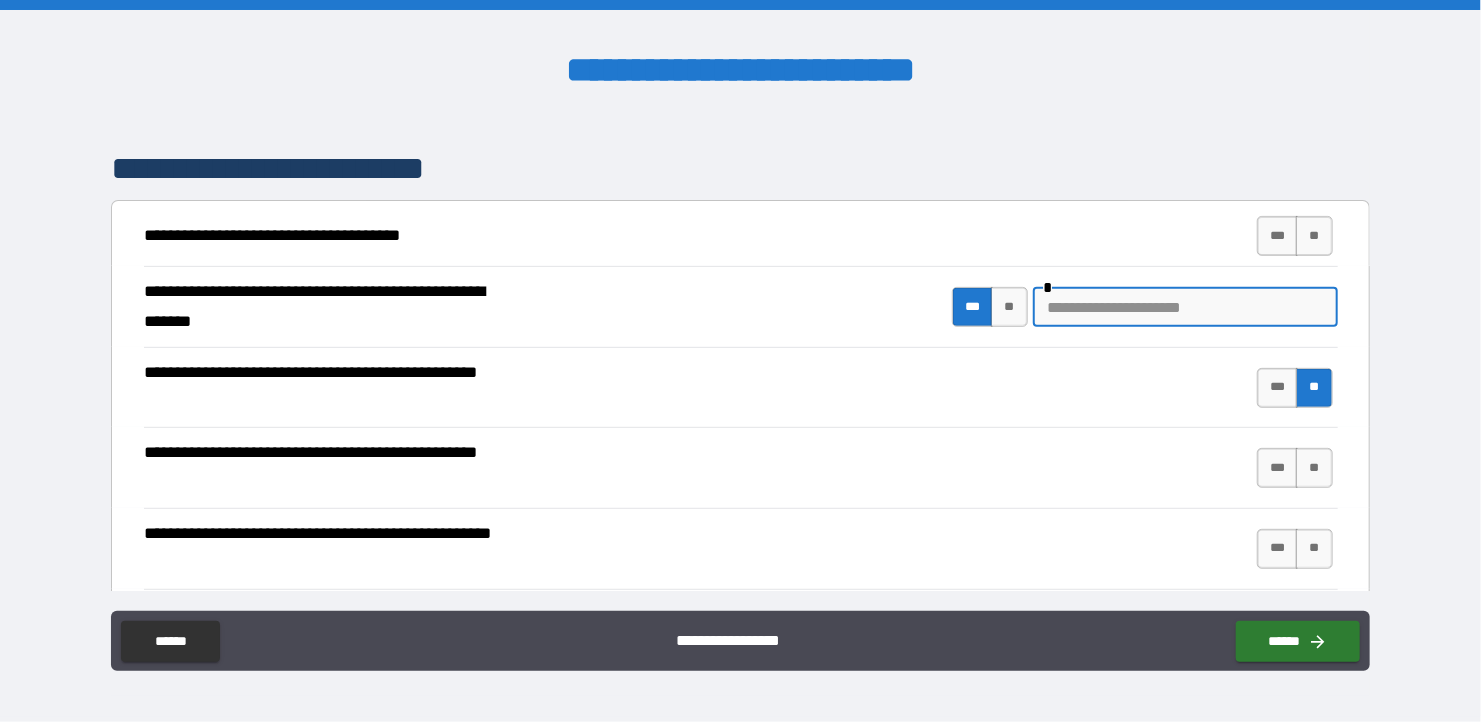 type on "*" 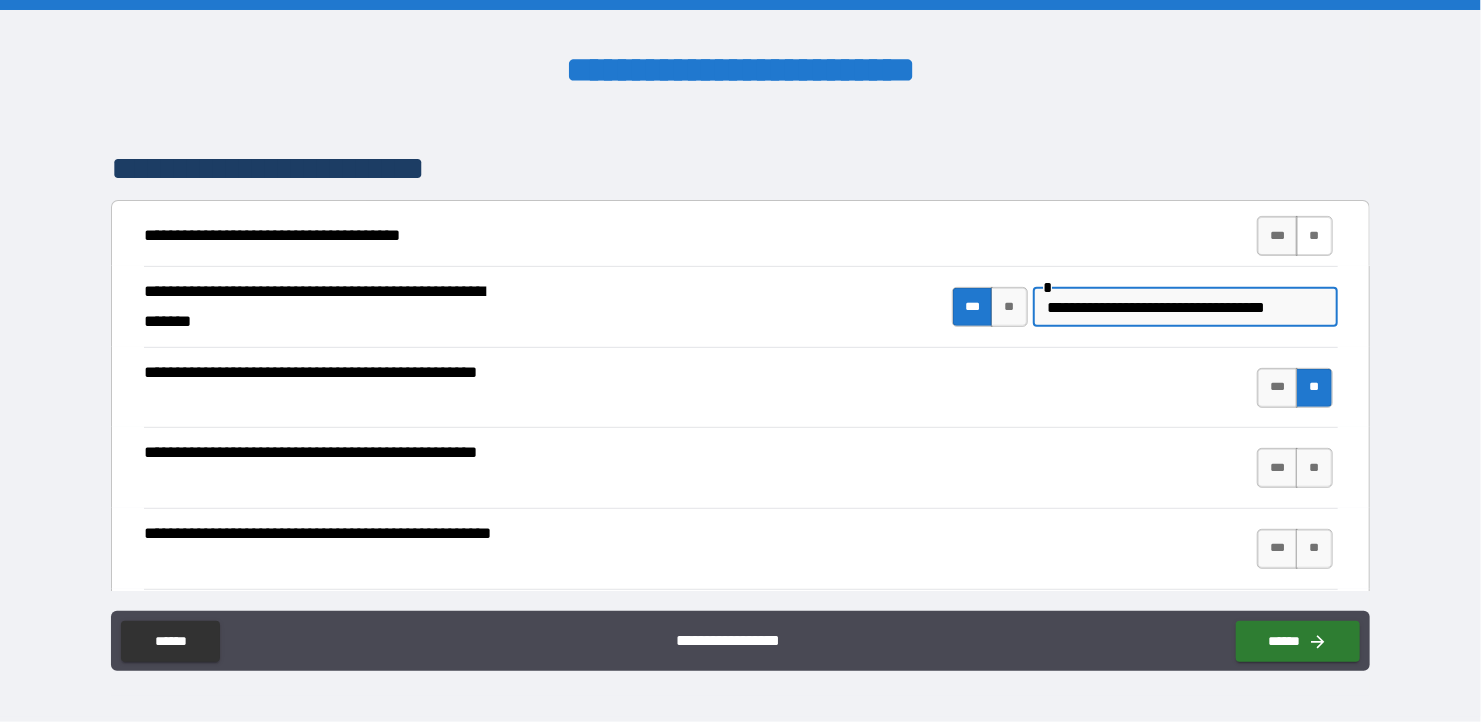 type on "**********" 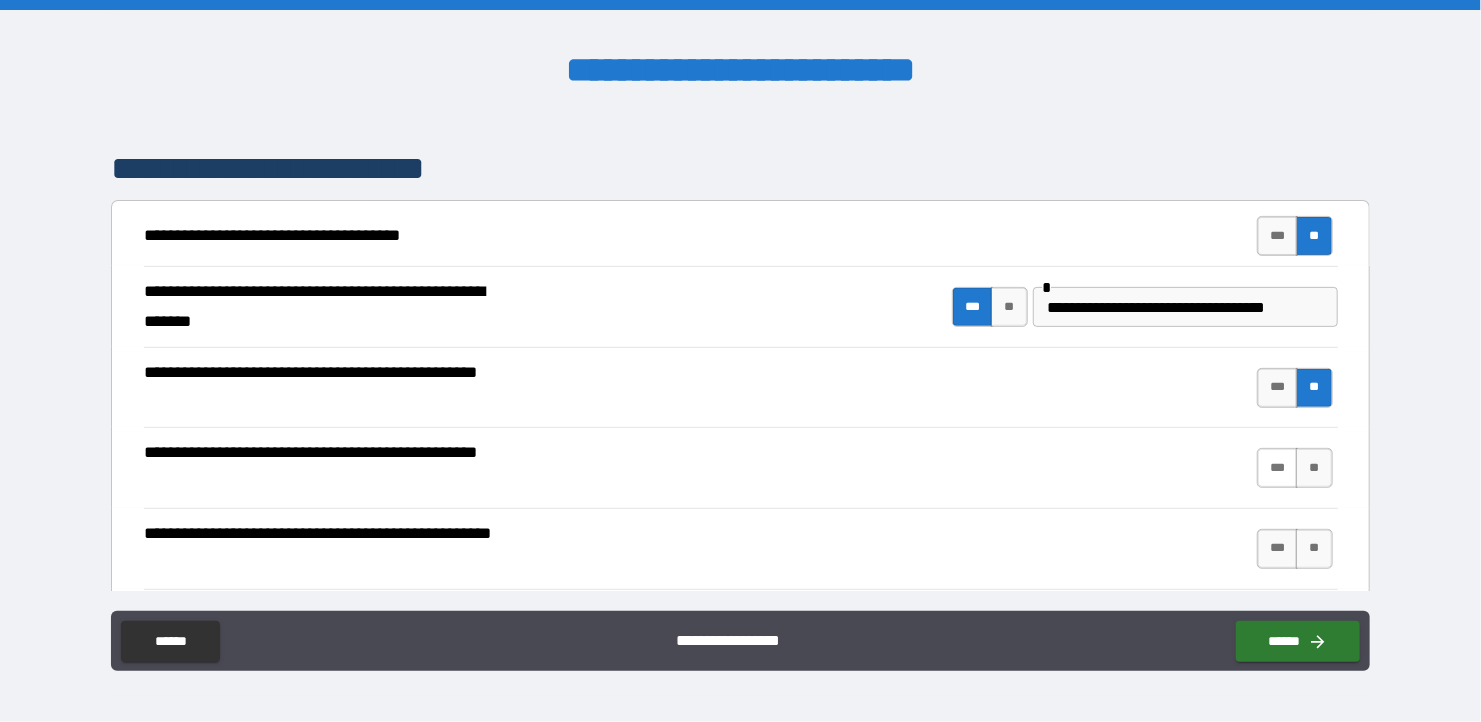 click on "***" at bounding box center [1278, 468] 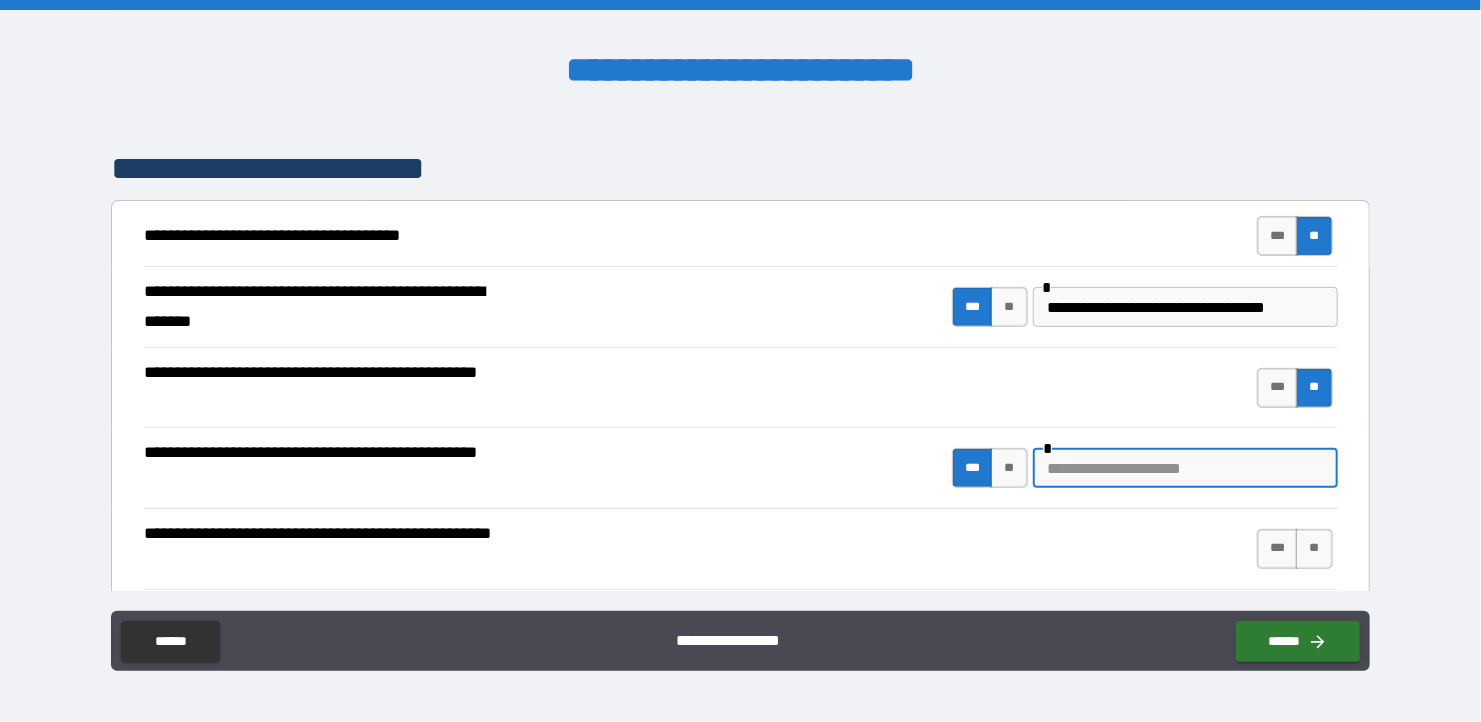click at bounding box center (1185, 468) 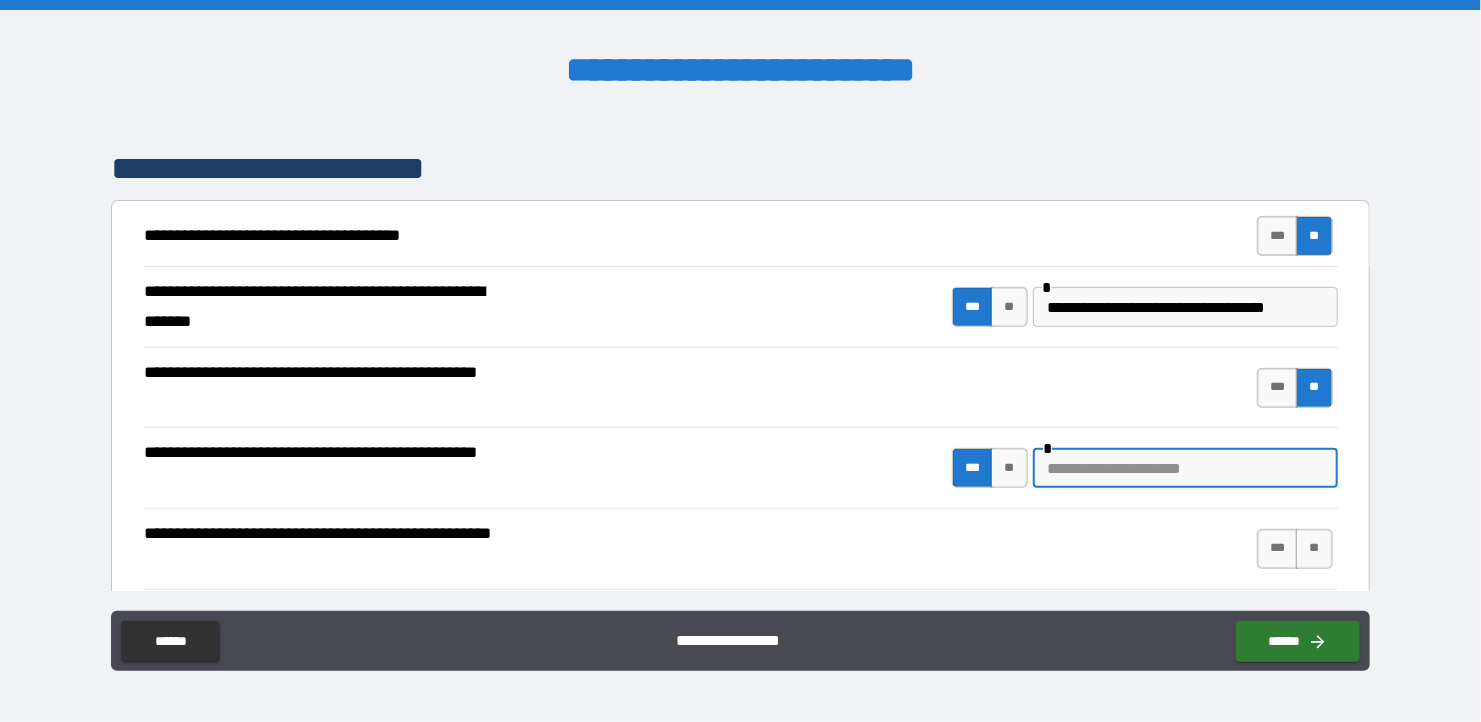 type on "*" 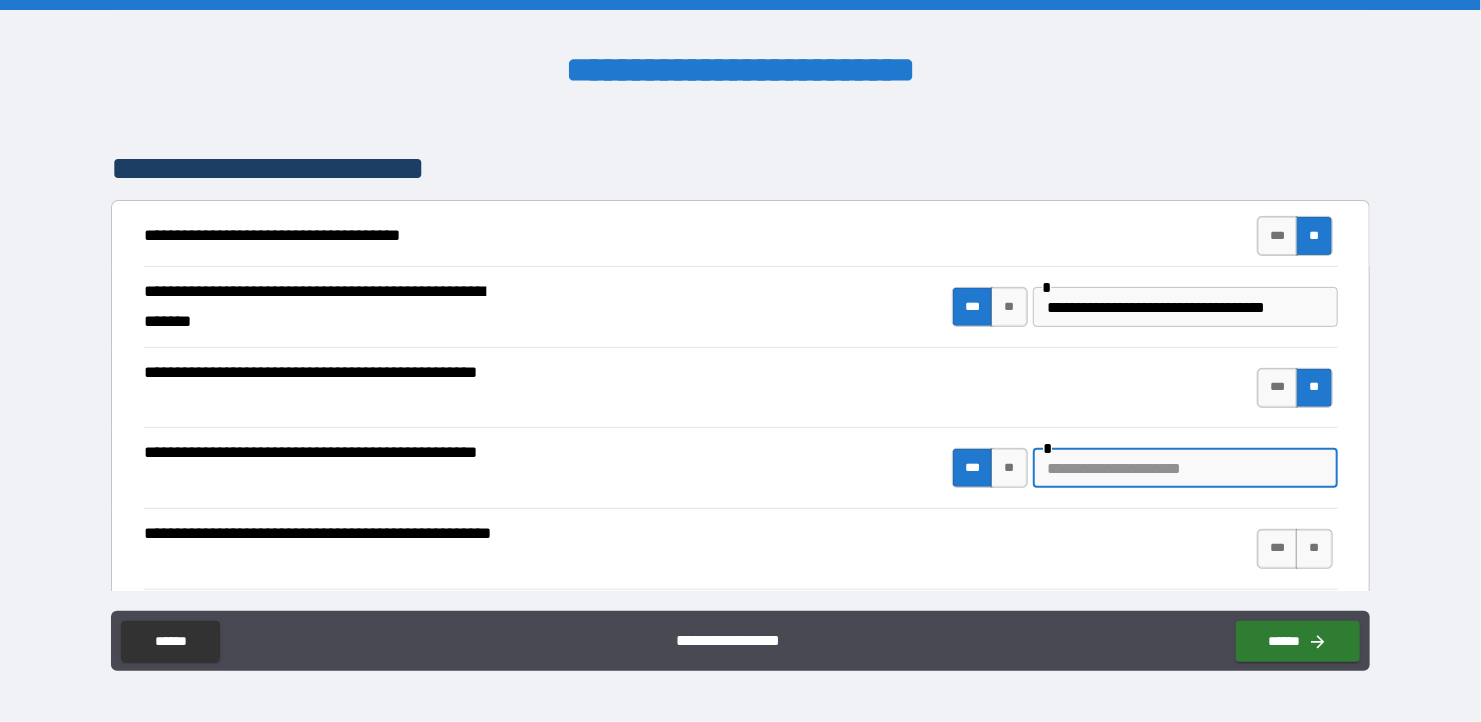 type on "*" 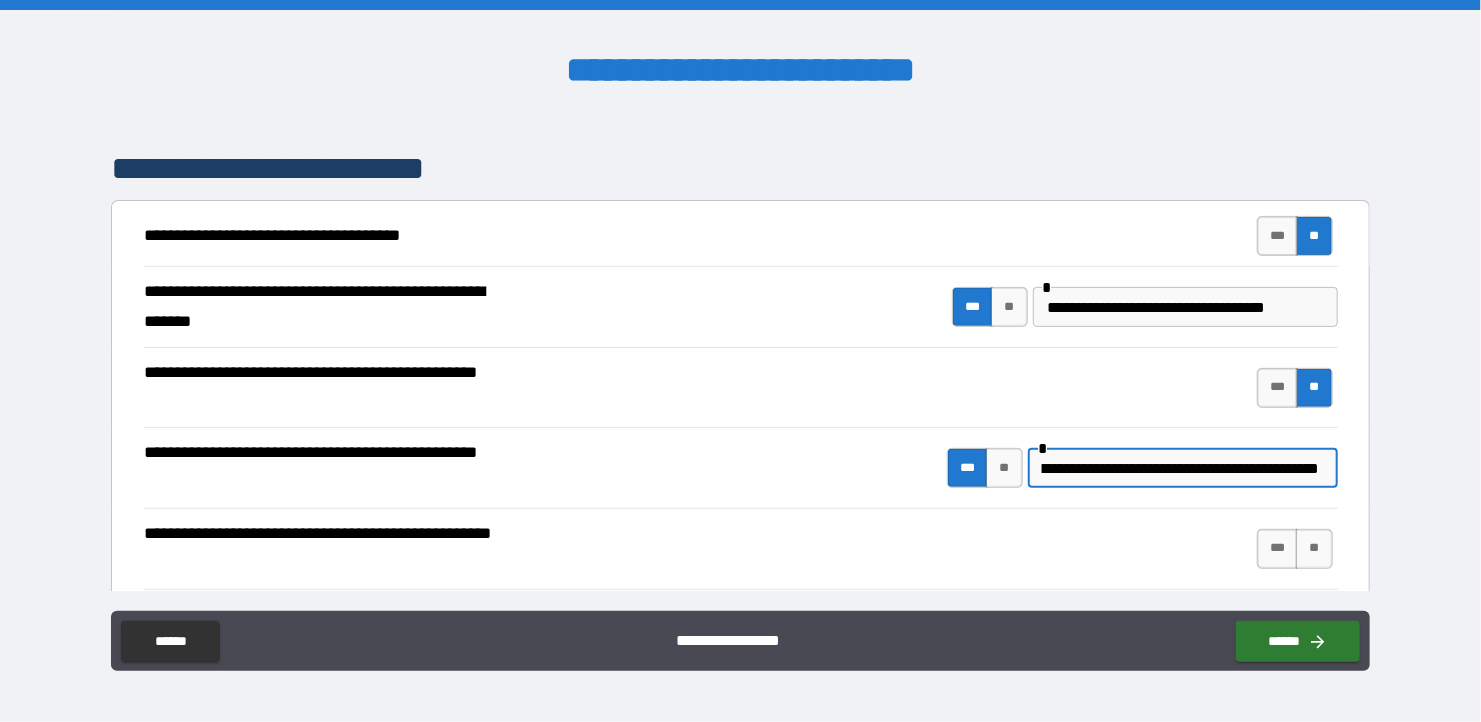 scroll, scrollTop: 0, scrollLeft: 182, axis: horizontal 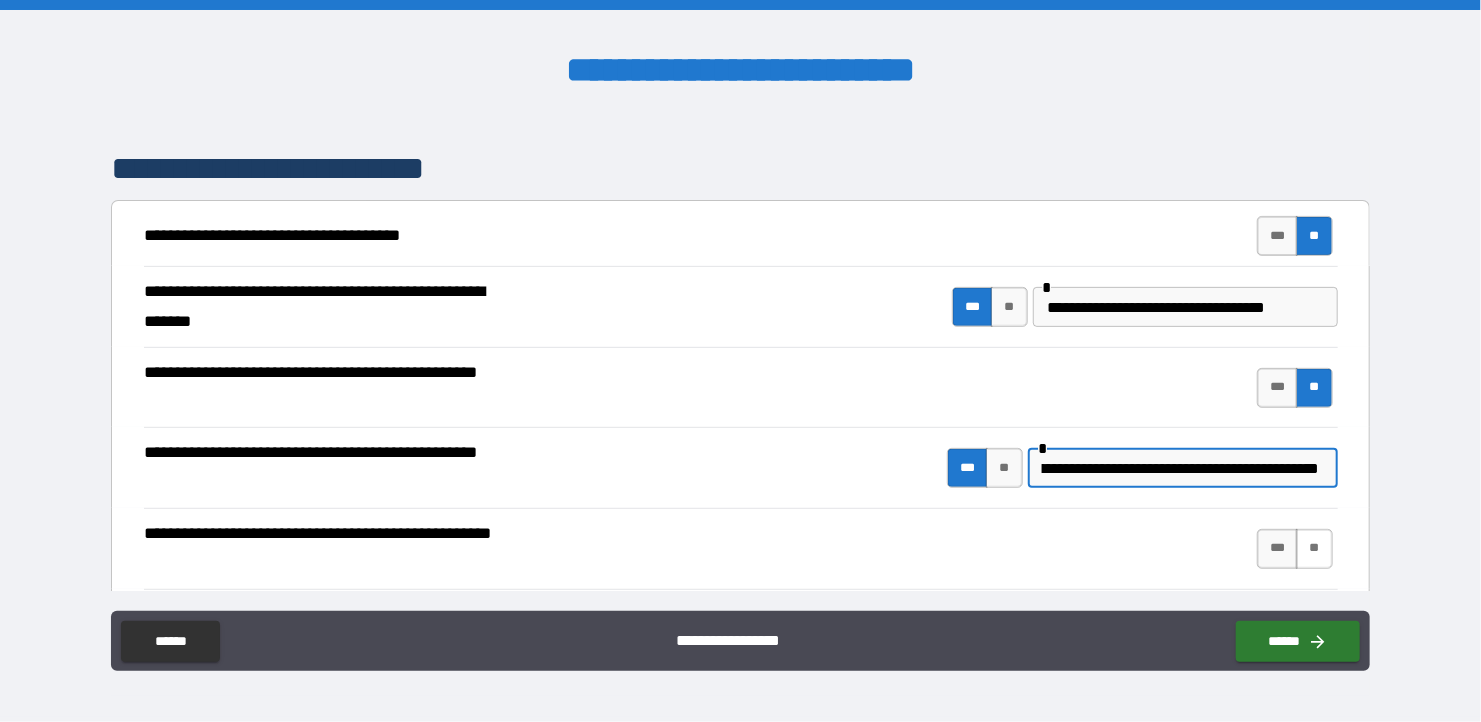 type on "**********" 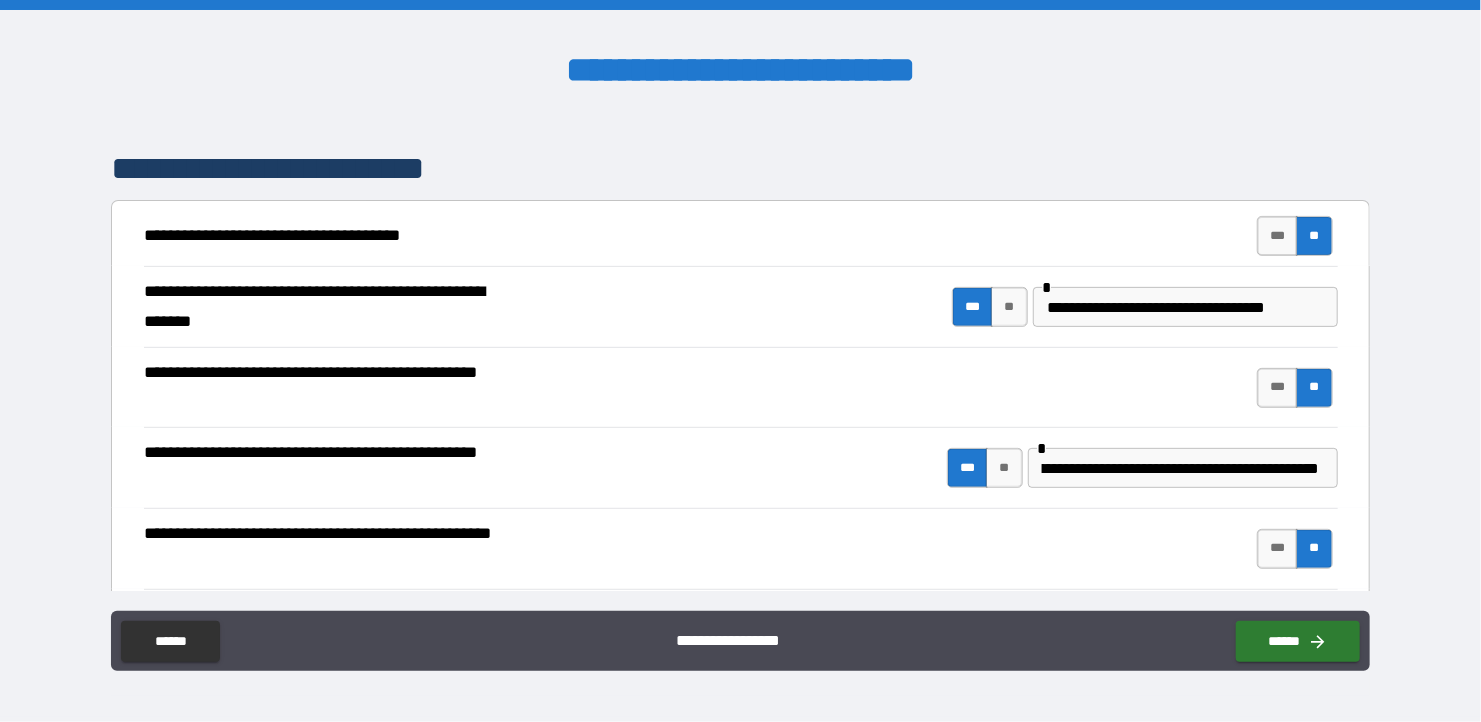scroll, scrollTop: 0, scrollLeft: 0, axis: both 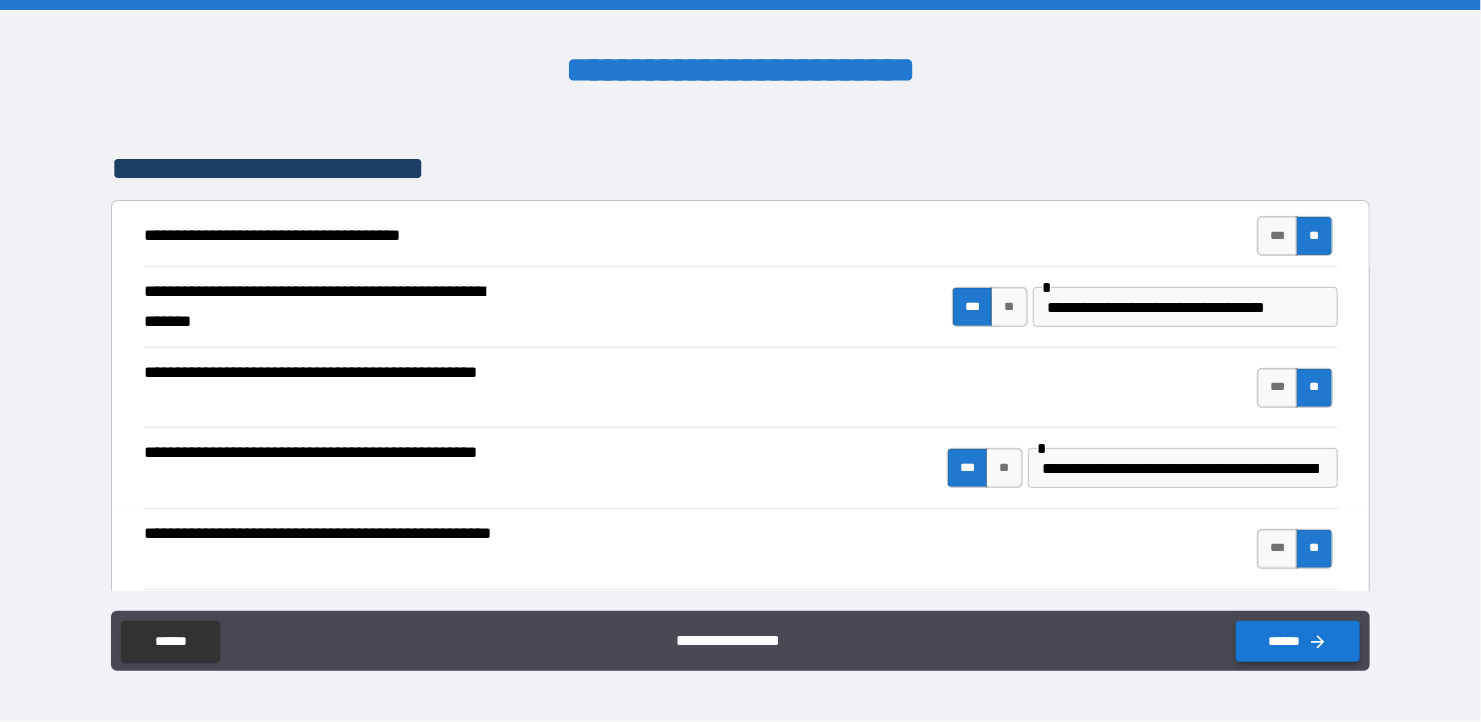 click on "******" at bounding box center [1298, 641] 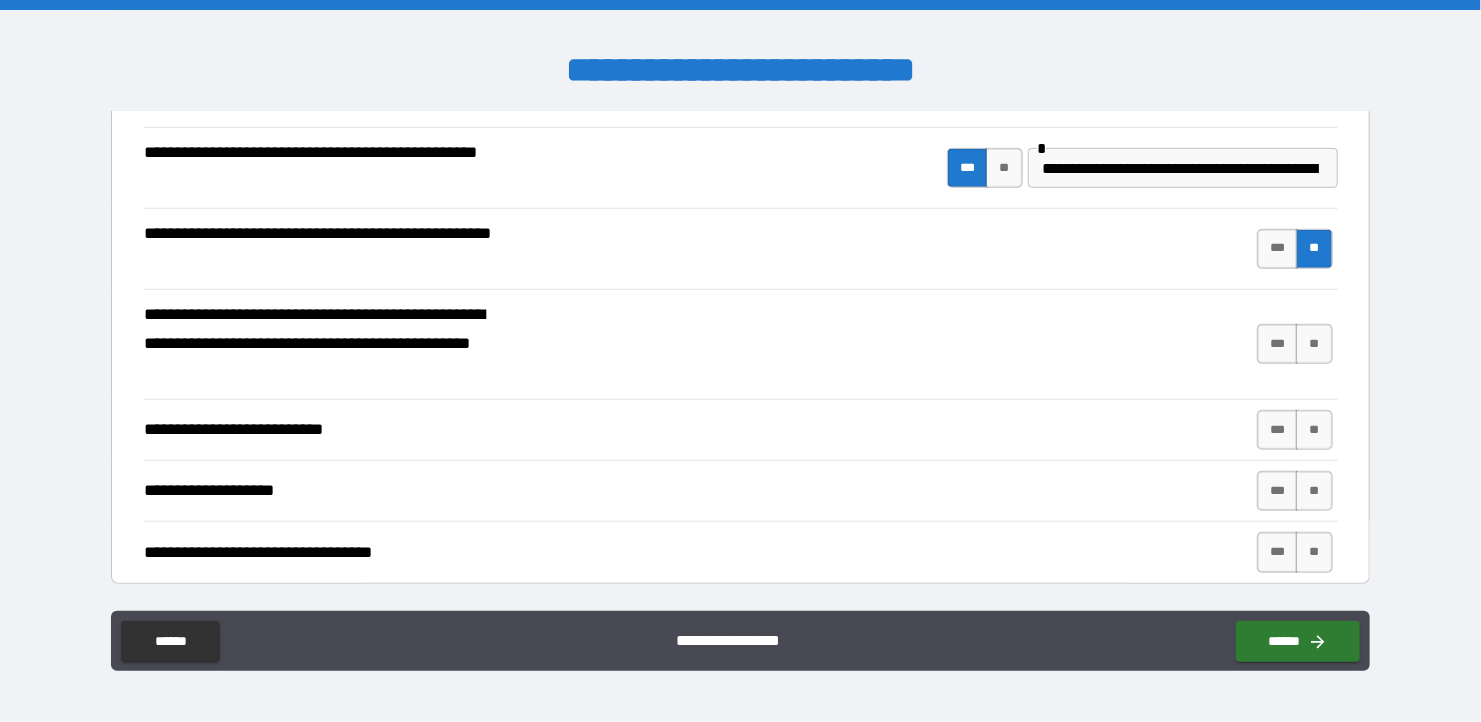 scroll, scrollTop: 500, scrollLeft: 0, axis: vertical 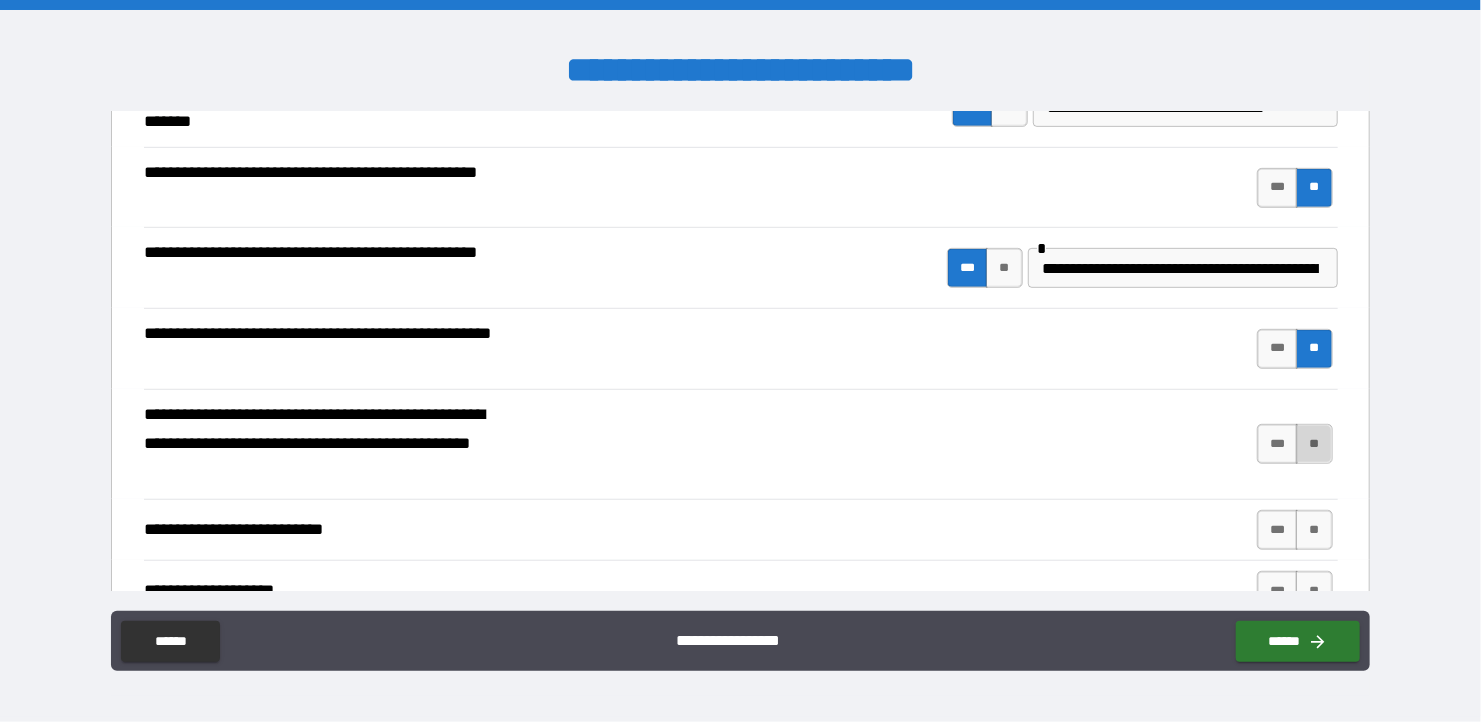 click on "**" at bounding box center [1314, 444] 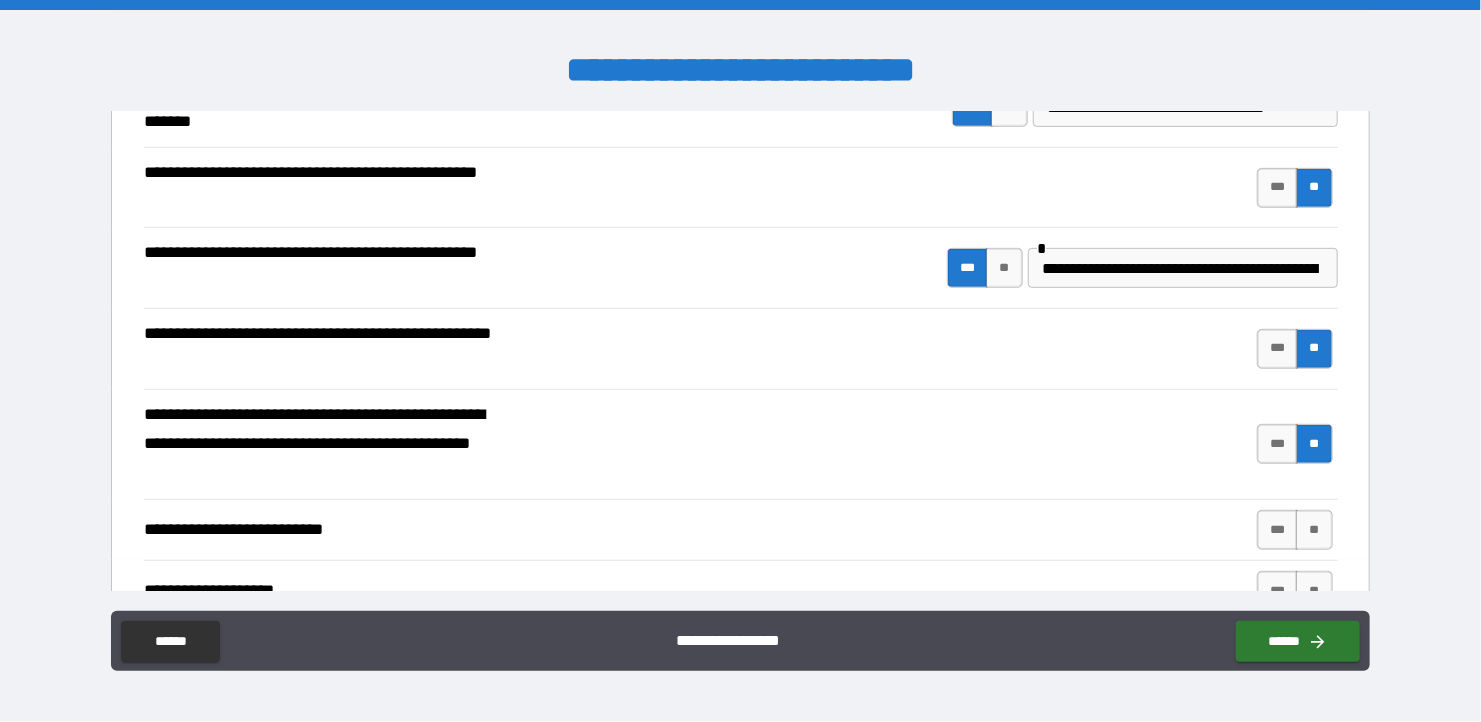scroll, scrollTop: 700, scrollLeft: 0, axis: vertical 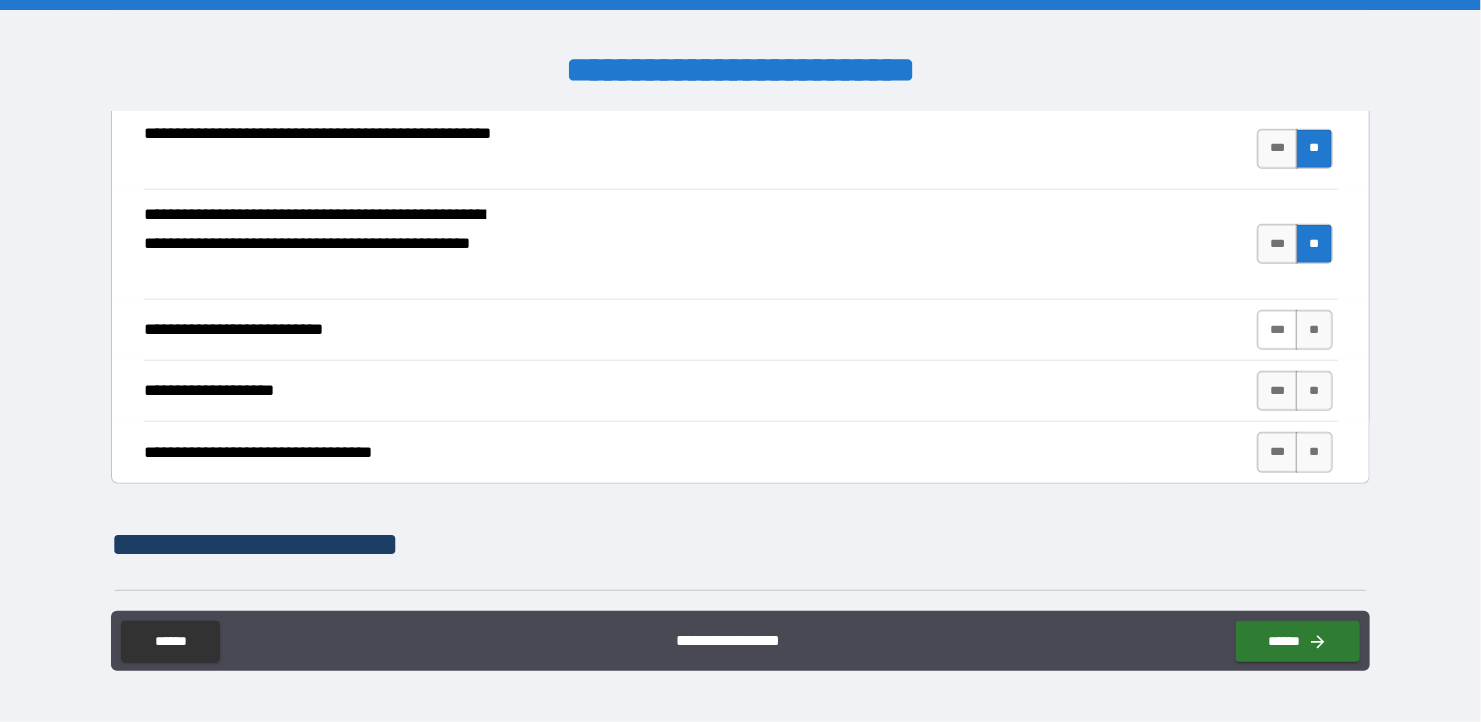 click on "***" at bounding box center [1278, 330] 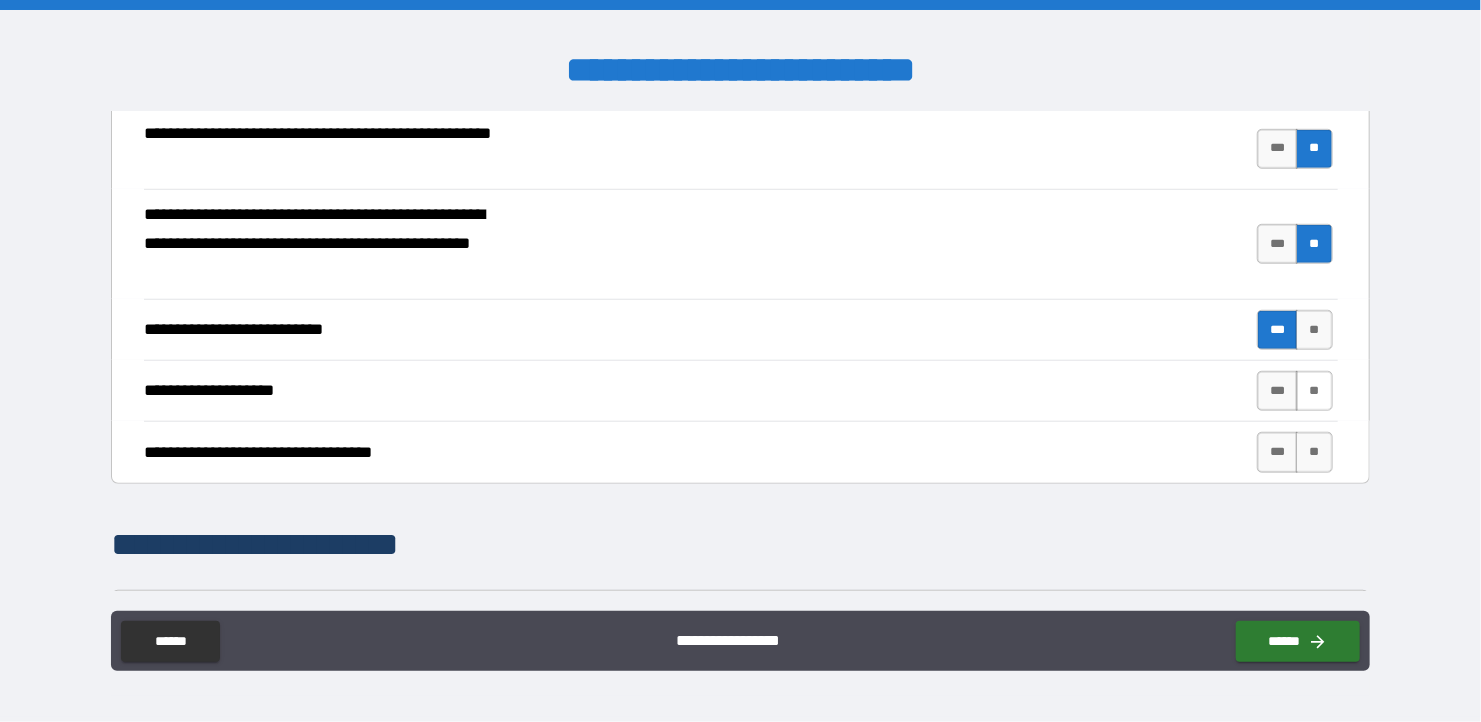 click on "**" at bounding box center [1314, 391] 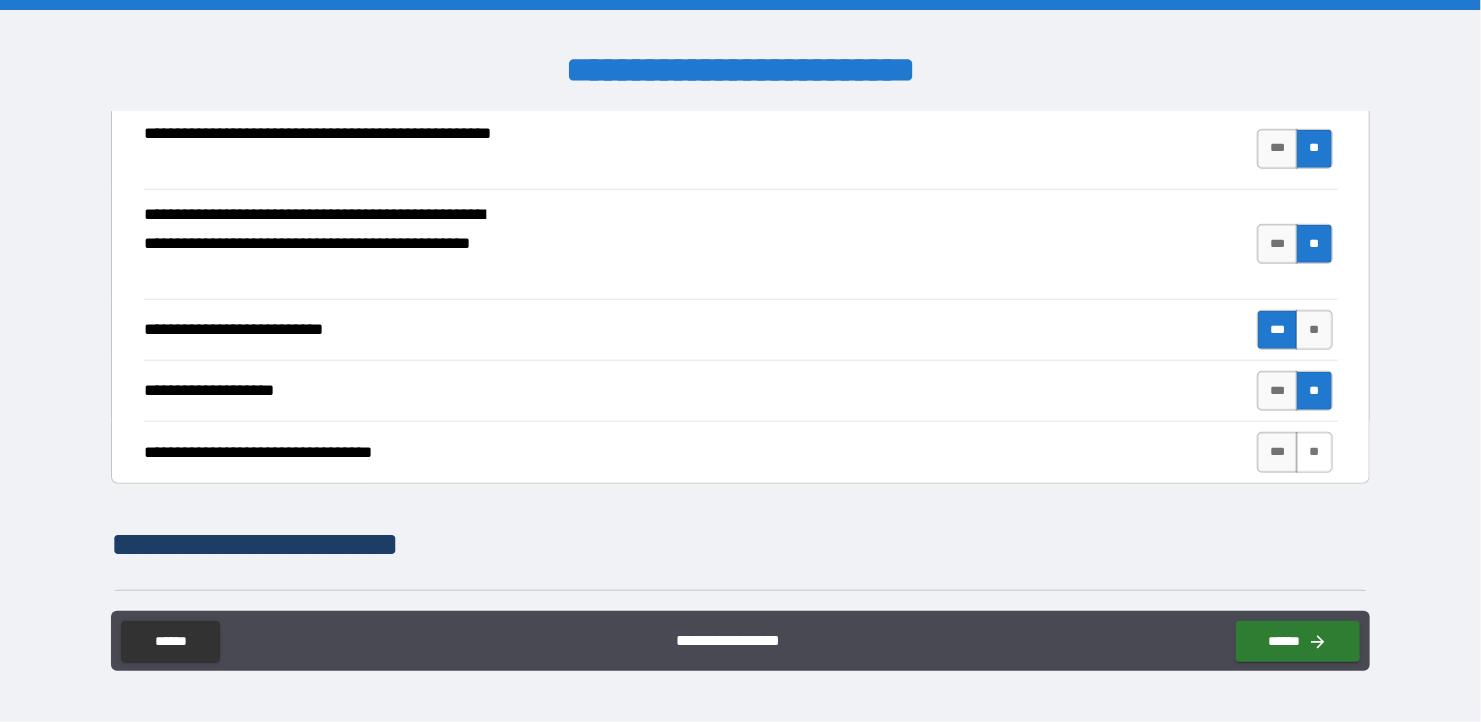 click on "**" at bounding box center [1314, 452] 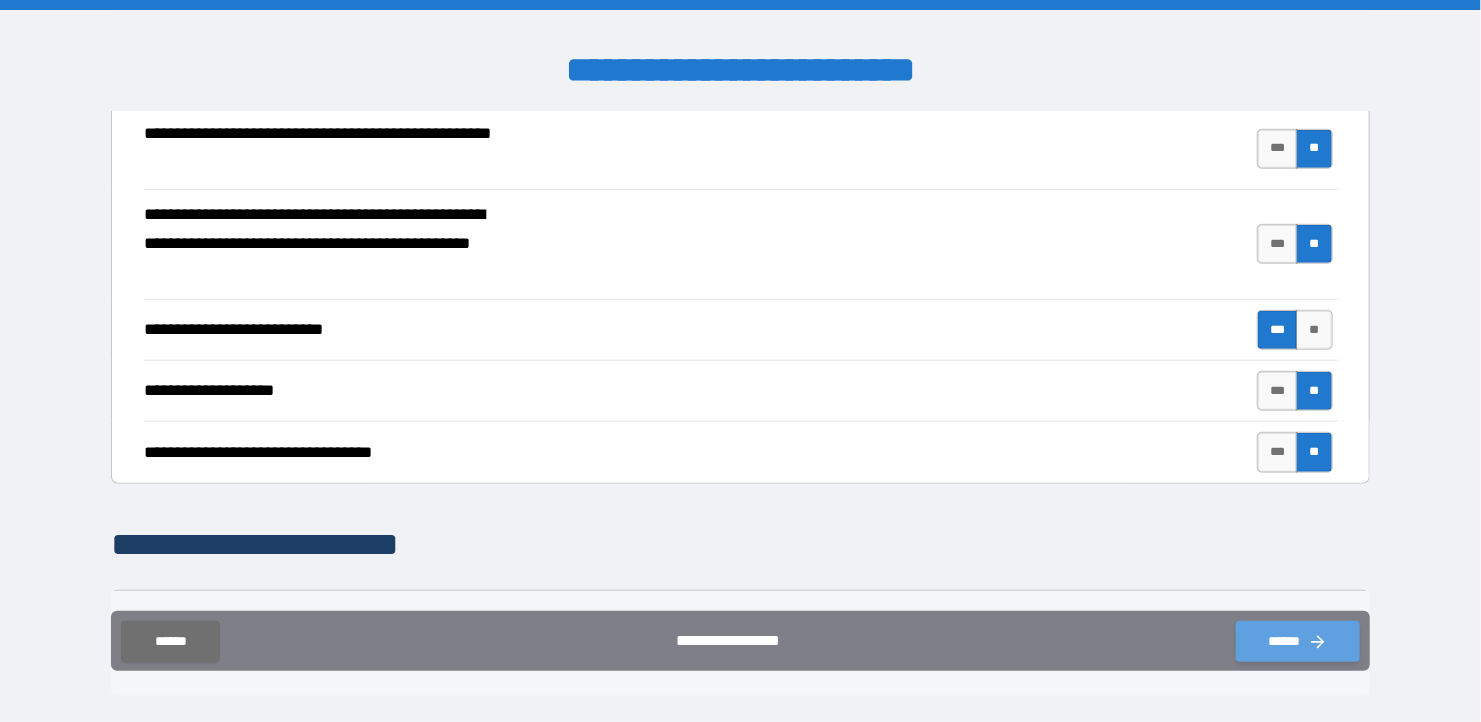 click on "******" at bounding box center [1298, 641] 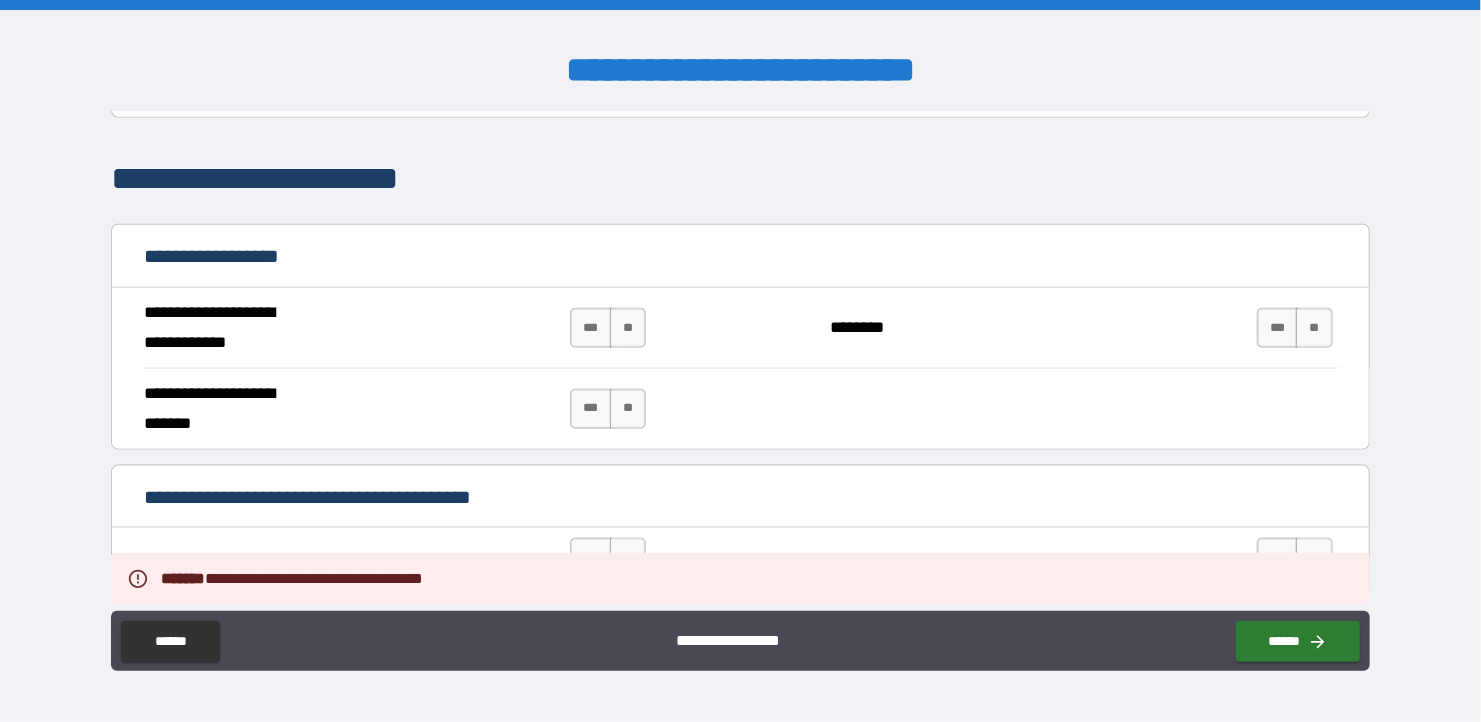 scroll, scrollTop: 1100, scrollLeft: 0, axis: vertical 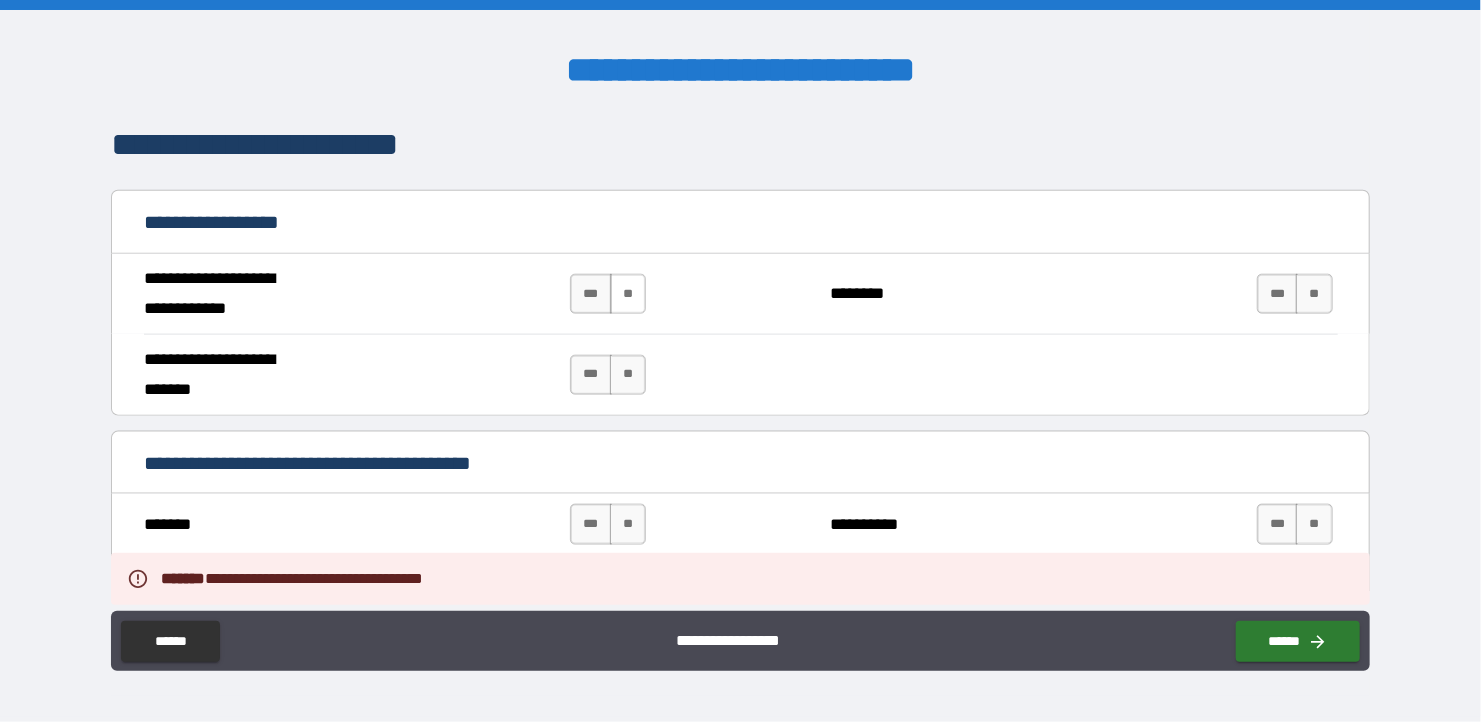 click on "**" at bounding box center (628, 294) 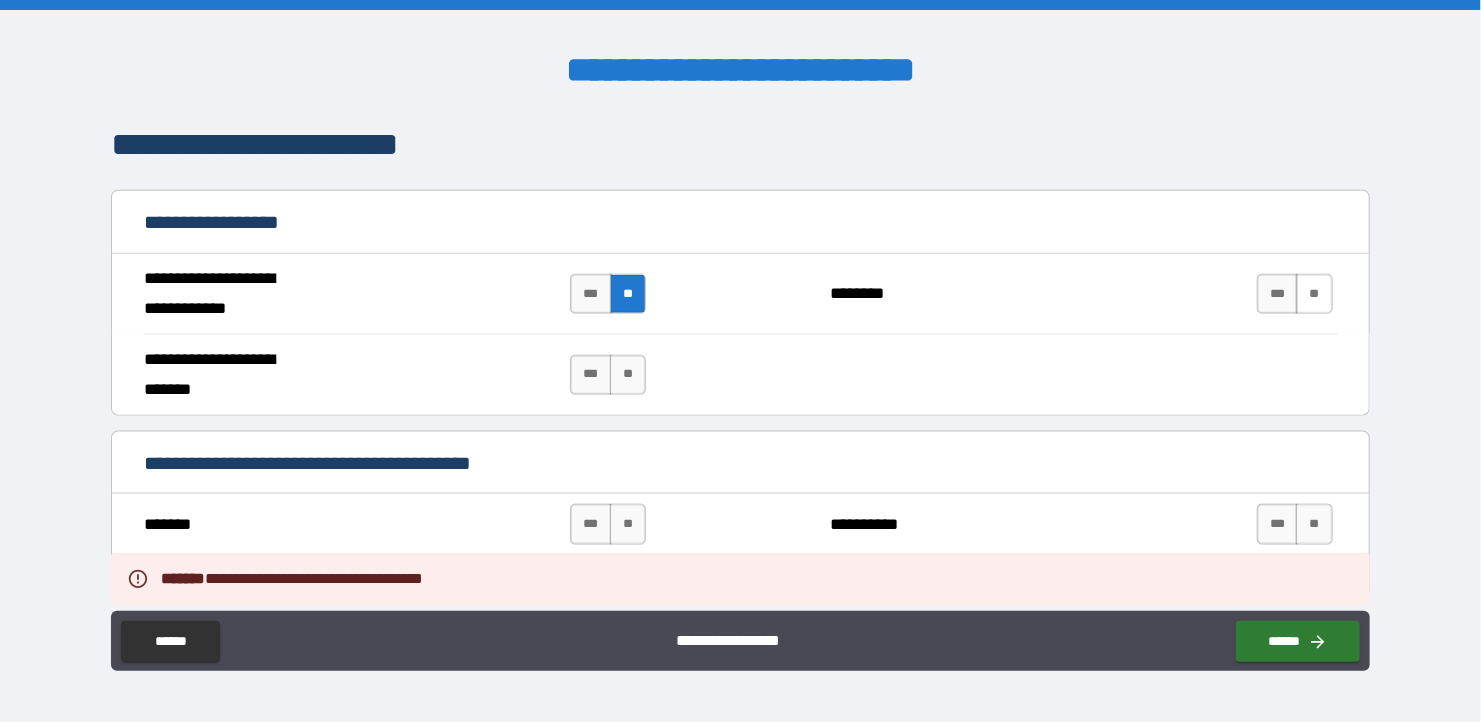 click on "**" at bounding box center (1314, 294) 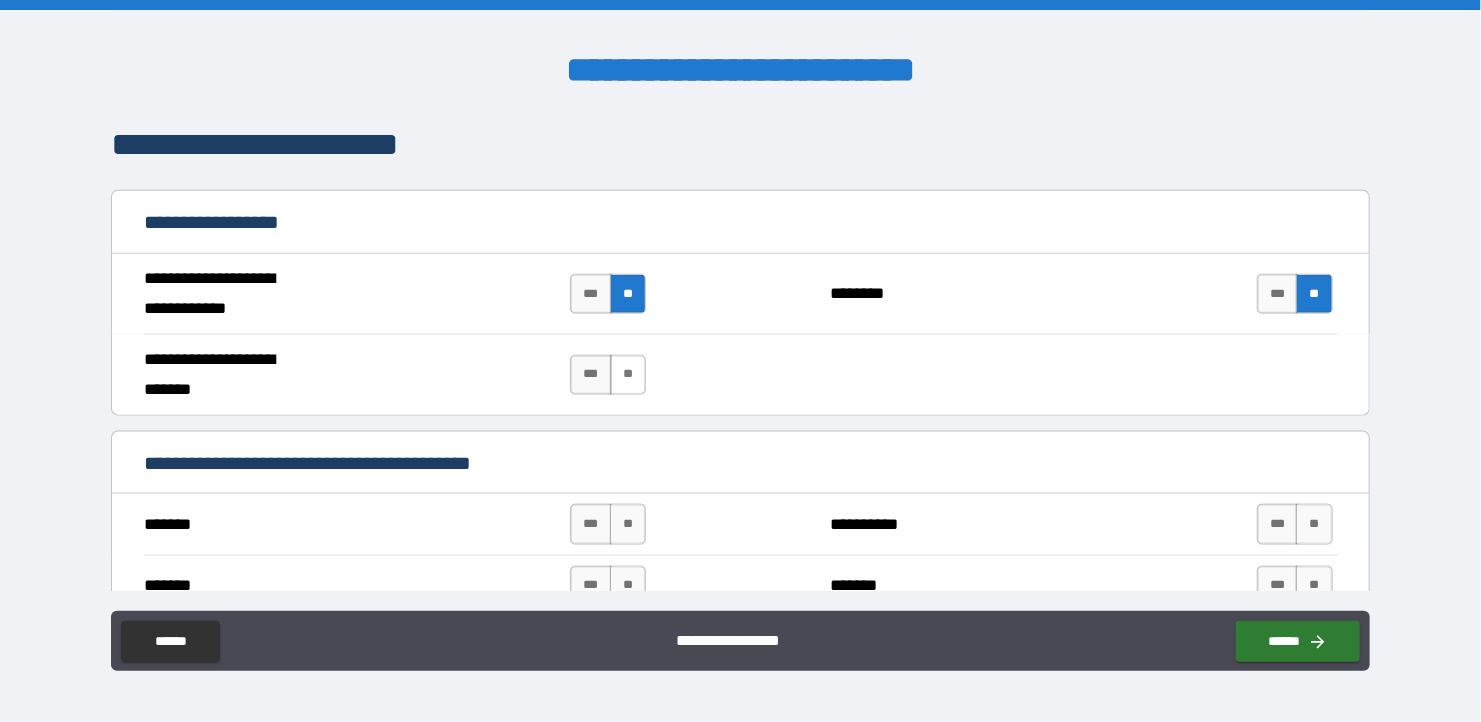 click on "**" at bounding box center (628, 375) 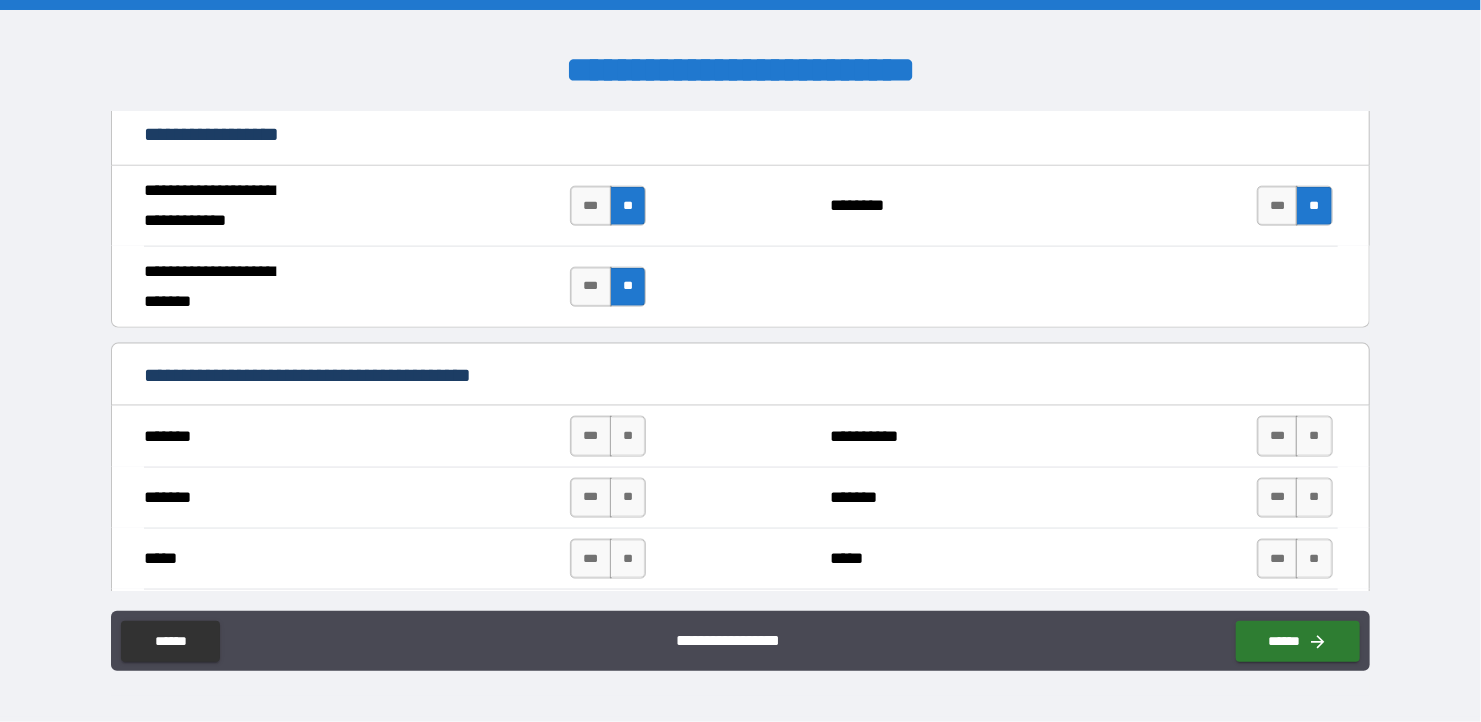 scroll, scrollTop: 1300, scrollLeft: 0, axis: vertical 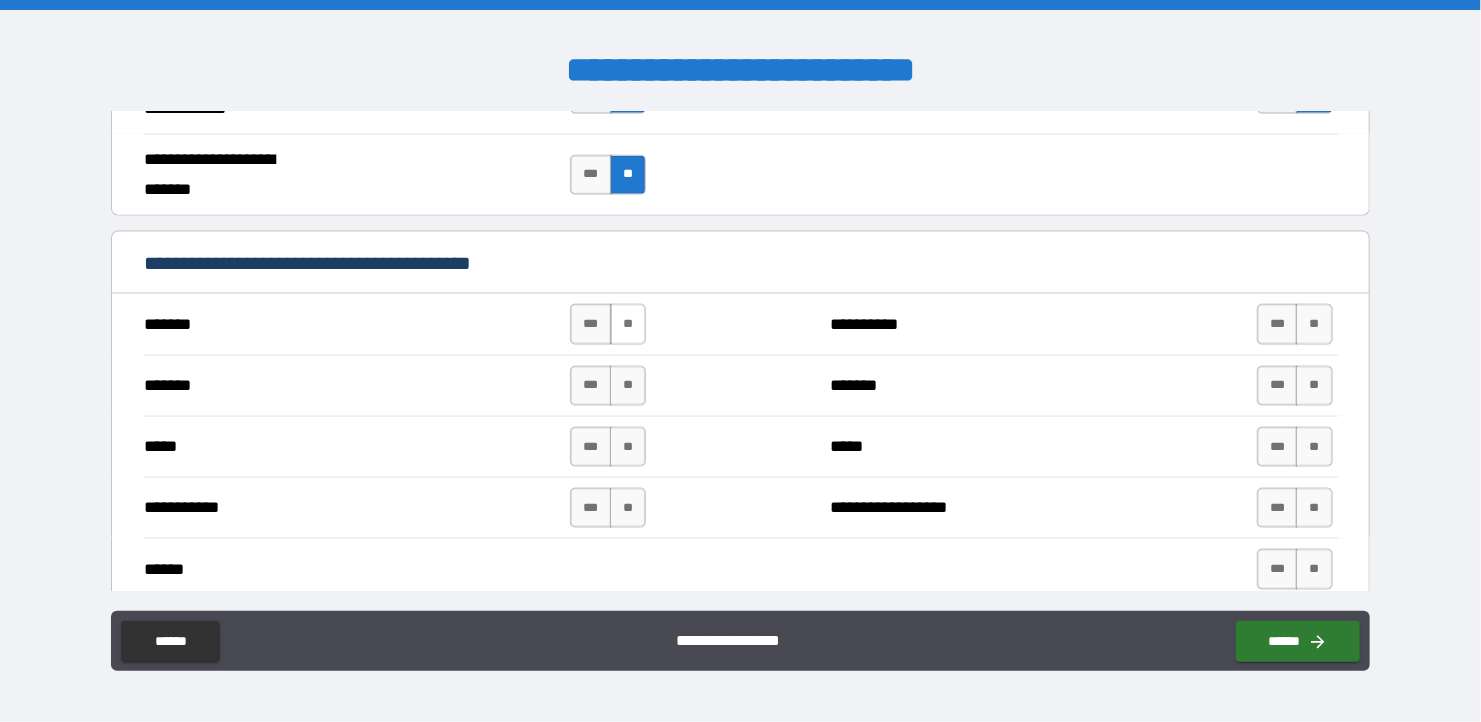 click on "**" at bounding box center [628, 324] 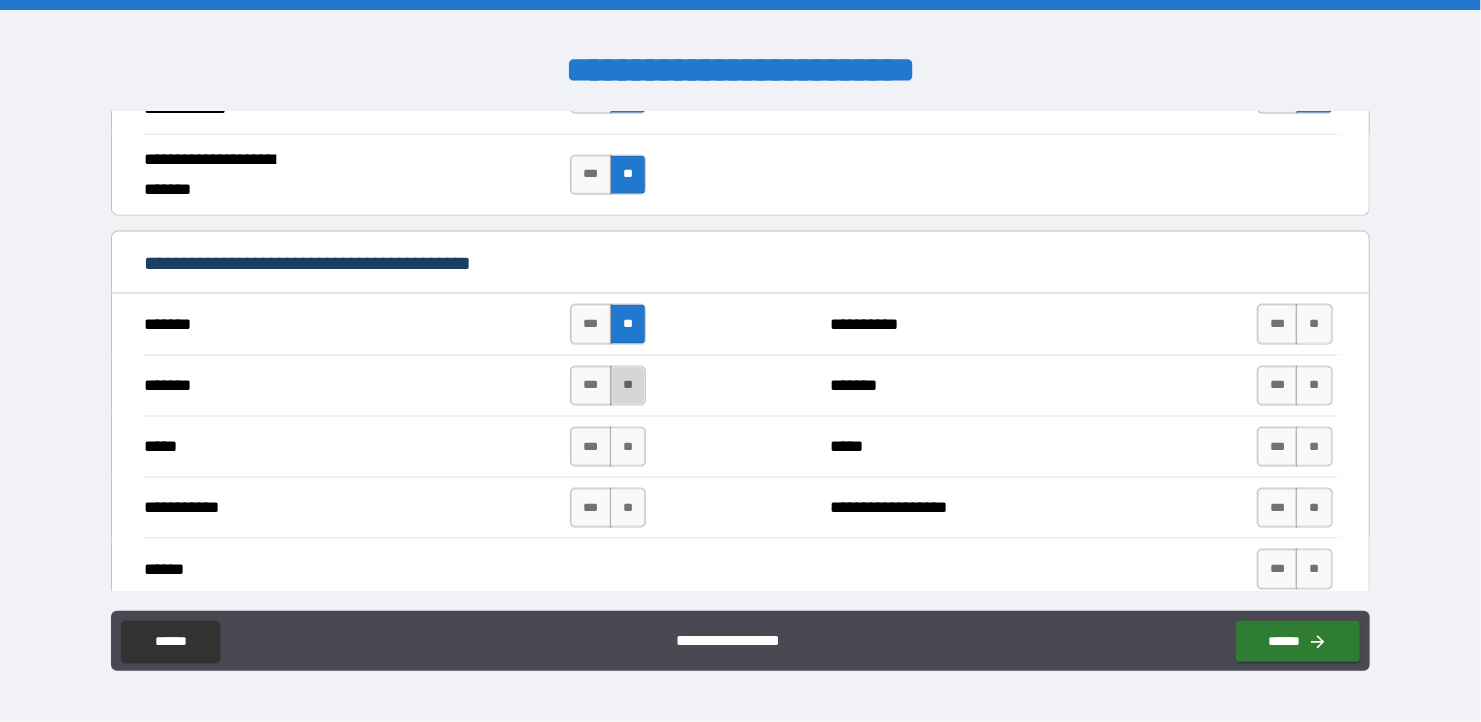 click on "**" at bounding box center (628, 386) 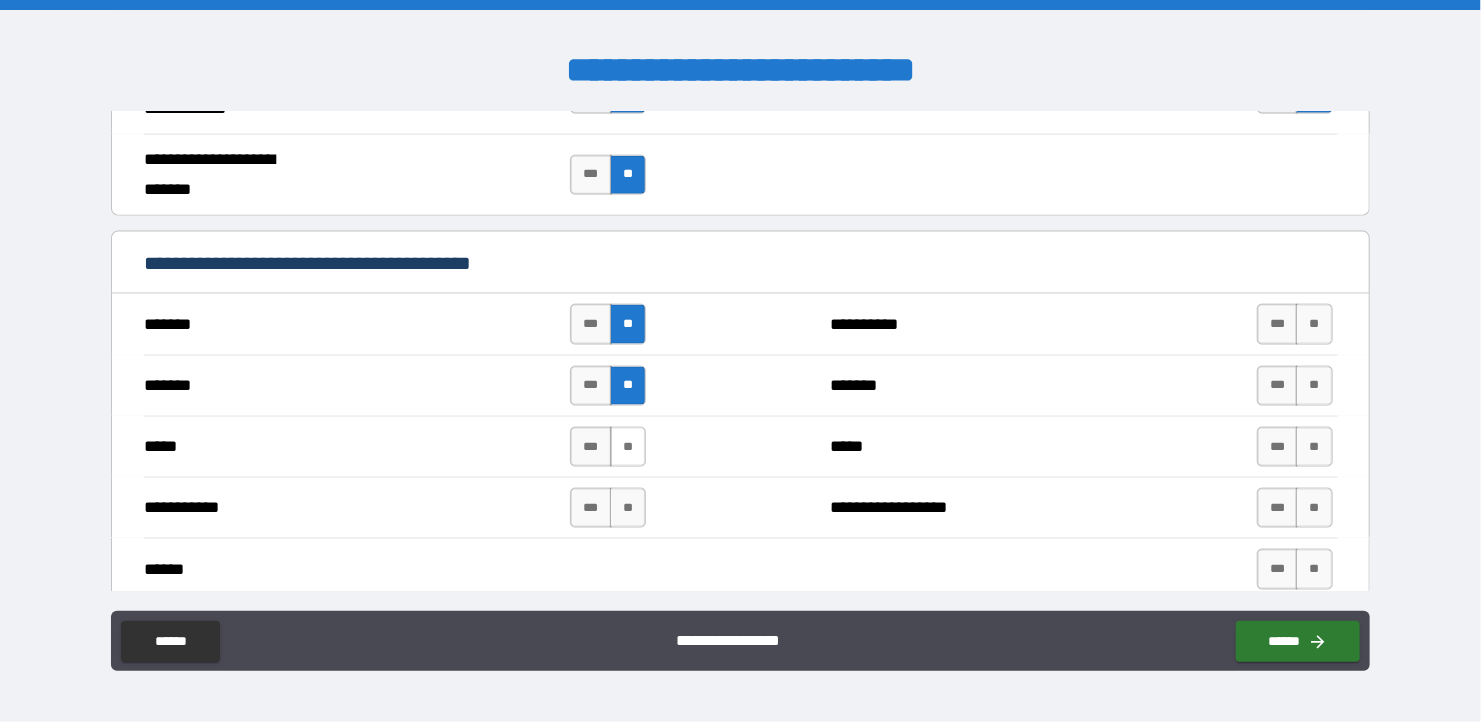 click on "**" at bounding box center (628, 447) 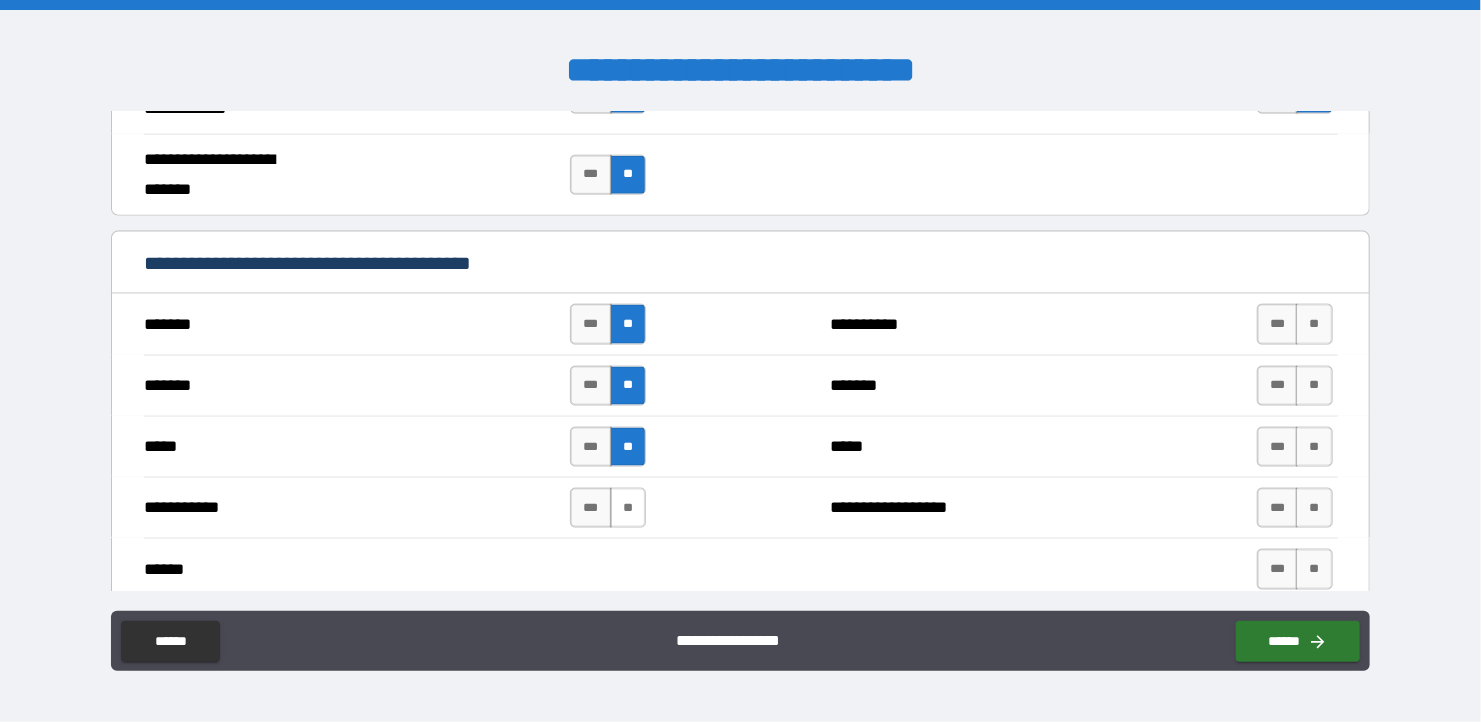 click on "**" at bounding box center (628, 508) 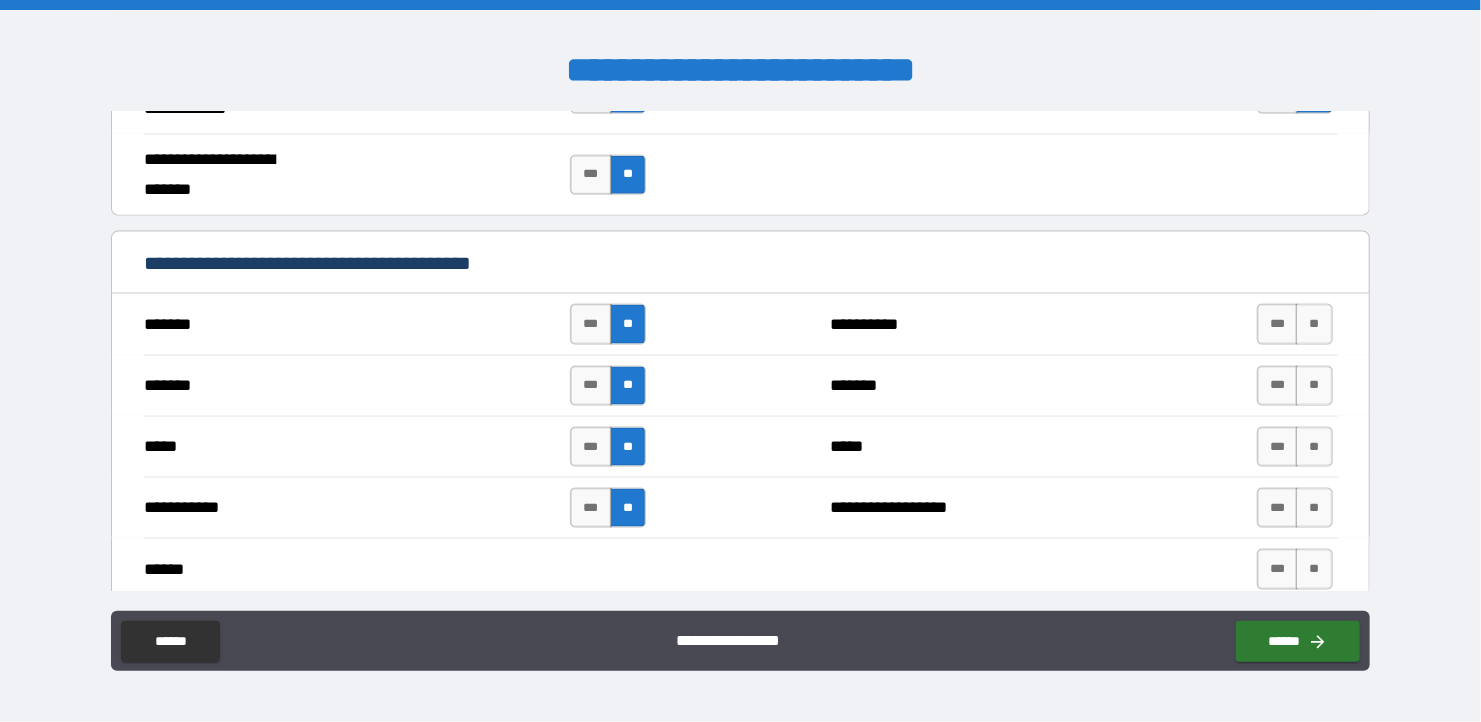 scroll, scrollTop: 1400, scrollLeft: 0, axis: vertical 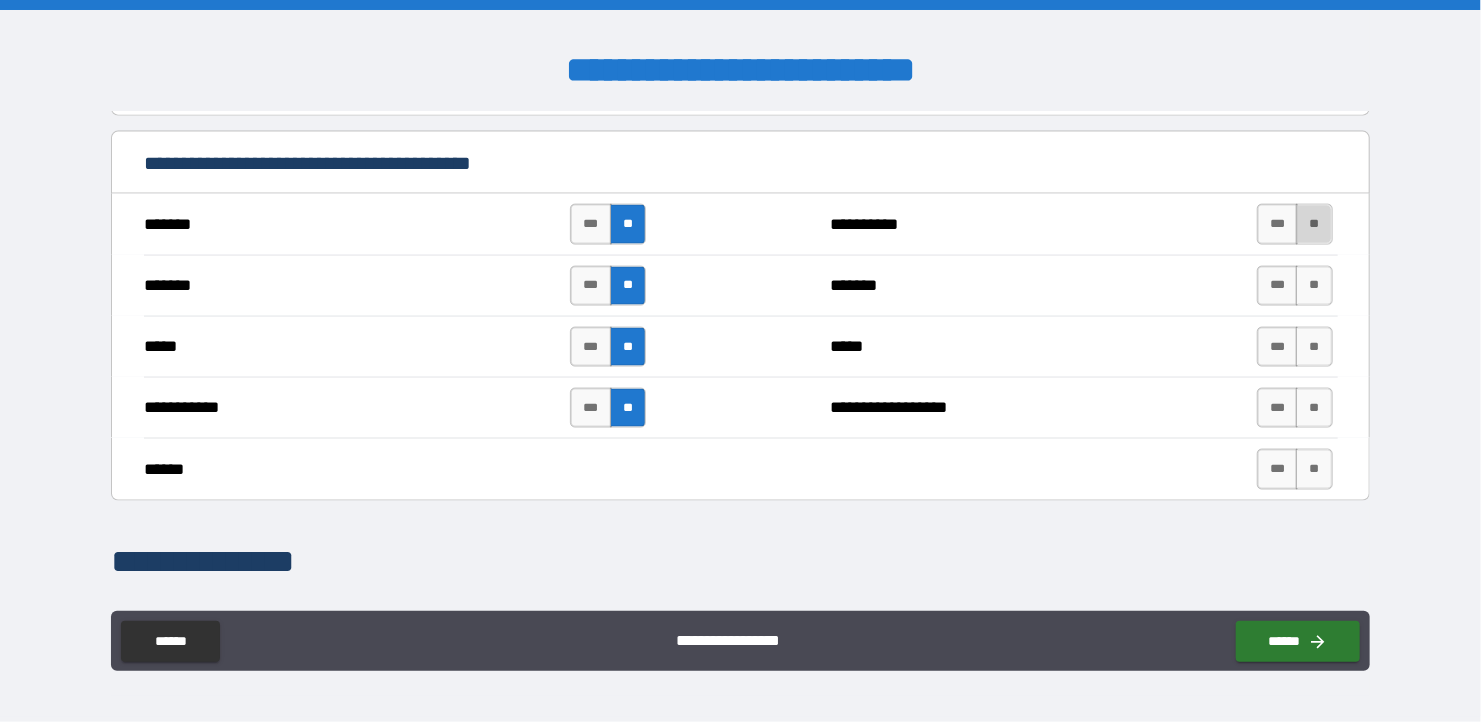 click on "**" at bounding box center (1314, 224) 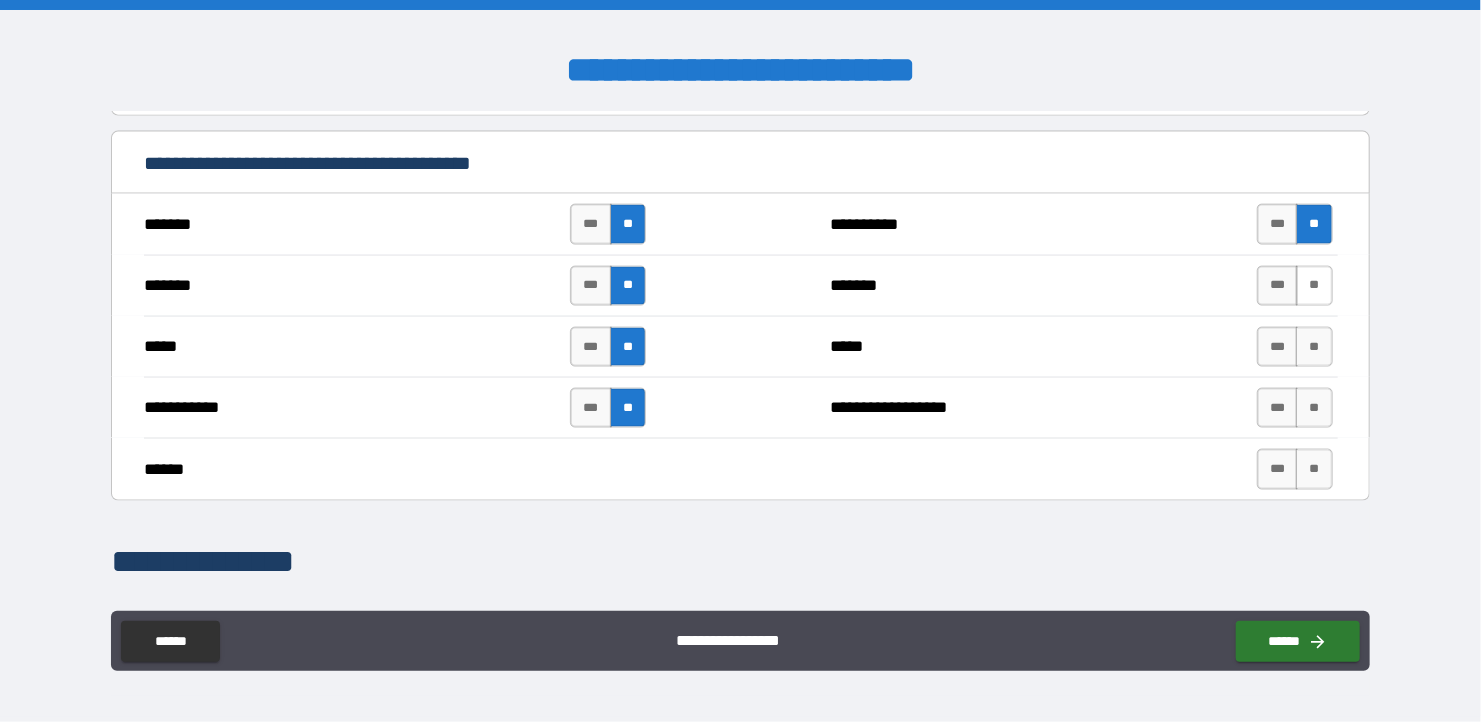 click on "**" at bounding box center (1314, 286) 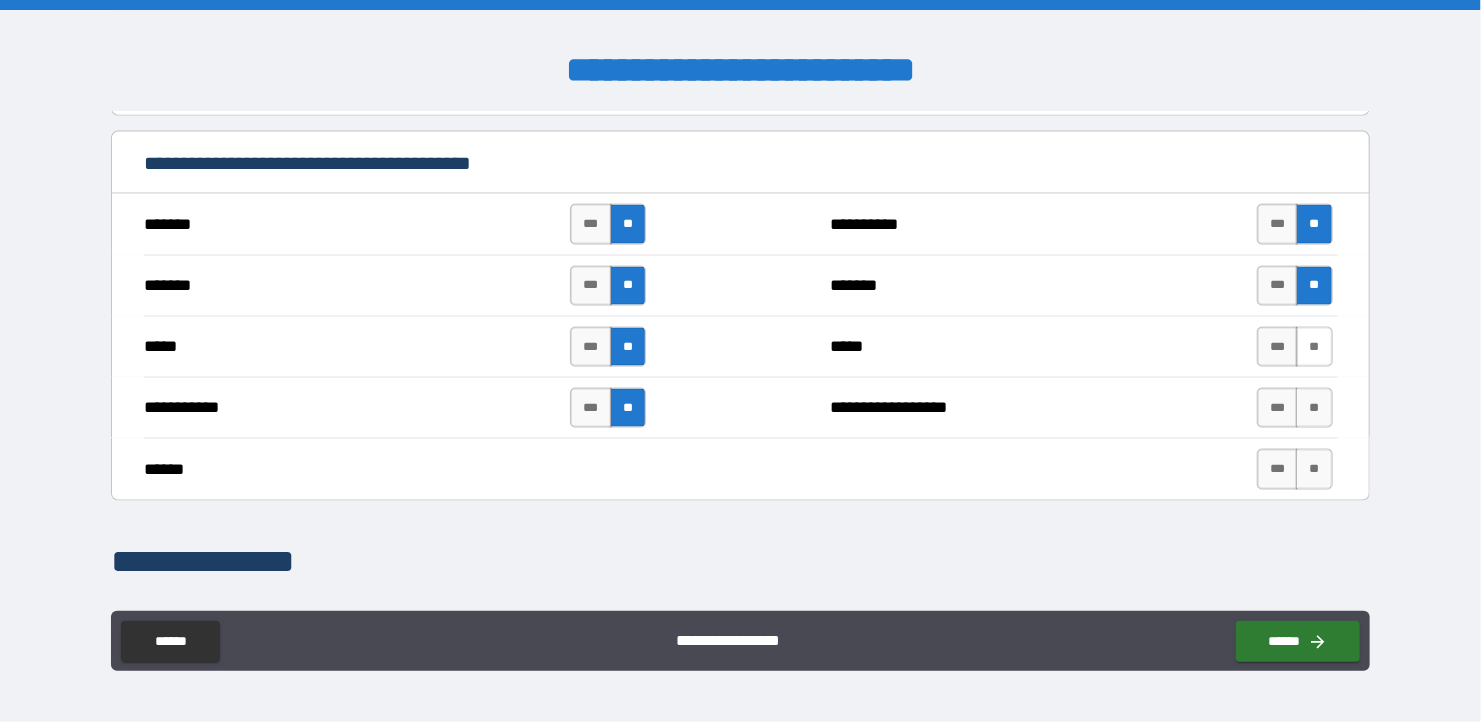 click on "**" at bounding box center (1314, 347) 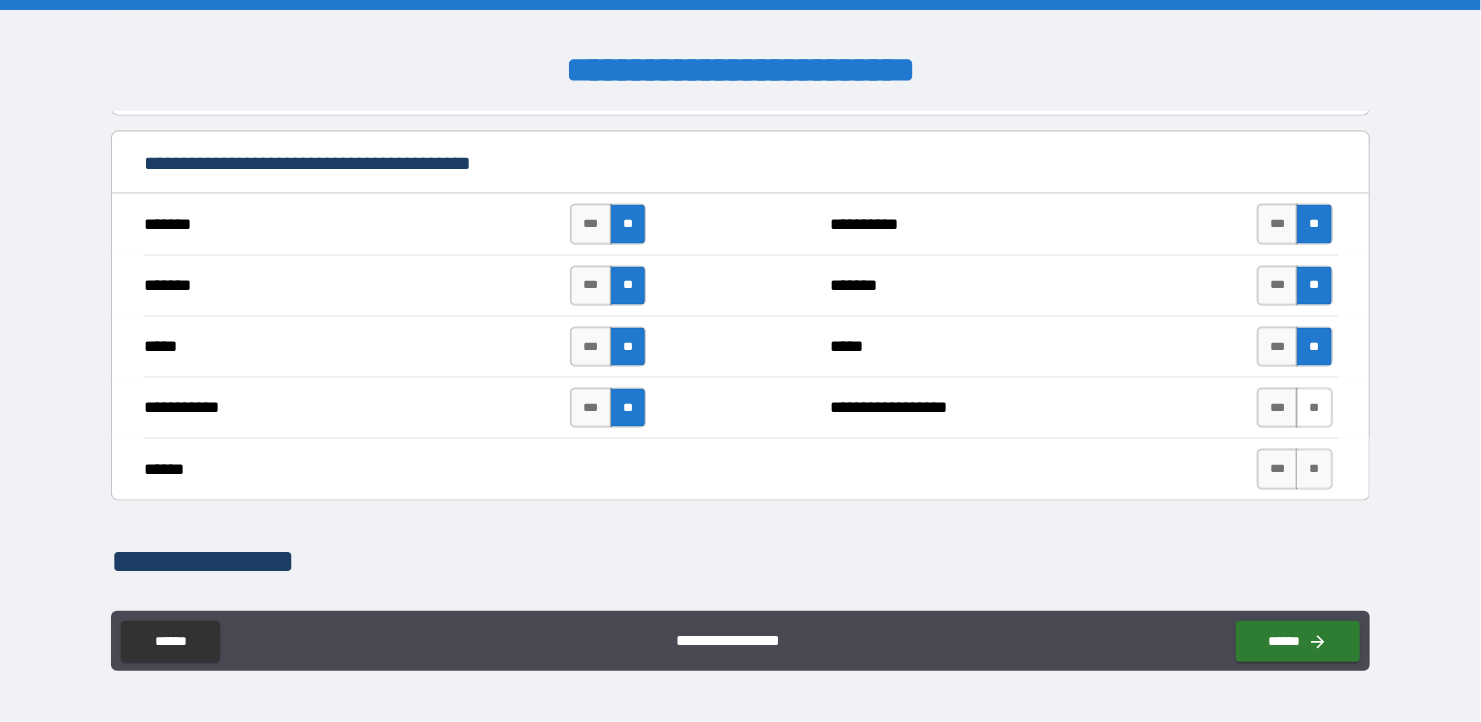 click on "**" at bounding box center [1314, 408] 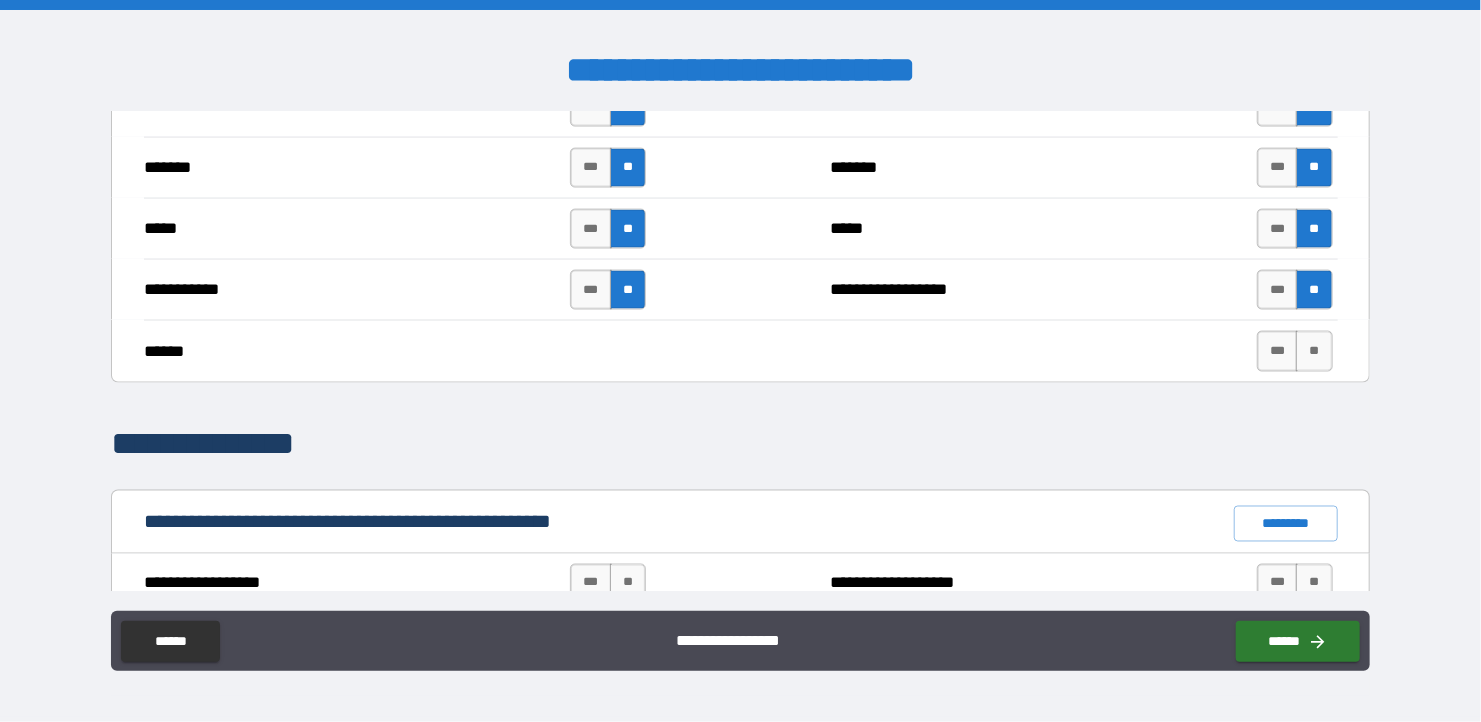 scroll, scrollTop: 1500, scrollLeft: 0, axis: vertical 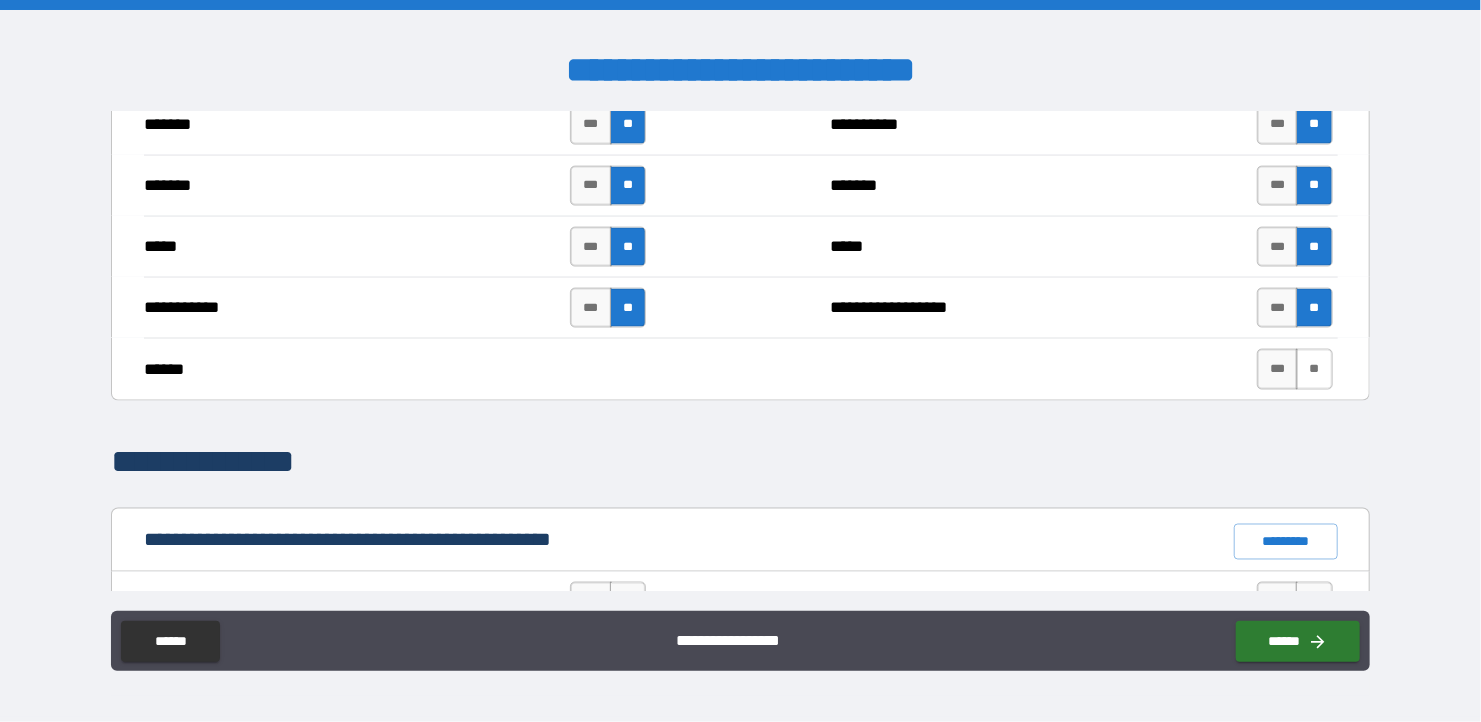 click on "**" at bounding box center [1314, 369] 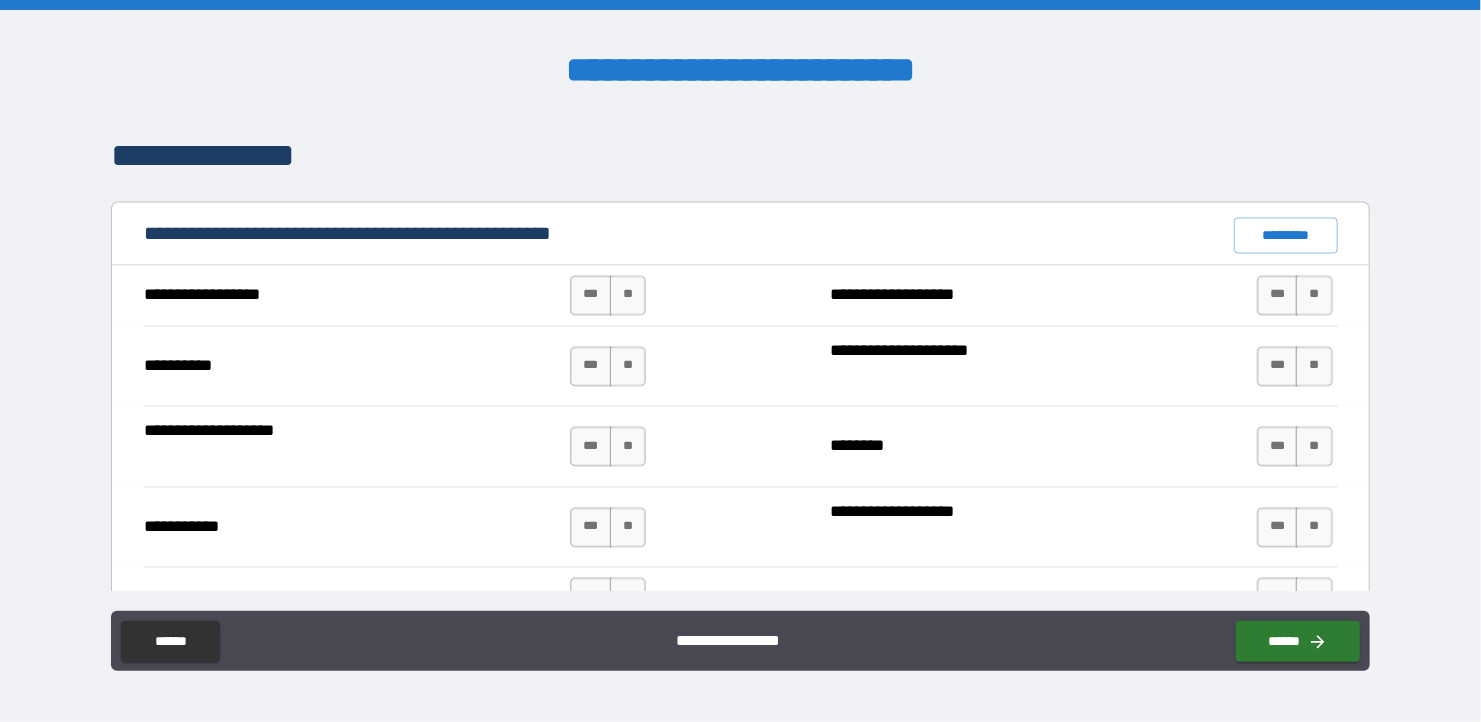 scroll, scrollTop: 1900, scrollLeft: 0, axis: vertical 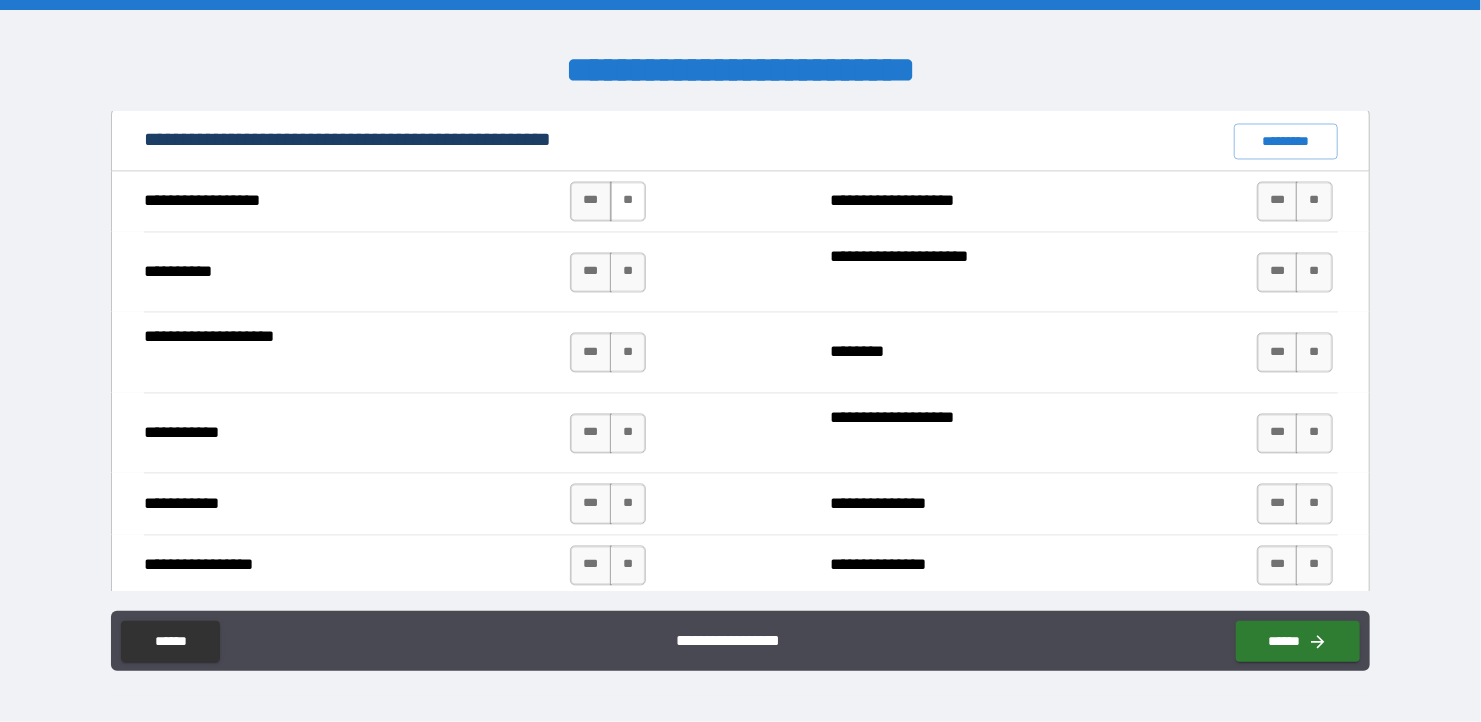 click on "**" at bounding box center [628, 202] 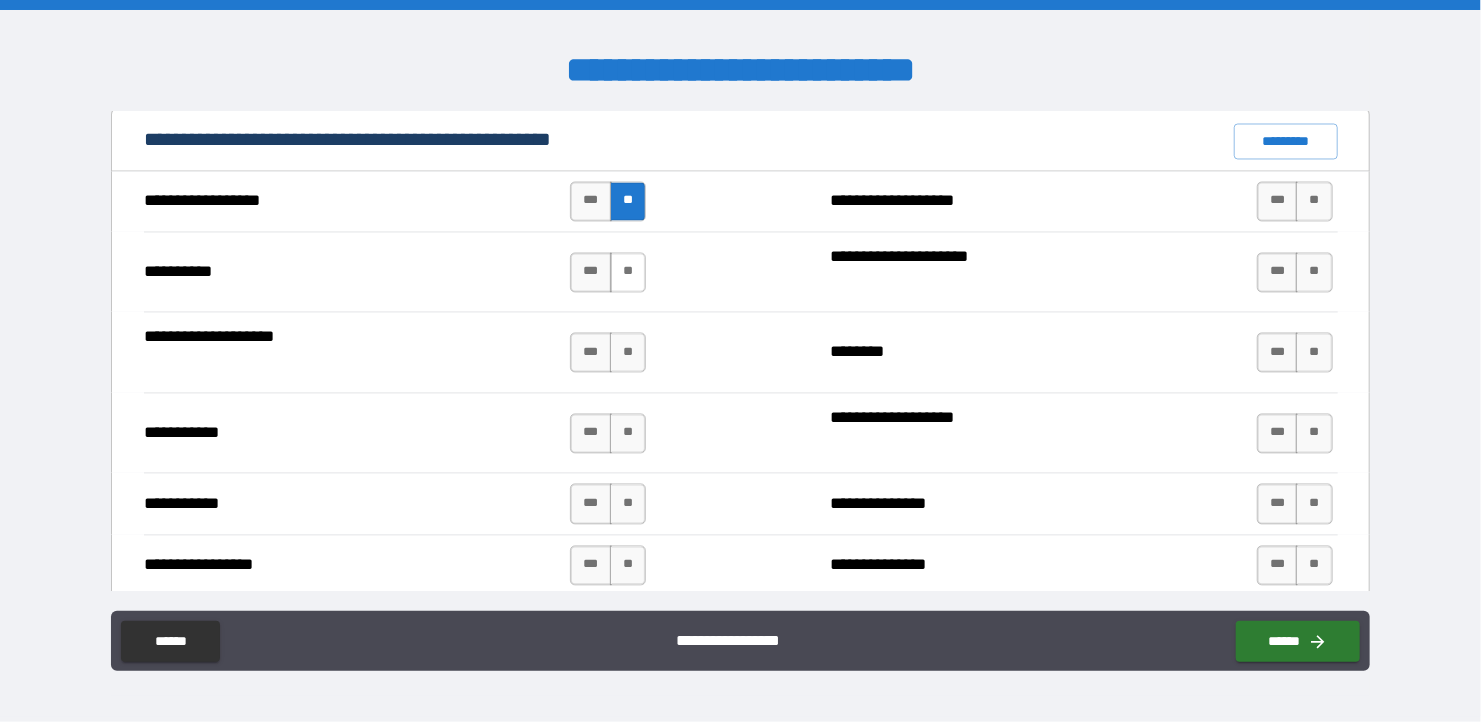 click on "**" at bounding box center [628, 273] 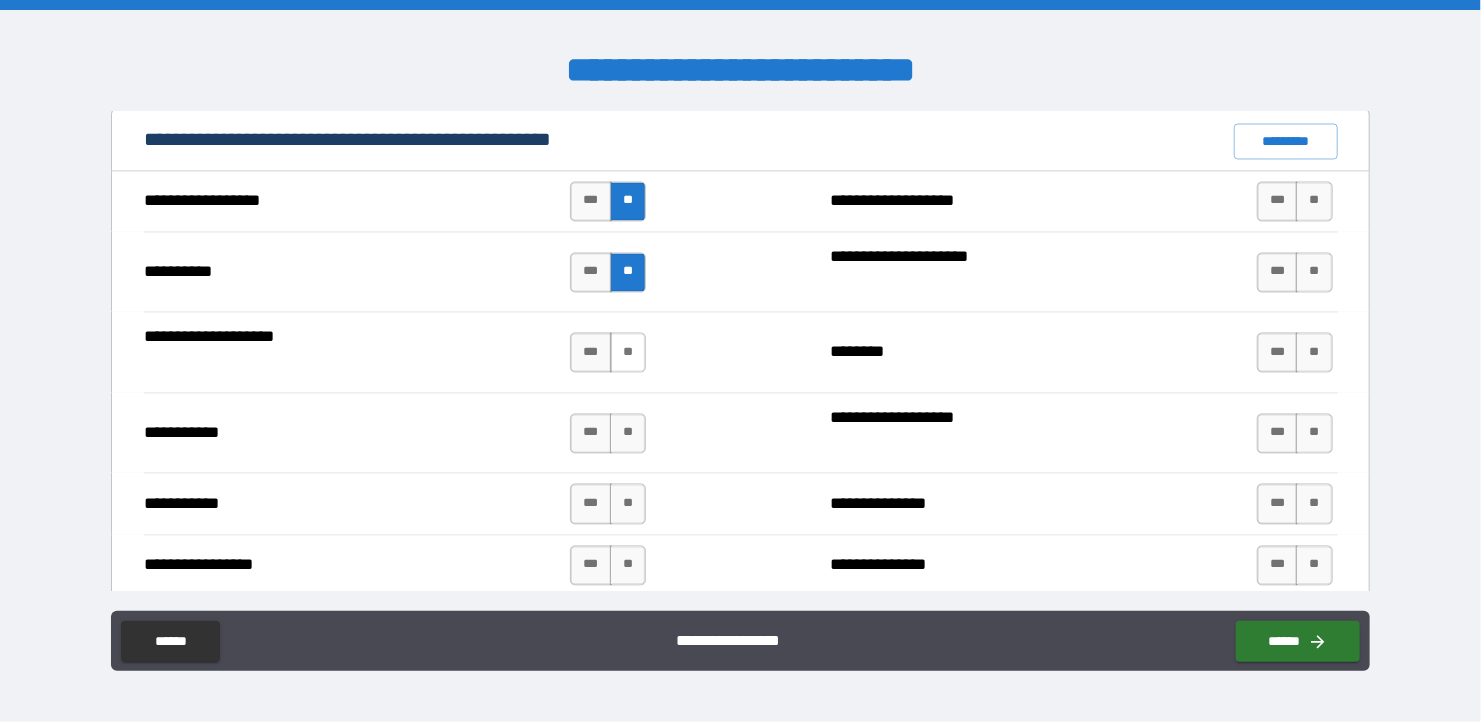 click on "**" at bounding box center [628, 353] 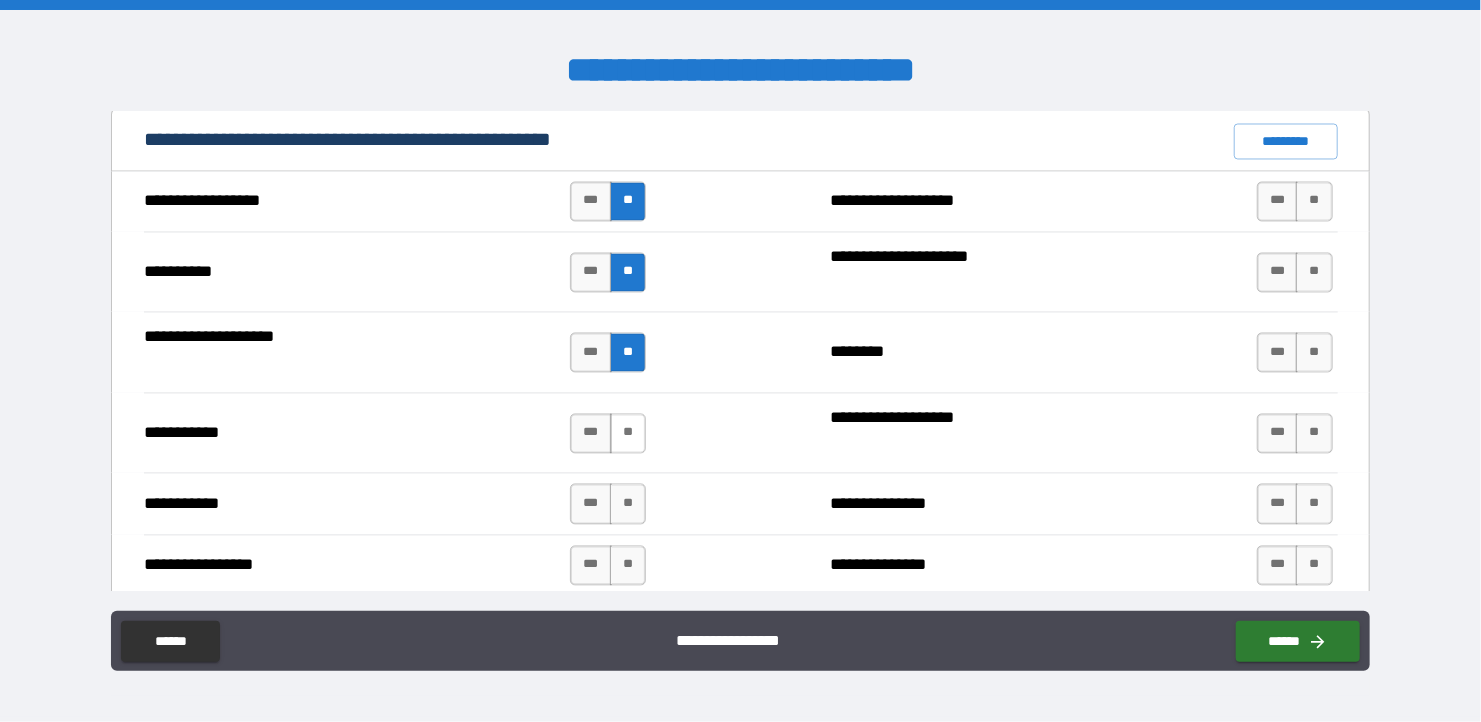 click on "**" at bounding box center (628, 434) 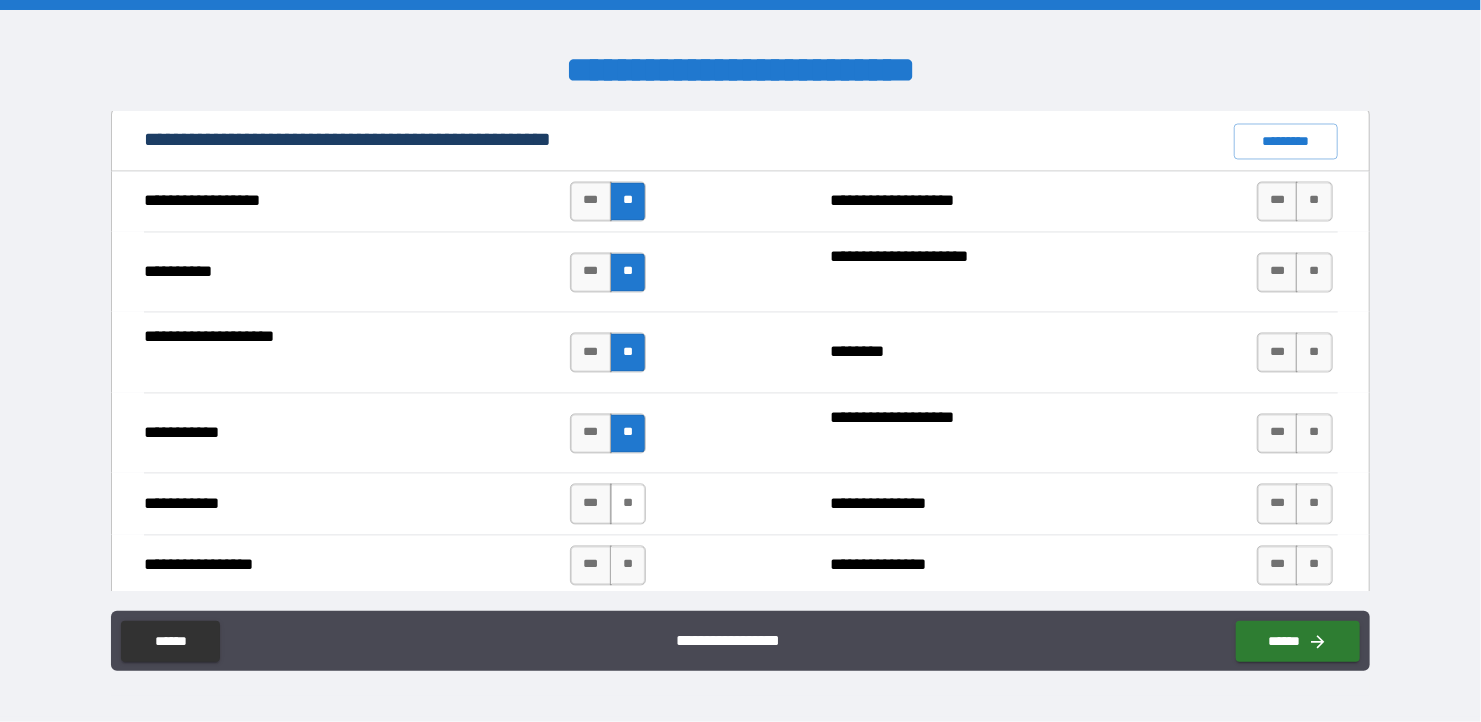 click on "**" at bounding box center [628, 504] 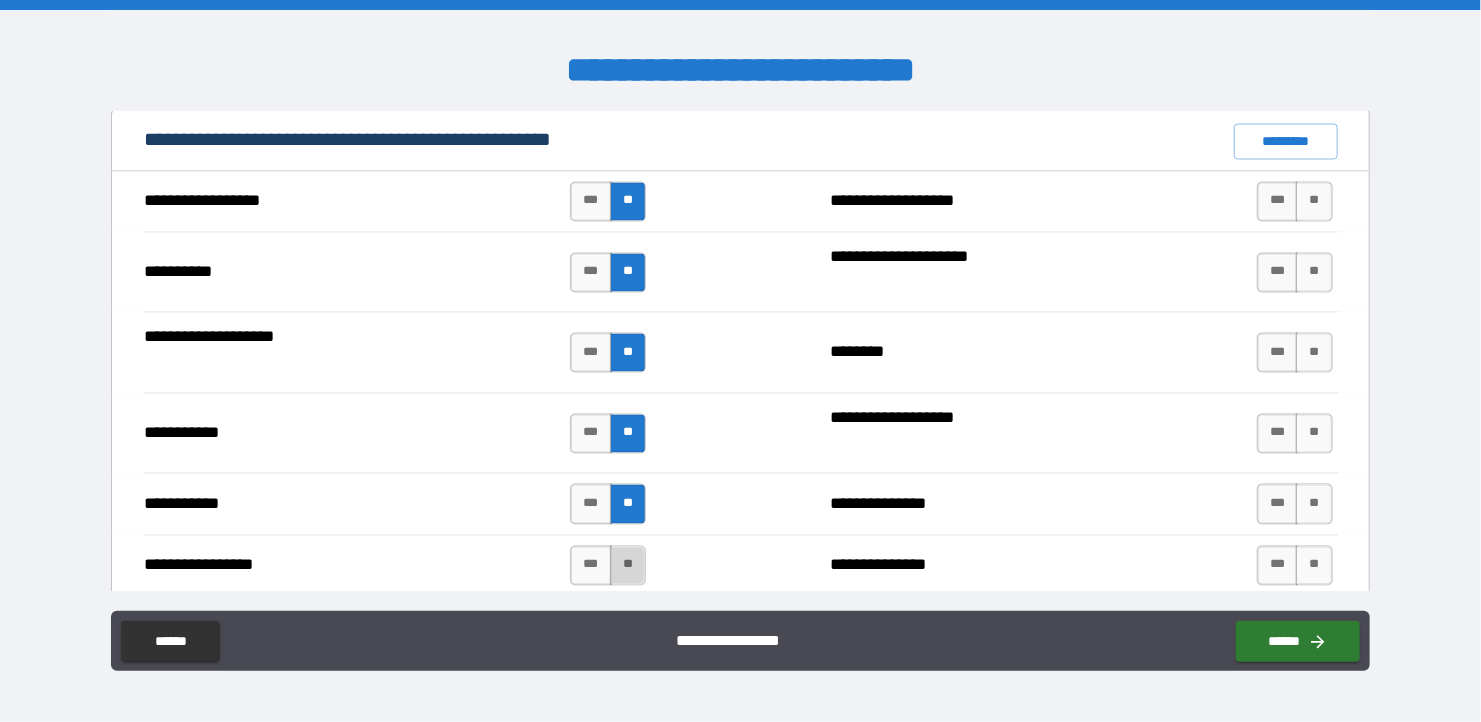 click on "**" at bounding box center (628, 566) 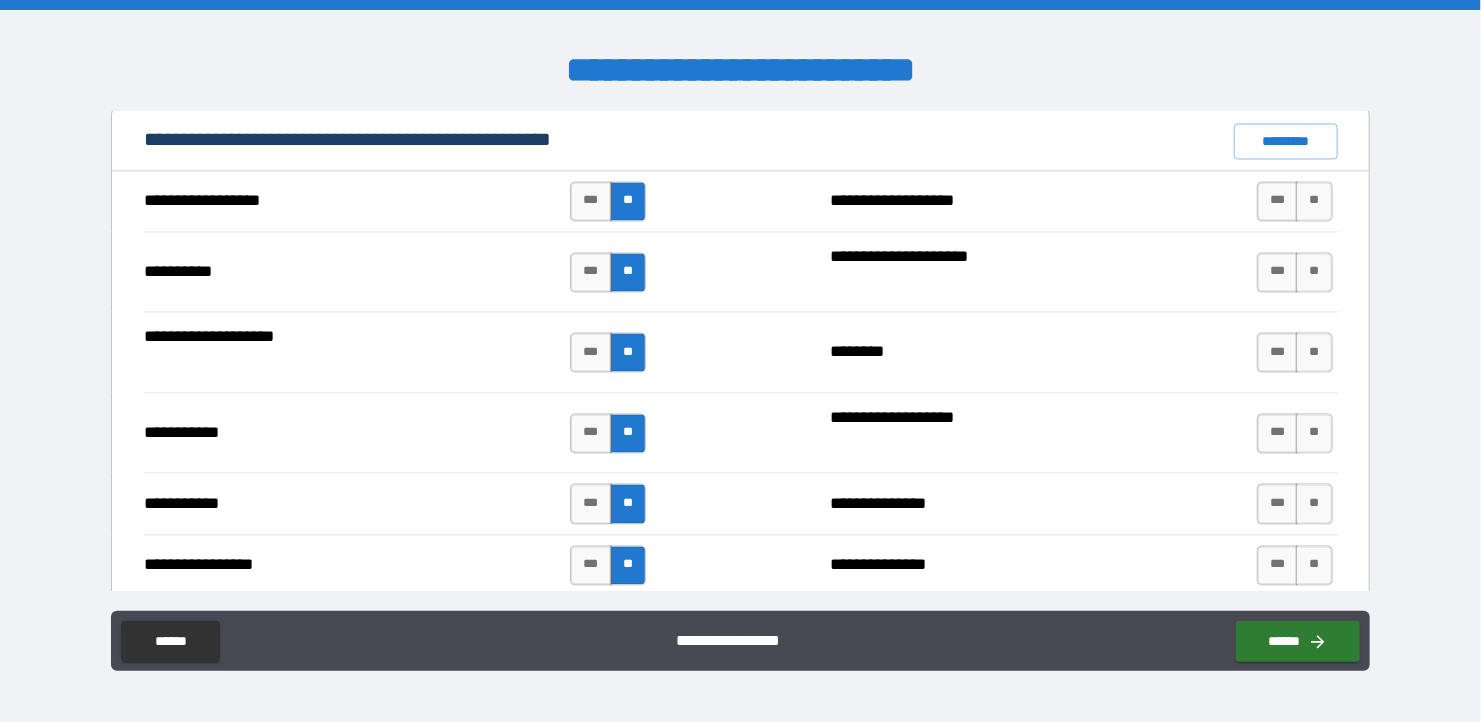 scroll, scrollTop: 2000, scrollLeft: 0, axis: vertical 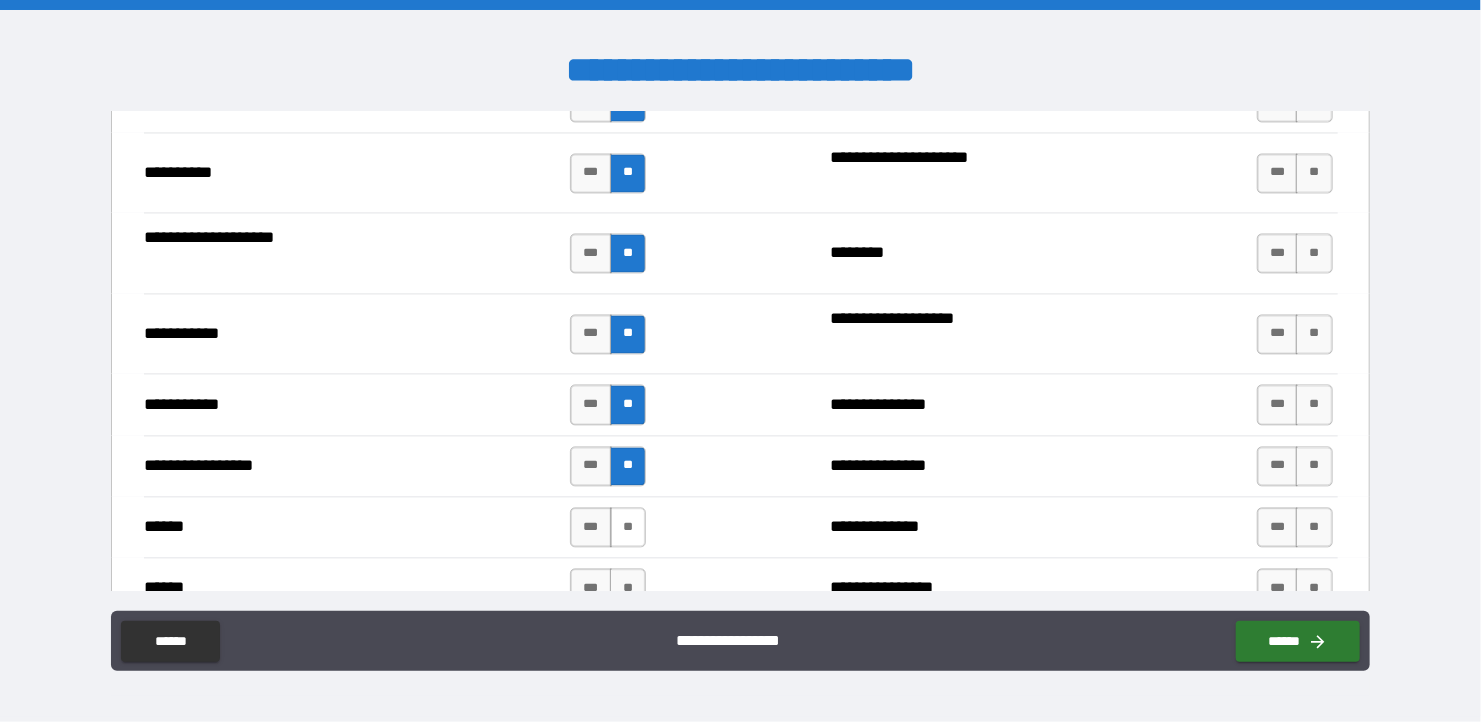 click on "**" at bounding box center [628, 527] 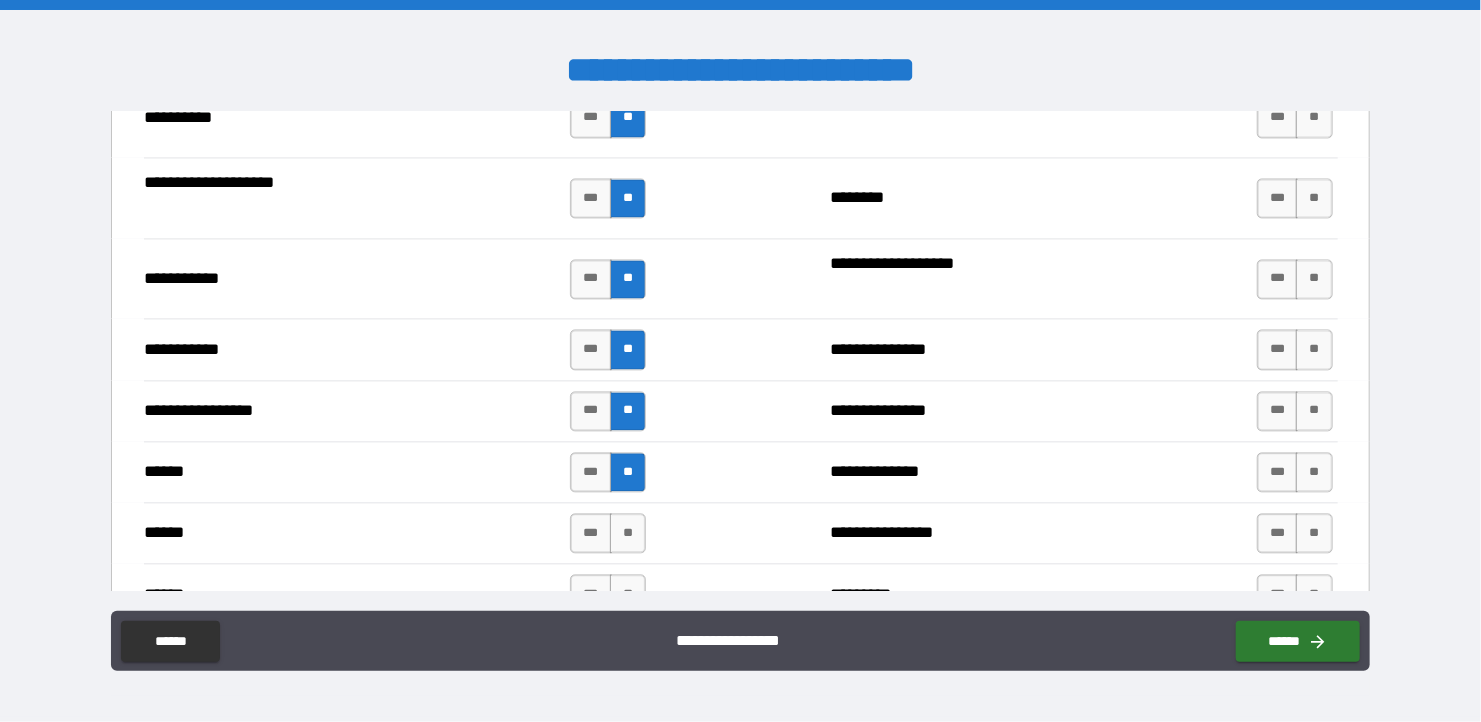 scroll, scrollTop: 2100, scrollLeft: 0, axis: vertical 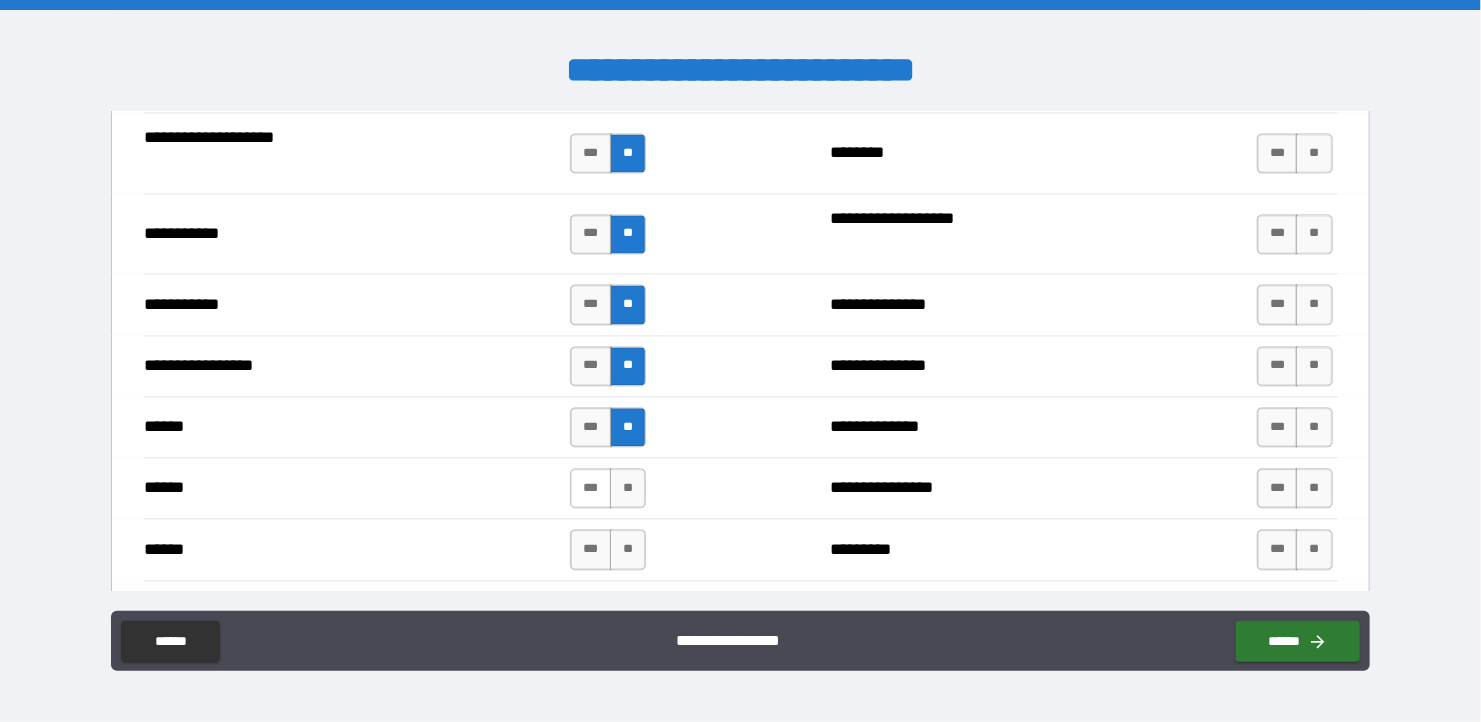 click on "***" at bounding box center (591, 488) 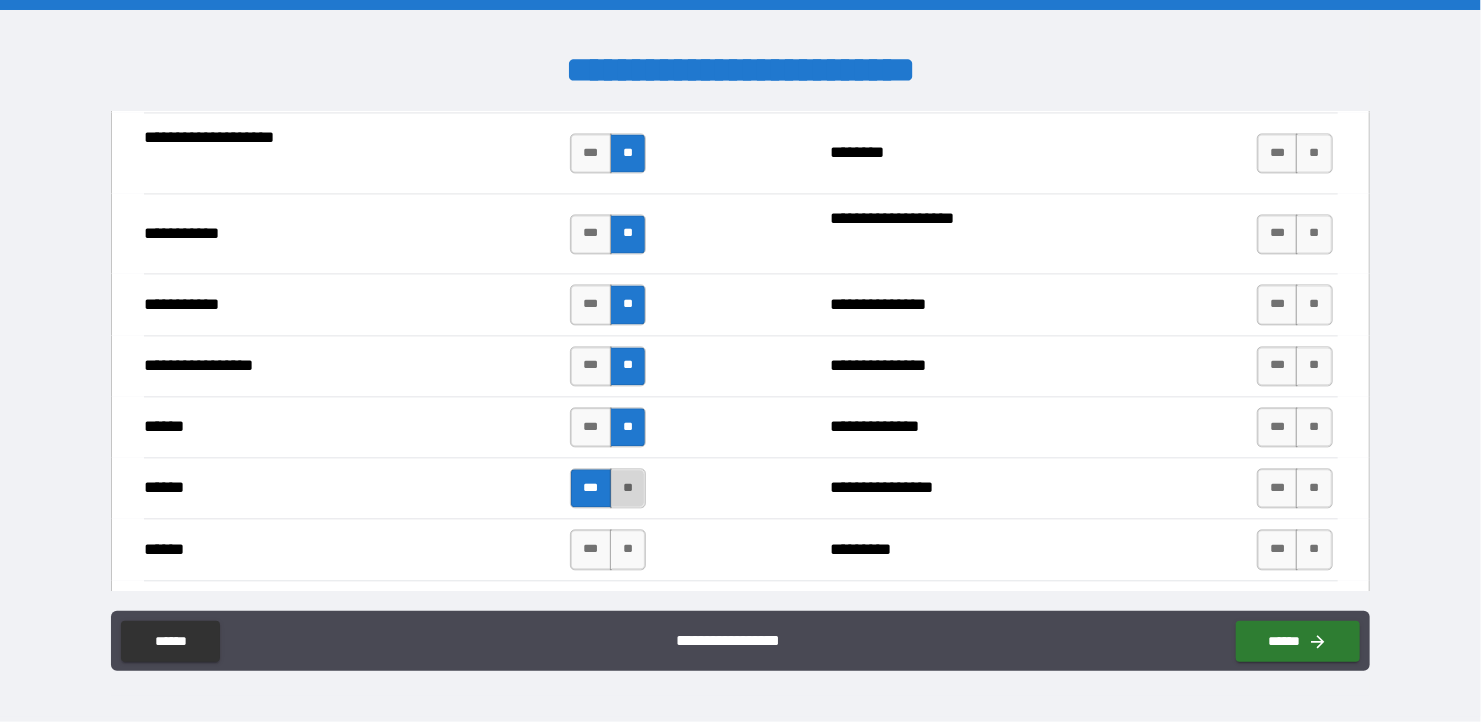 click on "**" at bounding box center (628, 488) 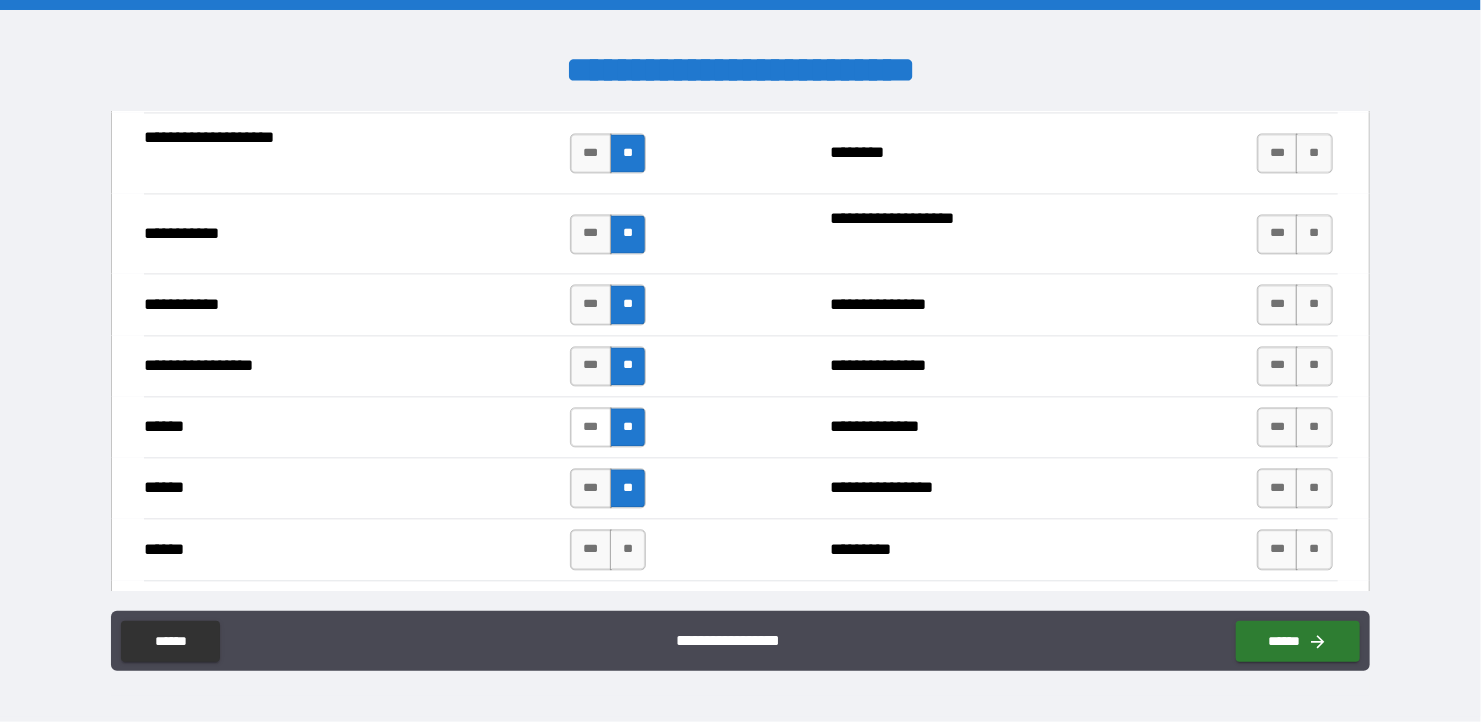 click on "***" at bounding box center [591, 427] 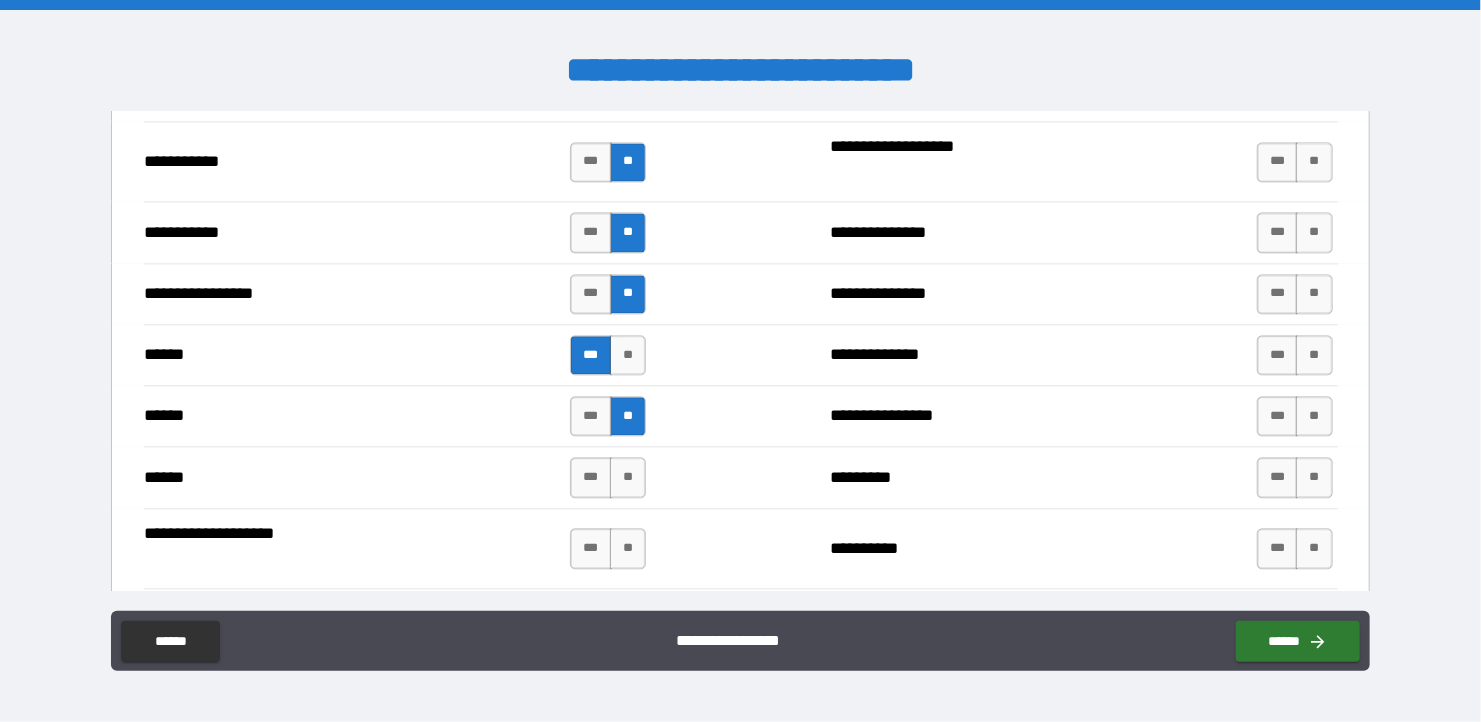 scroll, scrollTop: 2200, scrollLeft: 0, axis: vertical 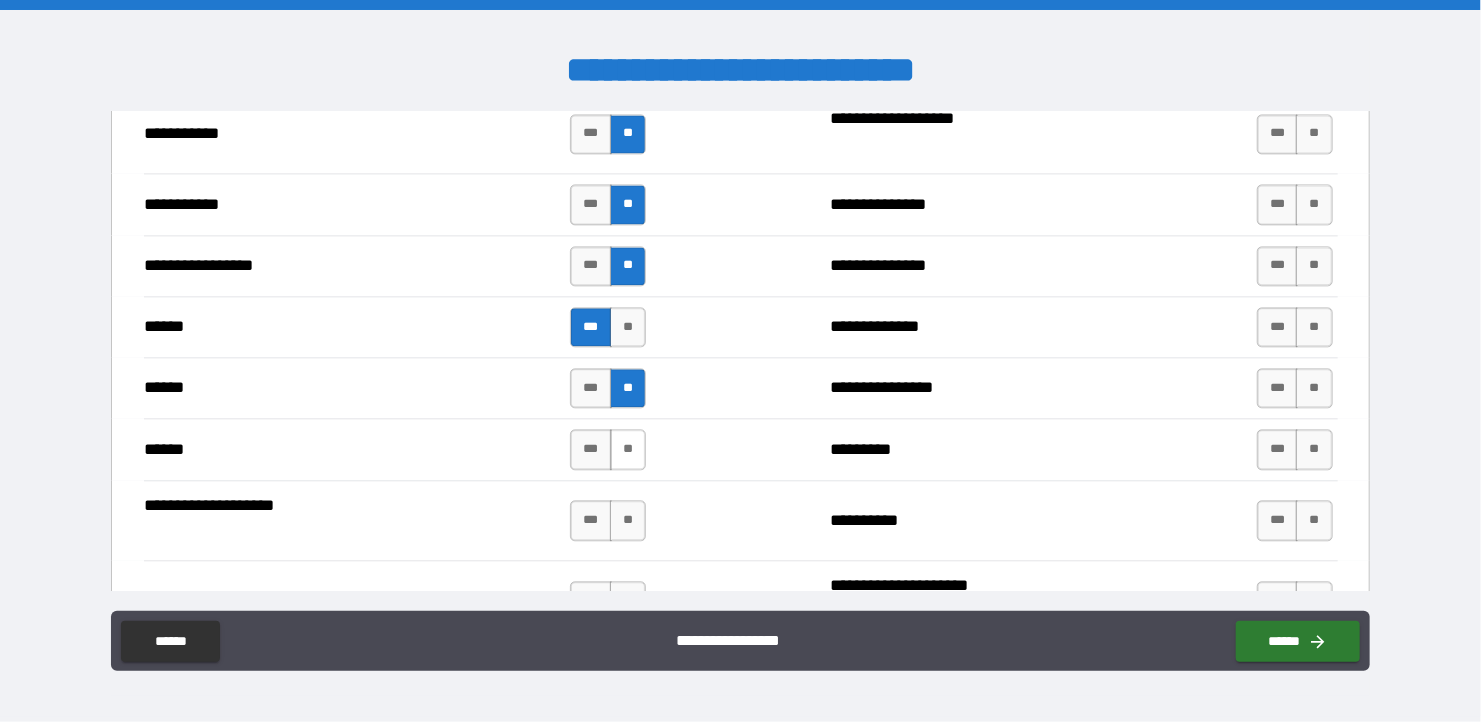 click on "**" at bounding box center [628, 449] 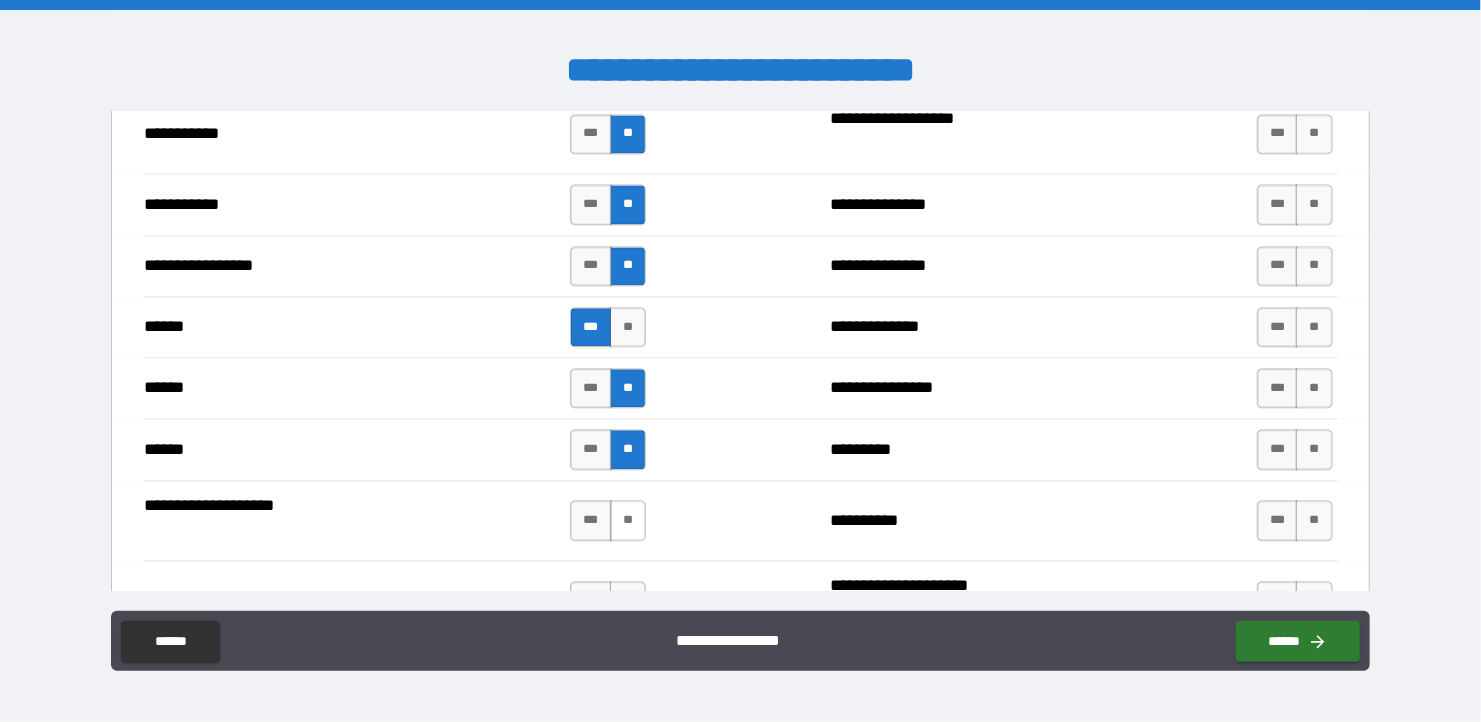 click on "**" at bounding box center [628, 520] 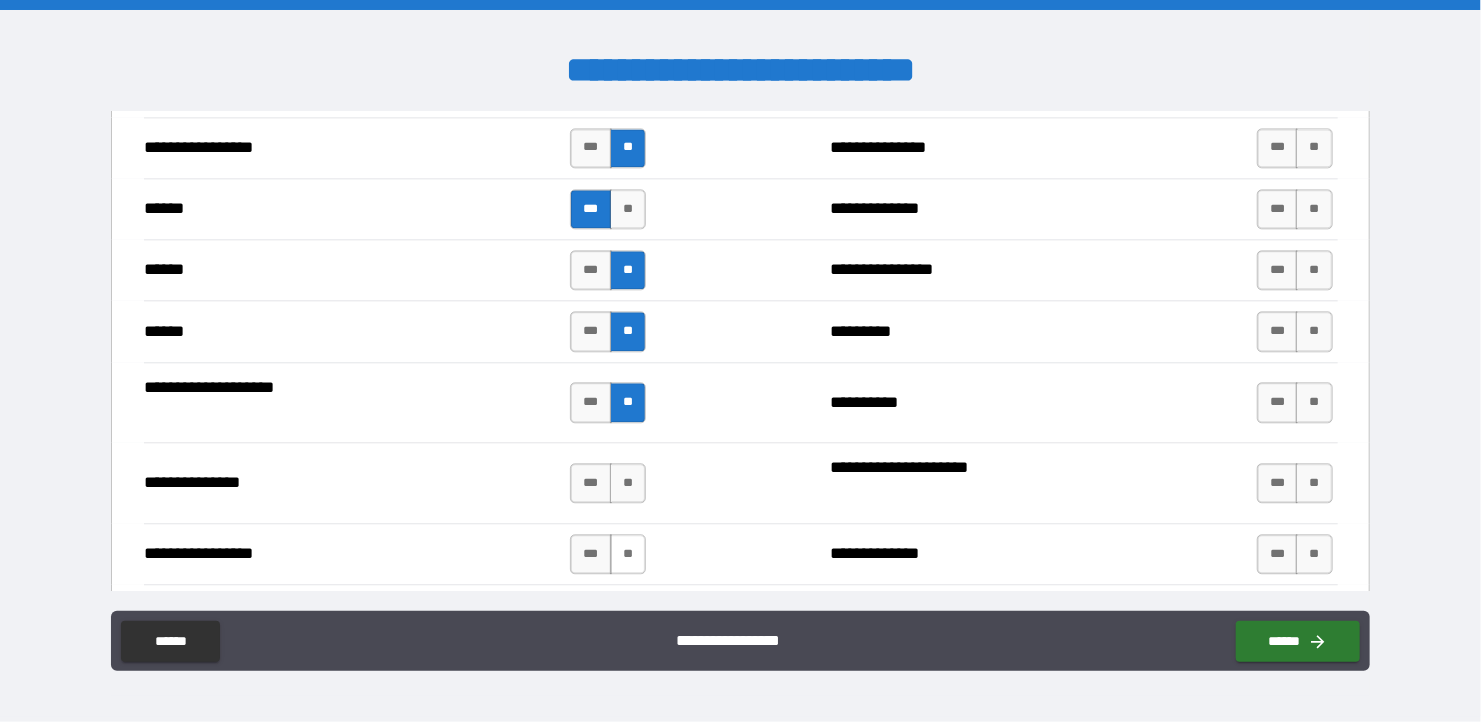 scroll, scrollTop: 2400, scrollLeft: 0, axis: vertical 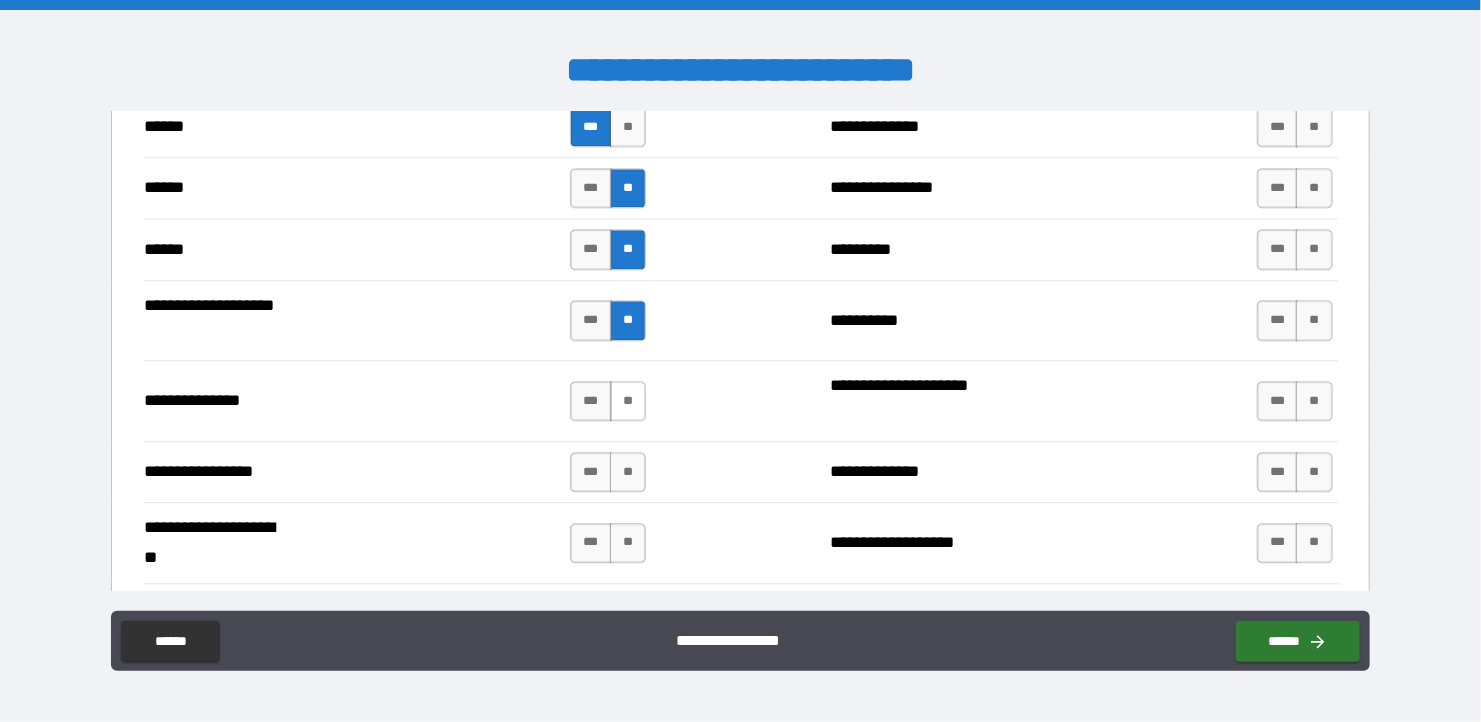 click on "**" at bounding box center [628, 401] 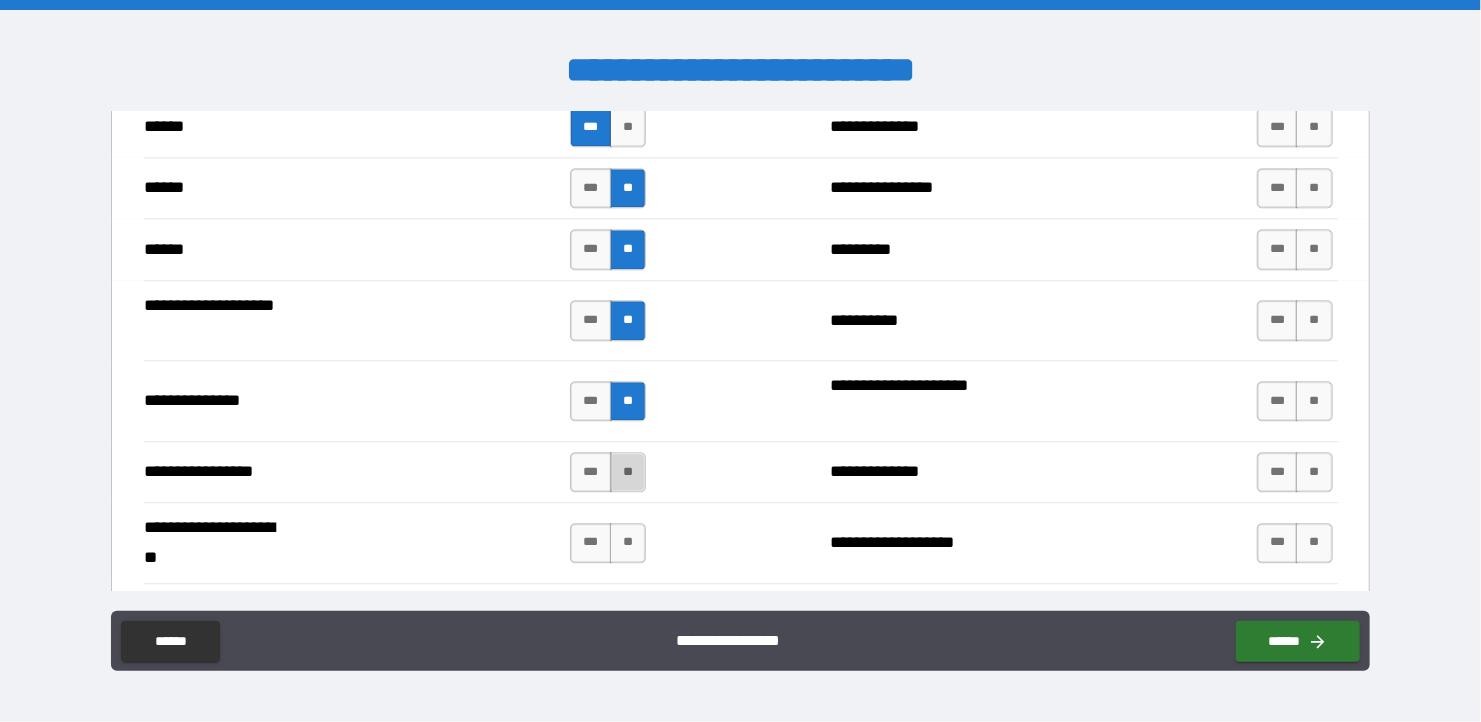 click on "**" at bounding box center (628, 472) 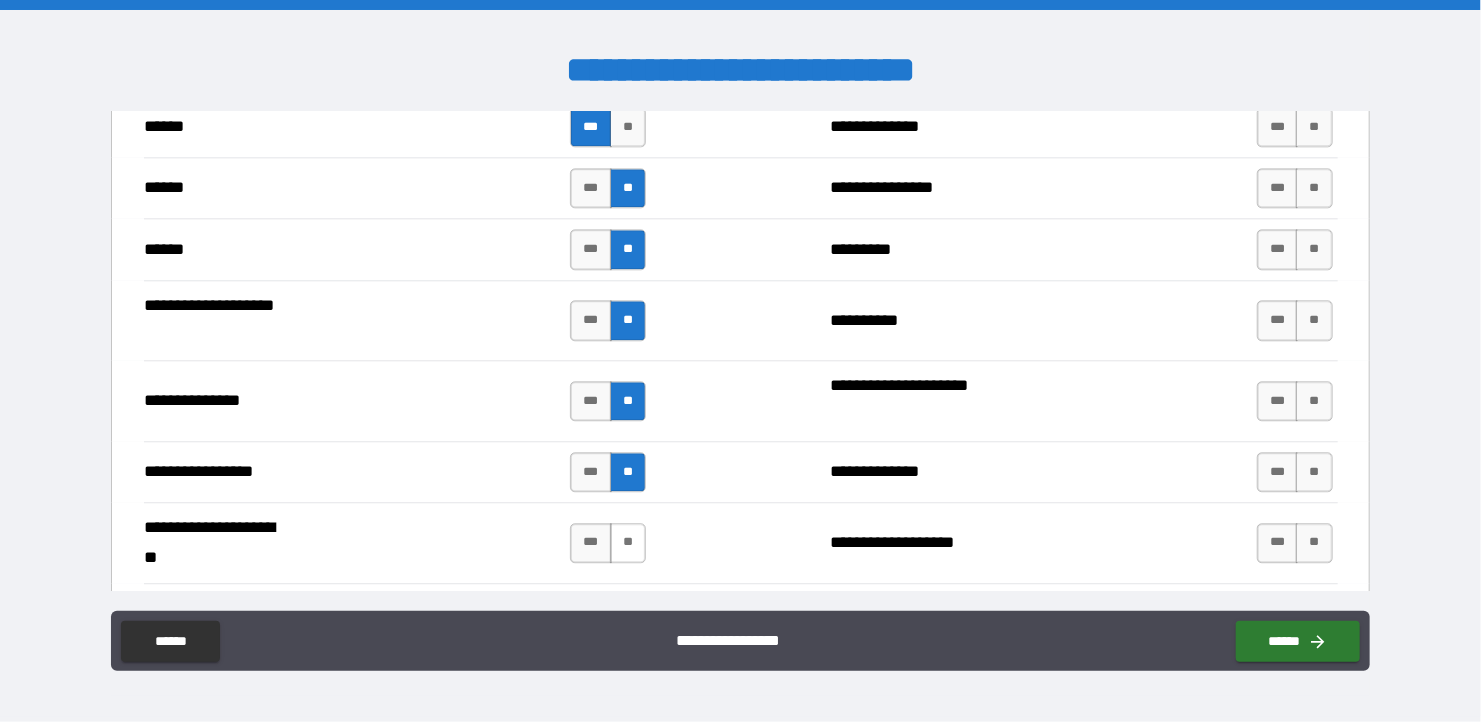 click on "**" at bounding box center [628, 543] 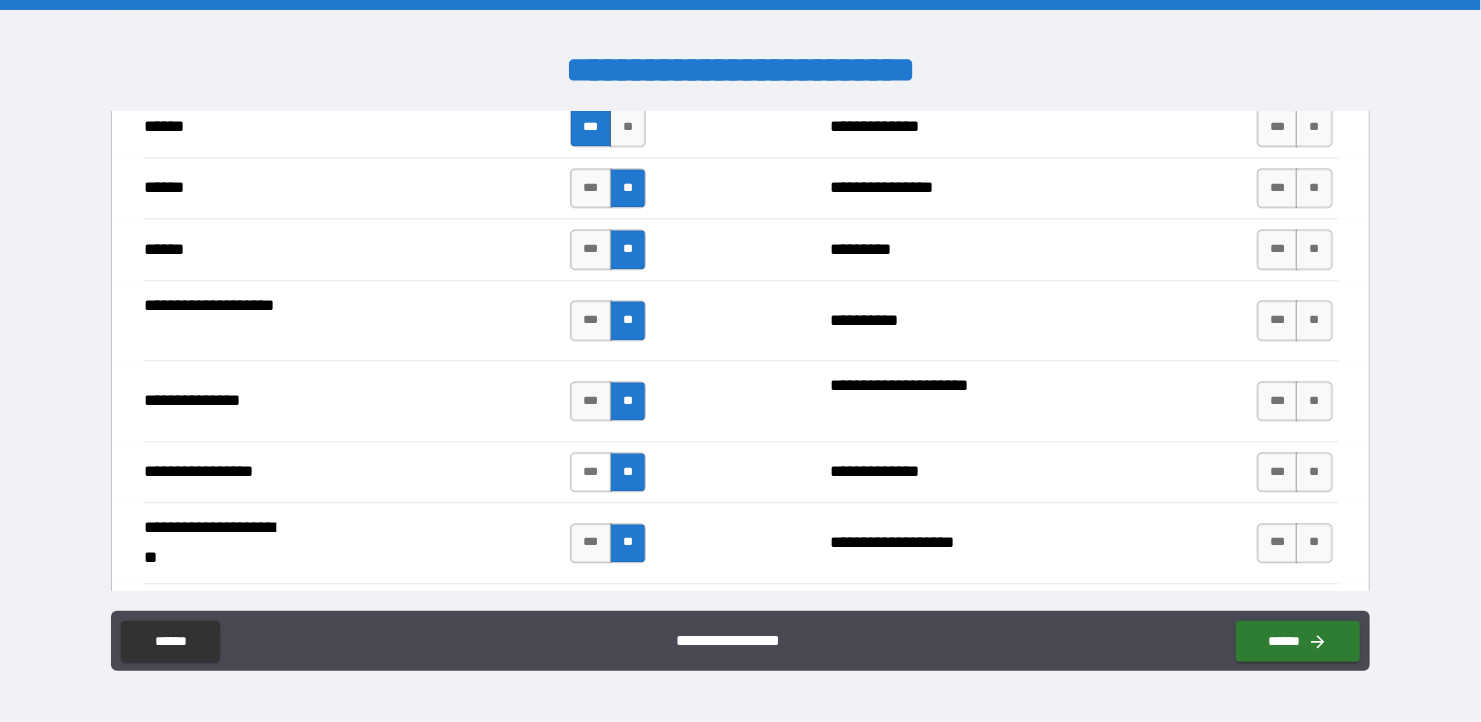 click on "***" at bounding box center (591, 472) 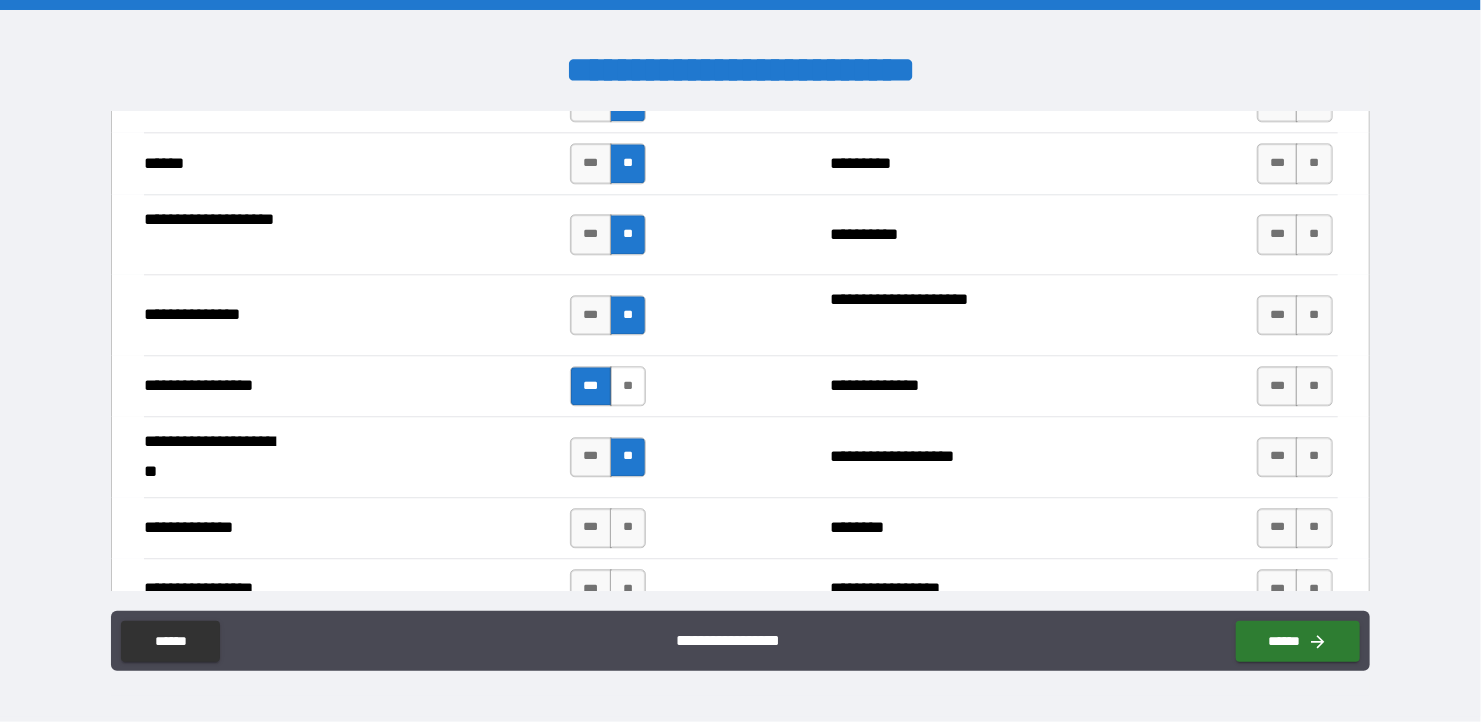 scroll, scrollTop: 2600, scrollLeft: 0, axis: vertical 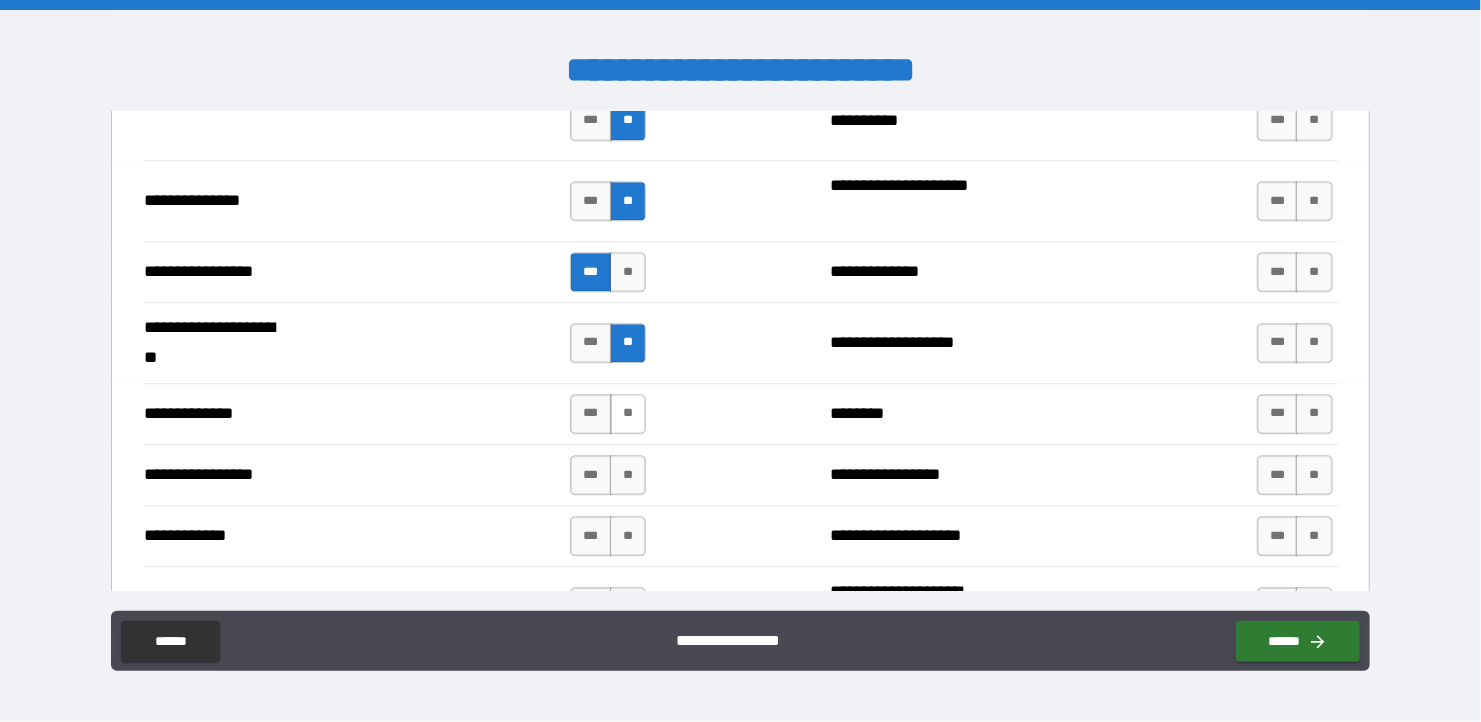 click on "**" at bounding box center [628, 414] 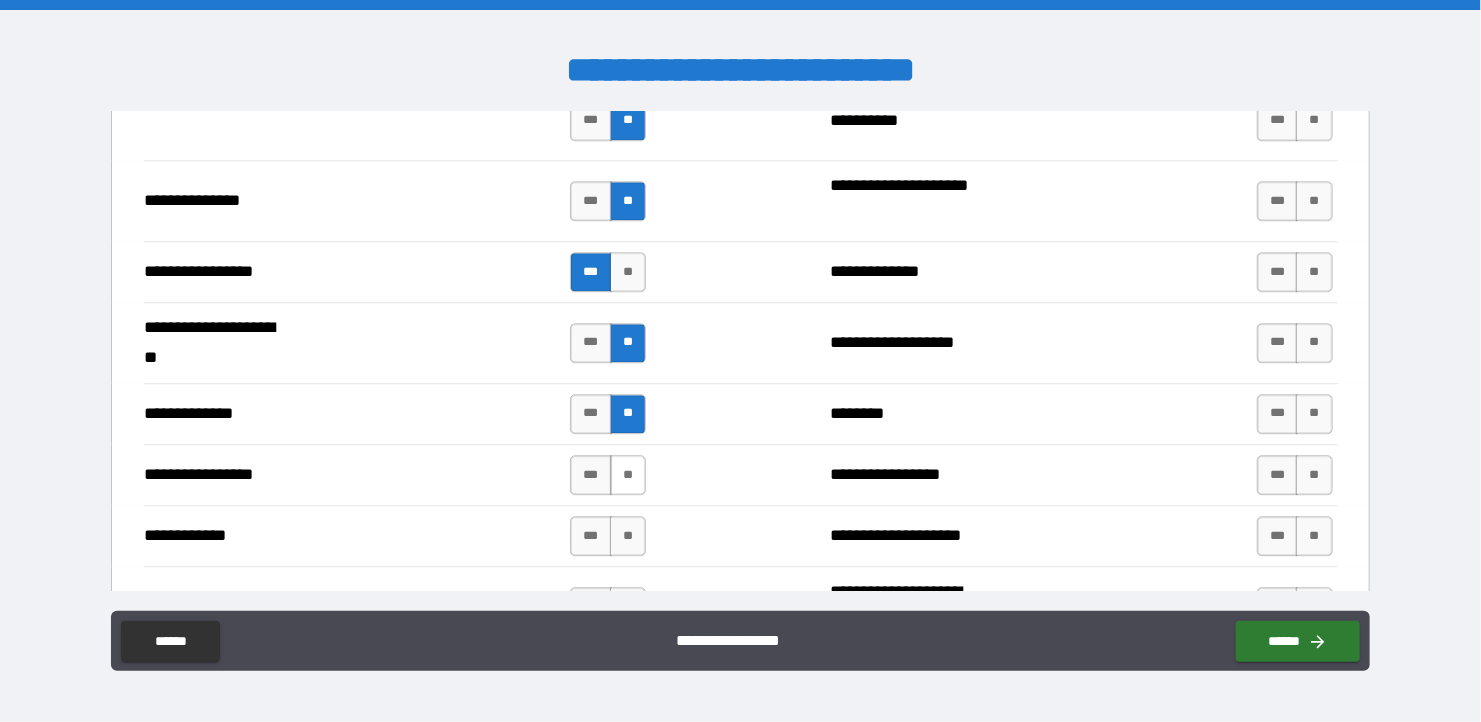 click on "**" at bounding box center (628, 475) 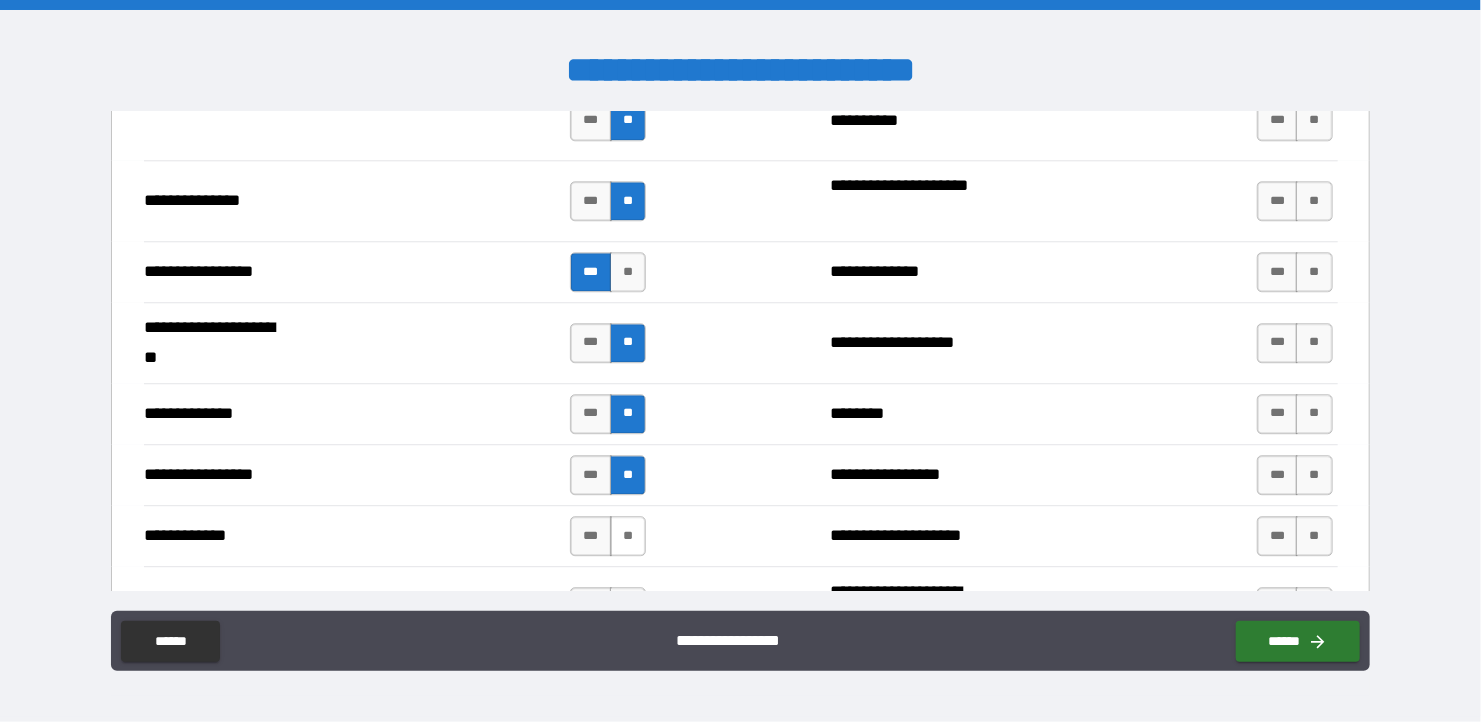 click on "**" at bounding box center (628, 536) 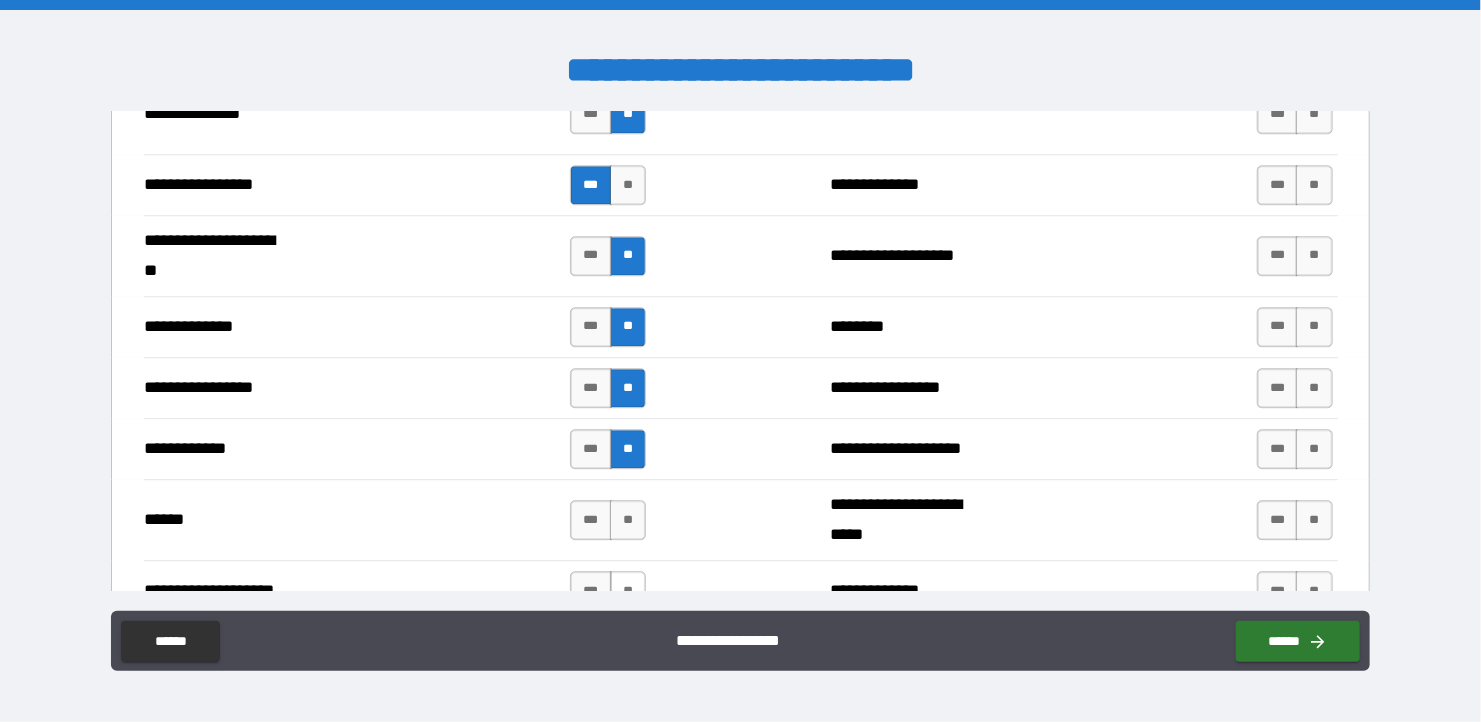 scroll, scrollTop: 2800, scrollLeft: 0, axis: vertical 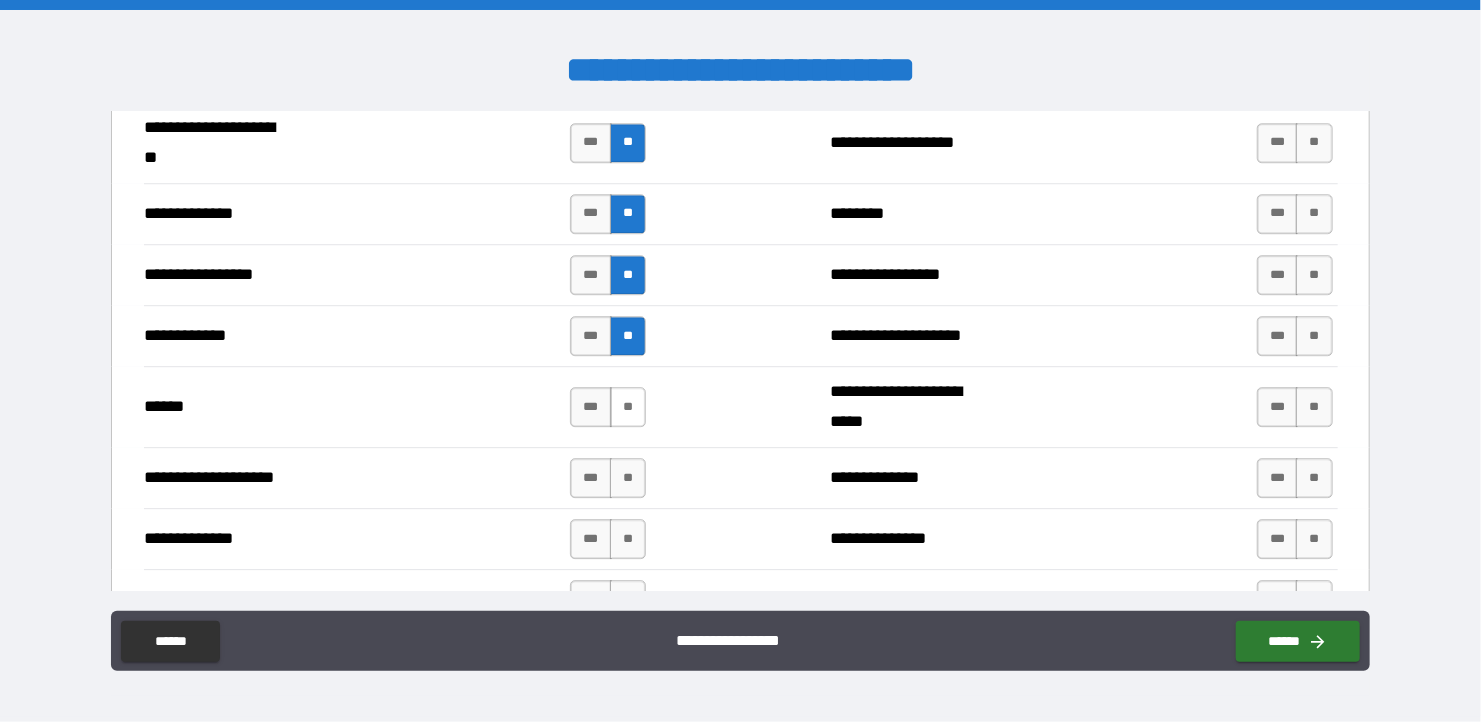 click on "**" at bounding box center (628, 407) 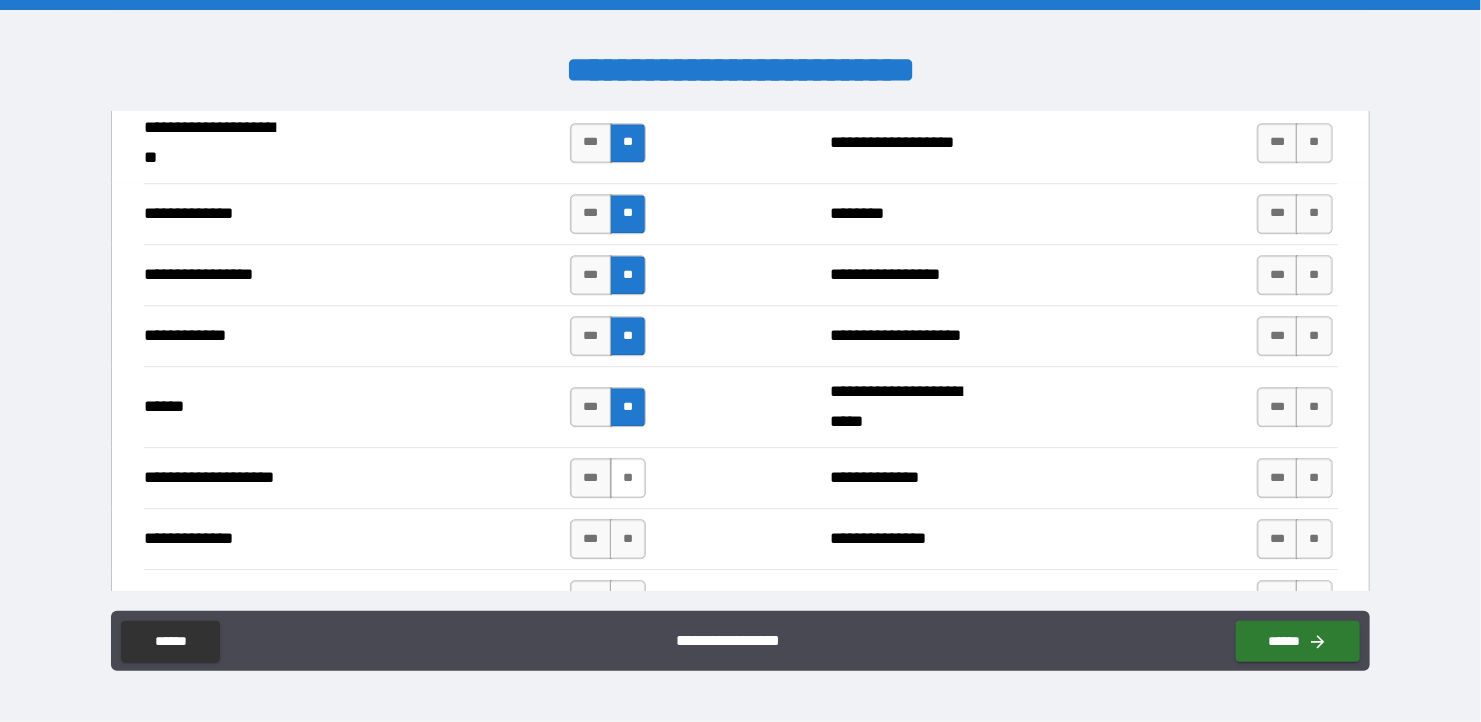 click on "**" at bounding box center (628, 478) 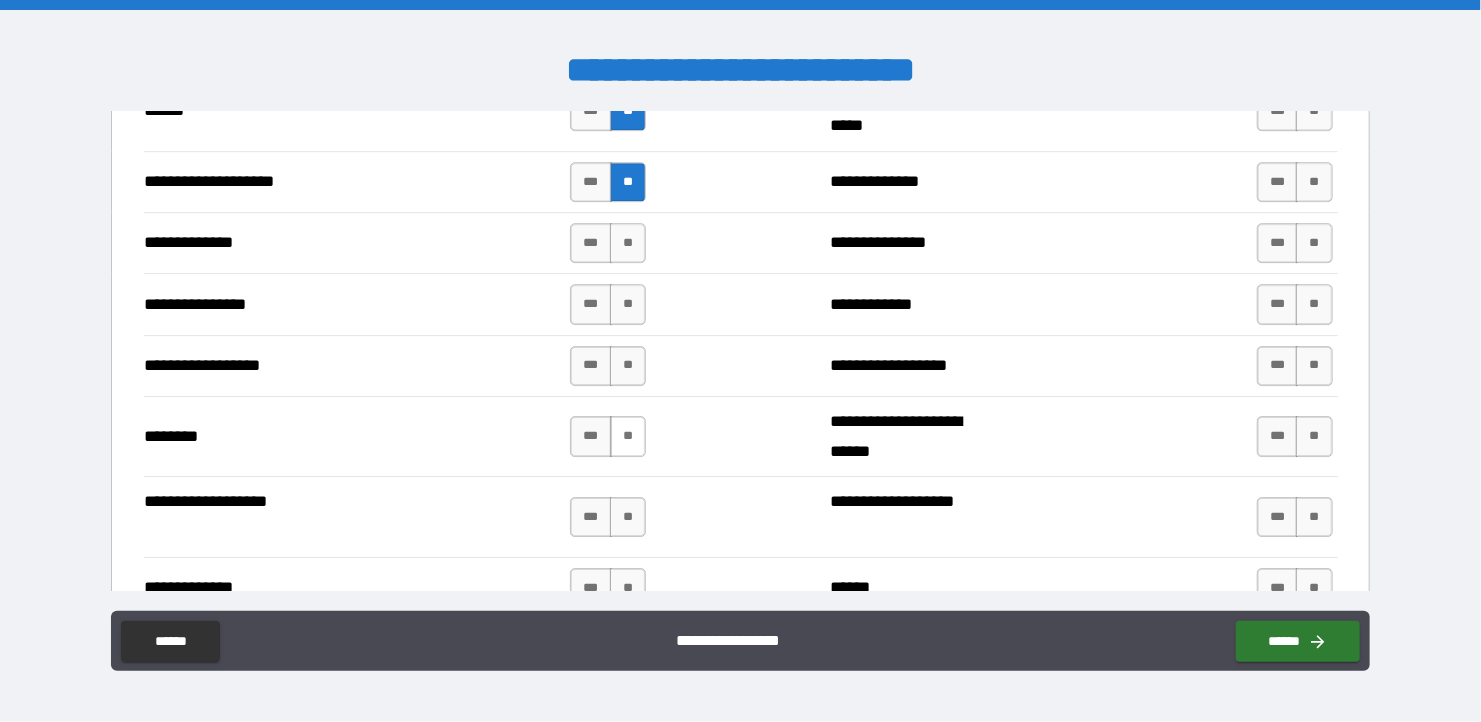 scroll, scrollTop: 3100, scrollLeft: 0, axis: vertical 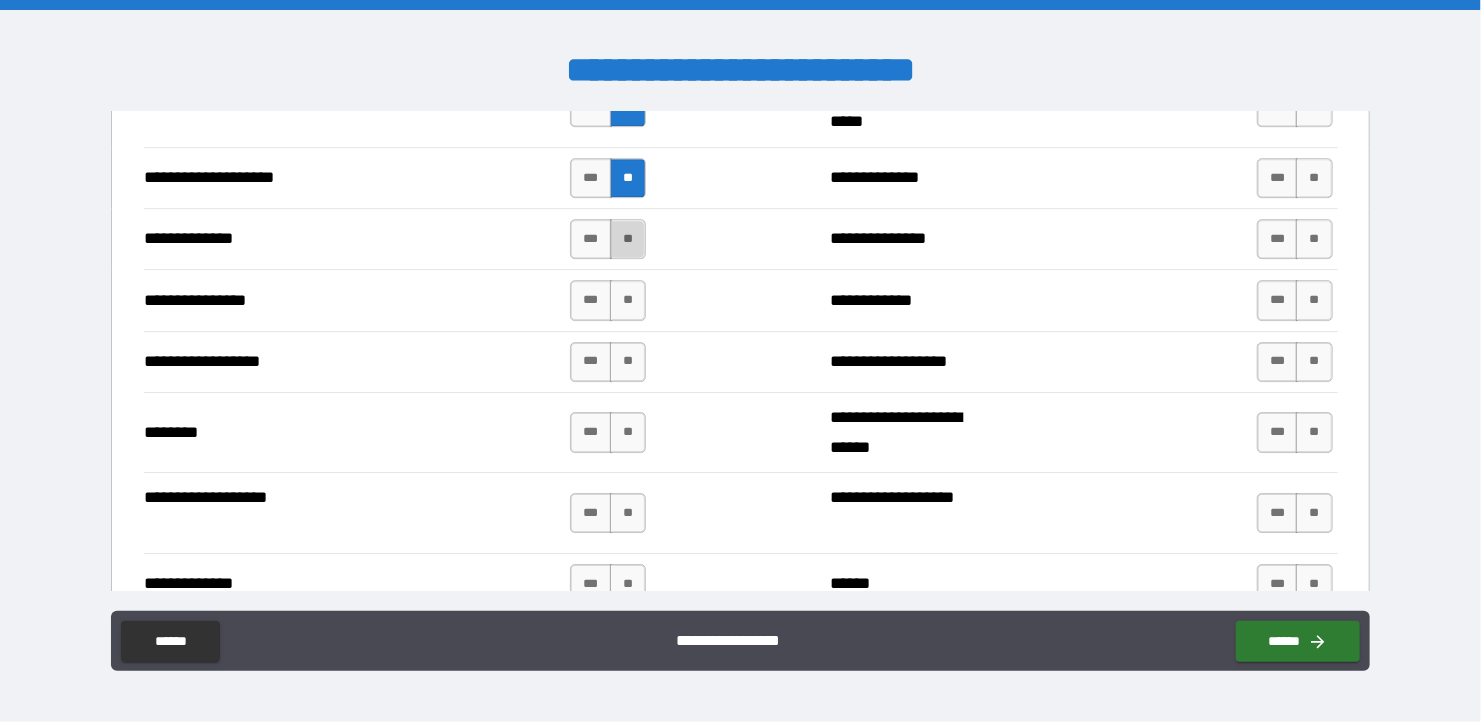 click on "**" at bounding box center [628, 239] 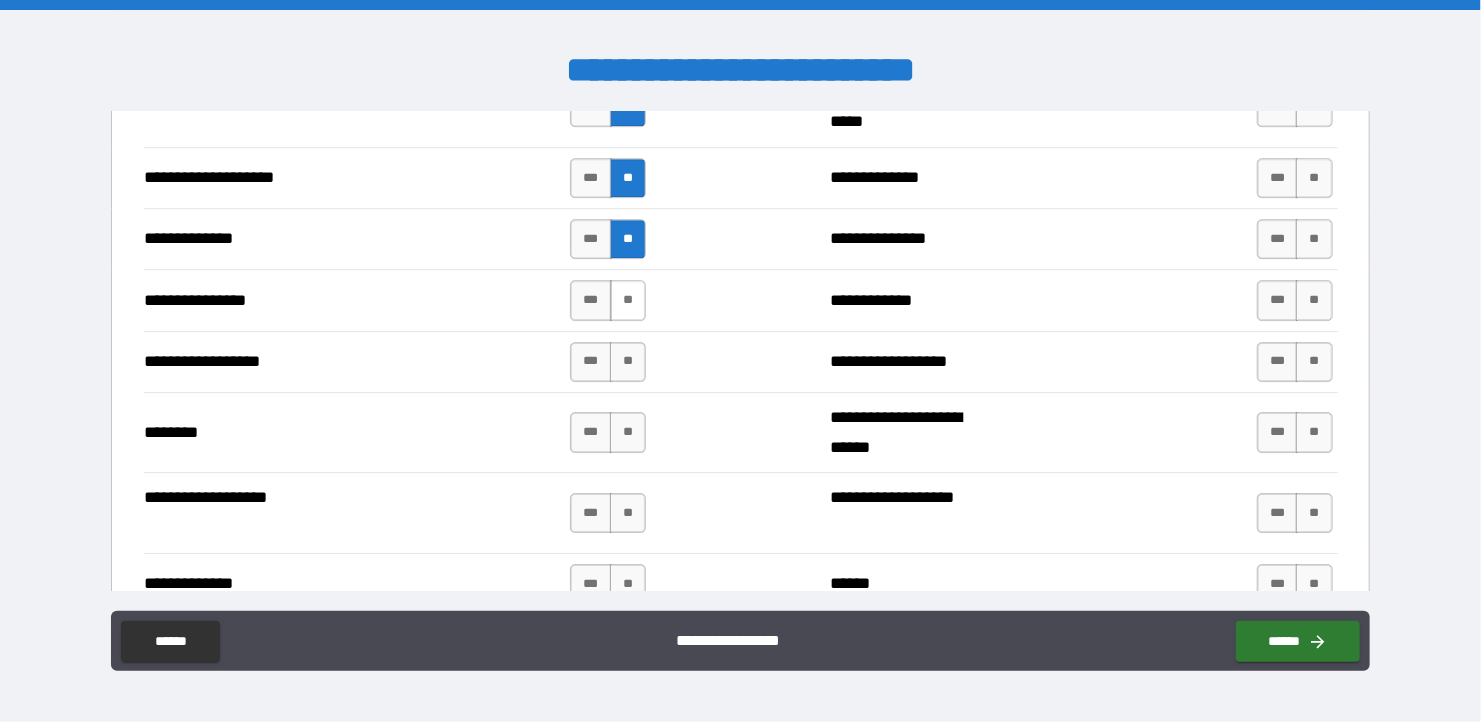 click on "**" at bounding box center [628, 300] 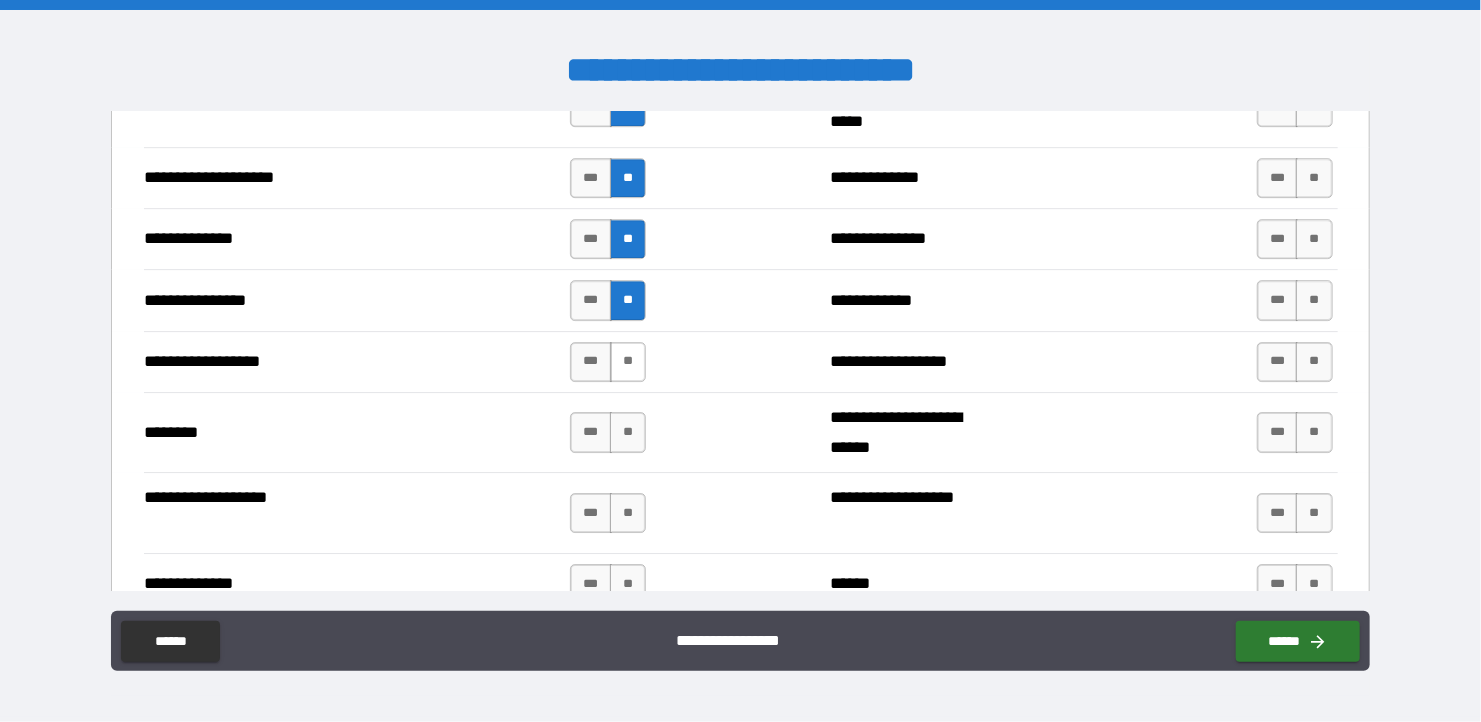click on "**" at bounding box center [628, 362] 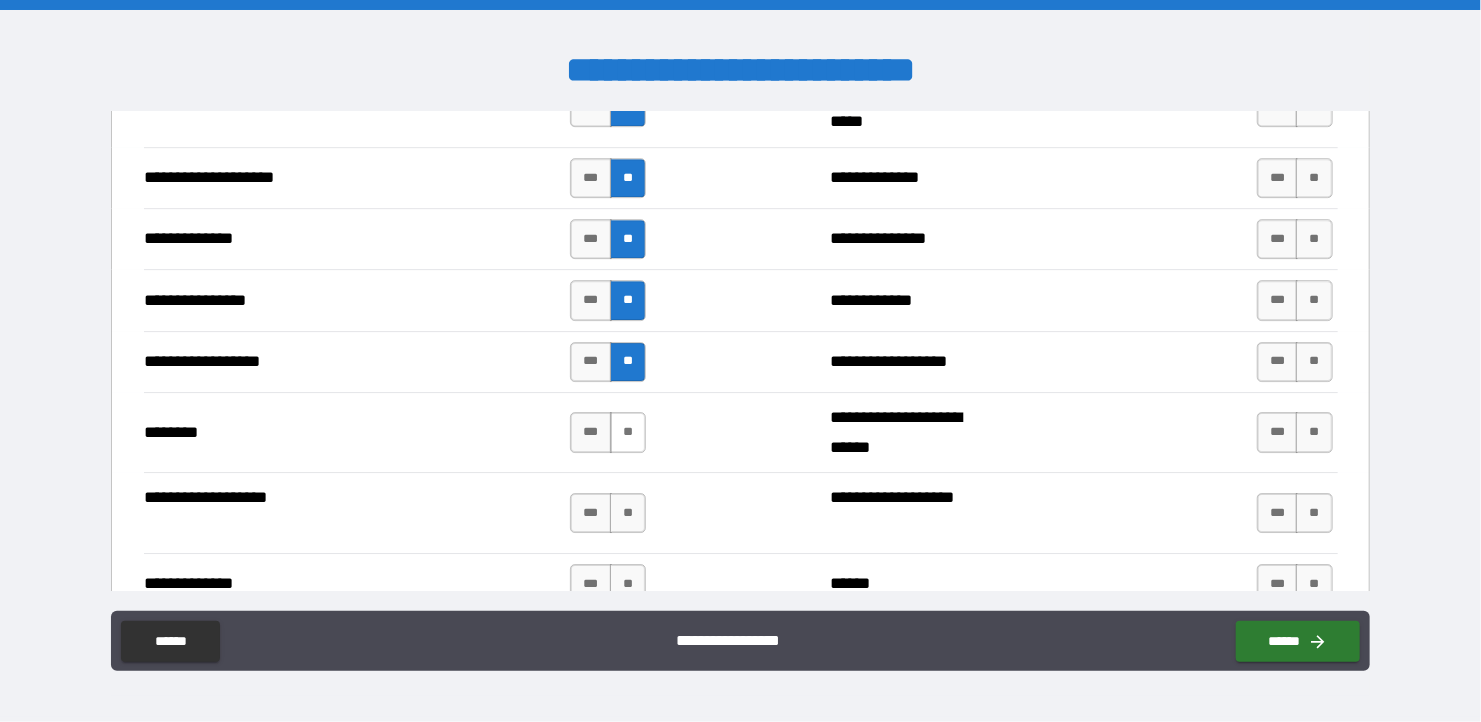 click on "**" at bounding box center (628, 432) 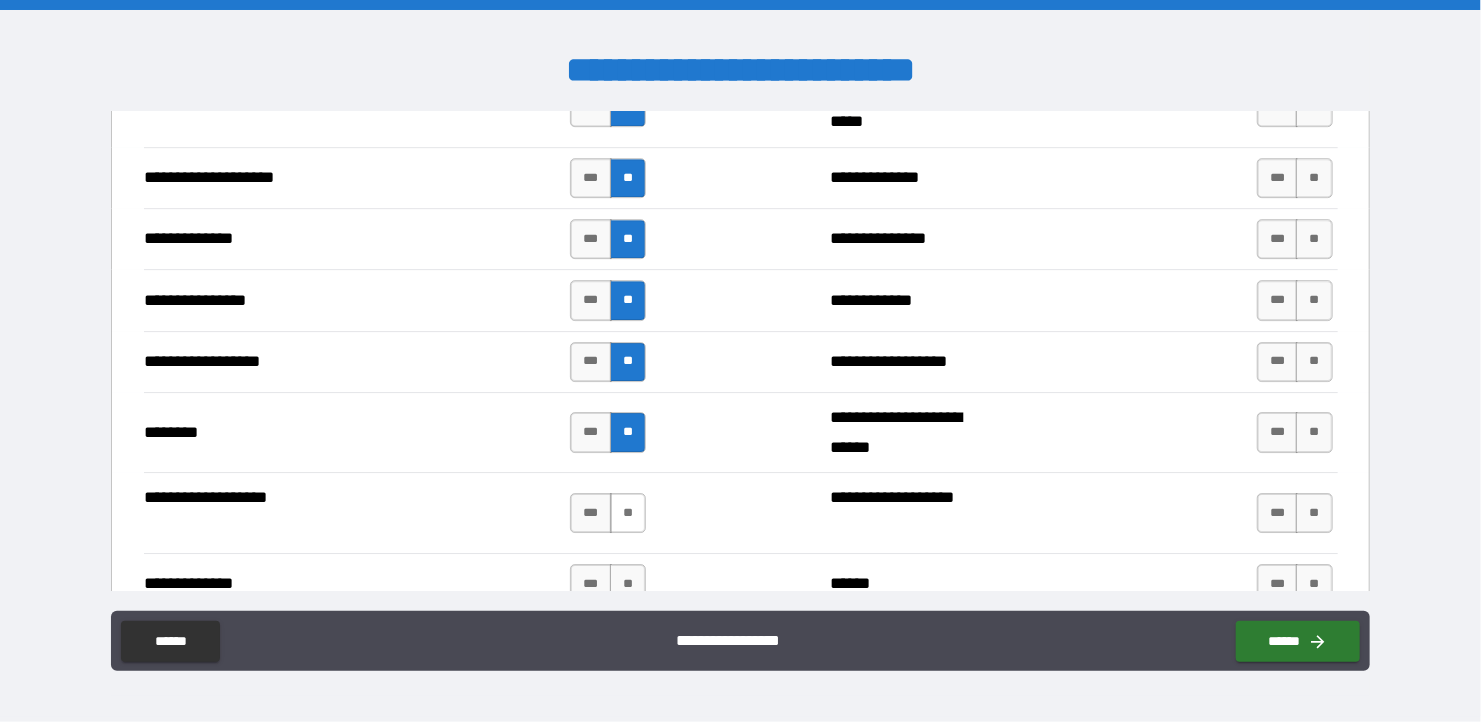 click on "**" at bounding box center [628, 513] 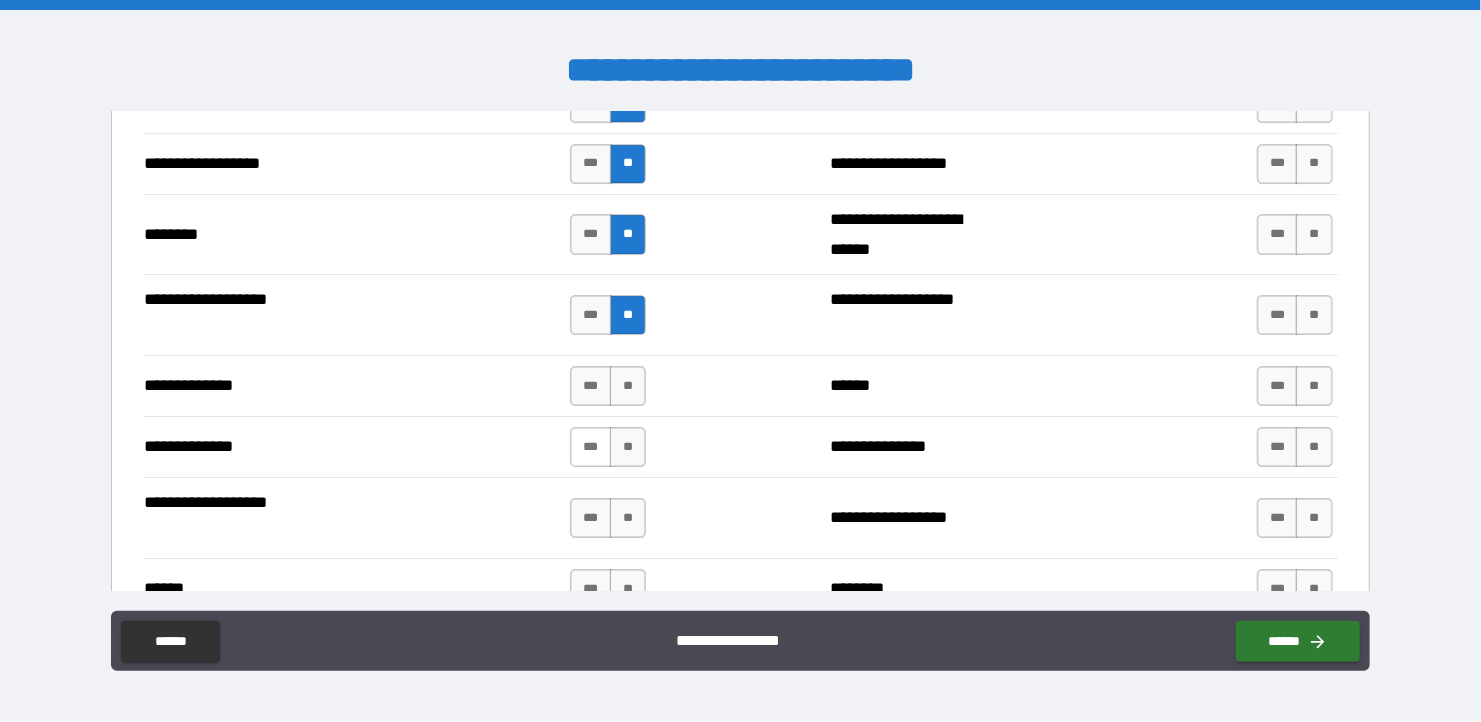 scroll, scrollTop: 3300, scrollLeft: 0, axis: vertical 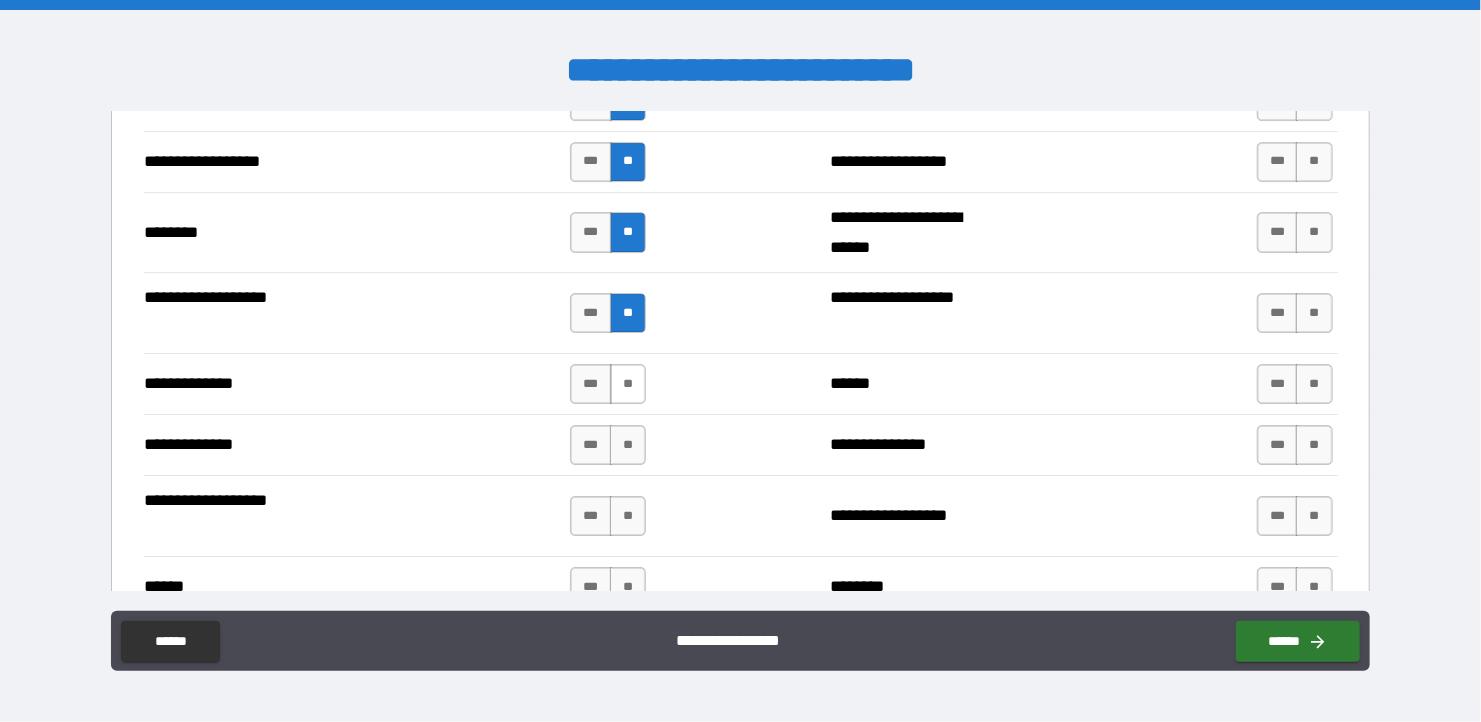 click on "**" at bounding box center [628, 384] 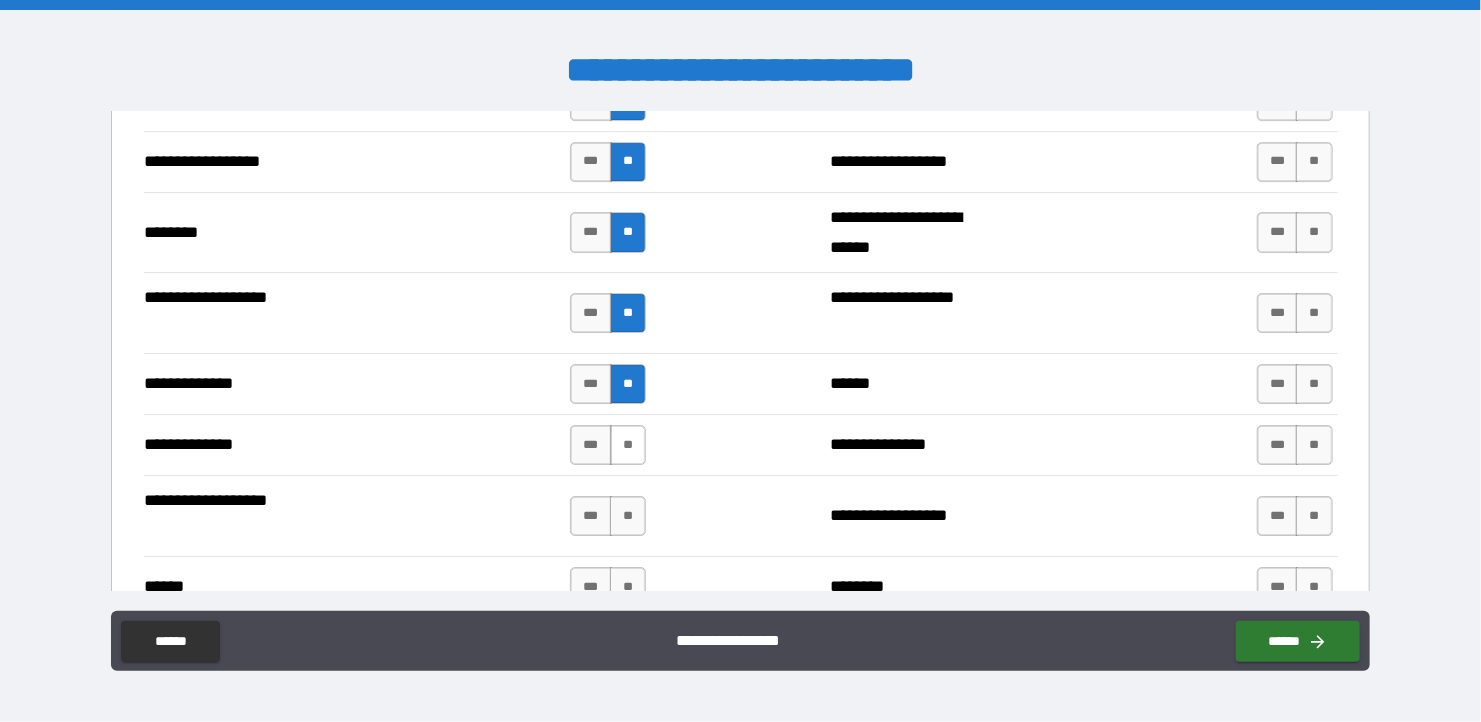 click on "**" at bounding box center [628, 445] 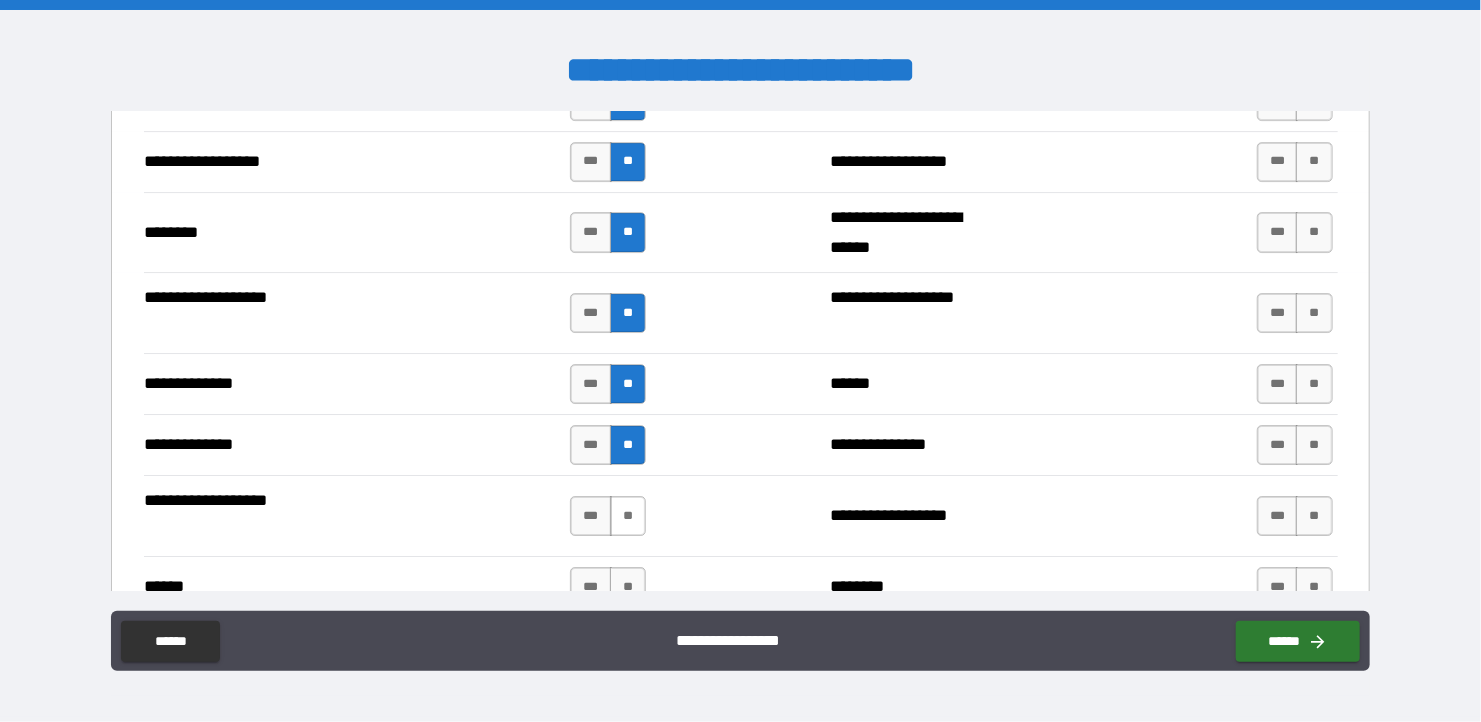 click on "**" at bounding box center [628, 516] 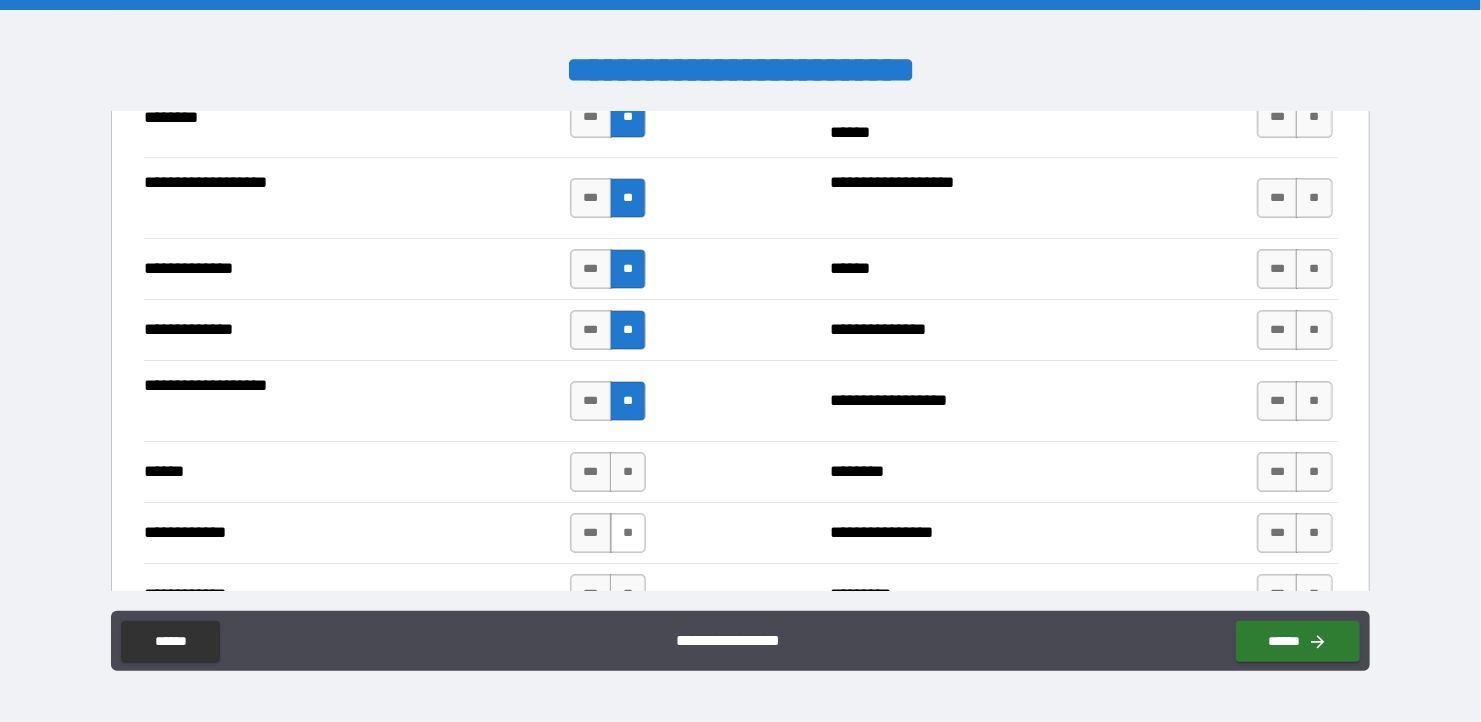scroll, scrollTop: 3500, scrollLeft: 0, axis: vertical 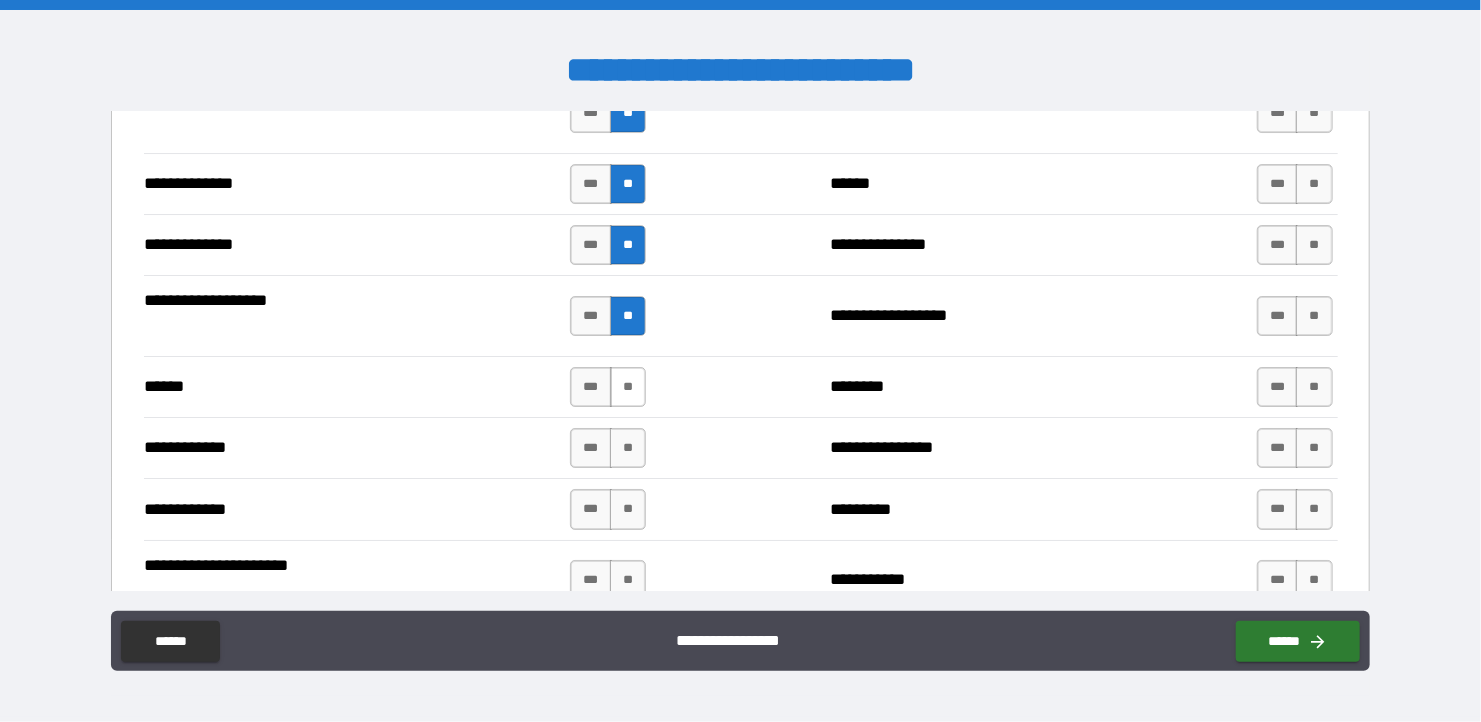 click on "**" at bounding box center [628, 387] 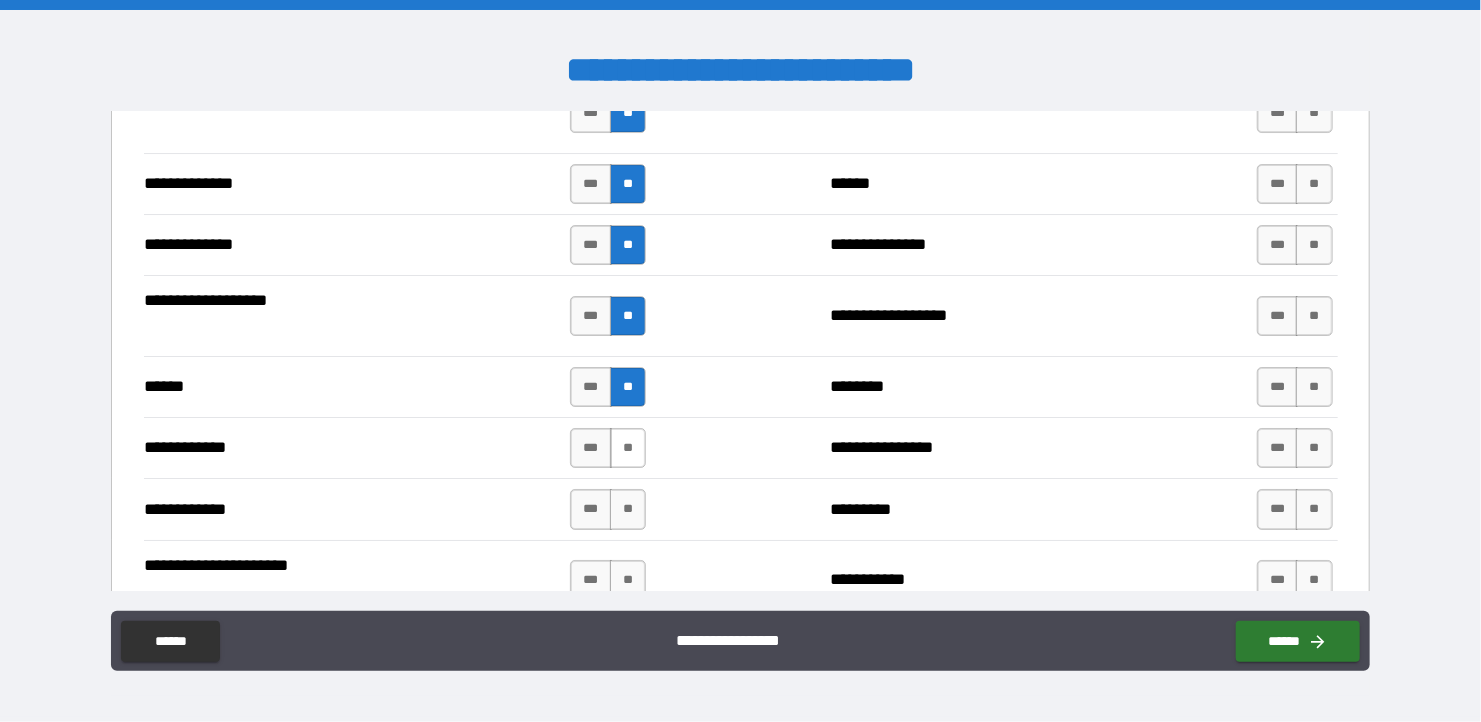 click on "**" at bounding box center [628, 448] 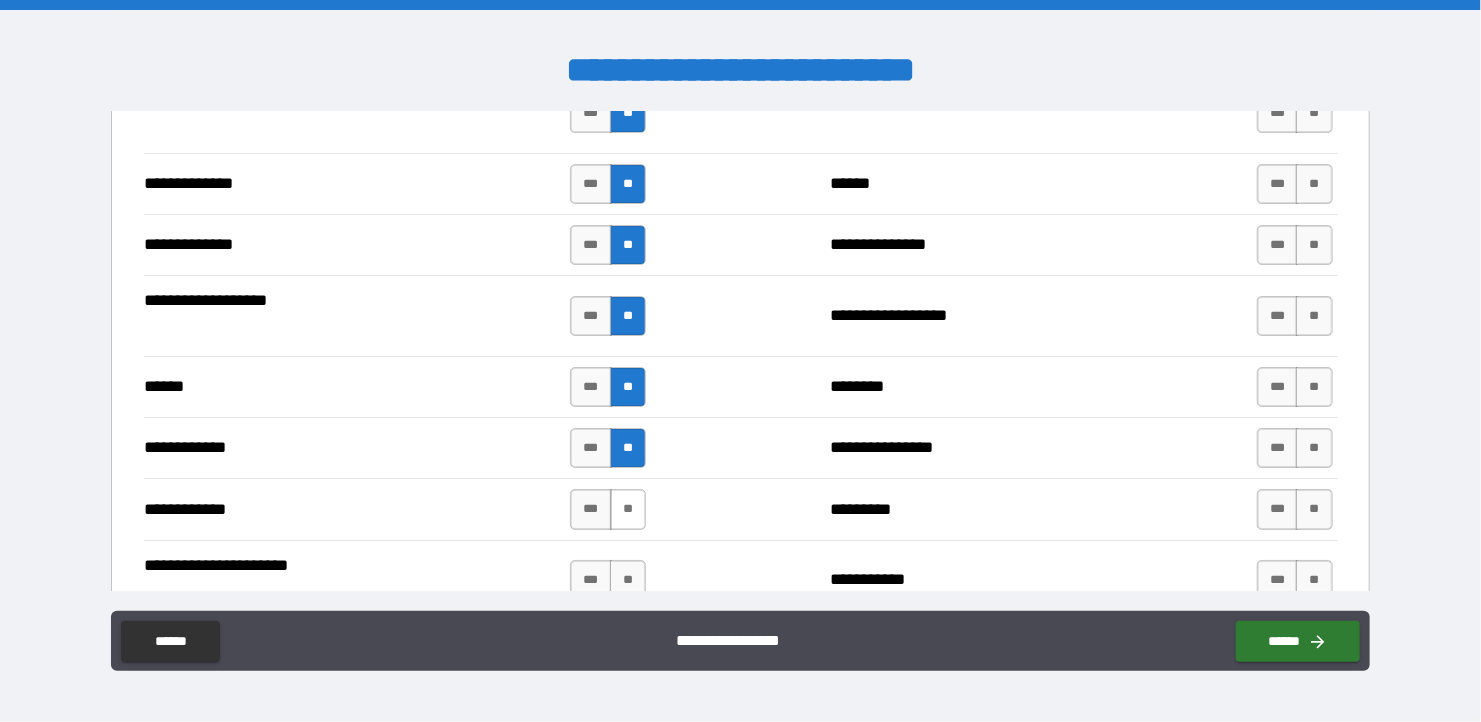 click on "**" at bounding box center (628, 509) 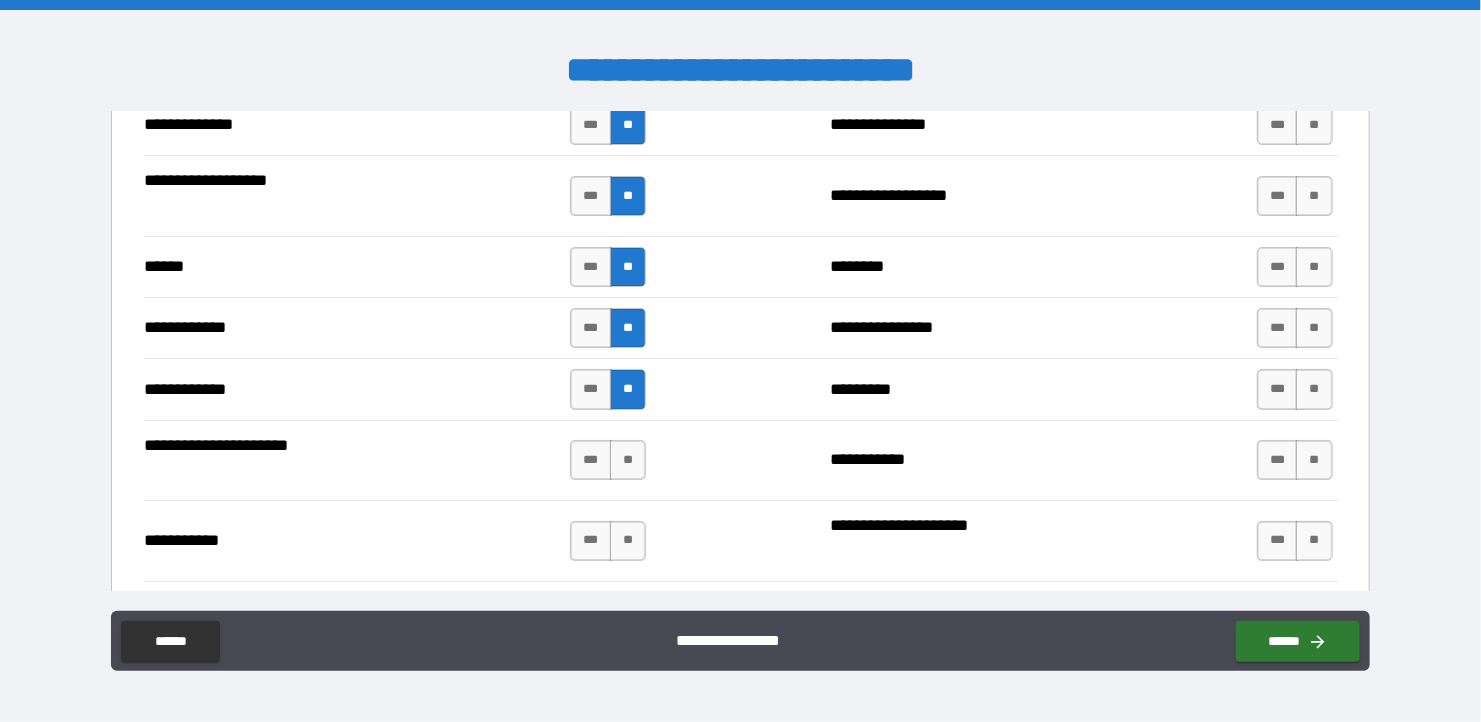 scroll, scrollTop: 3800, scrollLeft: 0, axis: vertical 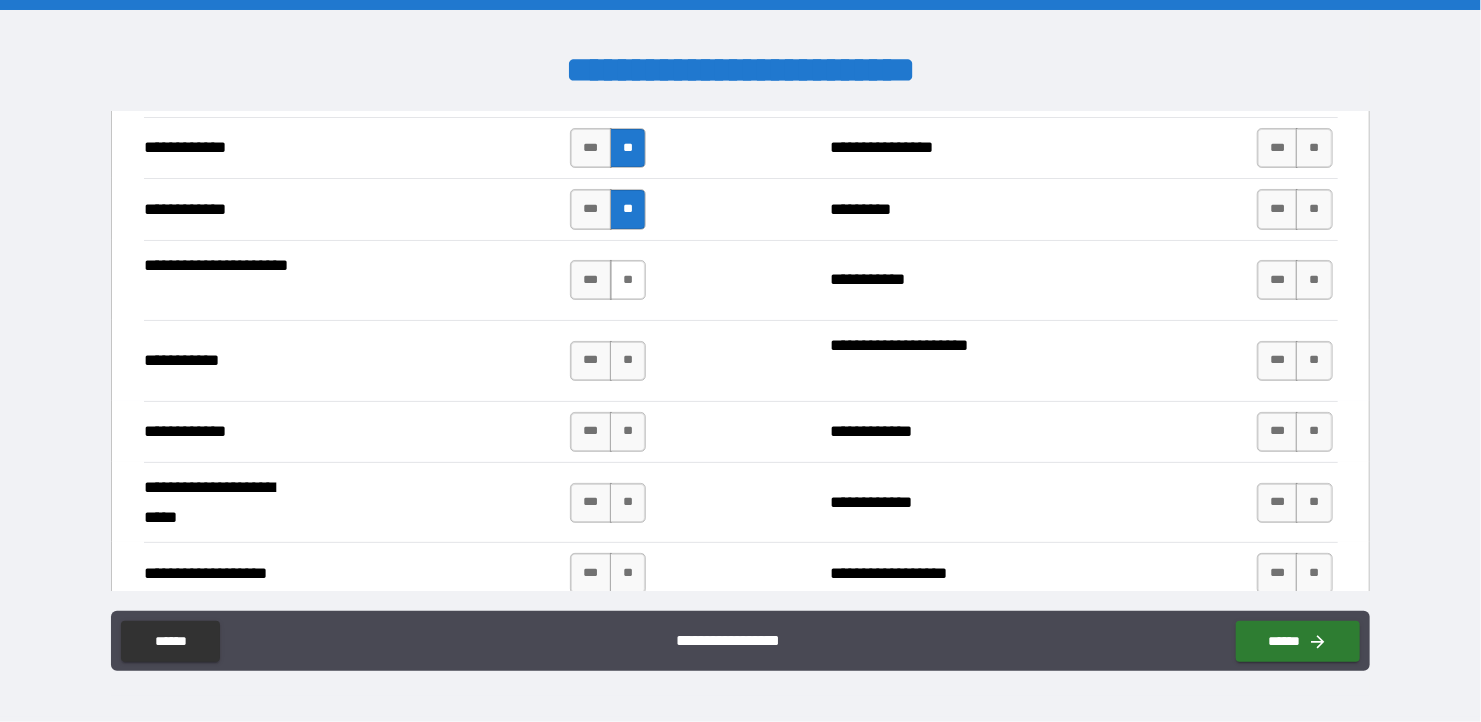 click on "**" at bounding box center [628, 280] 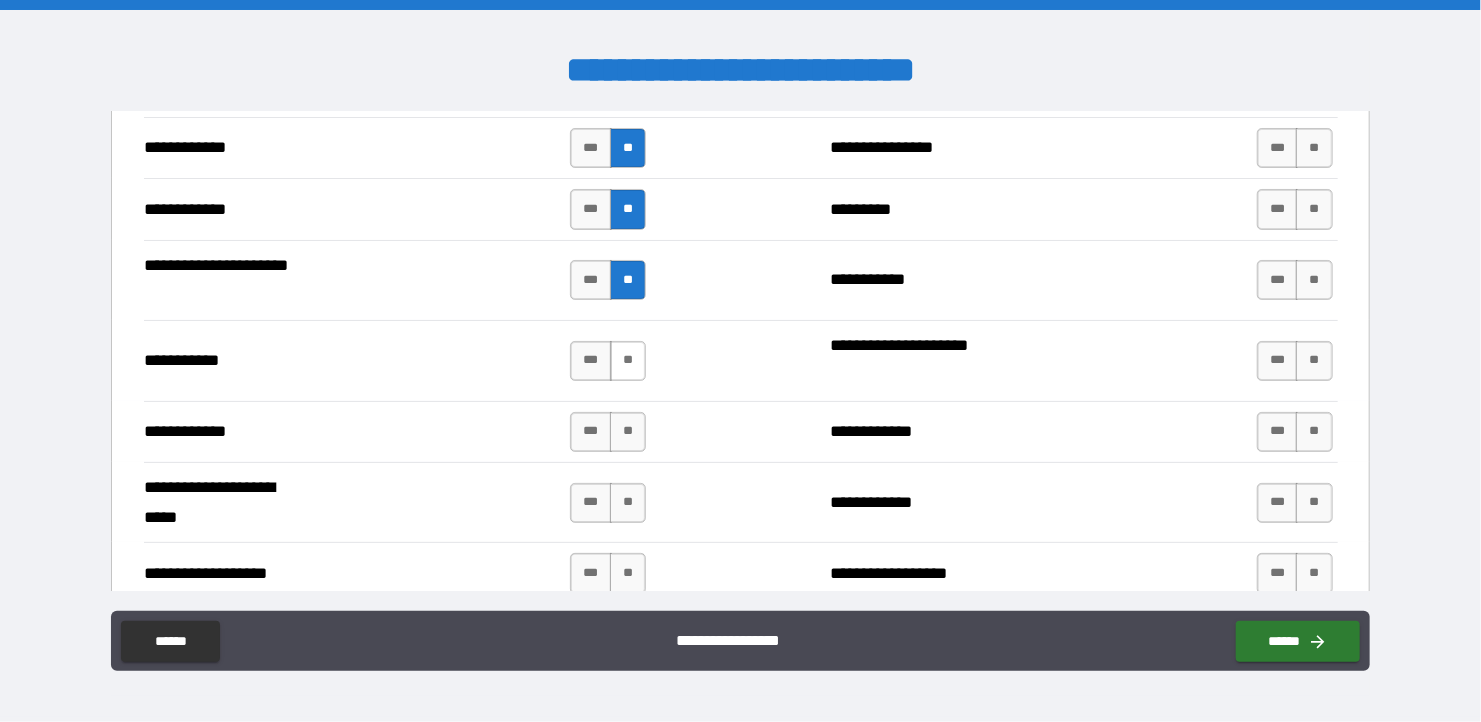click on "**" at bounding box center (628, 361) 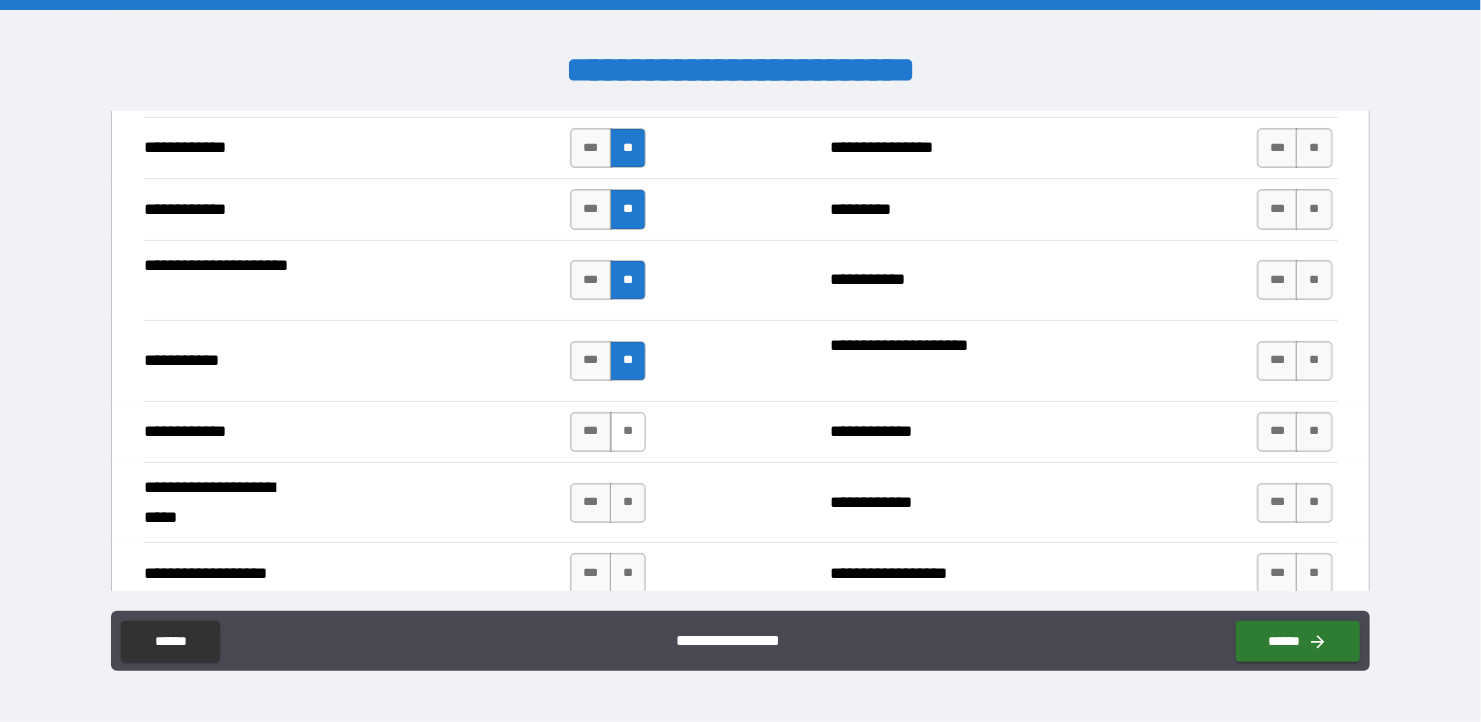 click on "**" at bounding box center [628, 432] 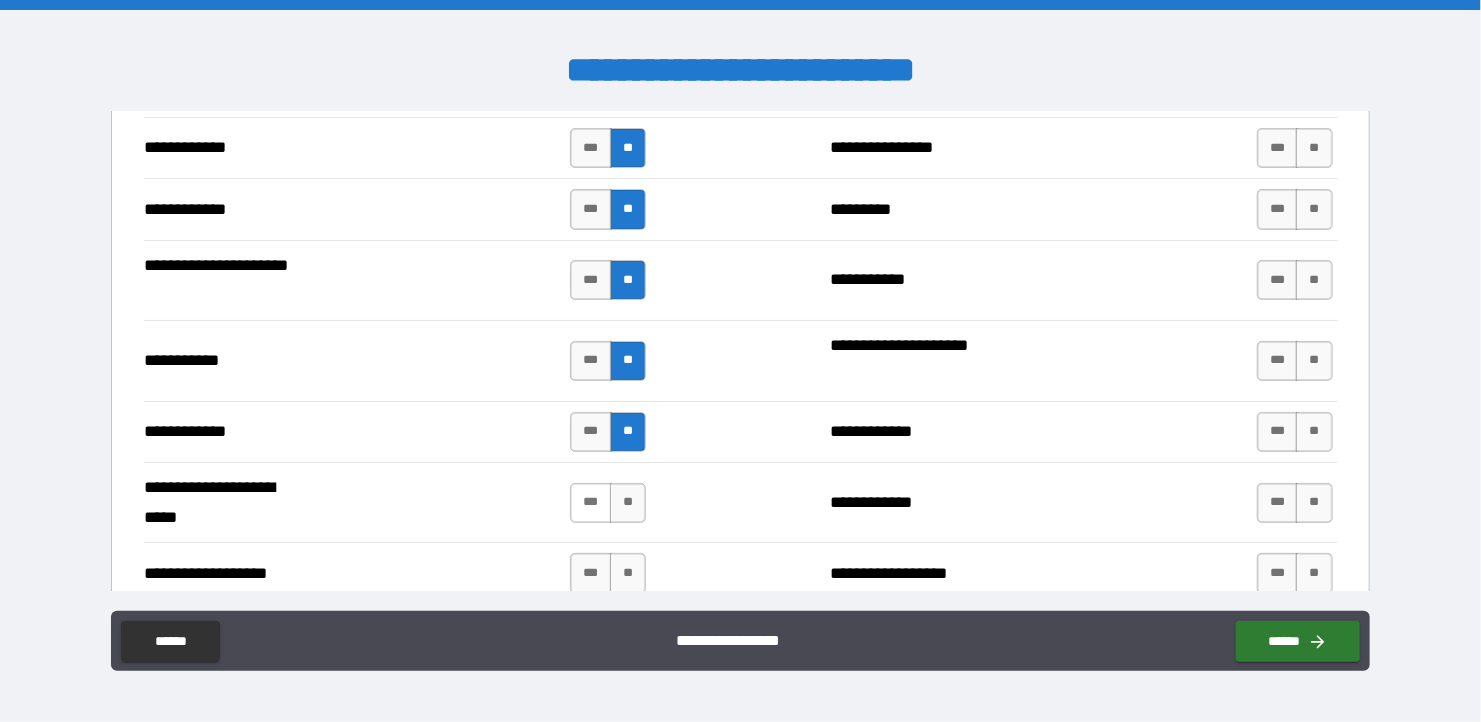 click on "***" at bounding box center [591, 503] 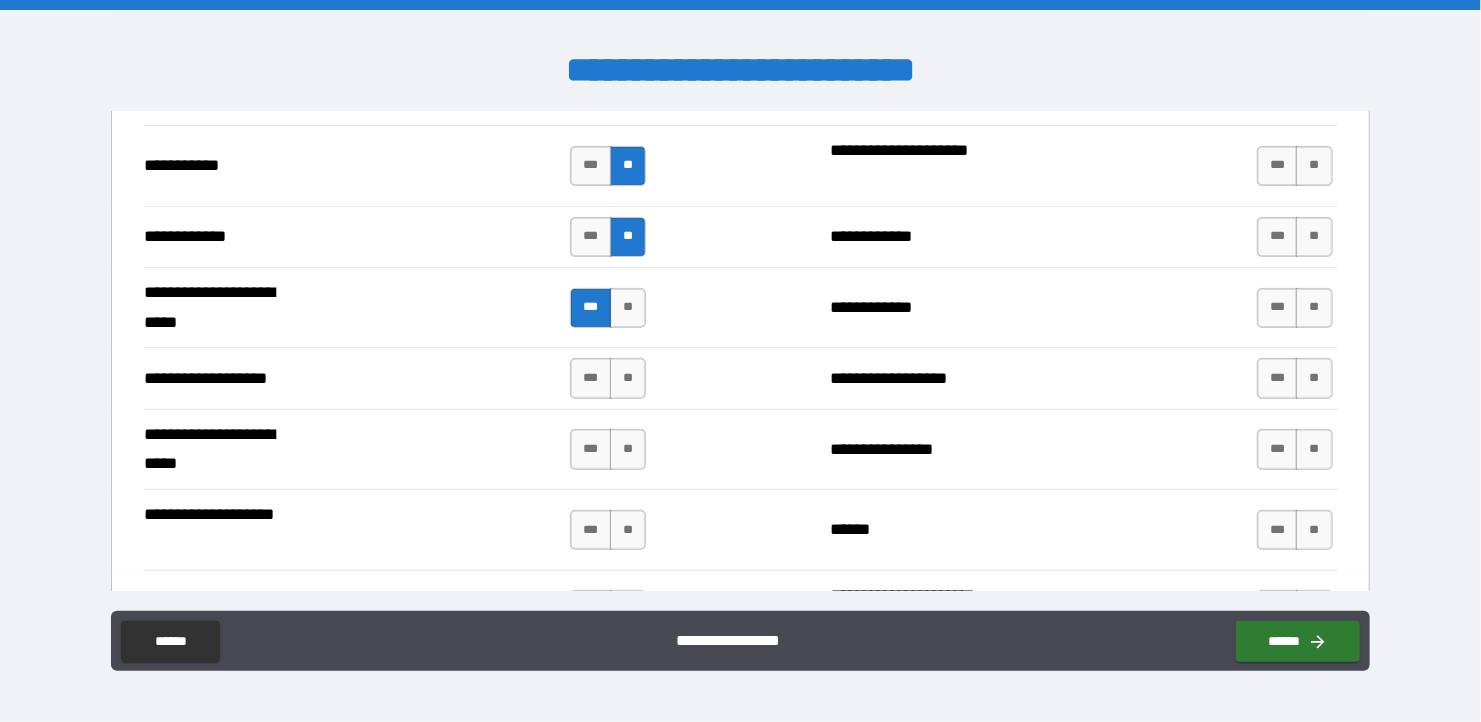 scroll, scrollTop: 4000, scrollLeft: 0, axis: vertical 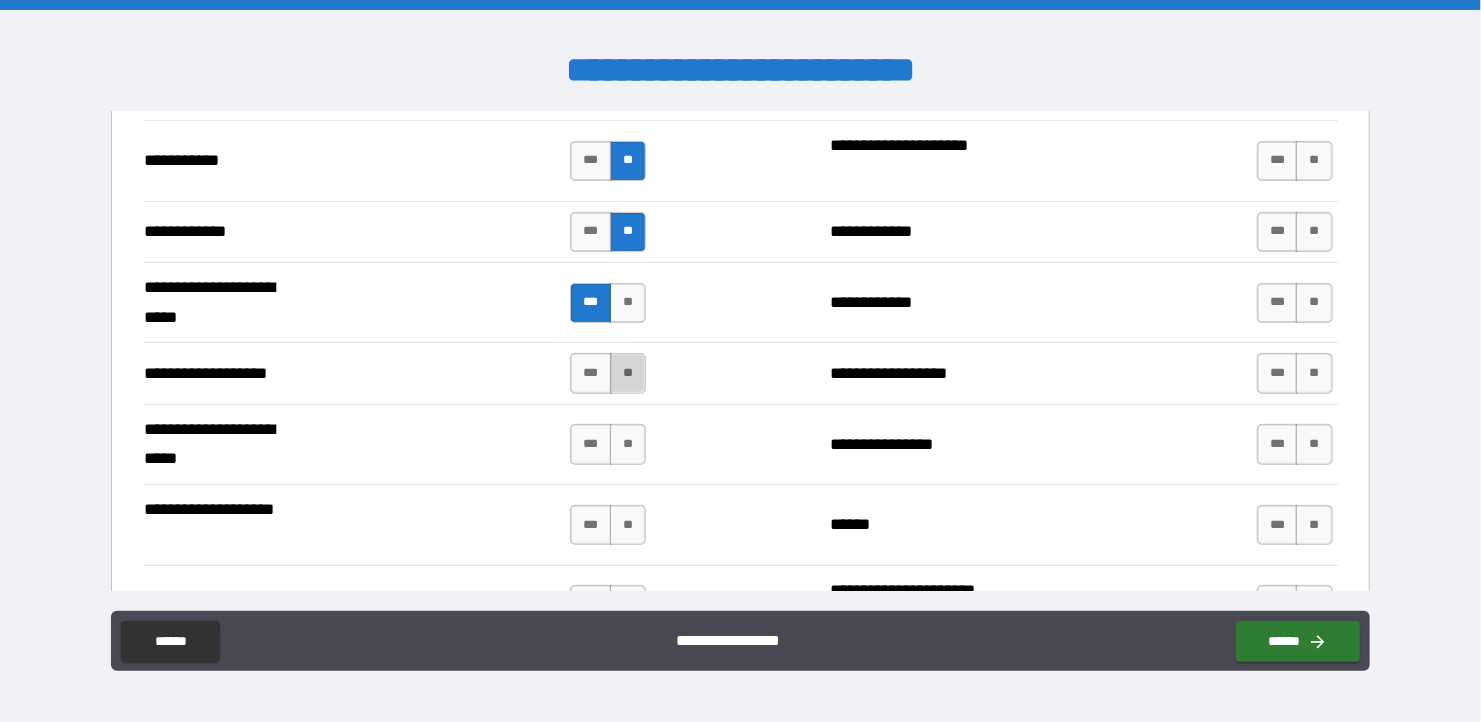 click on "**" at bounding box center (628, 373) 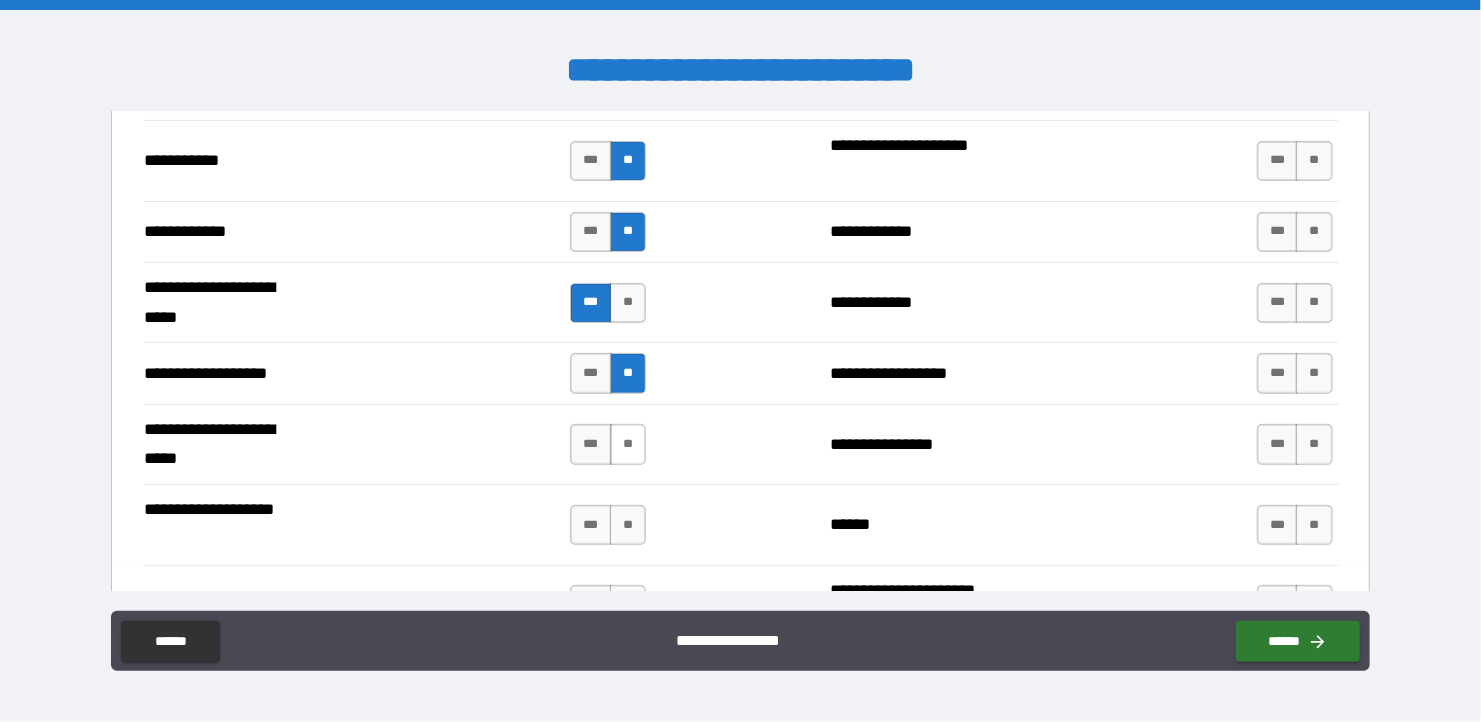 click on "**" at bounding box center (628, 444) 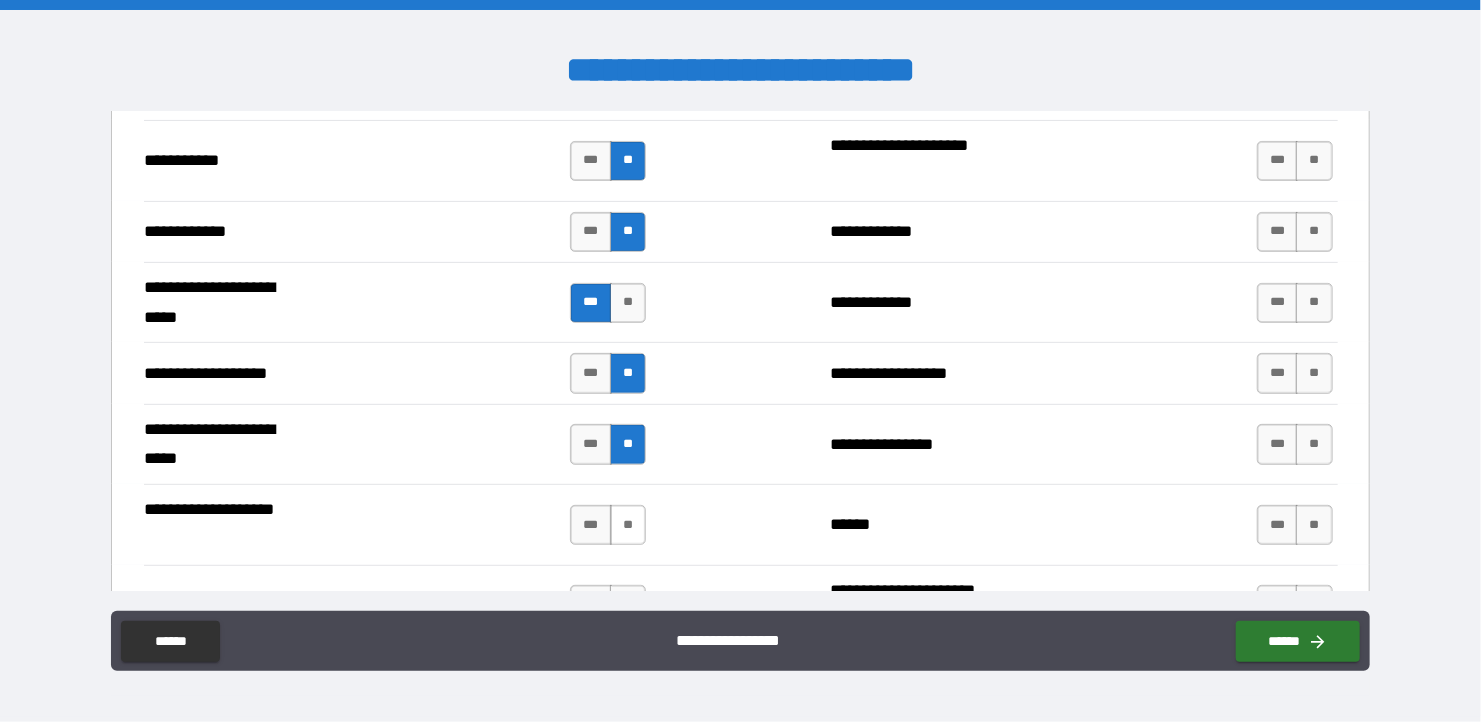 click on "**" at bounding box center [628, 525] 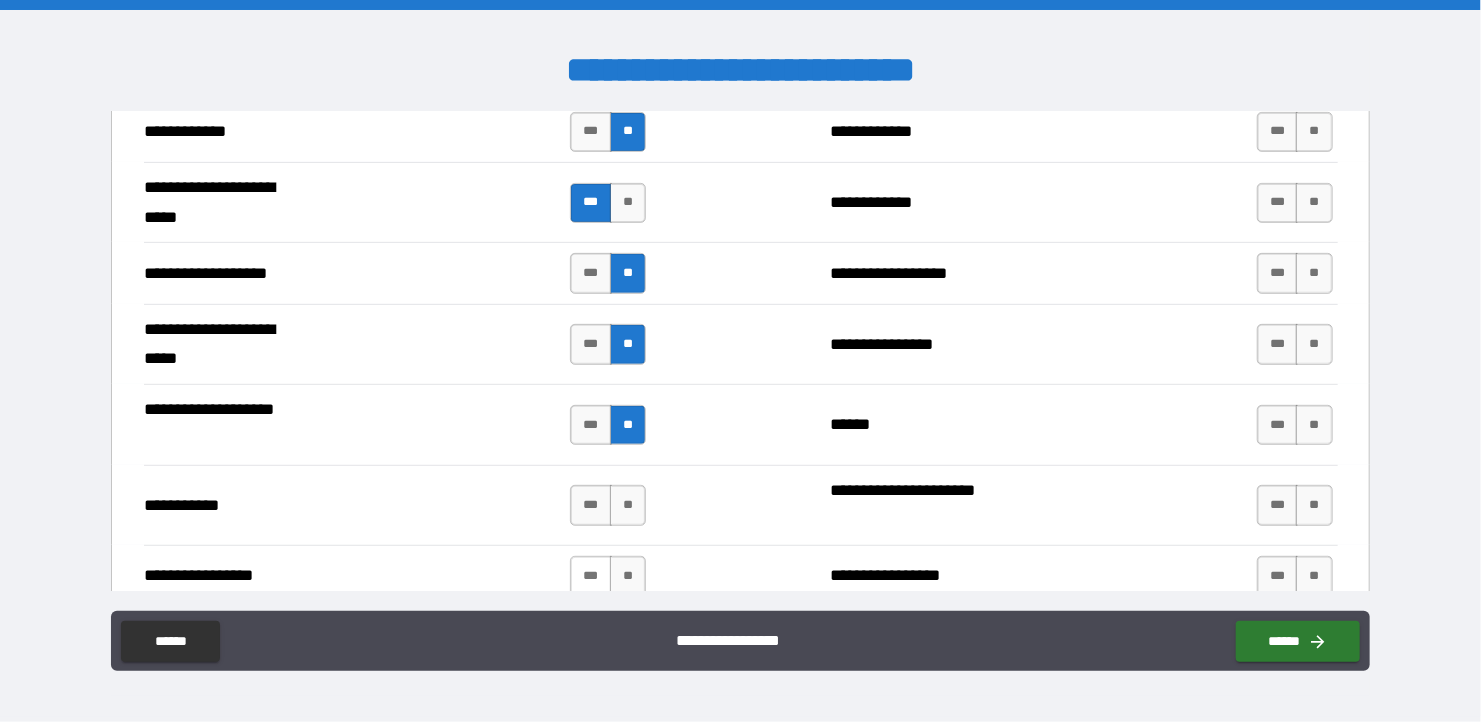 scroll, scrollTop: 4200, scrollLeft: 0, axis: vertical 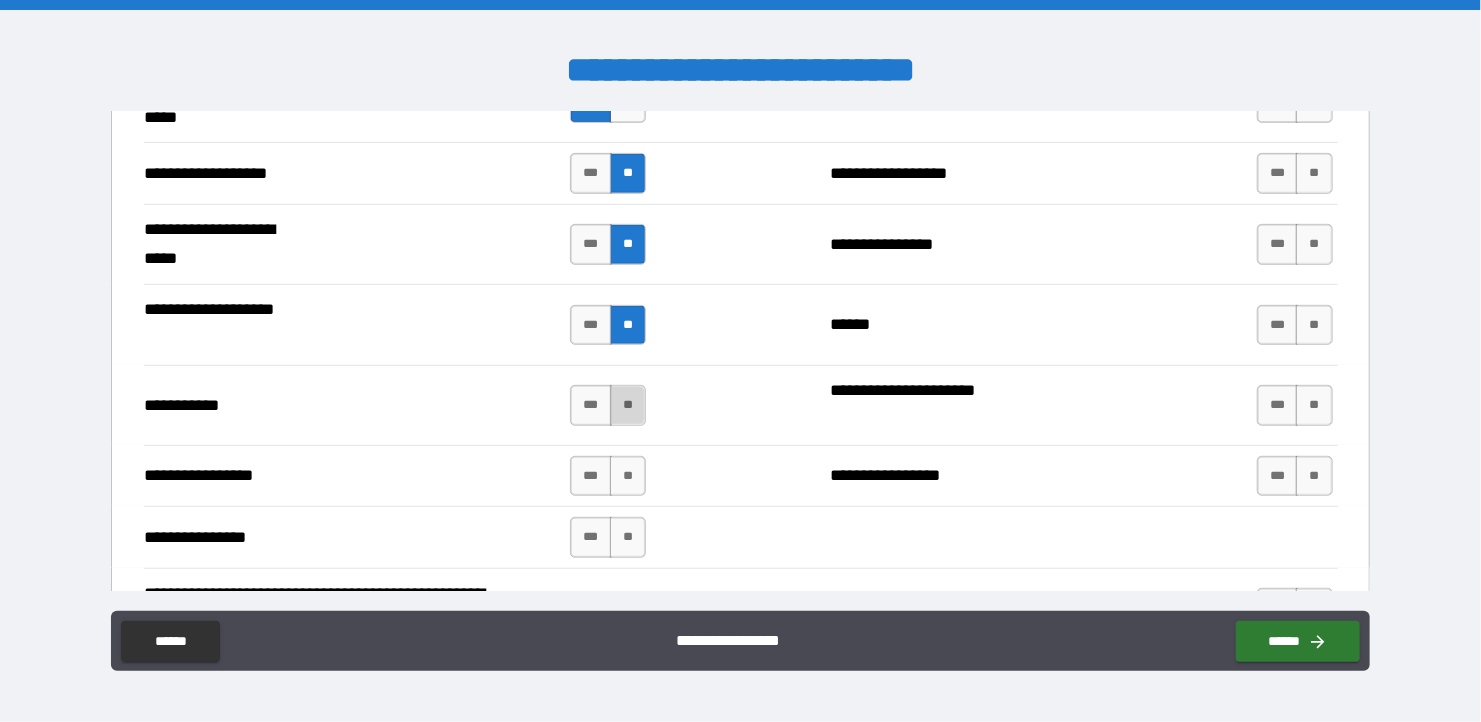 click on "**" at bounding box center (628, 405) 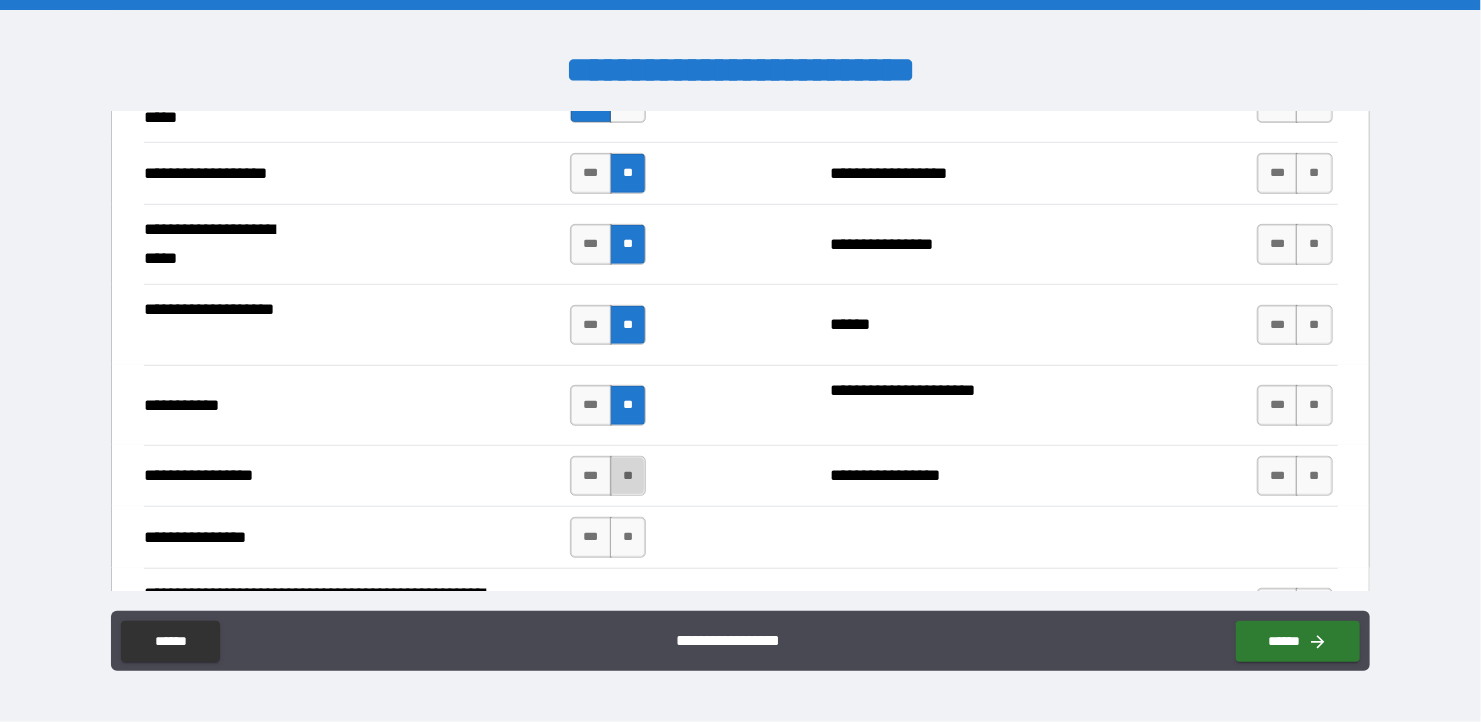 click on "**" at bounding box center [628, 476] 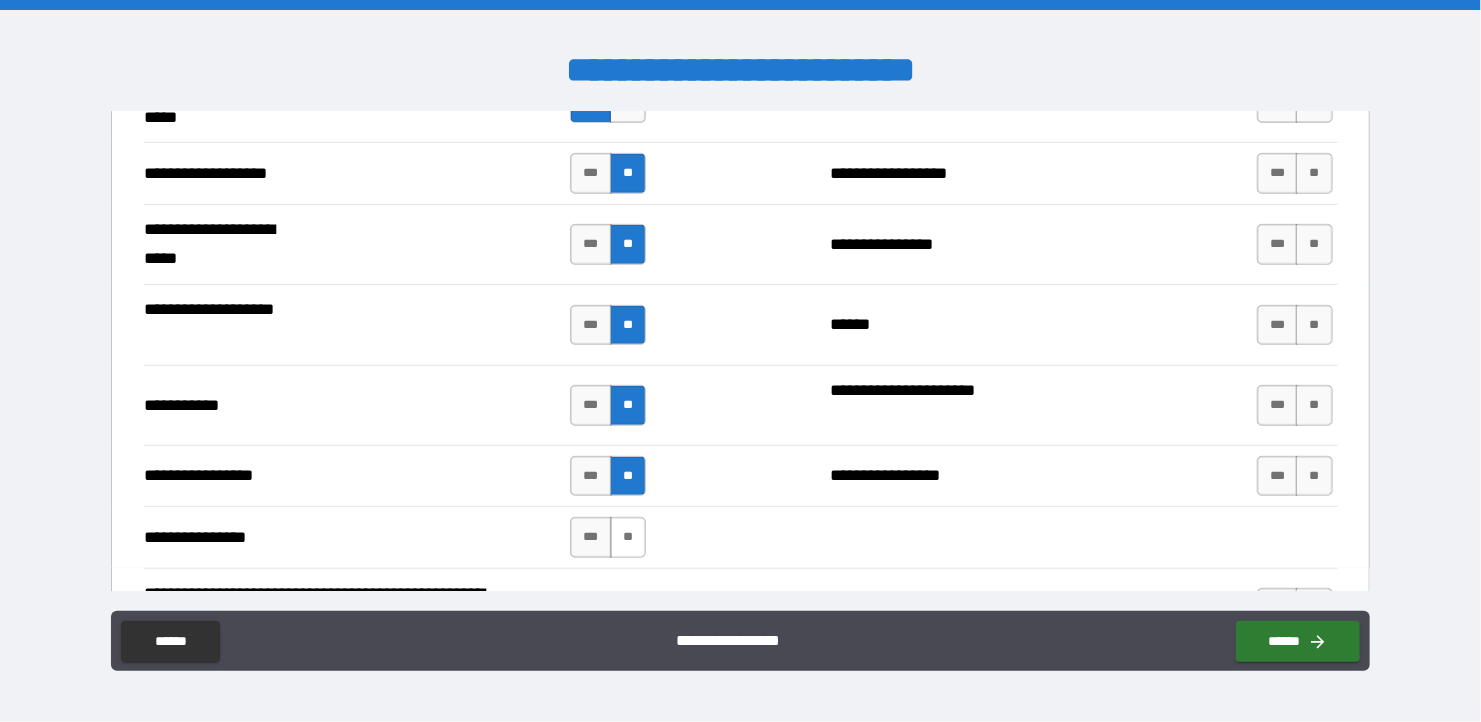 click on "**" at bounding box center (628, 537) 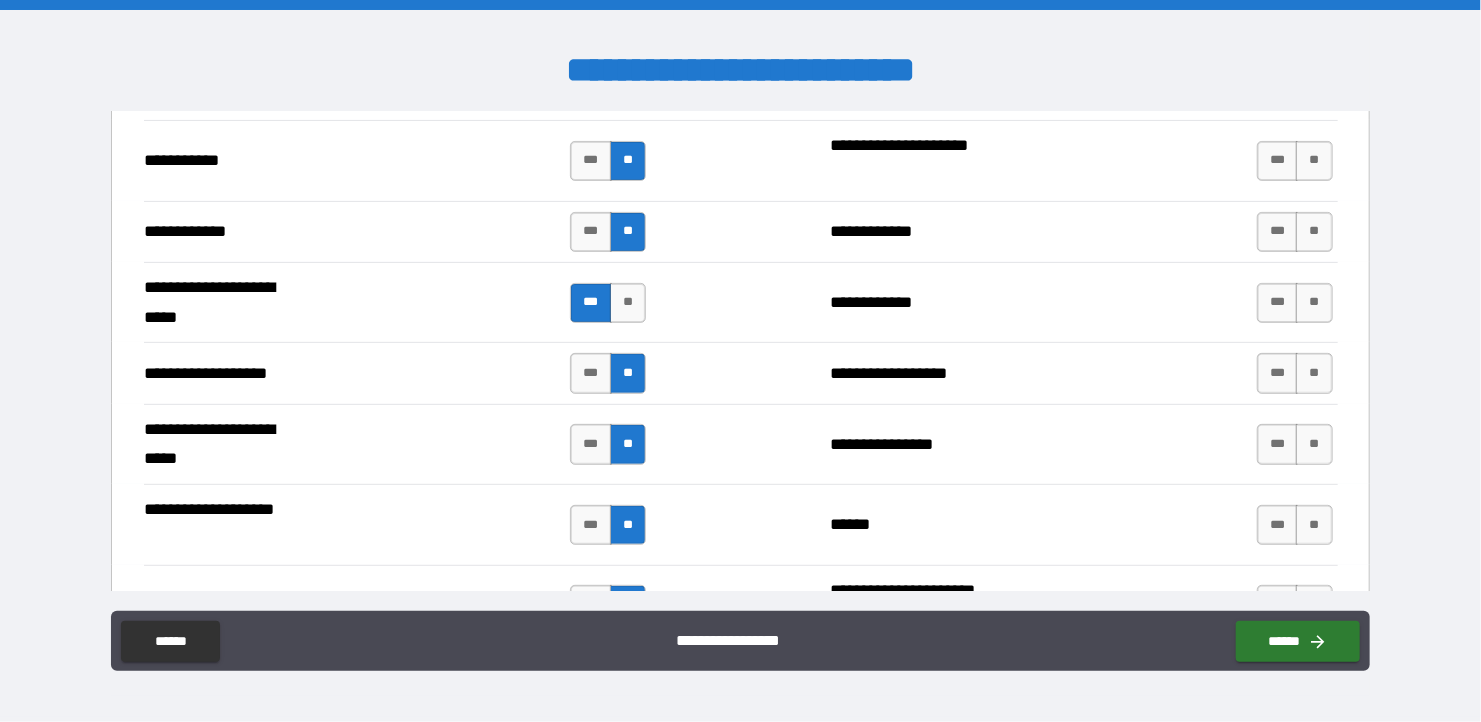 scroll, scrollTop: 4300, scrollLeft: 0, axis: vertical 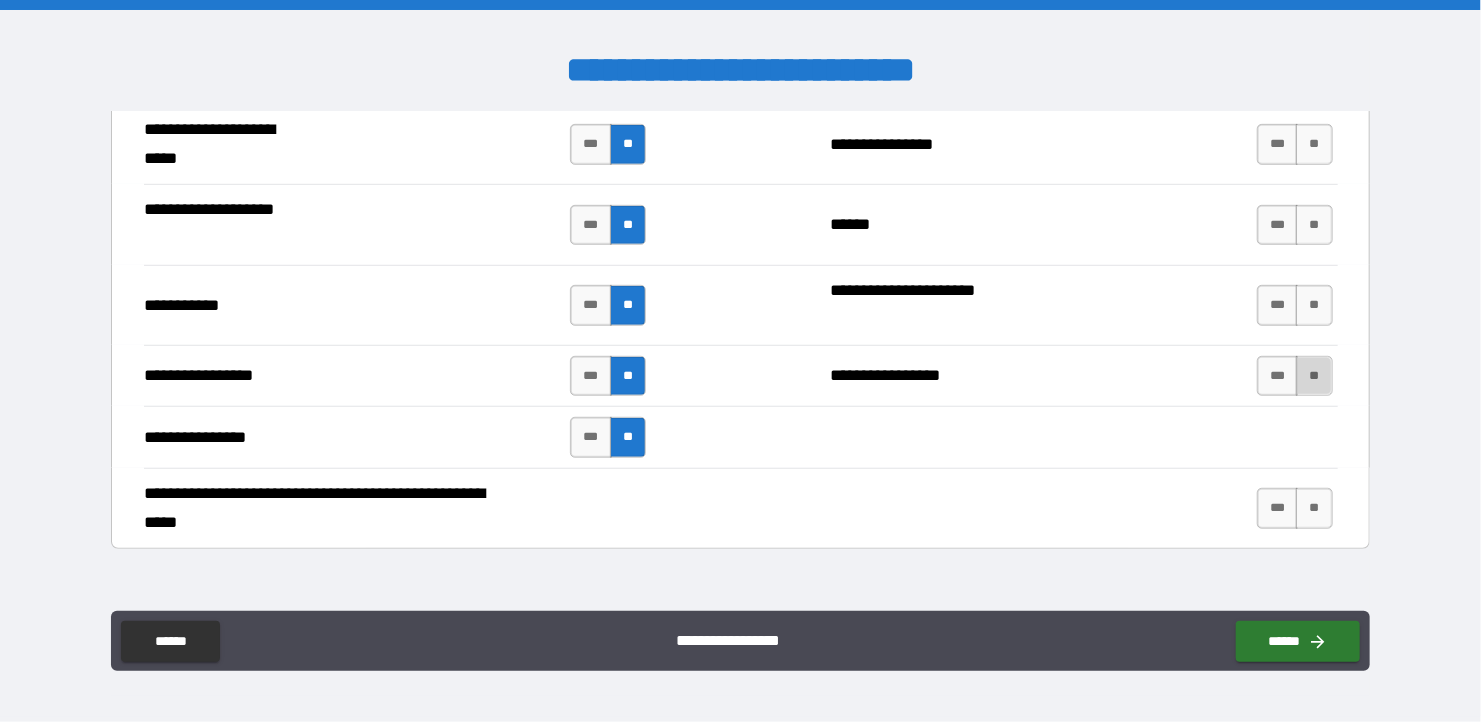 click on "**" at bounding box center [1314, 376] 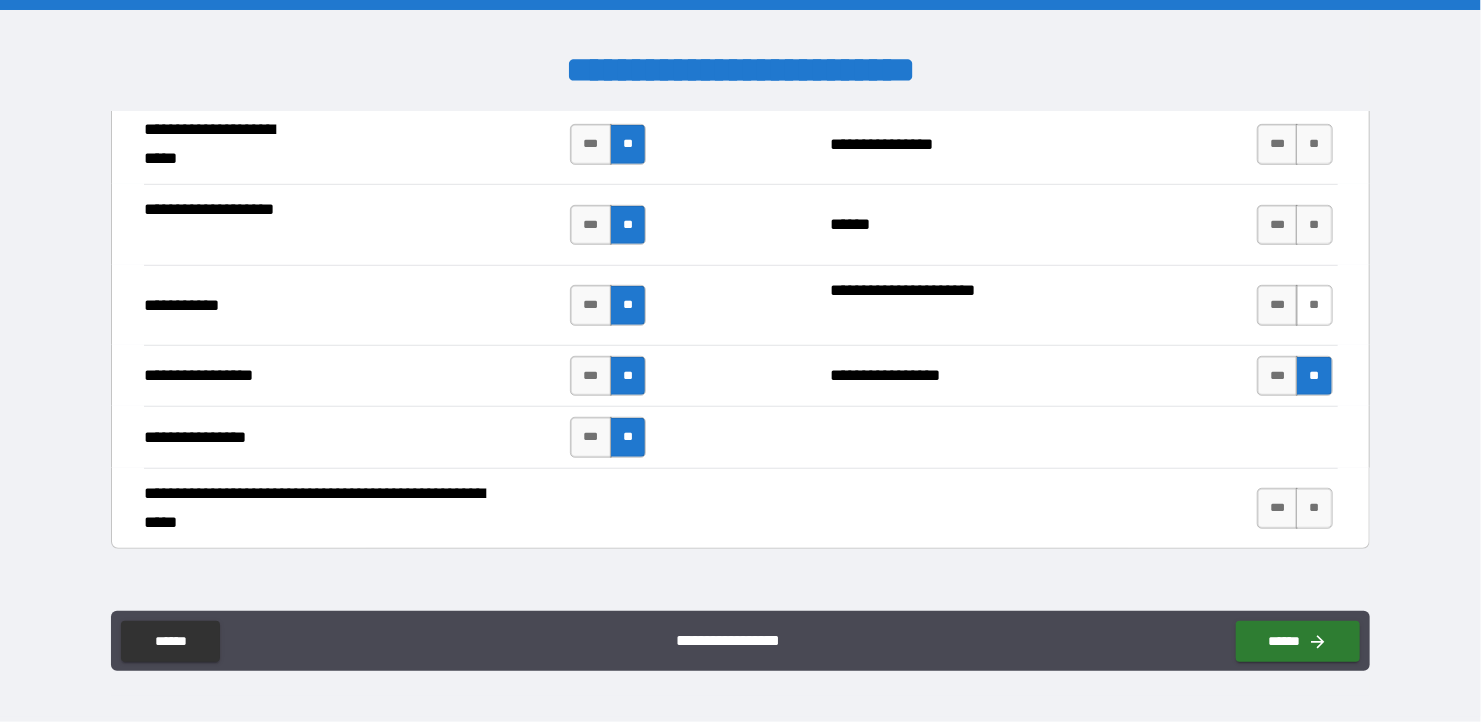 click on "**" at bounding box center [1314, 305] 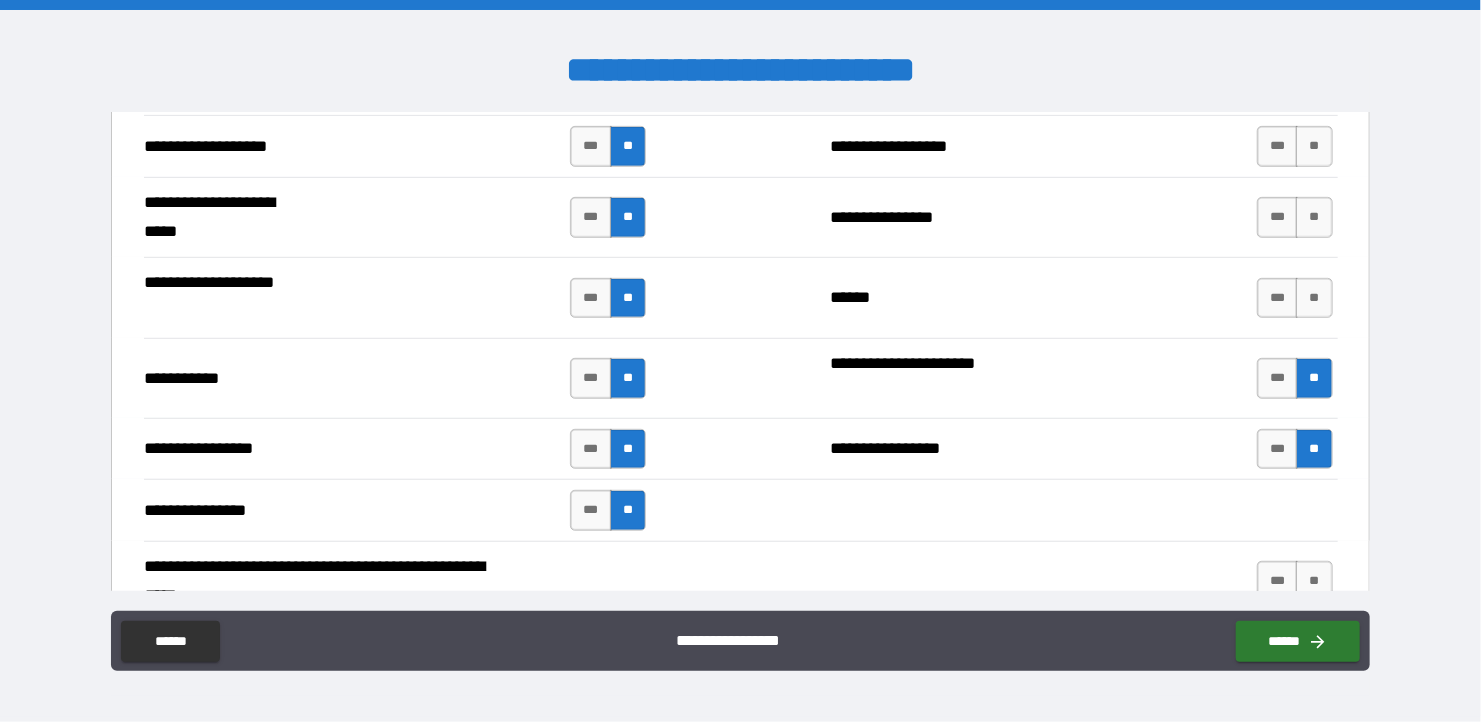 scroll, scrollTop: 4200, scrollLeft: 0, axis: vertical 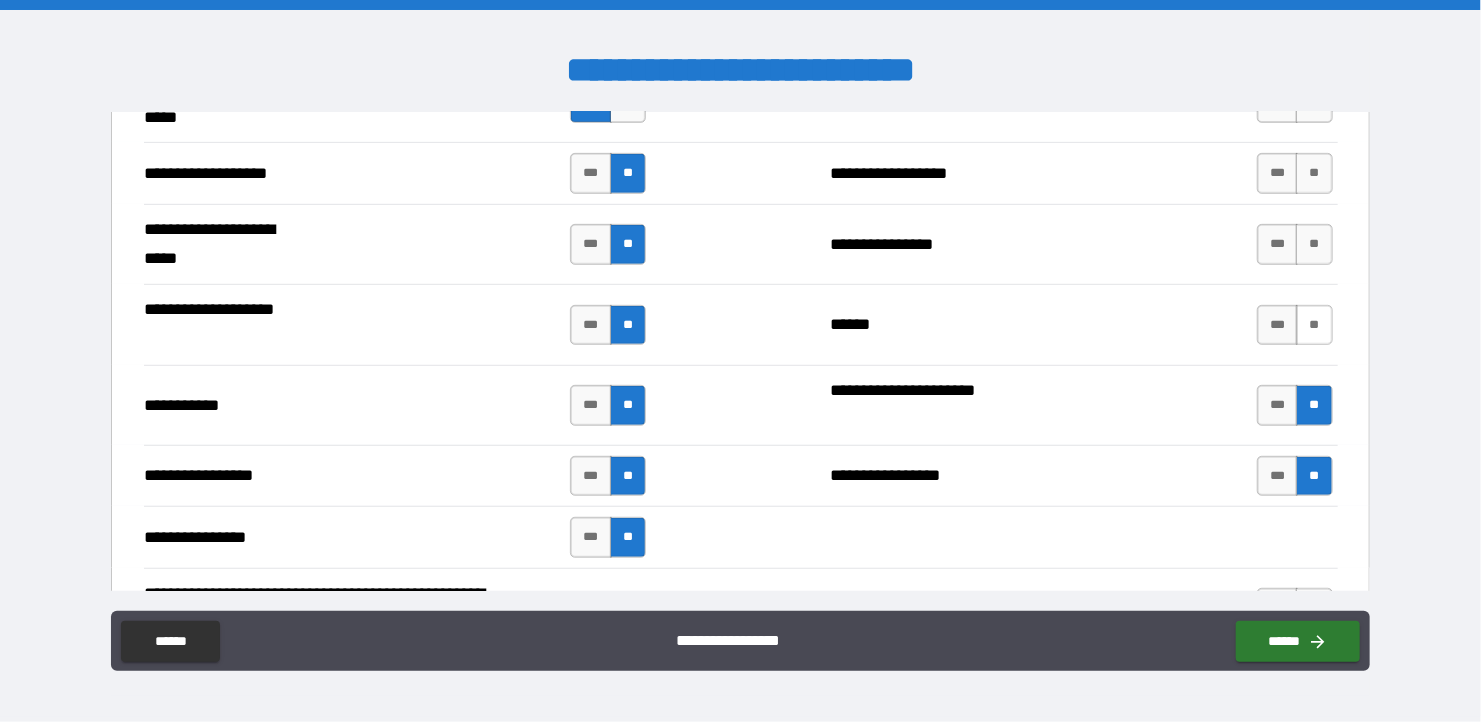 click on "**" at bounding box center [1314, 325] 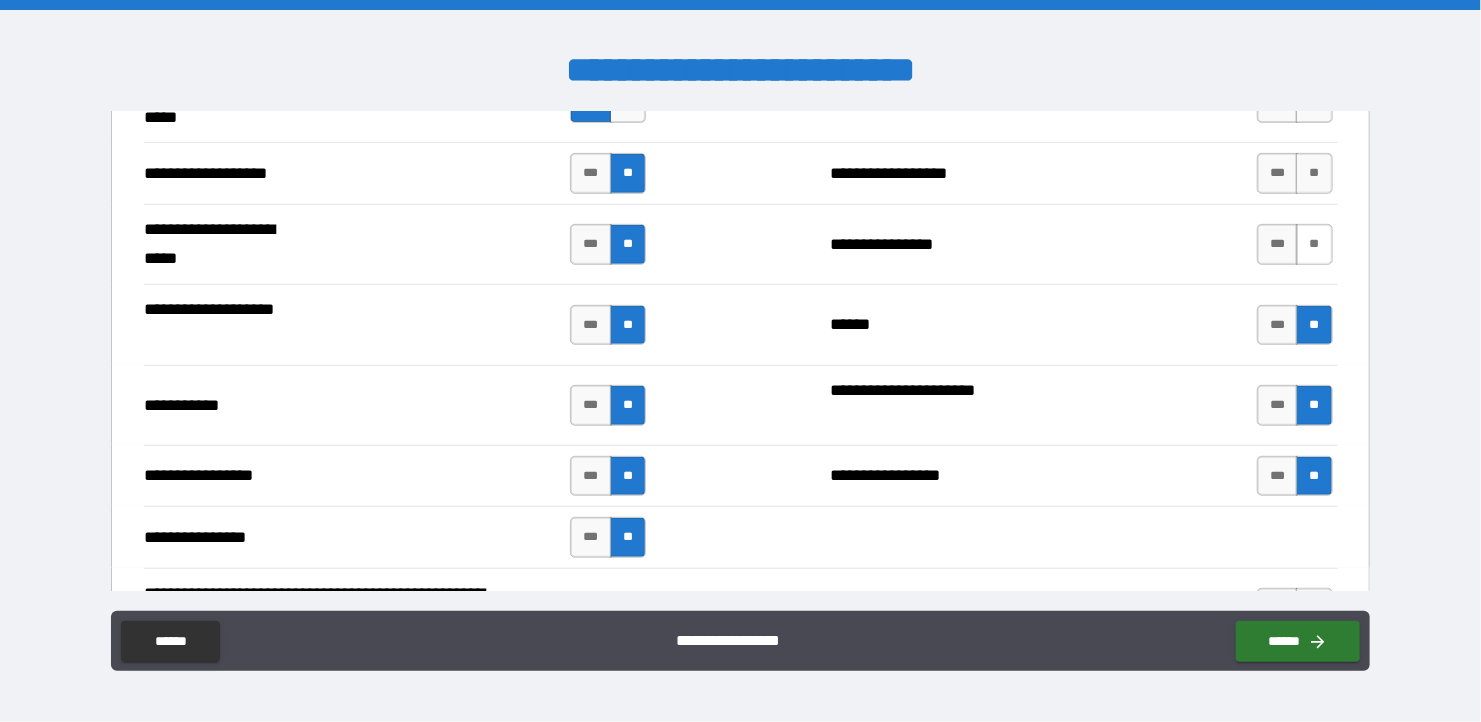 click on "**" at bounding box center [1314, 244] 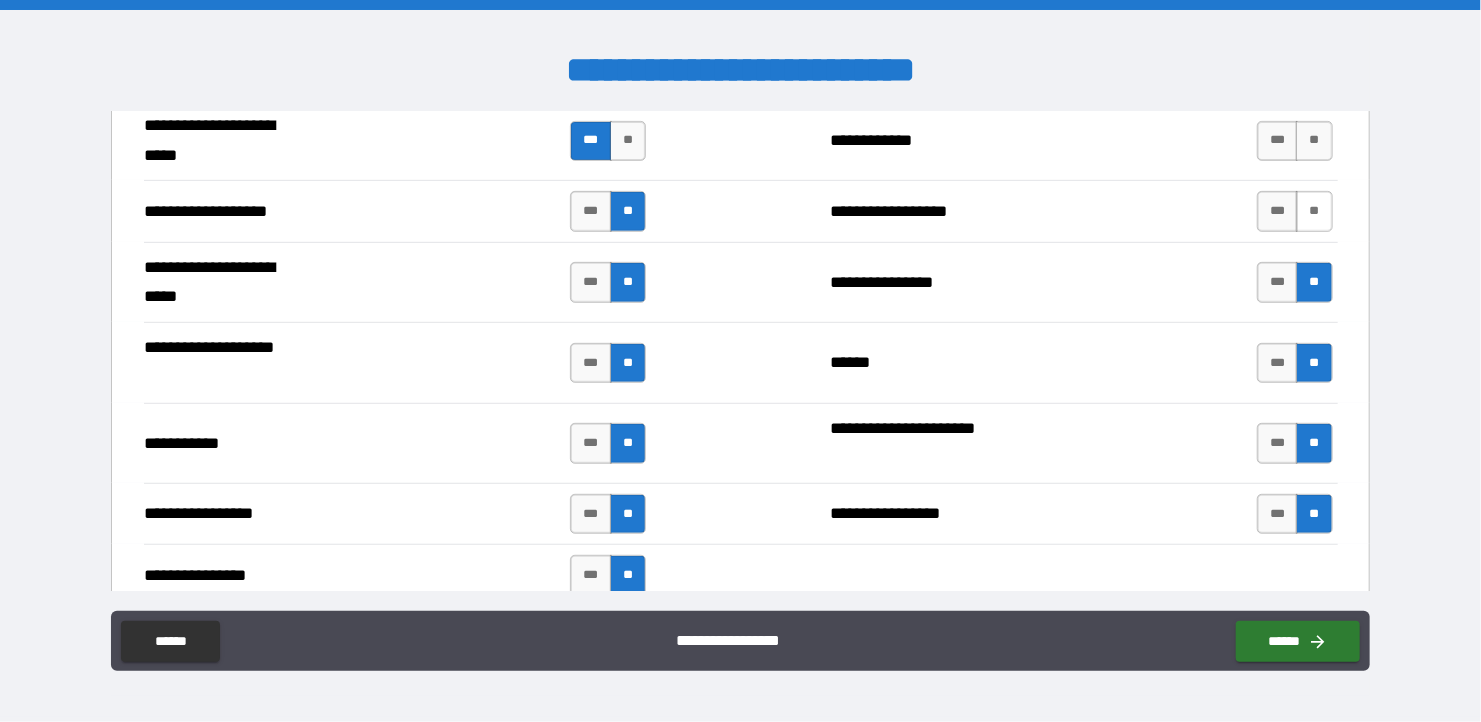 scroll, scrollTop: 4100, scrollLeft: 0, axis: vertical 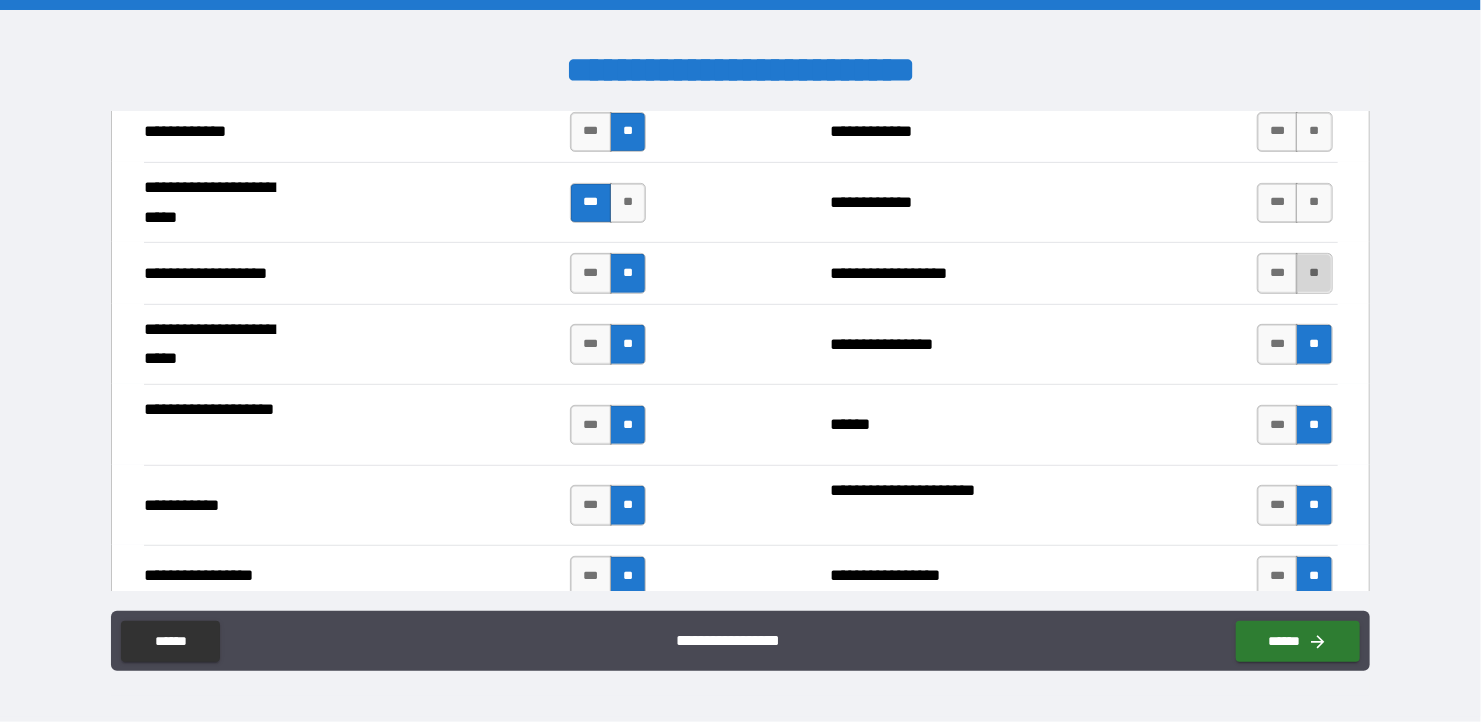 click on "**" at bounding box center [1314, 273] 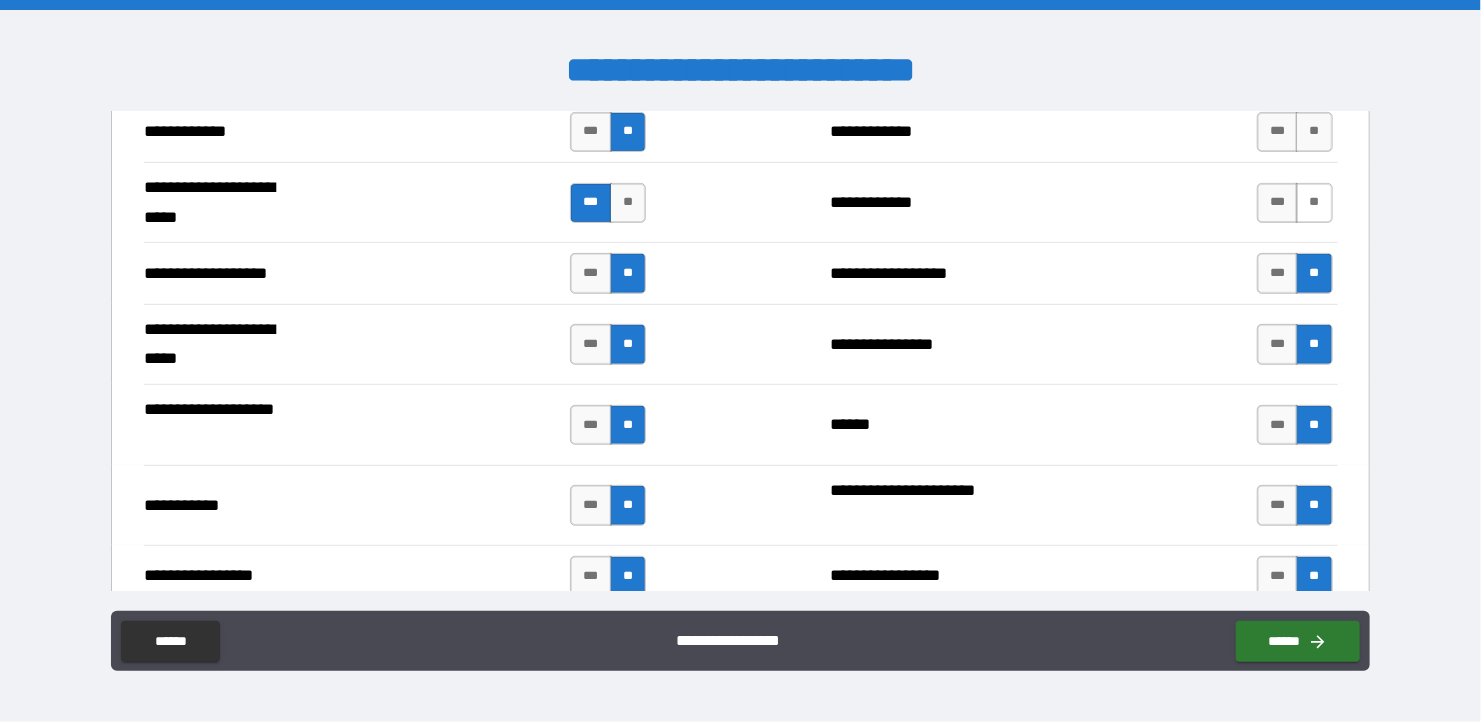 click on "**" at bounding box center [1314, 203] 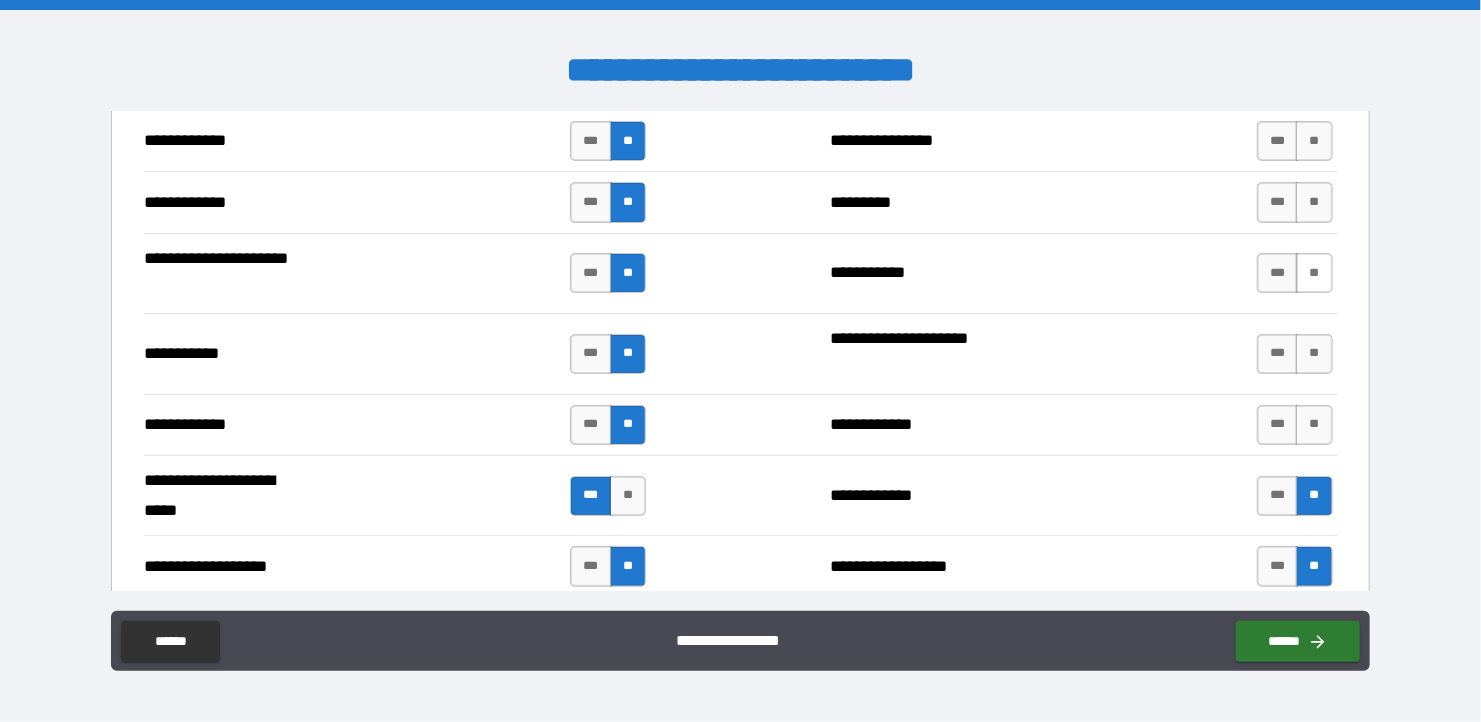 scroll, scrollTop: 3800, scrollLeft: 0, axis: vertical 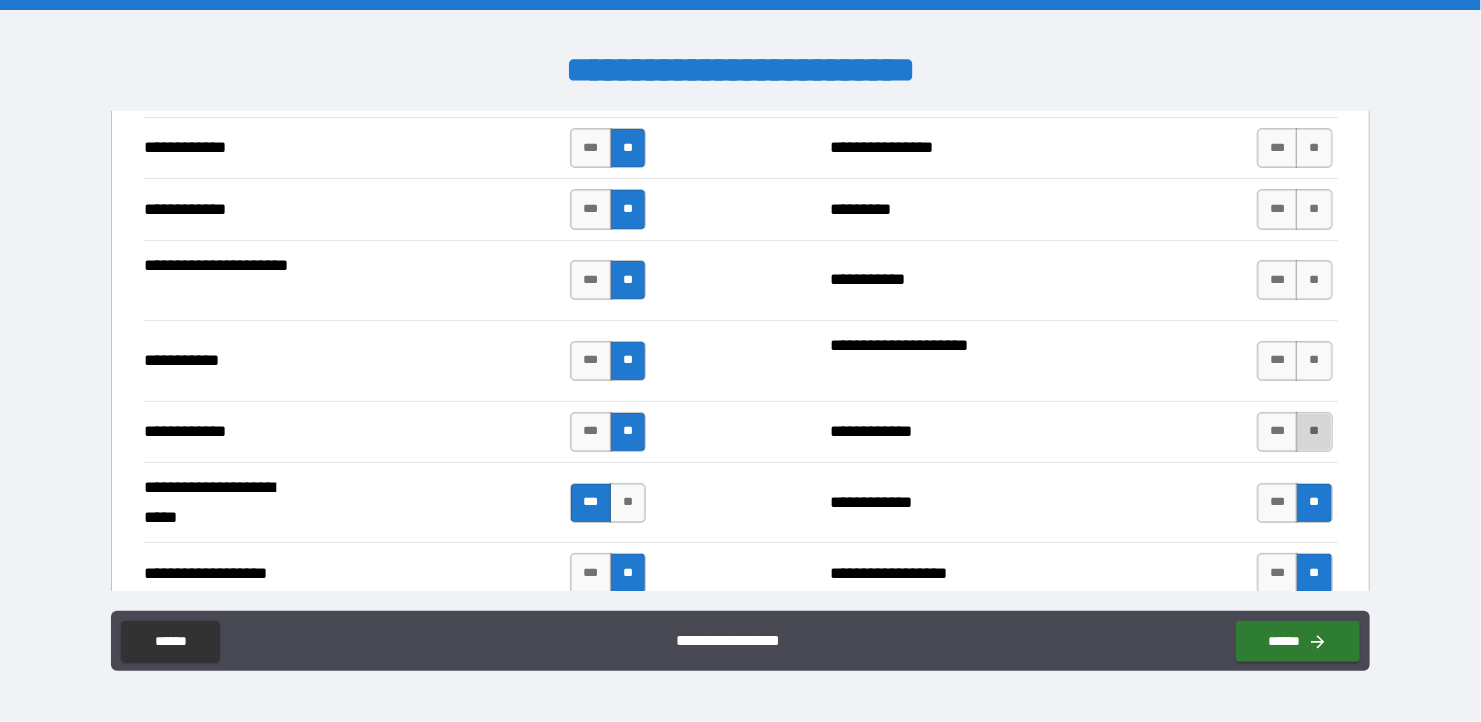 click on "**" at bounding box center (1314, 432) 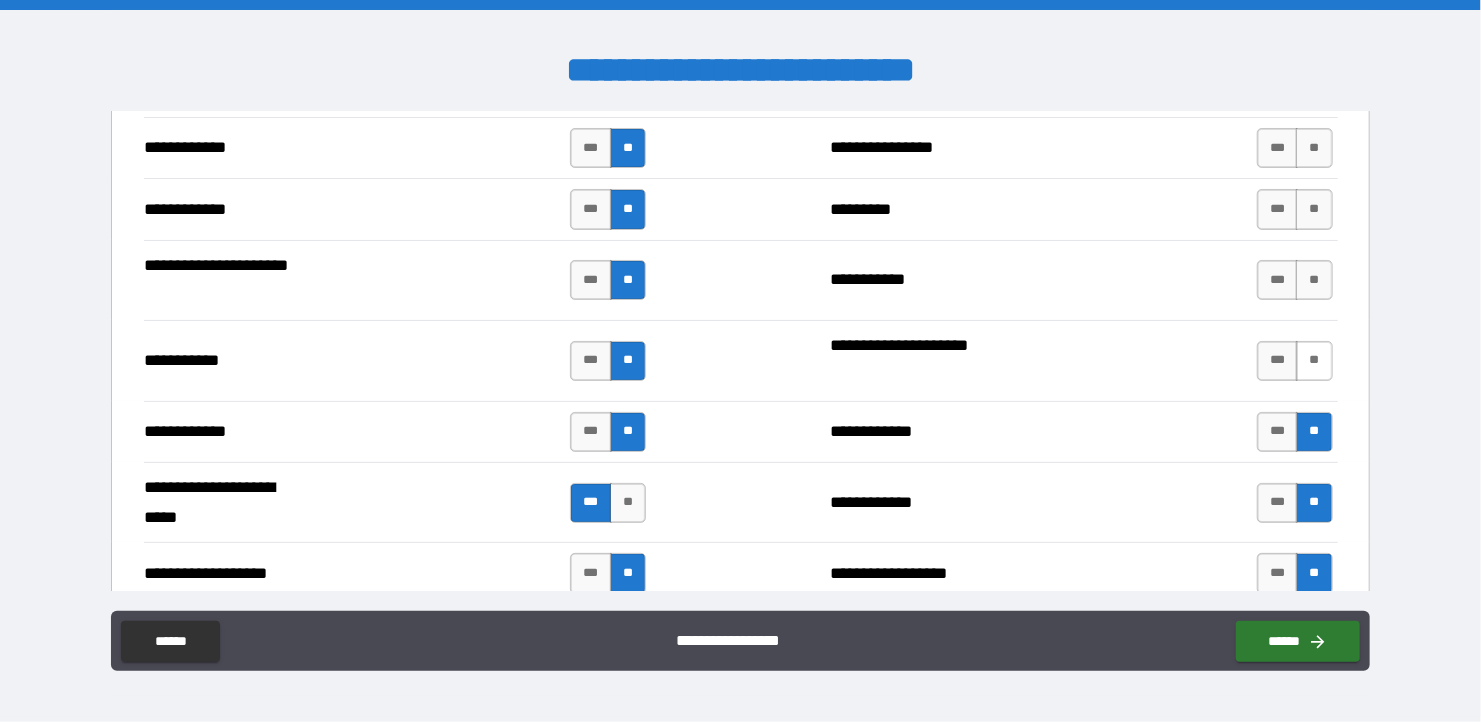 click on "**" at bounding box center [1314, 361] 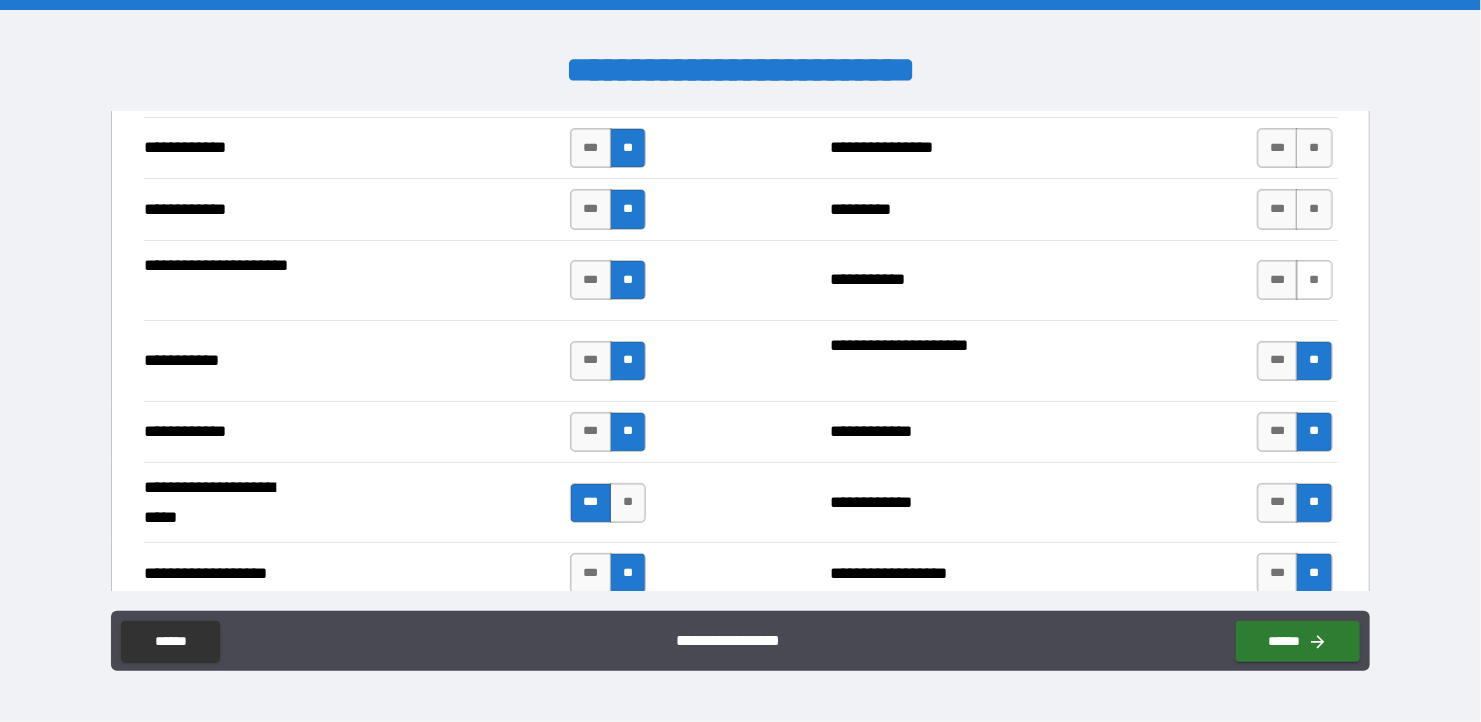 click on "**" at bounding box center [1314, 280] 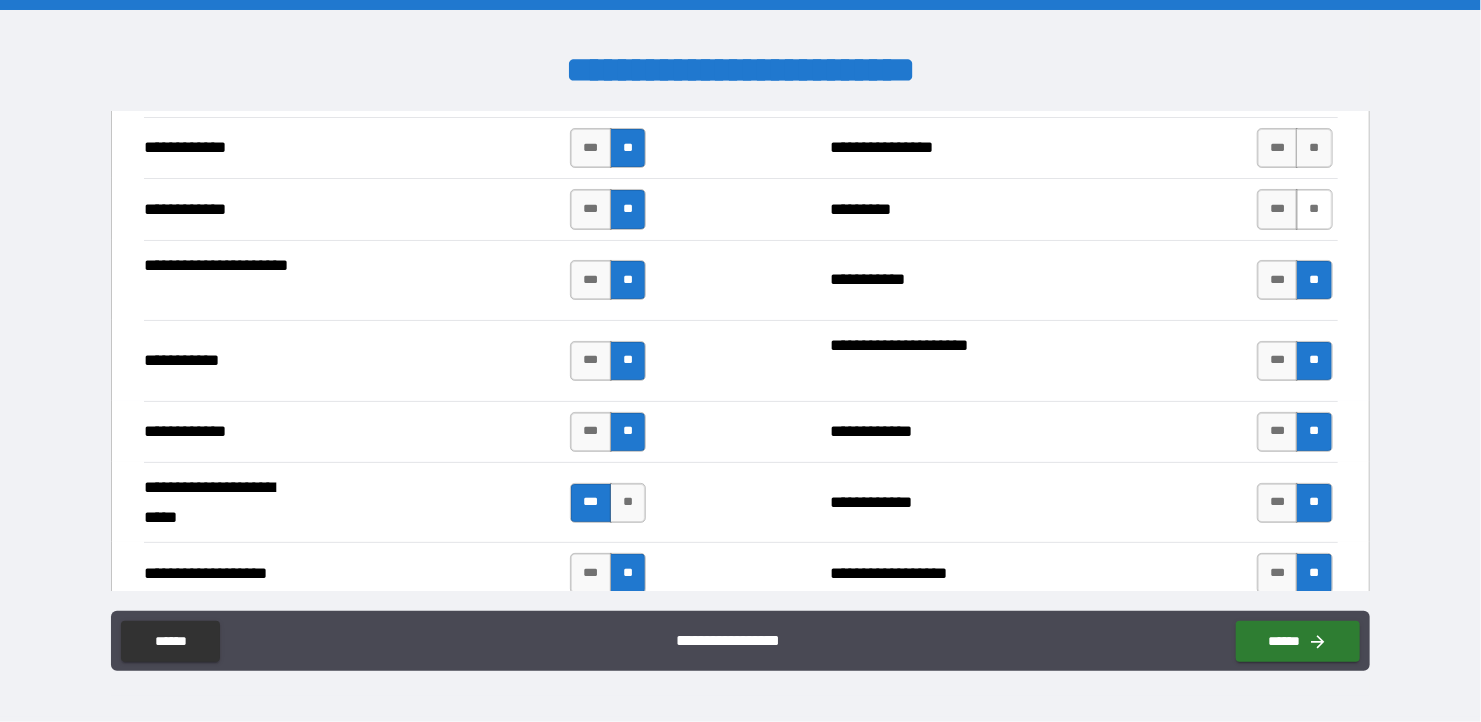 click on "**" at bounding box center [1314, 209] 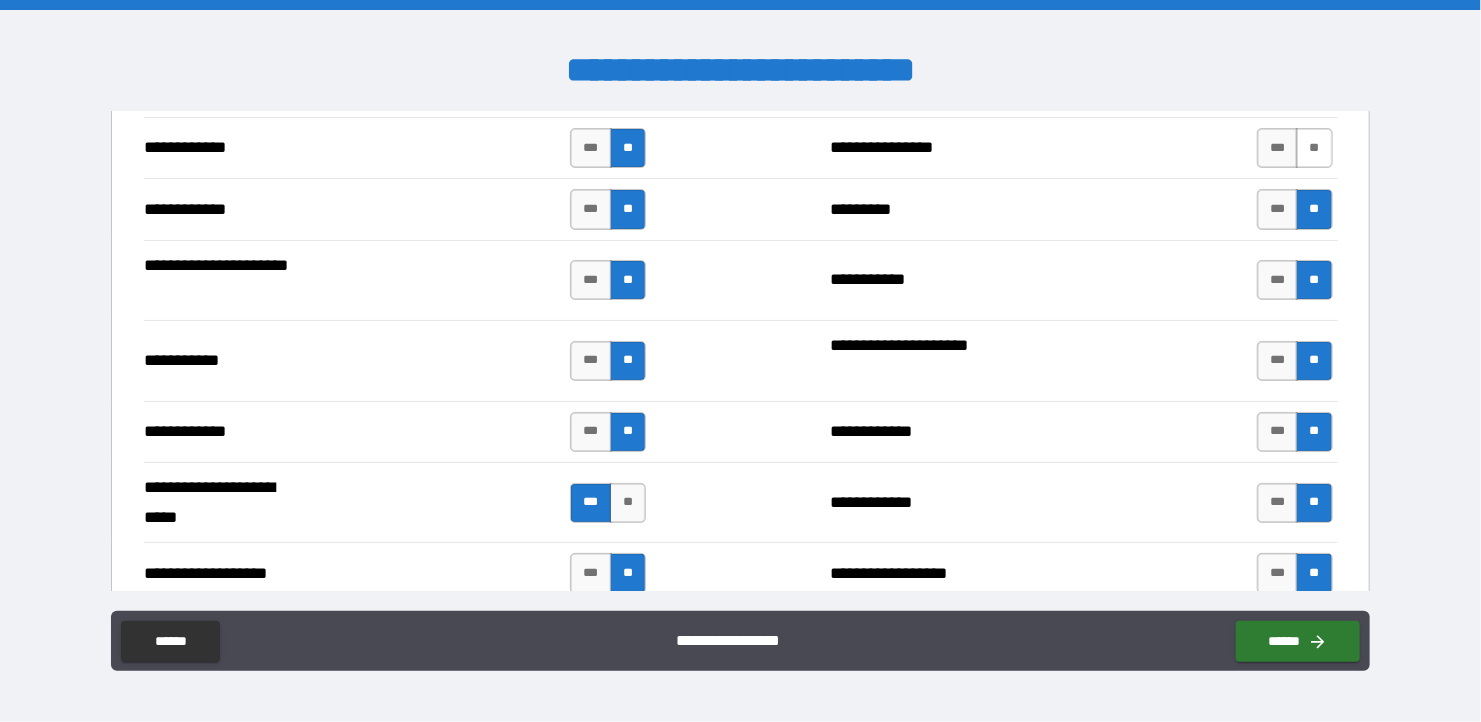 click on "**" at bounding box center (1314, 148) 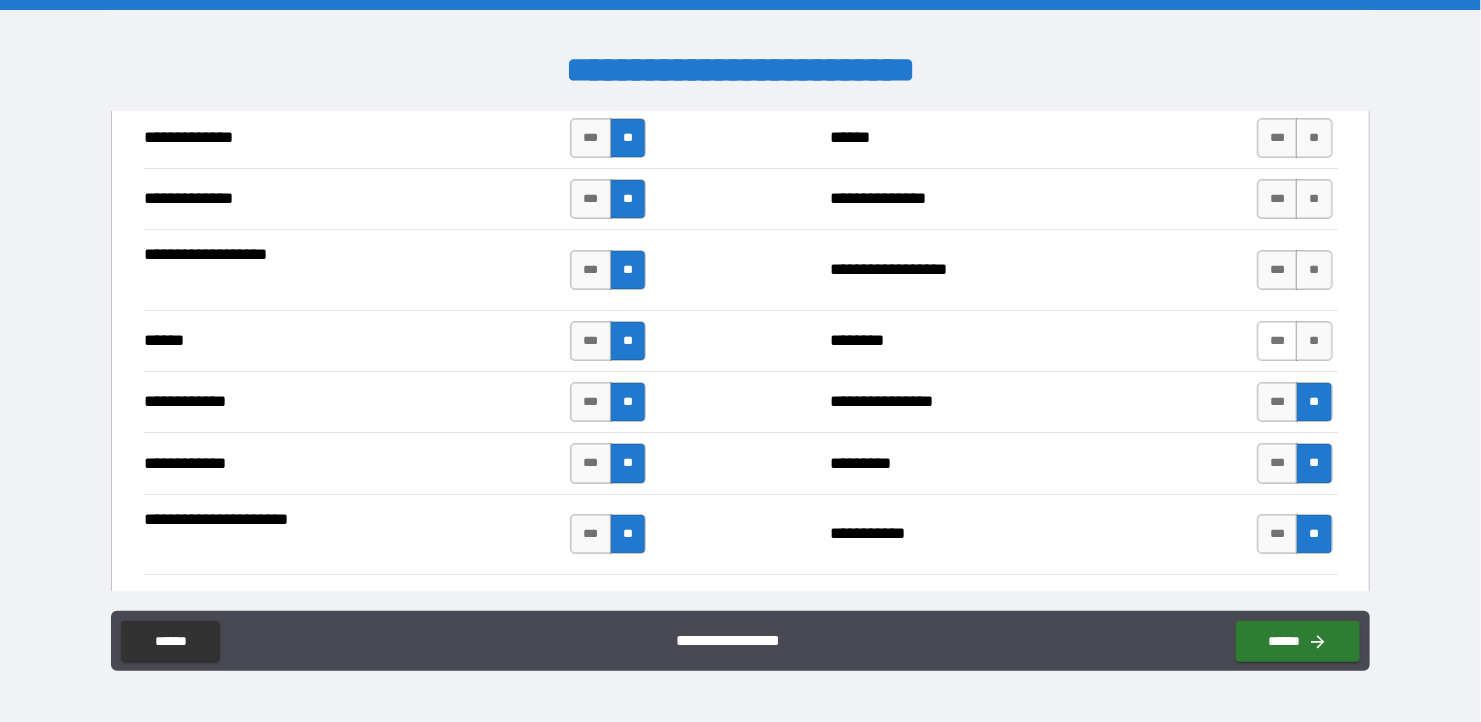 scroll, scrollTop: 3500, scrollLeft: 0, axis: vertical 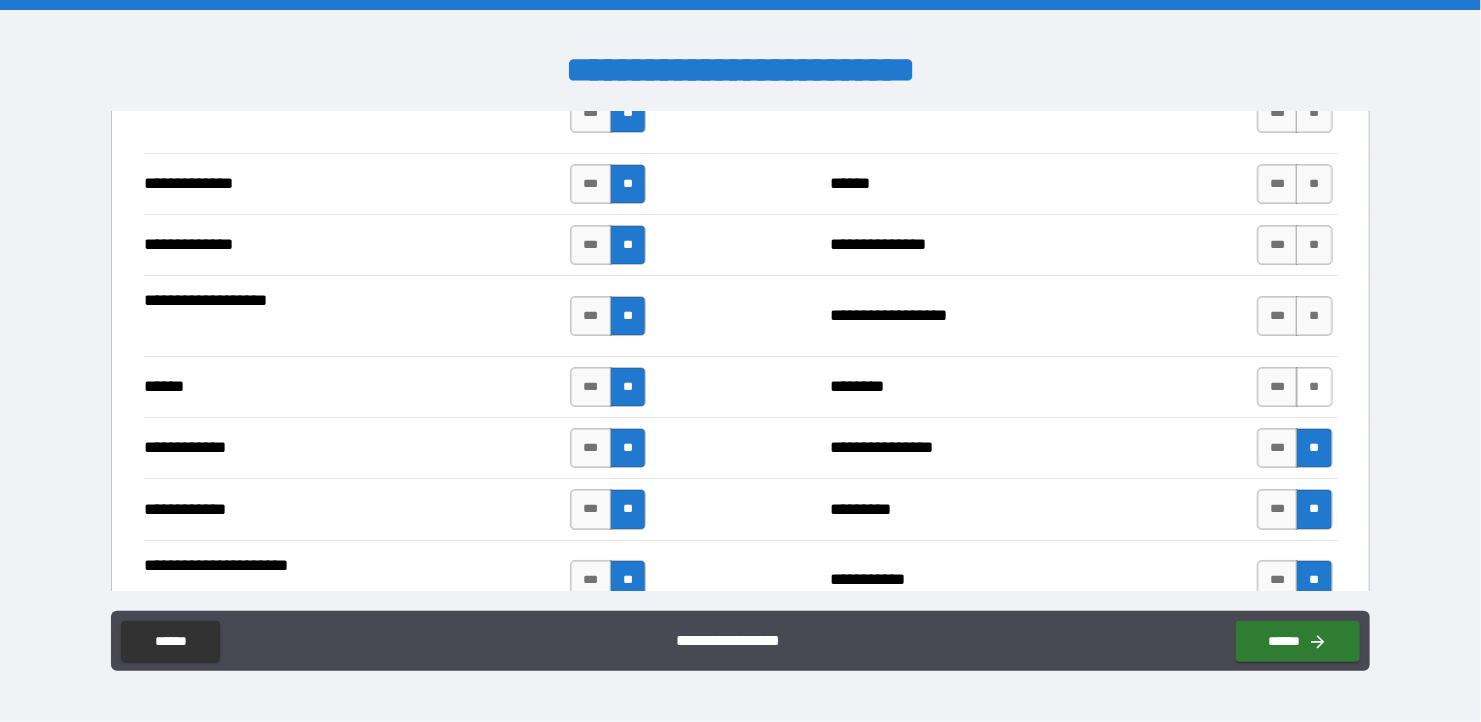 drag, startPoint x: 1305, startPoint y: 380, endPoint x: 1308, endPoint y: 347, distance: 33.13608 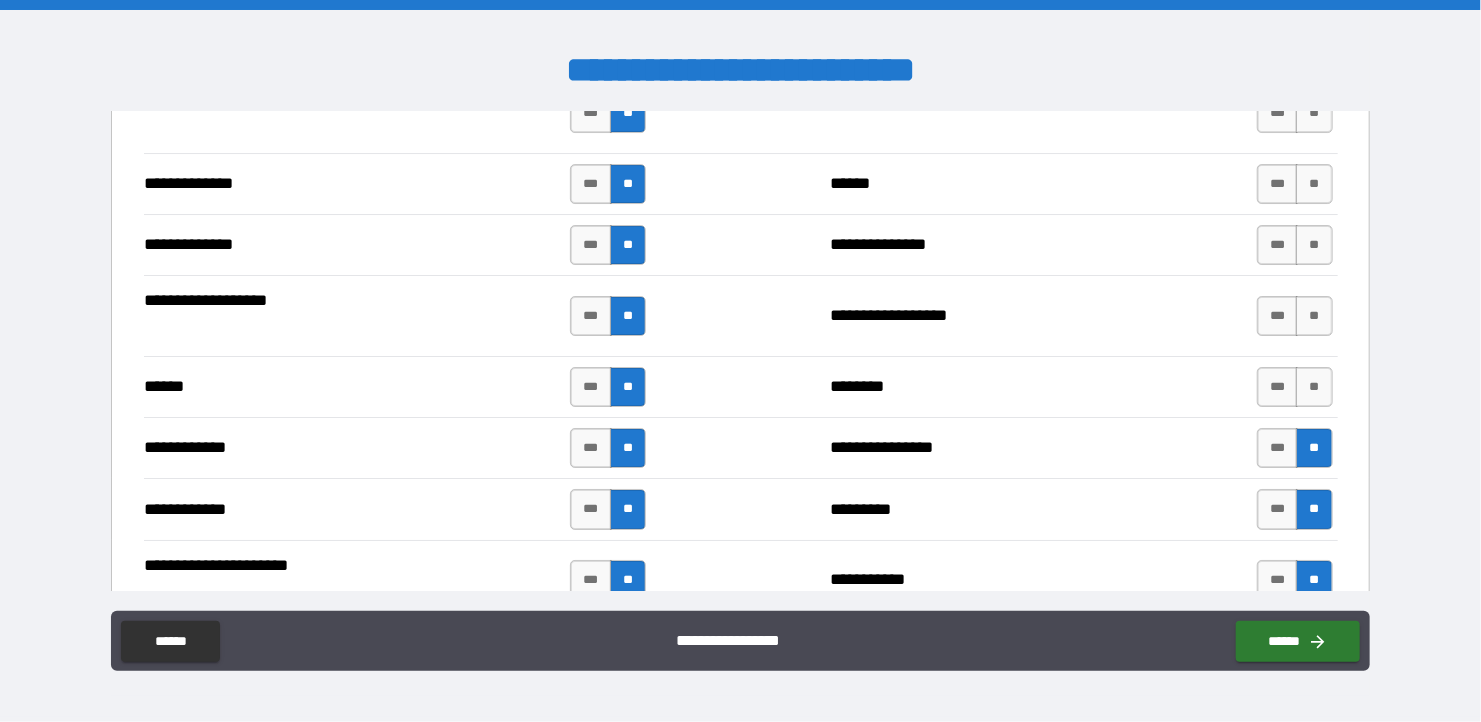 click on "**" at bounding box center (1314, 387) 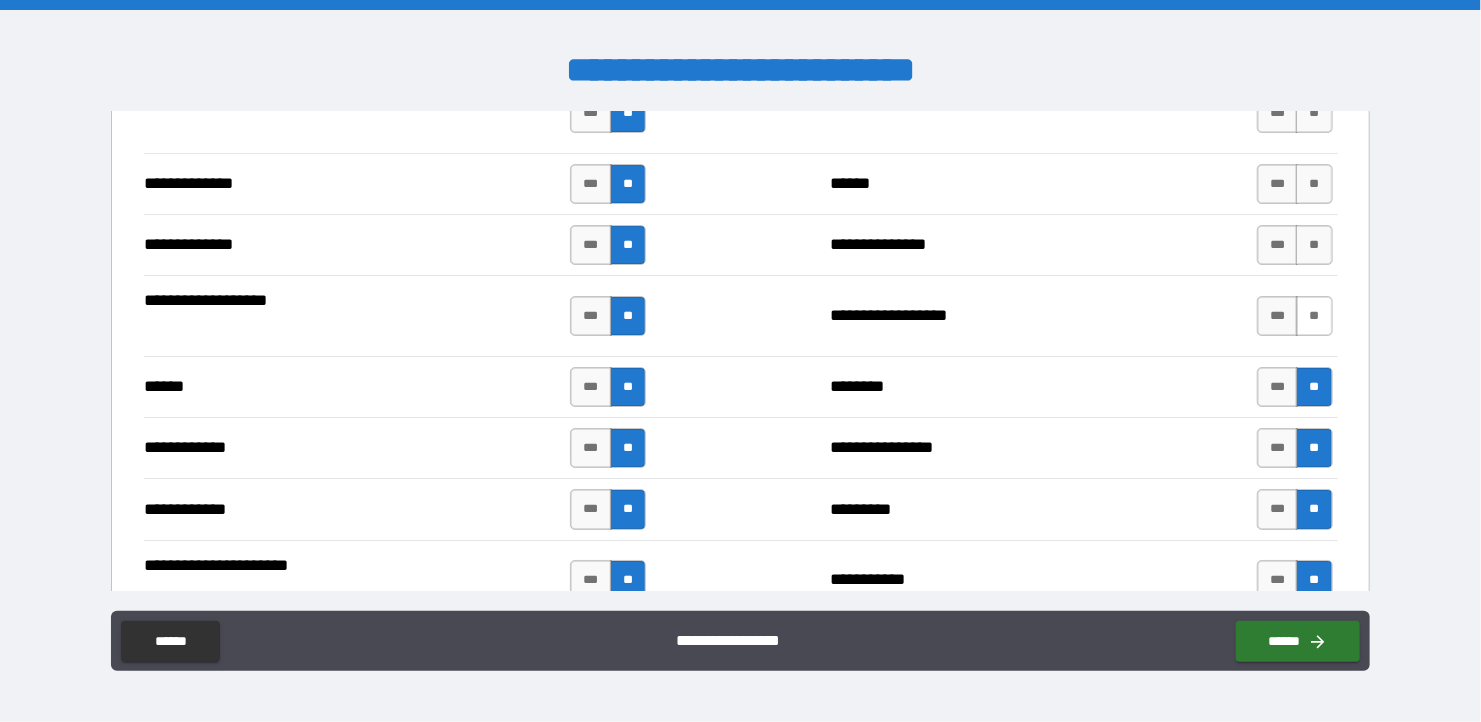 click on "**" at bounding box center (1314, 316) 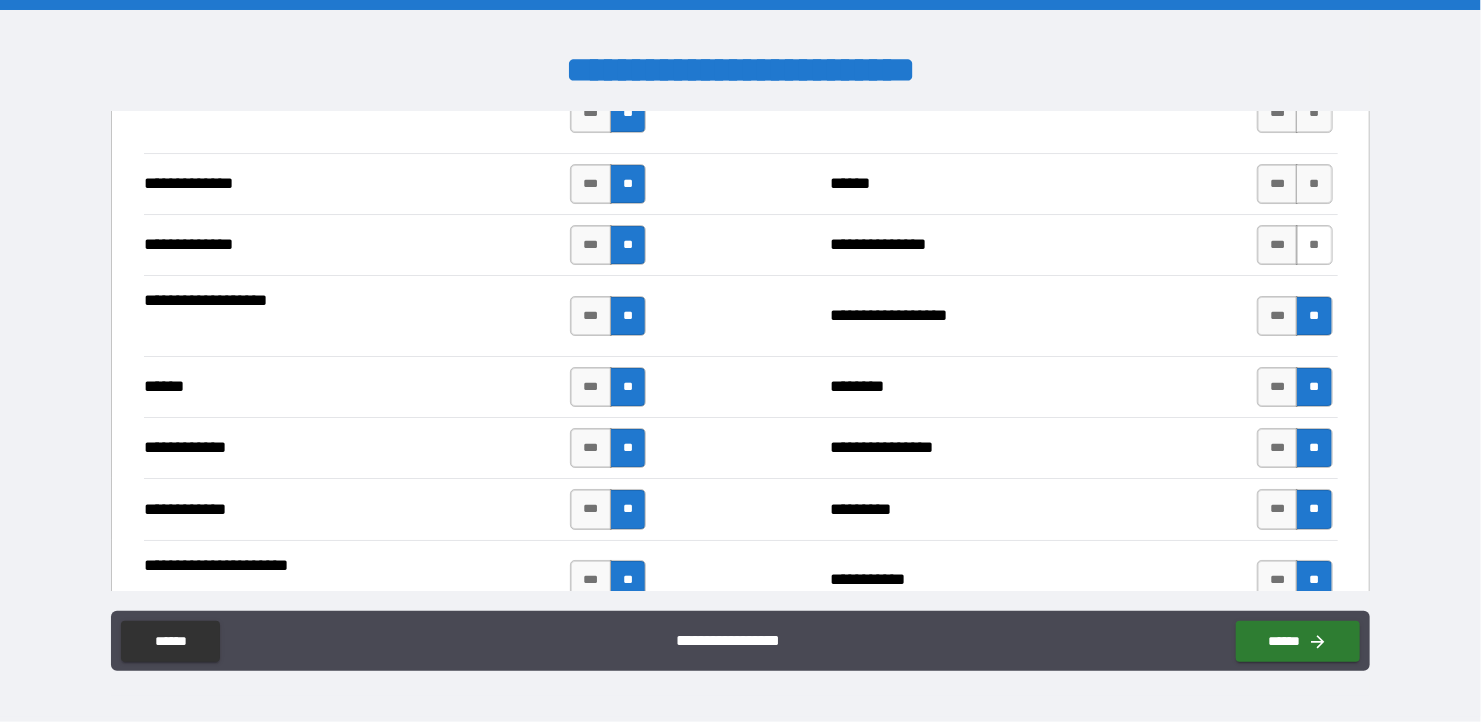 click on "**" at bounding box center (1314, 245) 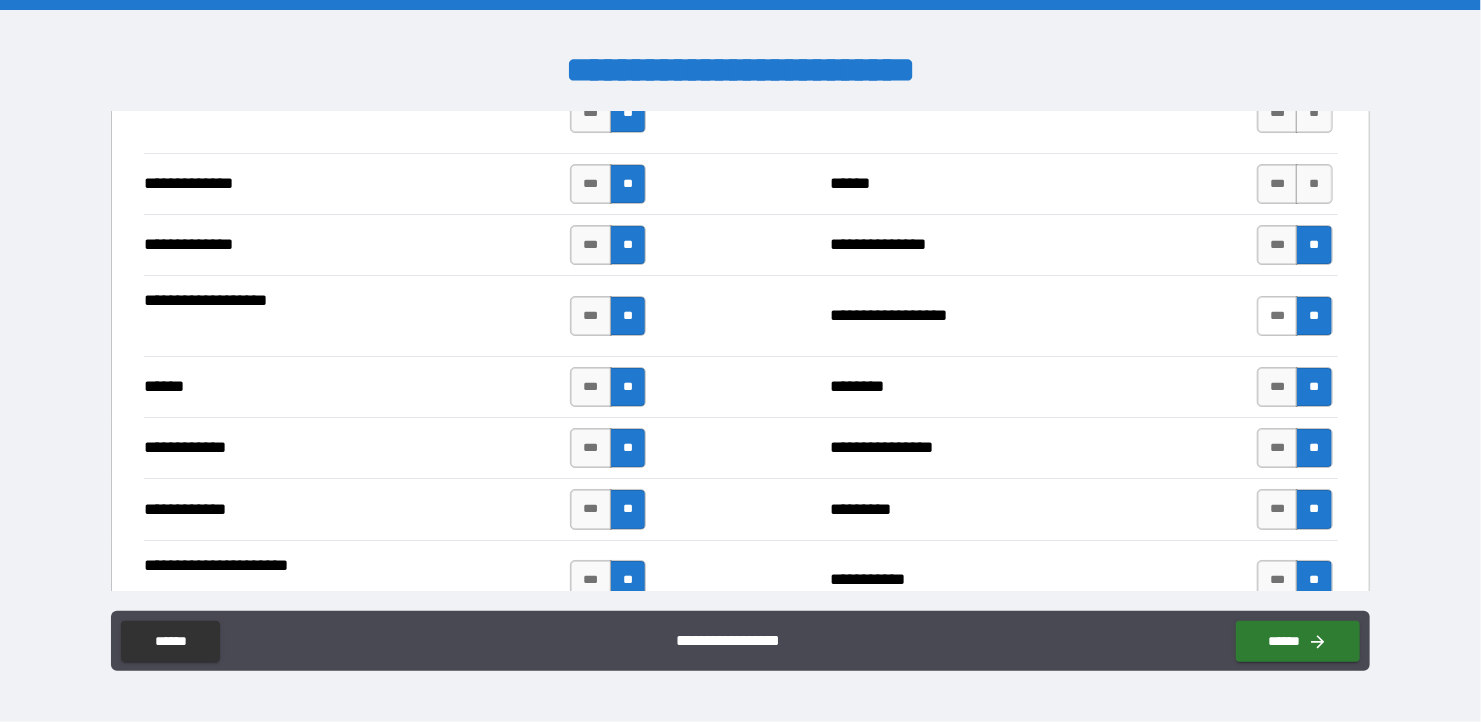 scroll, scrollTop: 3400, scrollLeft: 0, axis: vertical 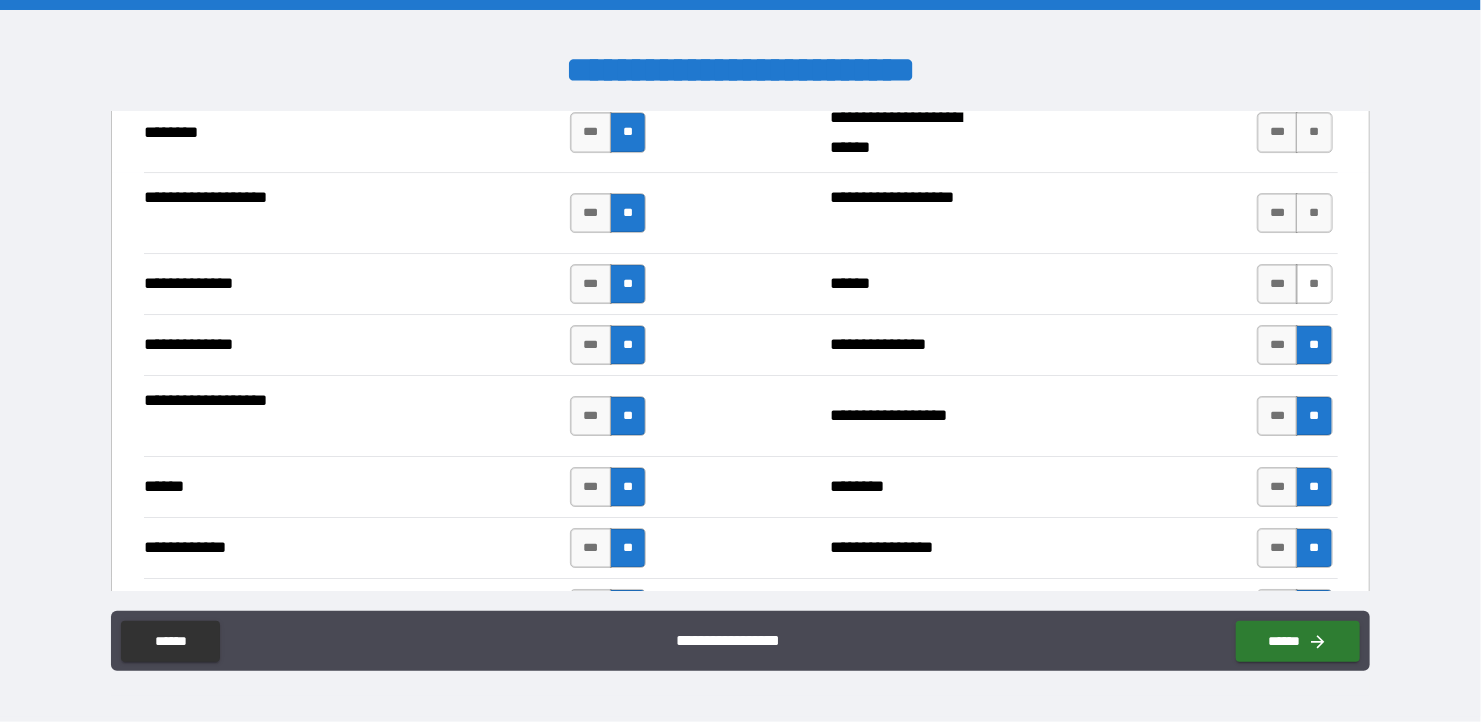 click on "**" at bounding box center (1314, 284) 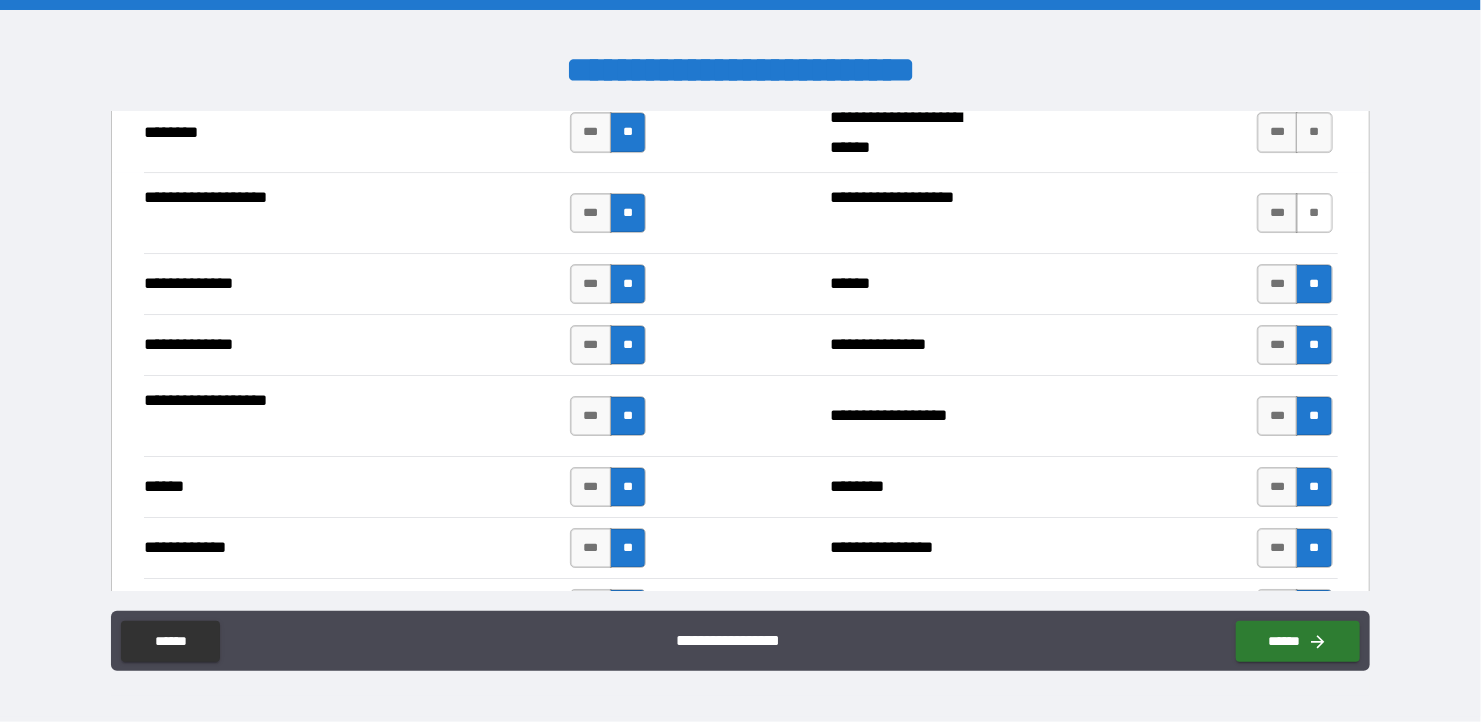click on "**" at bounding box center (1314, 213) 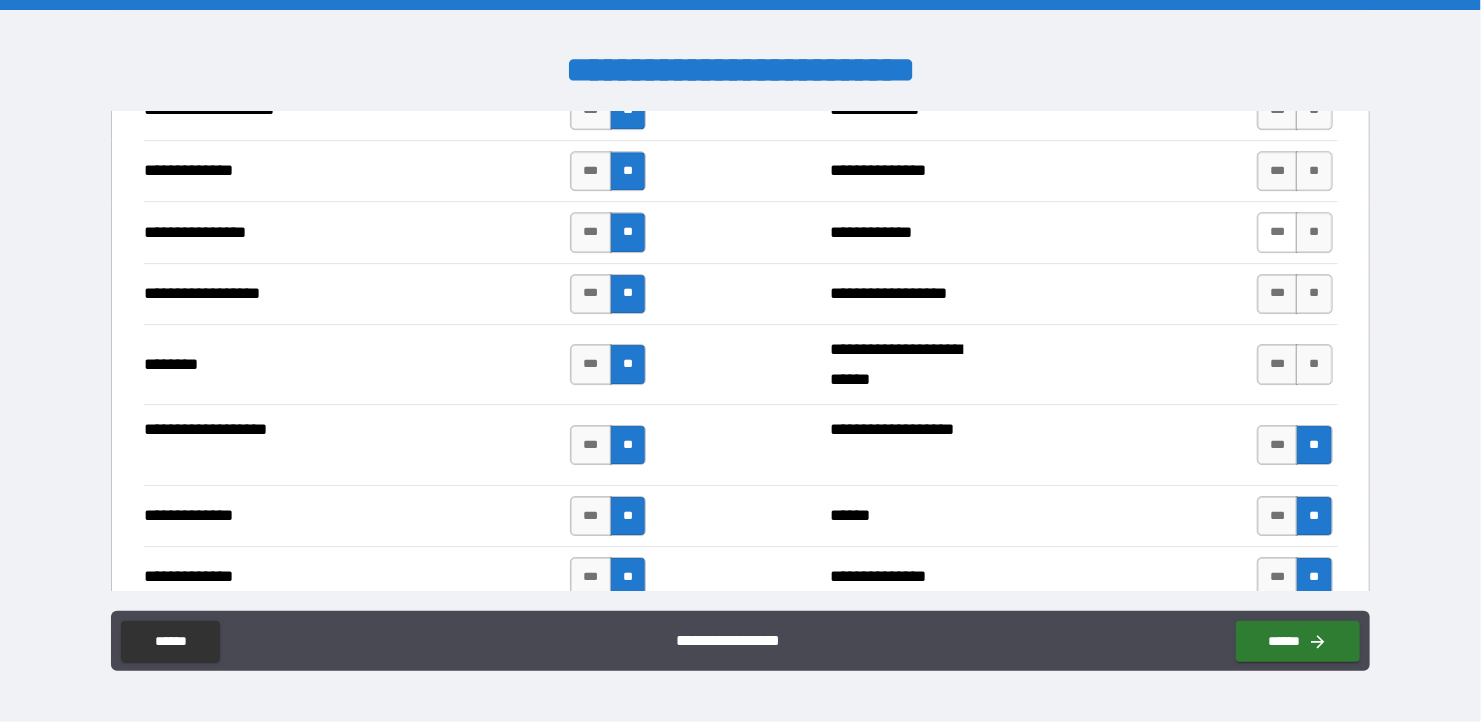 scroll, scrollTop: 3100, scrollLeft: 0, axis: vertical 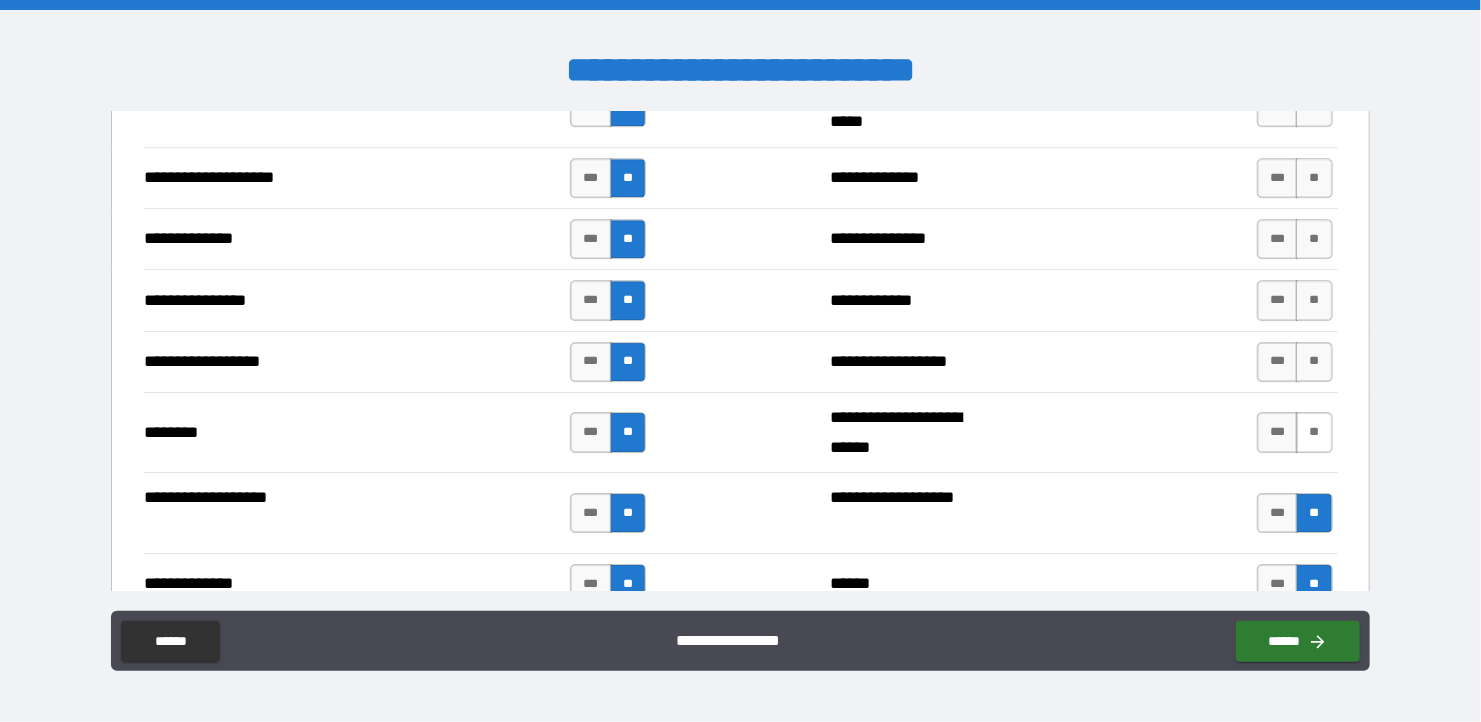 click on "**" at bounding box center [1314, 432] 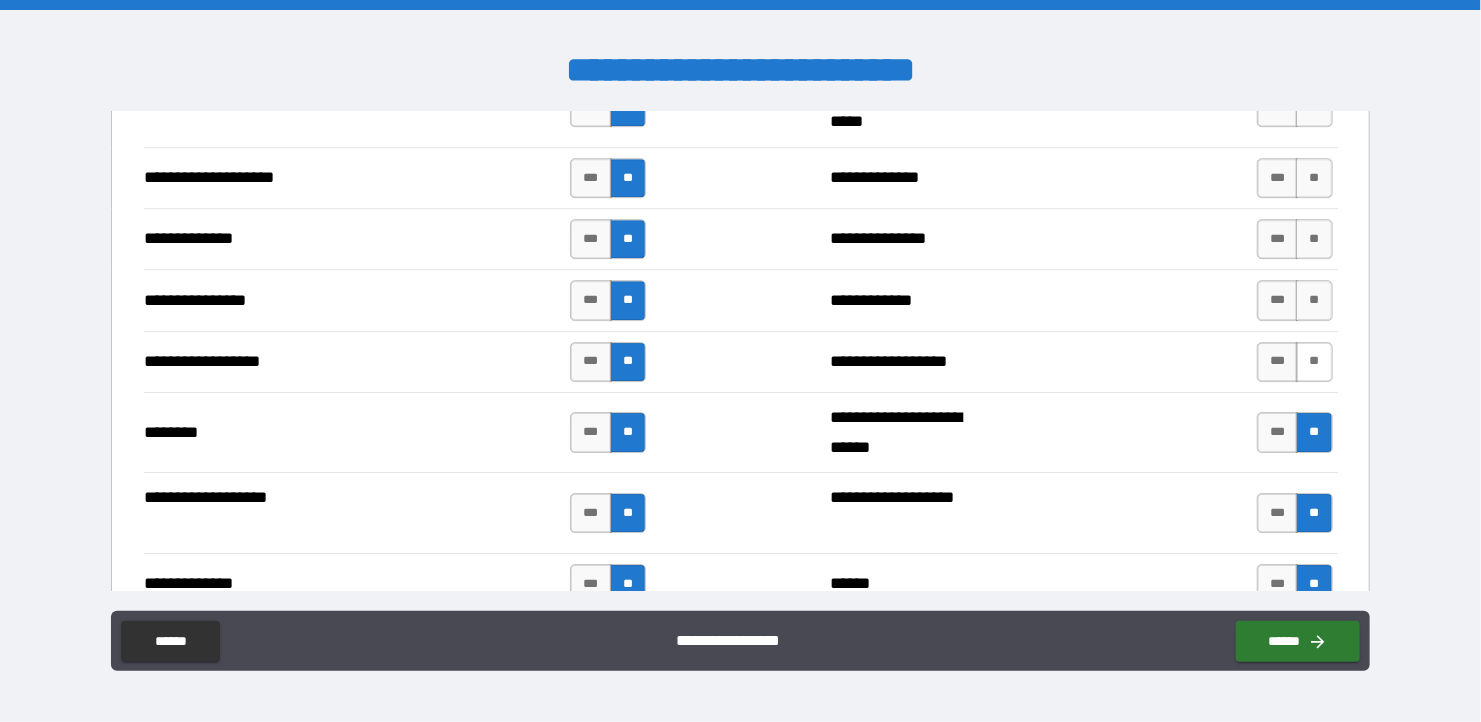 click on "**" at bounding box center [1314, 362] 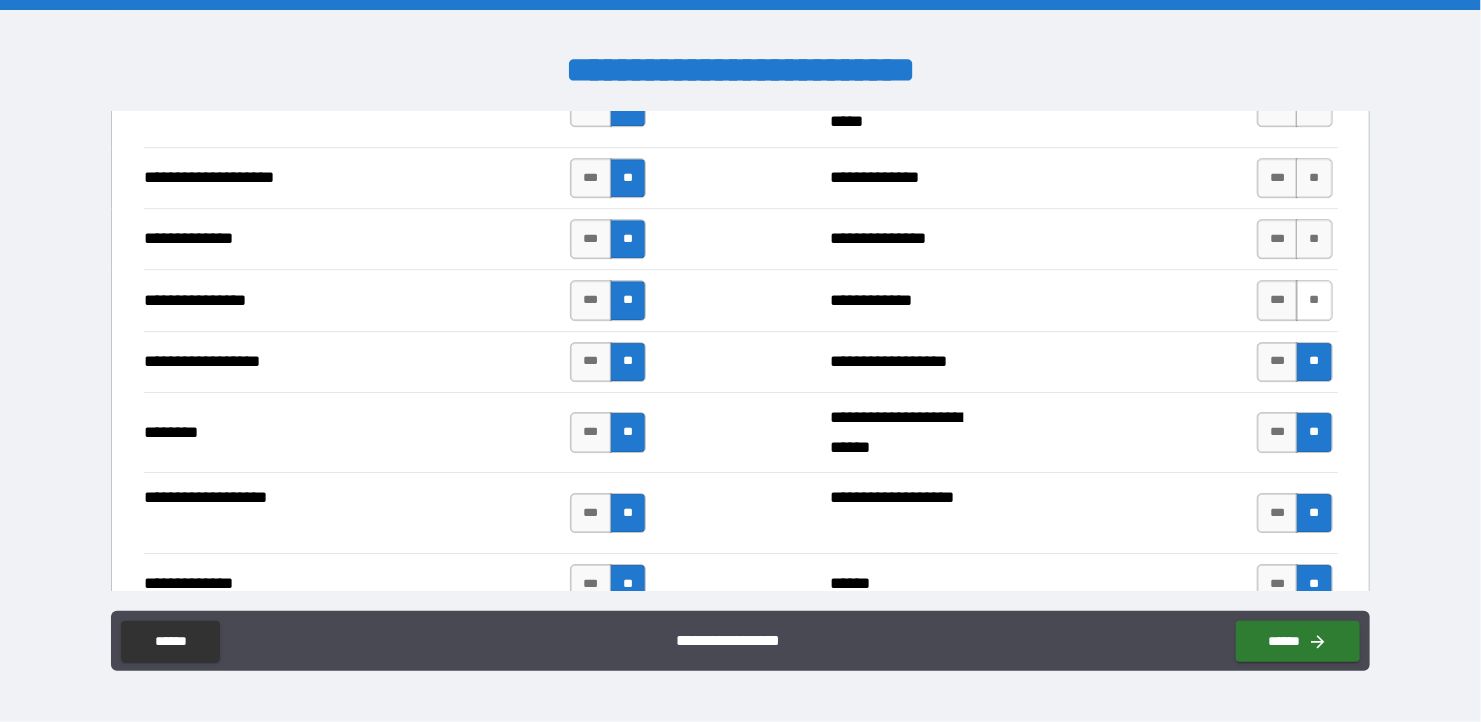 click on "**" at bounding box center [1314, 300] 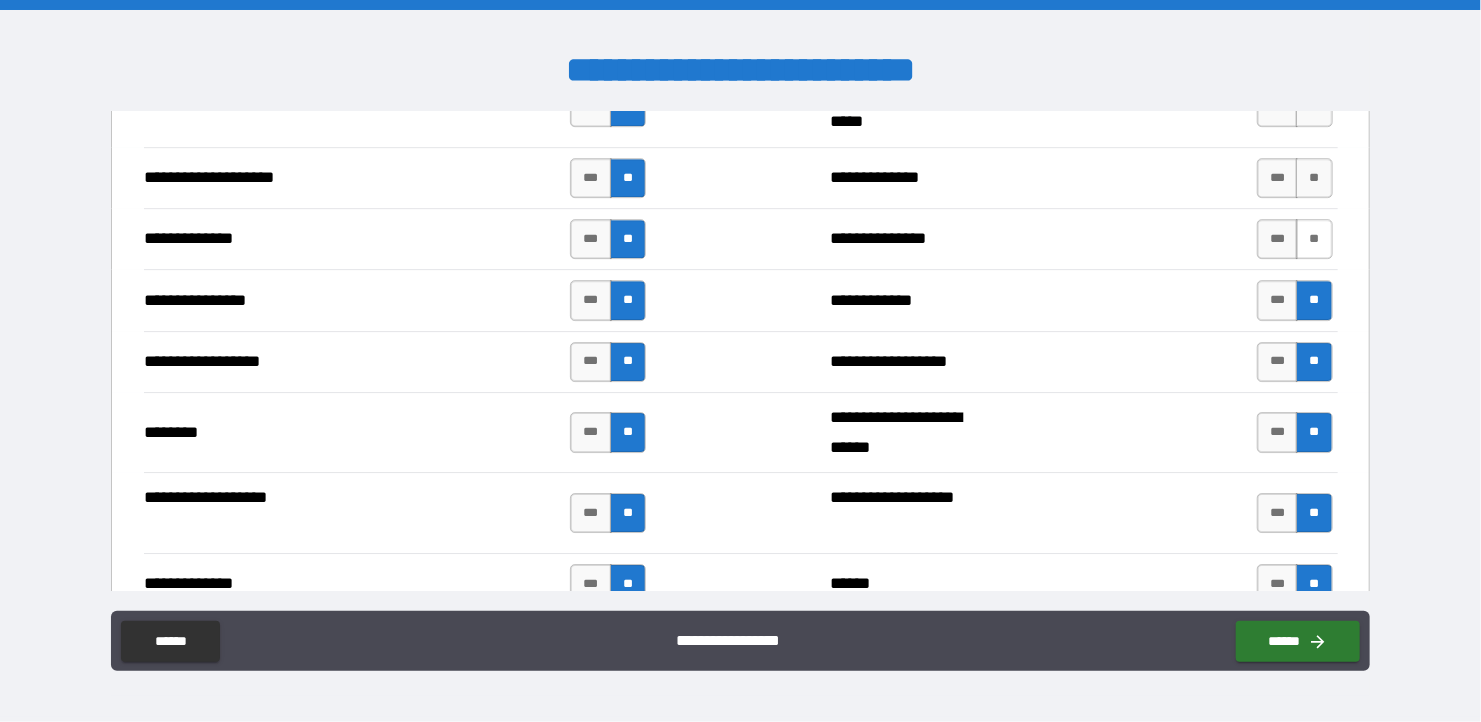 click on "**" at bounding box center [1314, 239] 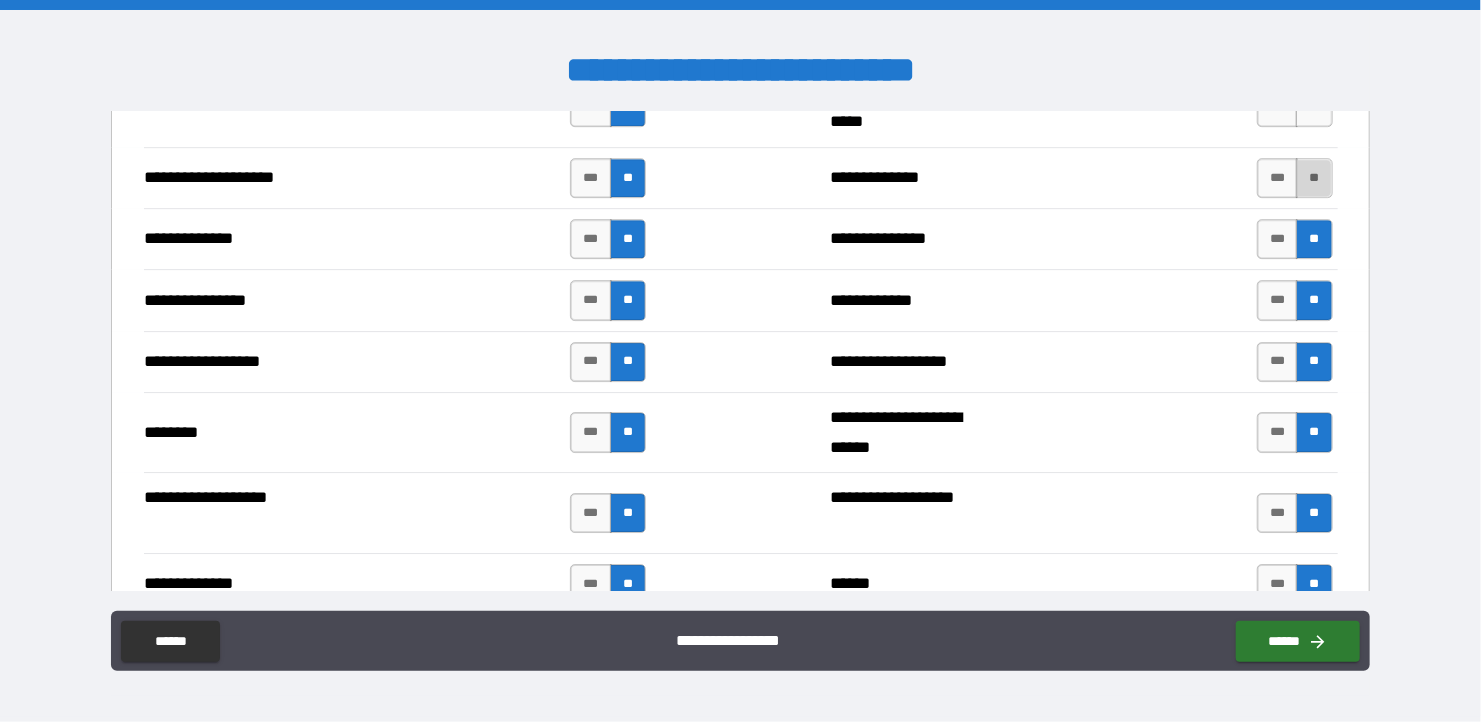 click on "**" at bounding box center [1314, 178] 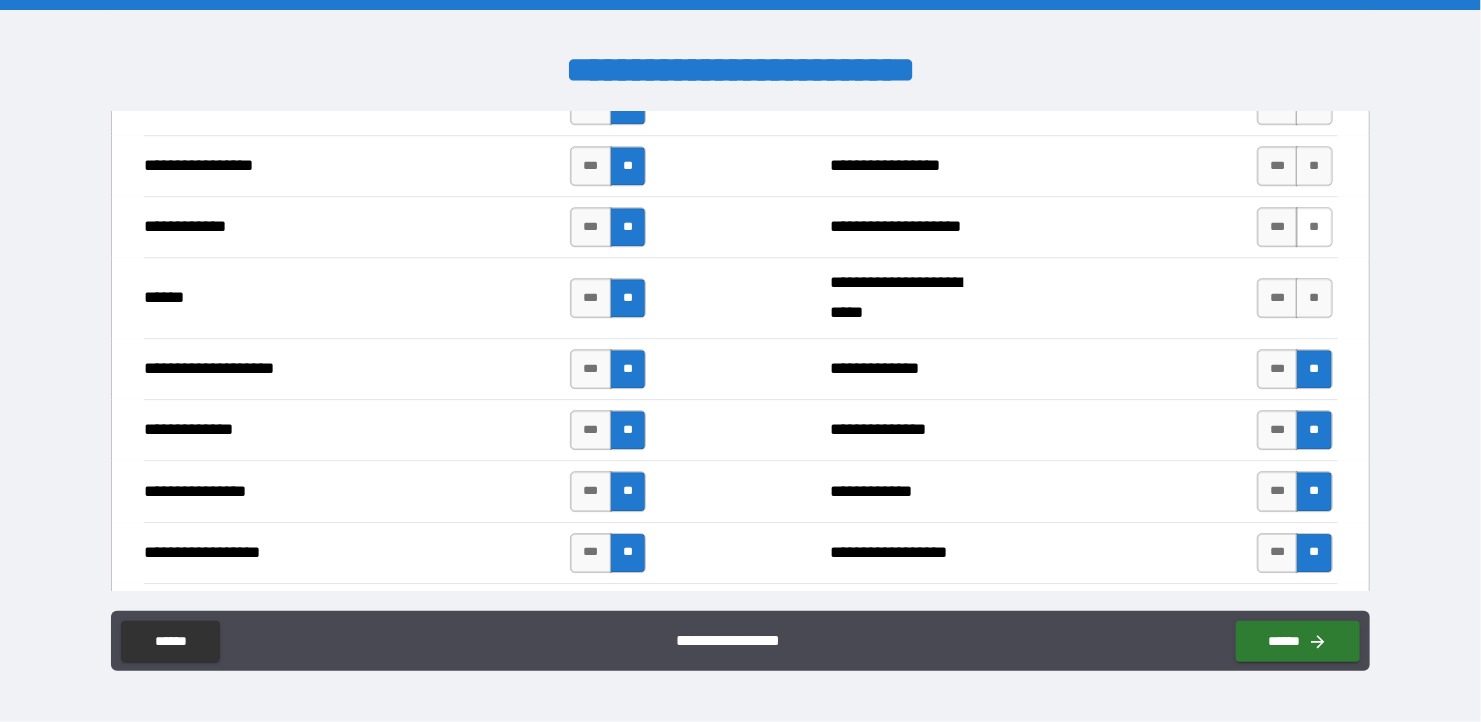 scroll, scrollTop: 2900, scrollLeft: 0, axis: vertical 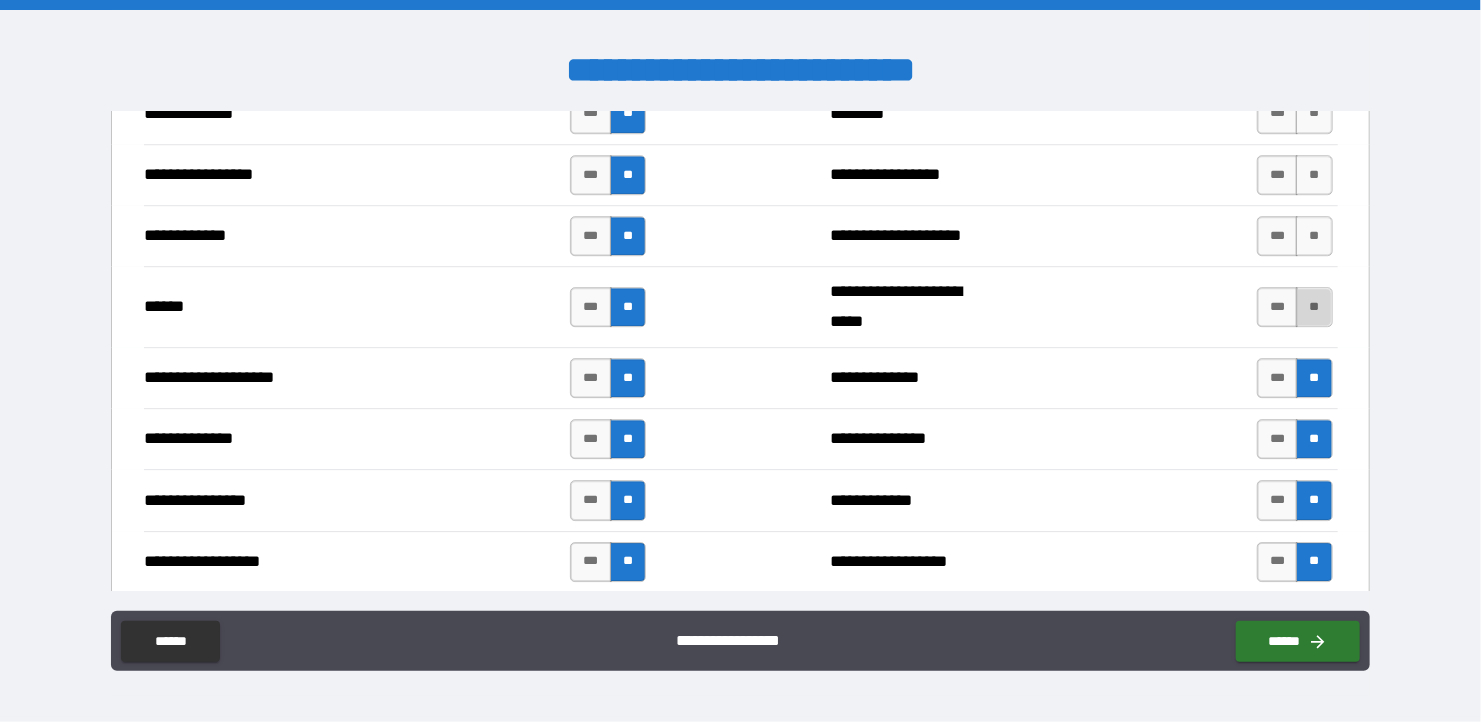 click on "**" at bounding box center [1314, 307] 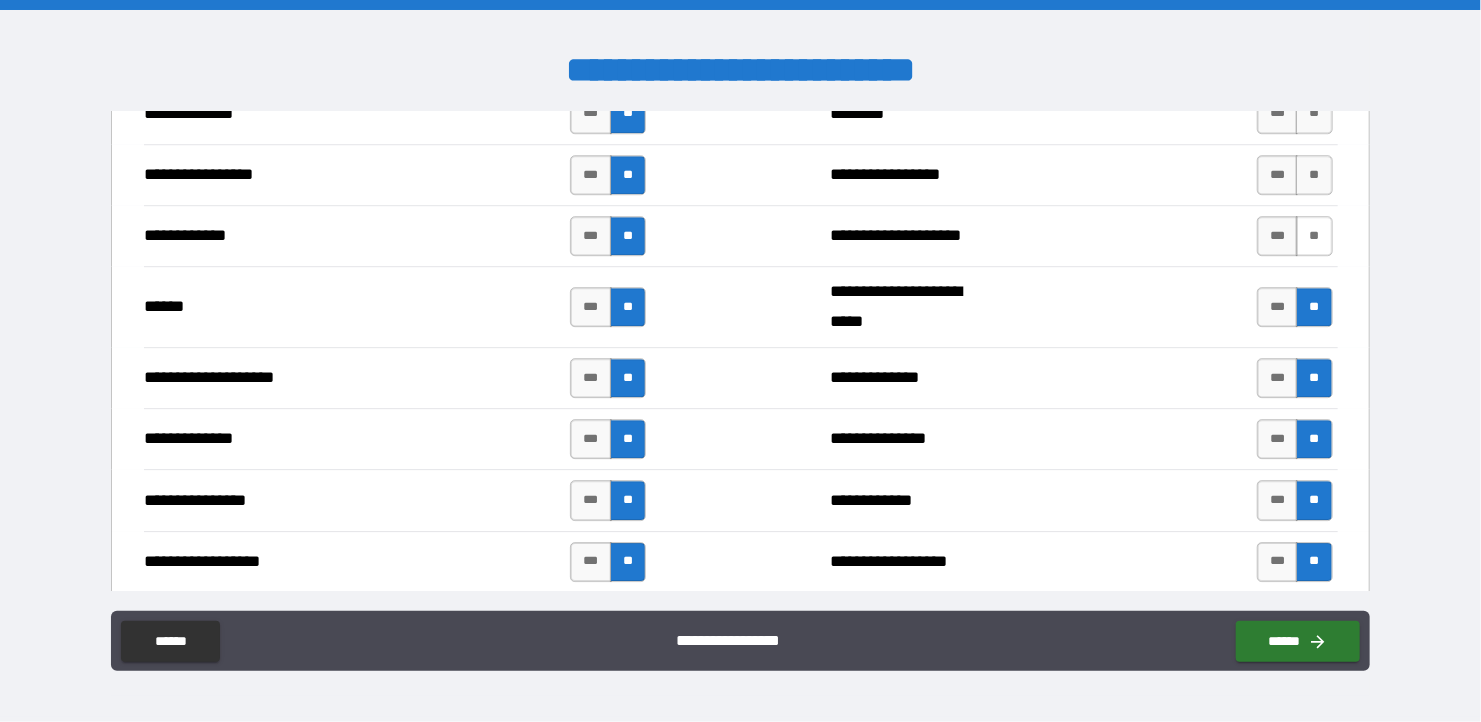 click on "**" at bounding box center [1314, 236] 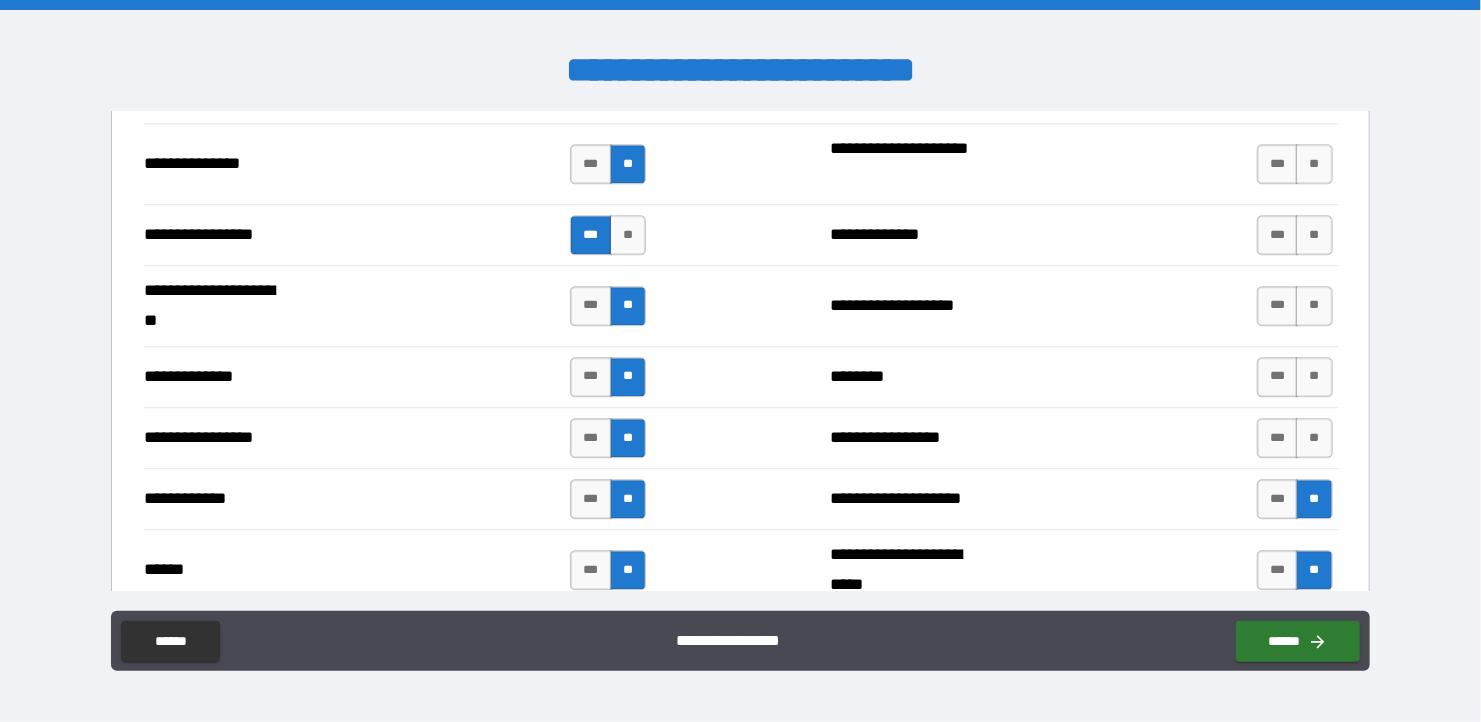 scroll, scrollTop: 2600, scrollLeft: 0, axis: vertical 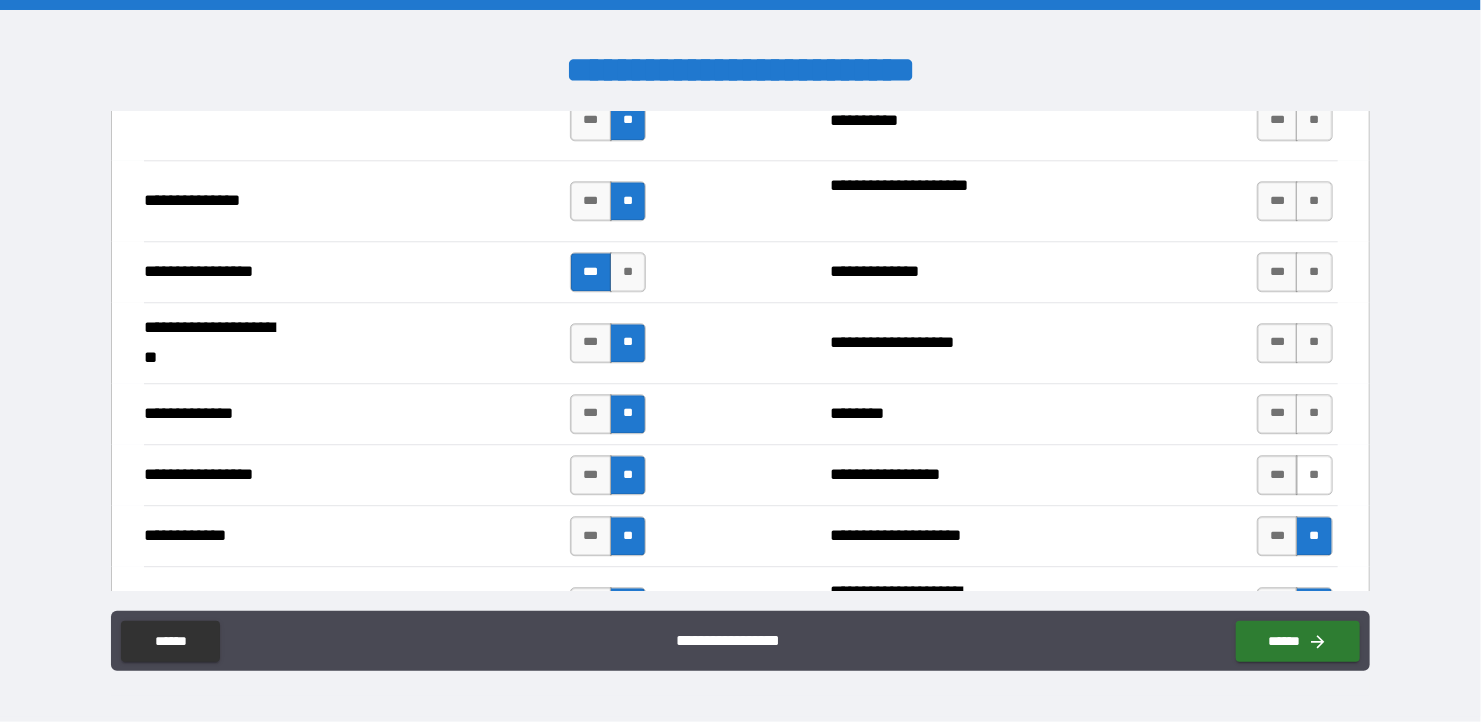 click on "**" at bounding box center (1314, 475) 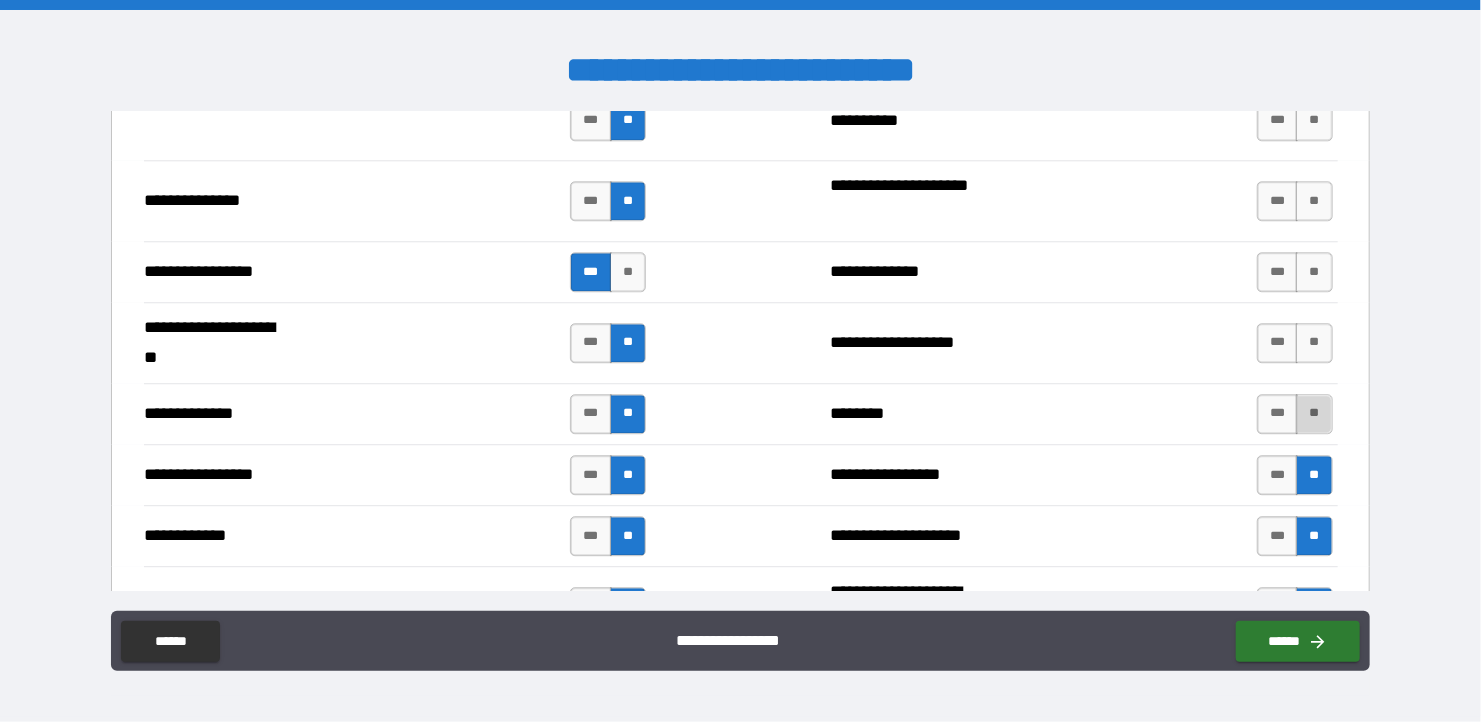click on "**" at bounding box center (1314, 414) 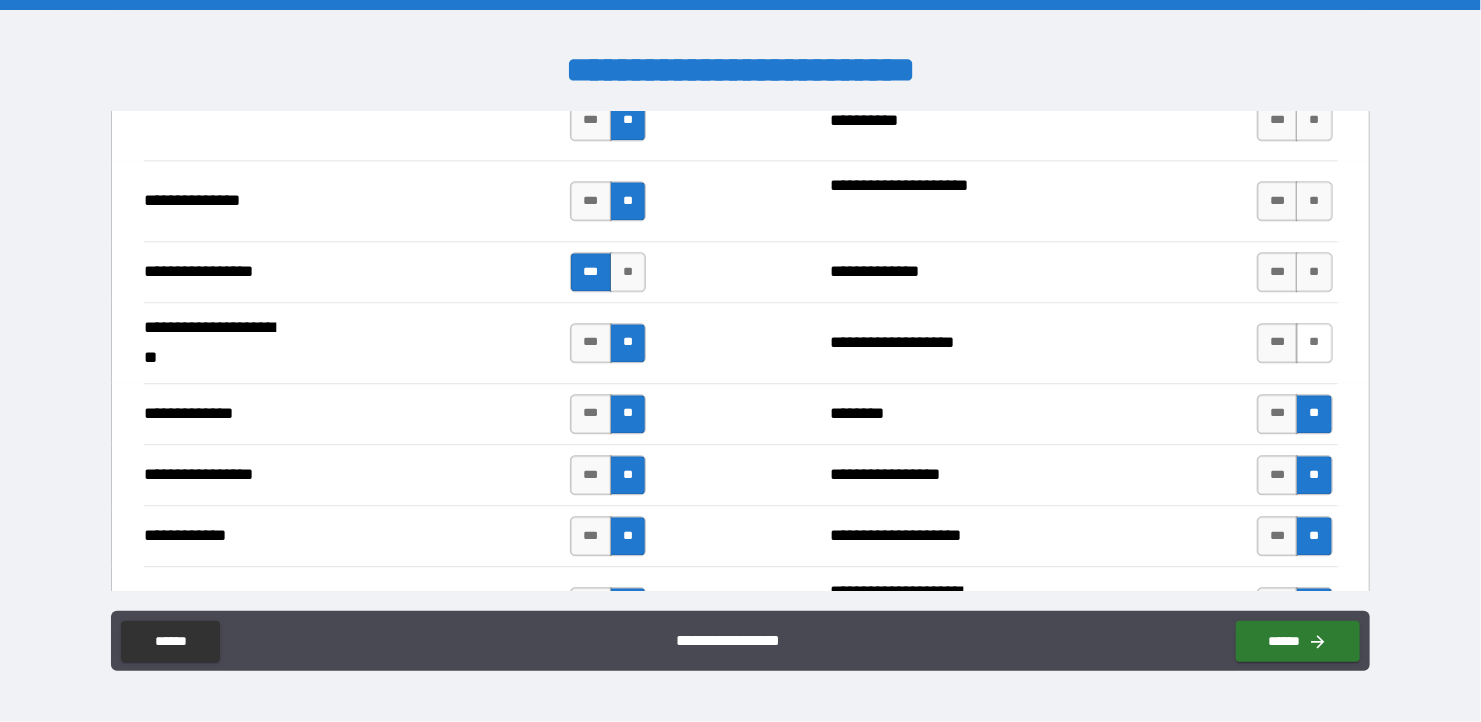 click on "**" at bounding box center (1314, 343) 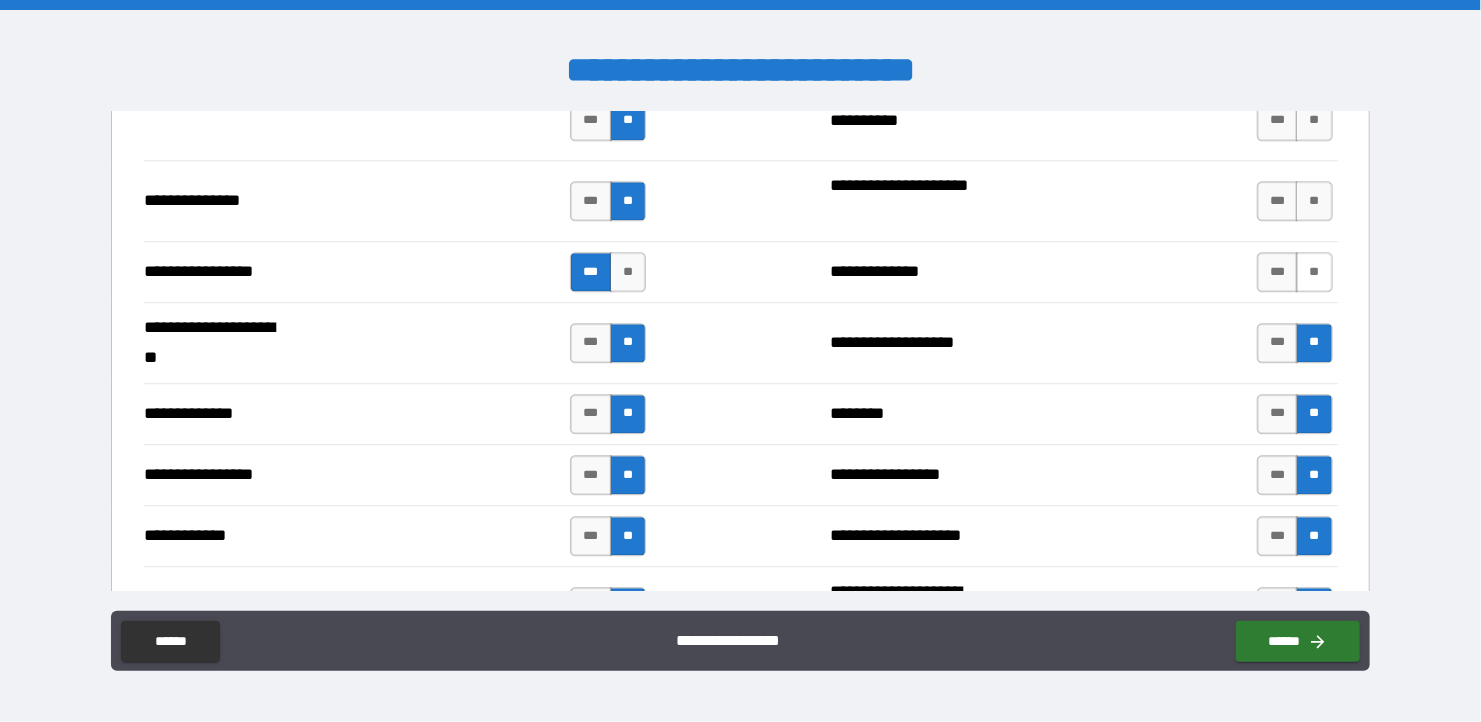 click on "**" at bounding box center [1314, 272] 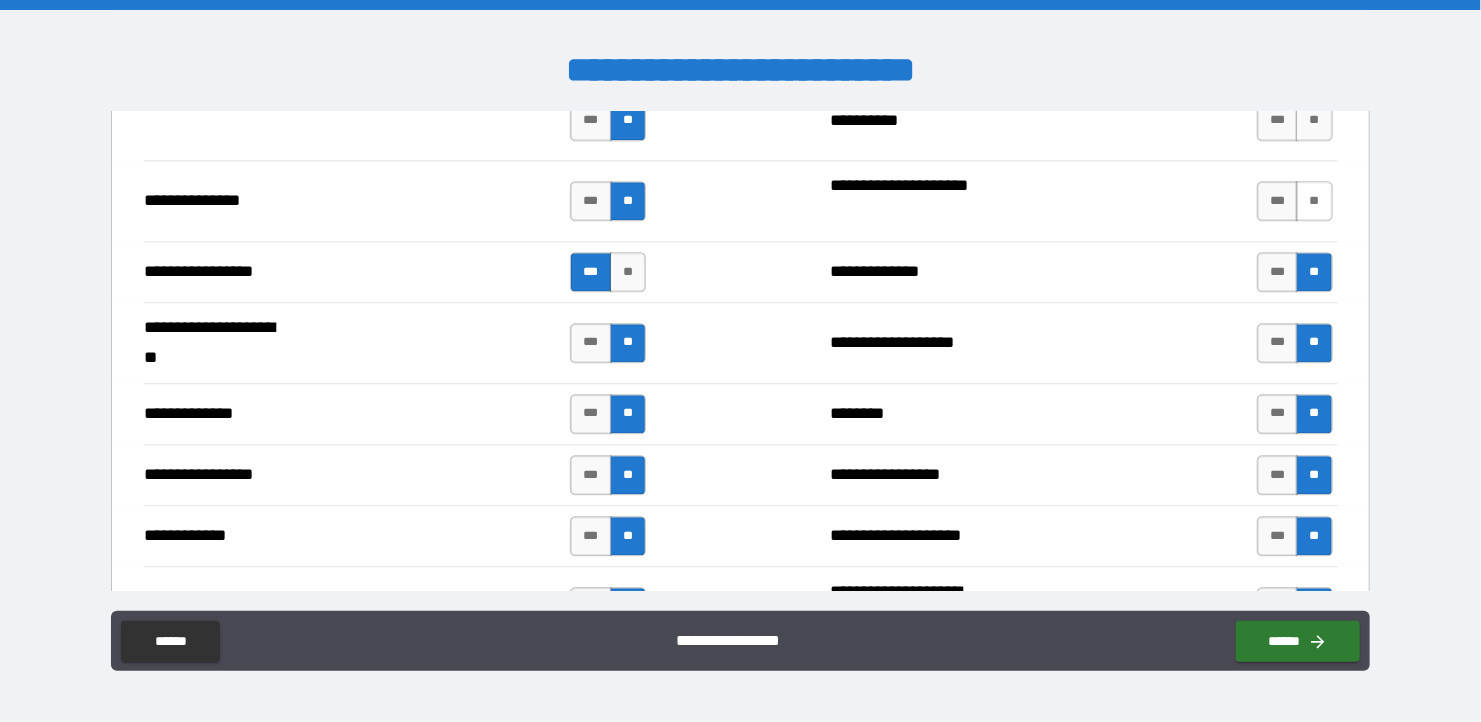 click on "**" at bounding box center [1314, 201] 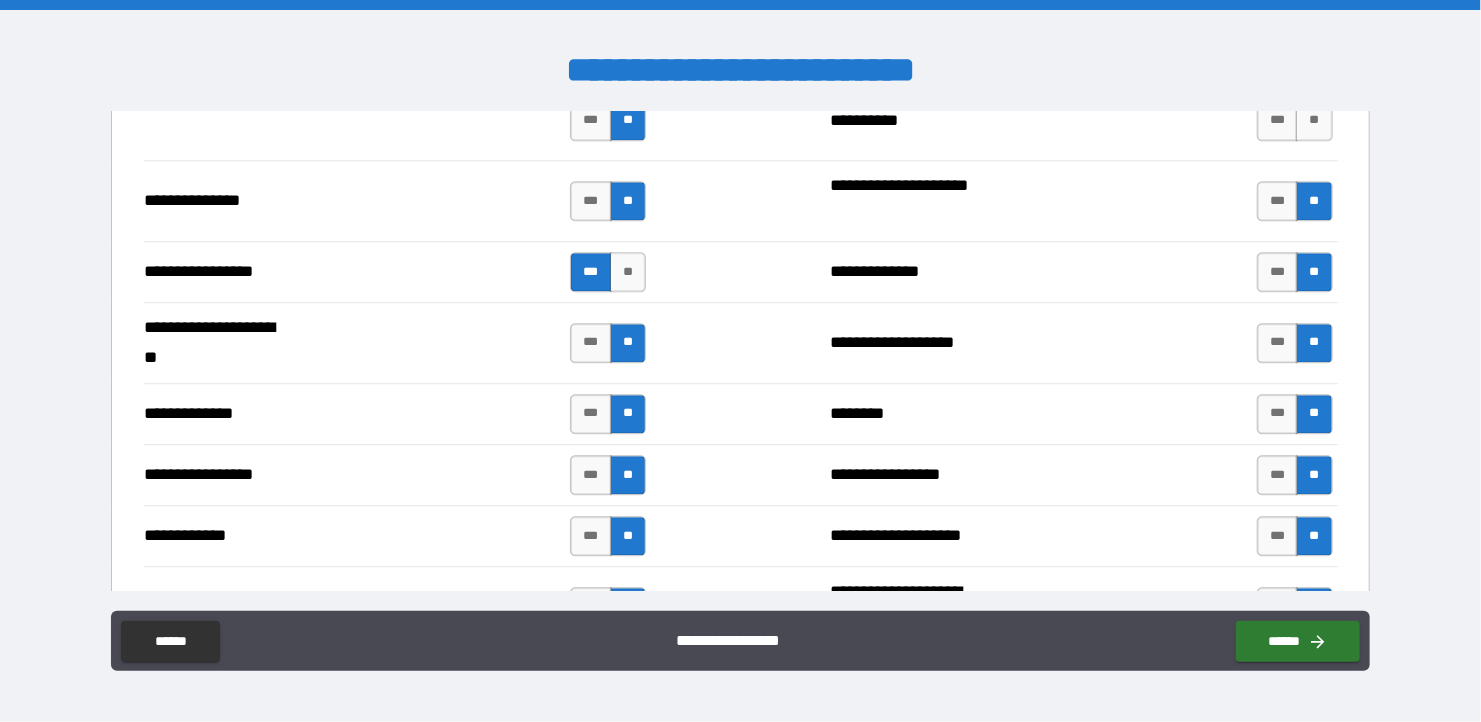 scroll, scrollTop: 2500, scrollLeft: 0, axis: vertical 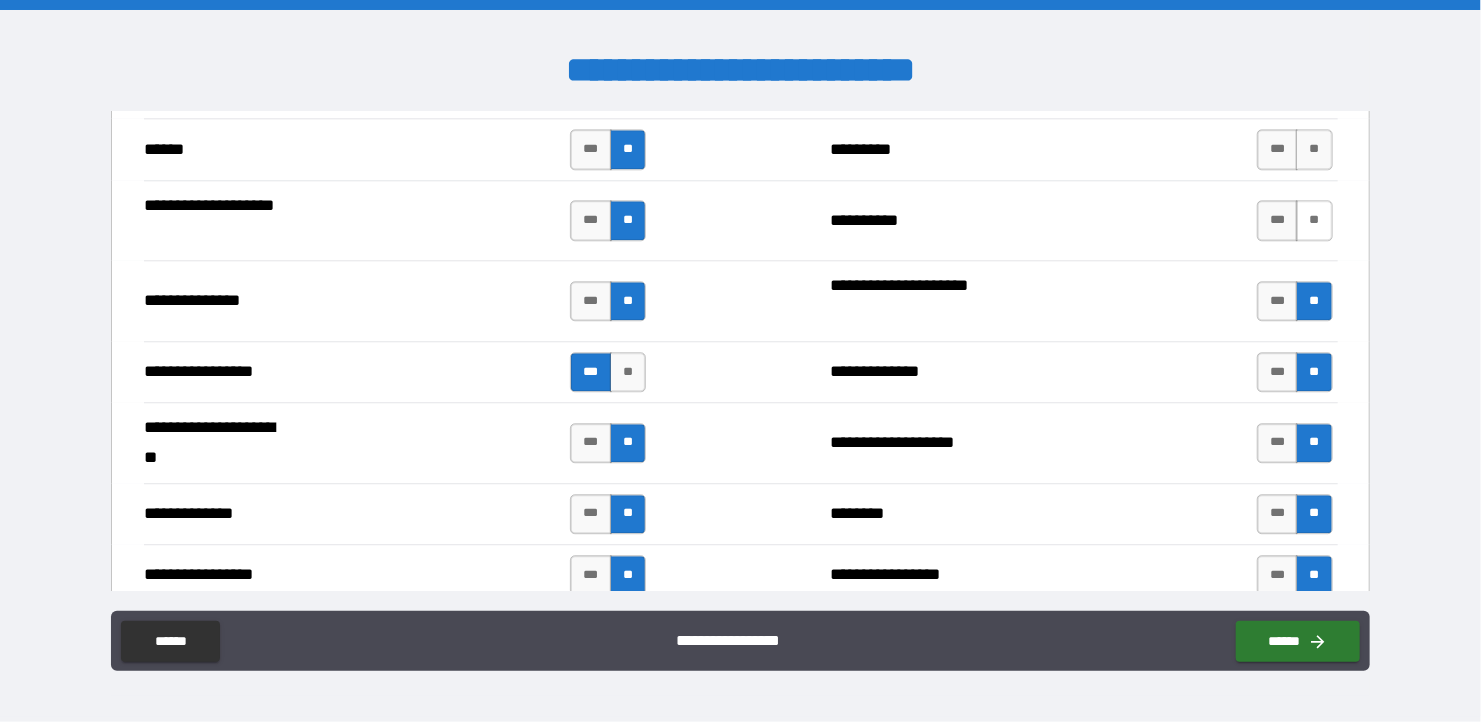 click on "**" at bounding box center [1314, 220] 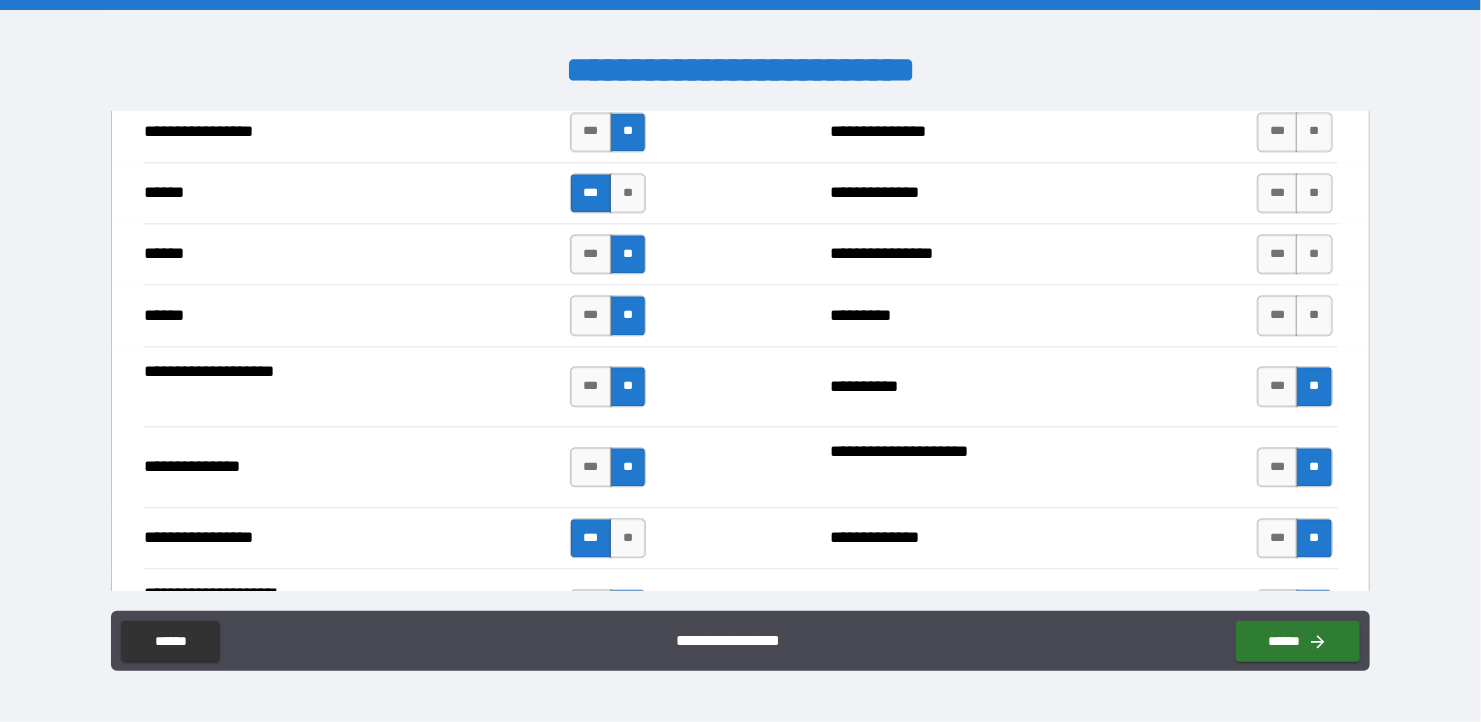 scroll, scrollTop: 2300, scrollLeft: 0, axis: vertical 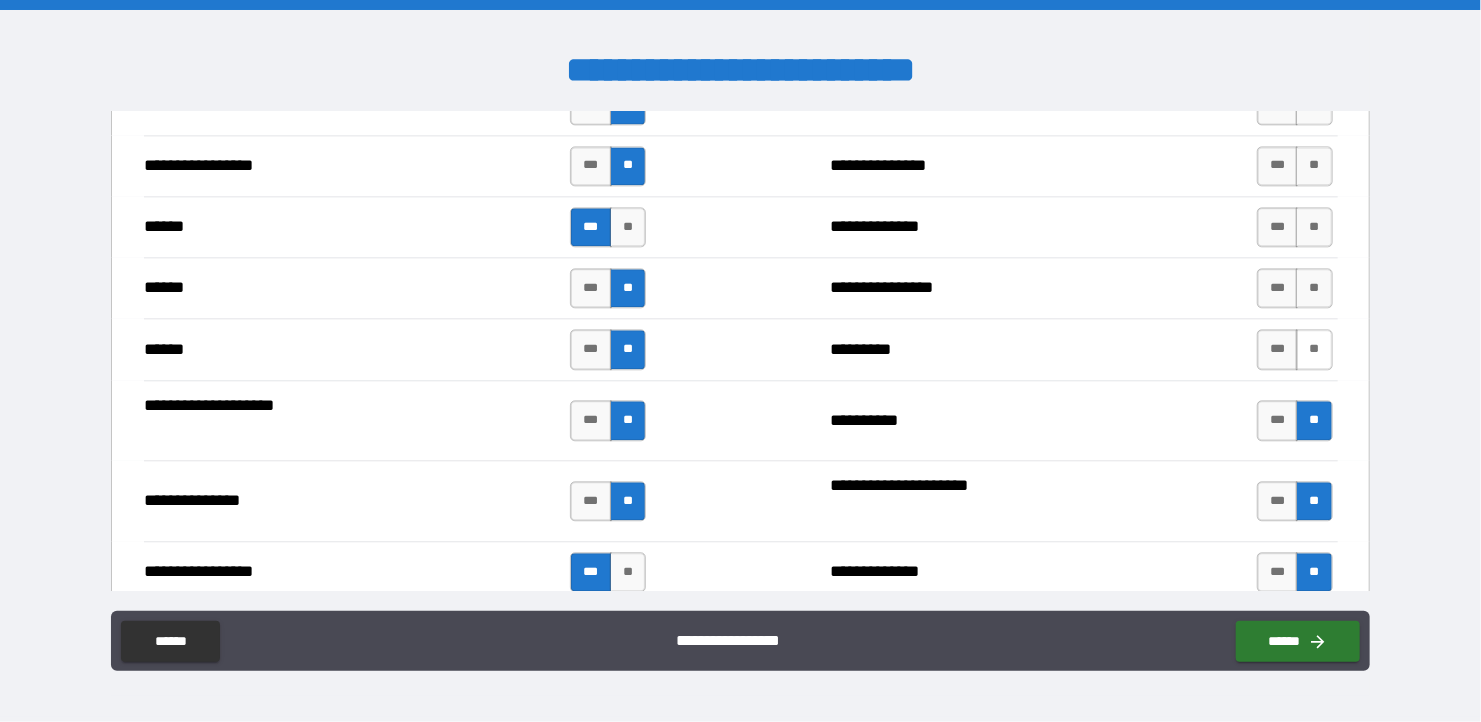 click on "**" at bounding box center (1314, 349) 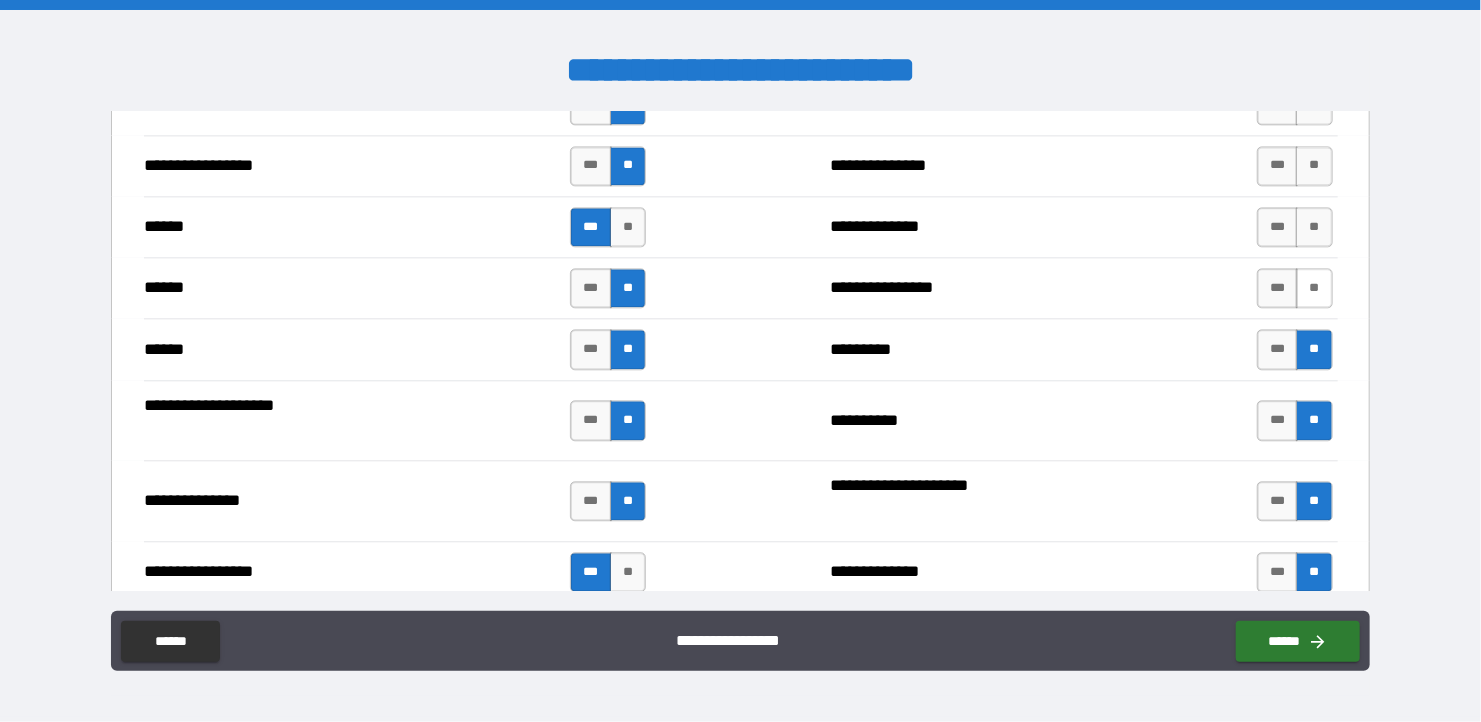 click on "**" at bounding box center (1314, 288) 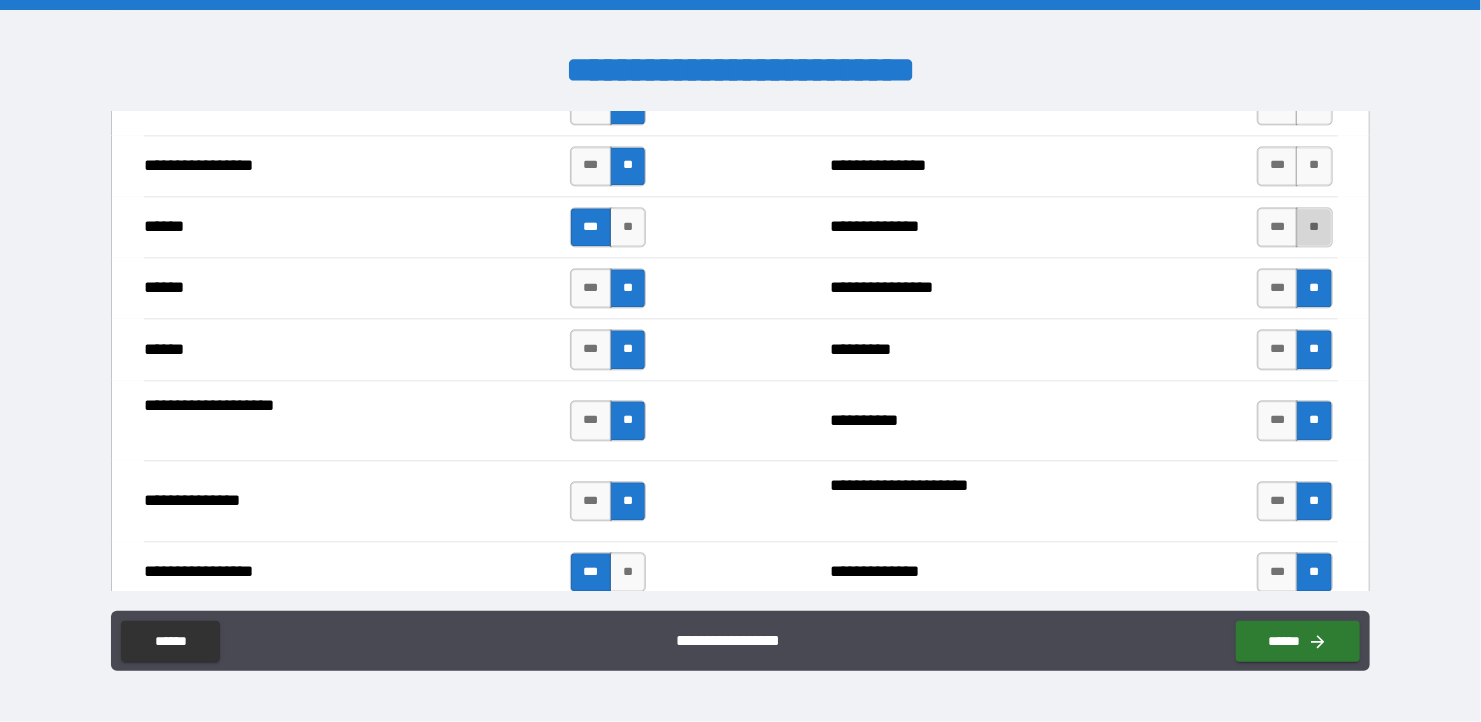 click on "**" at bounding box center [1314, 227] 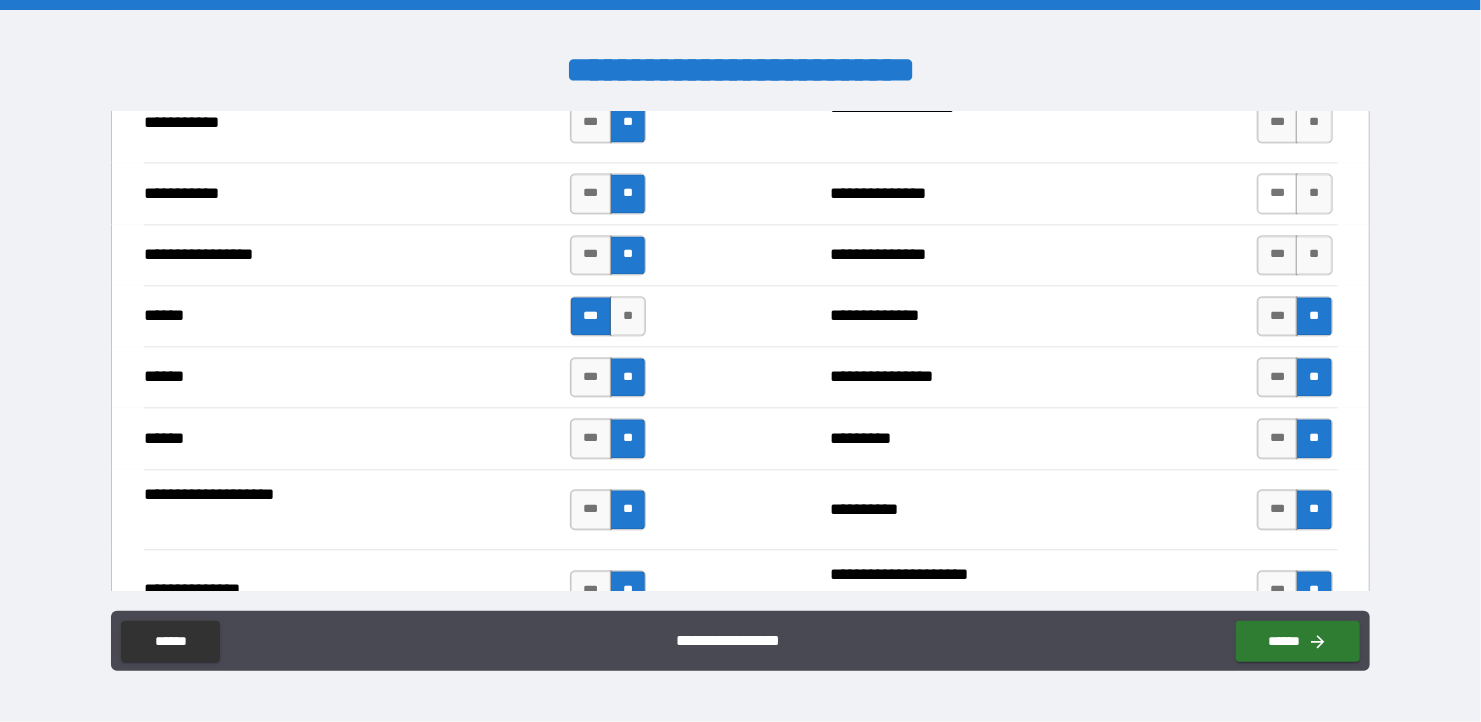 scroll, scrollTop: 2100, scrollLeft: 0, axis: vertical 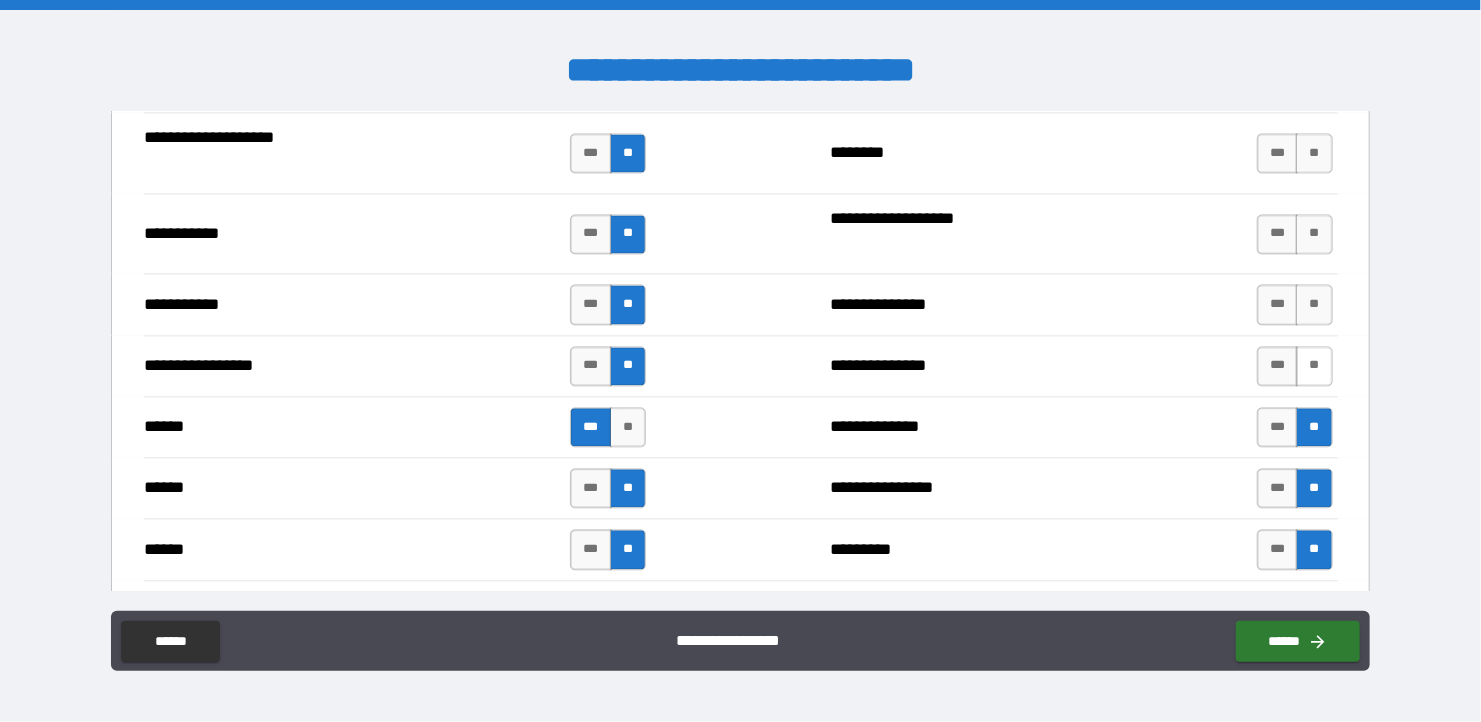 click on "**" at bounding box center [1314, 366] 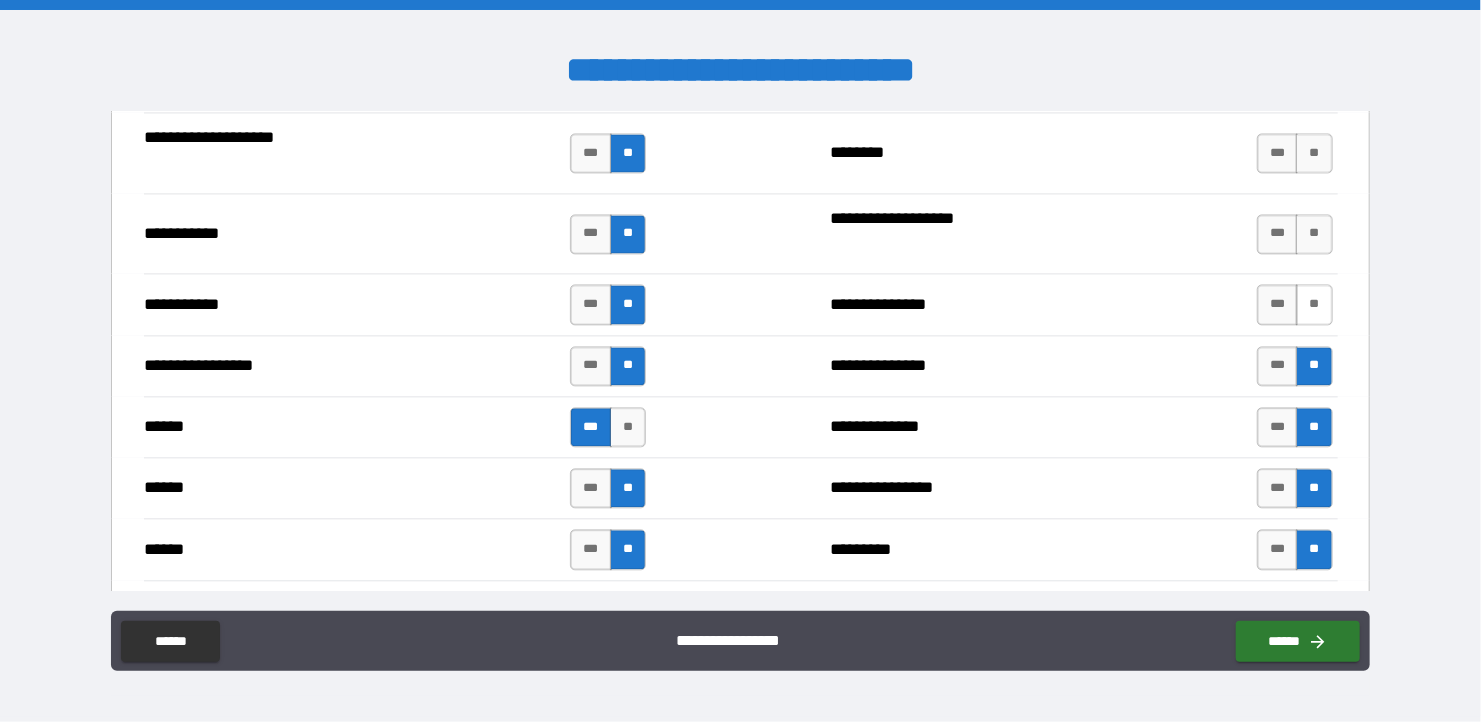 click on "**" at bounding box center [1314, 304] 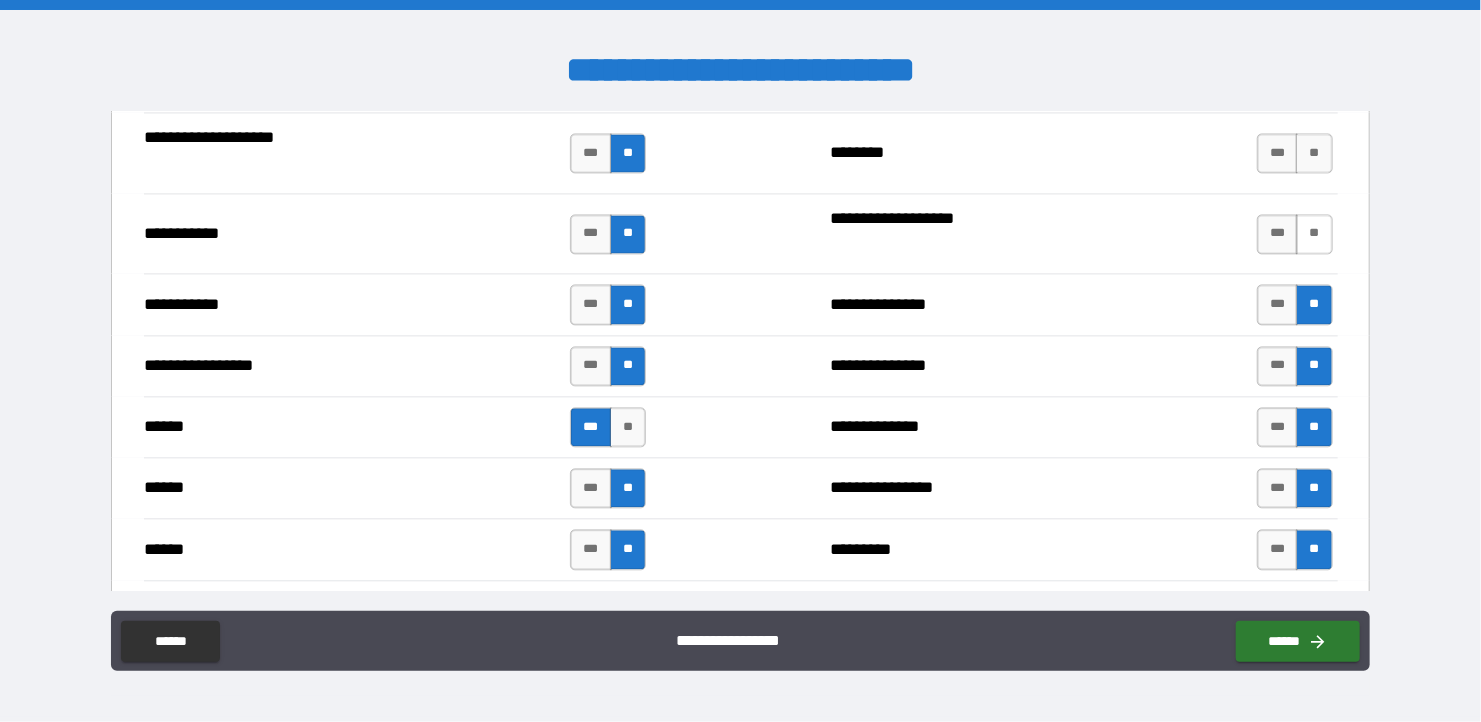 click on "**" at bounding box center [1314, 234] 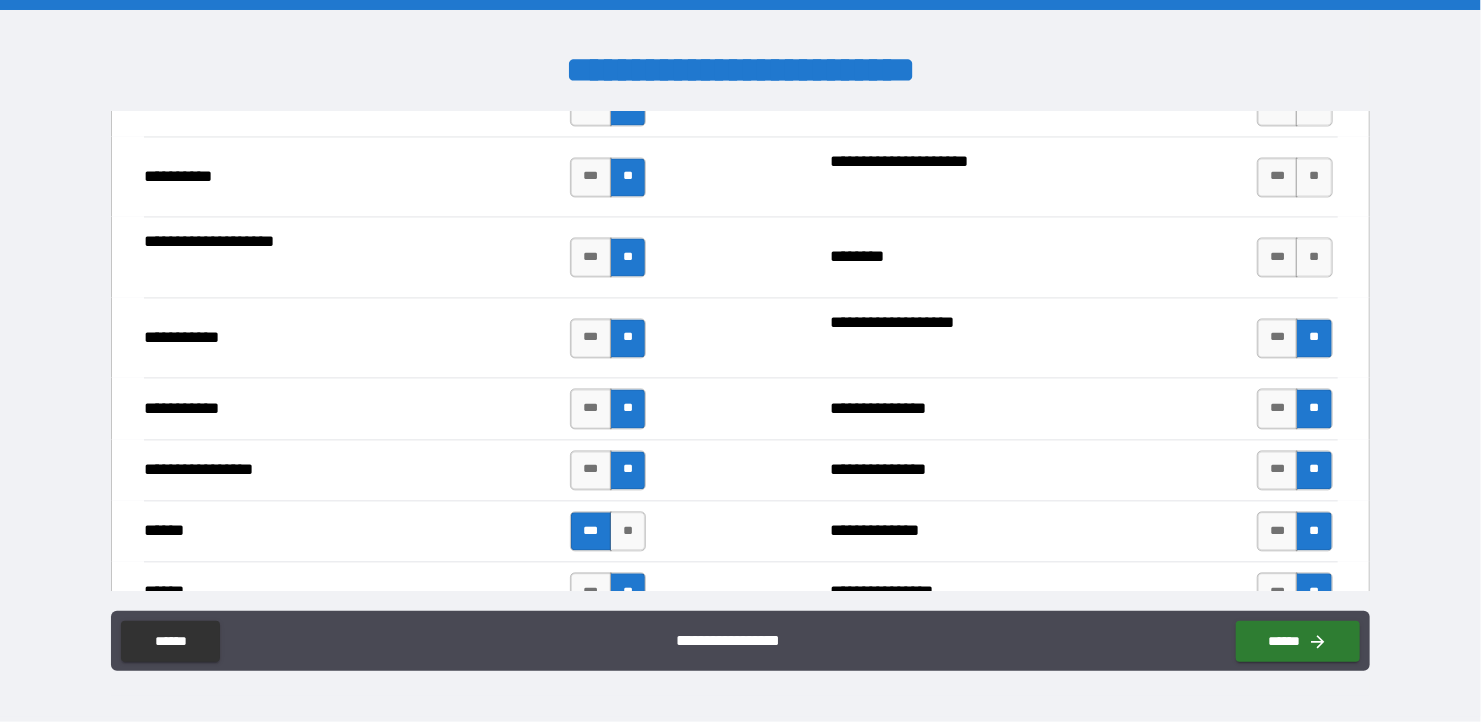 scroll, scrollTop: 1900, scrollLeft: 0, axis: vertical 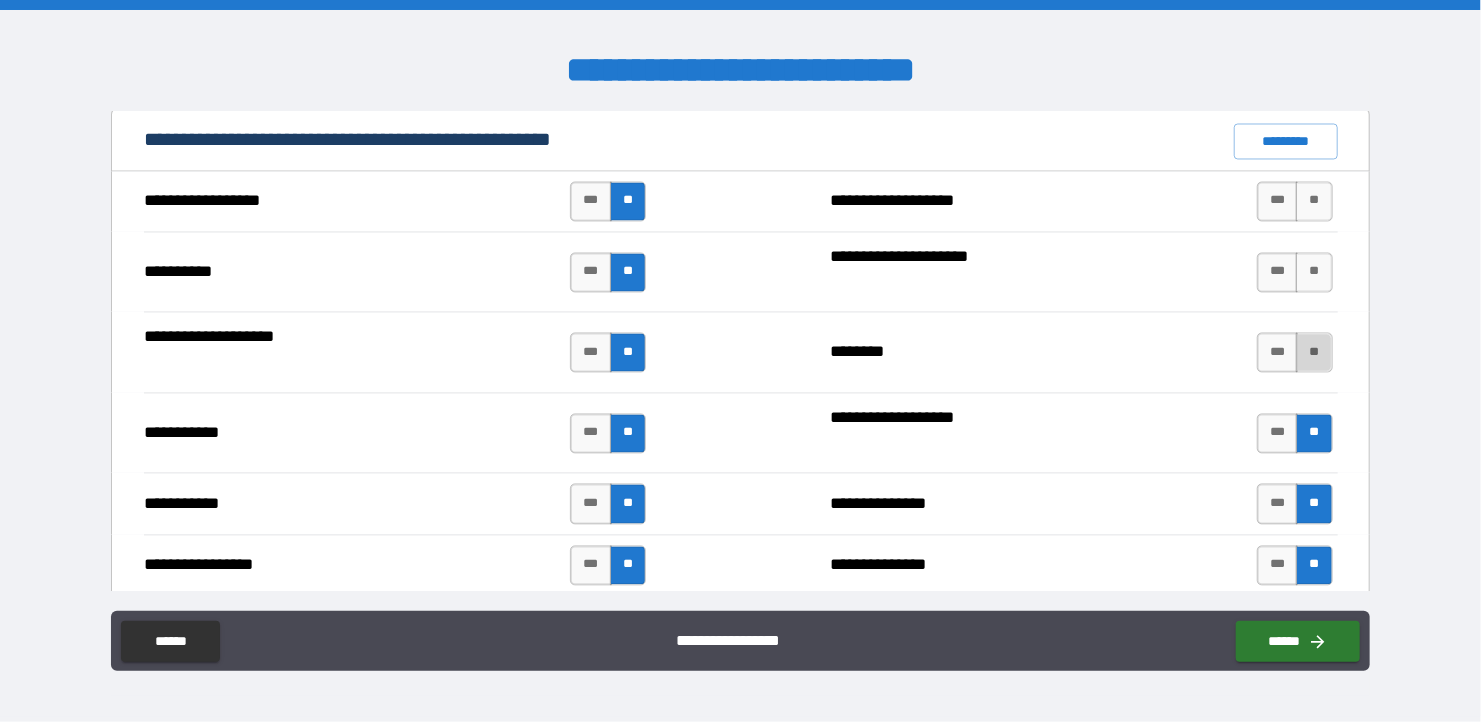 click on "**" at bounding box center (1314, 353) 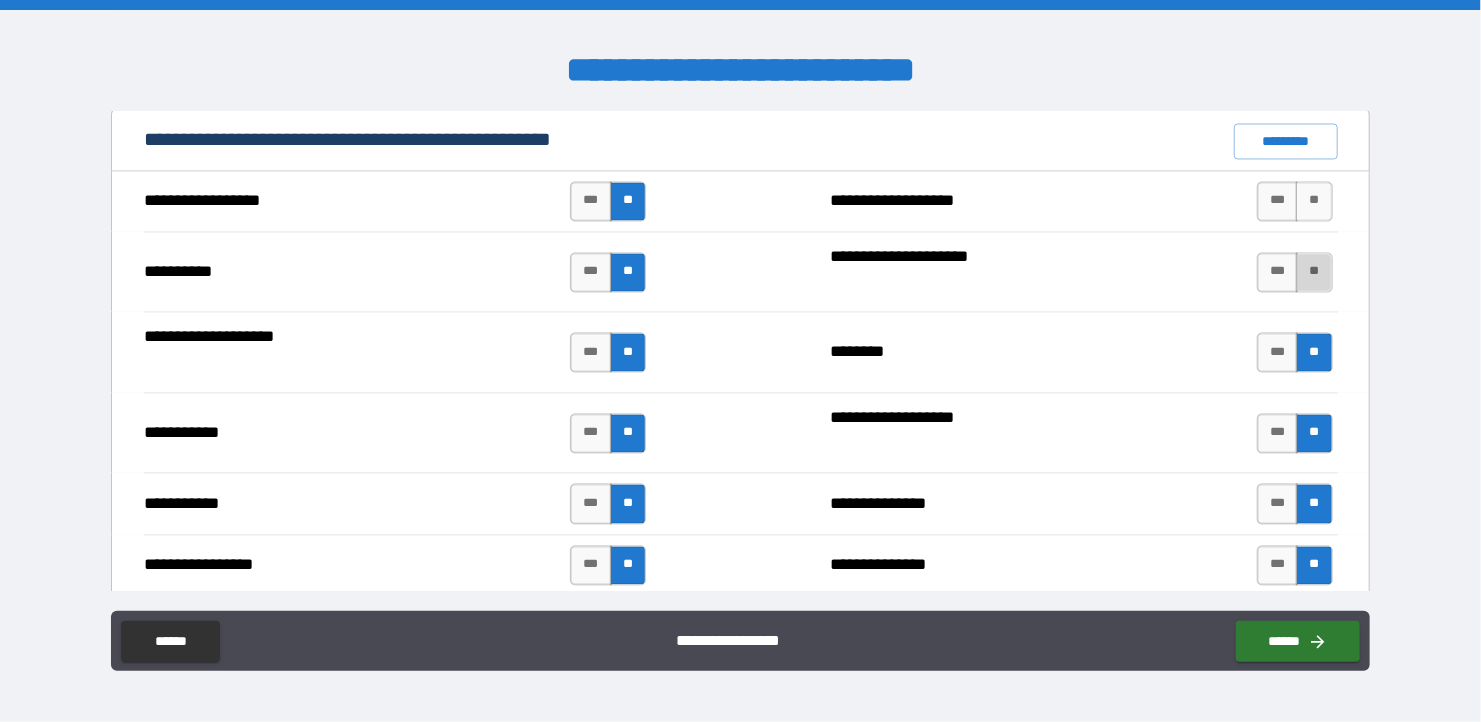 click on "**" at bounding box center [1314, 273] 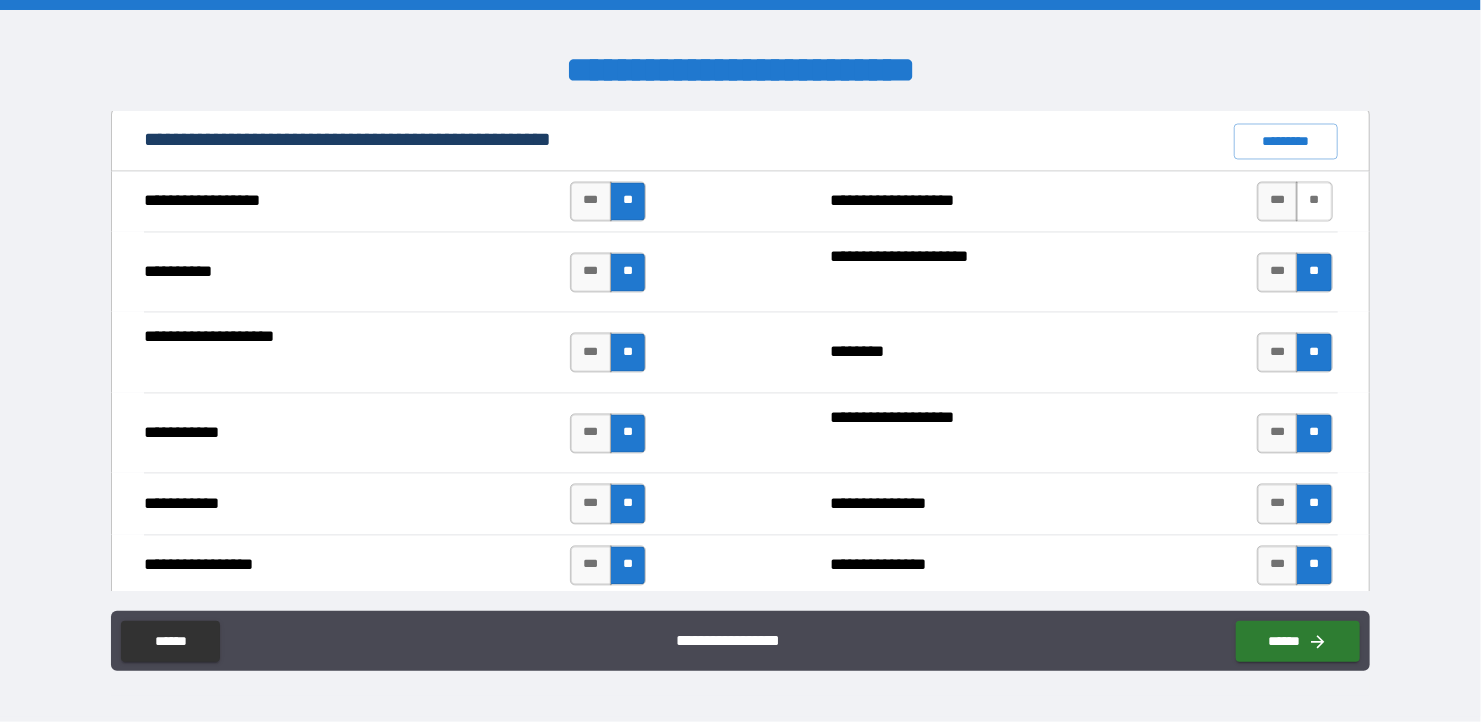click on "**" at bounding box center (1314, 202) 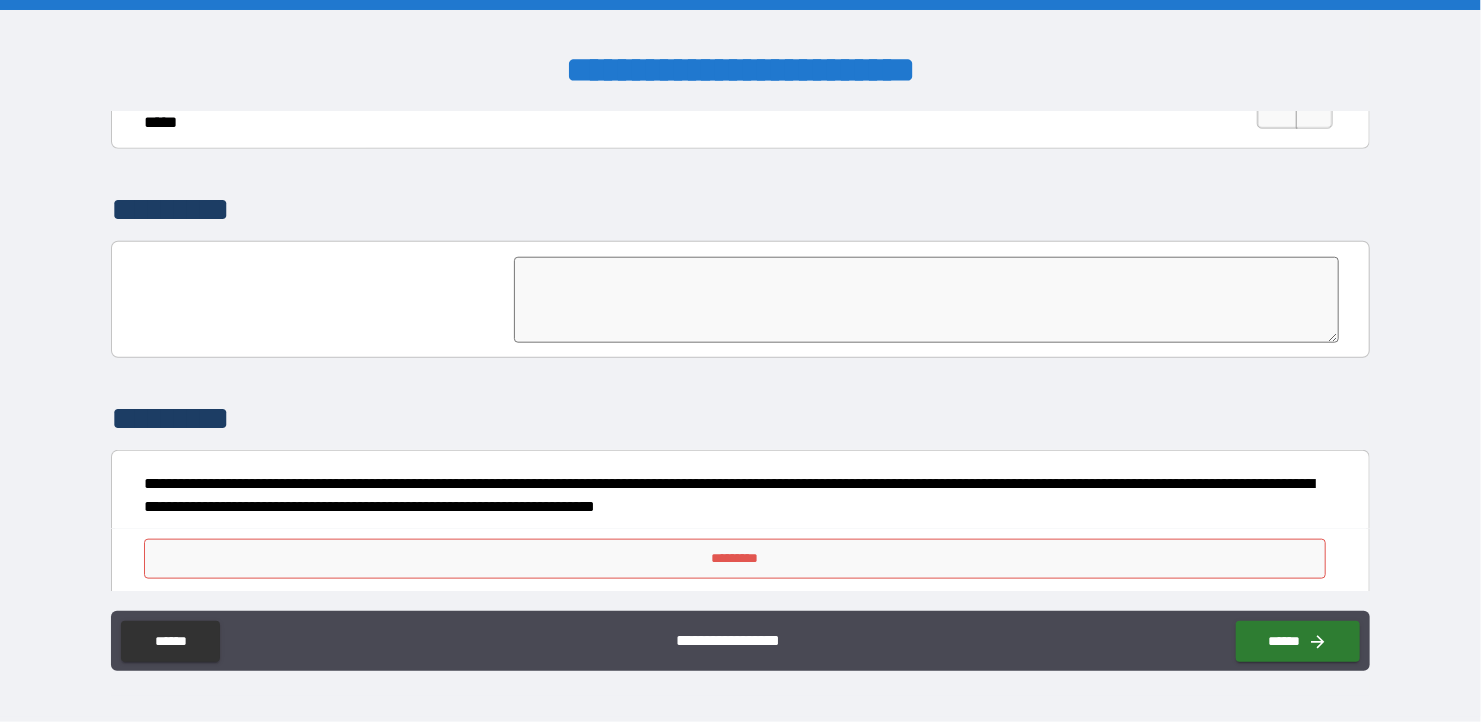 scroll, scrollTop: 4500, scrollLeft: 0, axis: vertical 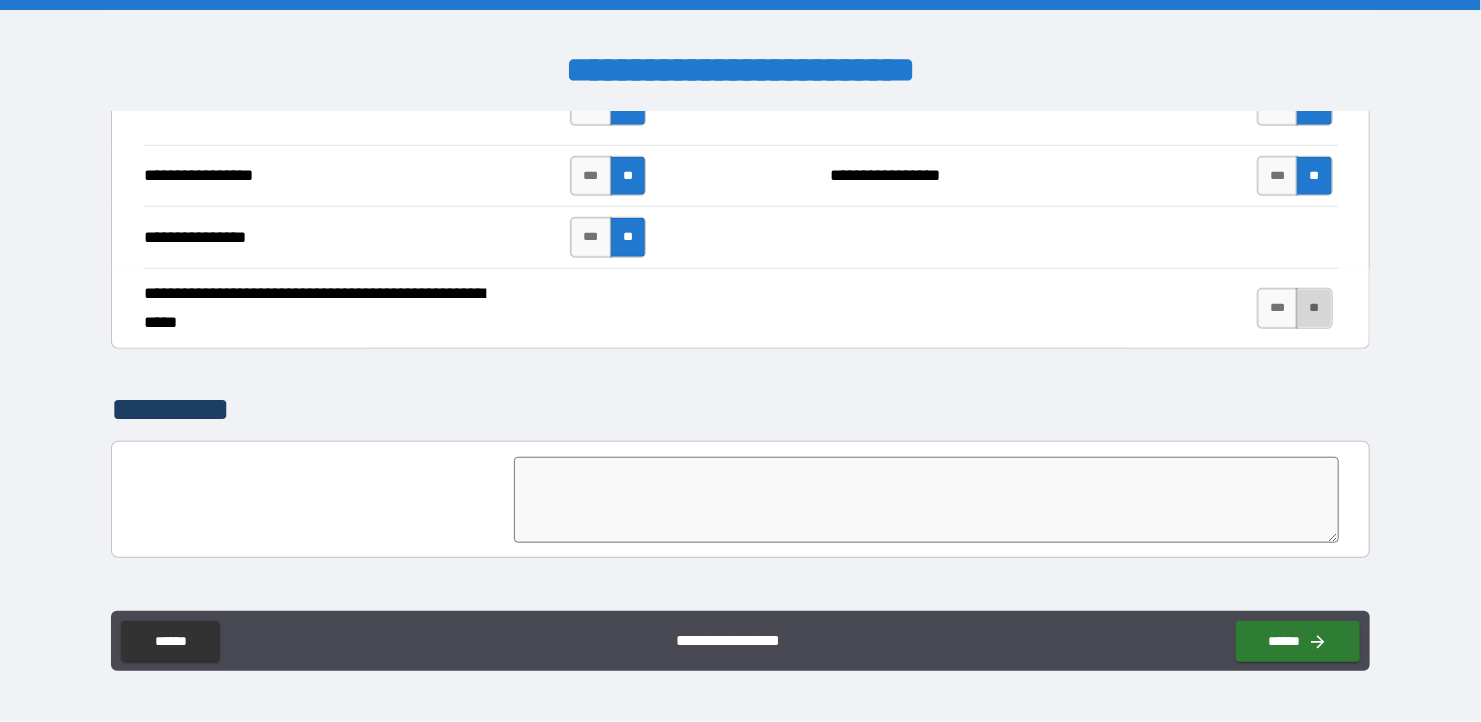 click on "**" at bounding box center (1314, 308) 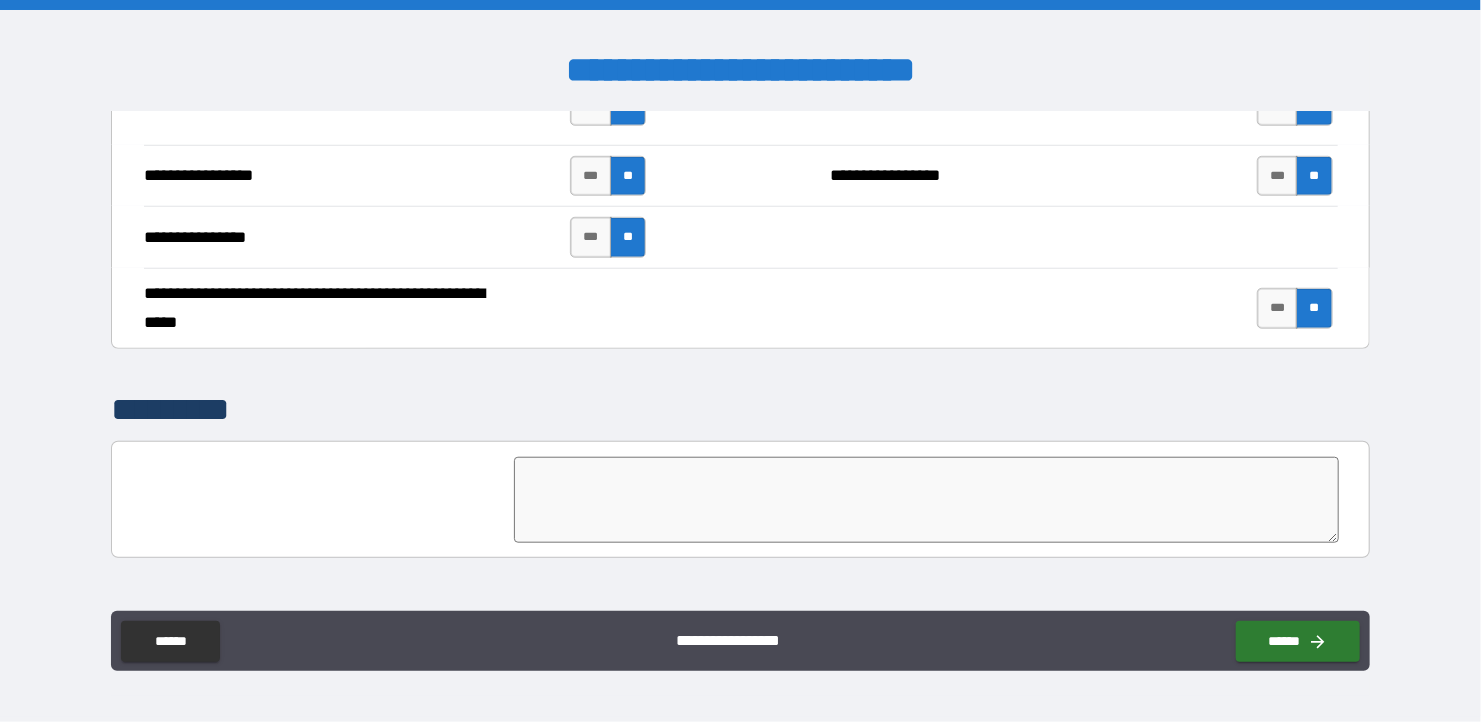 click at bounding box center (926, 500) 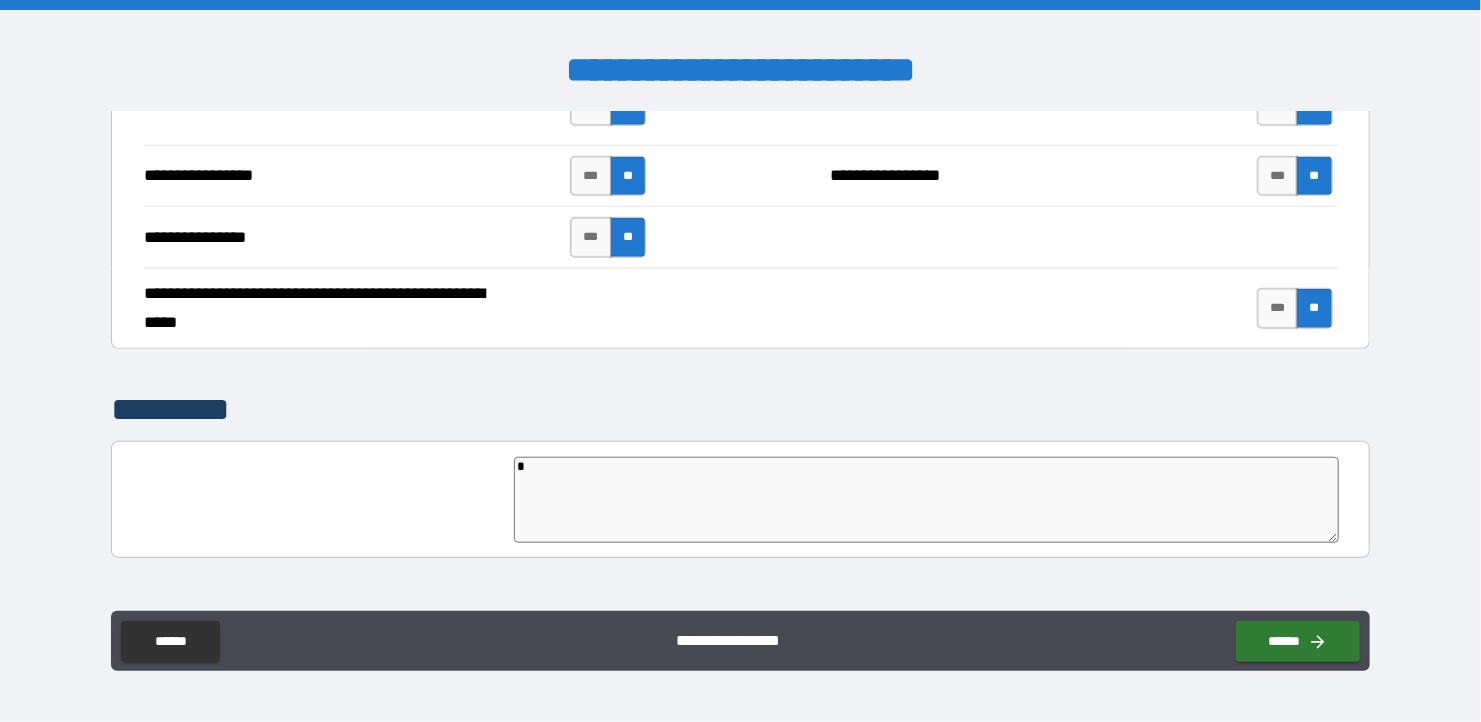 type on "*" 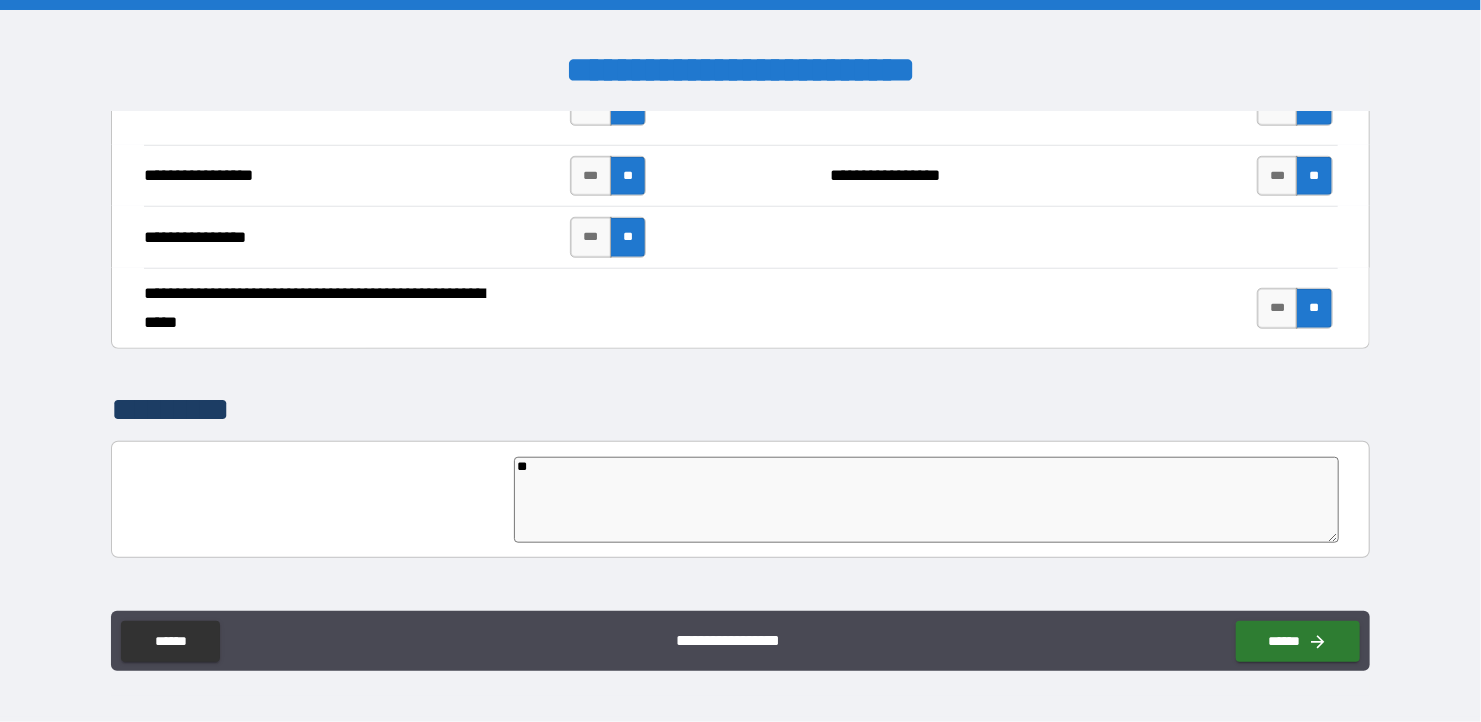 type on "*" 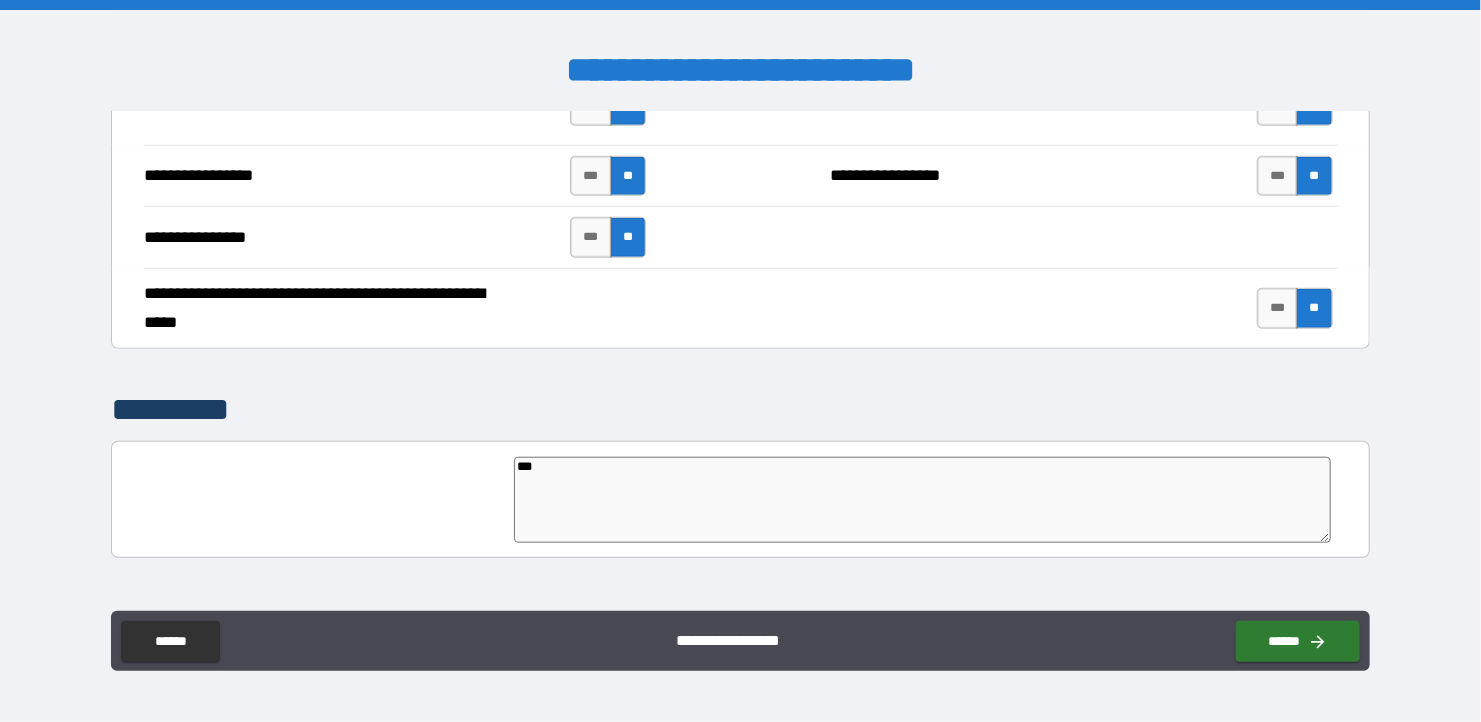 type on "****" 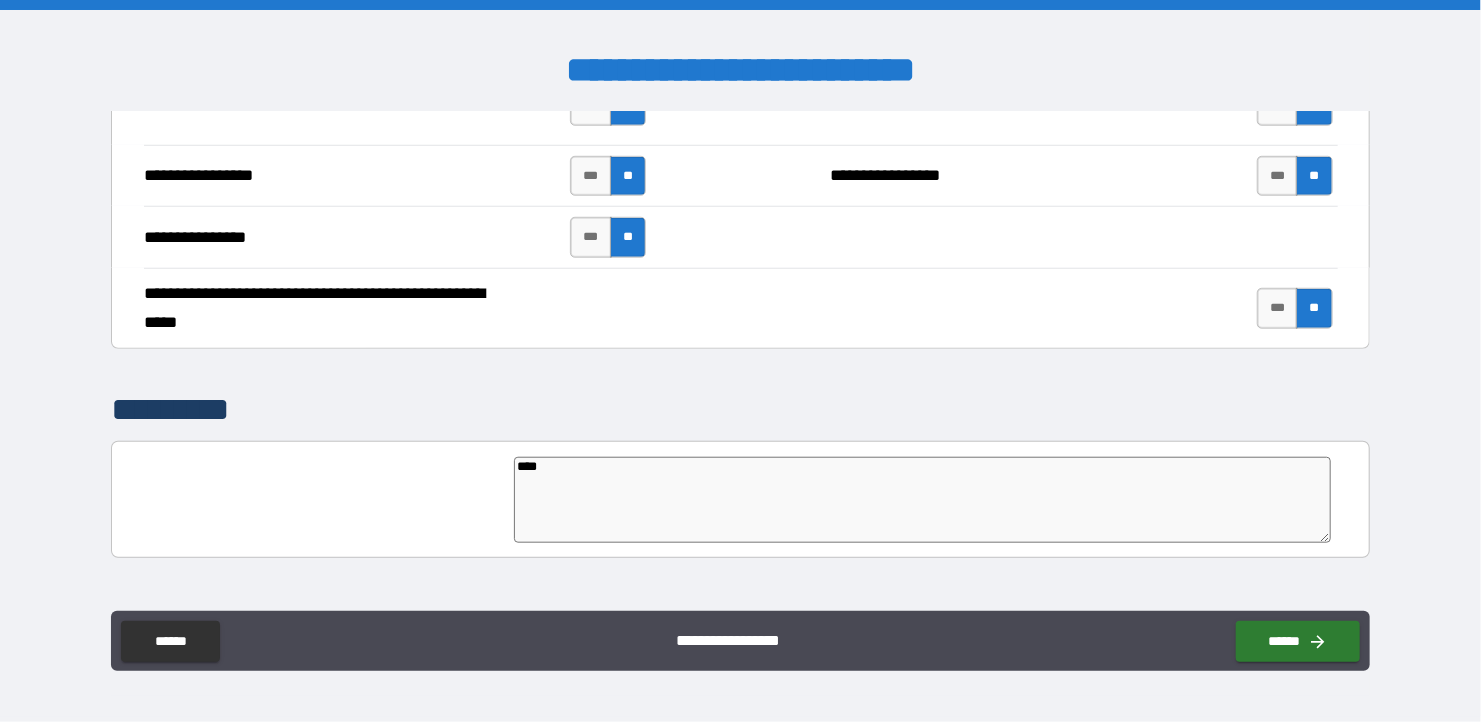 type on "*****" 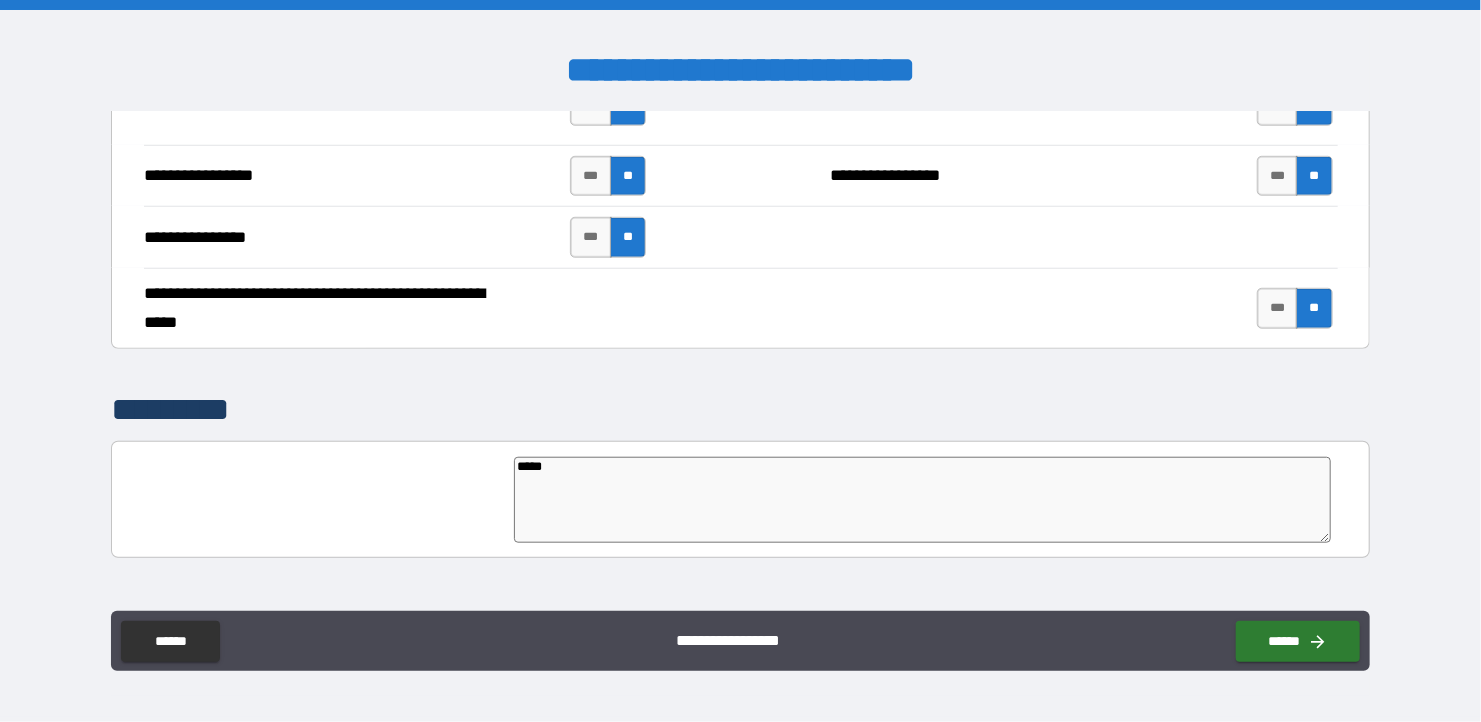 type on "******" 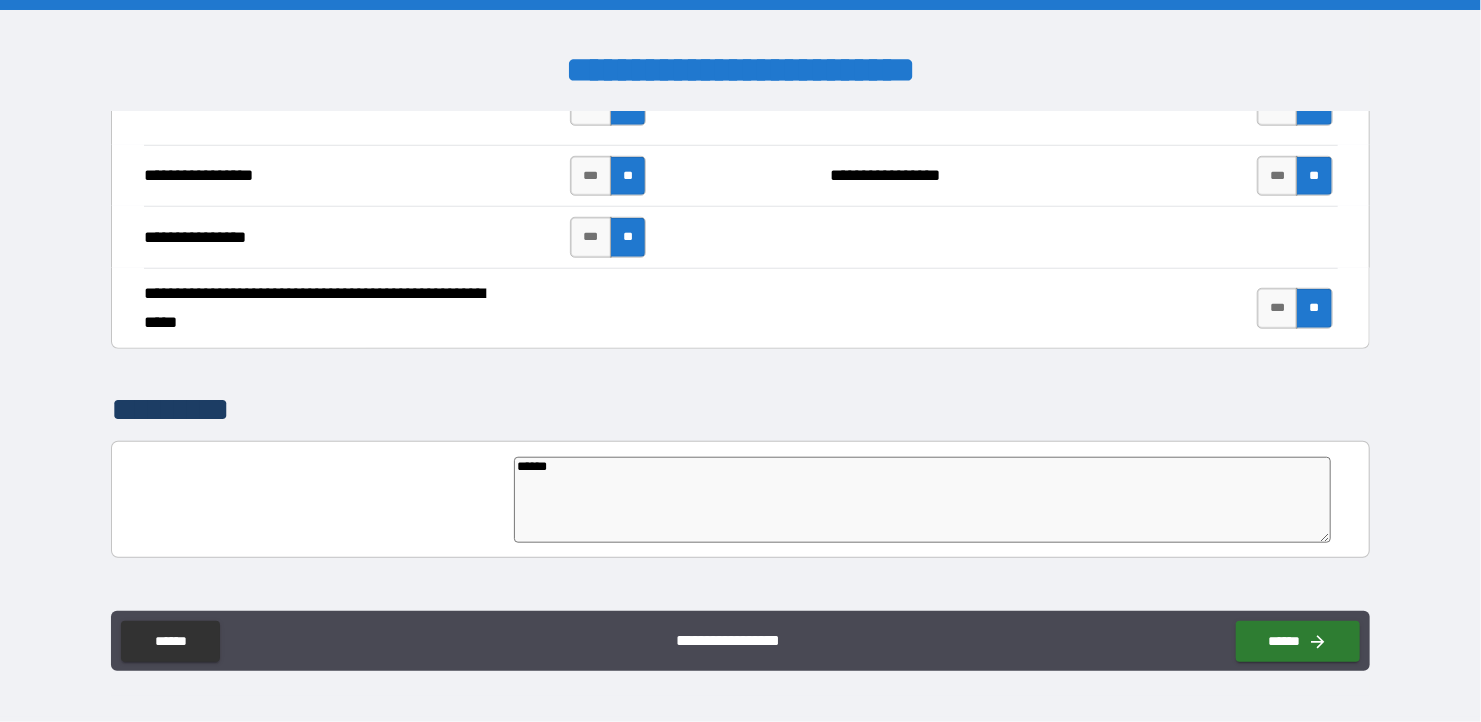 type on "******" 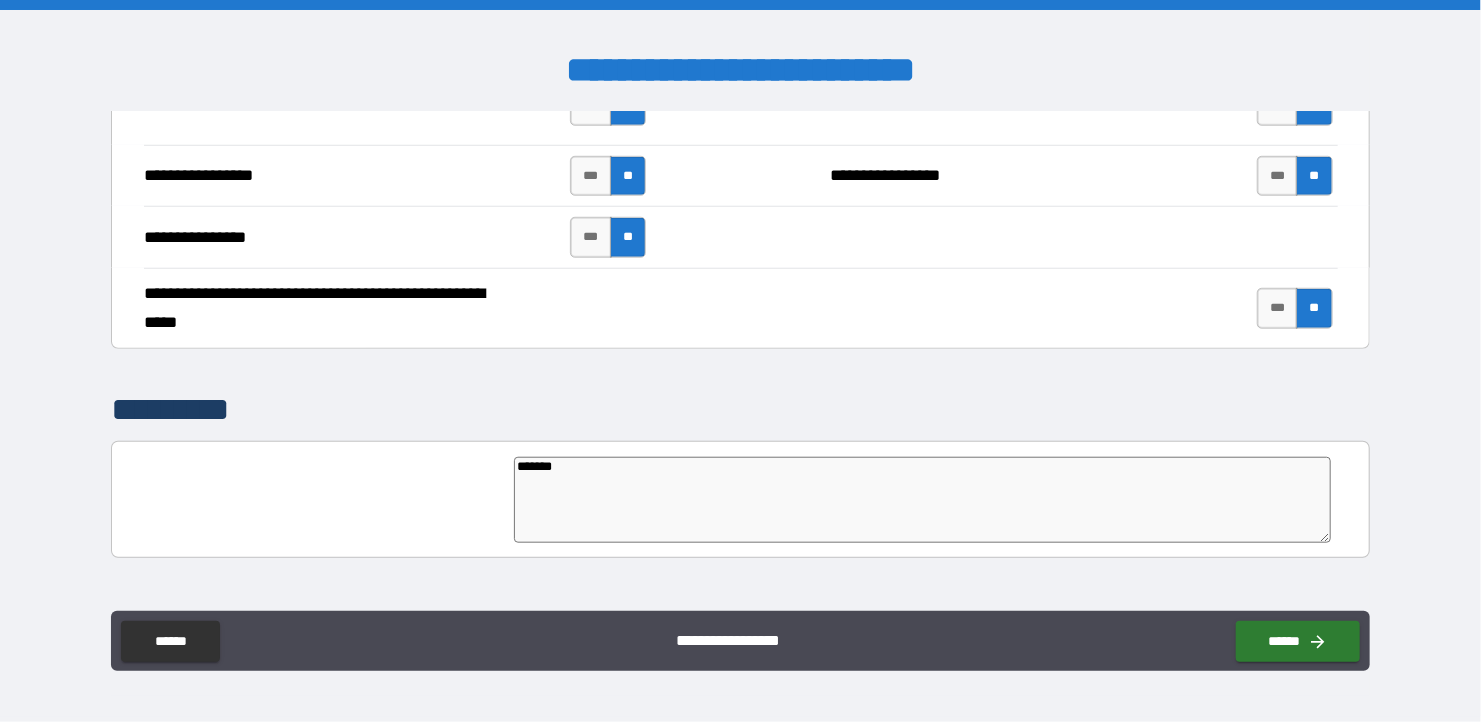 type on "*" 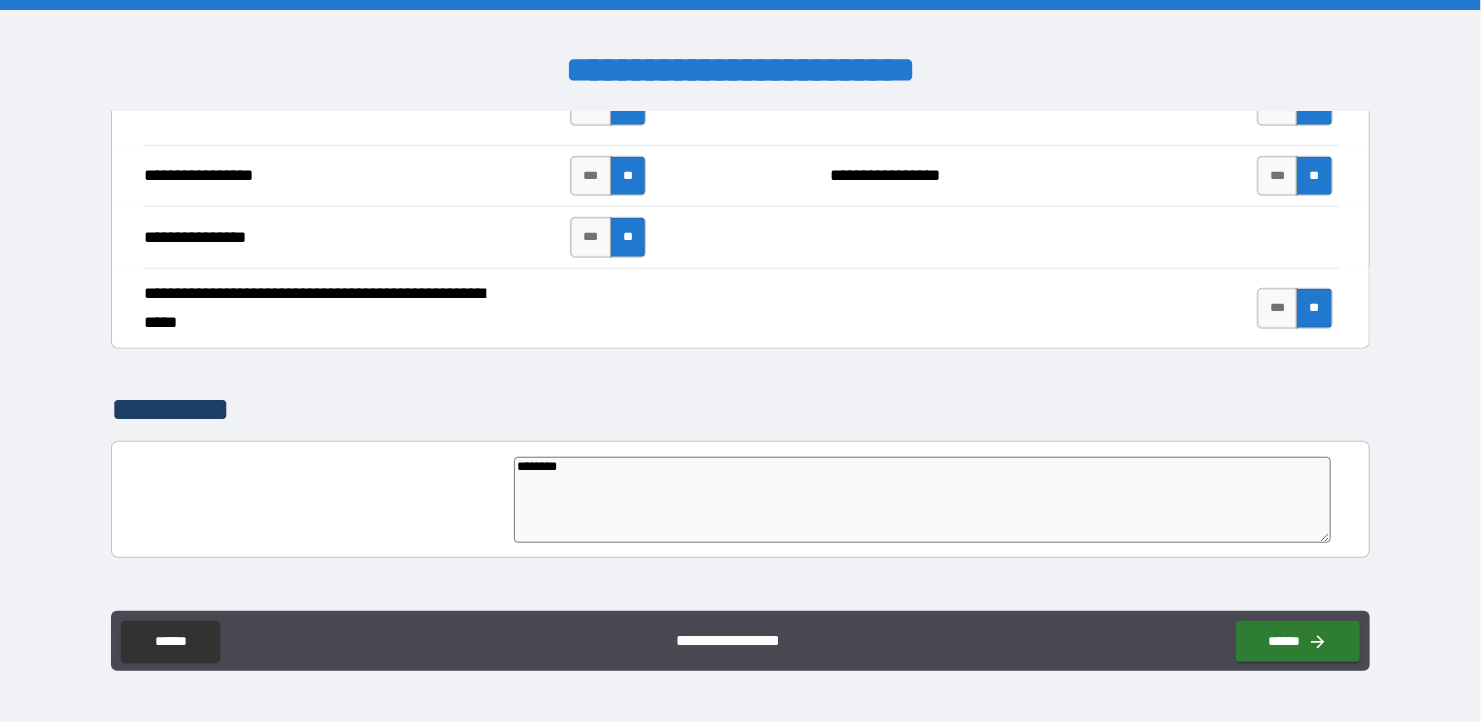 type on "*" 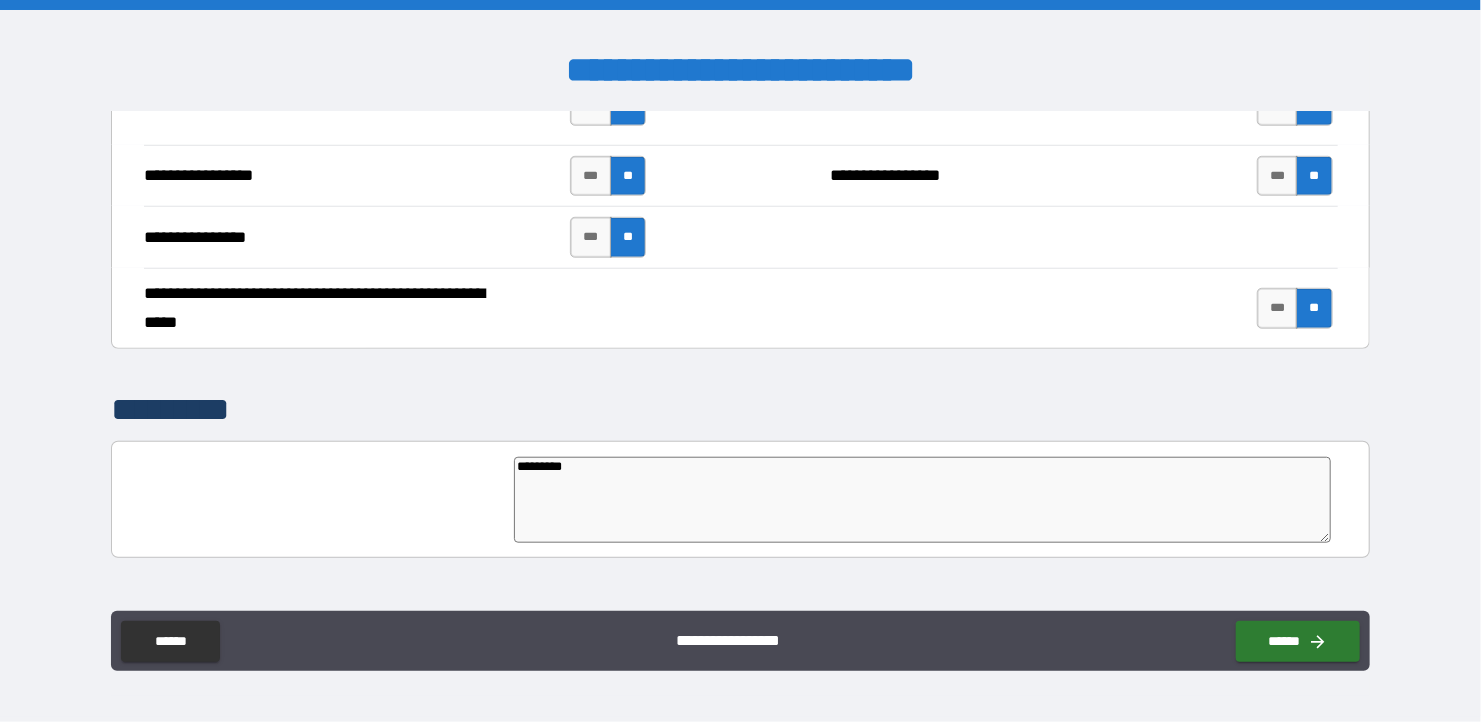 type on "*" 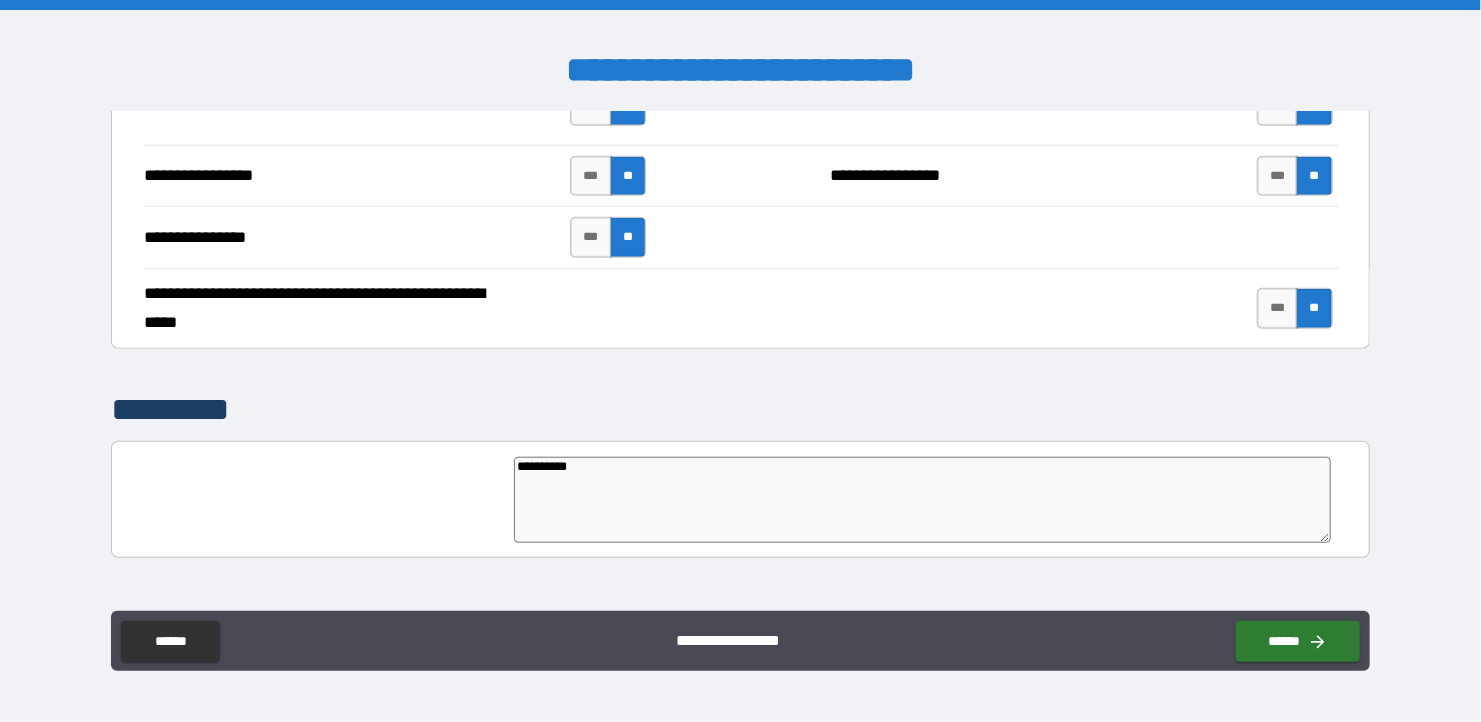 type on "*" 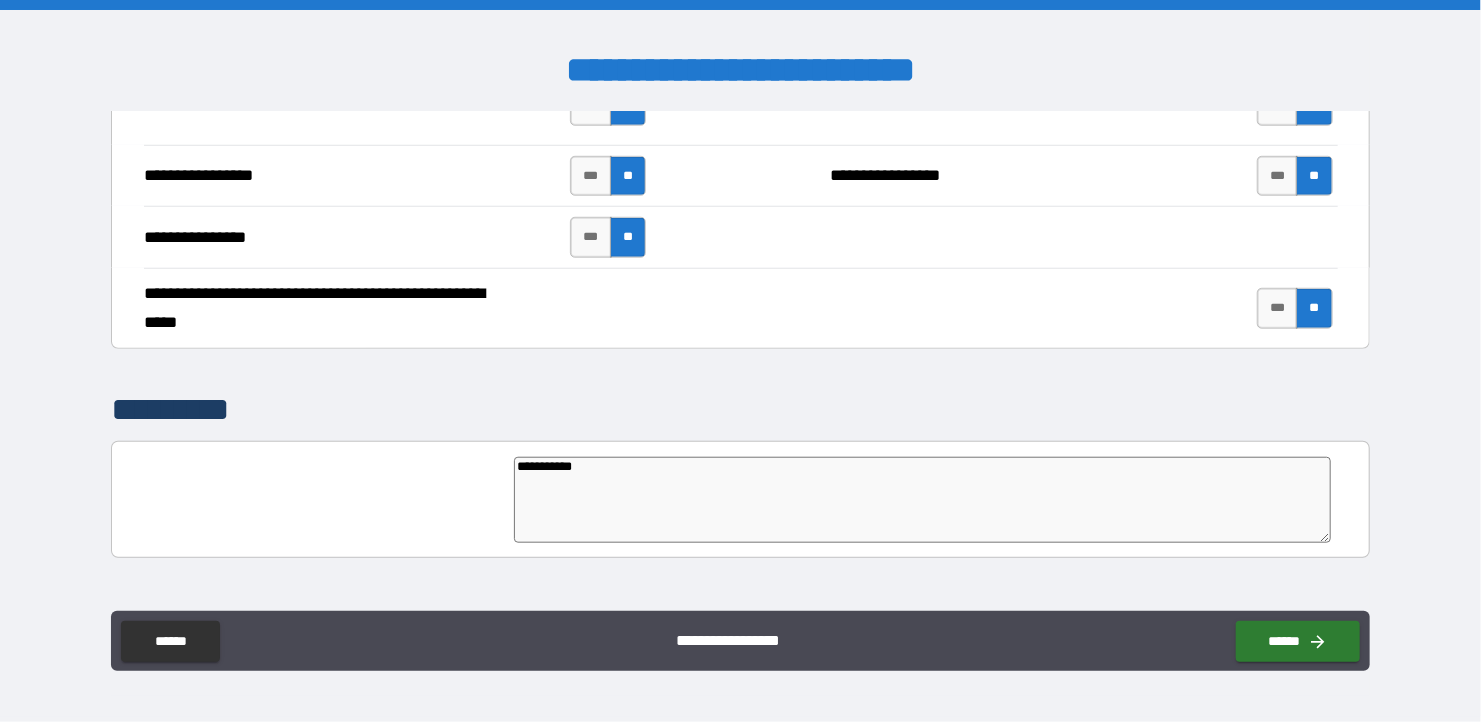 type on "*" 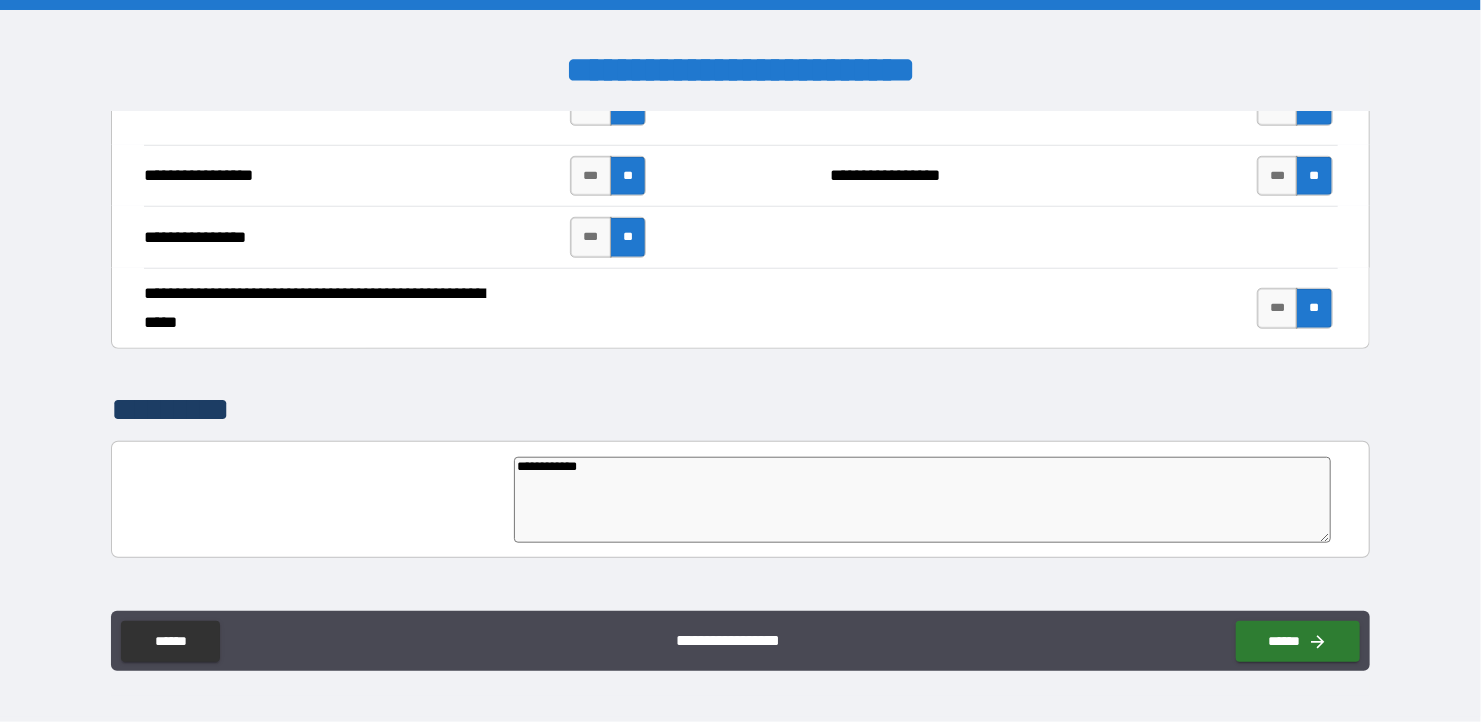 type on "*" 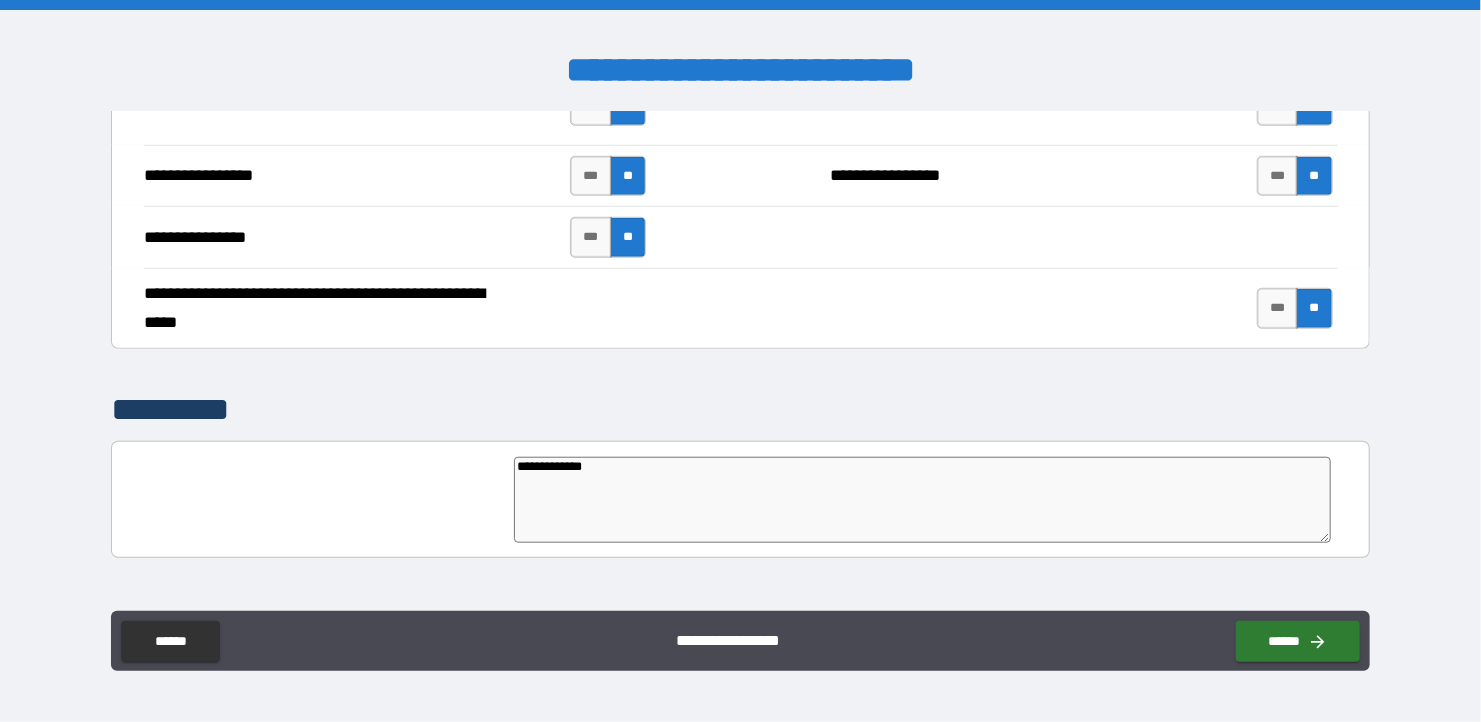 type on "*" 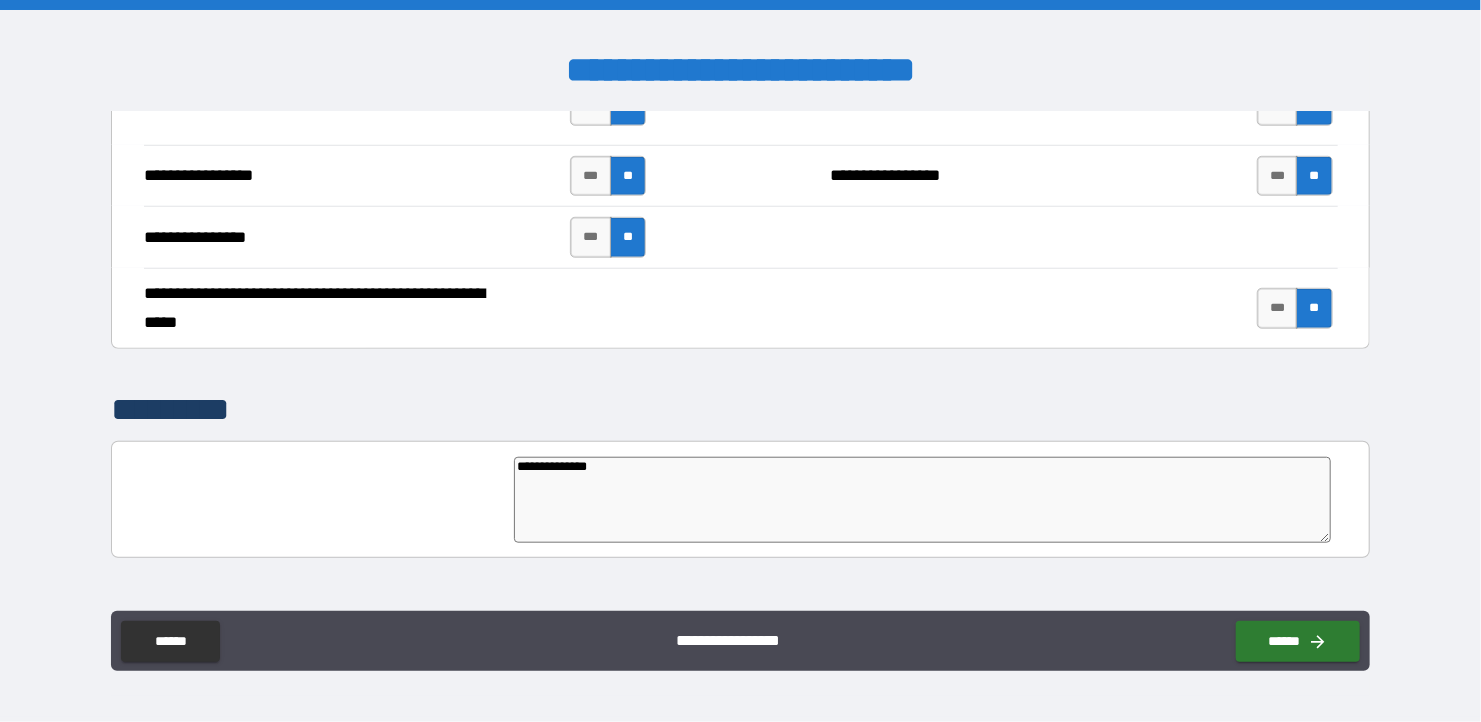 type on "*" 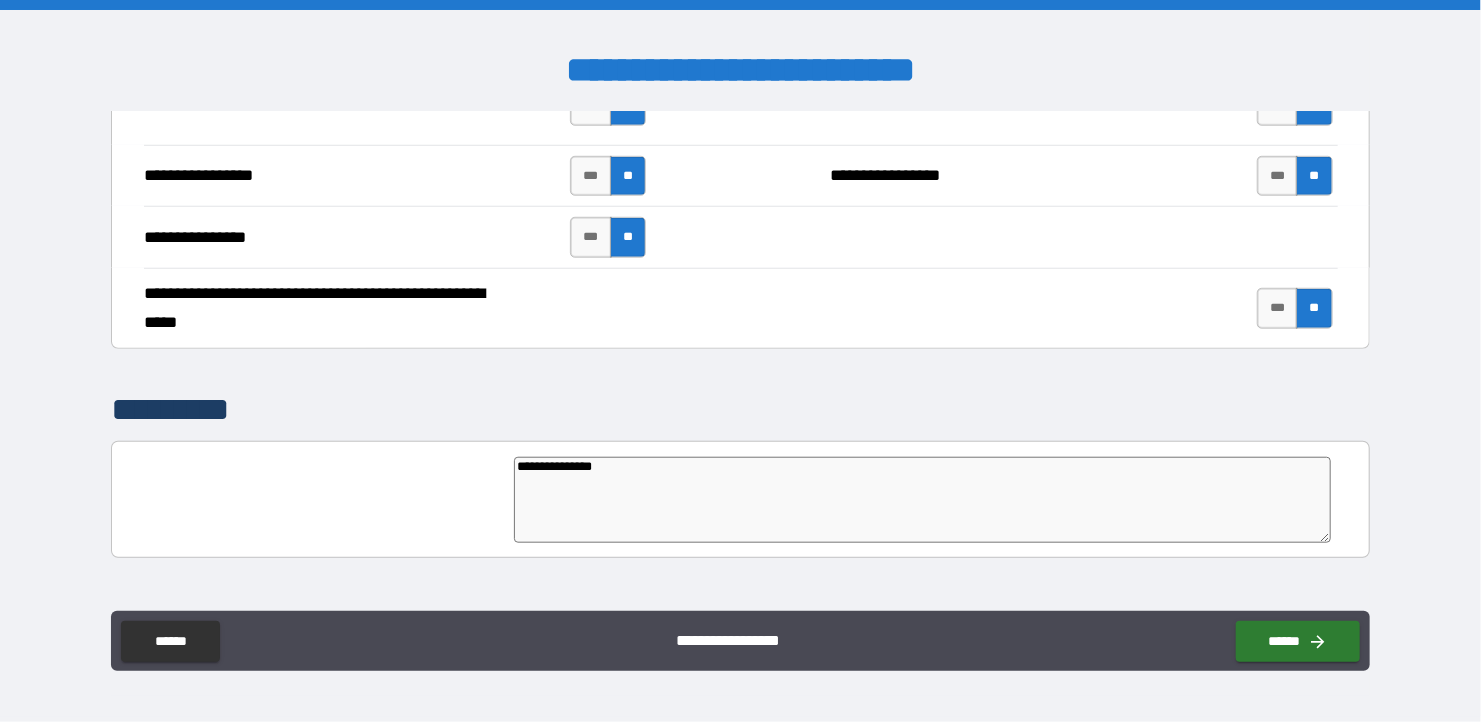 type on "*" 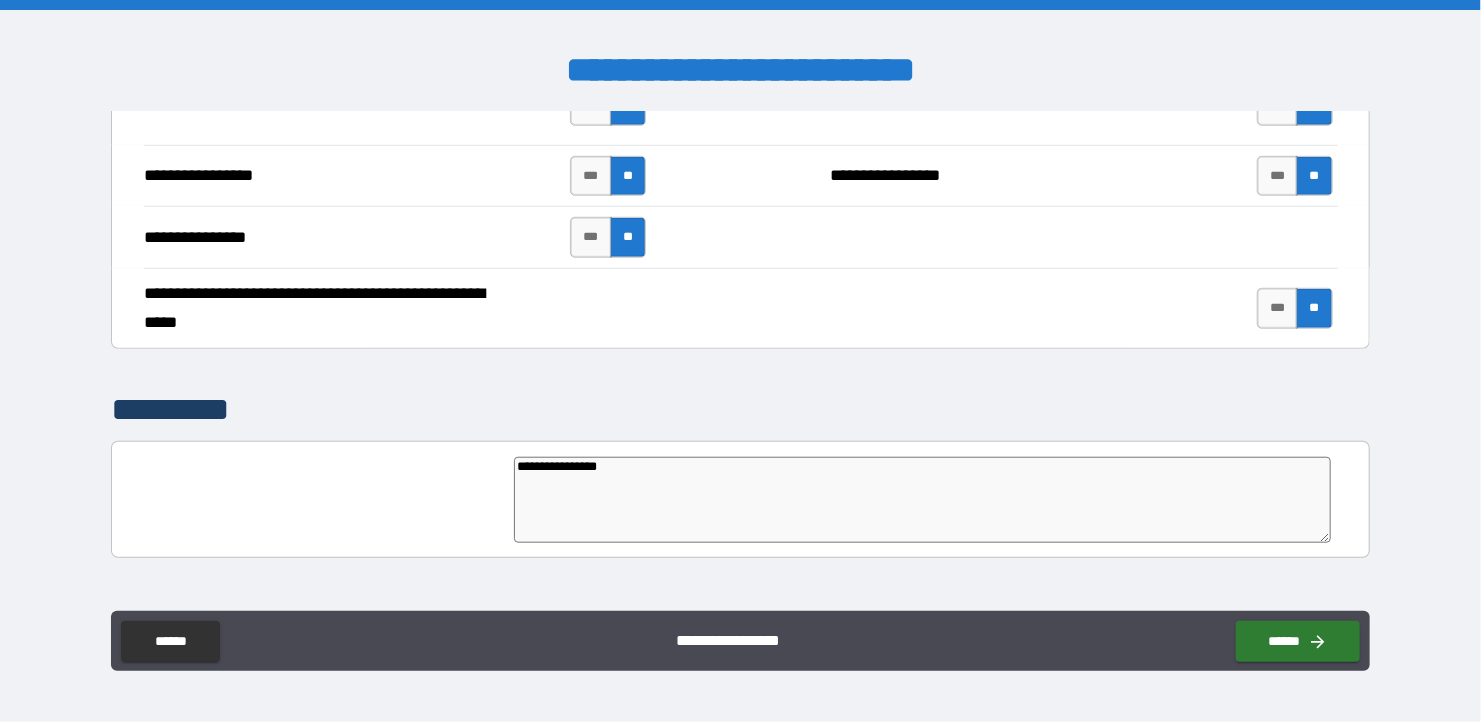 type on "*" 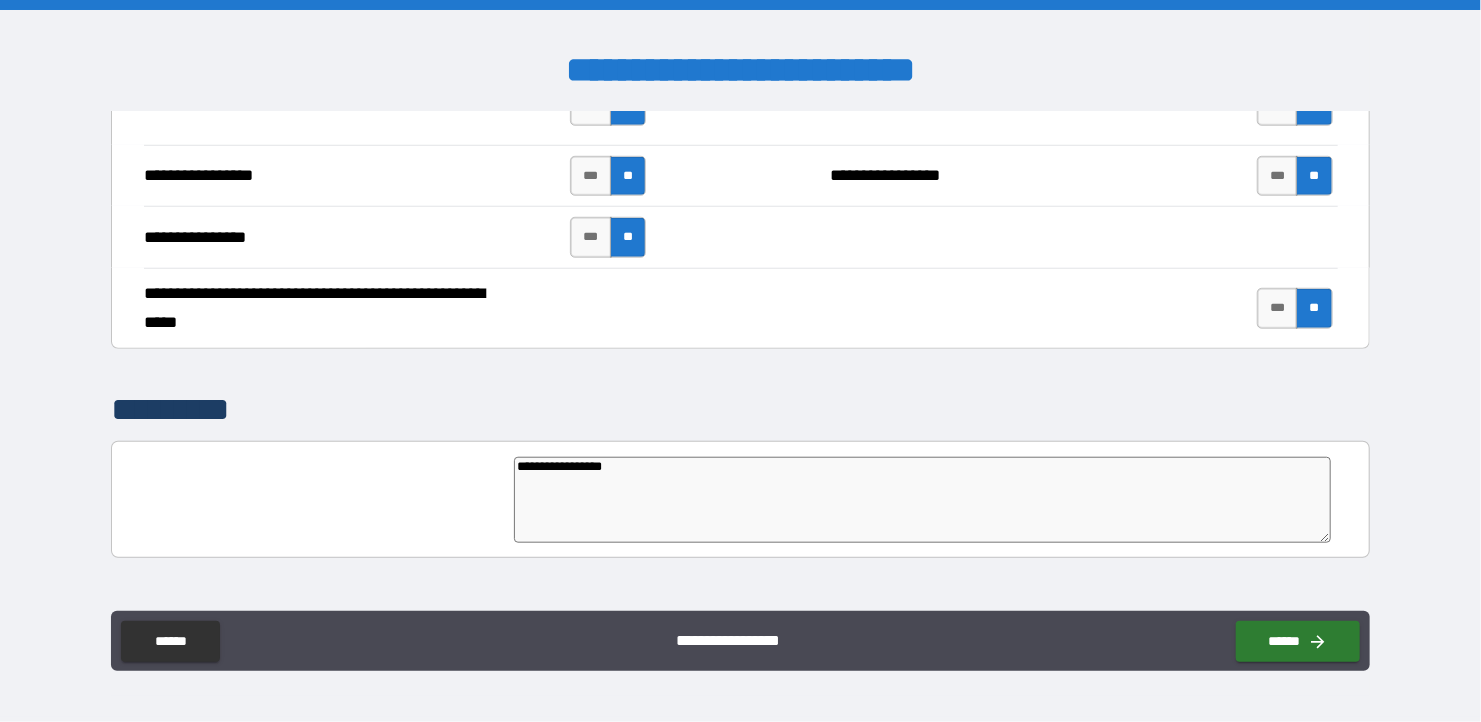 type on "*" 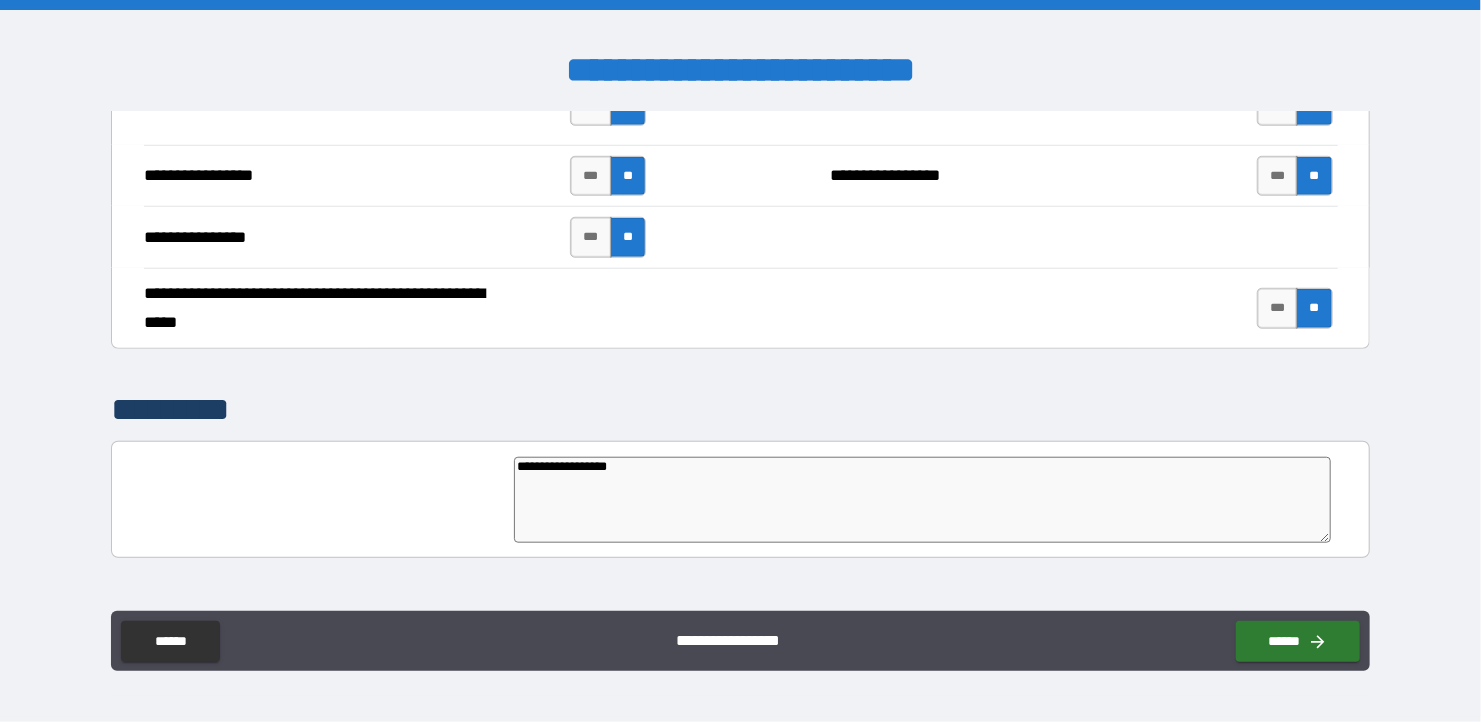 type on "**********" 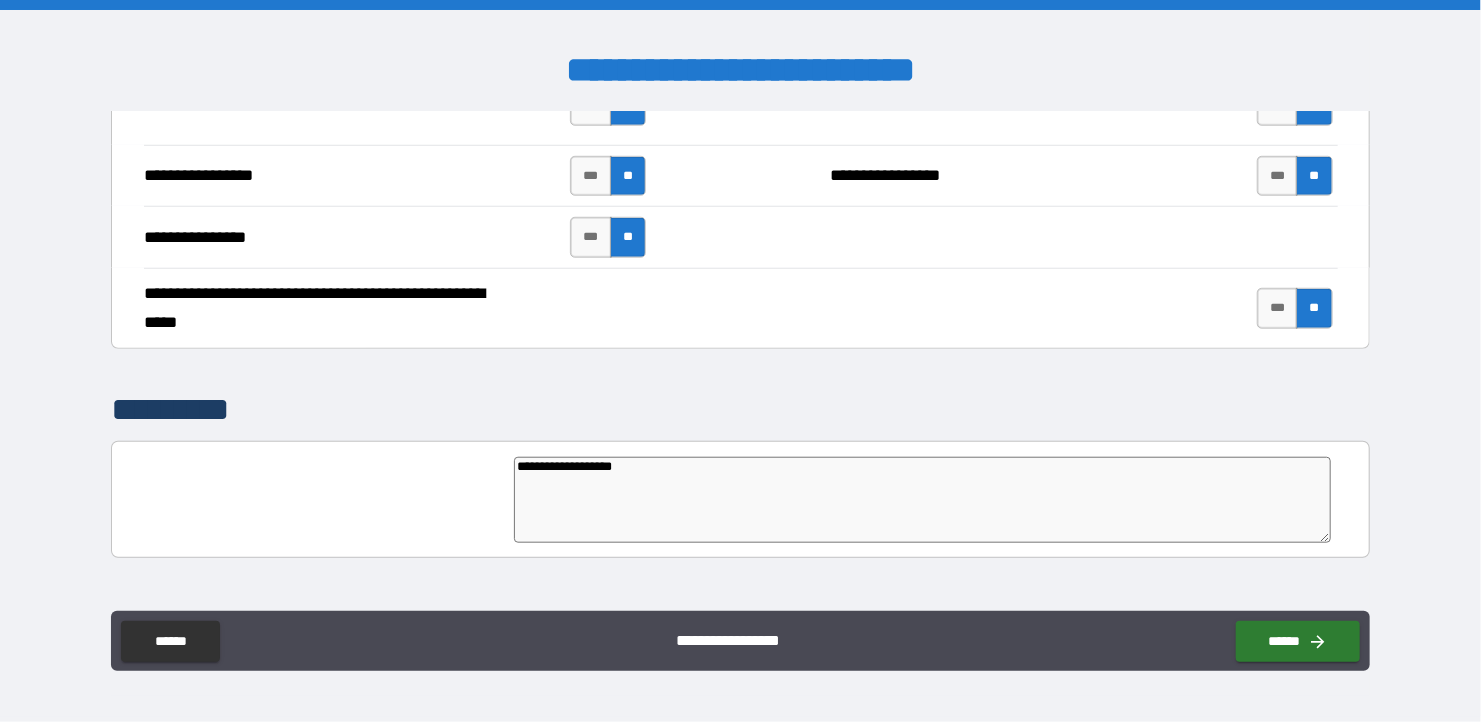 type on "*" 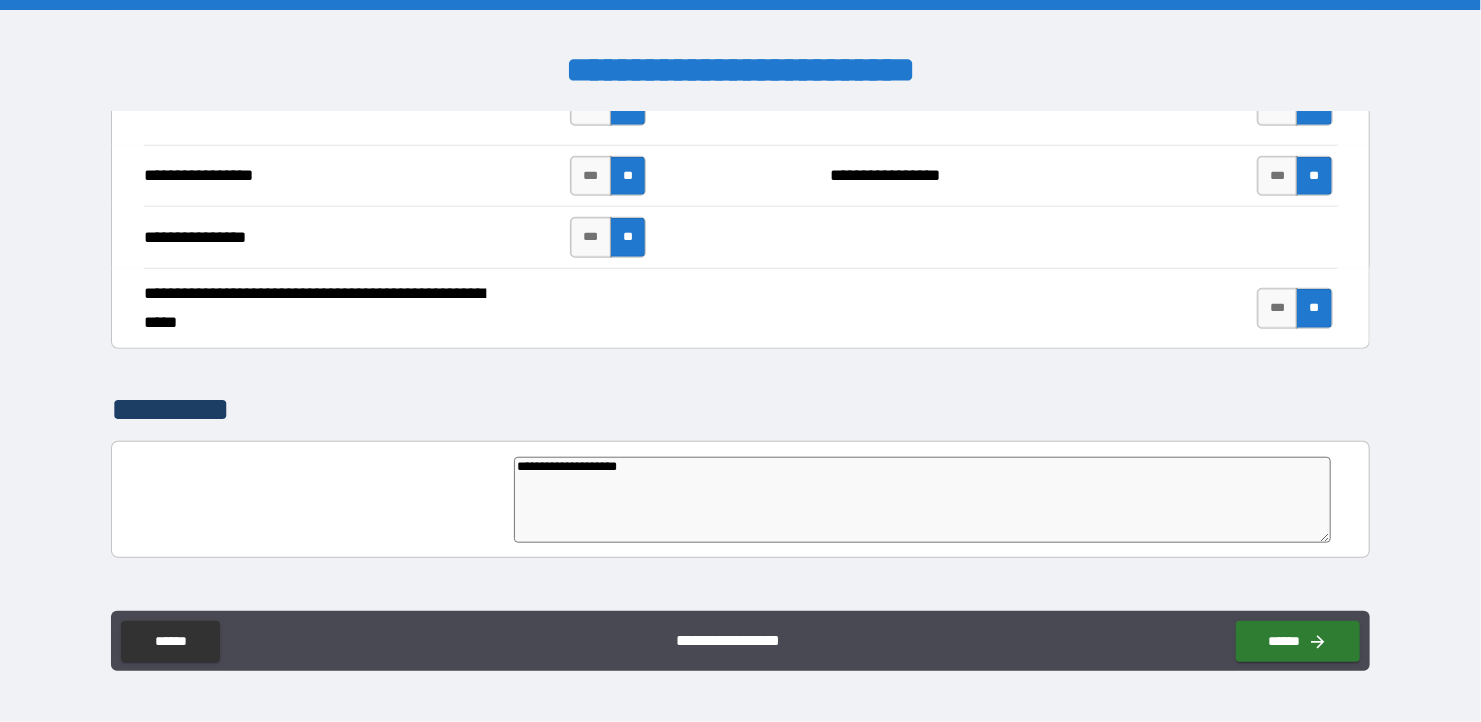 type on "**********" 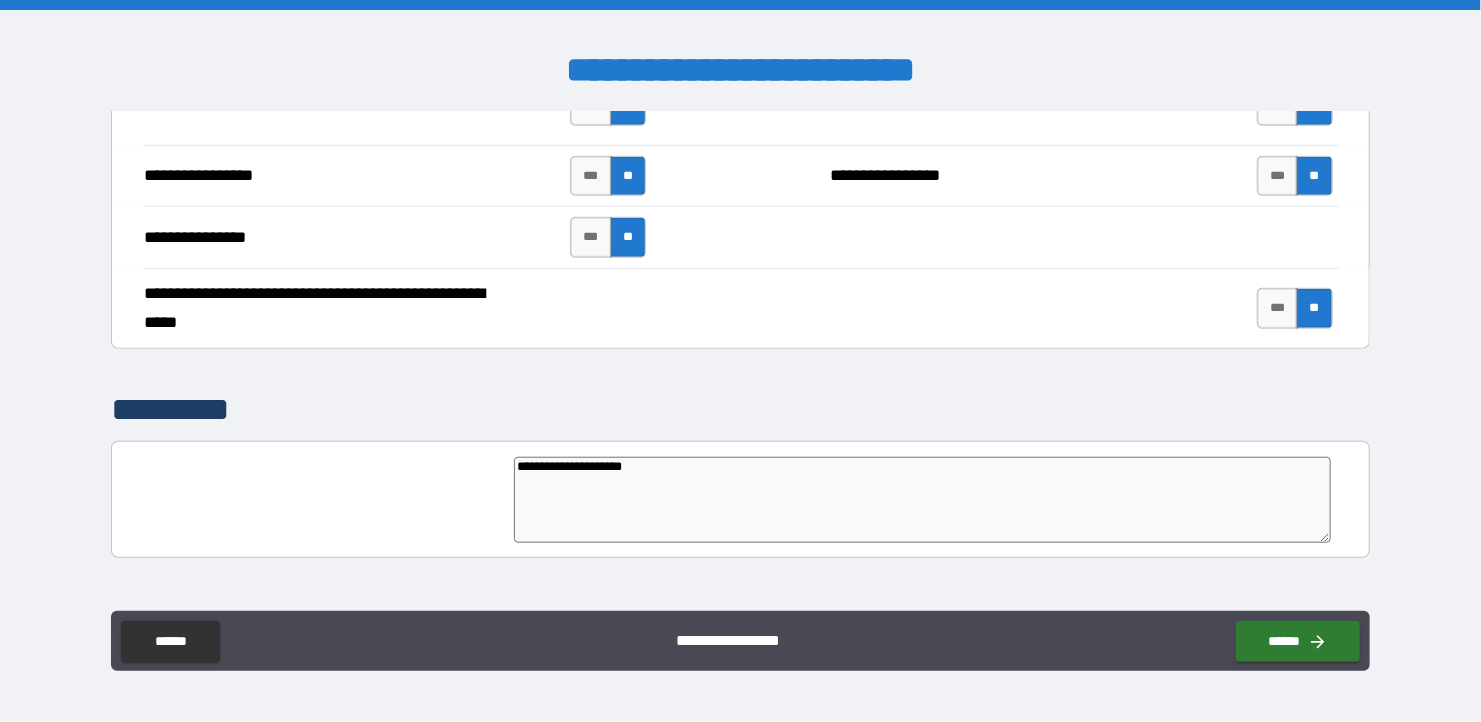 type on "*" 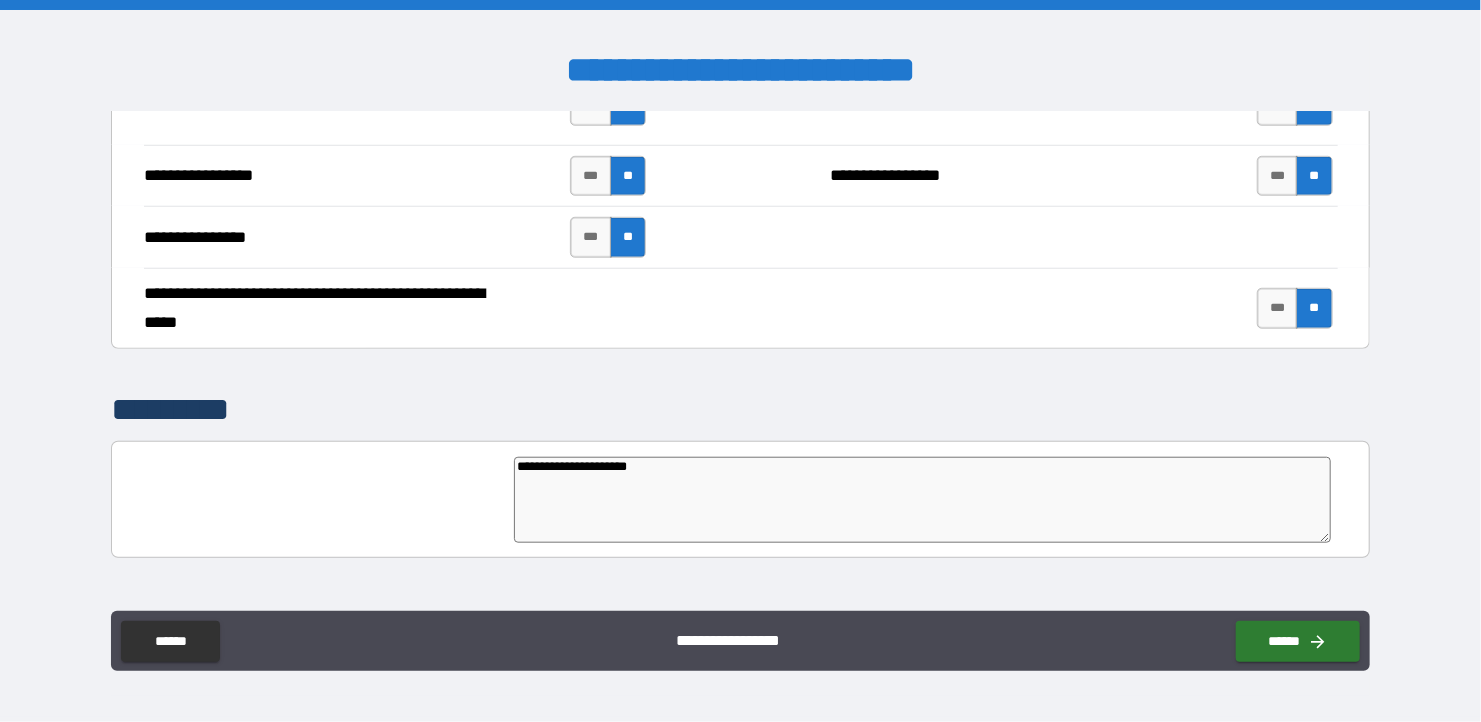 type on "*" 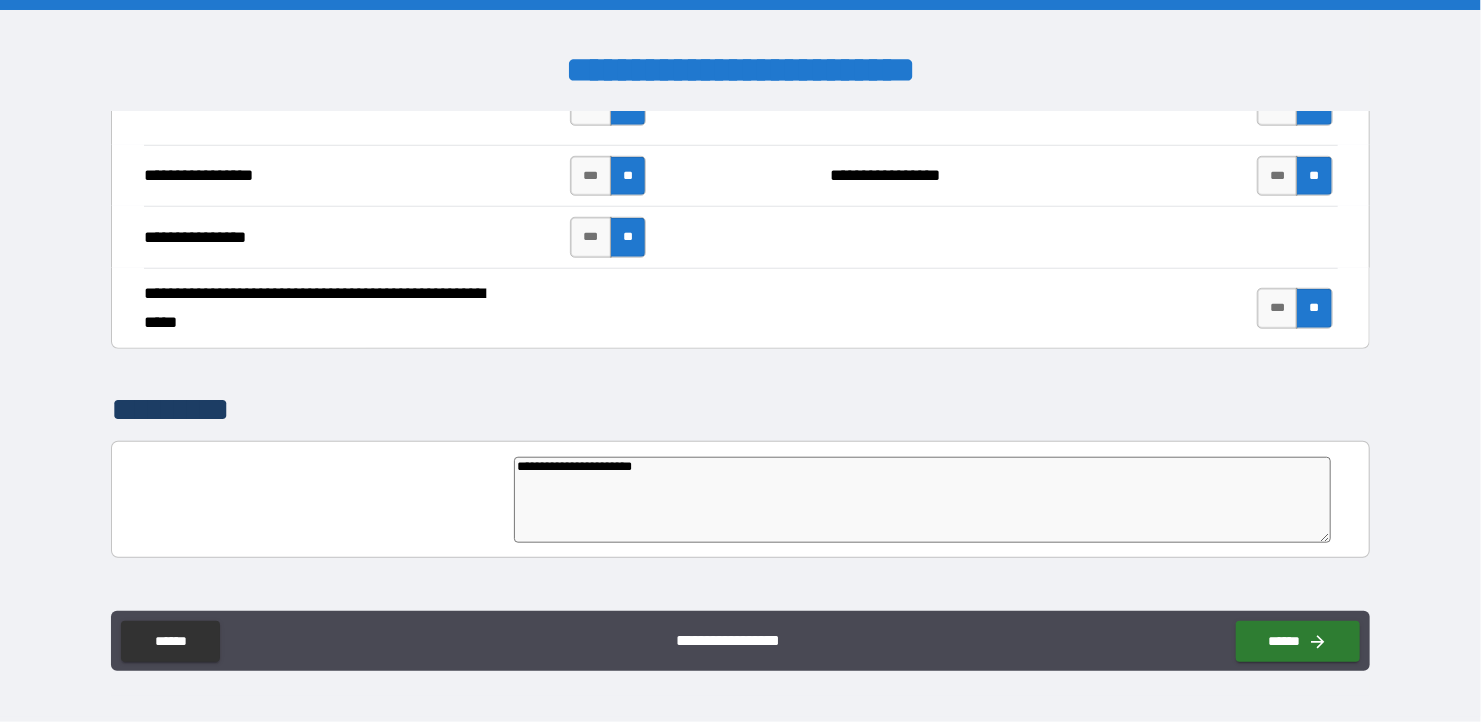 type on "*" 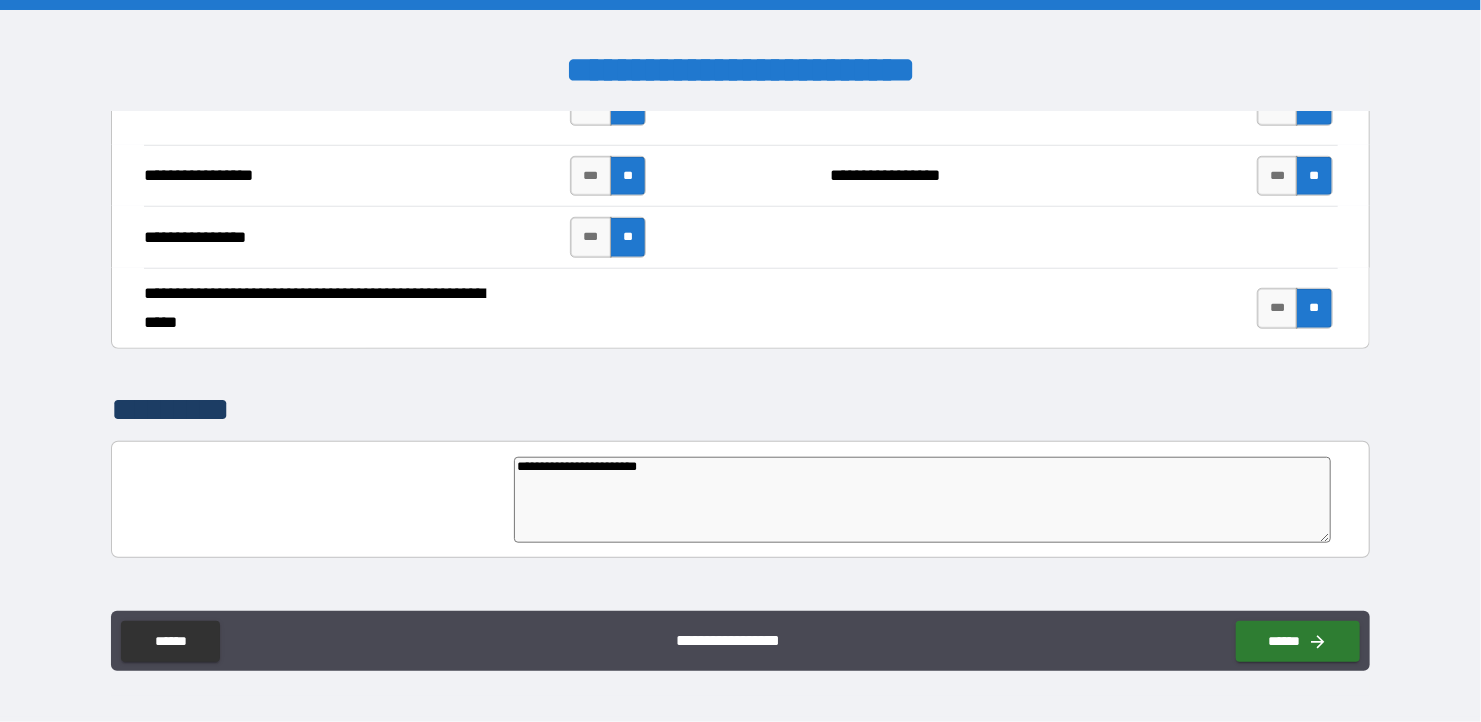 type on "**********" 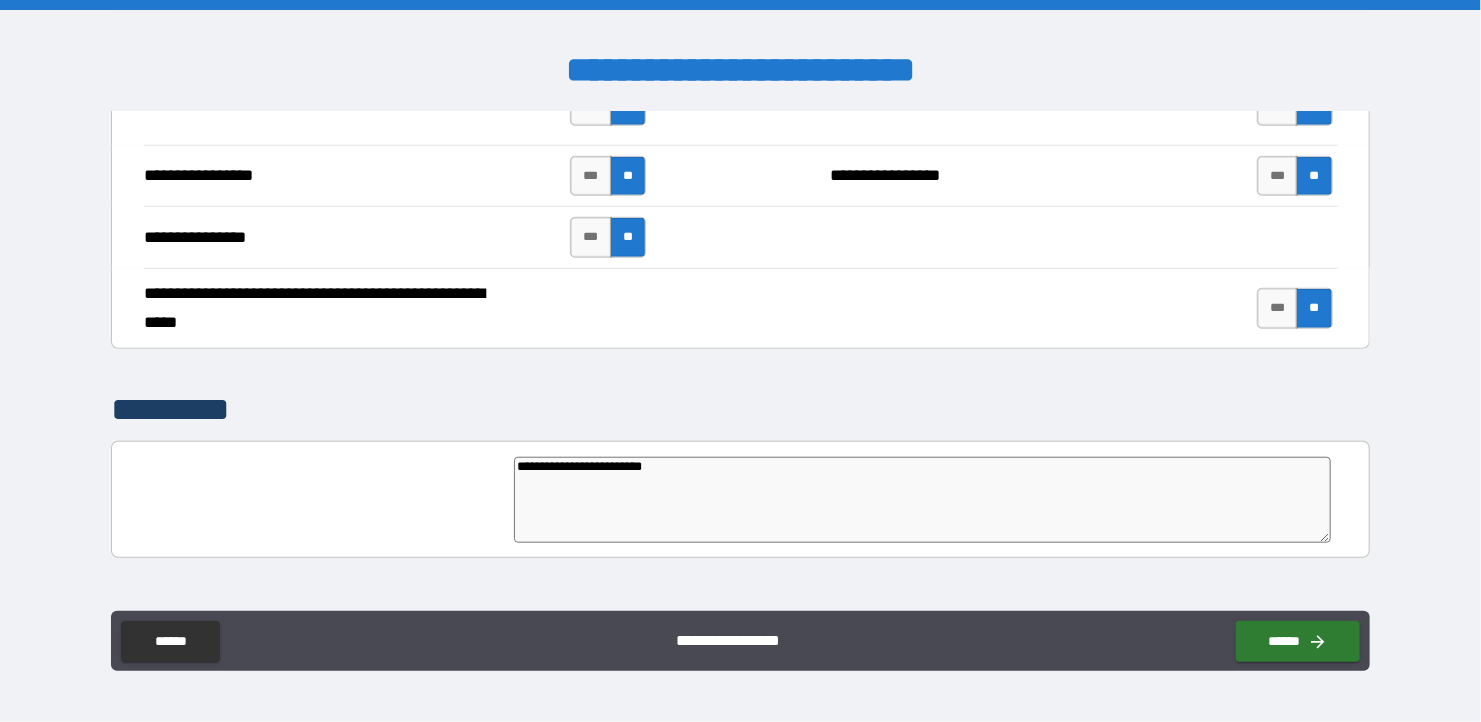 type on "*" 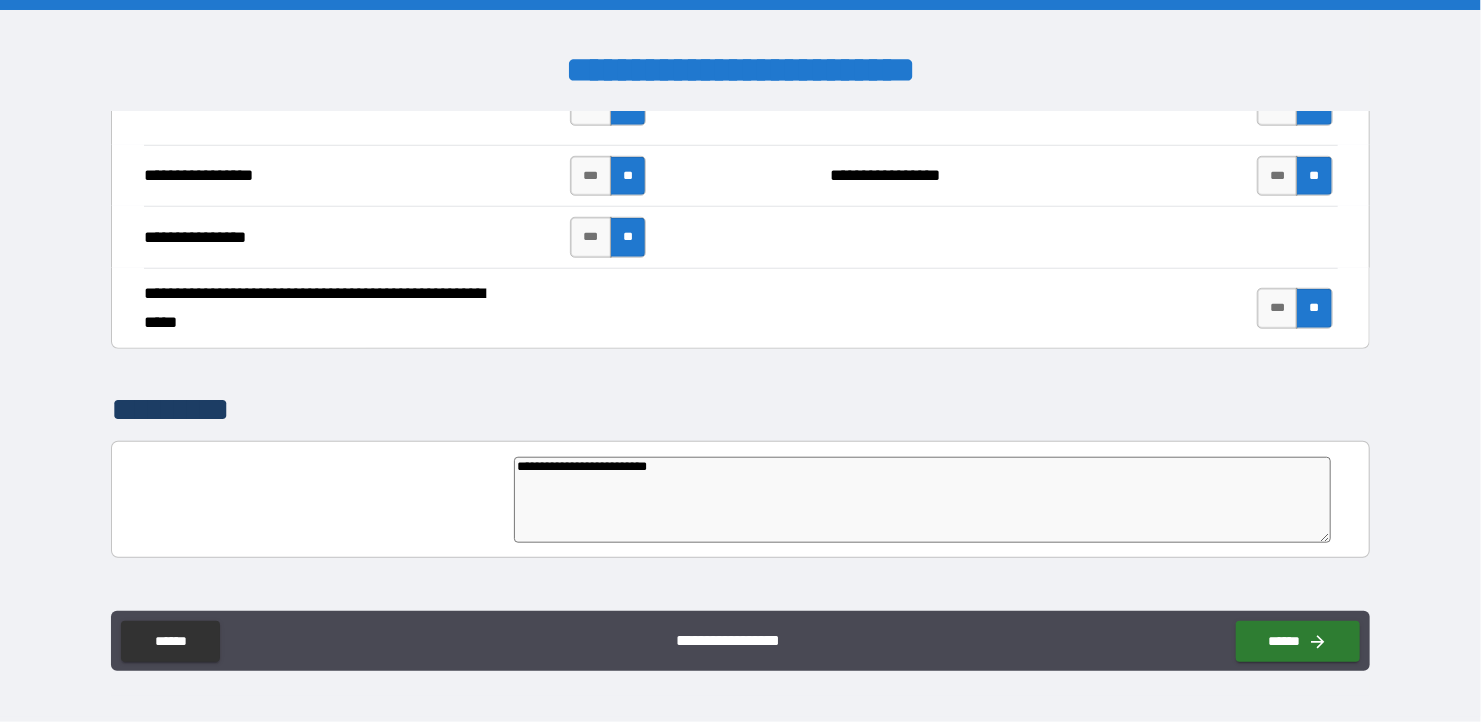 type on "*" 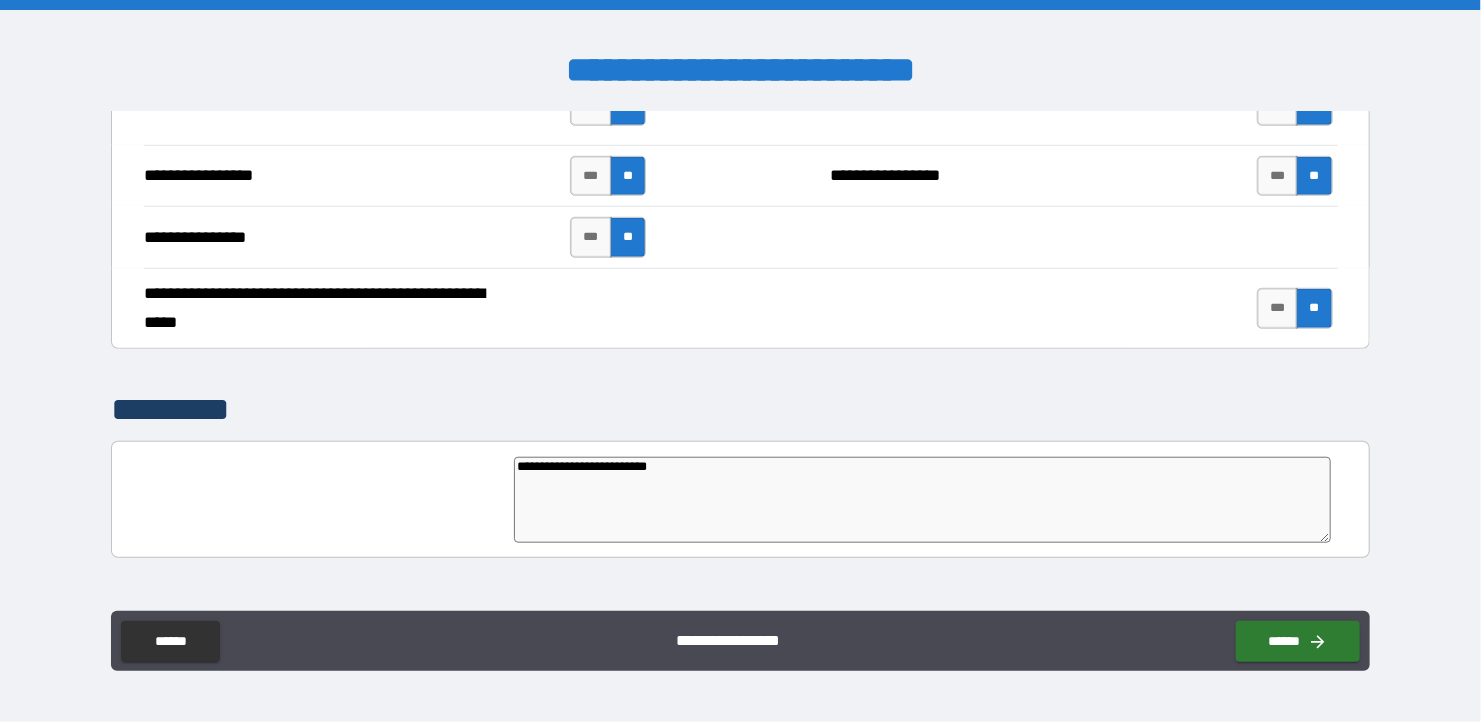 type on "**********" 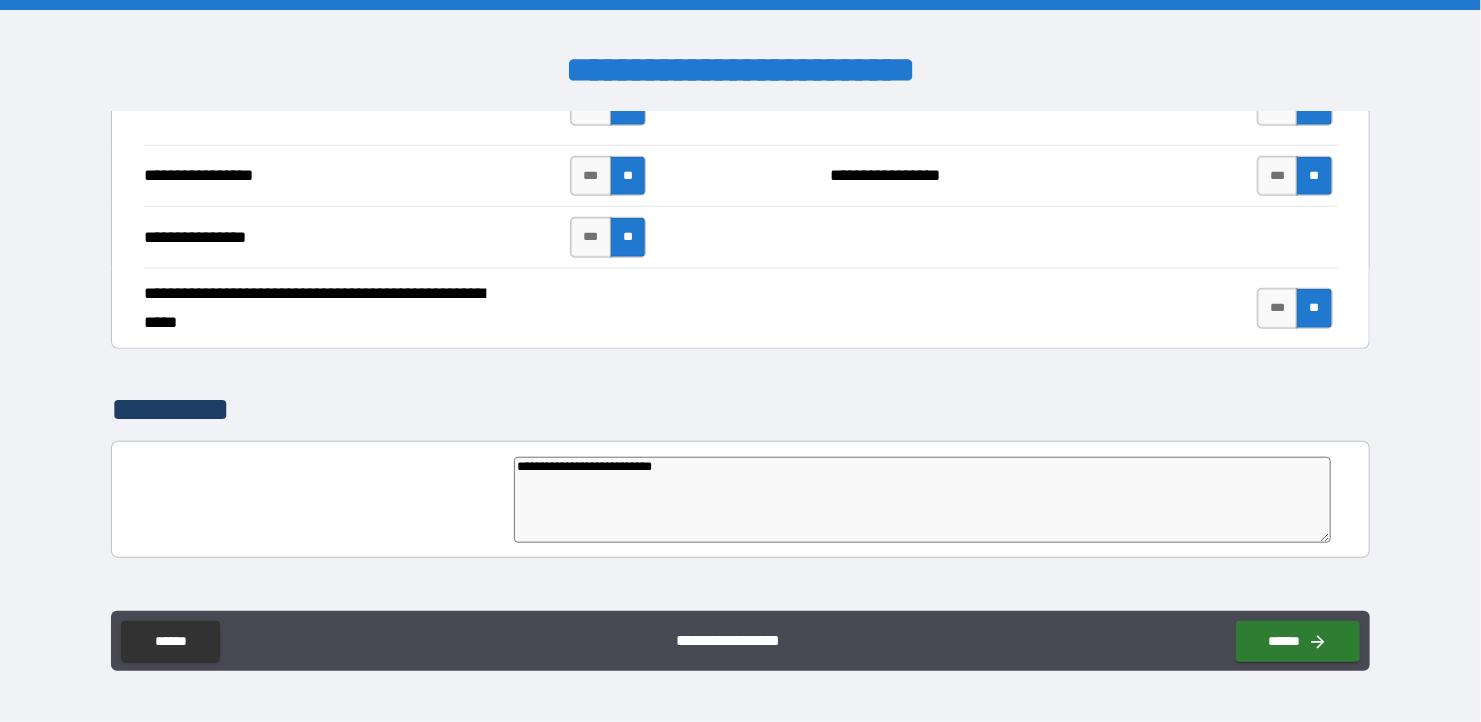 type on "**********" 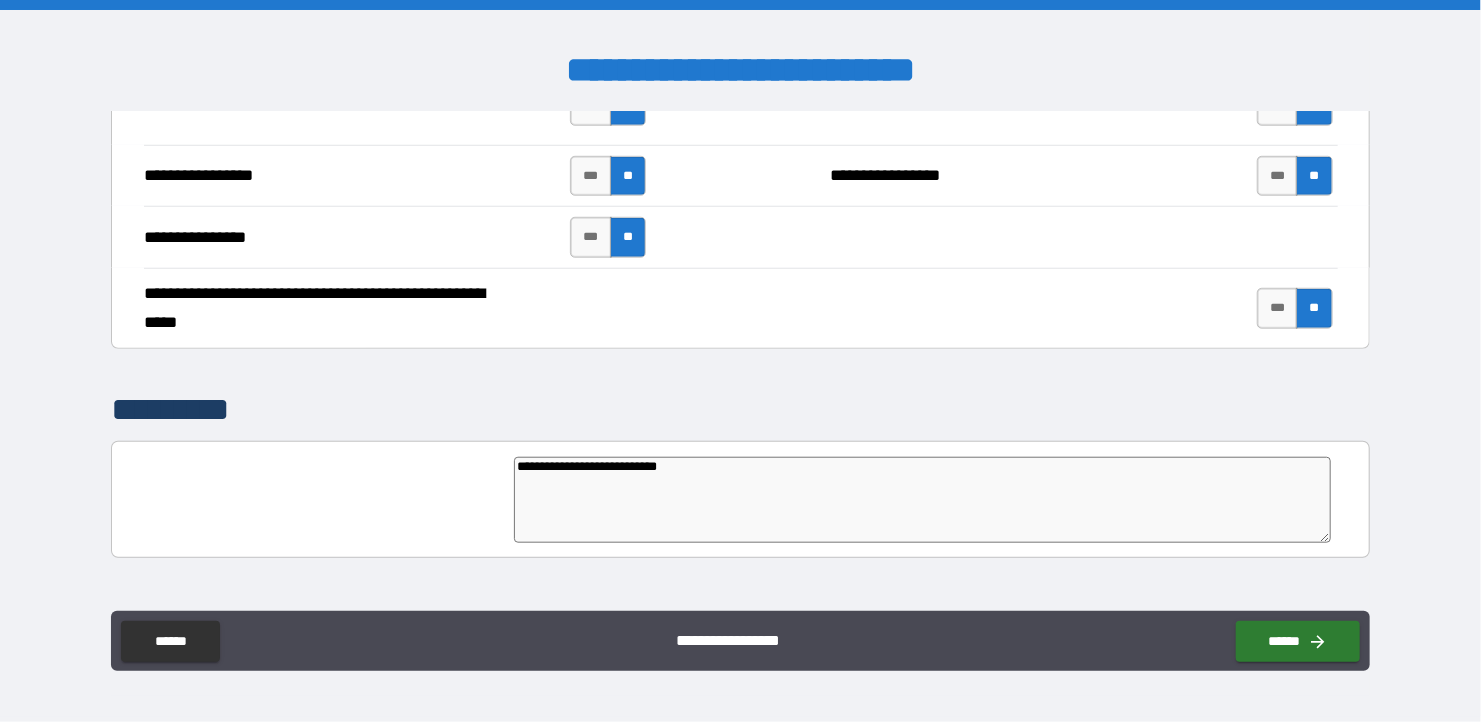 type on "**********" 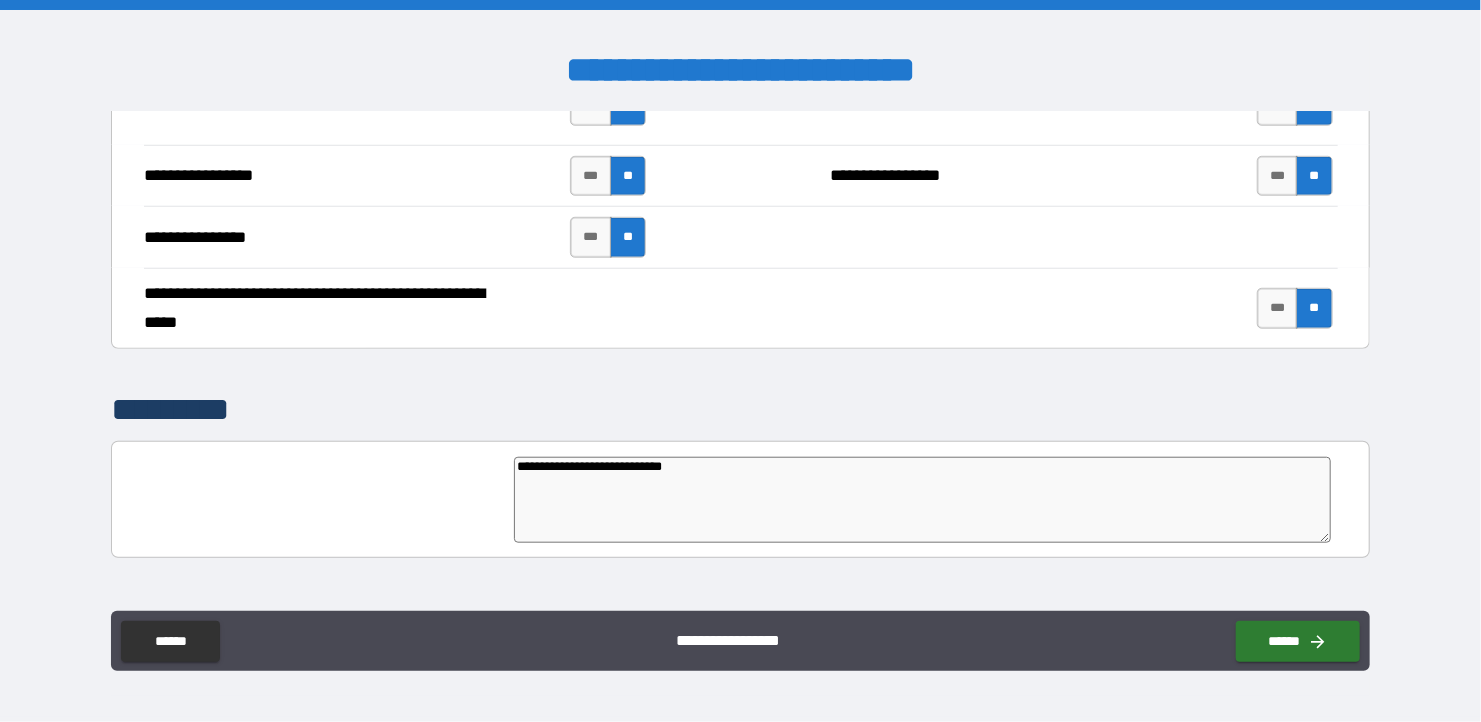 type on "*" 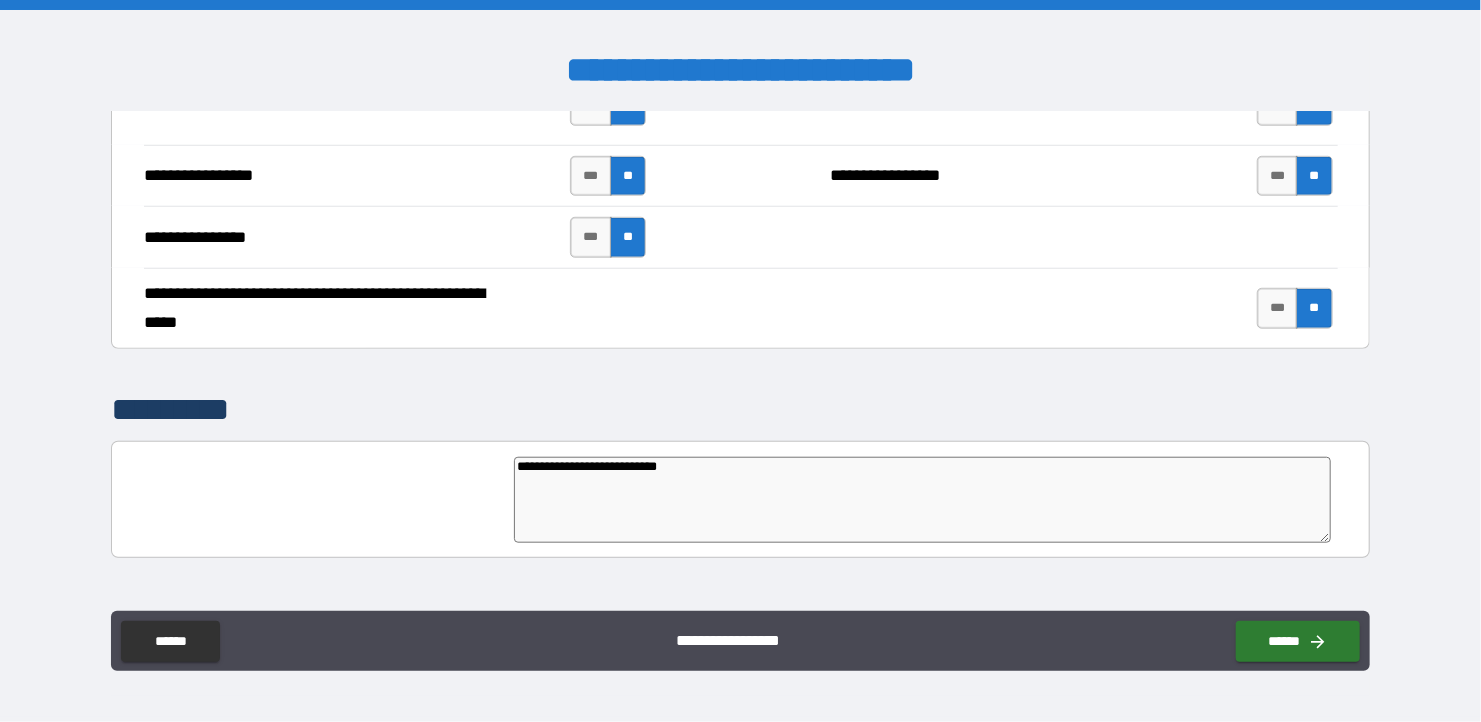type on "*" 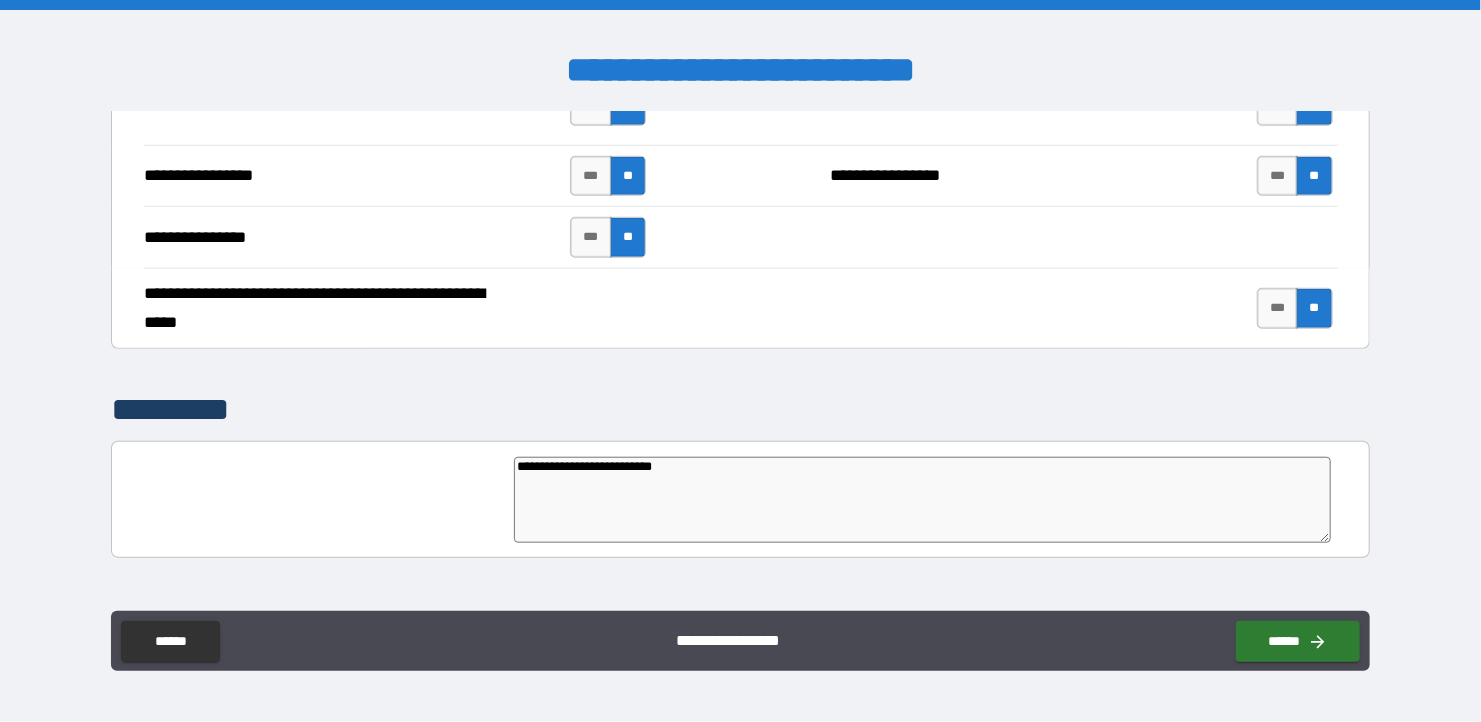 type on "*" 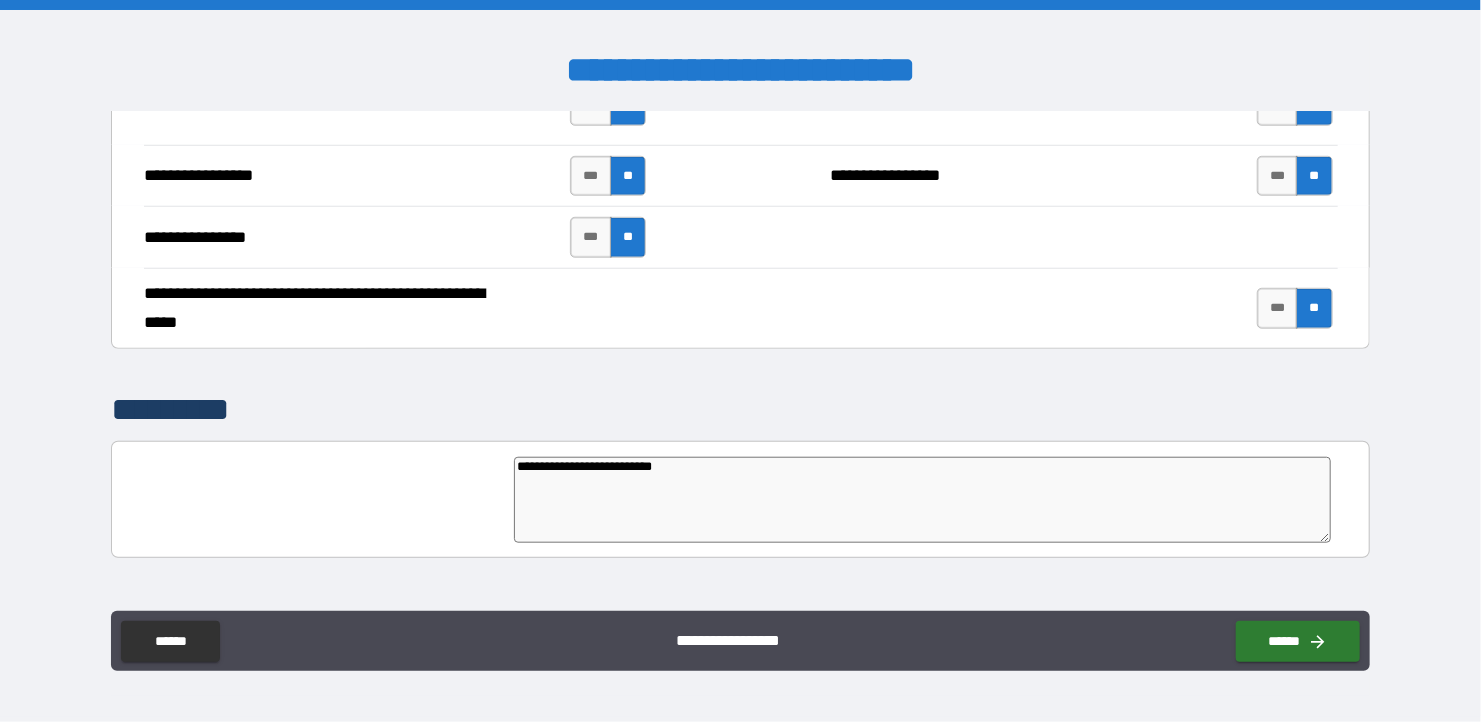 type on "**********" 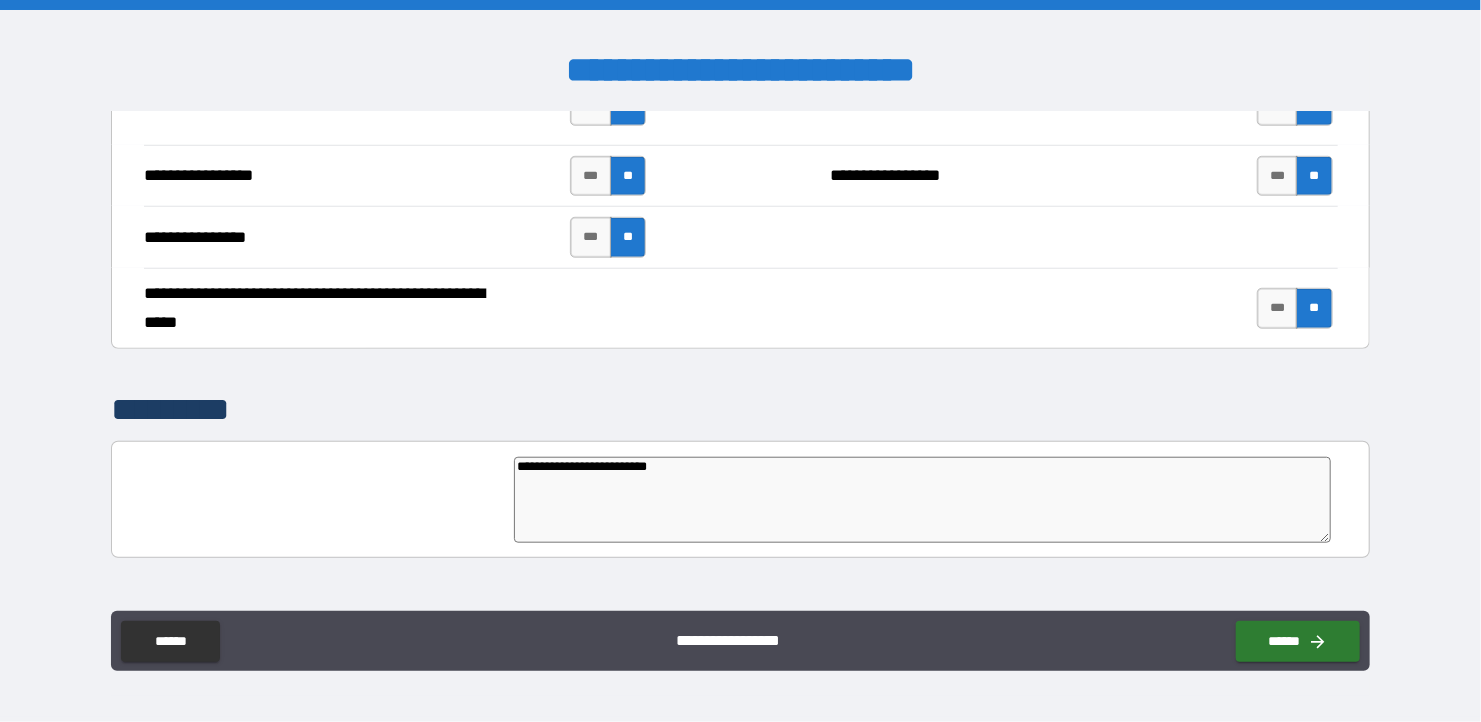 type on "*" 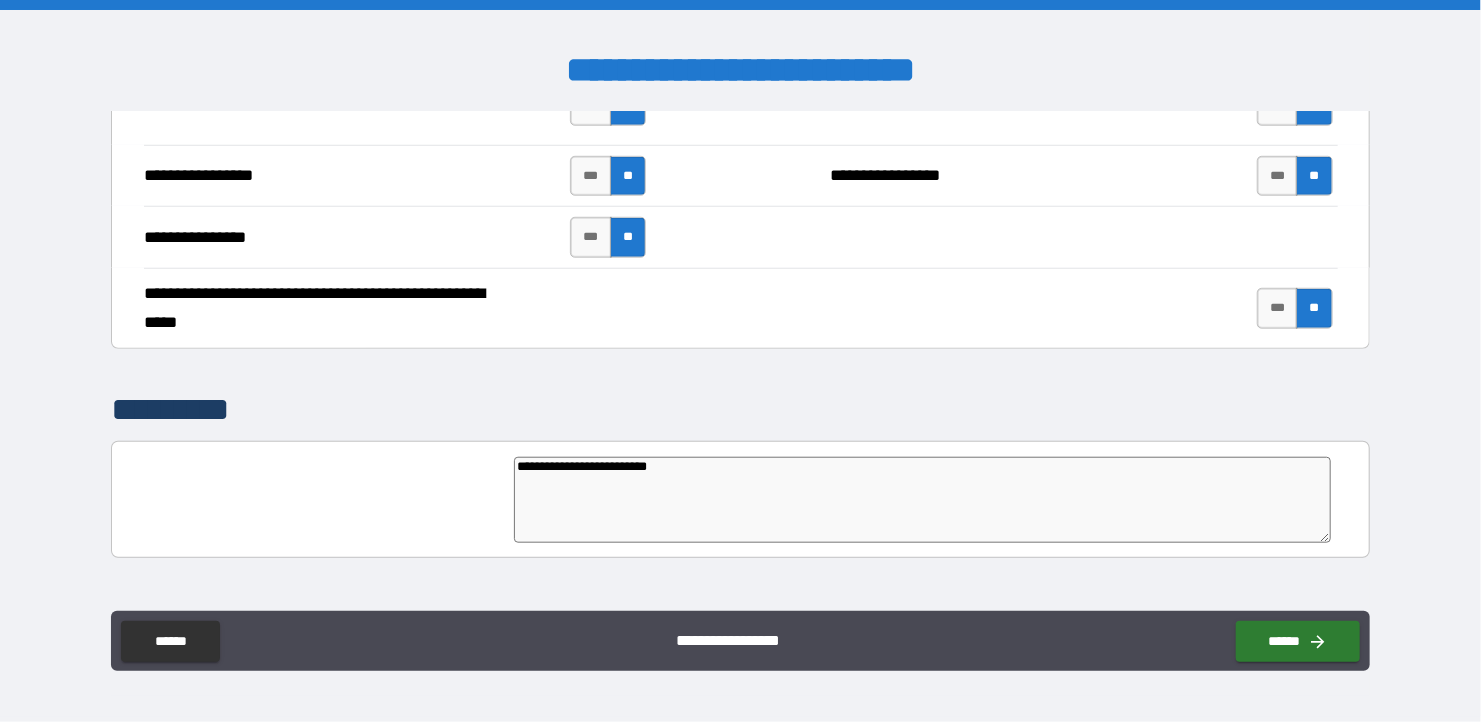 type on "**********" 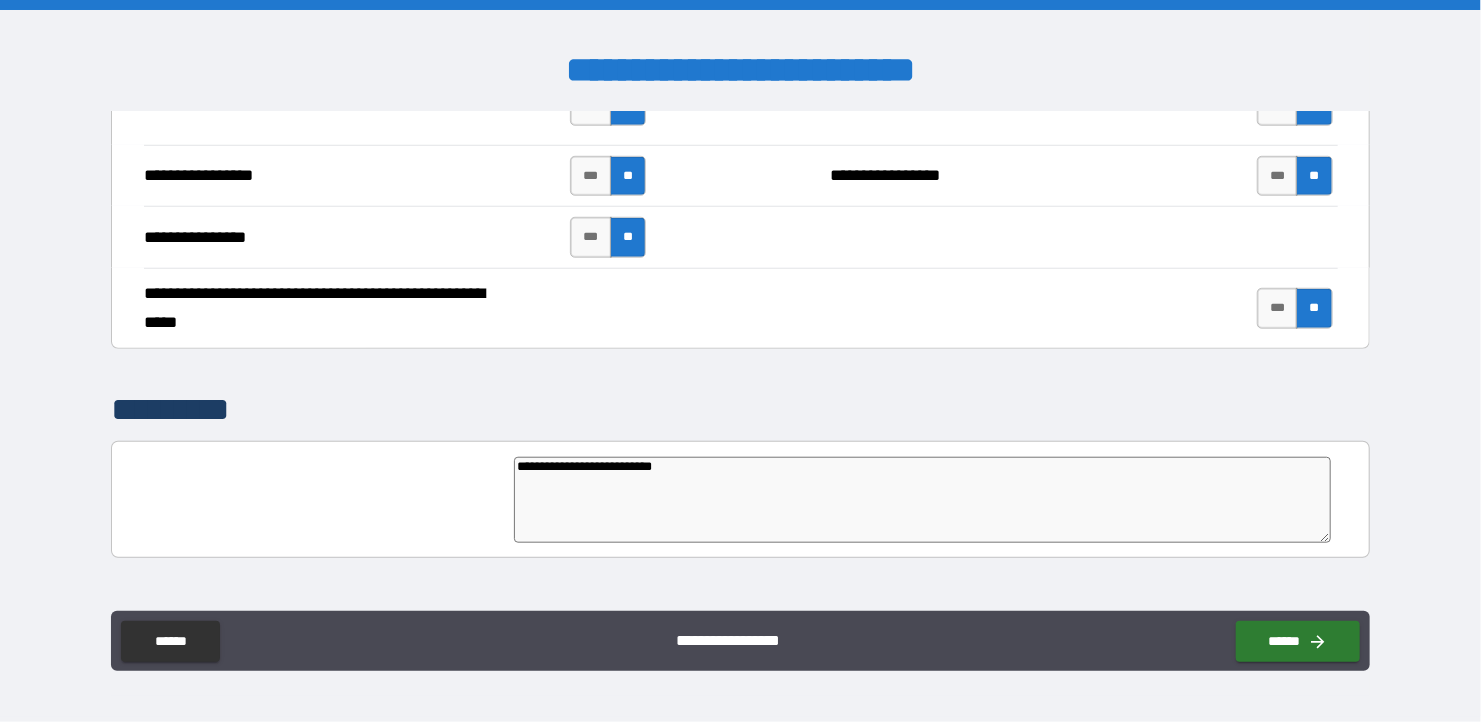 type on "*" 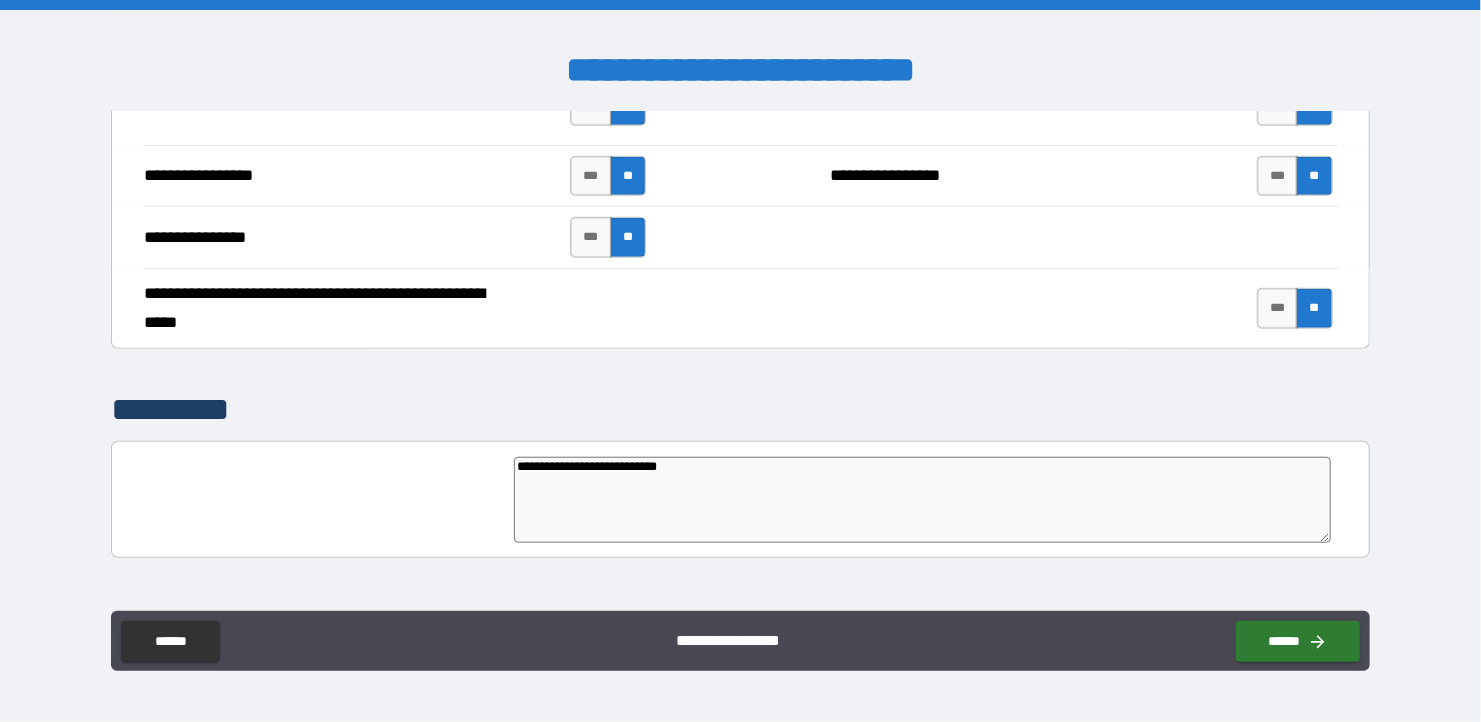 type on "*" 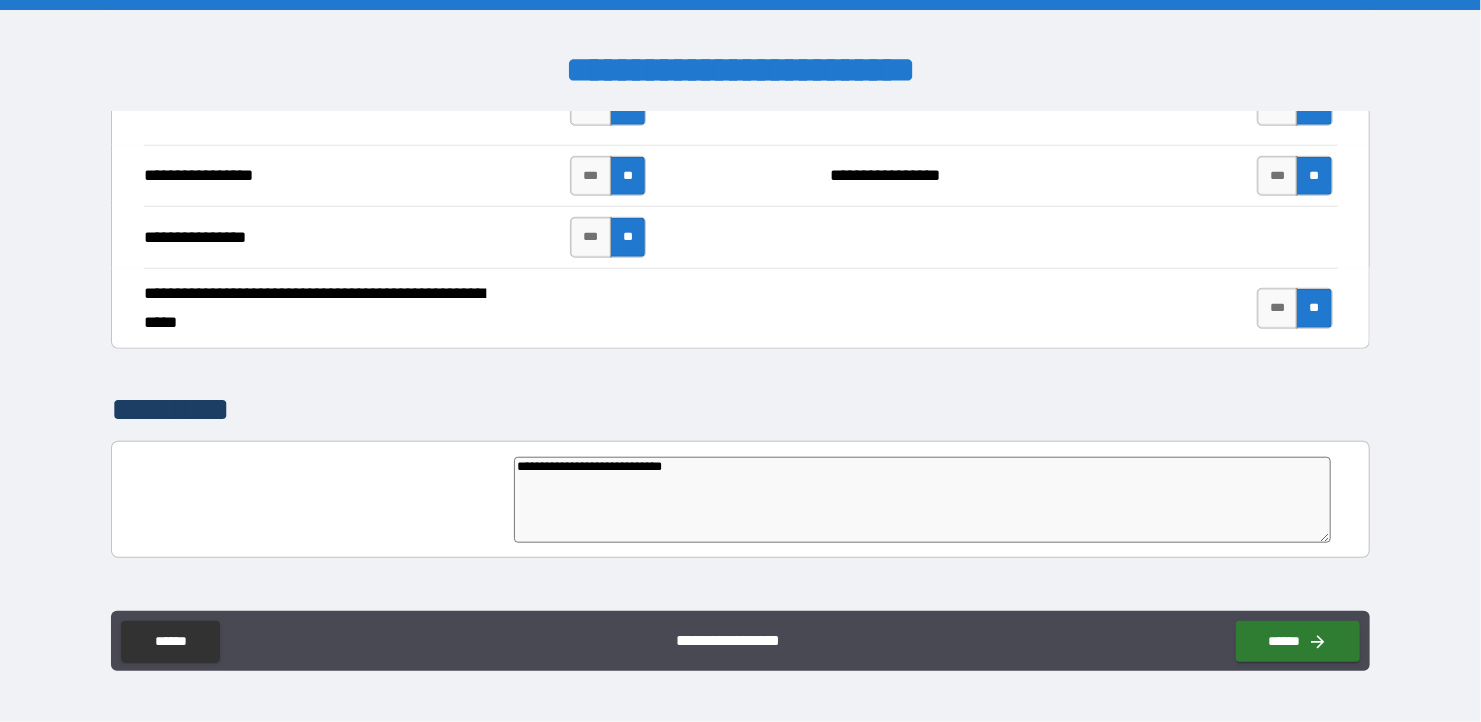 type on "*" 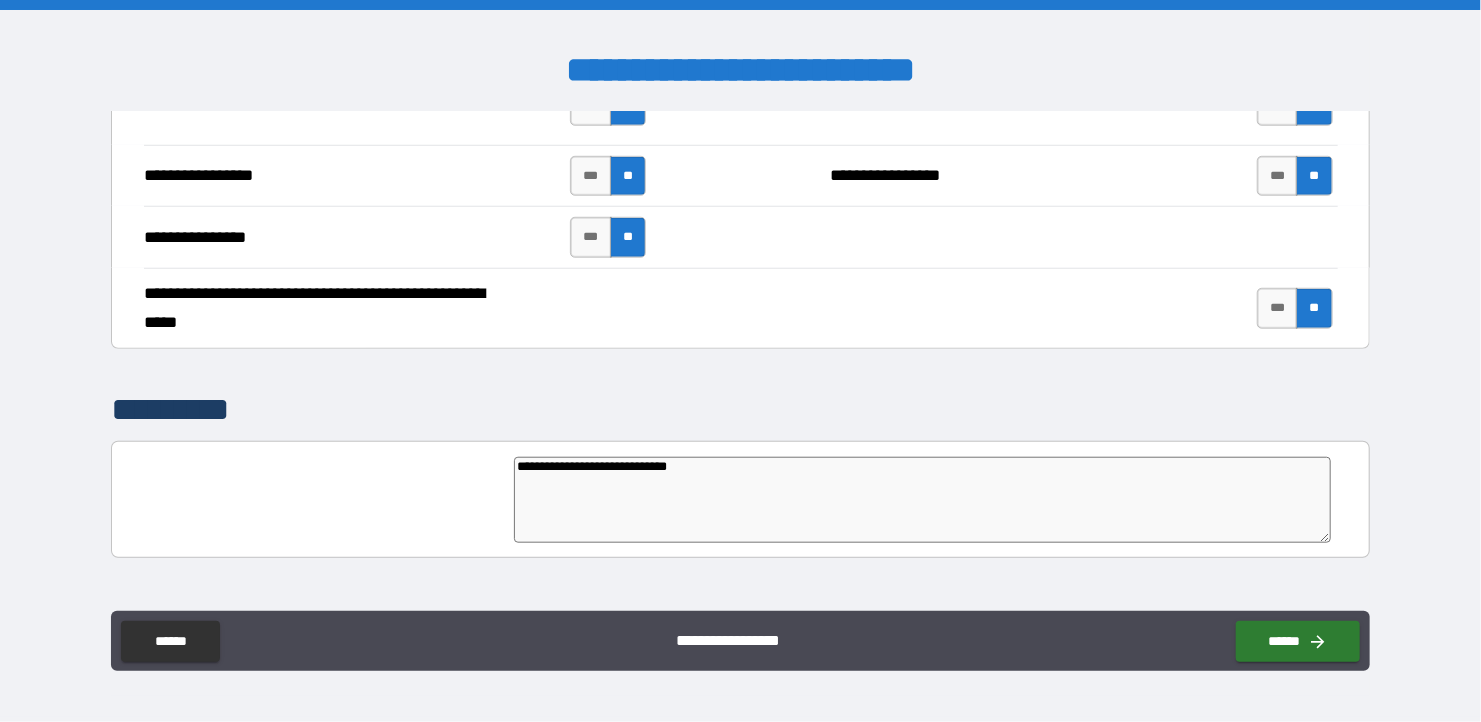 type on "**********" 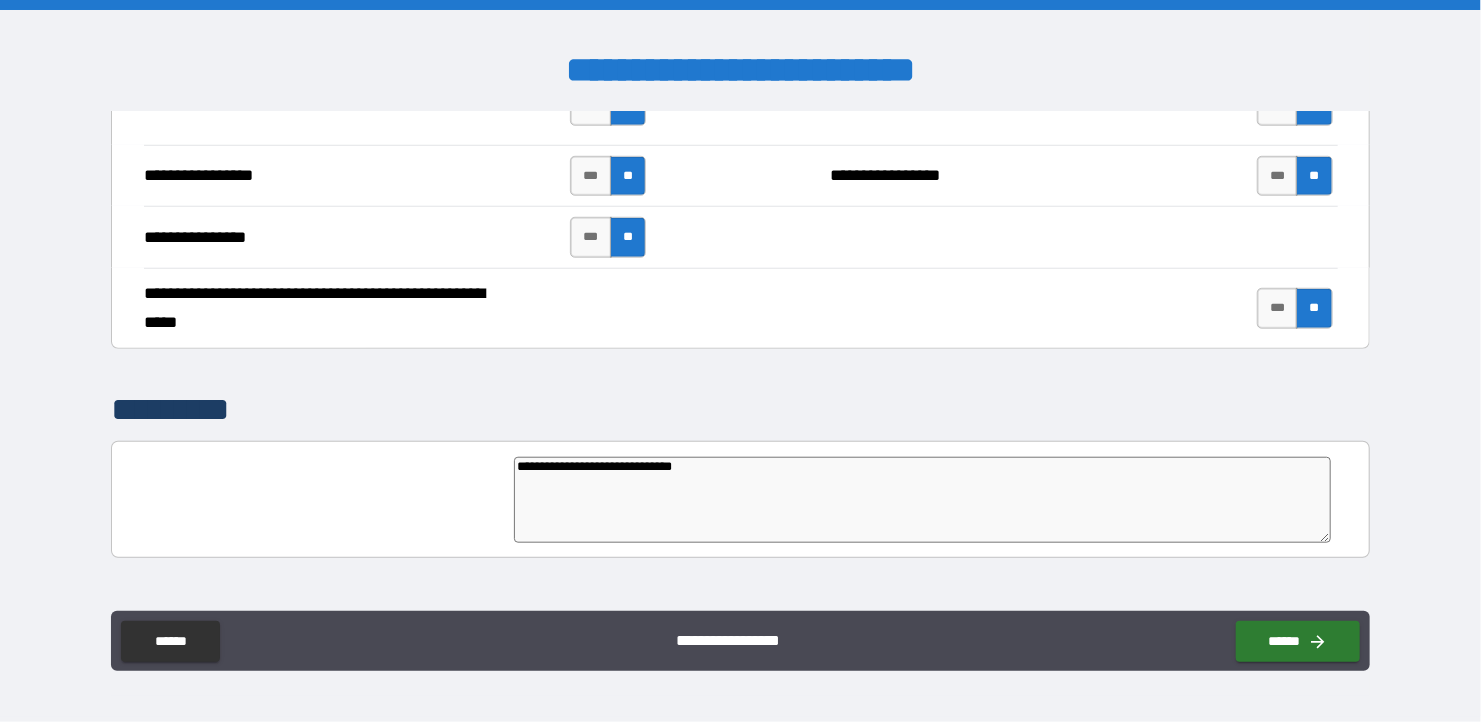 type on "*" 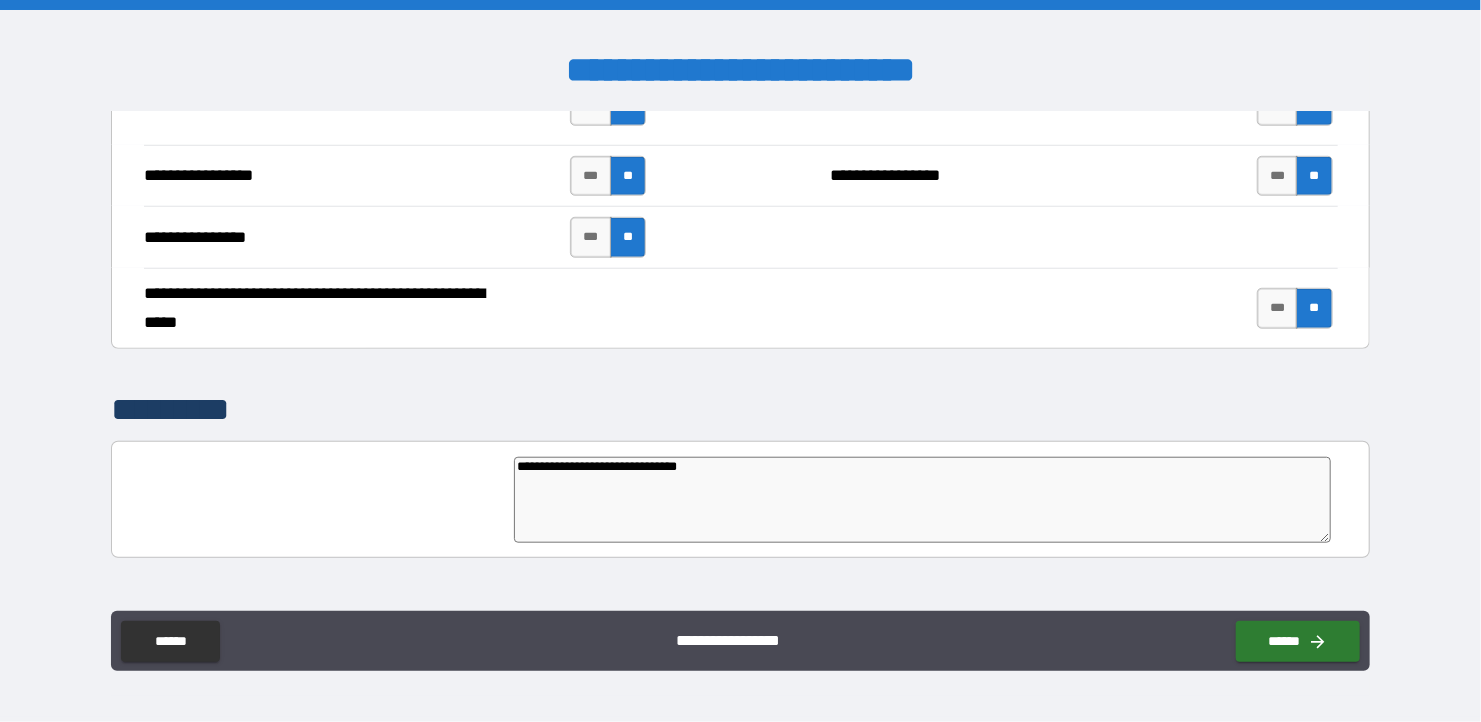 type on "**********" 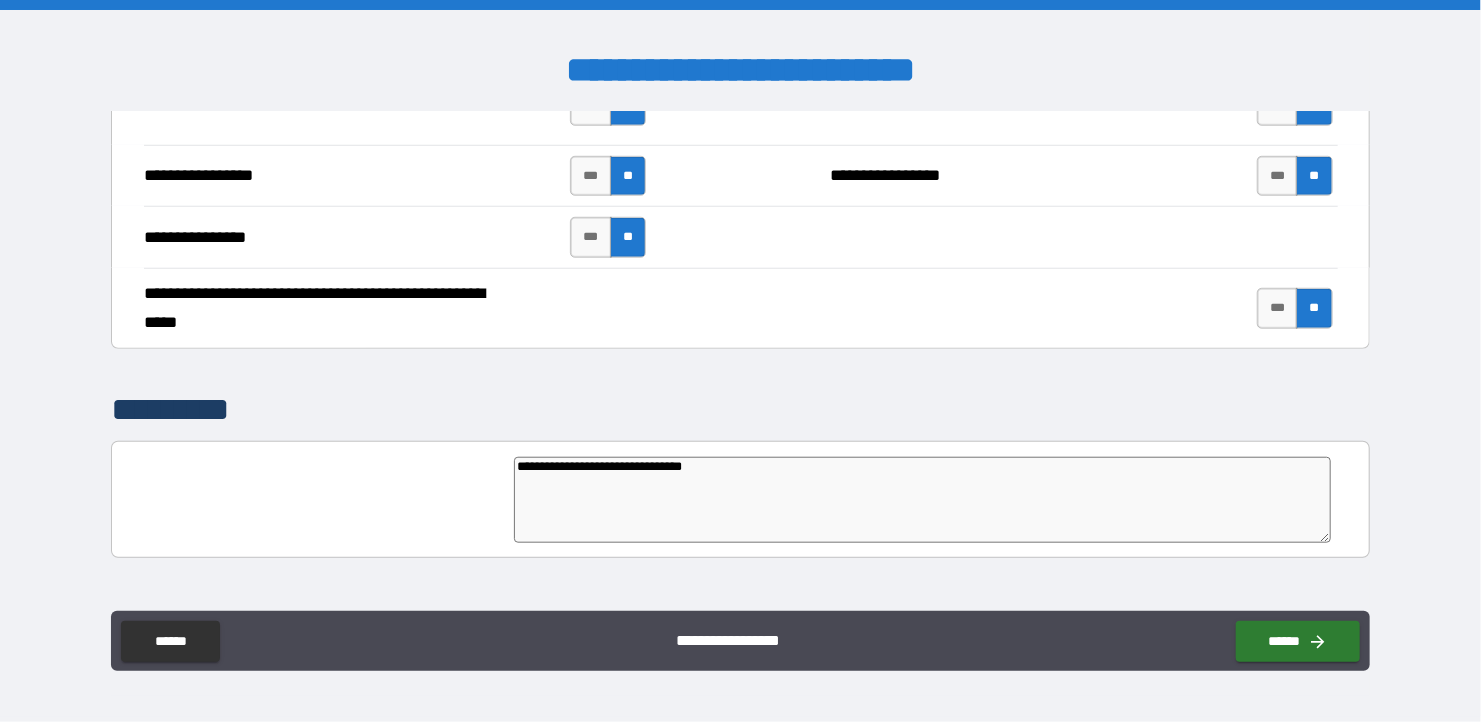 type on "*" 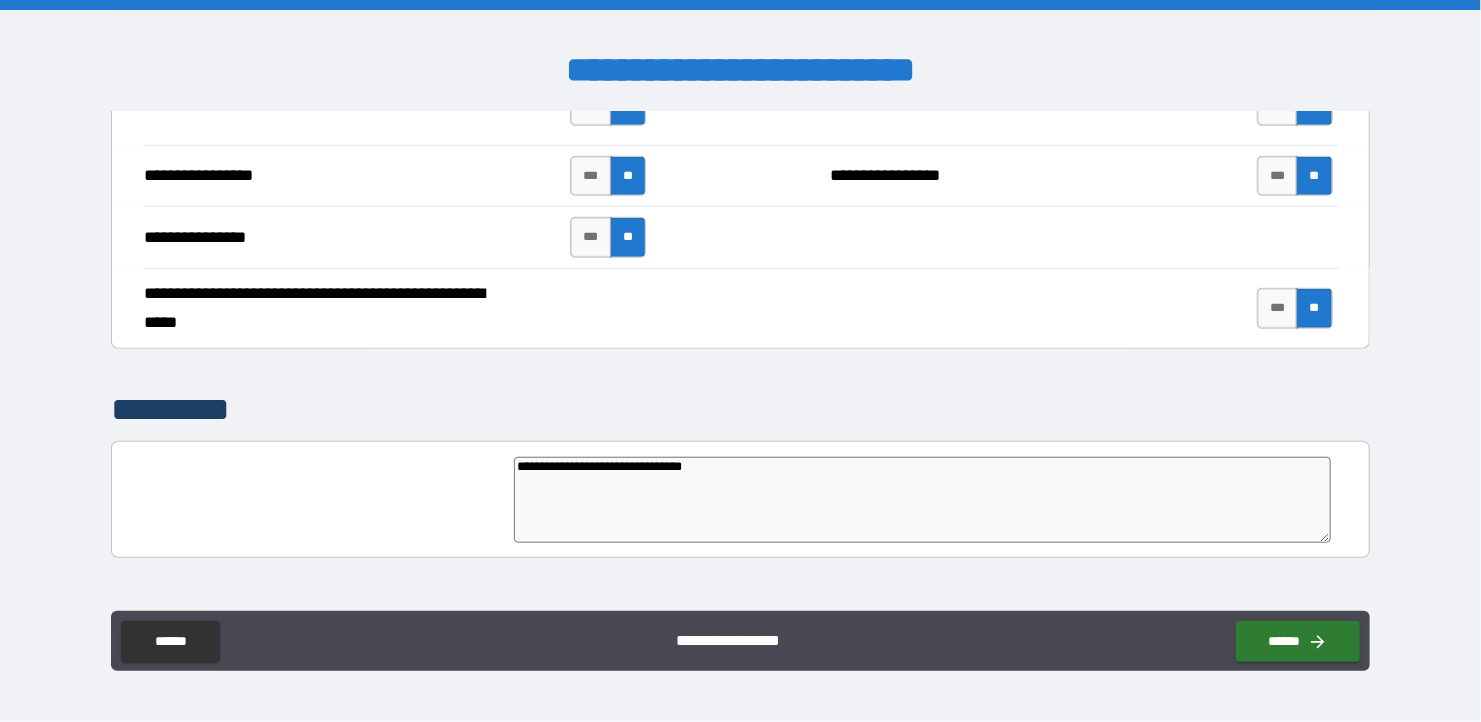 type on "**********" 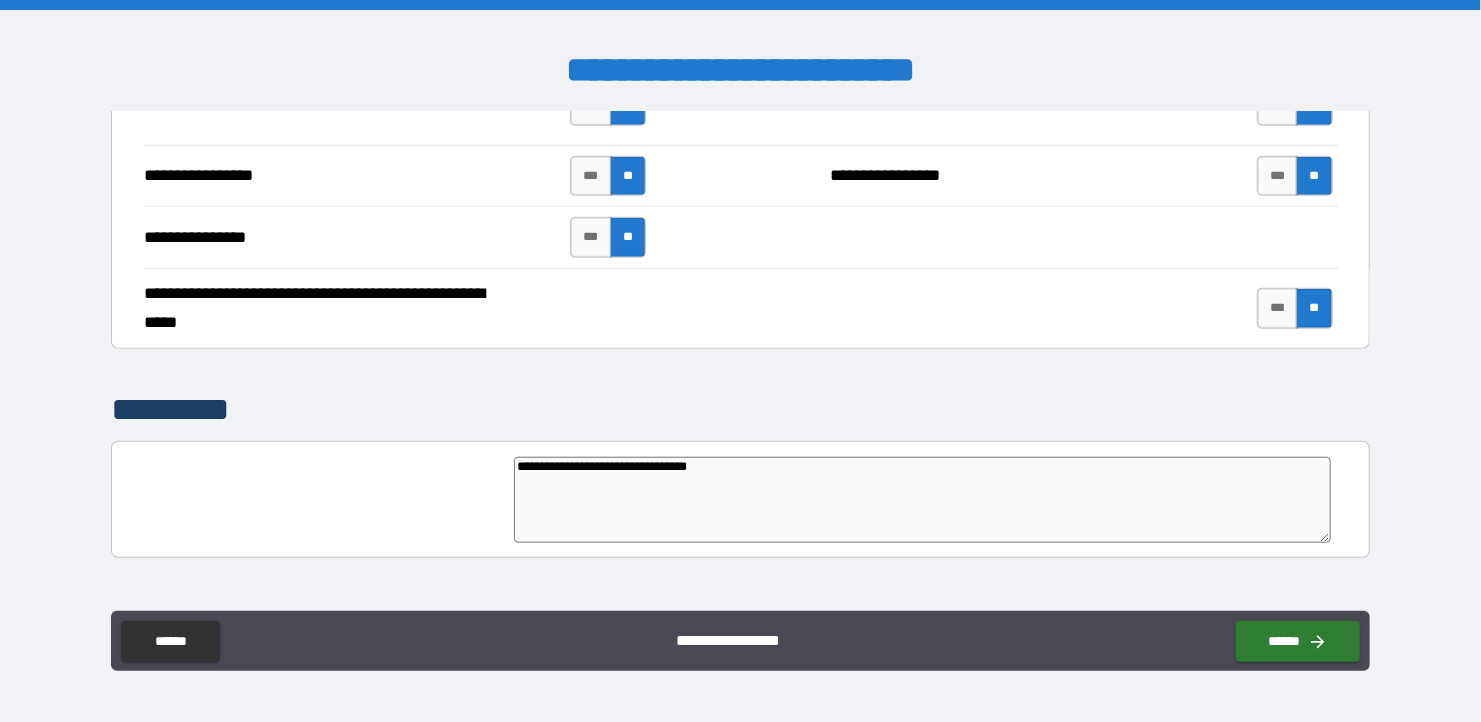 type on "*" 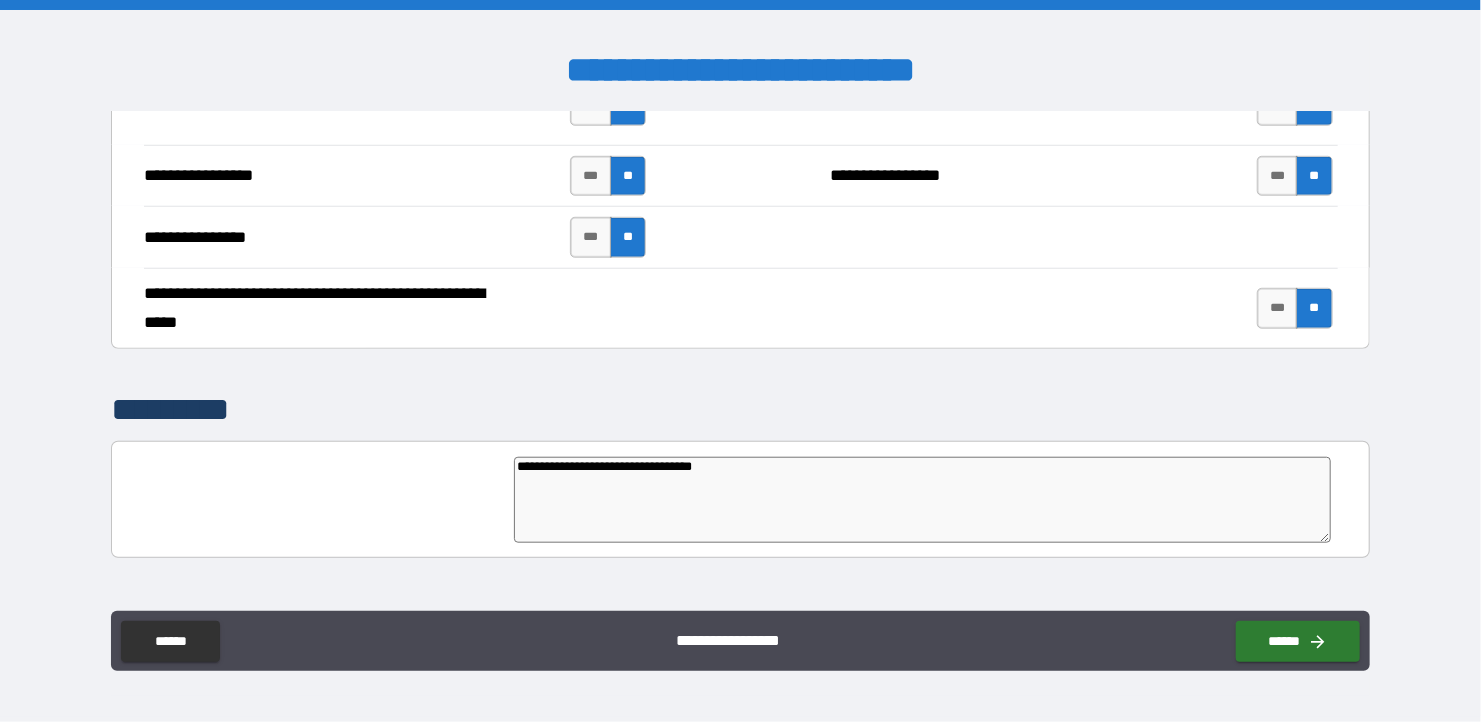 type on "*" 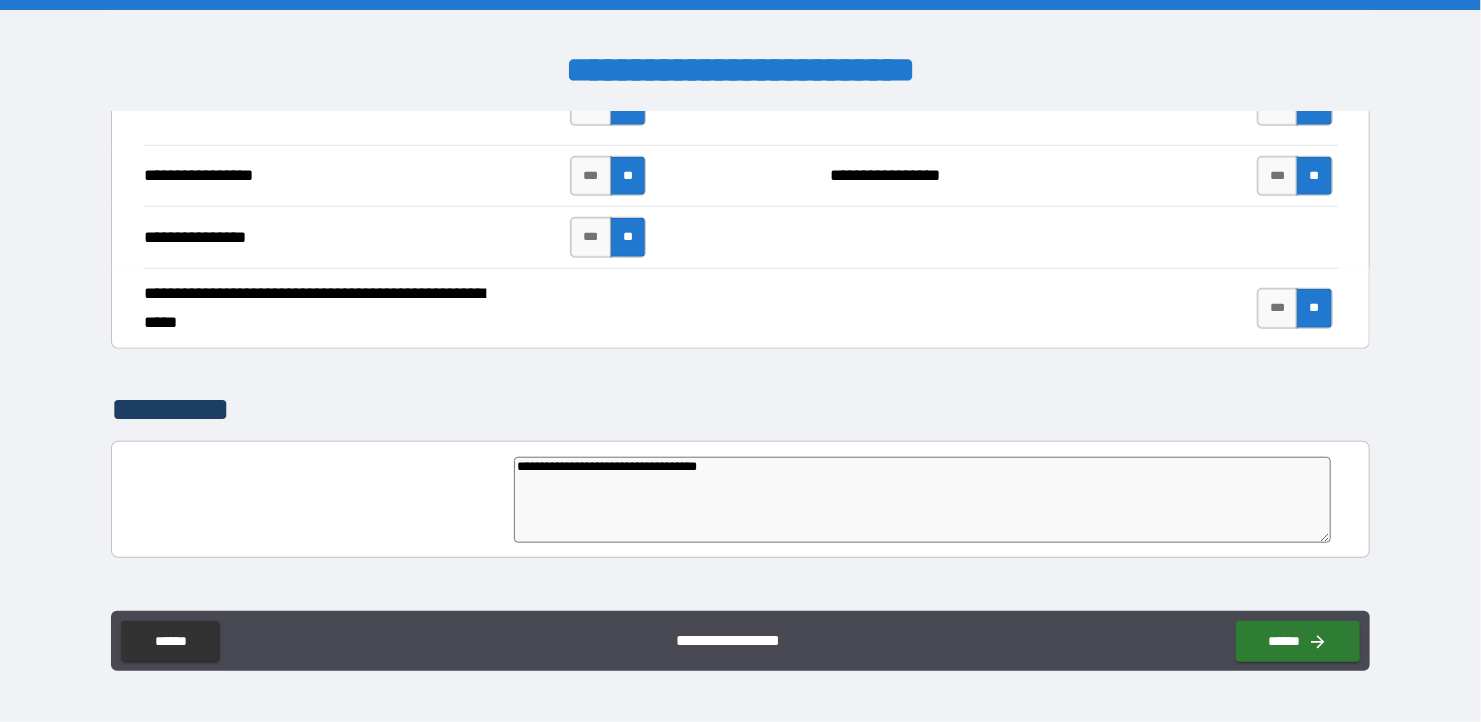 type on "*" 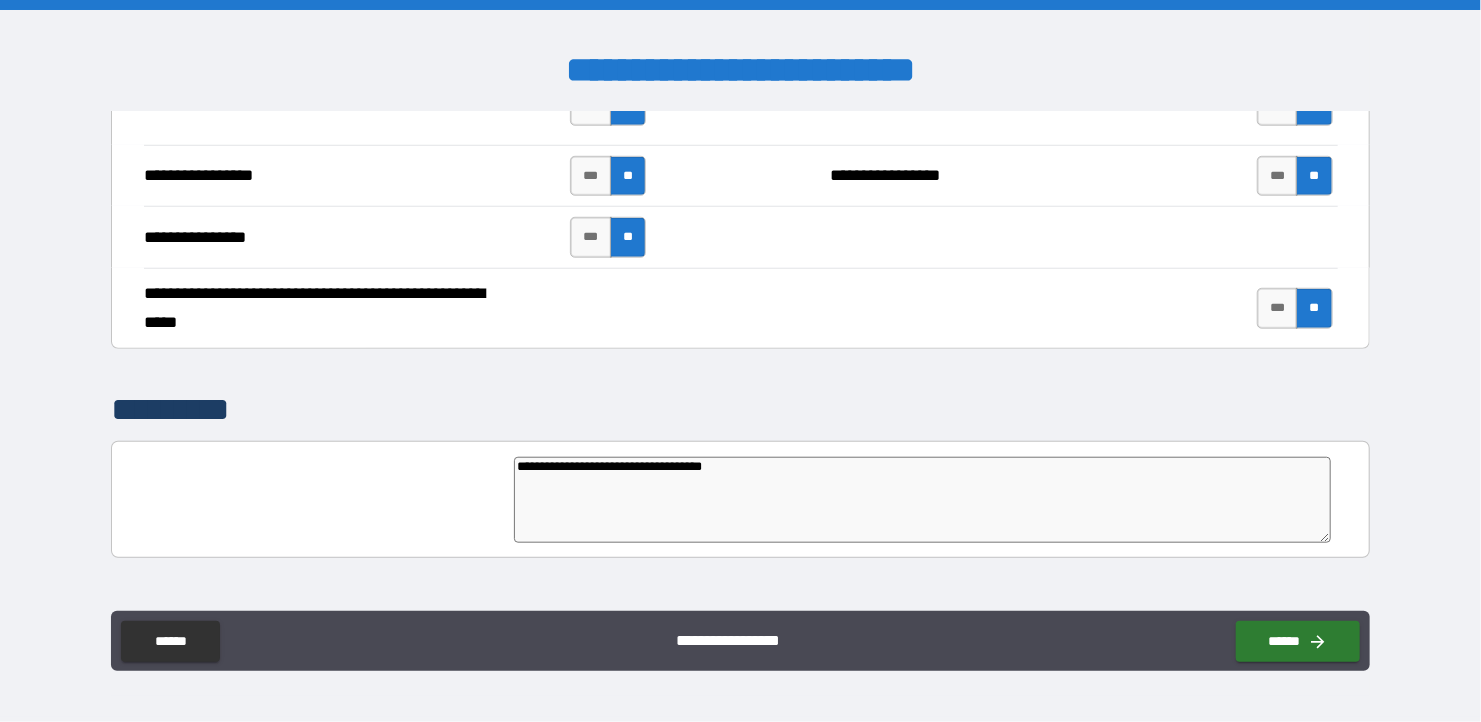 type on "**********" 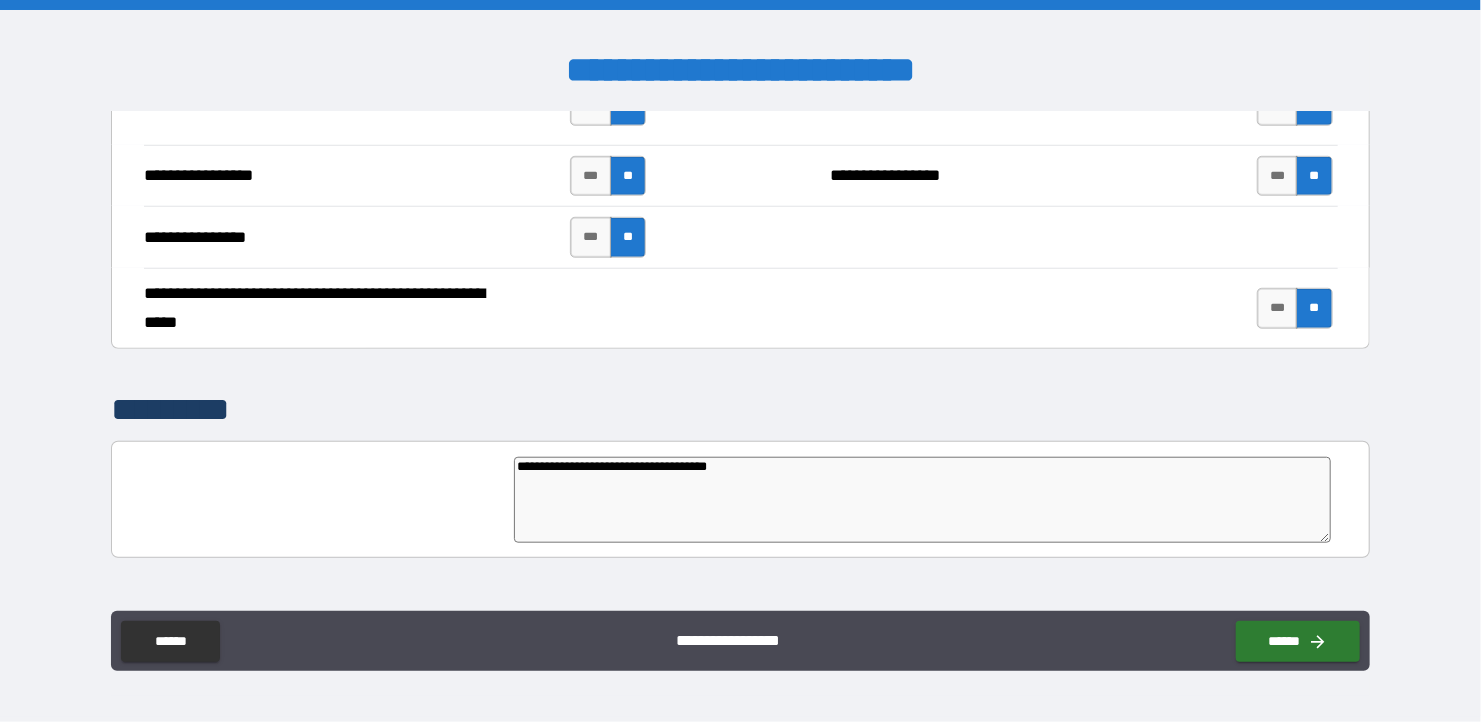 type on "*" 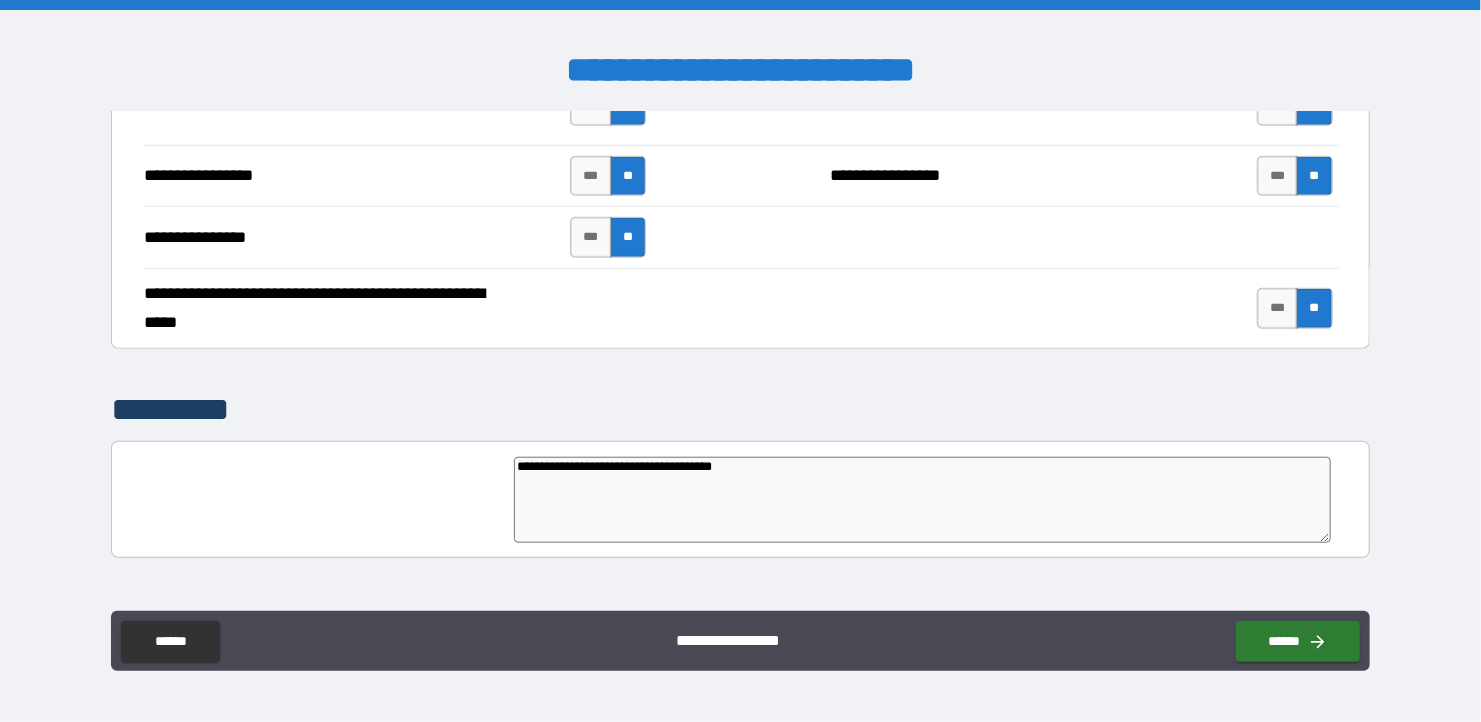 type on "*" 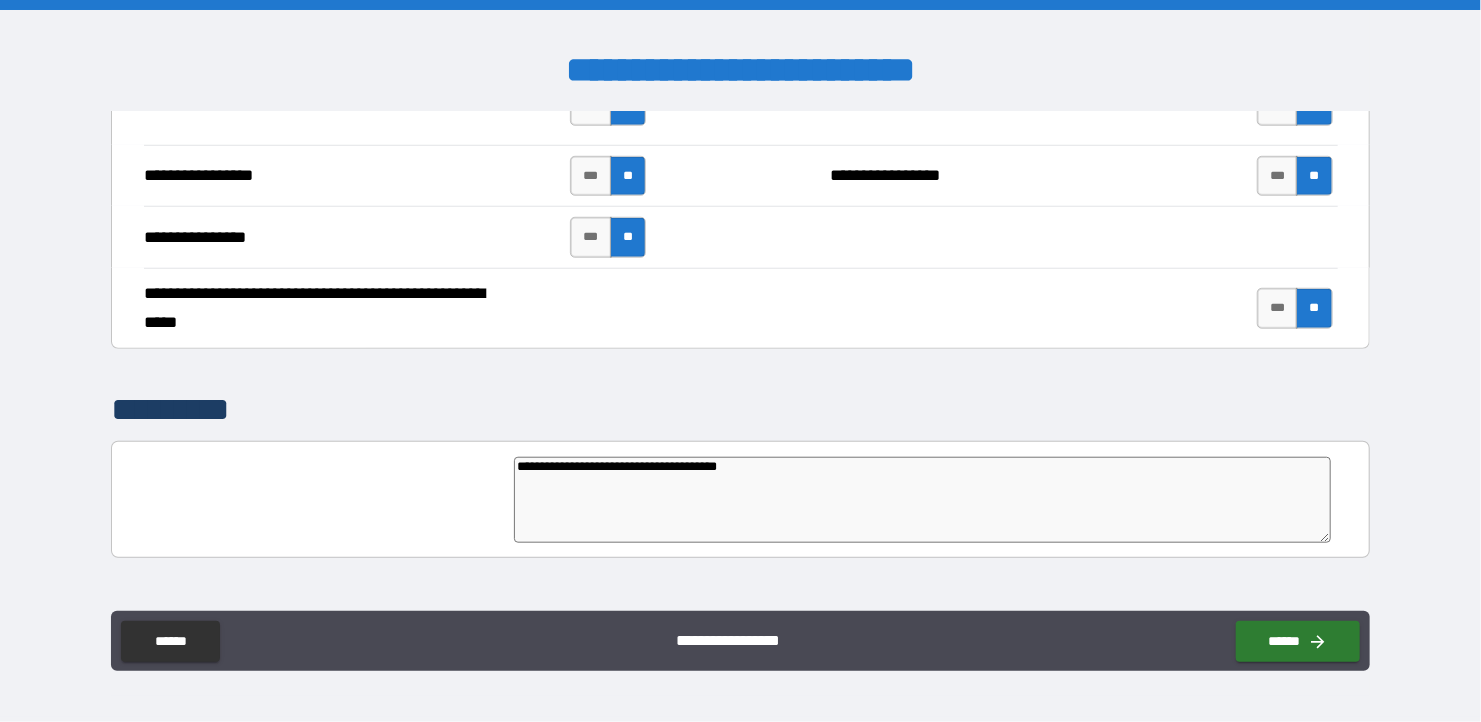type on "*" 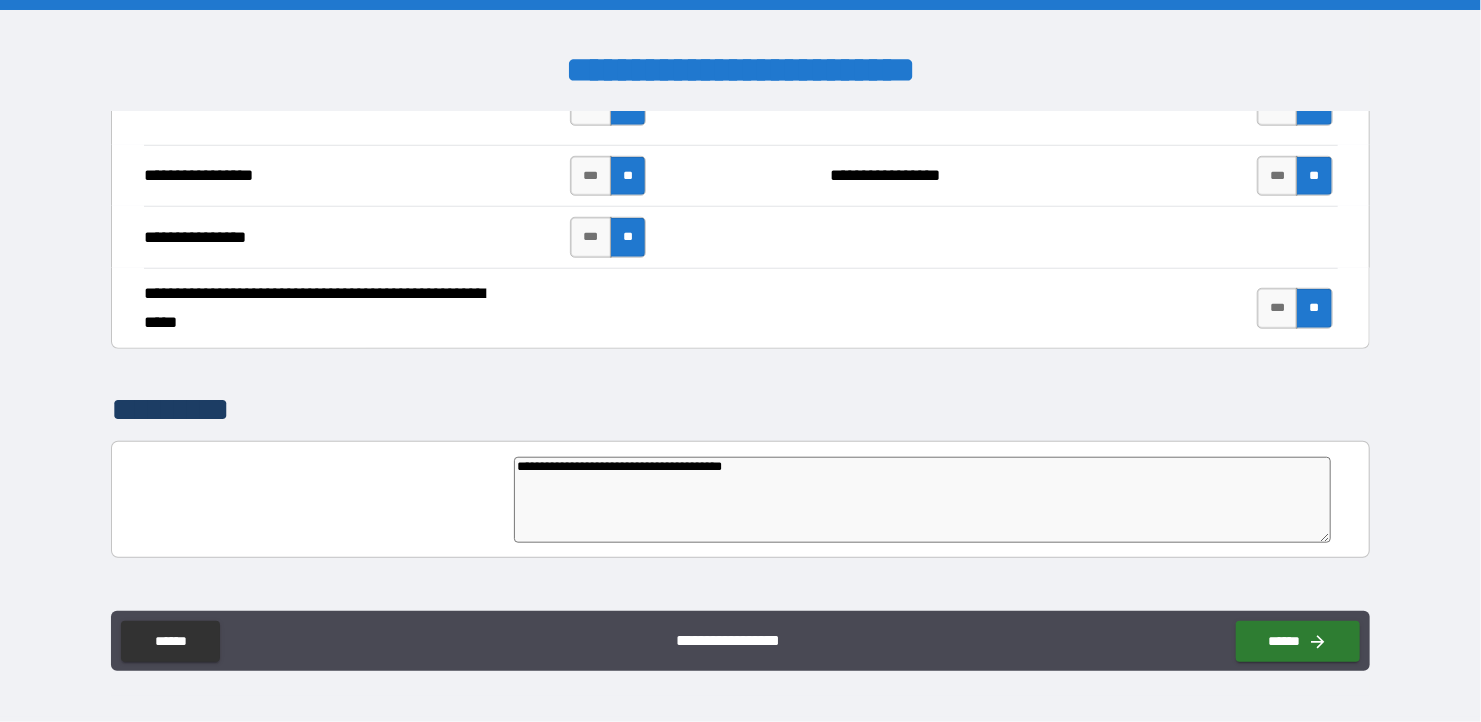 type on "*" 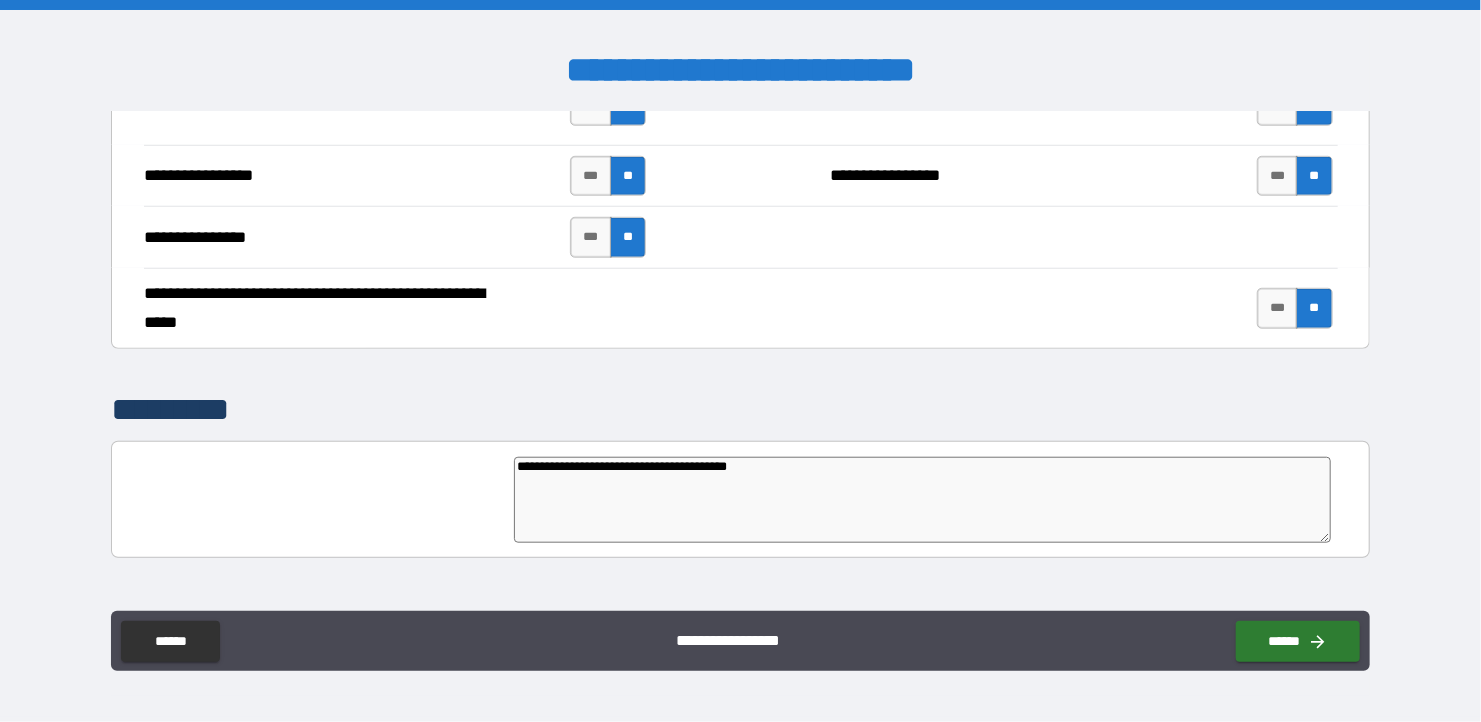 type on "*" 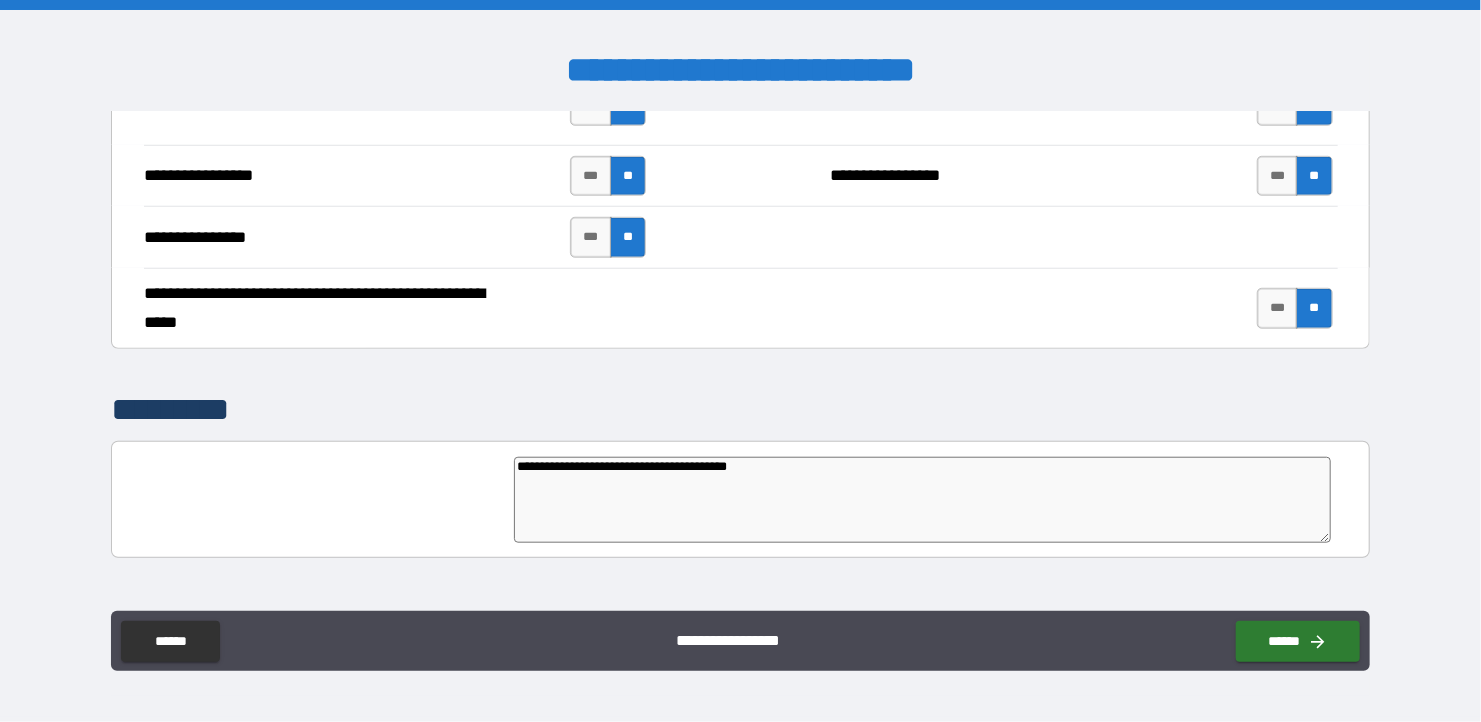 type on "**********" 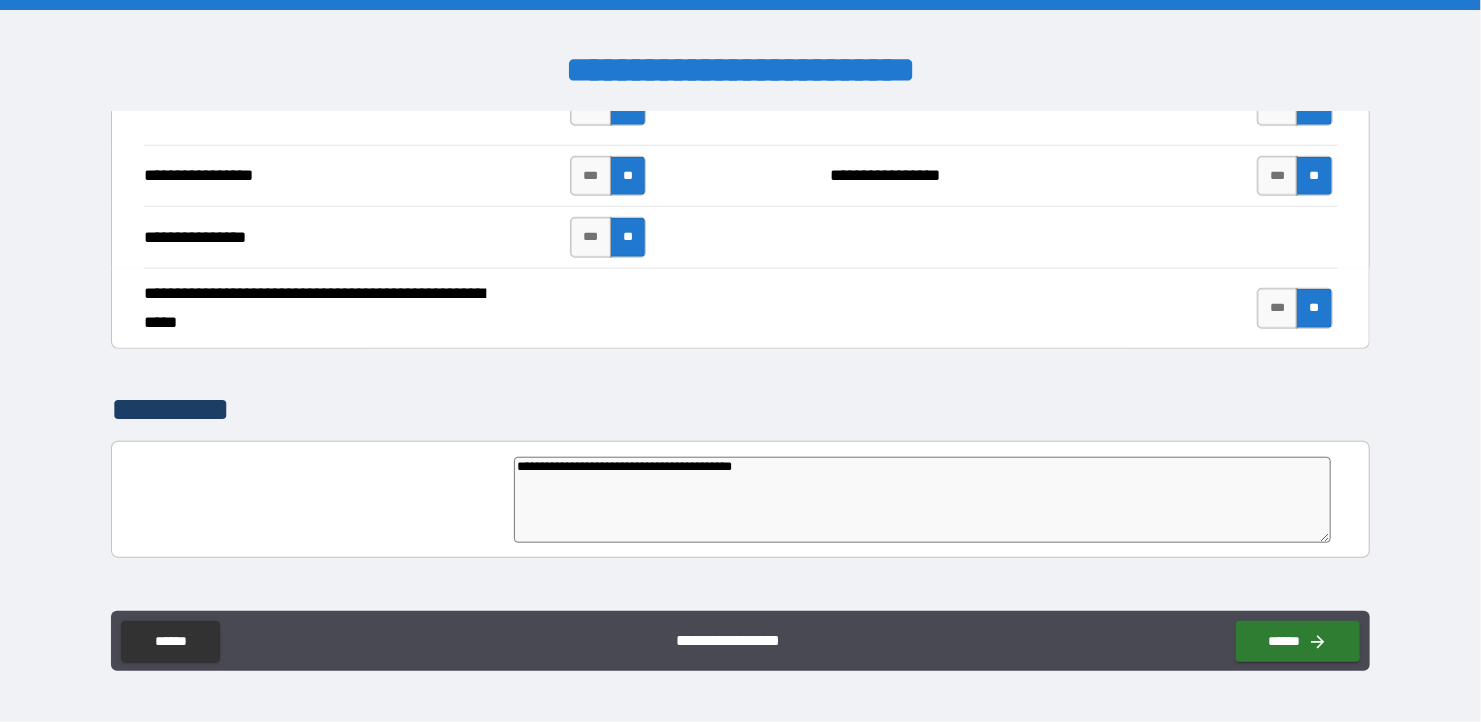 type on "**********" 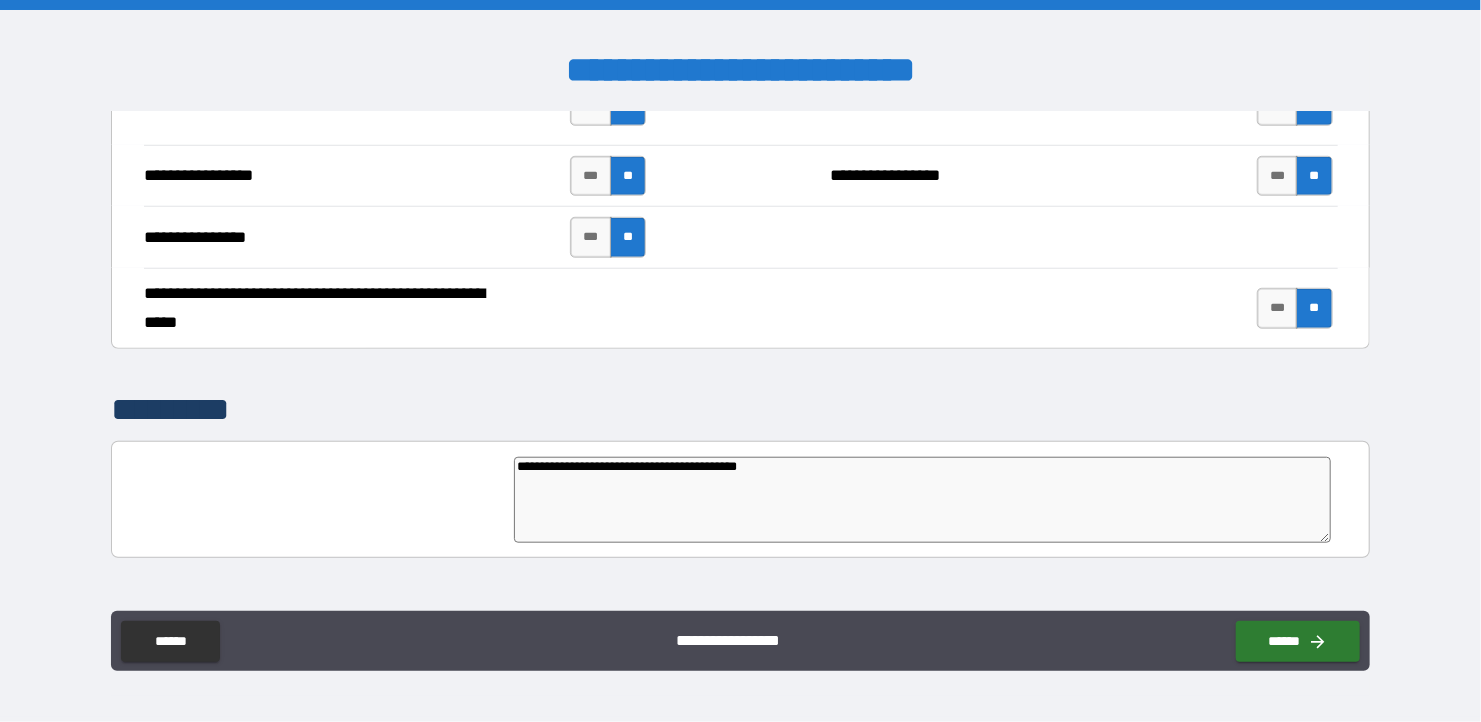 type on "*" 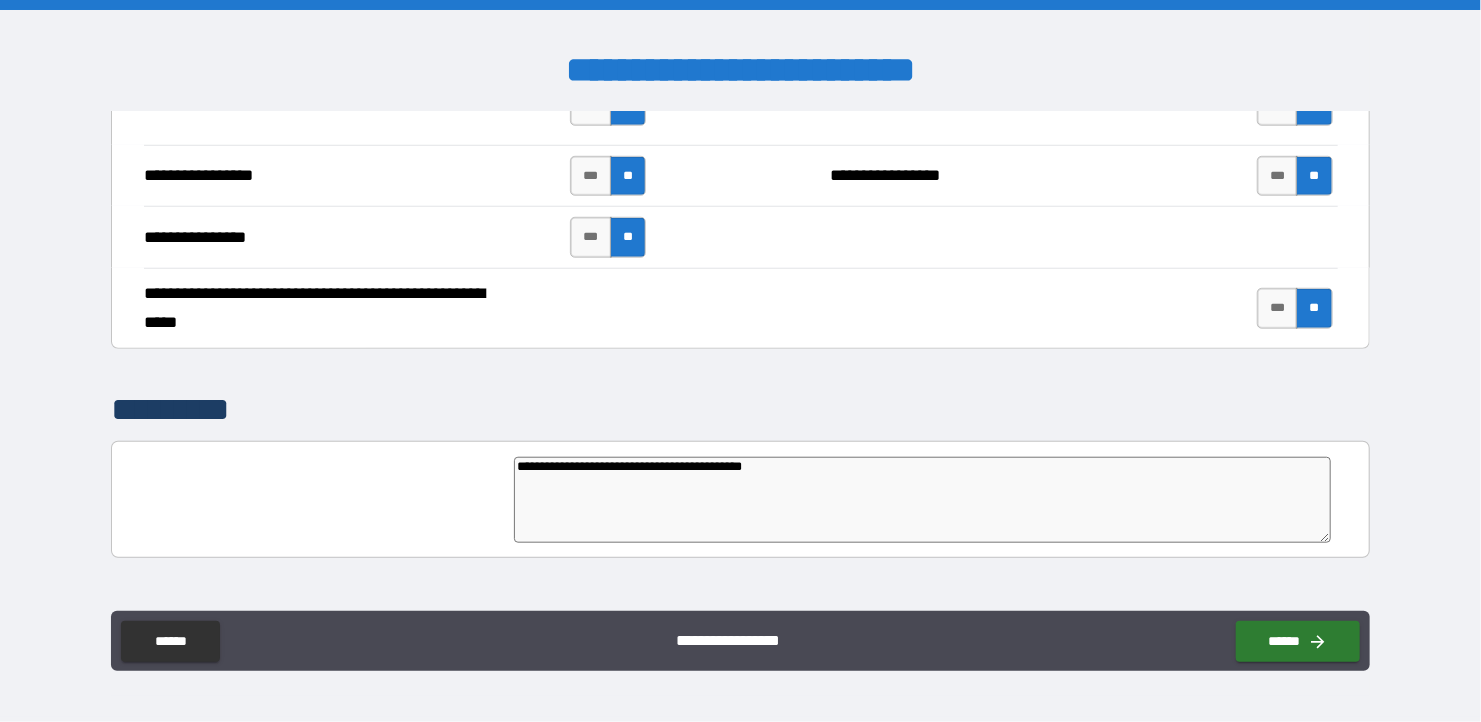 type on "**********" 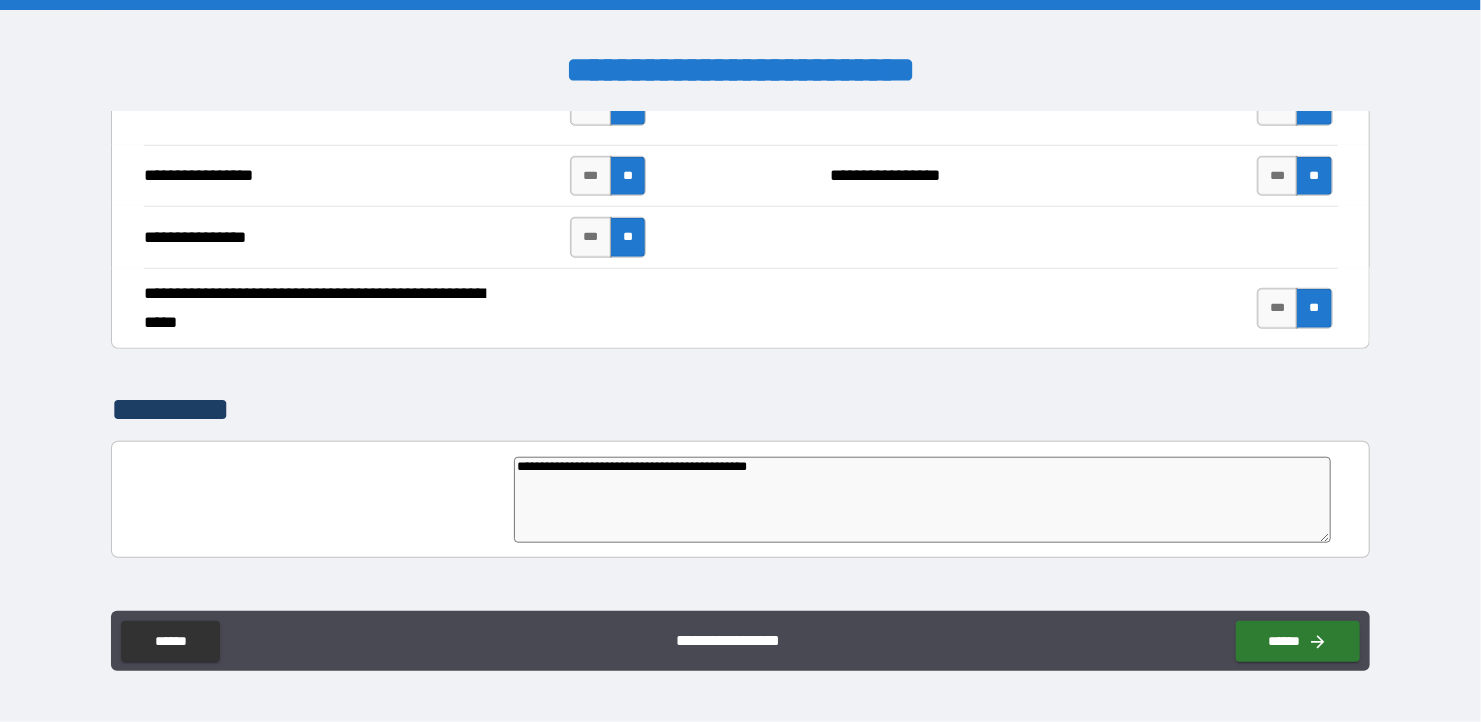 type on "*" 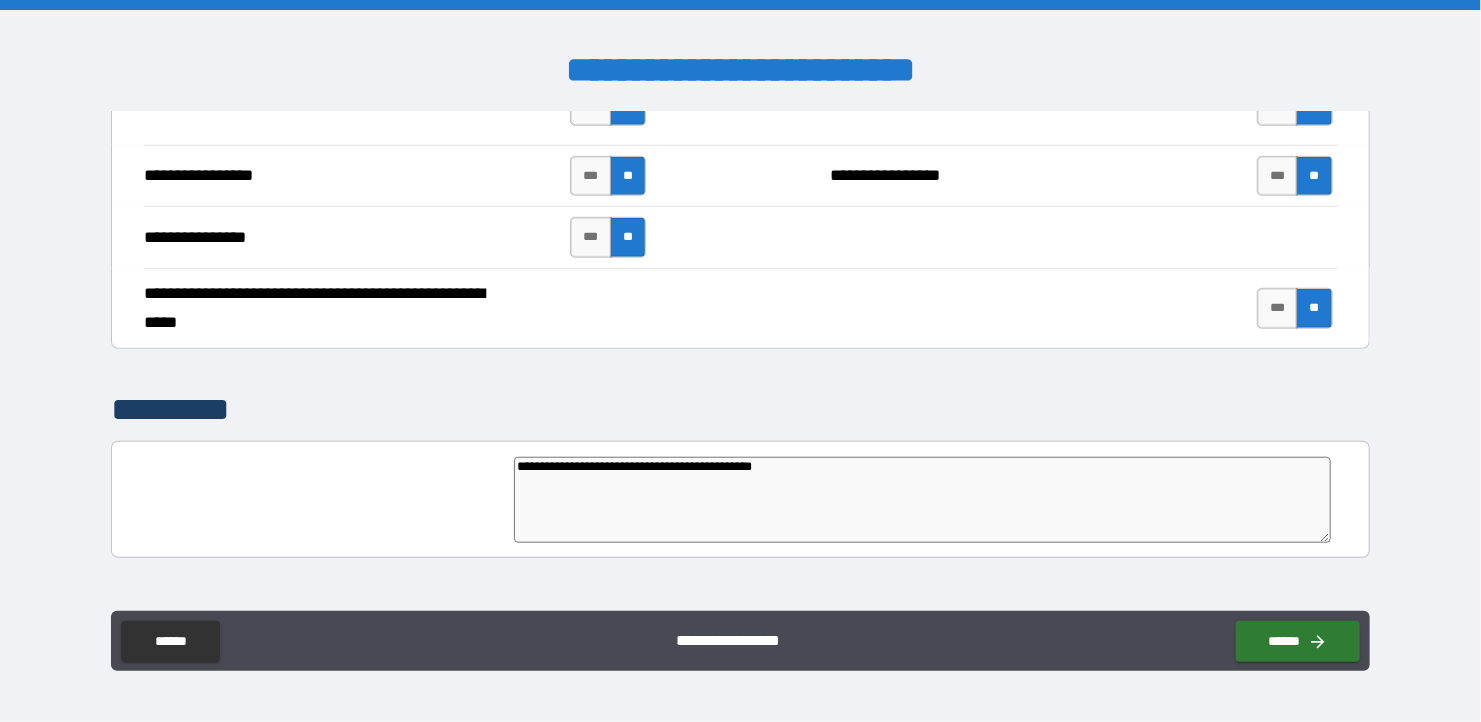 type on "*" 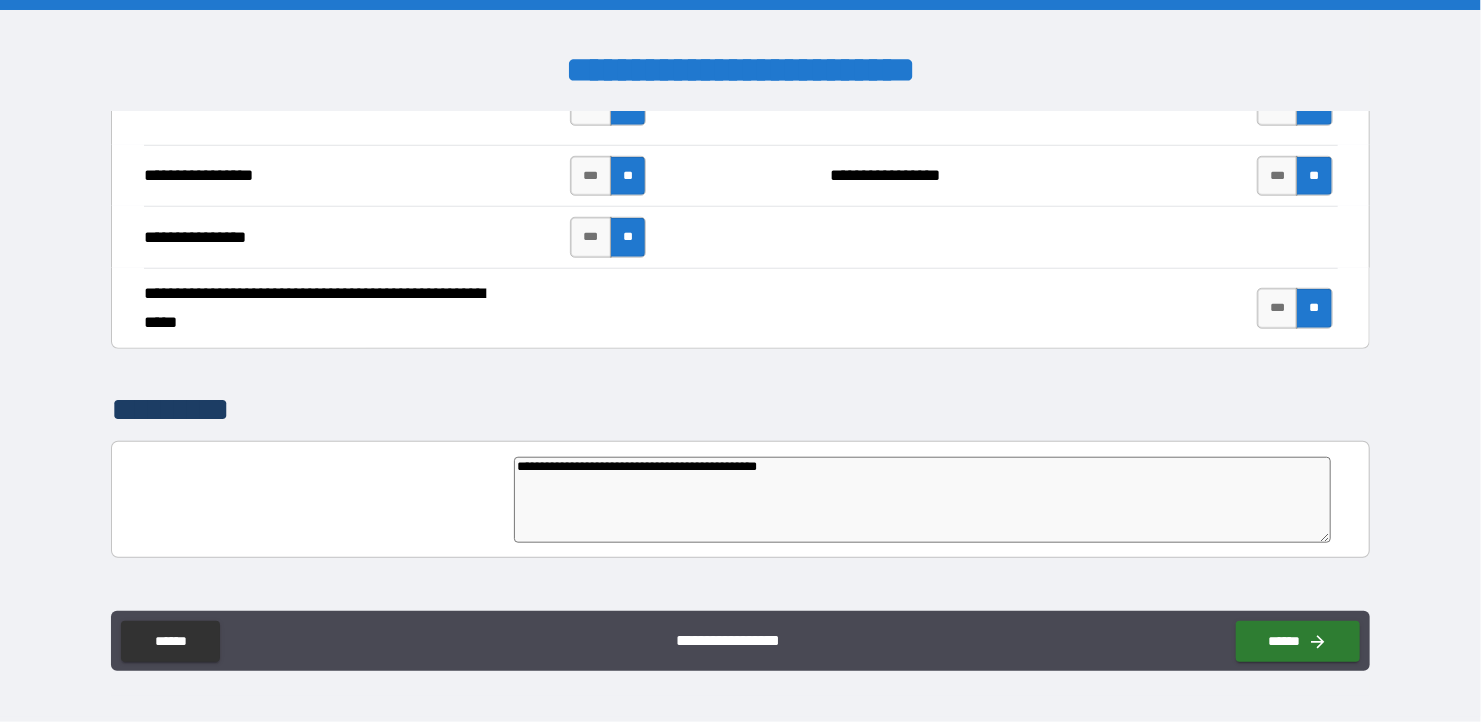 type on "*" 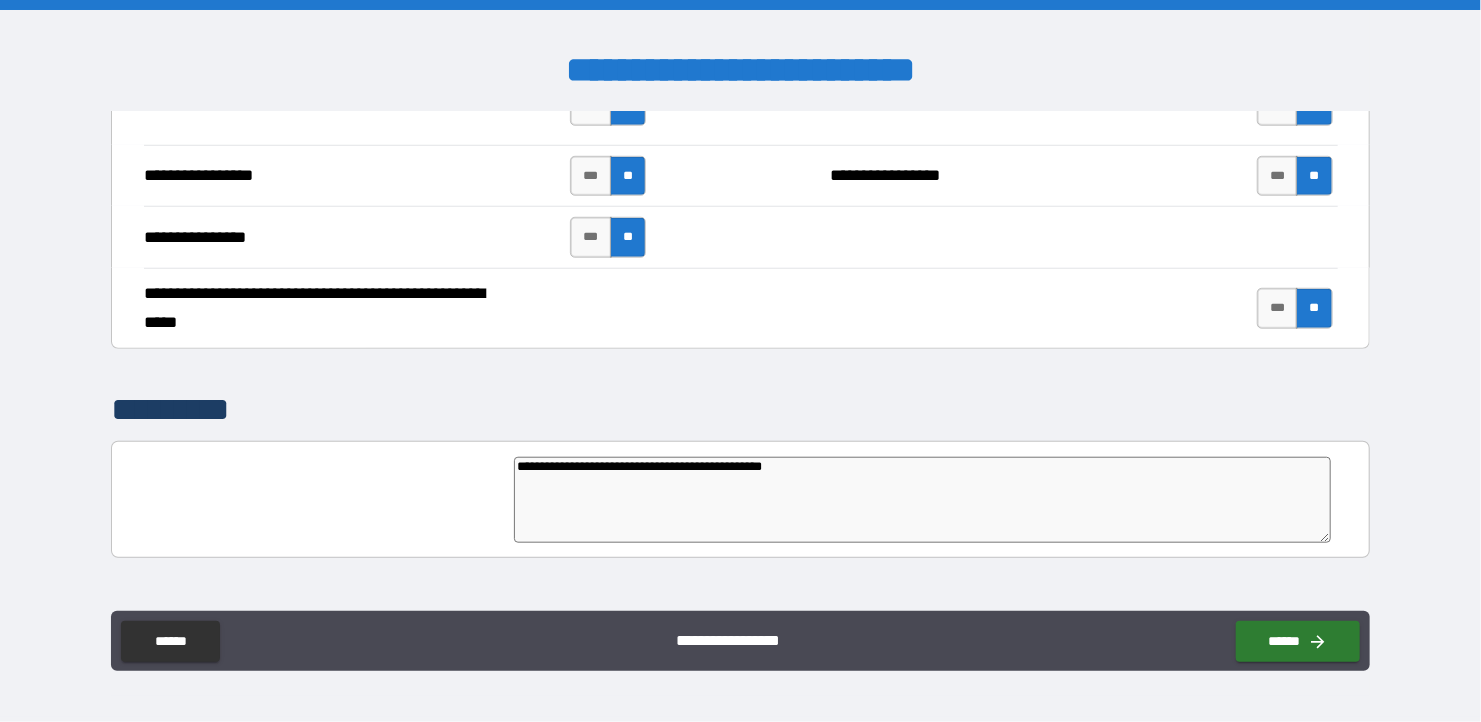 type on "*" 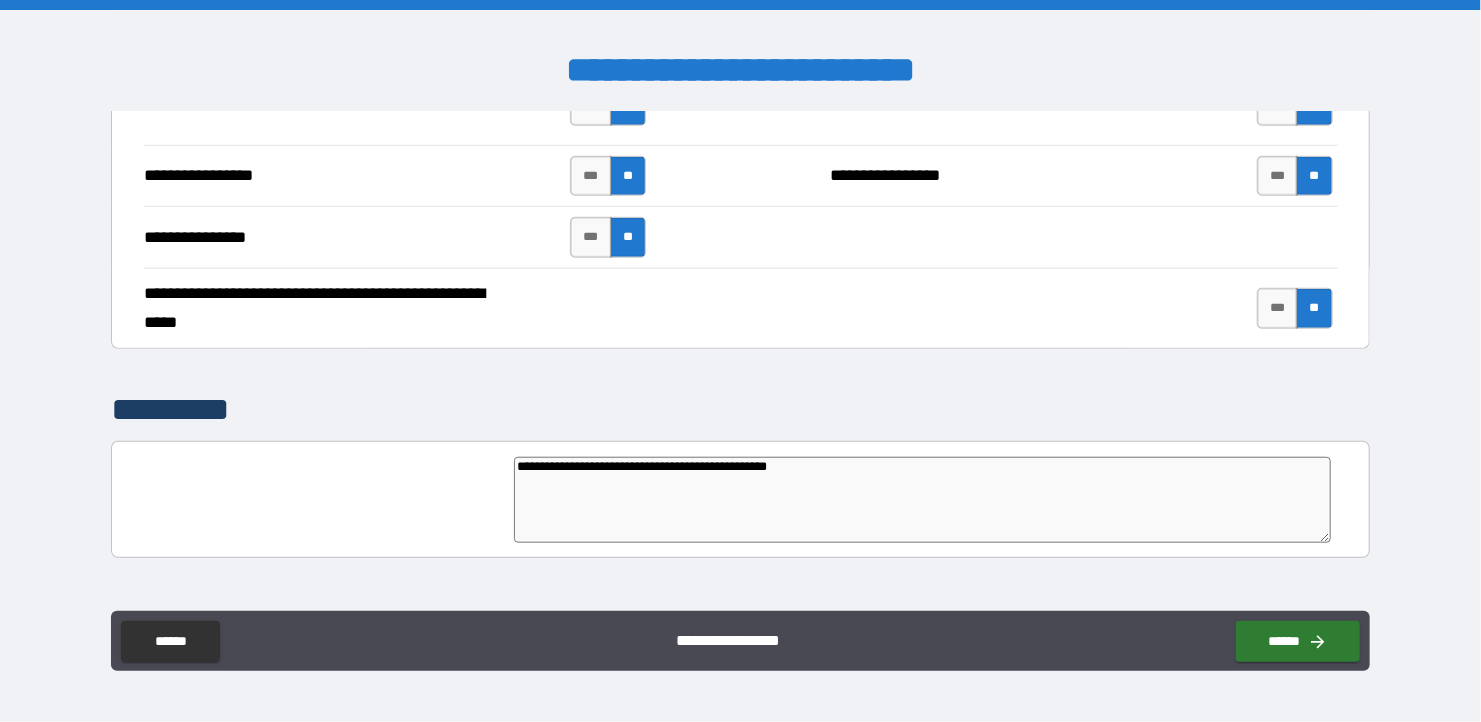 type on "*" 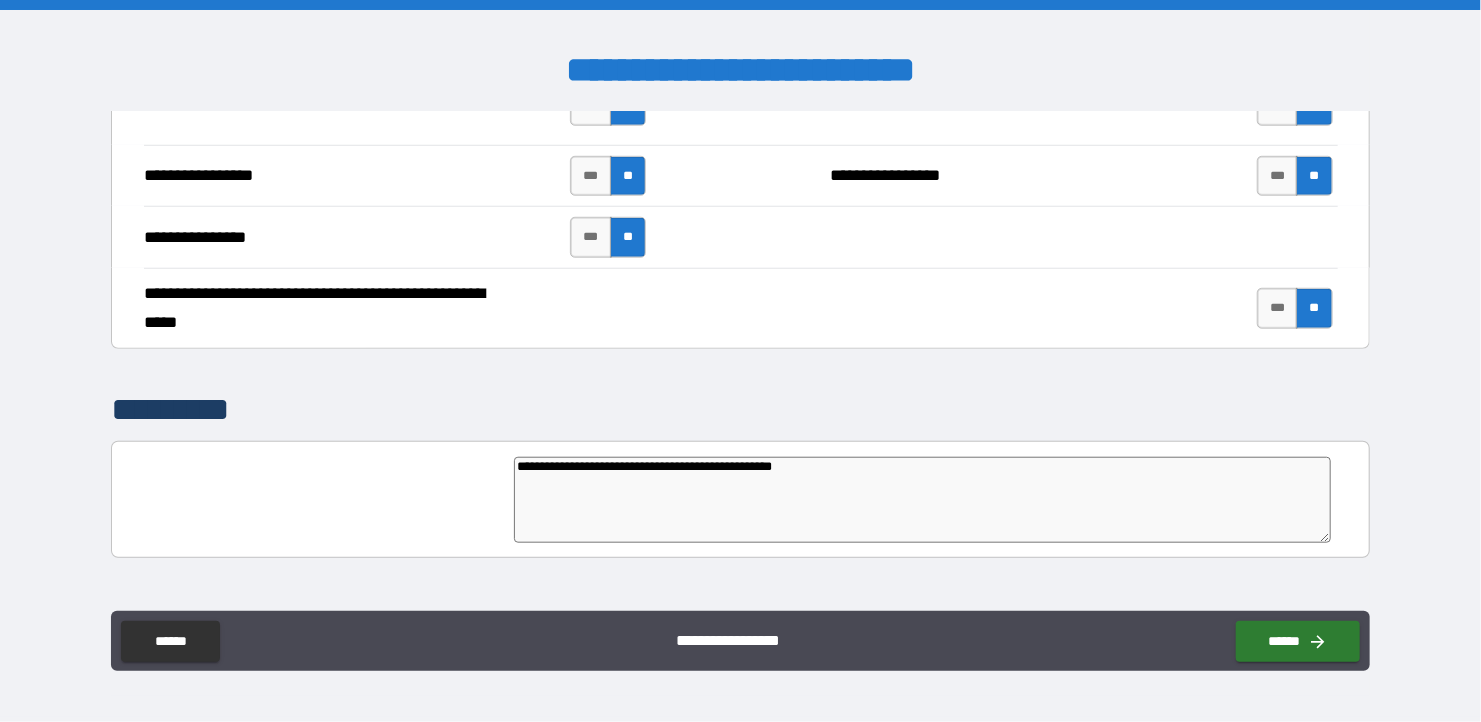 type on "*" 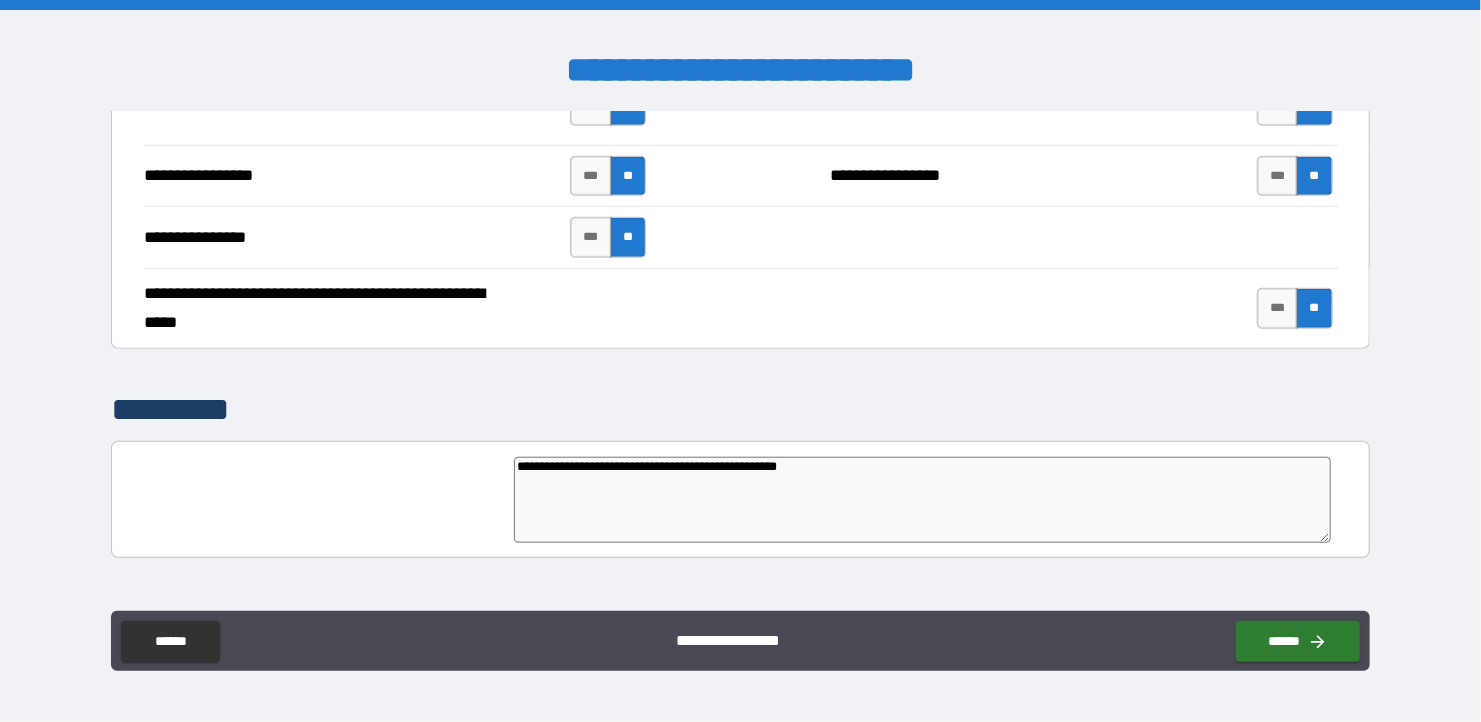 type on "*" 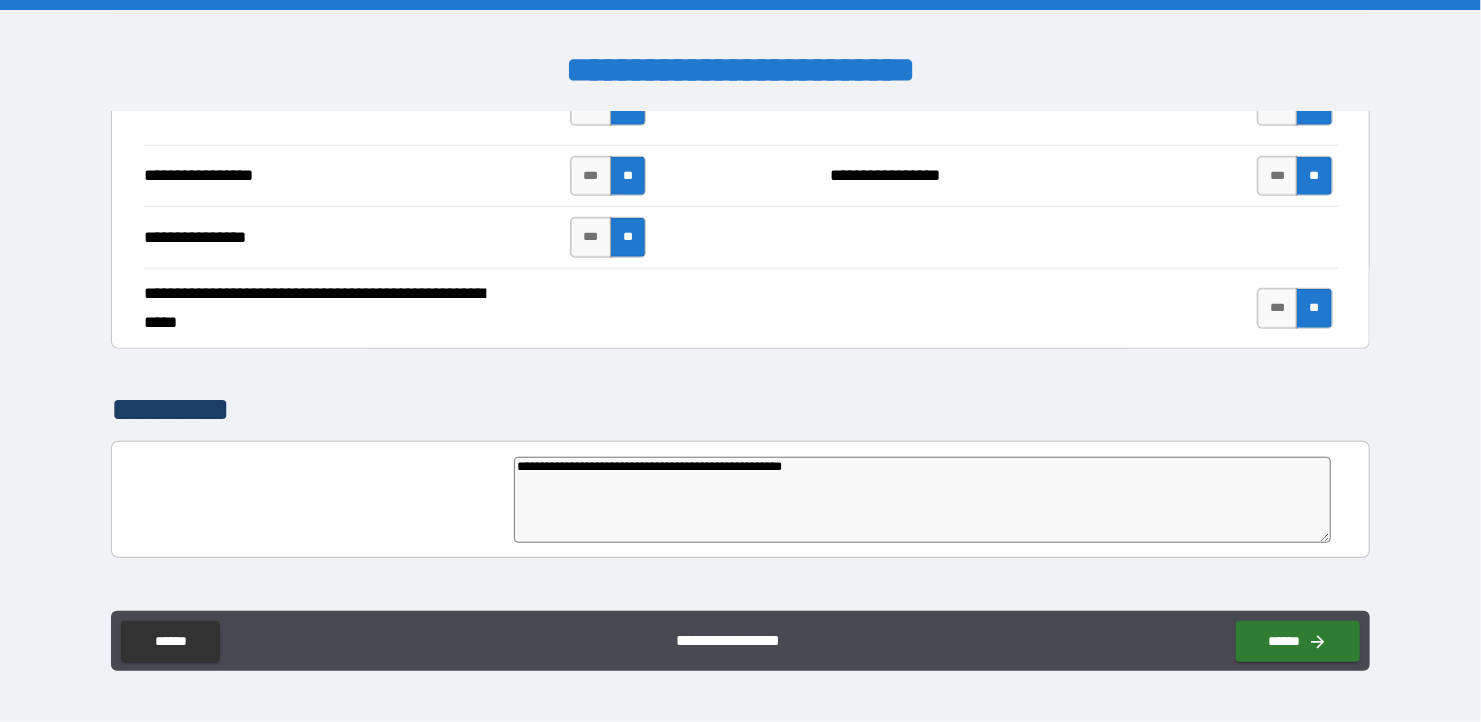 type on "*" 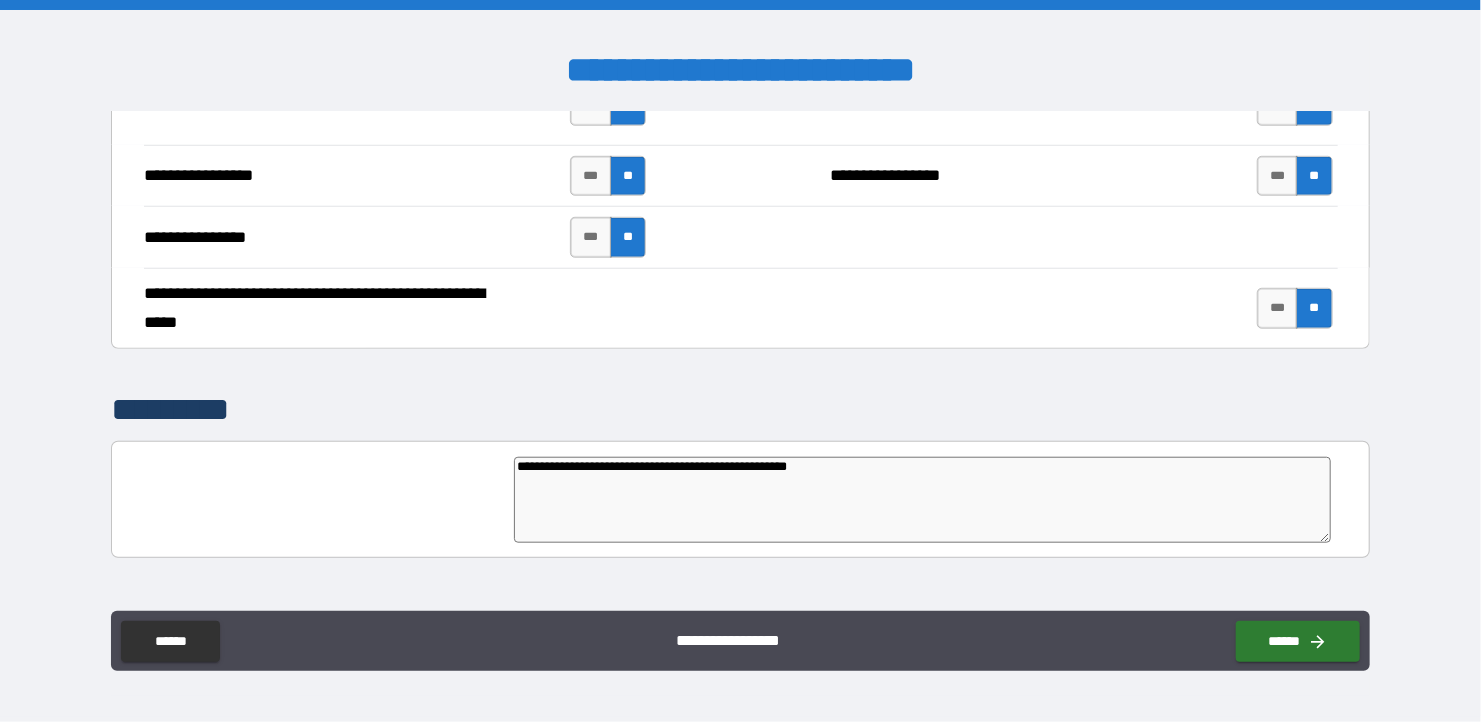 type on "*" 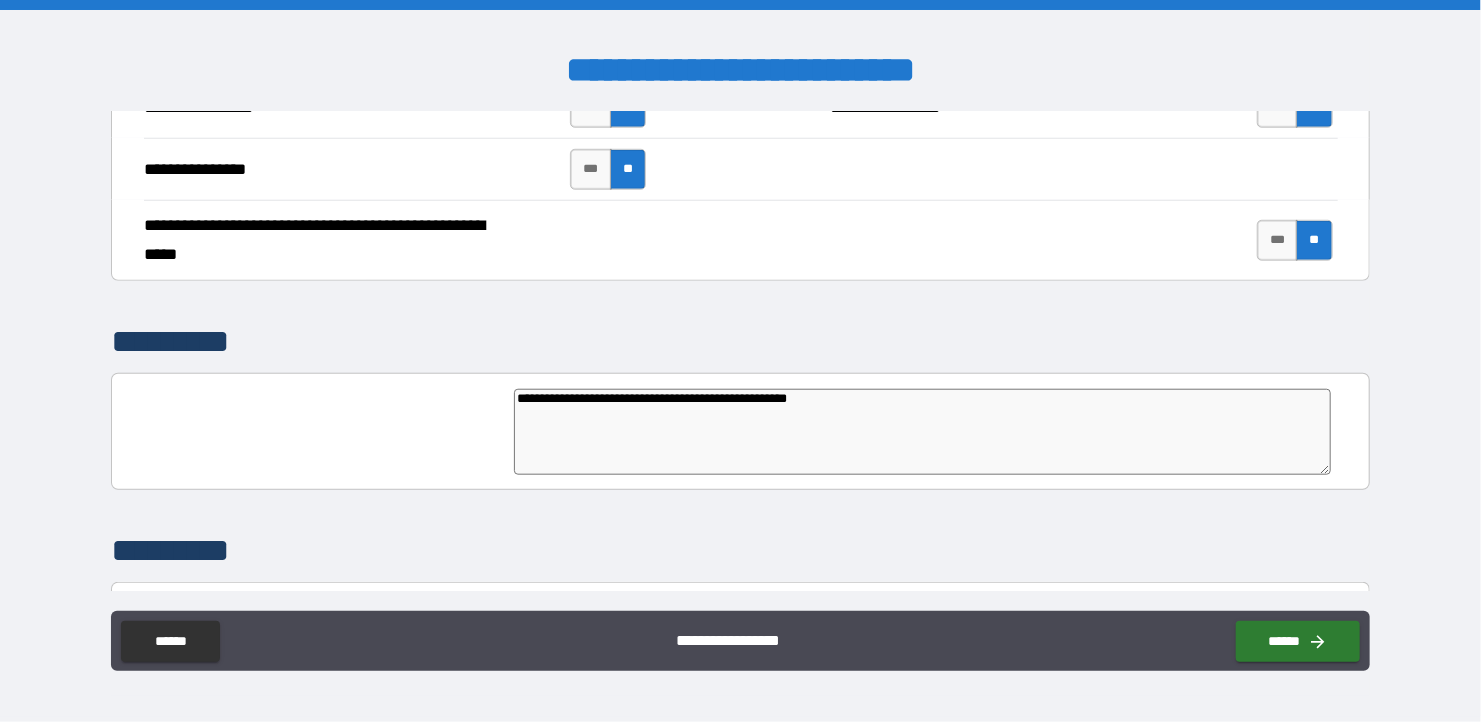 scroll, scrollTop: 4700, scrollLeft: 0, axis: vertical 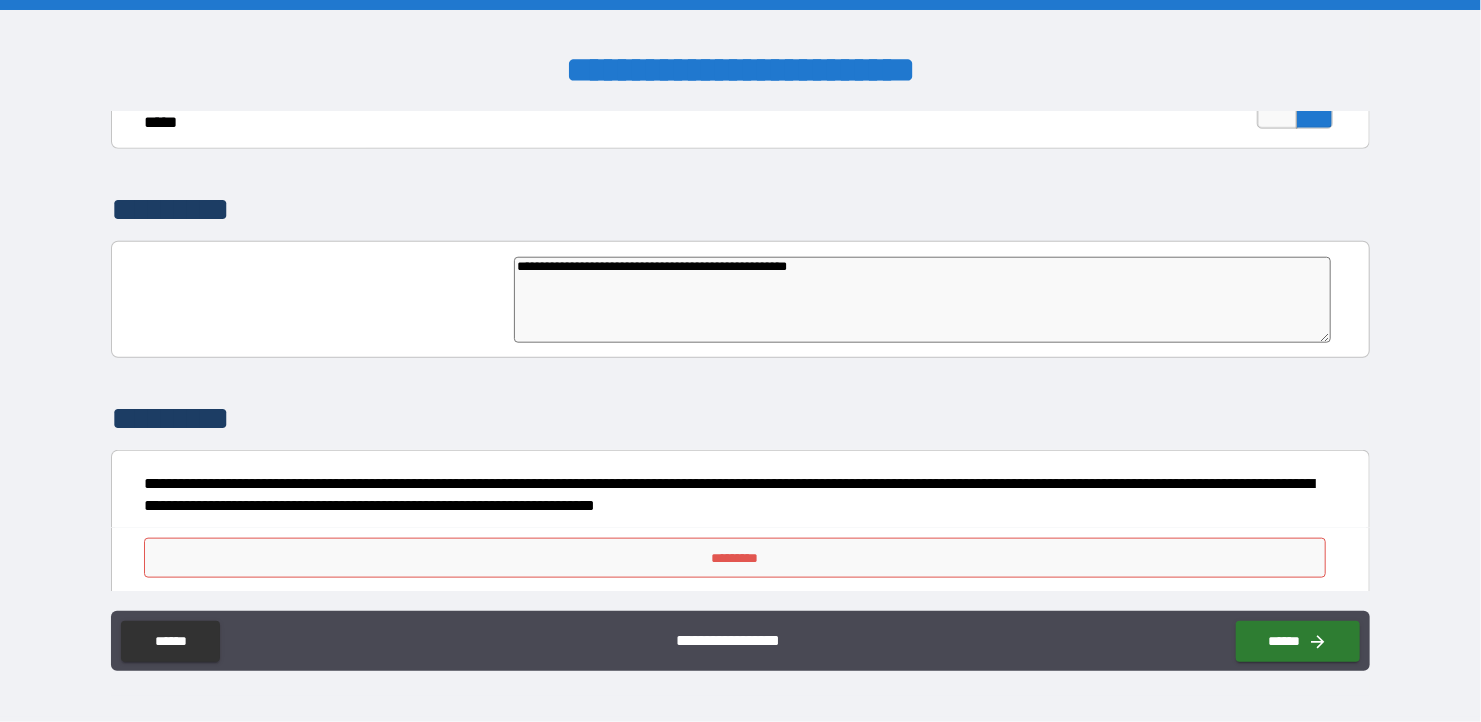 type on "**********" 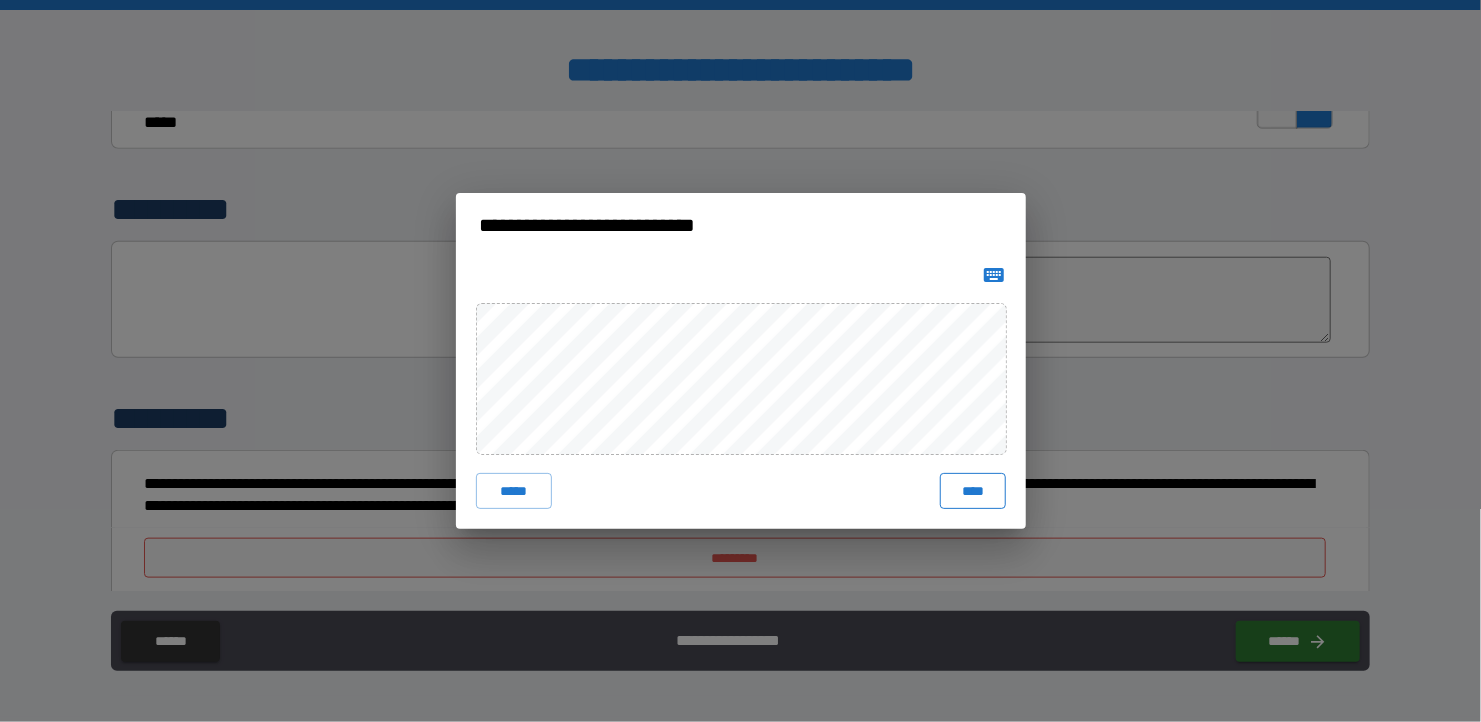 click on "****" at bounding box center [972, 491] 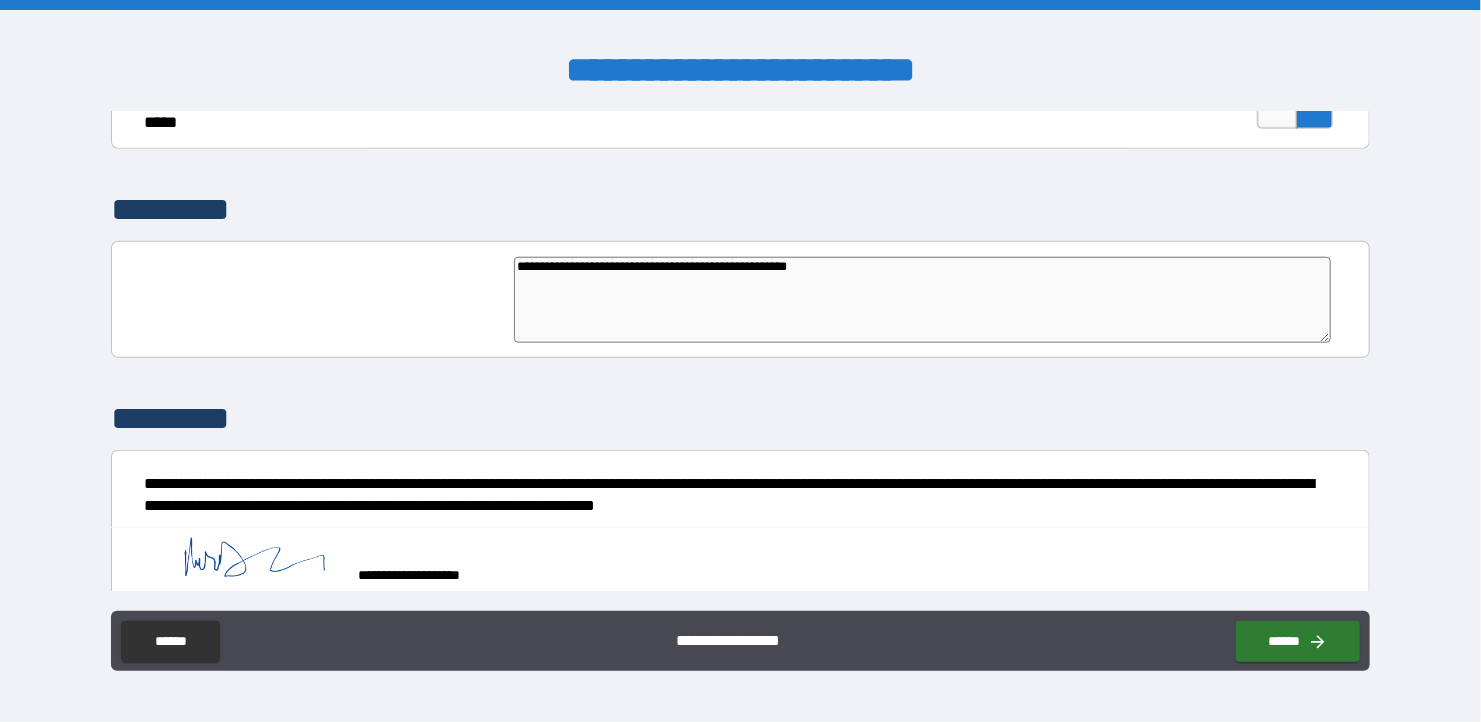 type on "*" 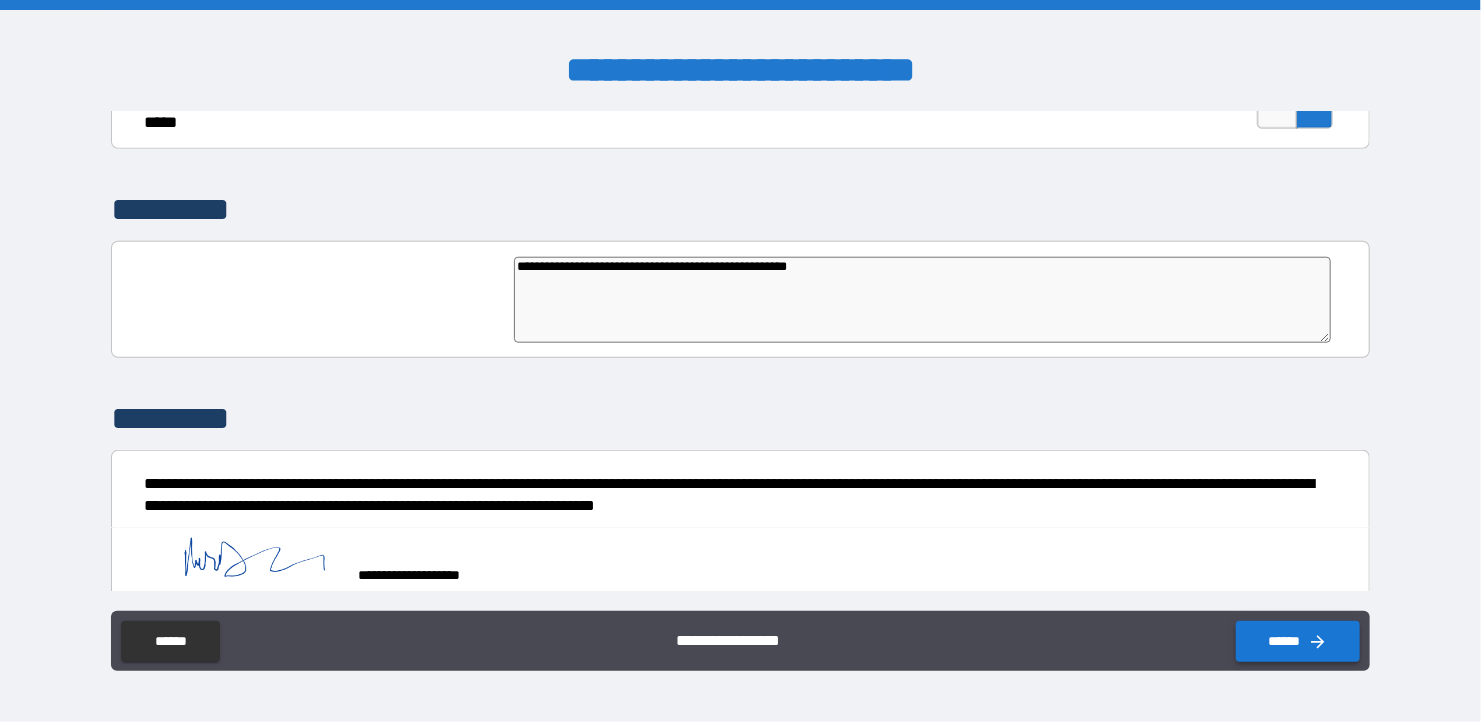 click on "******" at bounding box center (1298, 641) 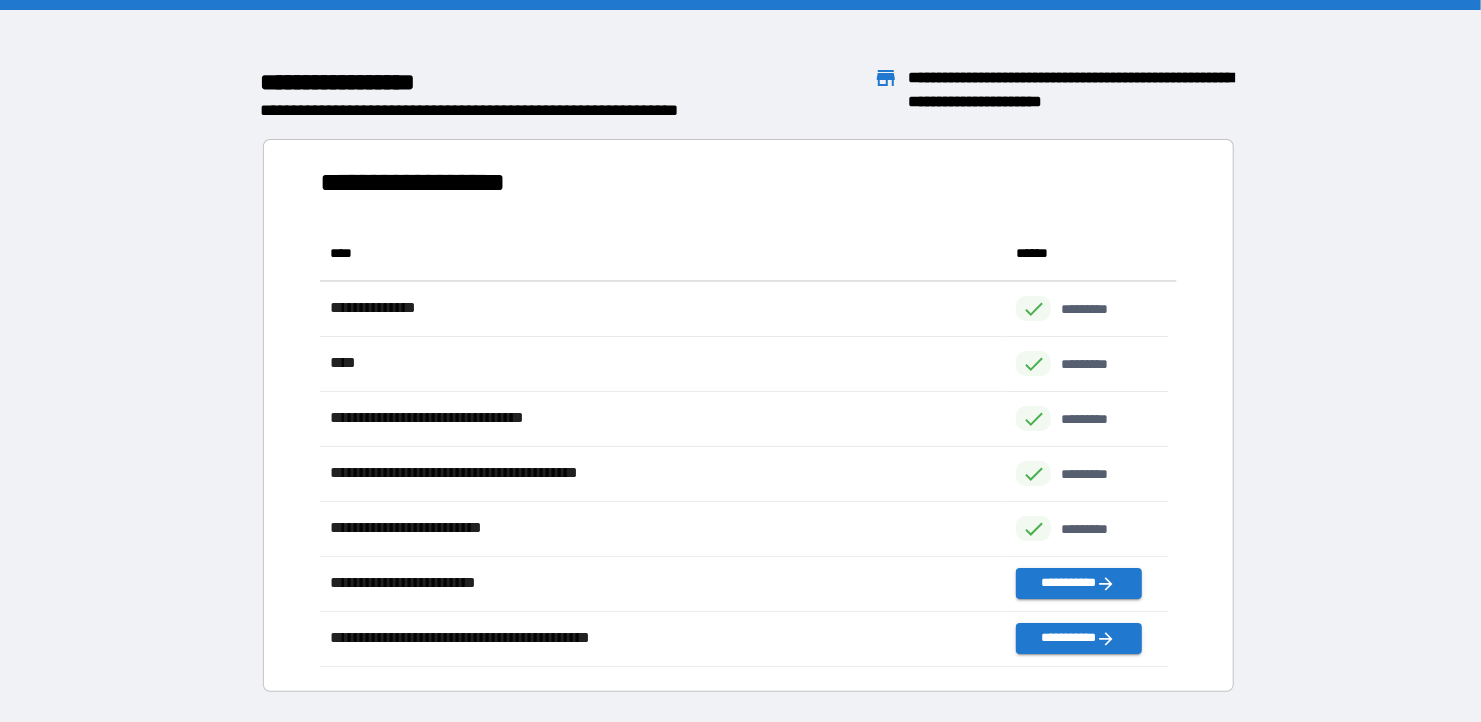 scroll, scrollTop: 426, scrollLeft: 833, axis: both 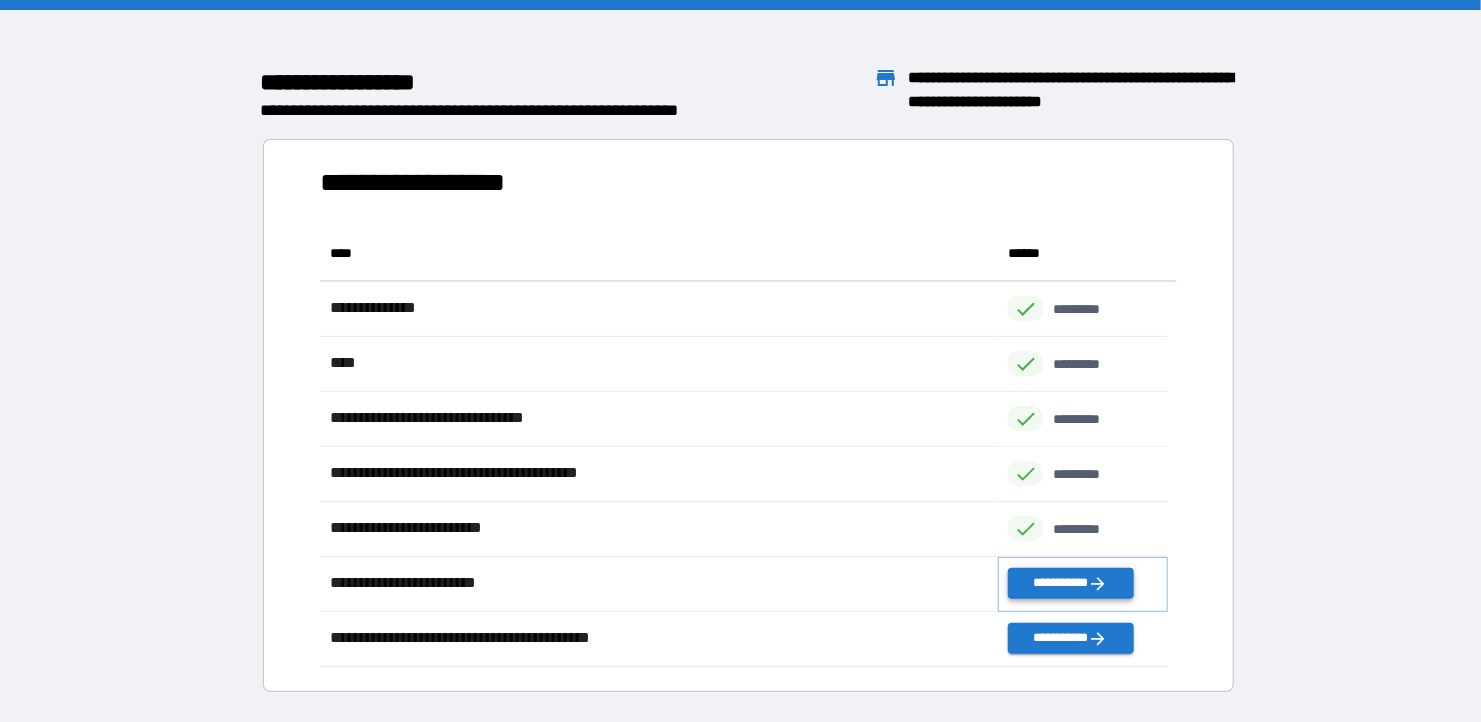 click 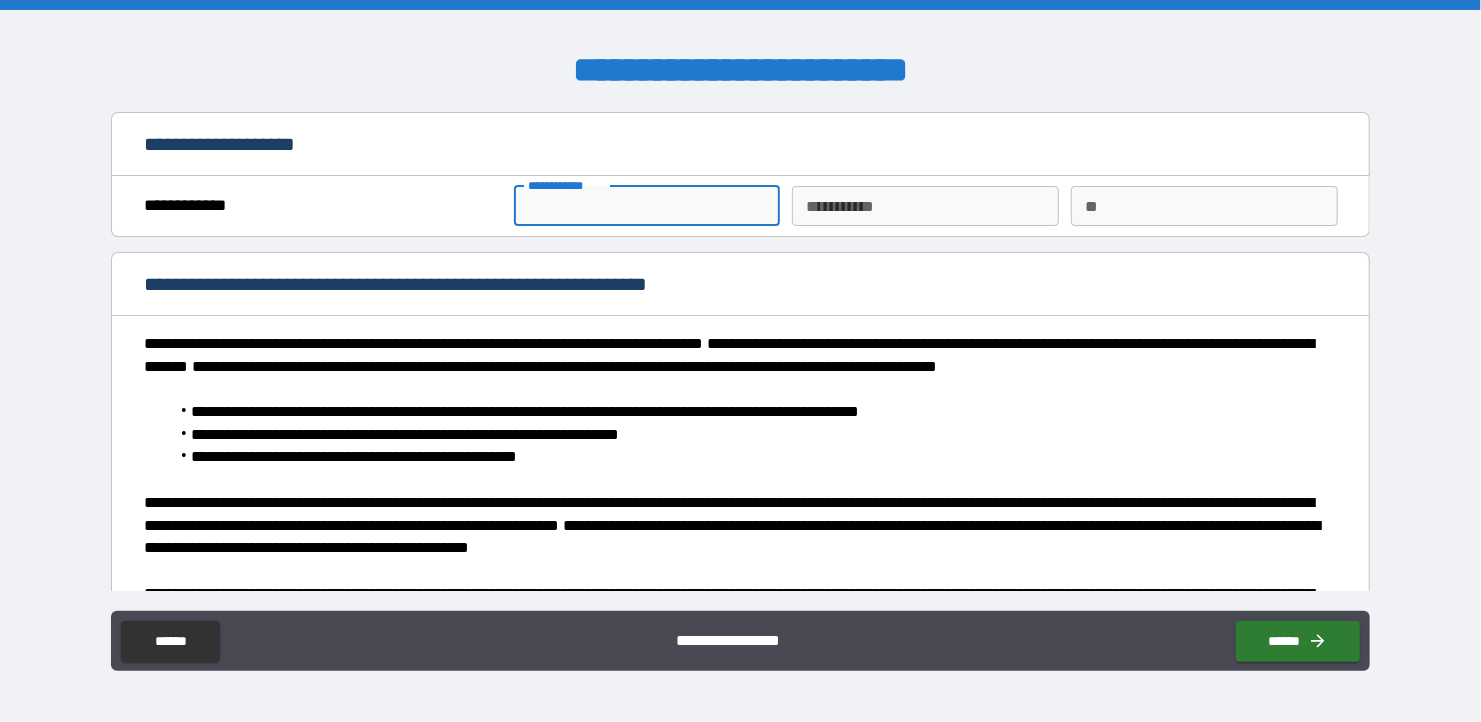drag, startPoint x: 578, startPoint y: 190, endPoint x: 582, endPoint y: 202, distance: 12.649111 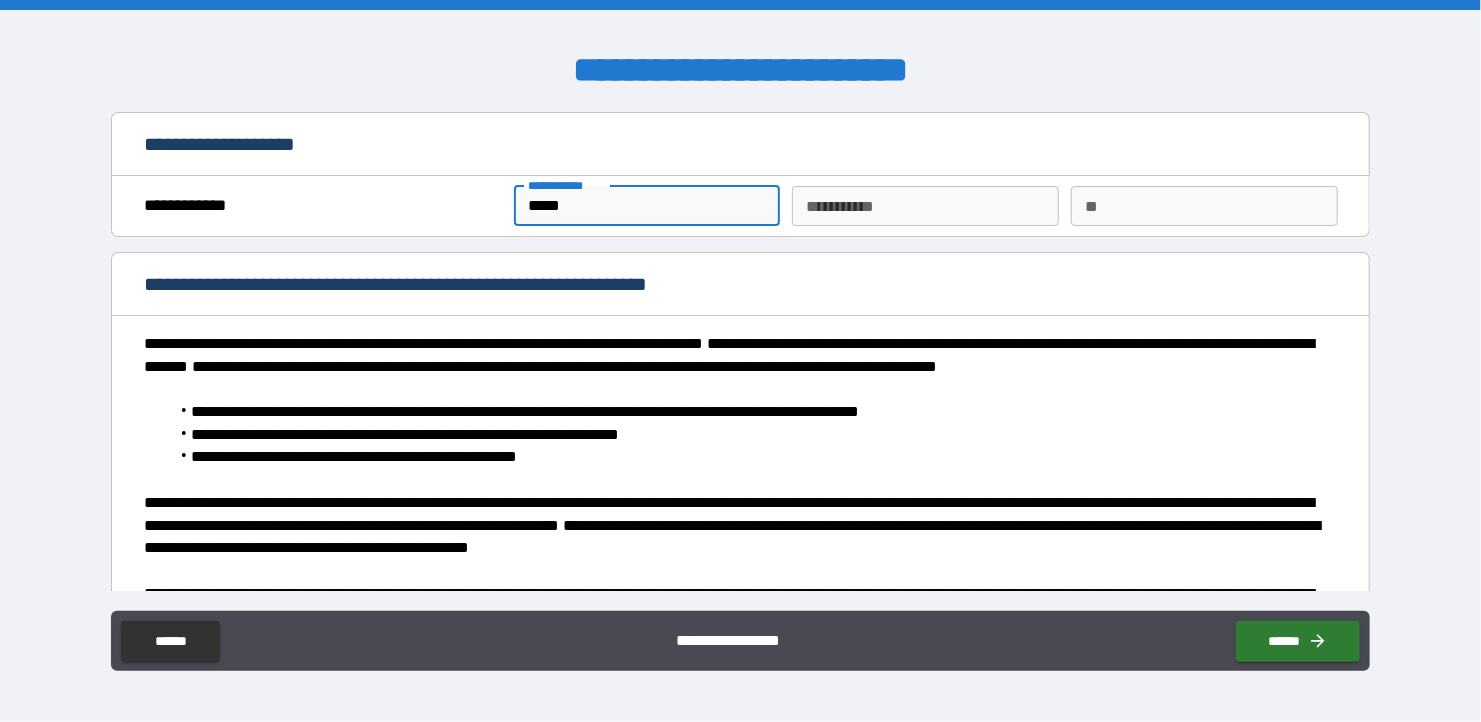 type on "*******" 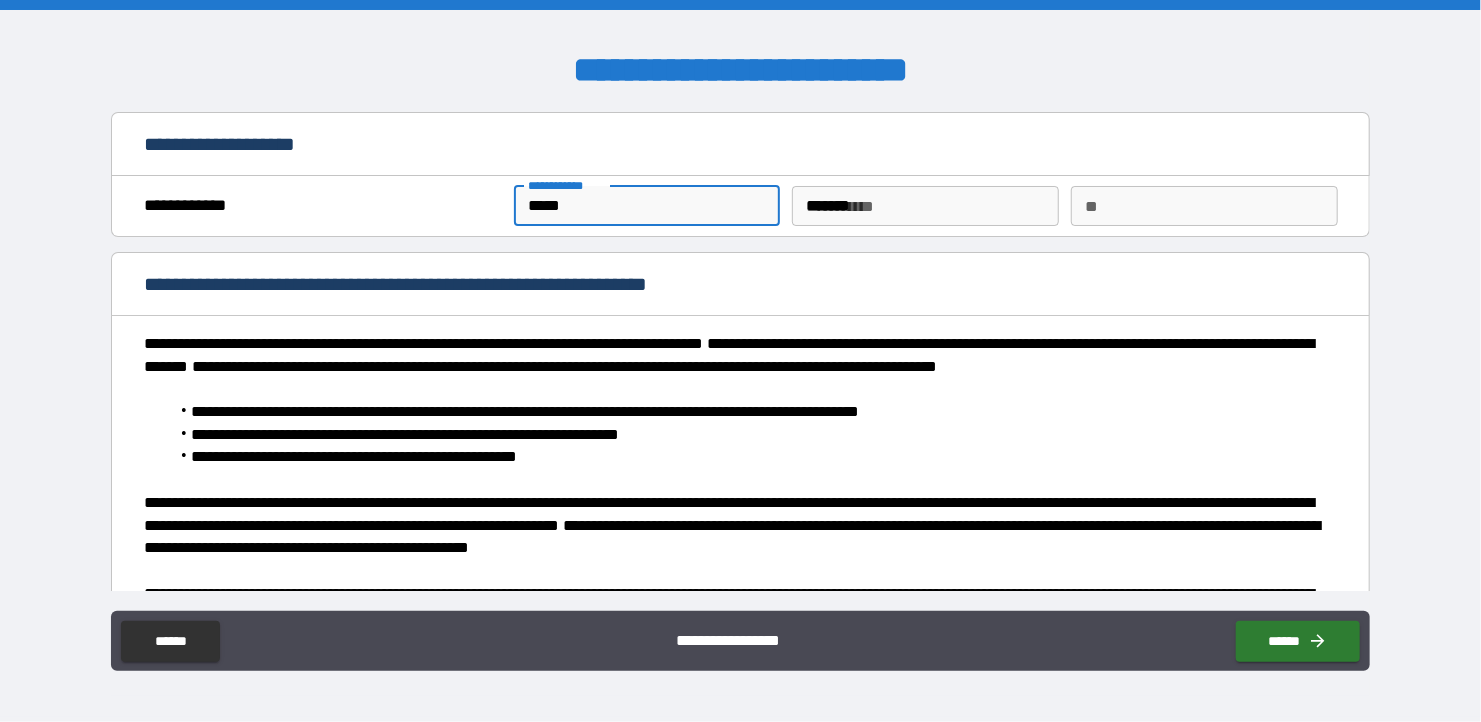 type on "*" 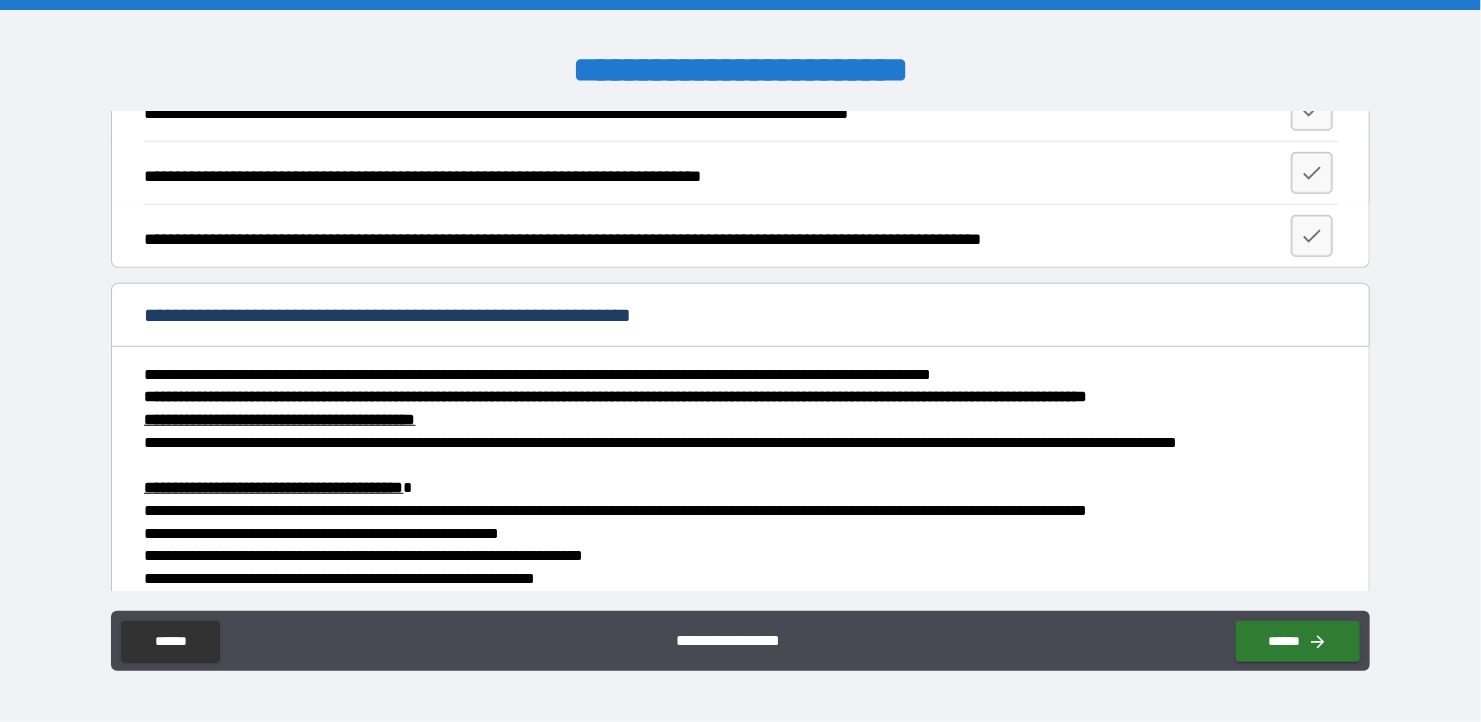 scroll, scrollTop: 500, scrollLeft: 0, axis: vertical 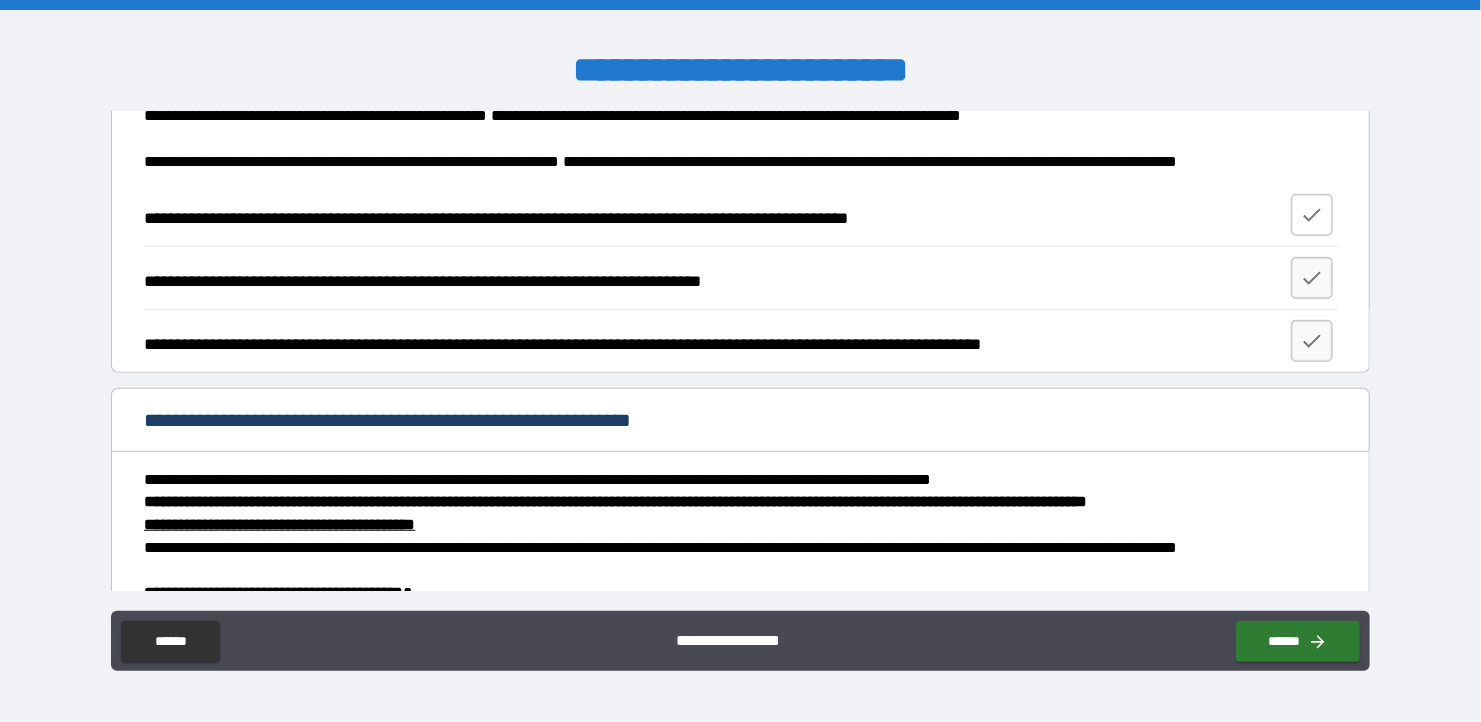 click 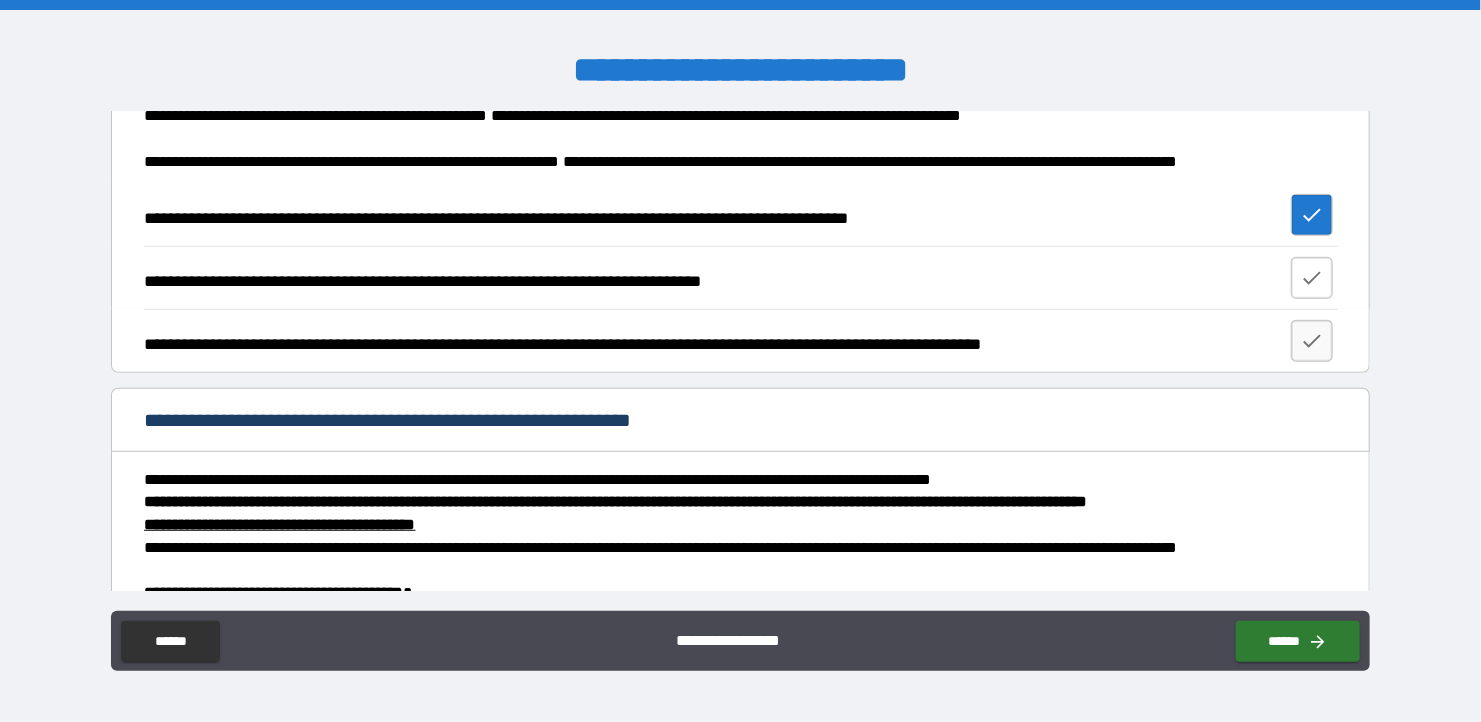 drag, startPoint x: 1313, startPoint y: 272, endPoint x: 1304, endPoint y: 281, distance: 12.727922 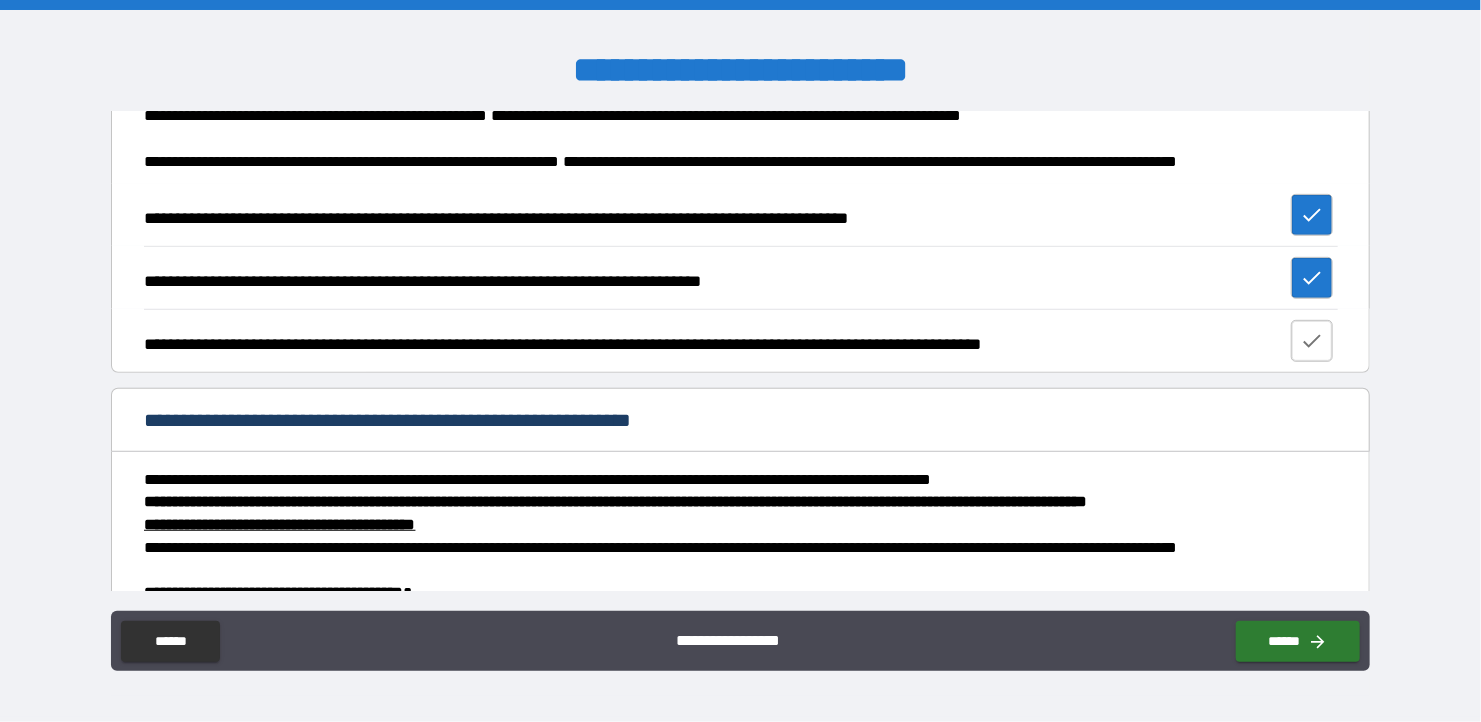 click at bounding box center [1312, 341] 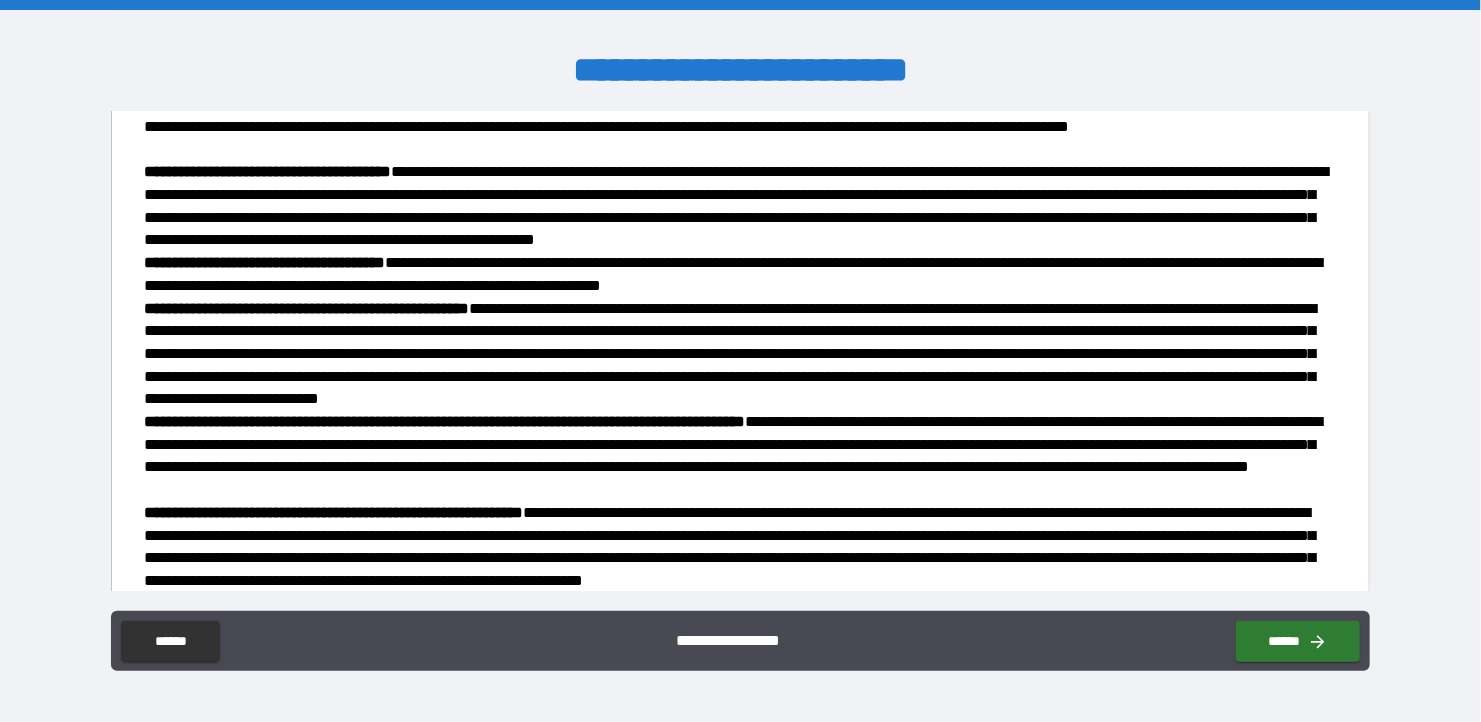 scroll, scrollTop: 3037, scrollLeft: 0, axis: vertical 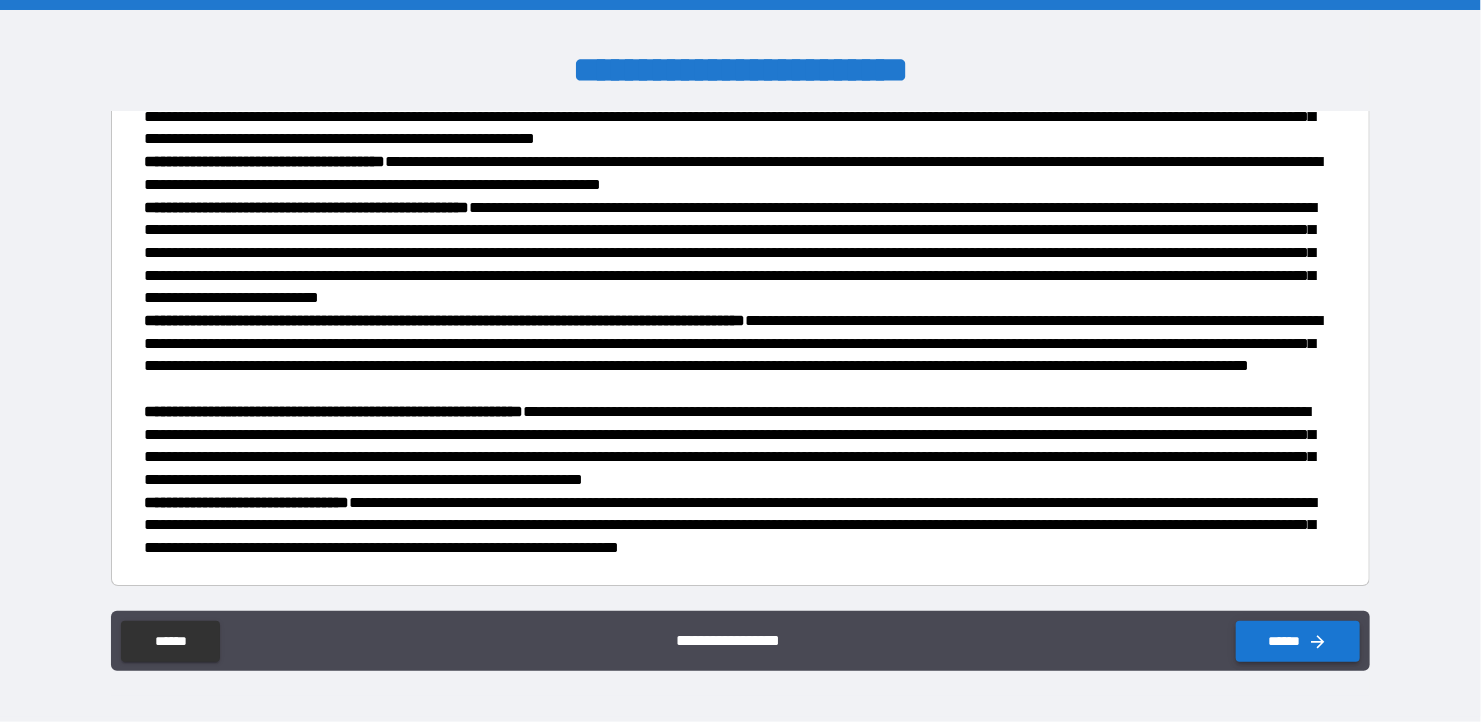 click on "******" at bounding box center [1298, 641] 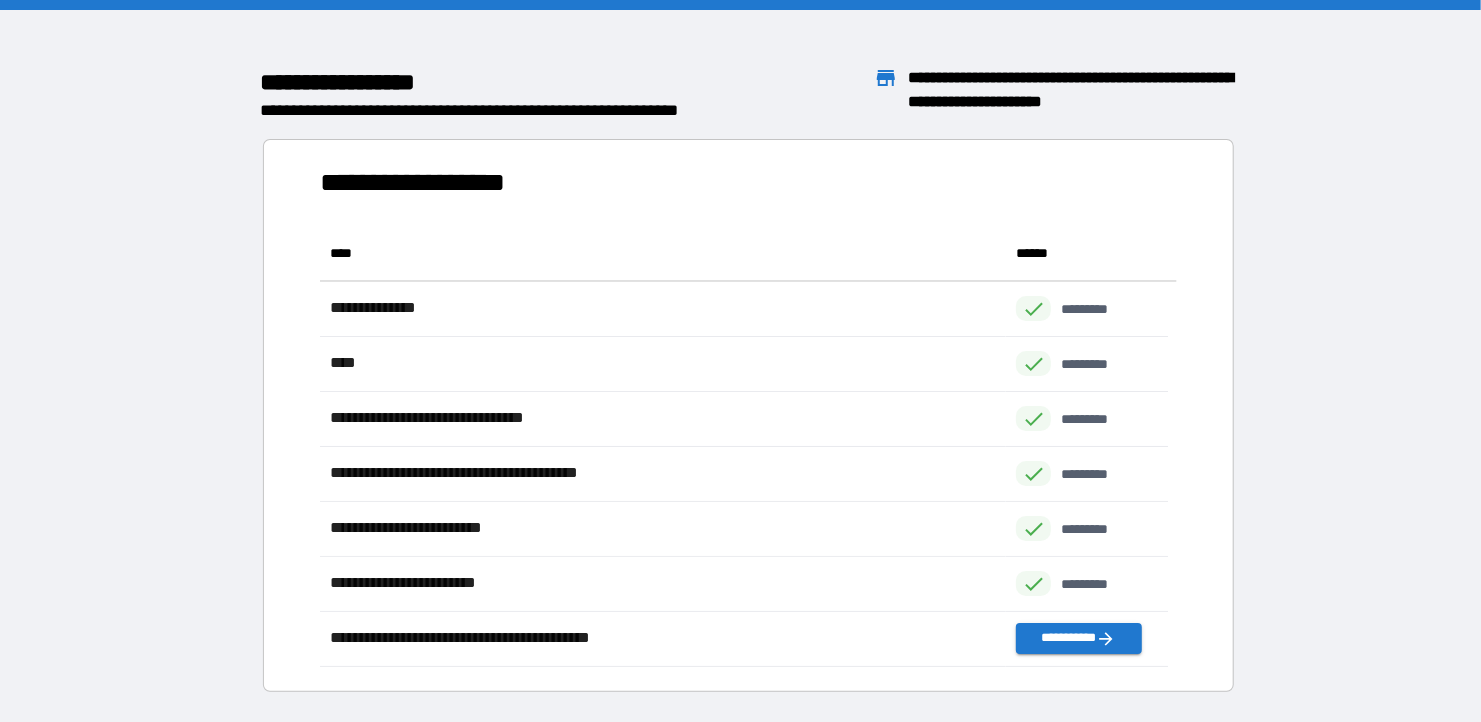 scroll, scrollTop: 426, scrollLeft: 833, axis: both 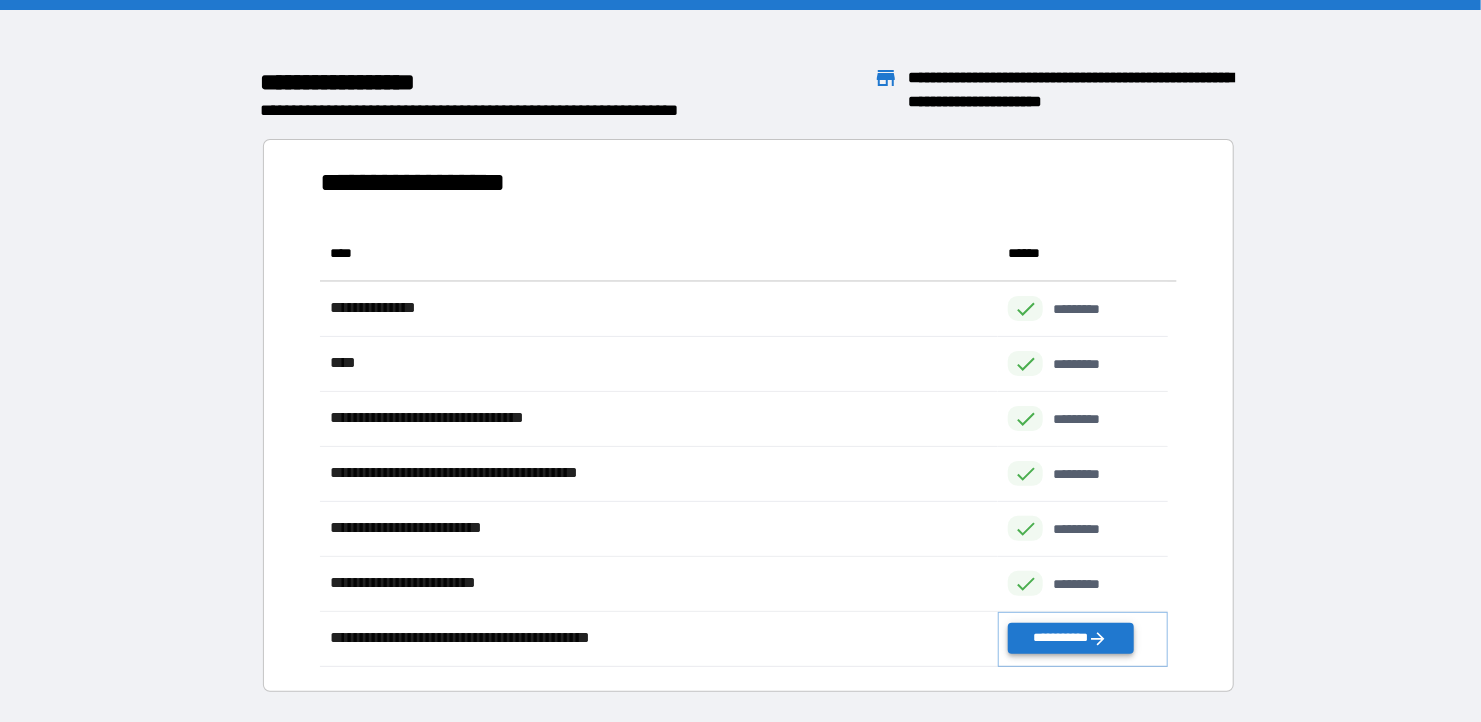 click on "**********" at bounding box center (1070, 638) 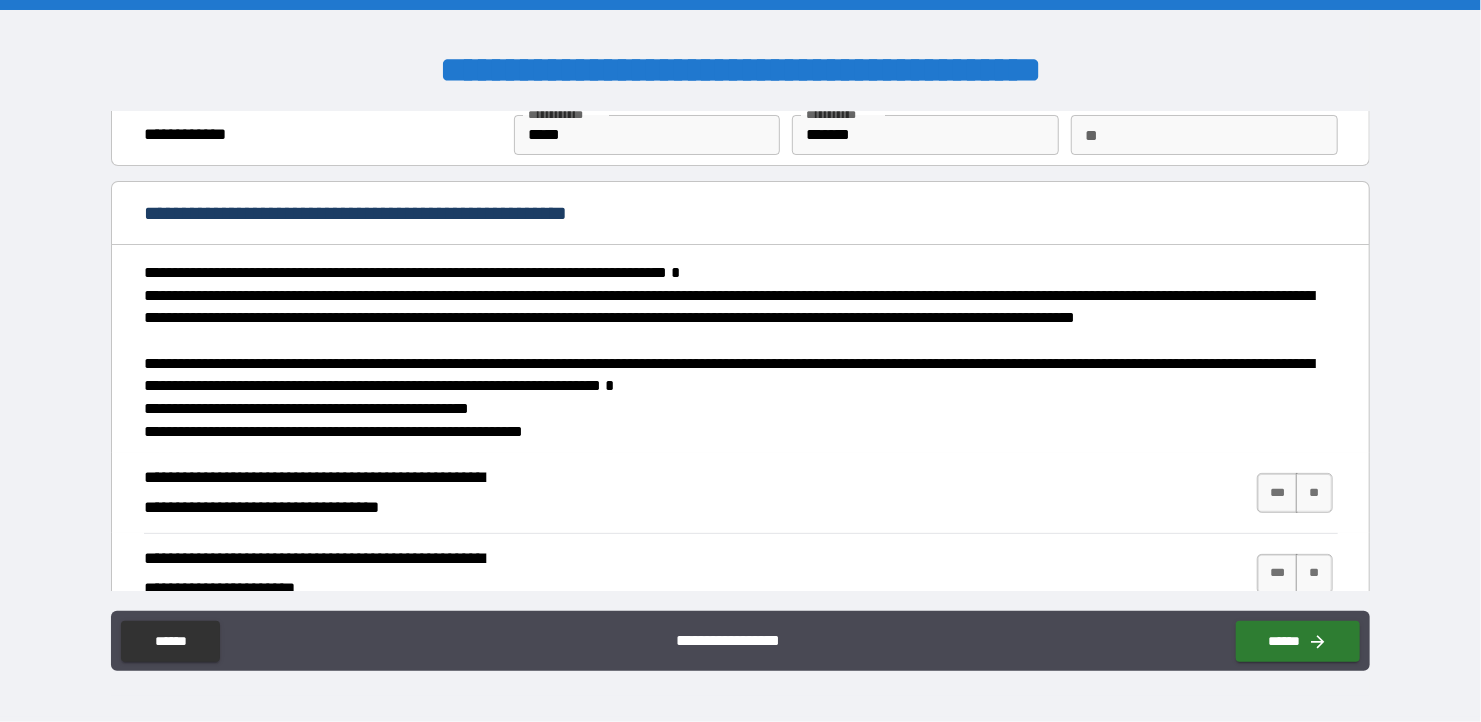 scroll, scrollTop: 100, scrollLeft: 0, axis: vertical 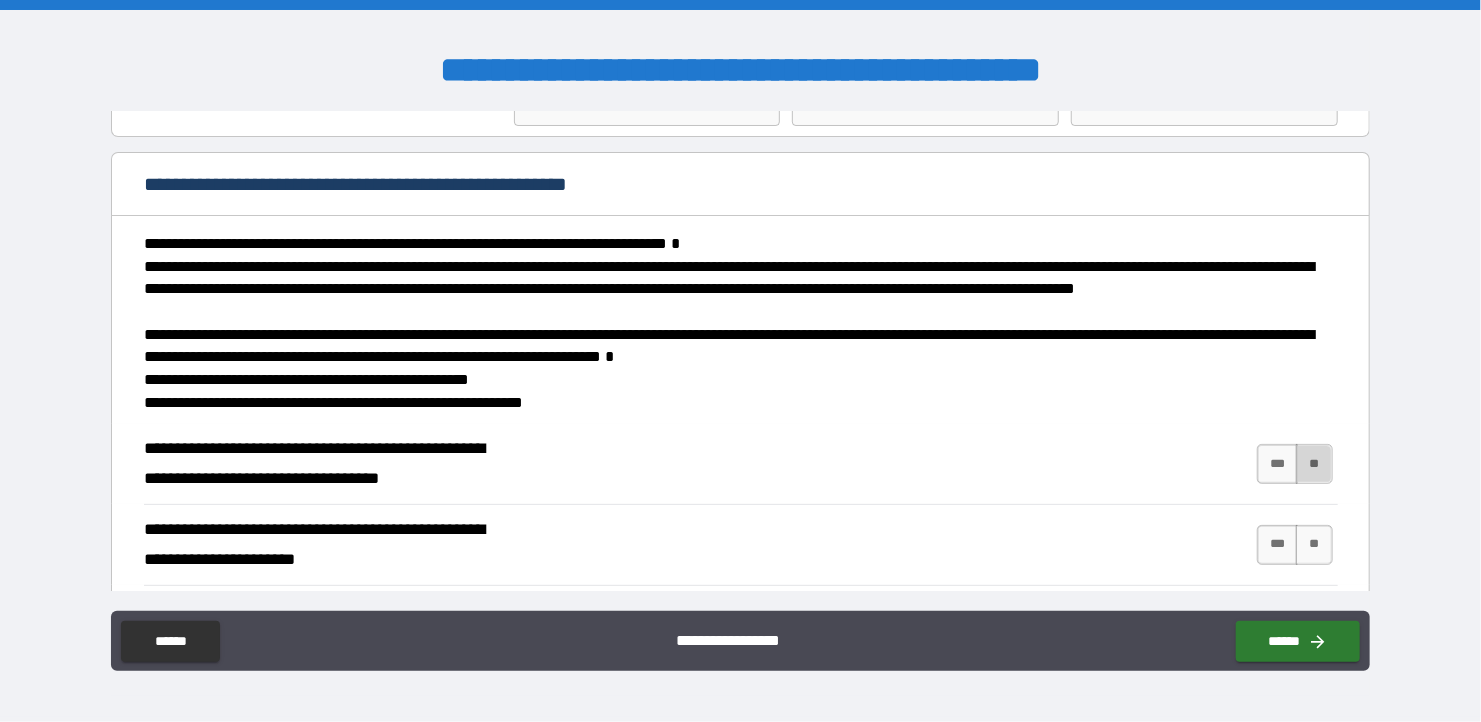 click on "**" at bounding box center [1314, 464] 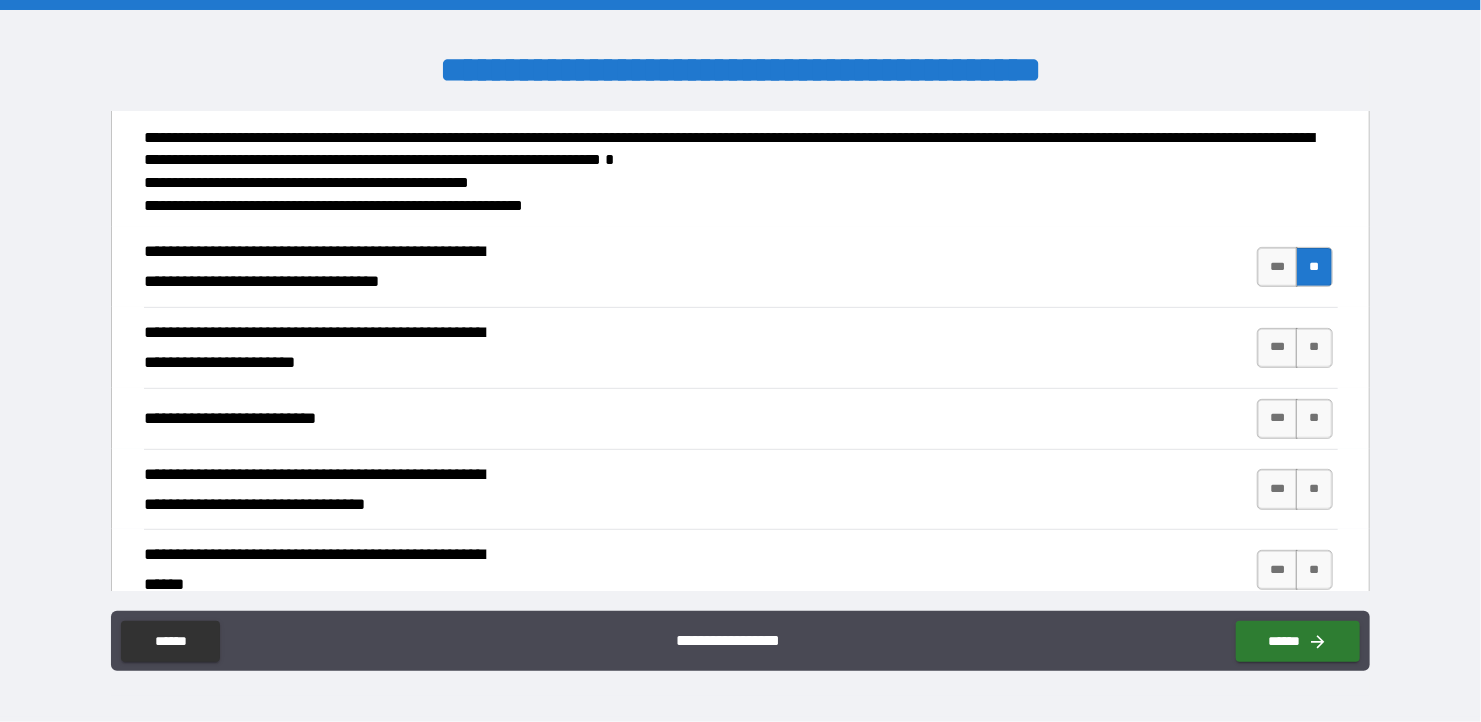 scroll, scrollTop: 300, scrollLeft: 0, axis: vertical 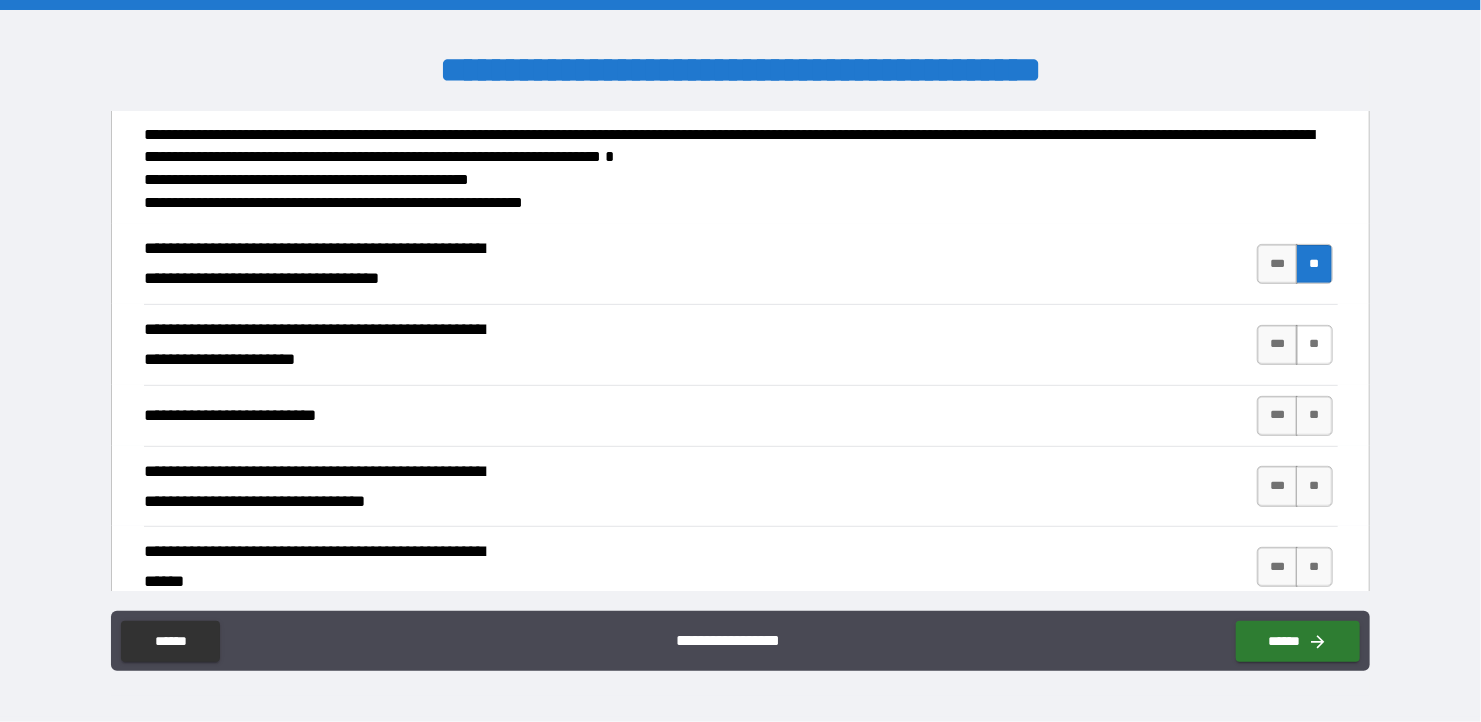 click on "**" at bounding box center (1314, 345) 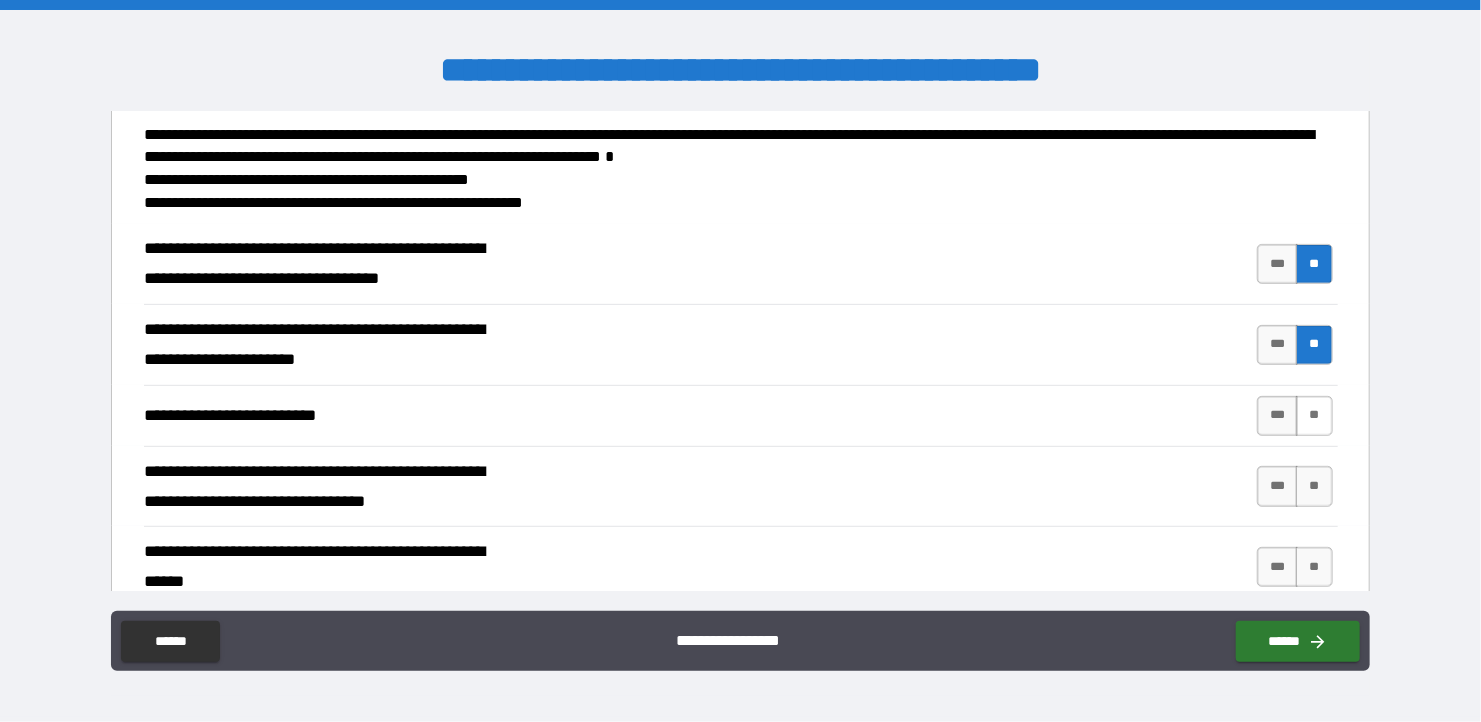 click on "**" at bounding box center (1314, 416) 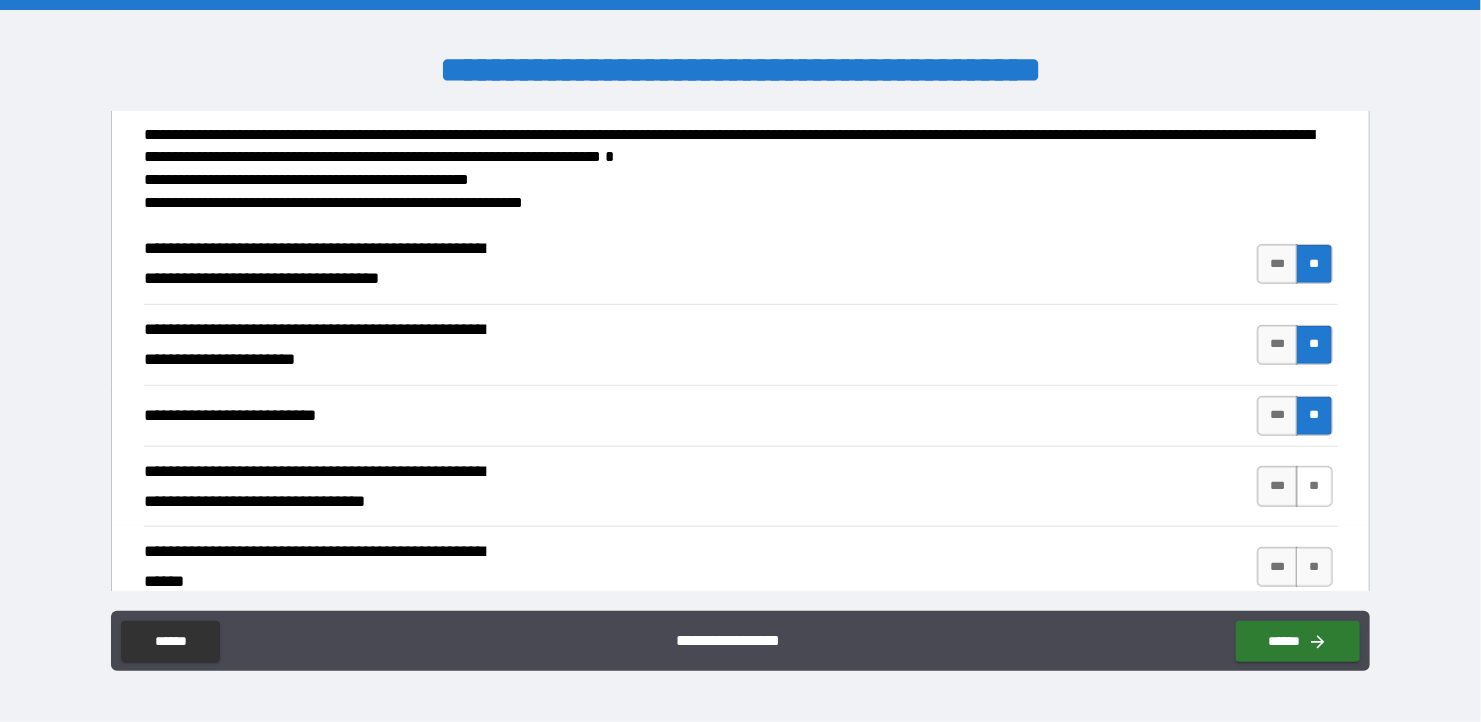 click on "**" at bounding box center [1314, 486] 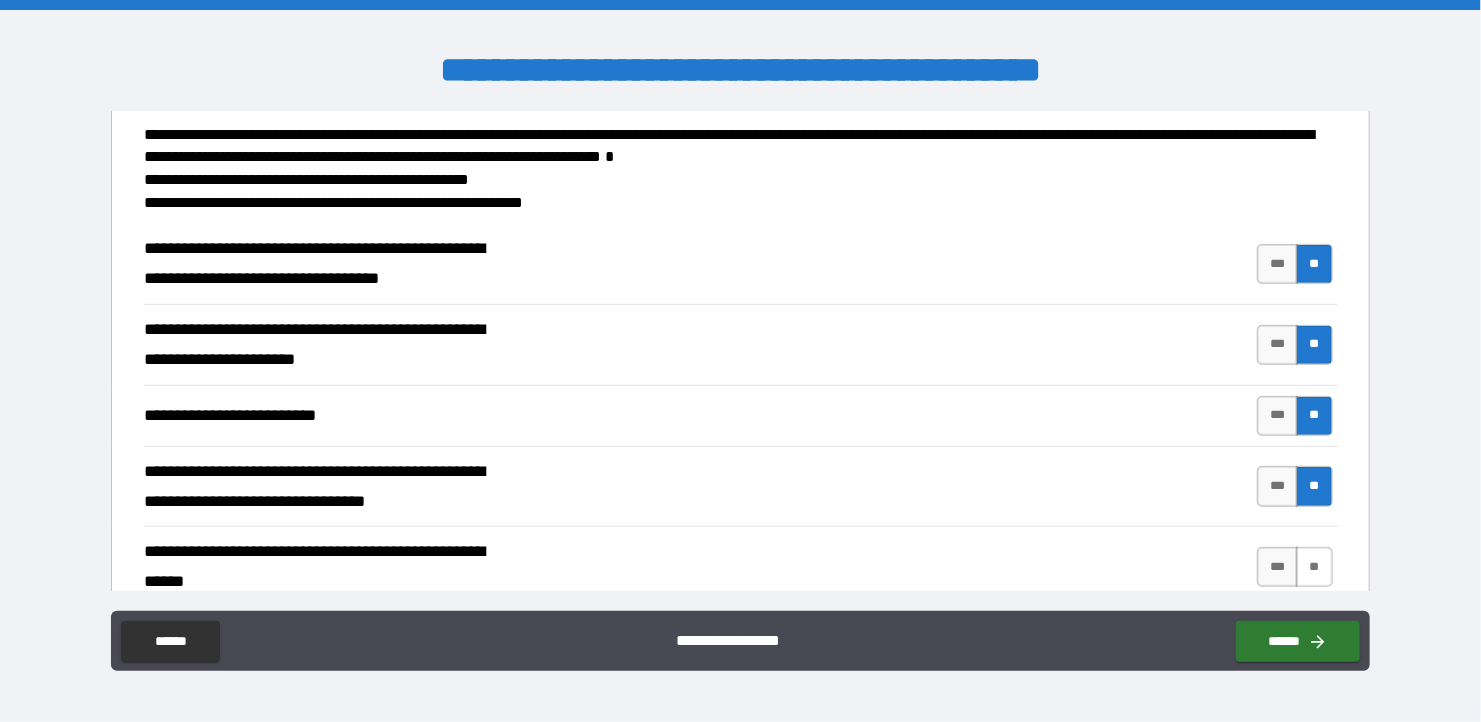 click on "**" at bounding box center (1314, 567) 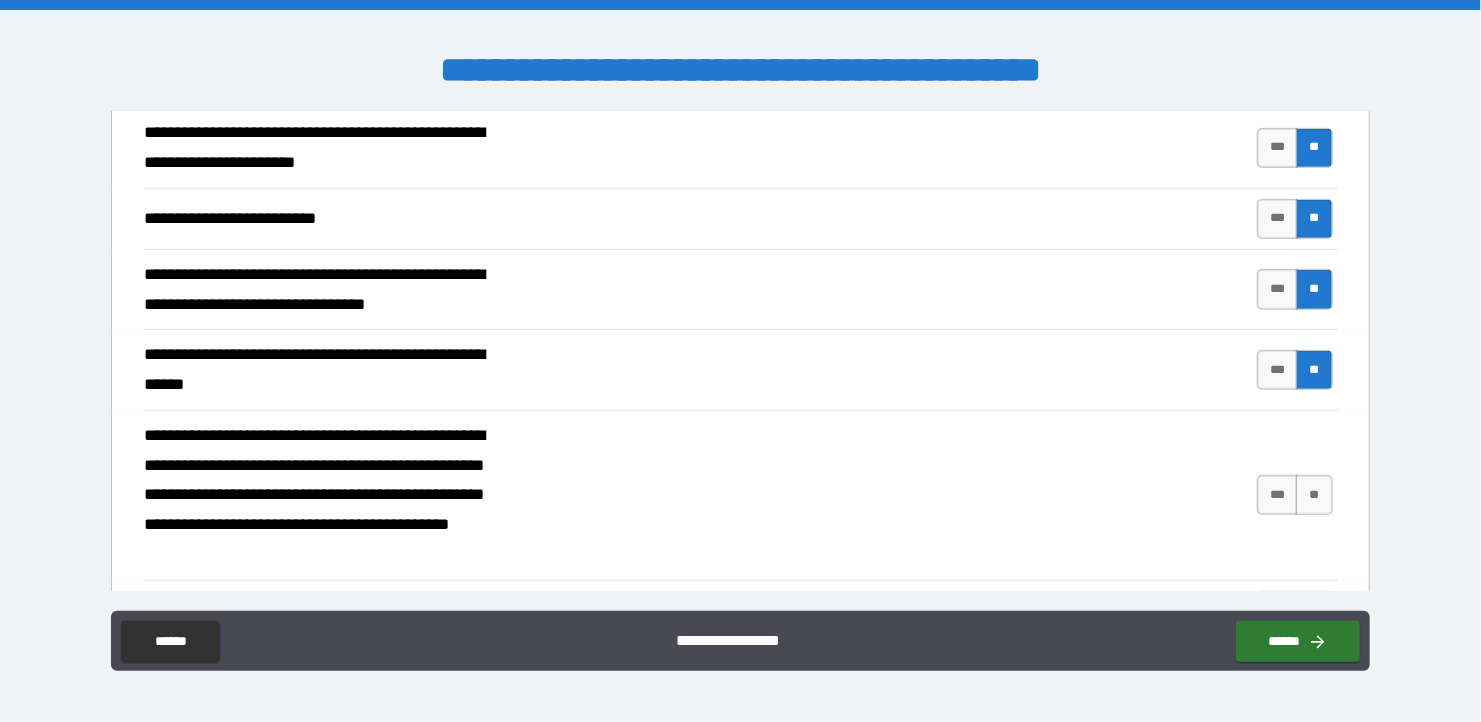scroll, scrollTop: 500, scrollLeft: 0, axis: vertical 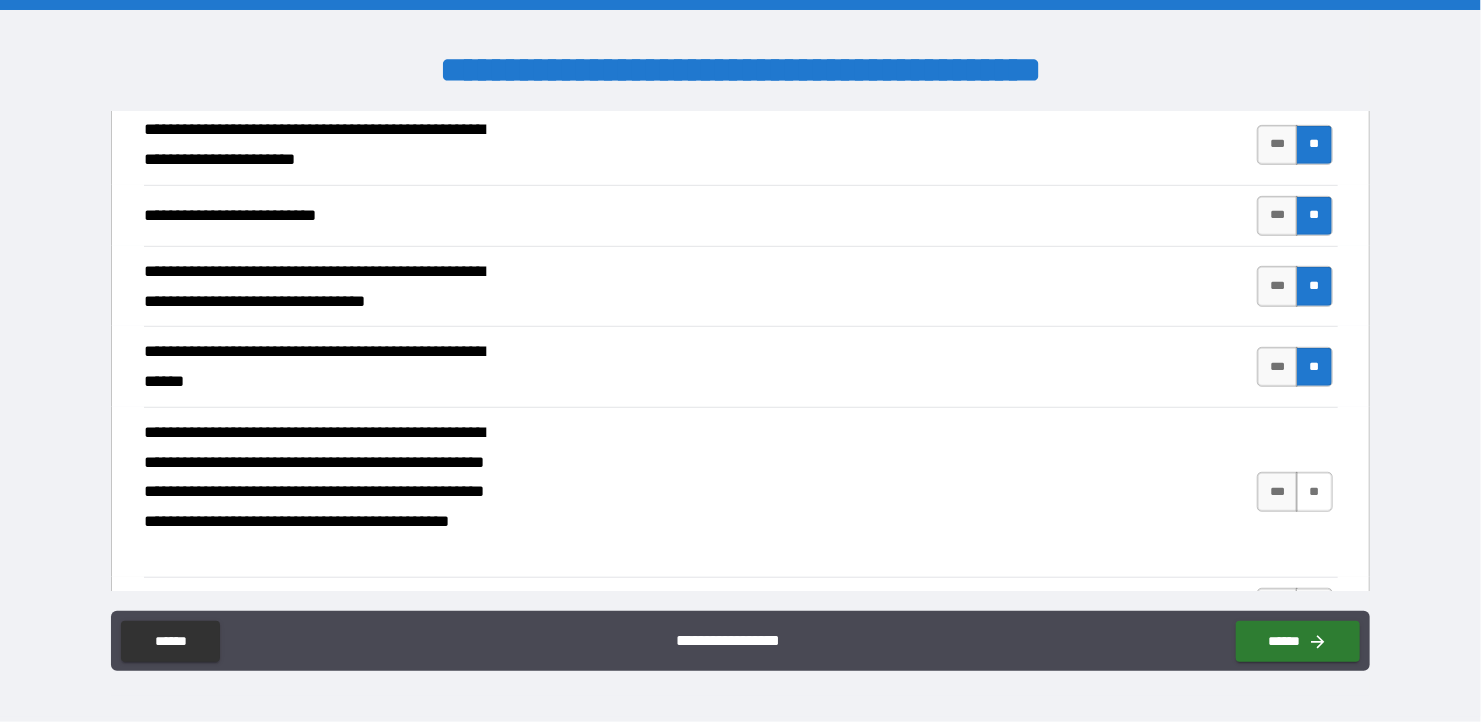 click on "**" at bounding box center [1314, 492] 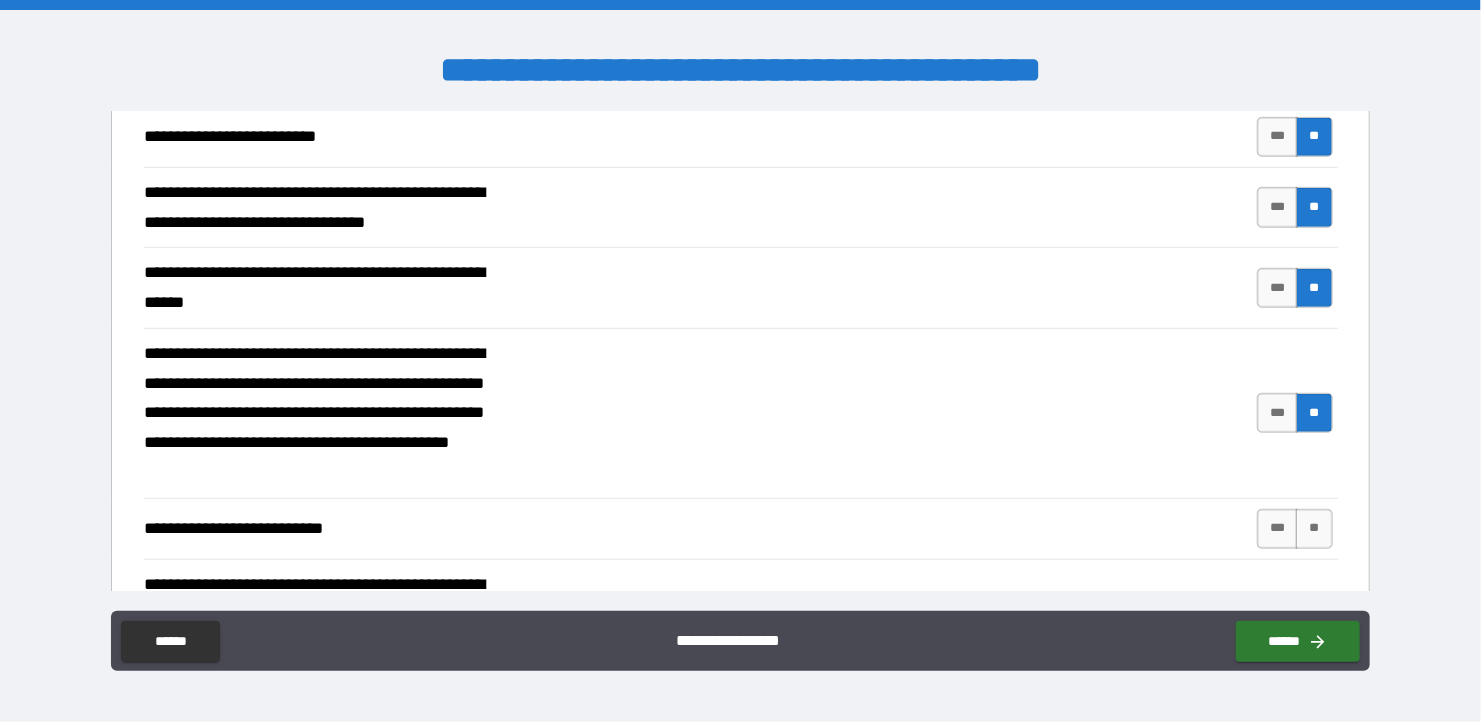 scroll, scrollTop: 700, scrollLeft: 0, axis: vertical 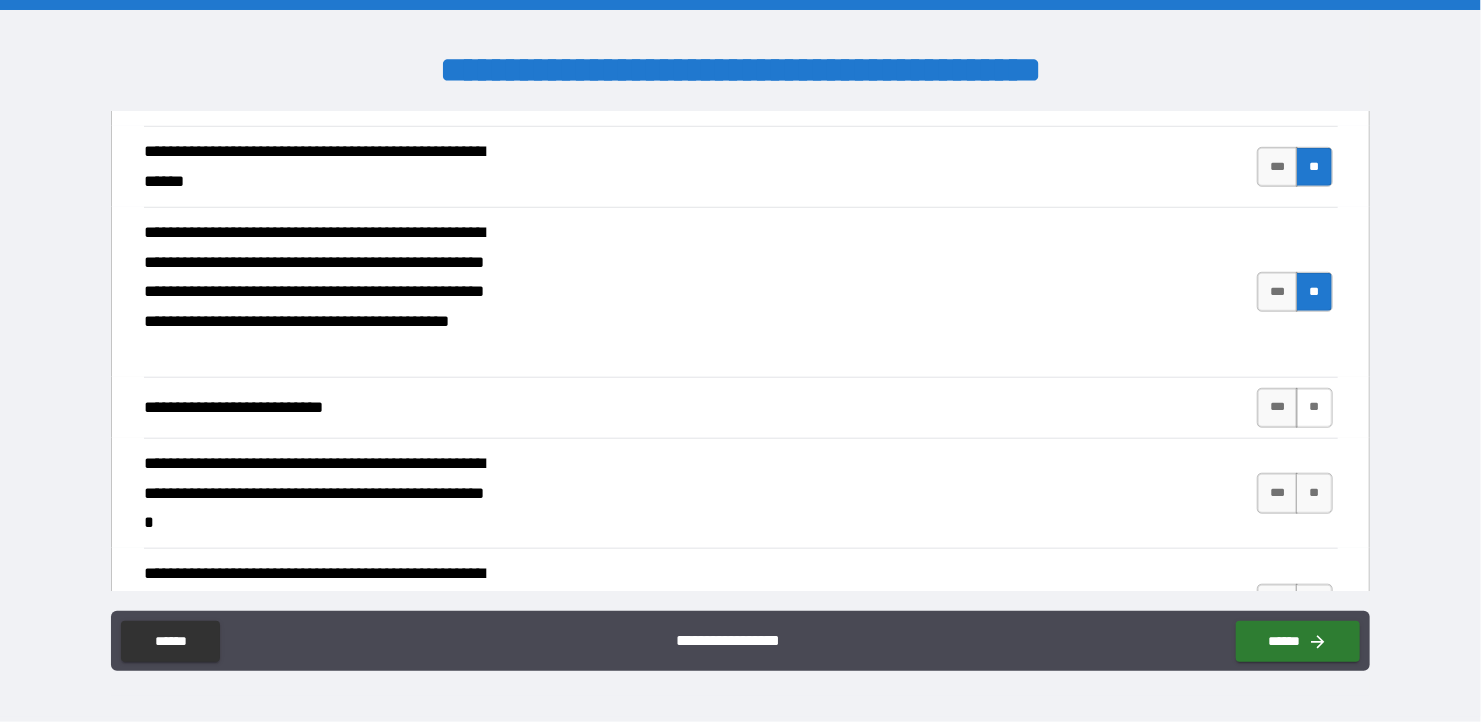 click on "**" at bounding box center [1314, 408] 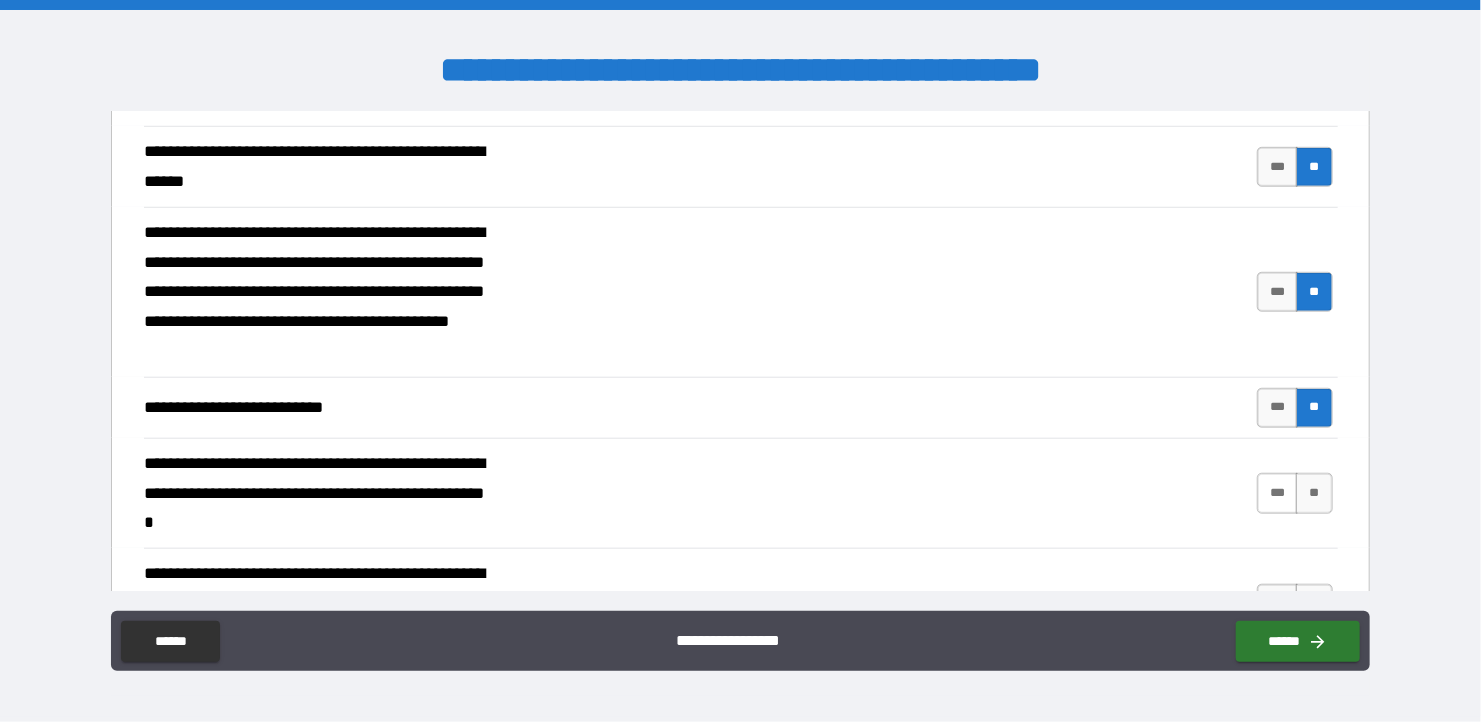 click on "***" at bounding box center (1278, 493) 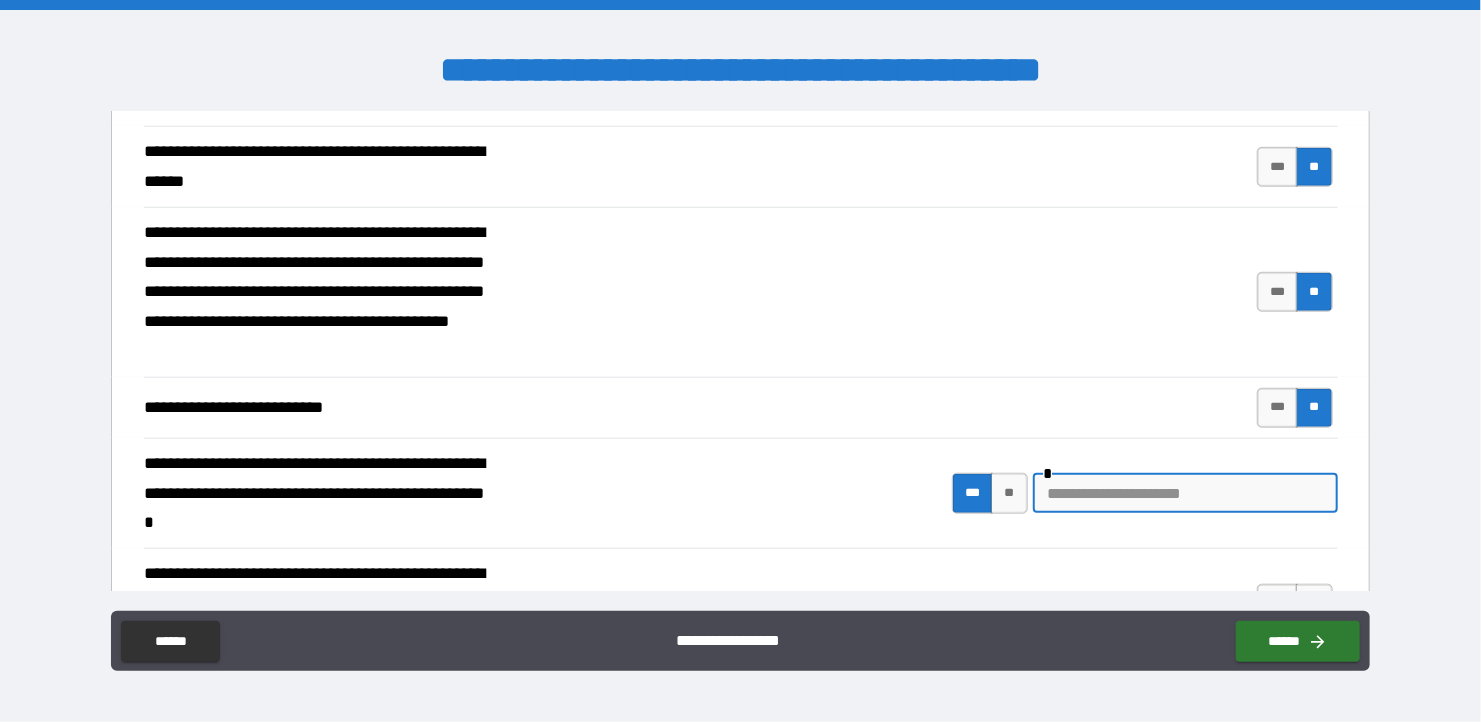 click at bounding box center [1185, 493] 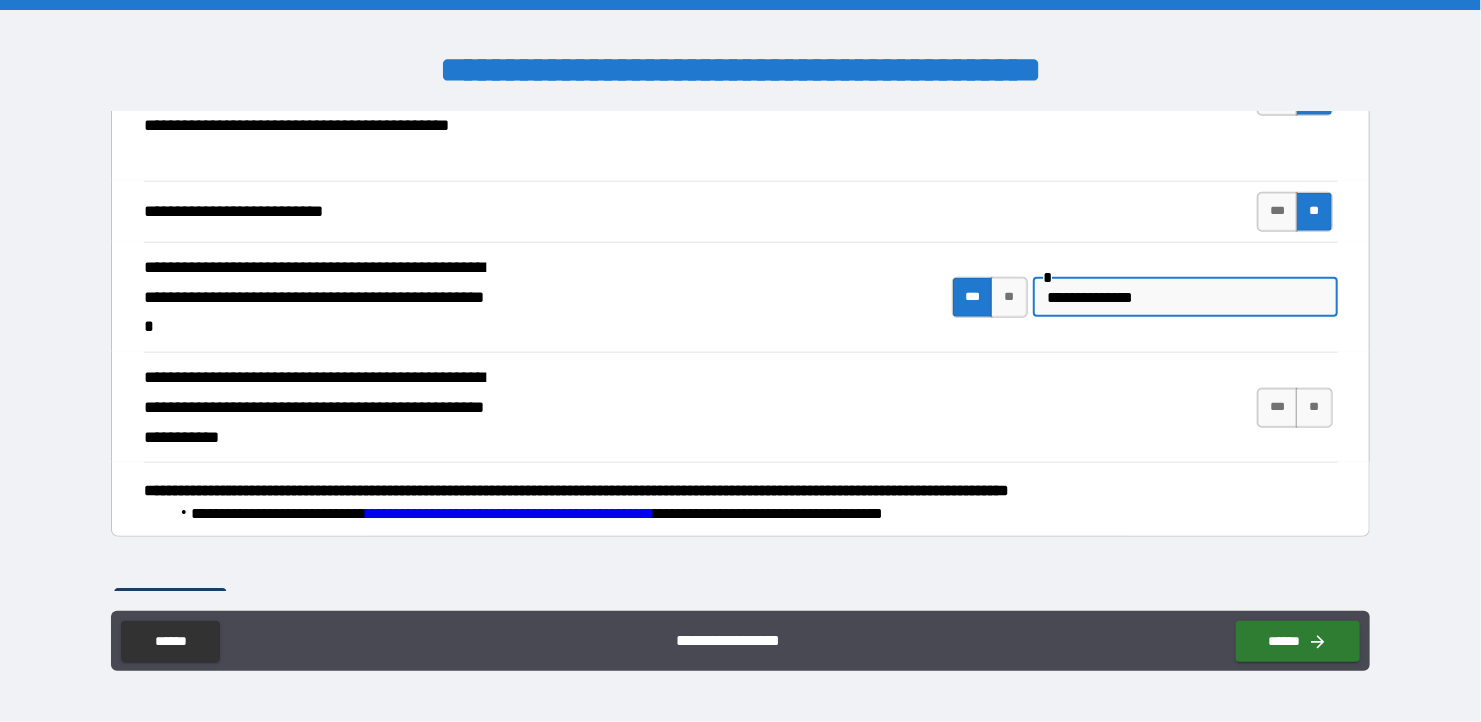 scroll, scrollTop: 900, scrollLeft: 0, axis: vertical 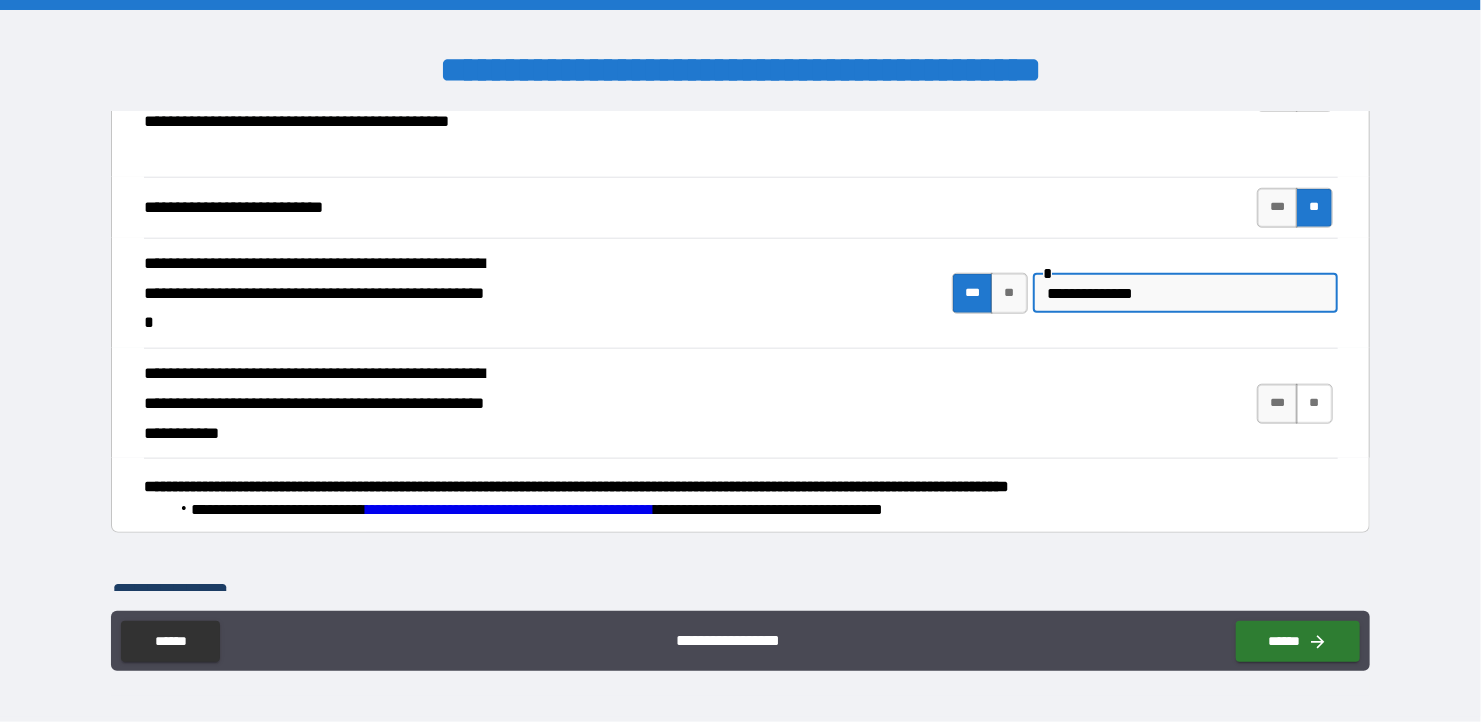 type on "**********" 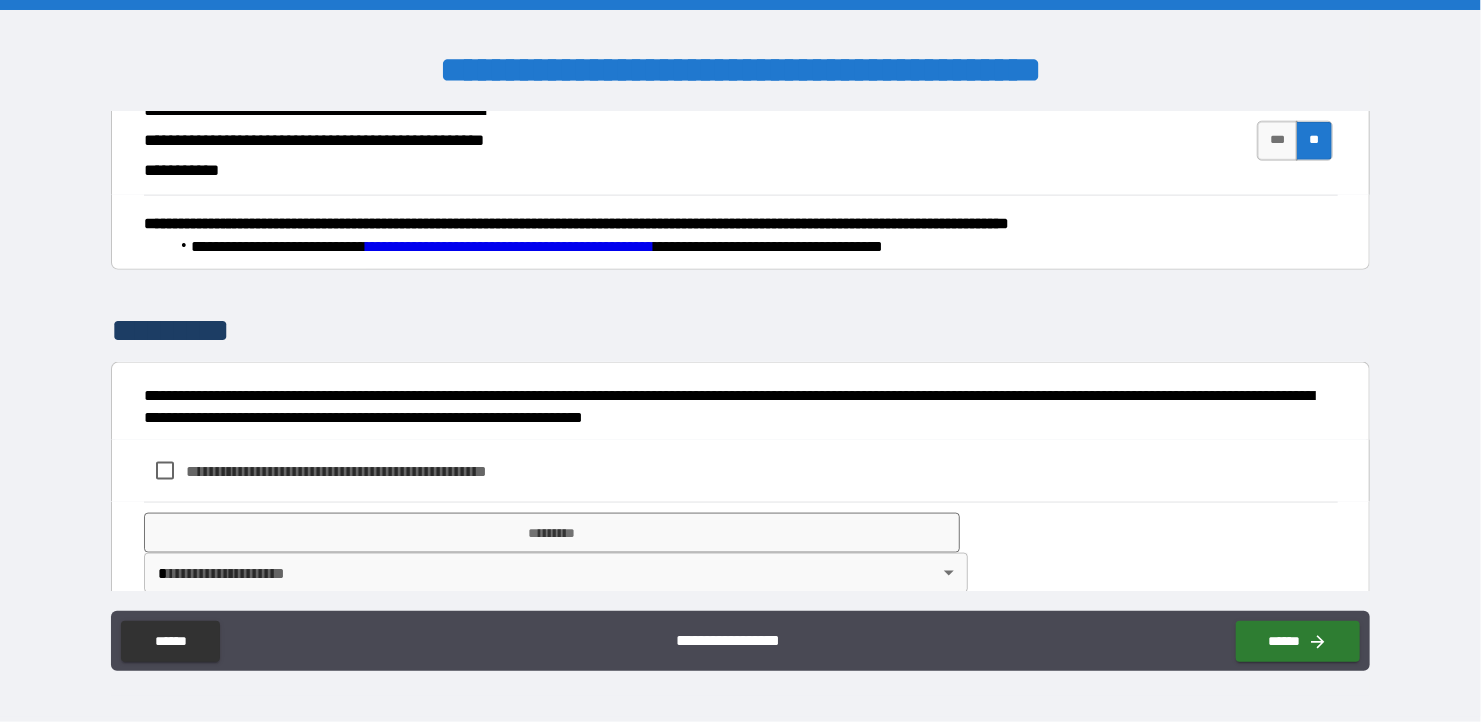 scroll, scrollTop: 1191, scrollLeft: 0, axis: vertical 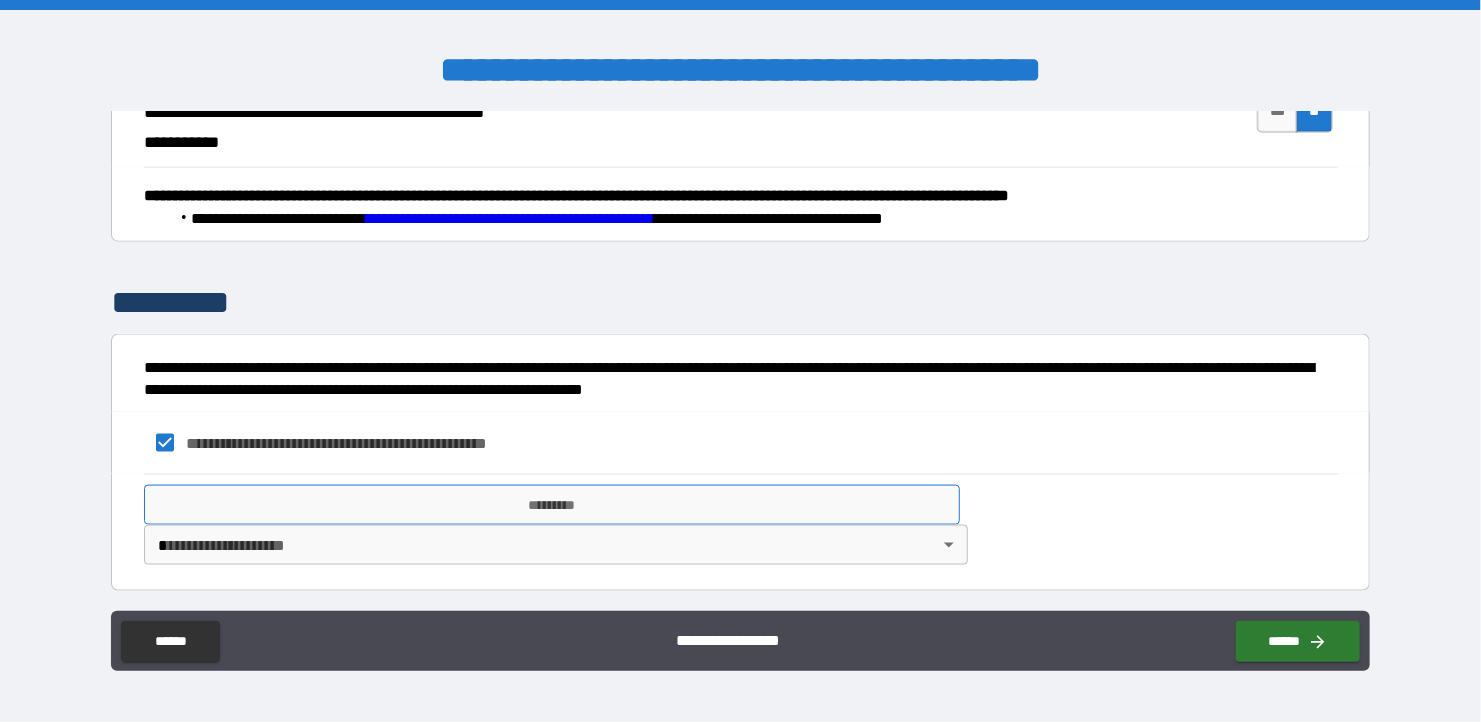 click on "*********" at bounding box center (552, 505) 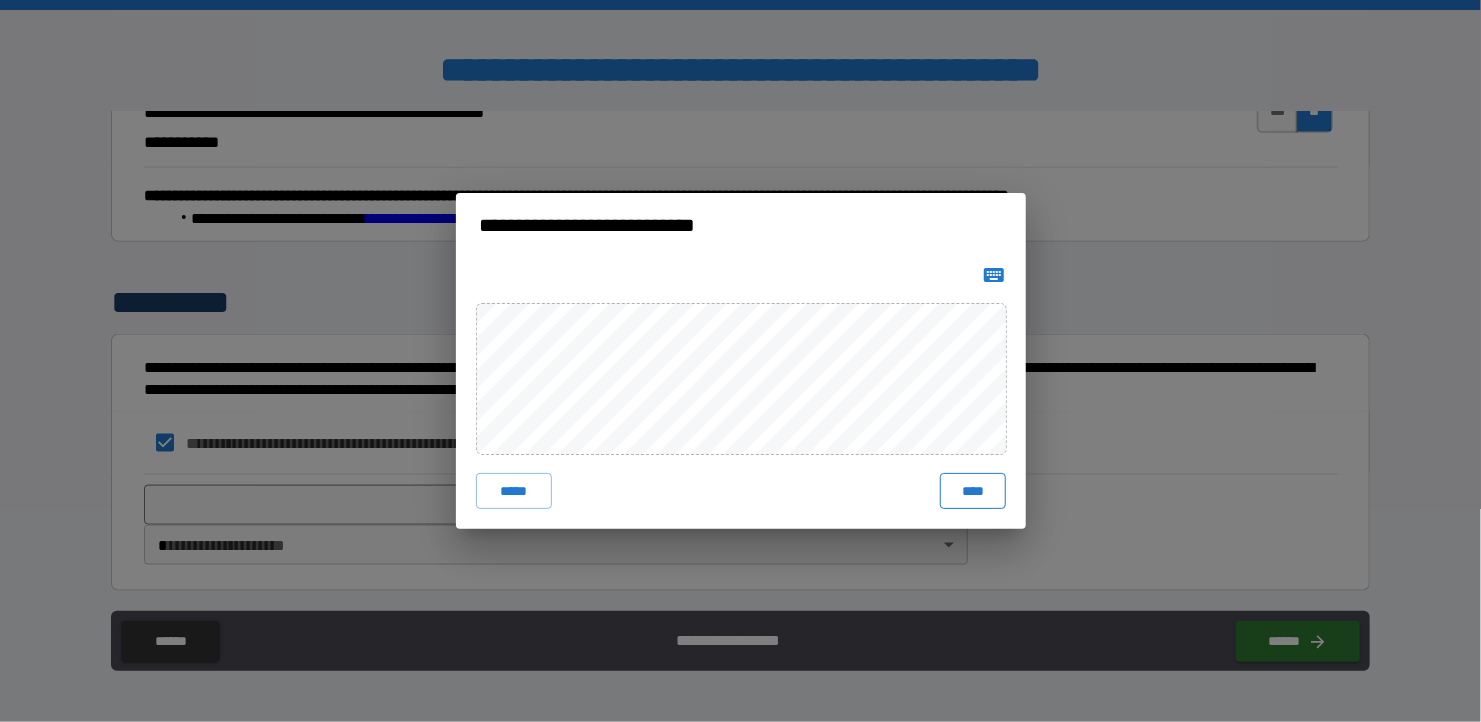 click on "****" at bounding box center (972, 491) 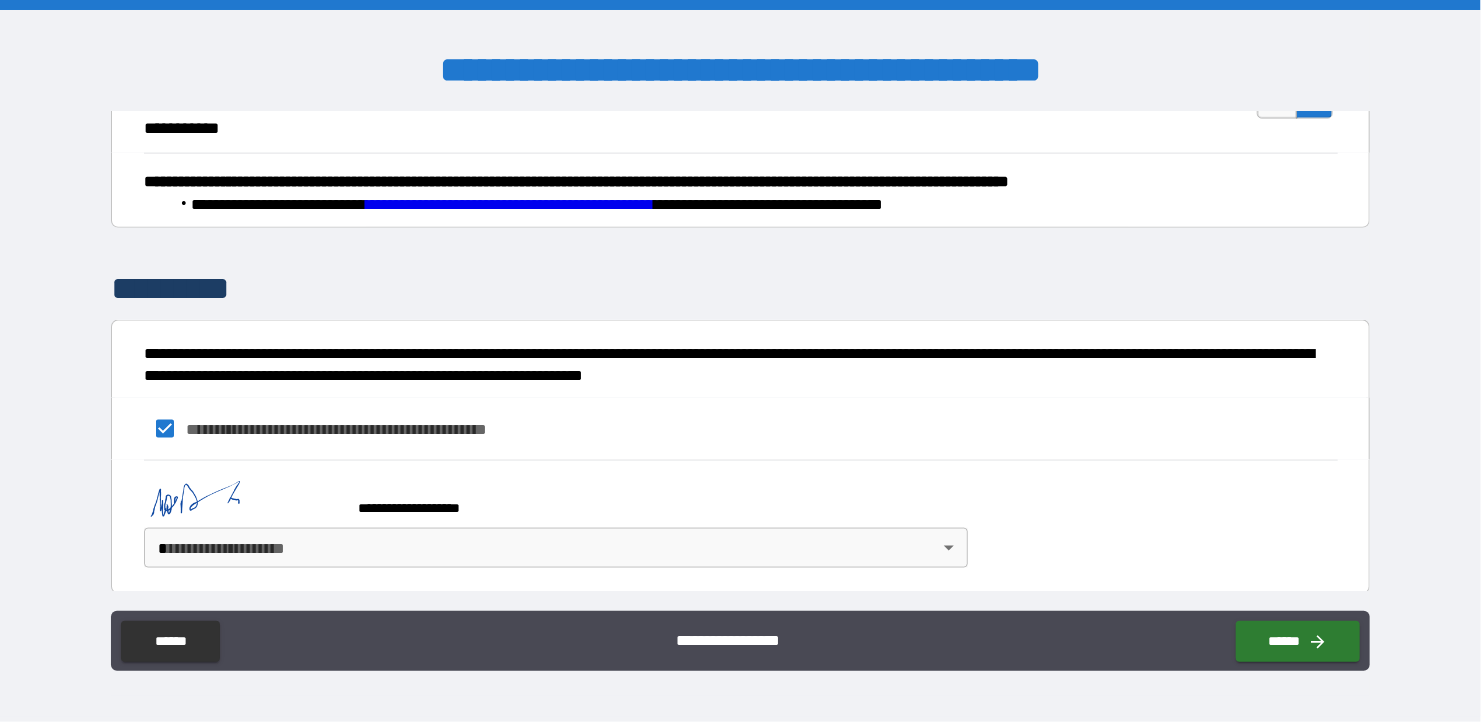 scroll, scrollTop: 1208, scrollLeft: 0, axis: vertical 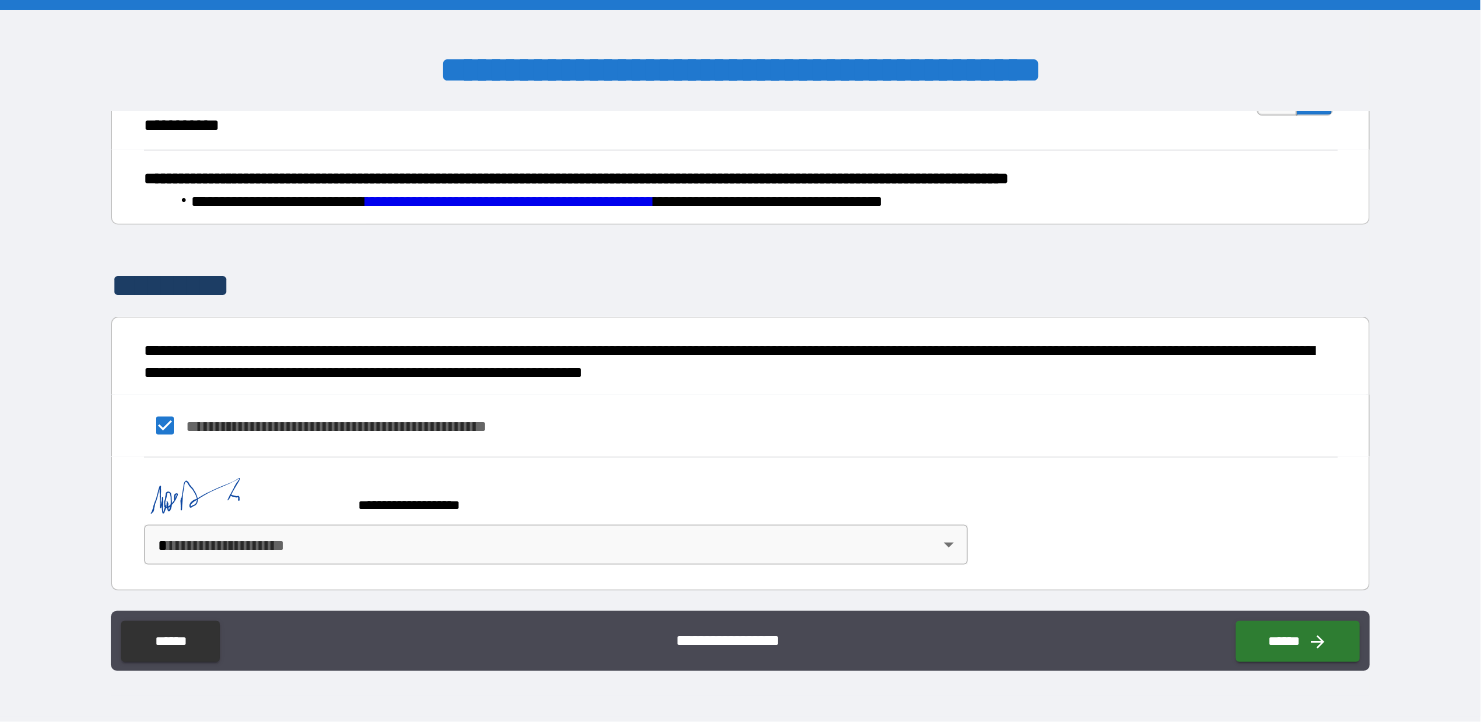 click on "**********" at bounding box center (740, 361) 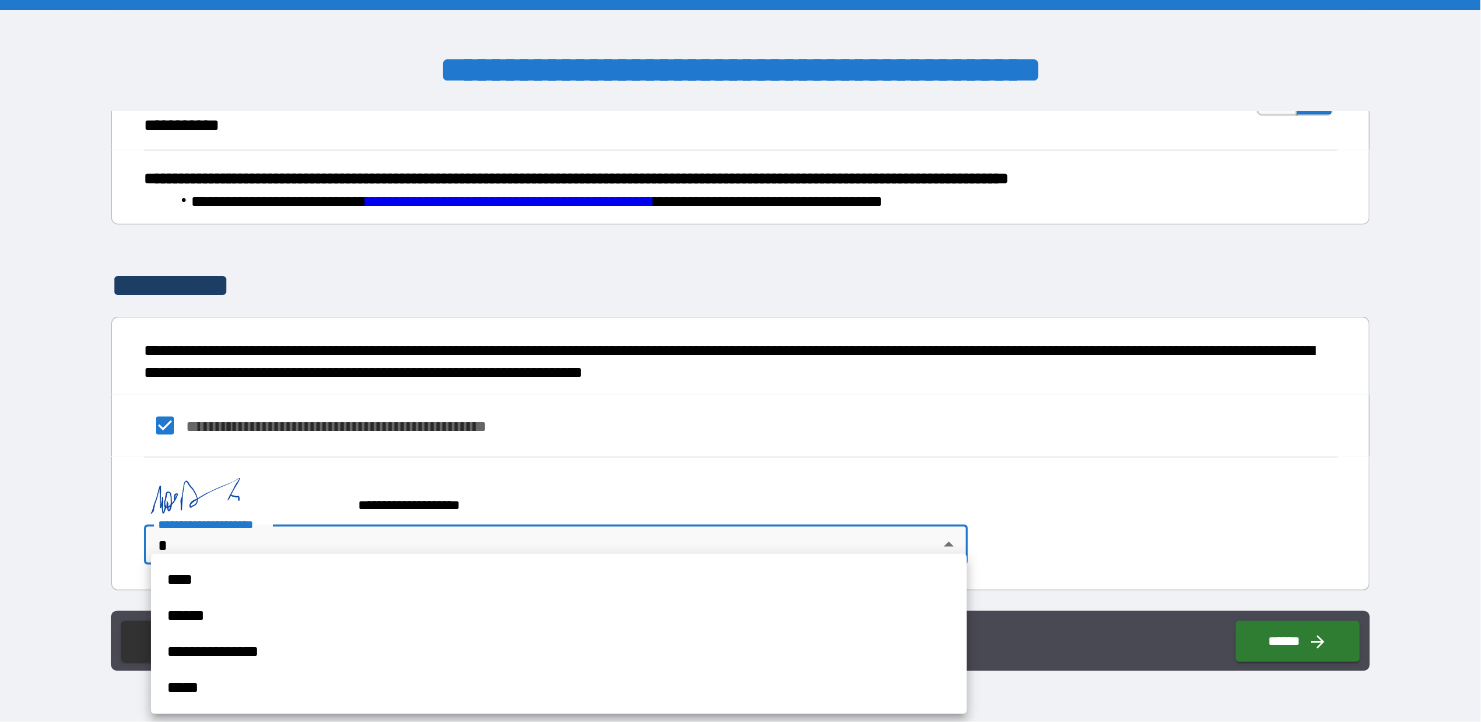 click on "****" at bounding box center [559, 580] 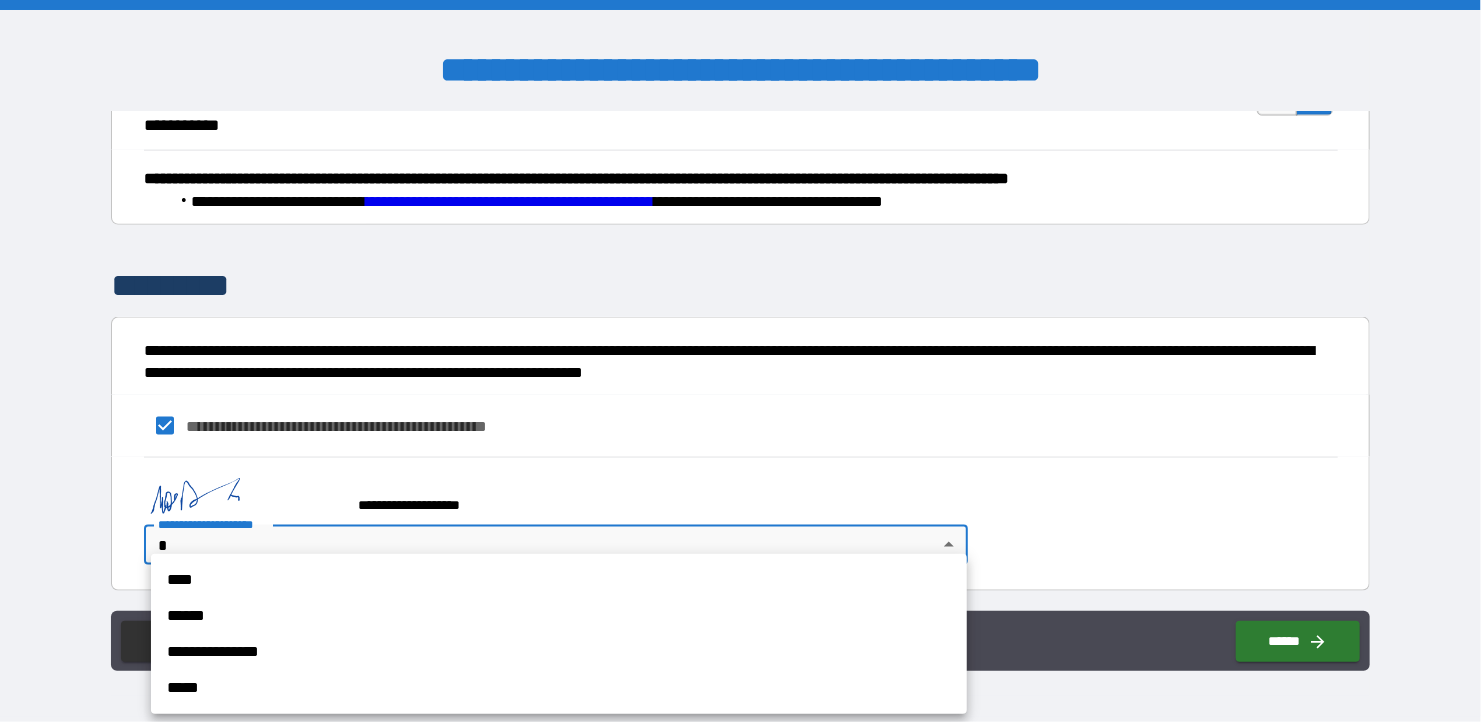 type 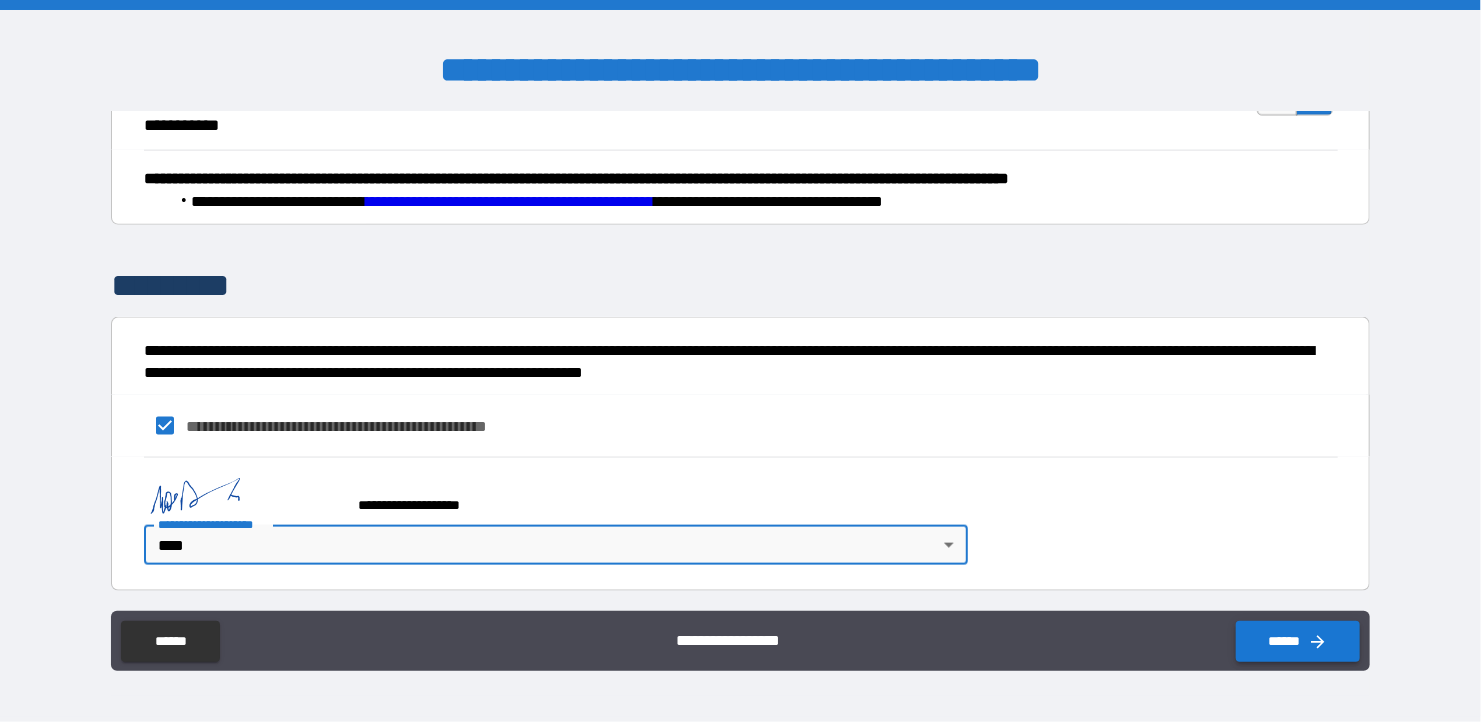click on "******" at bounding box center (1298, 641) 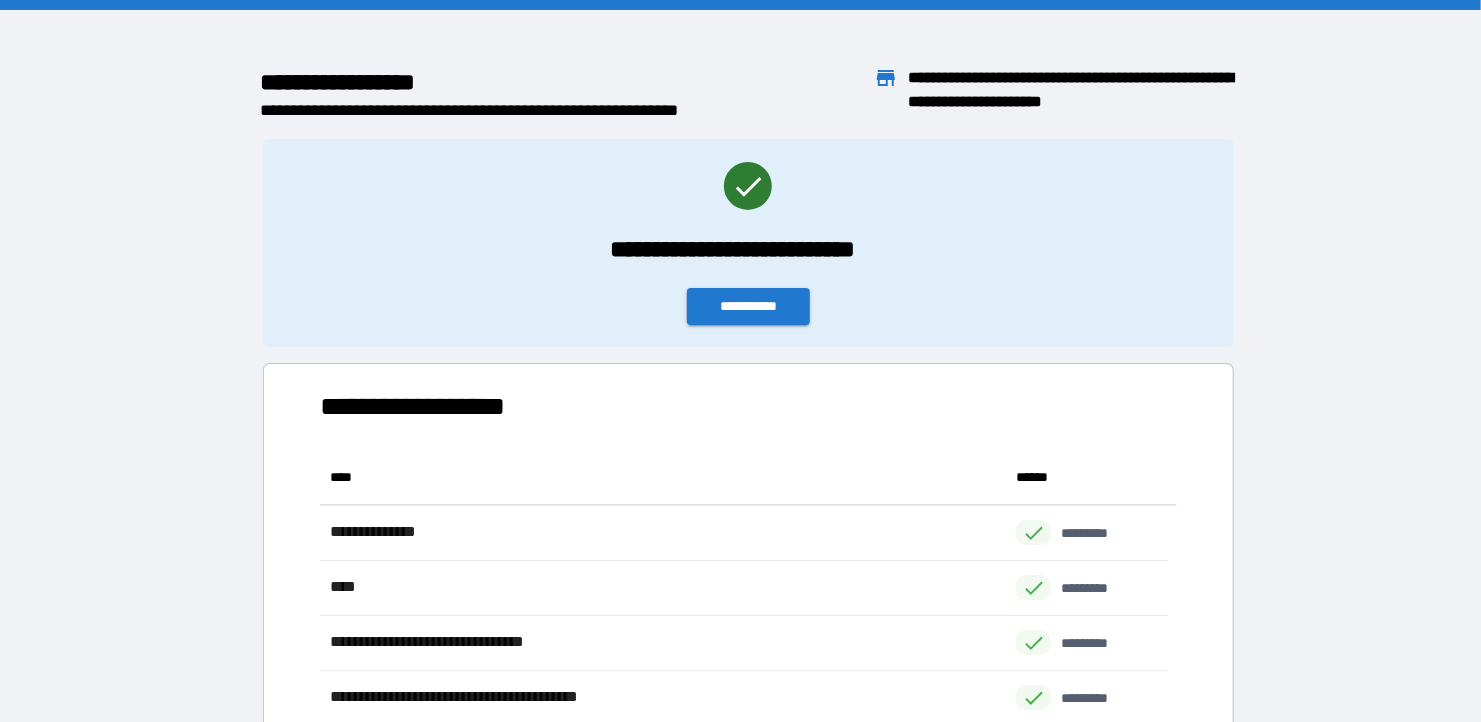 scroll, scrollTop: 15, scrollLeft: 15, axis: both 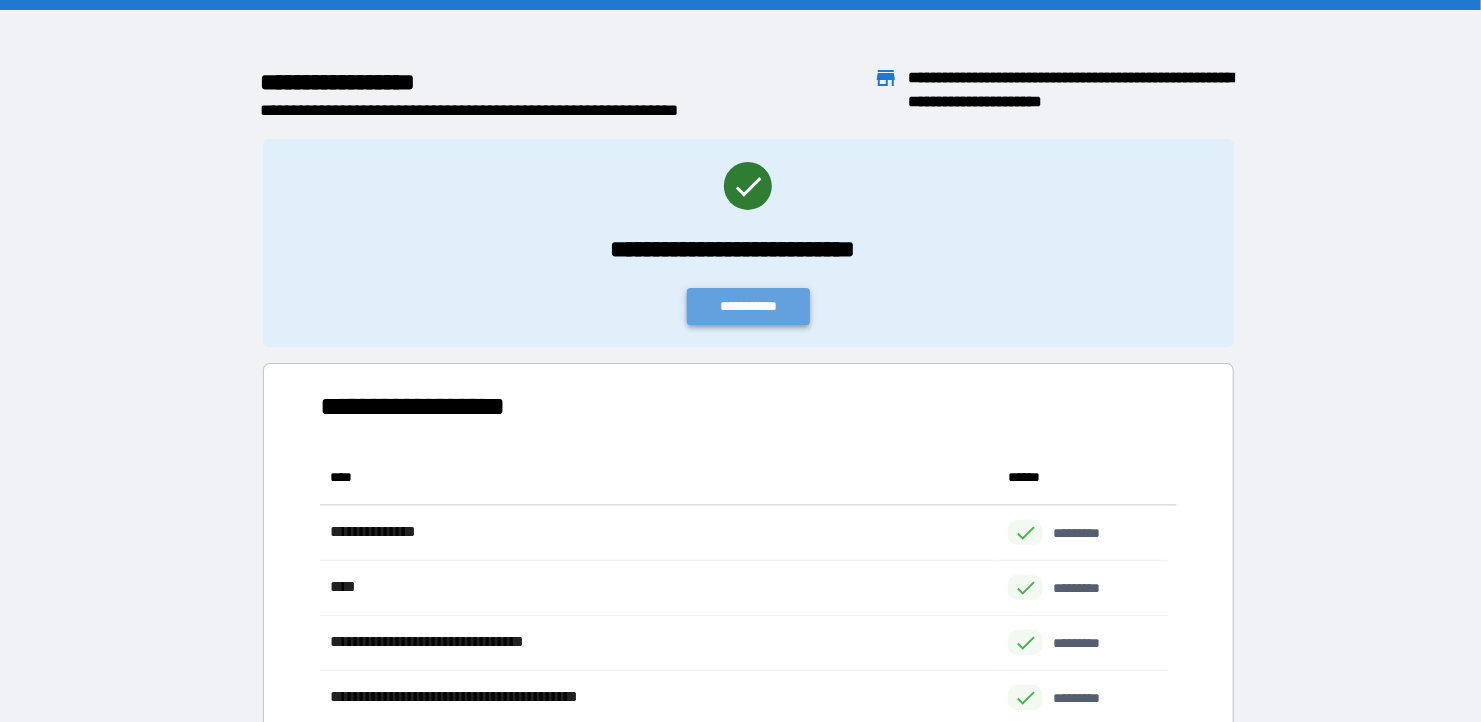 click on "**********" at bounding box center (749, 306) 